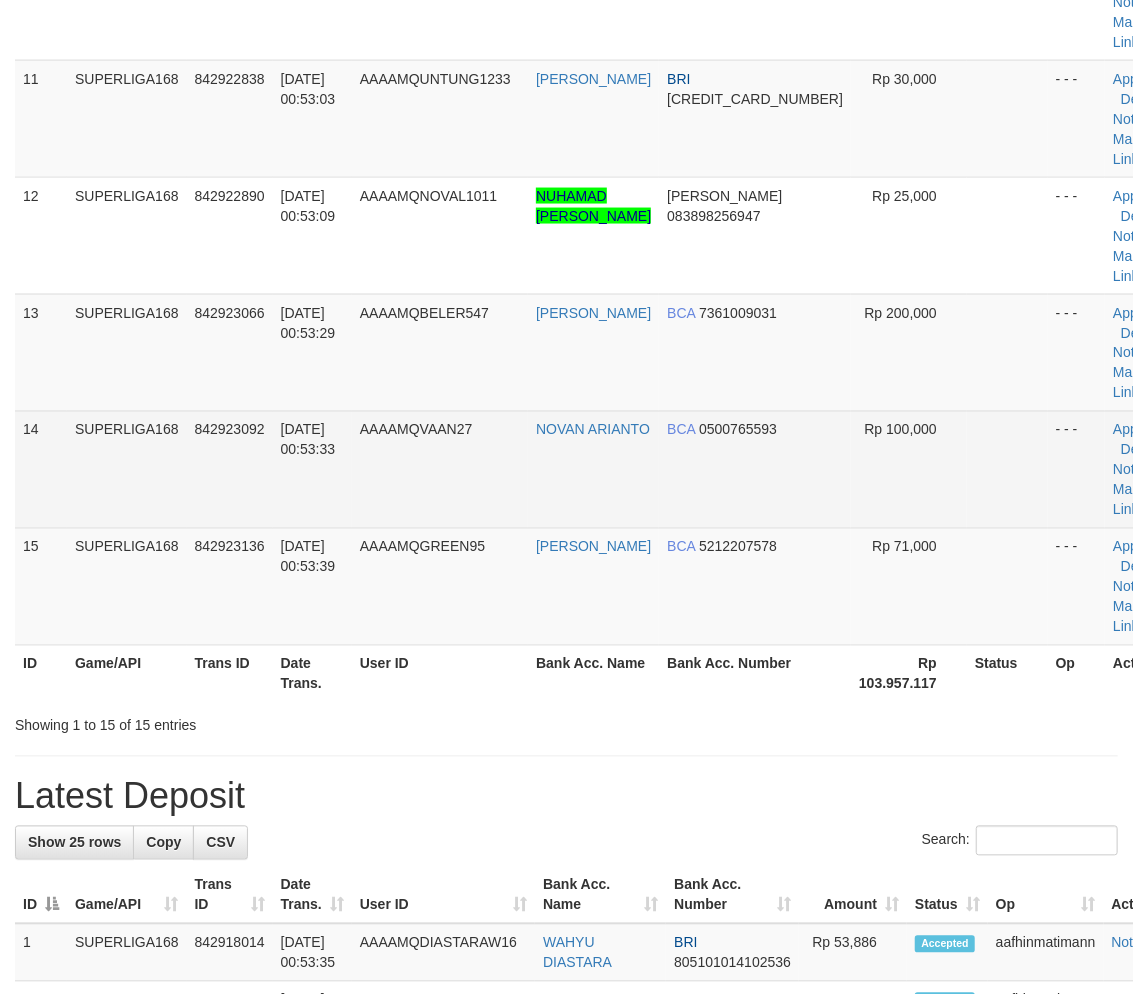 click on "SUPERLIGA168" at bounding box center [127, 469] 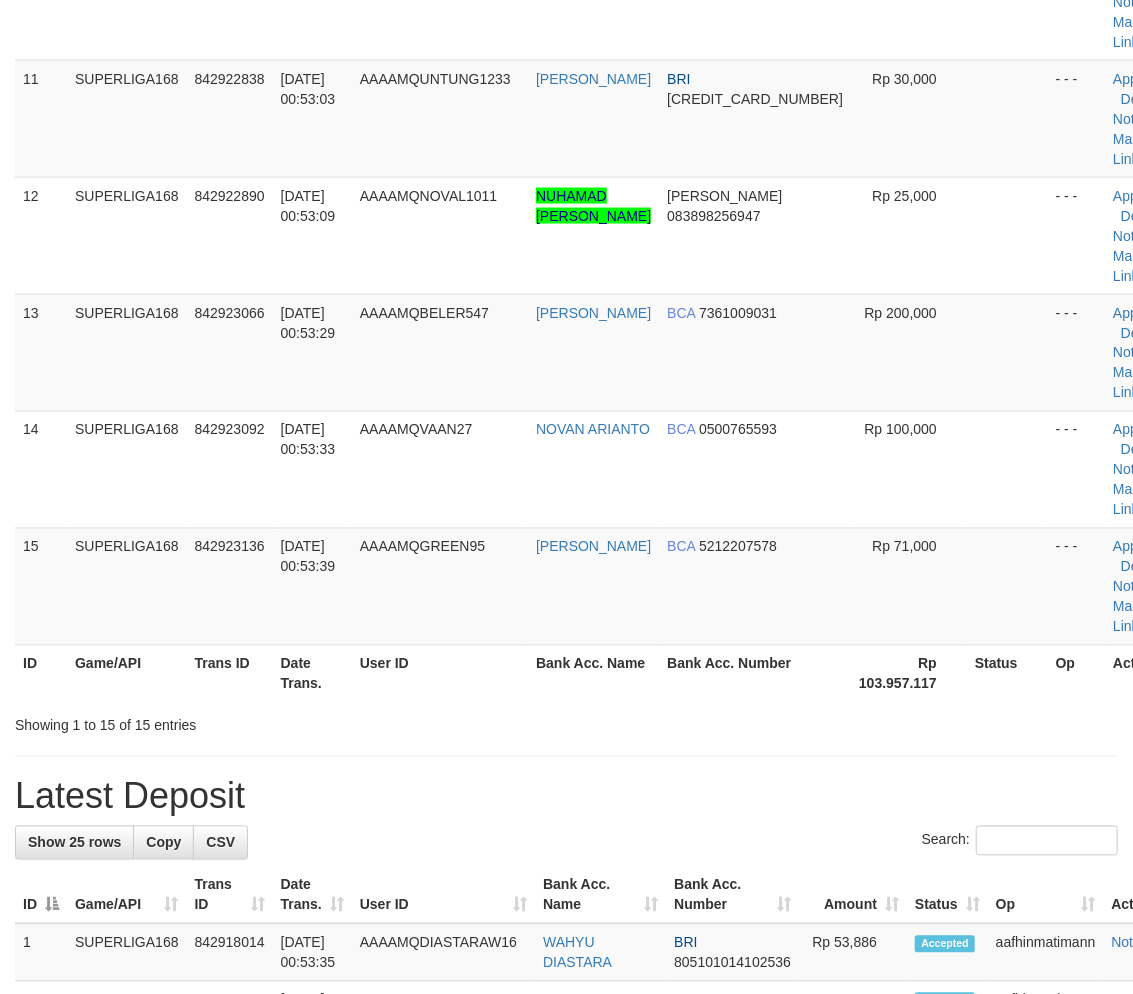 scroll, scrollTop: 985, scrollLeft: 0, axis: vertical 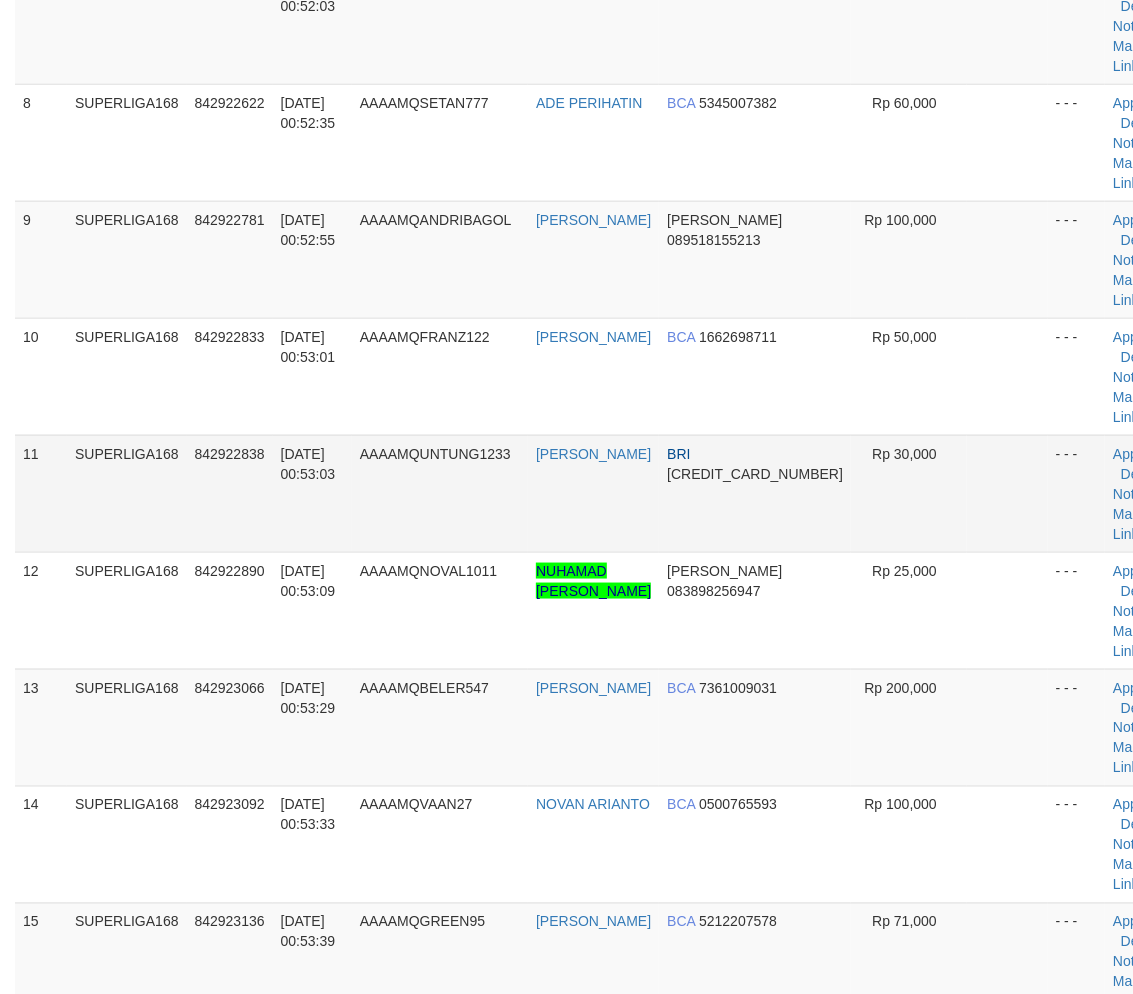 click on "11" at bounding box center [41, 493] 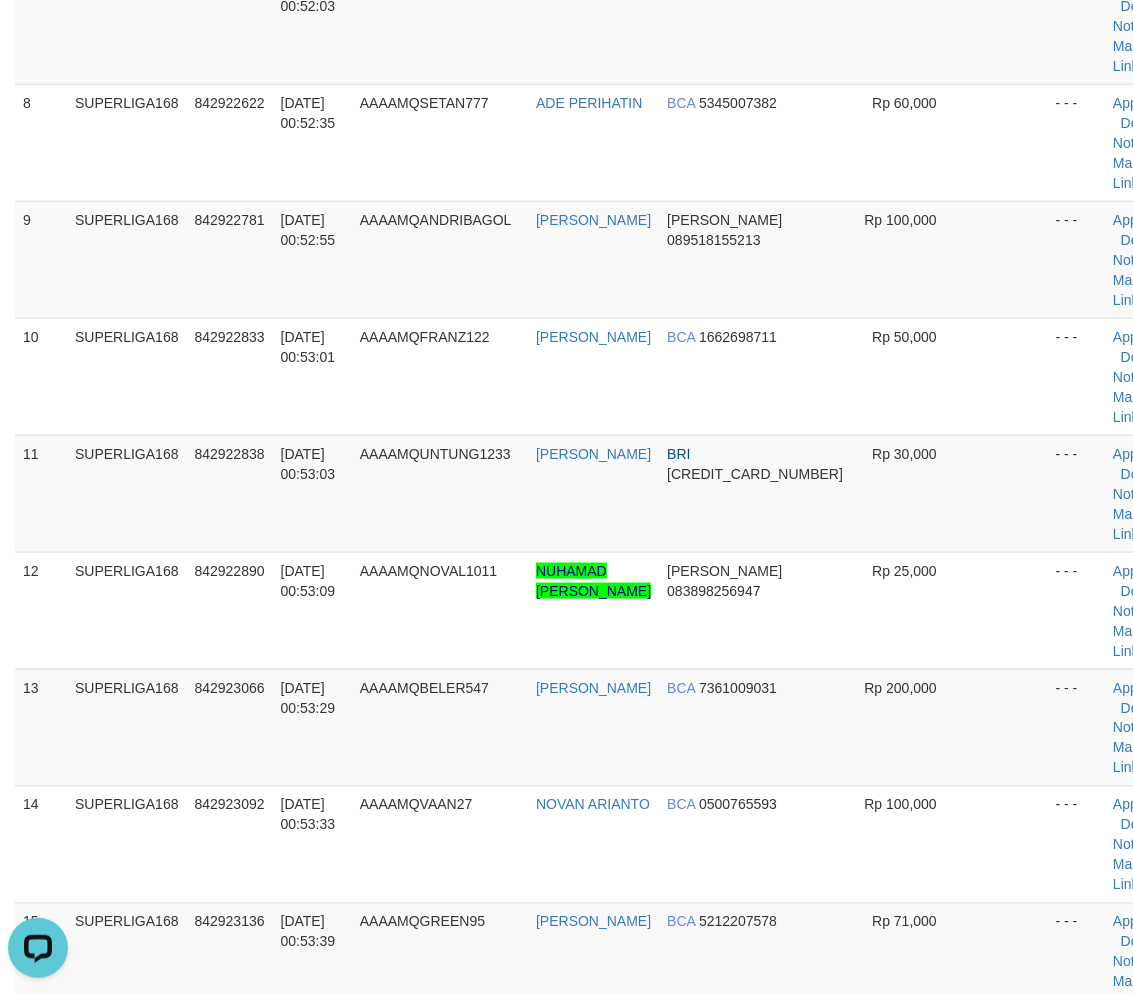 scroll, scrollTop: 0, scrollLeft: 0, axis: both 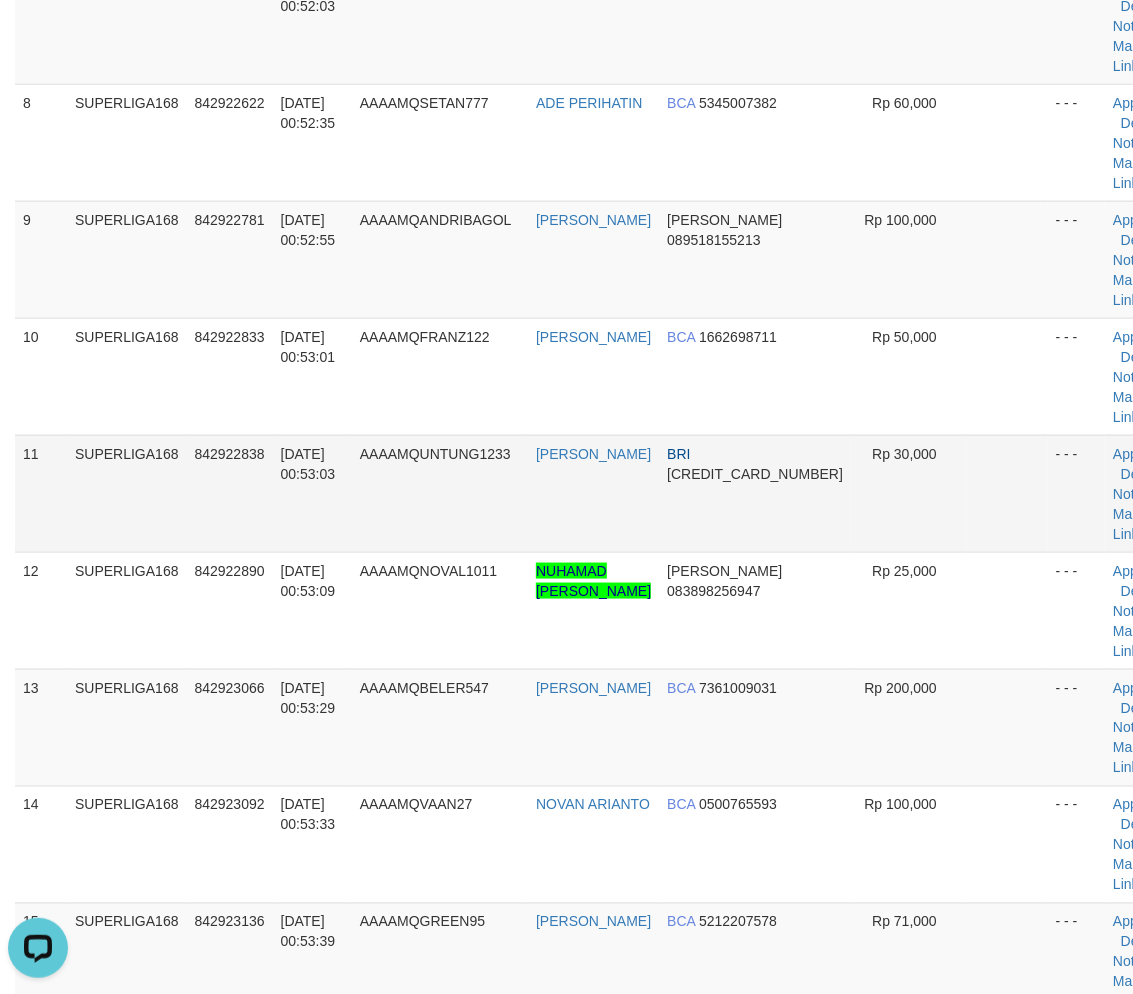 click on "11" at bounding box center [41, 493] 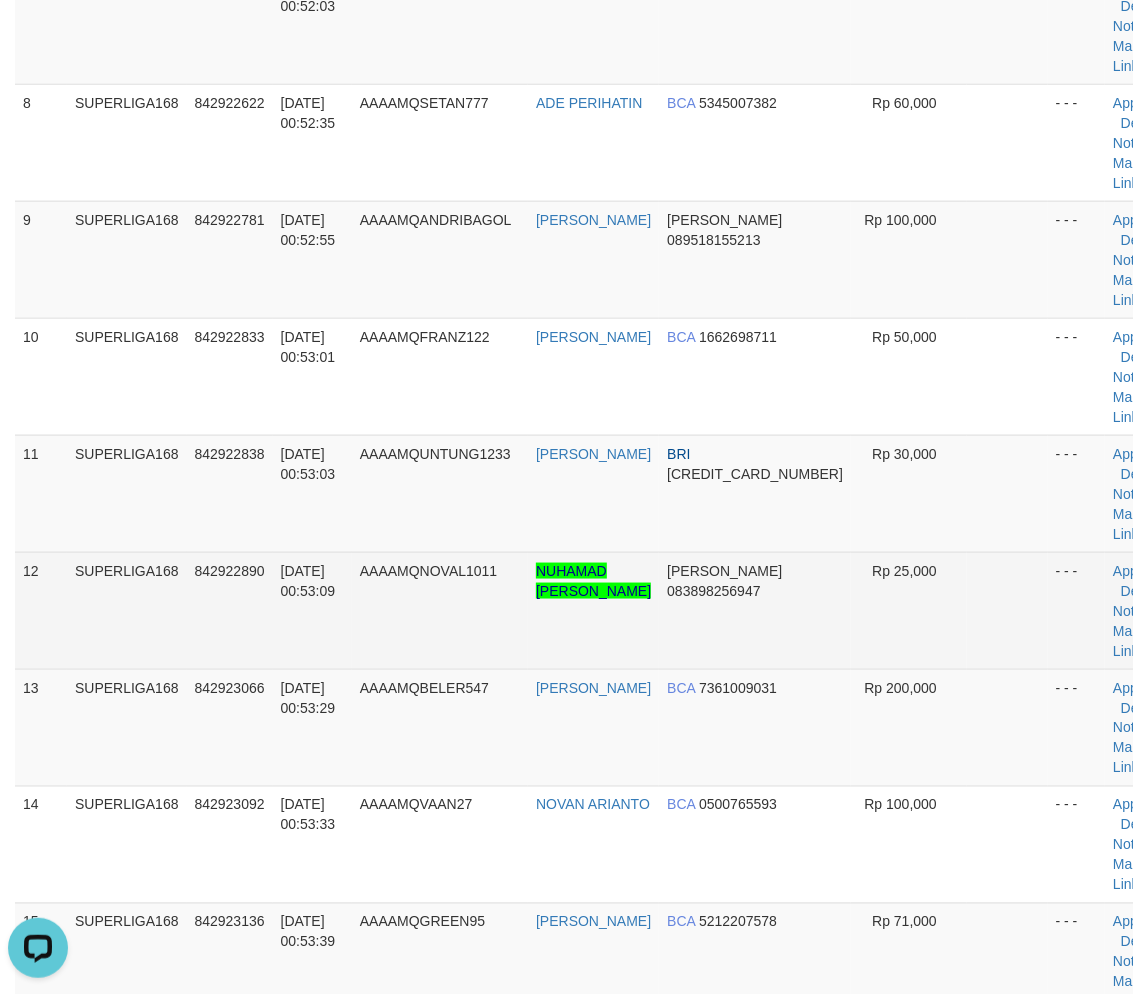 drag, startPoint x: 235, startPoint y: 514, endPoint x: 74, endPoint y: 583, distance: 175.16278 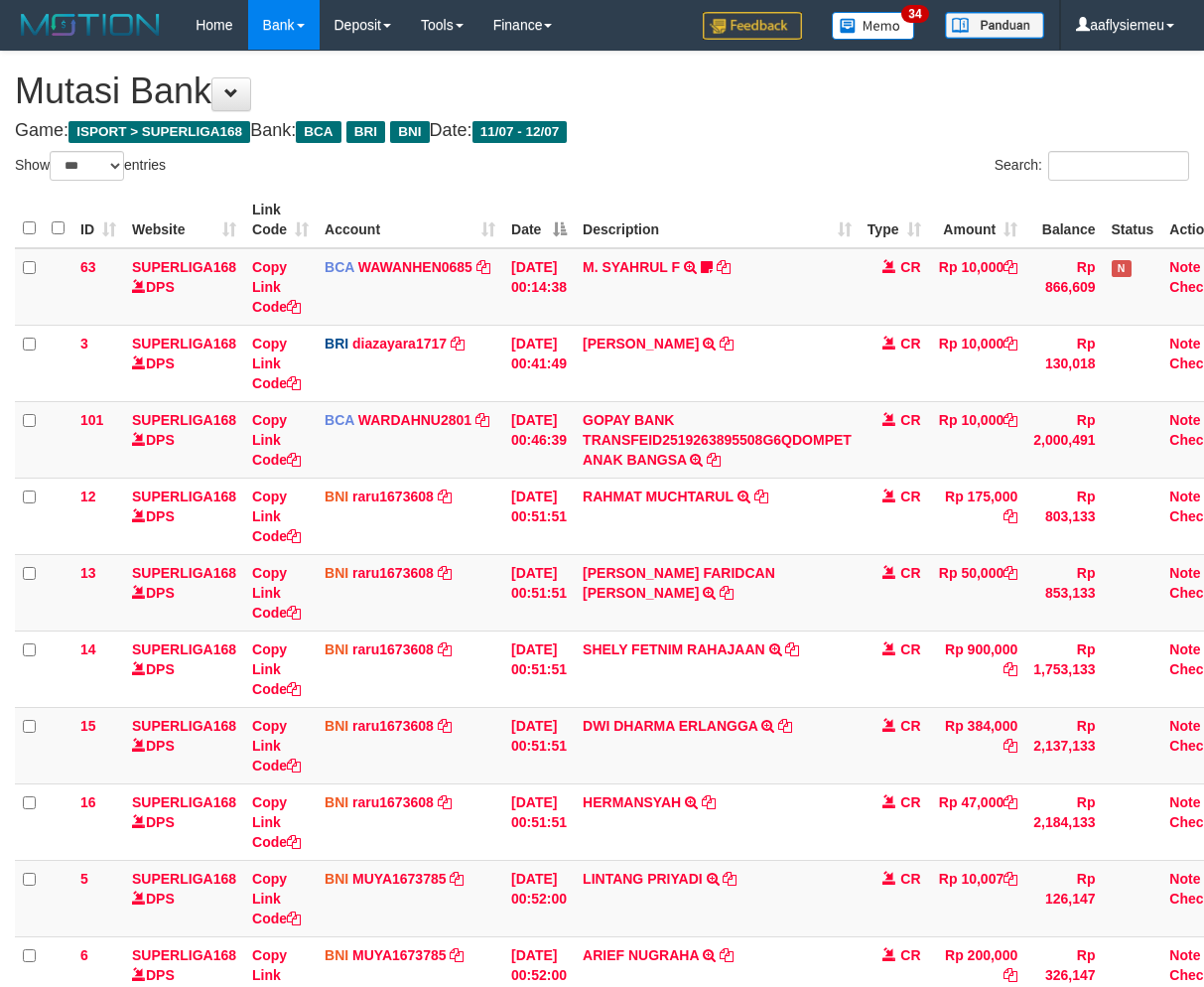 select on "***" 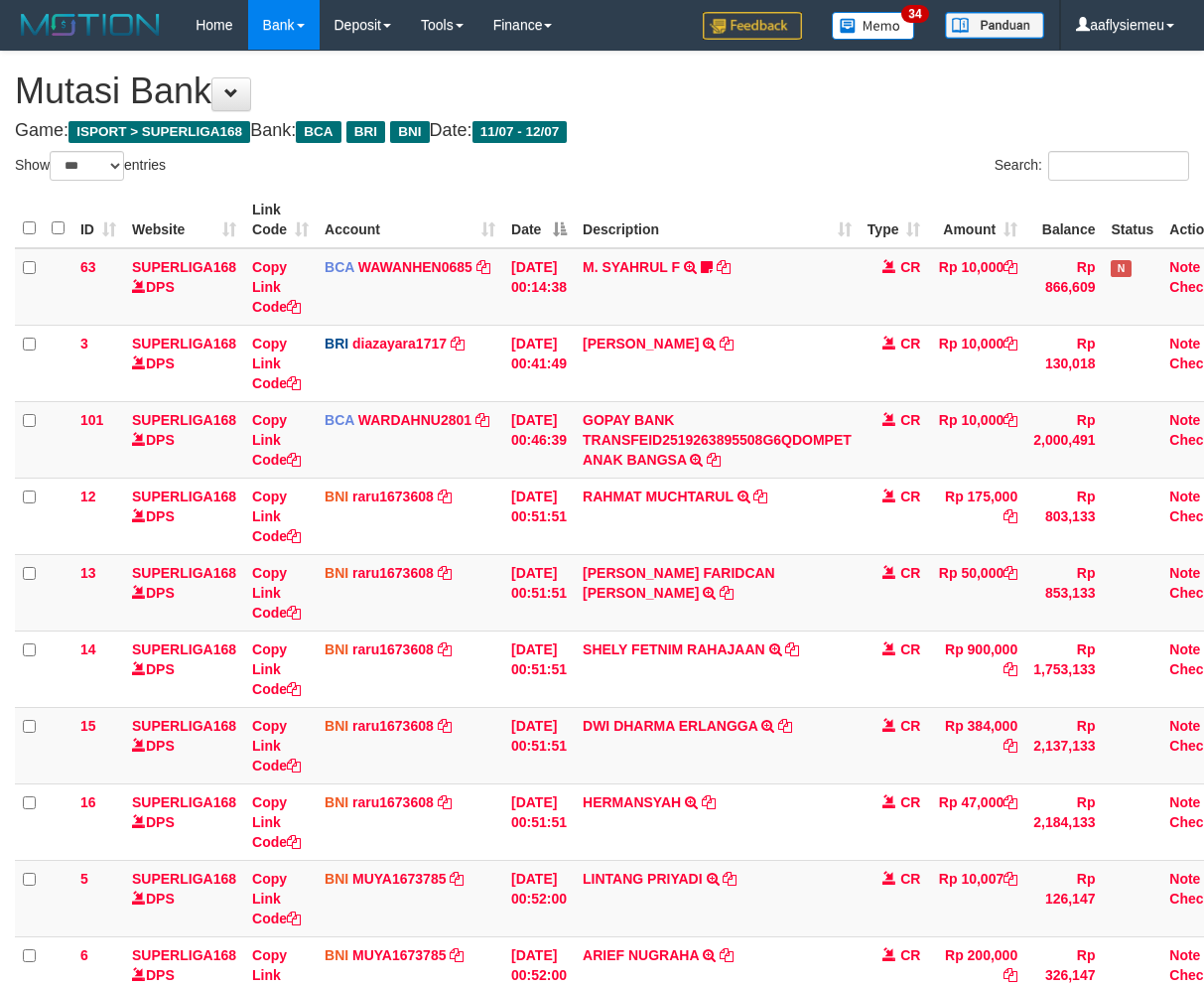 scroll, scrollTop: 310, scrollLeft: 0, axis: vertical 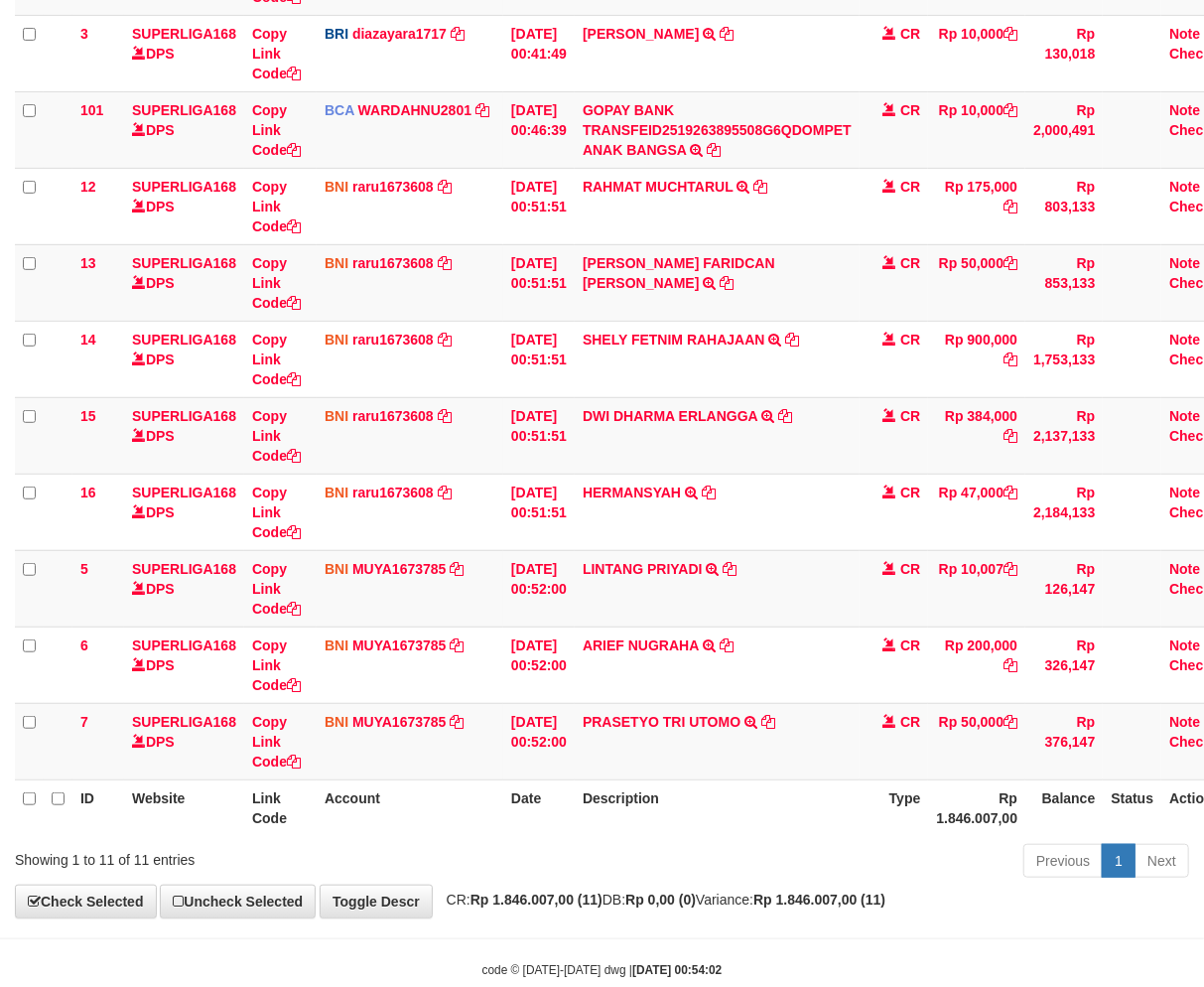 click on "**********" at bounding box center [602, 330] 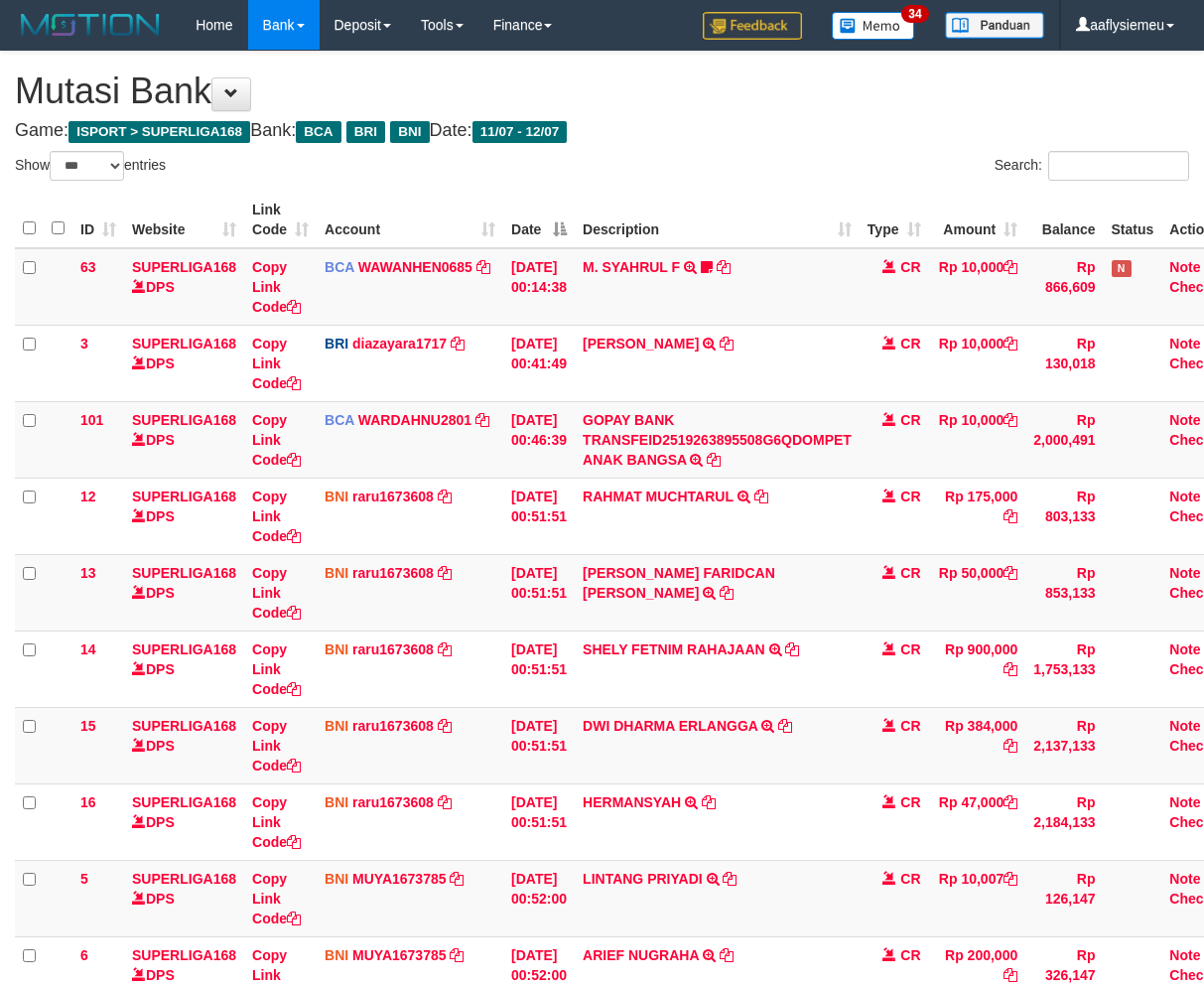 select on "***" 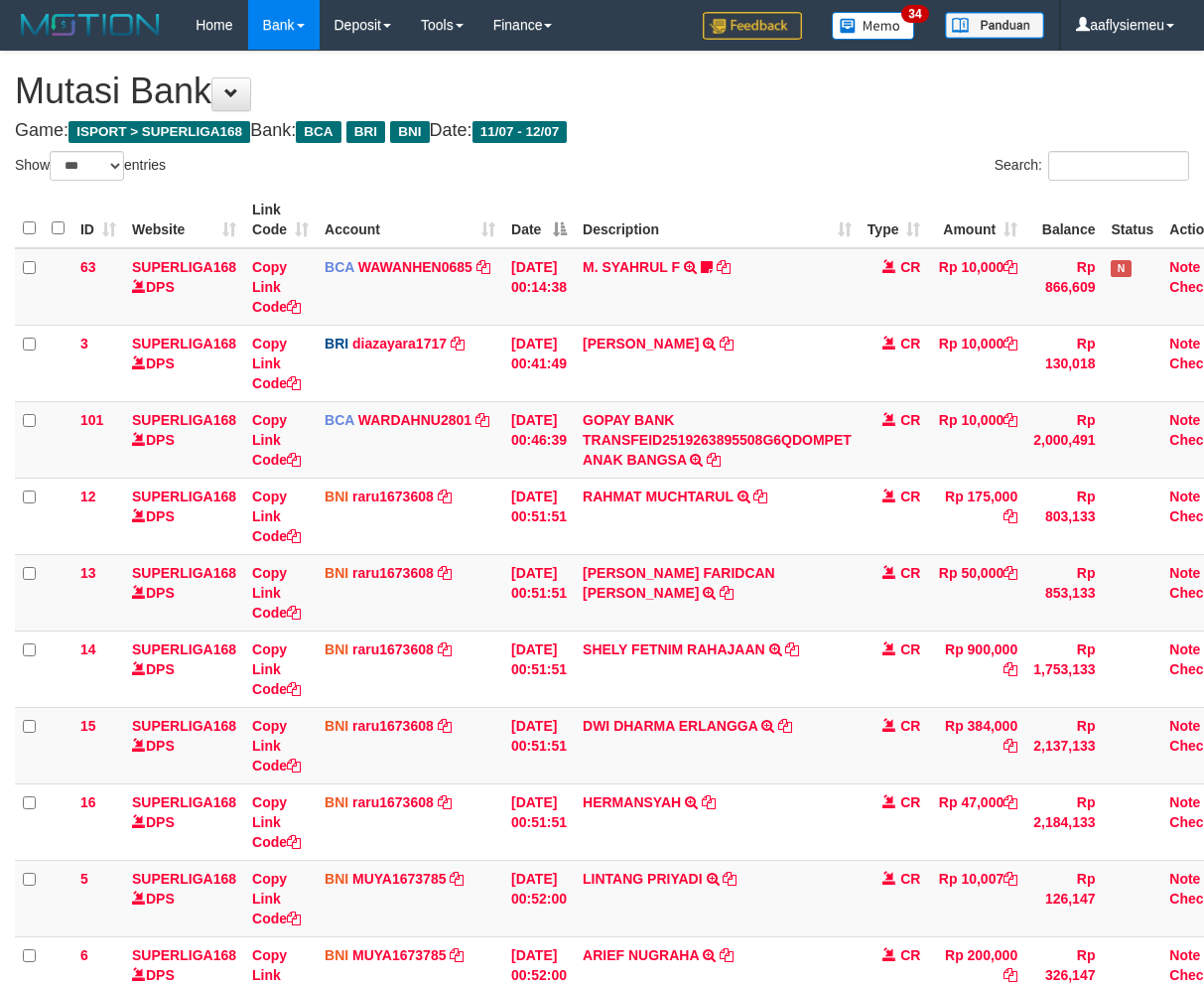 scroll, scrollTop: 310, scrollLeft: 0, axis: vertical 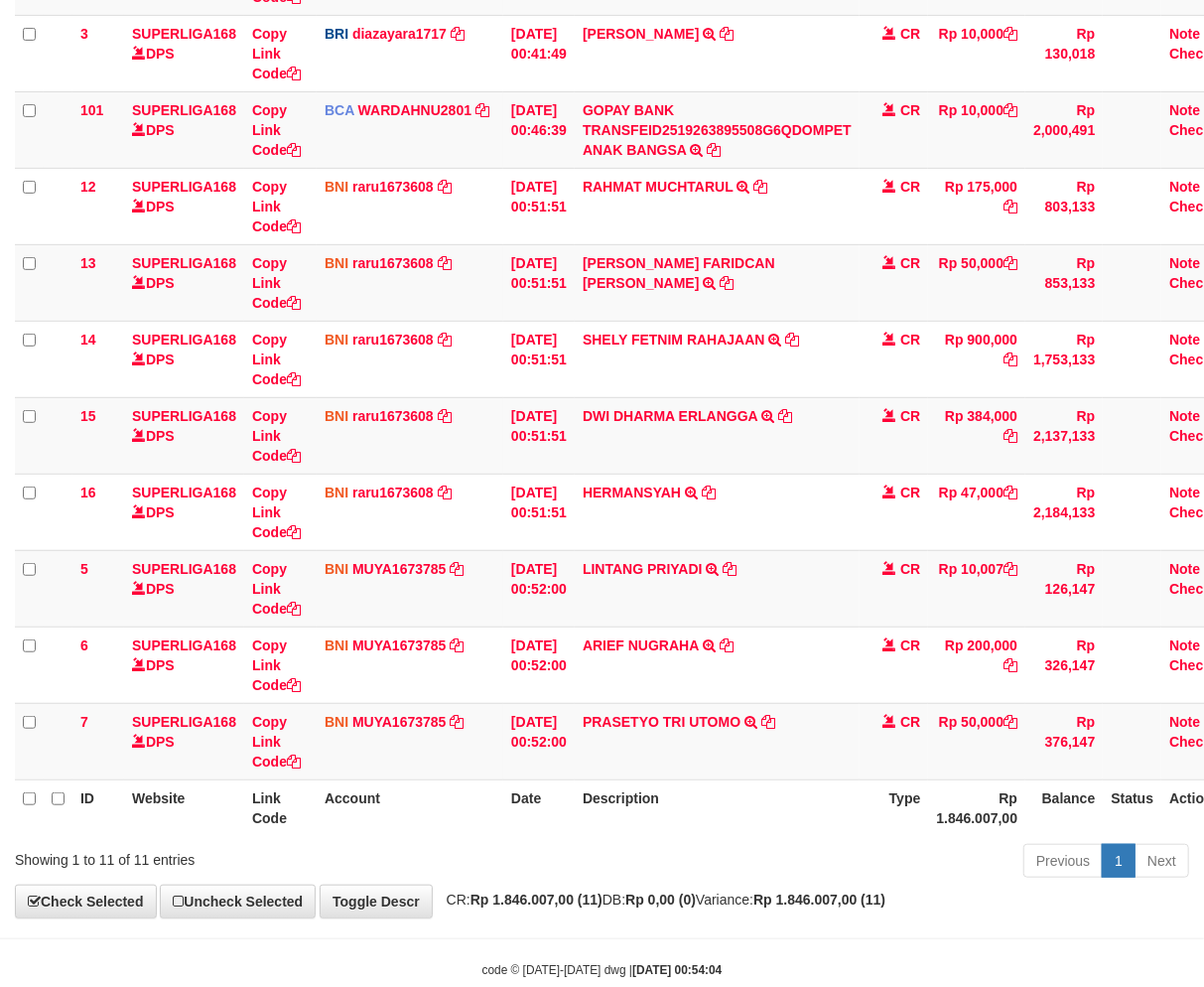click on "Previous 1 Next" at bounding box center (853, 863) 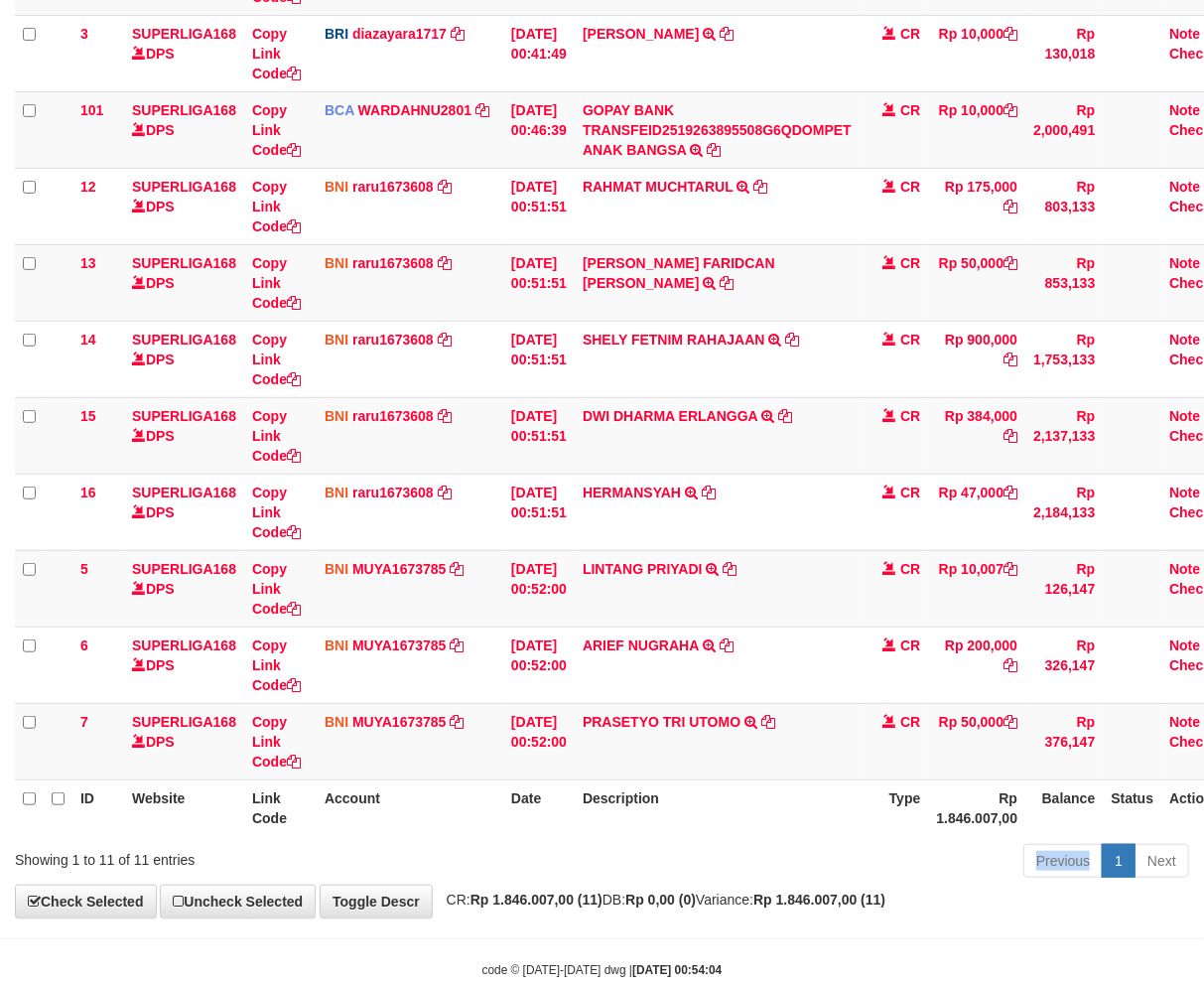 click on "Previous 1 Next" at bounding box center [853, 863] 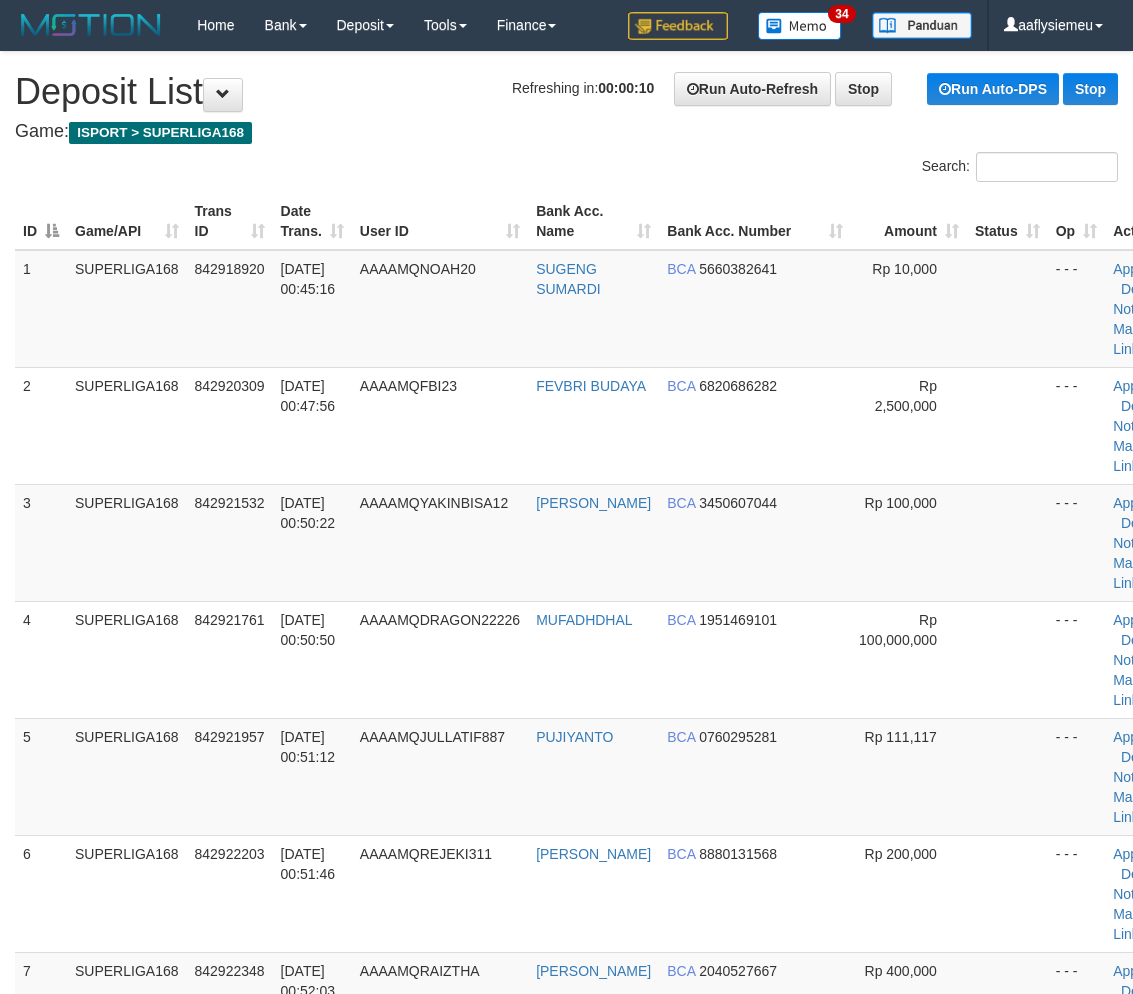 scroll, scrollTop: 1400, scrollLeft: 0, axis: vertical 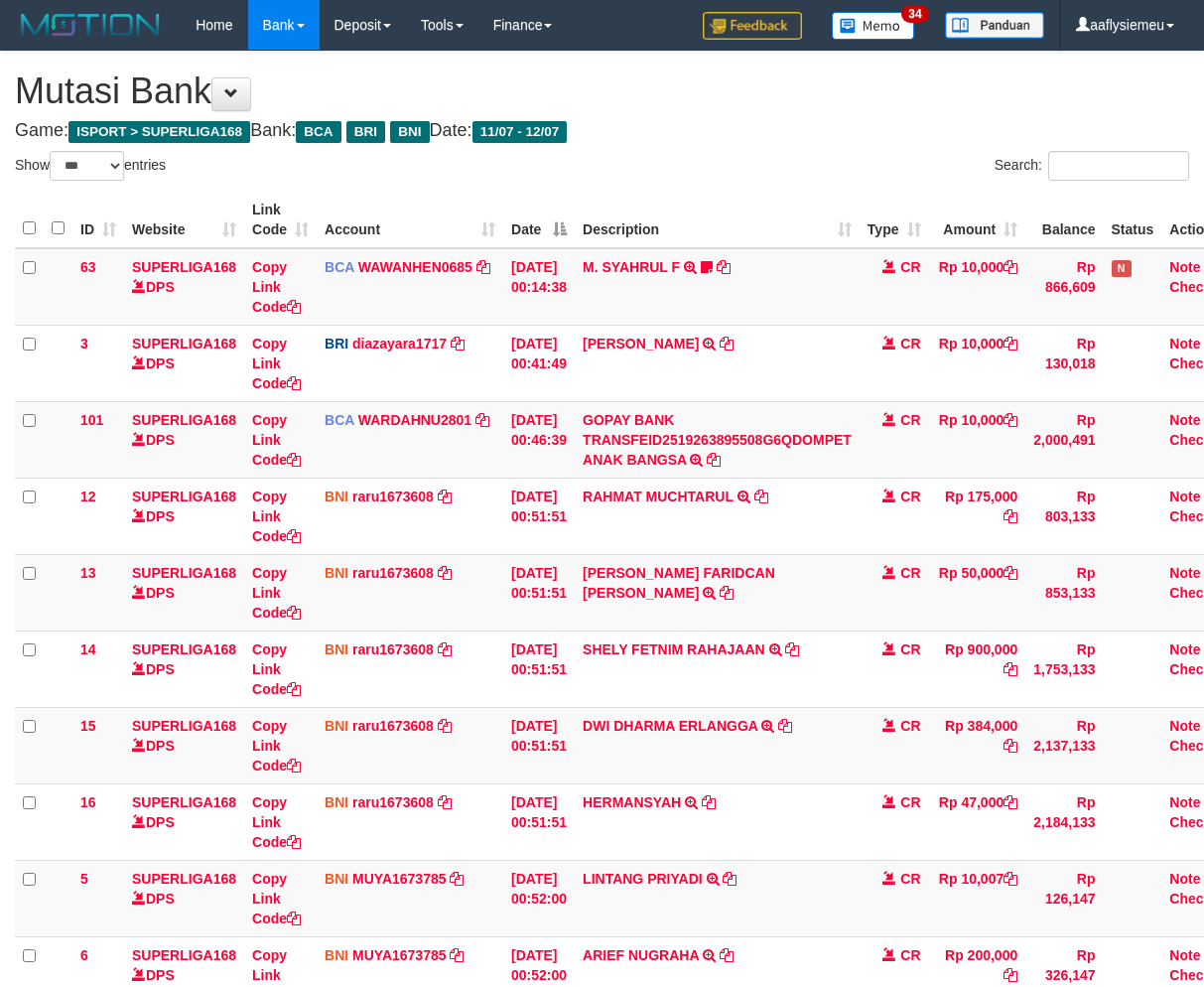 select on "***" 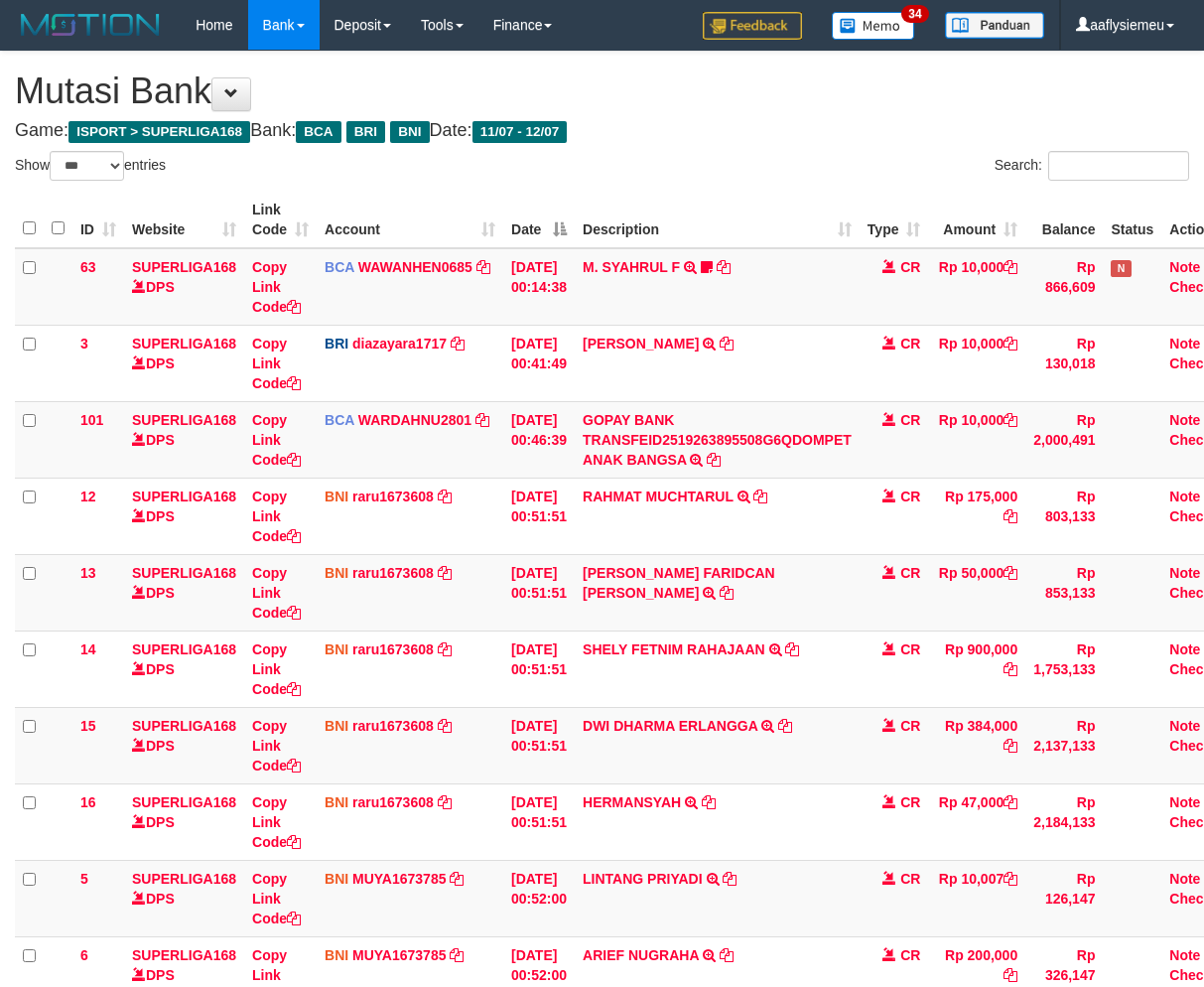 scroll, scrollTop: 310, scrollLeft: 0, axis: vertical 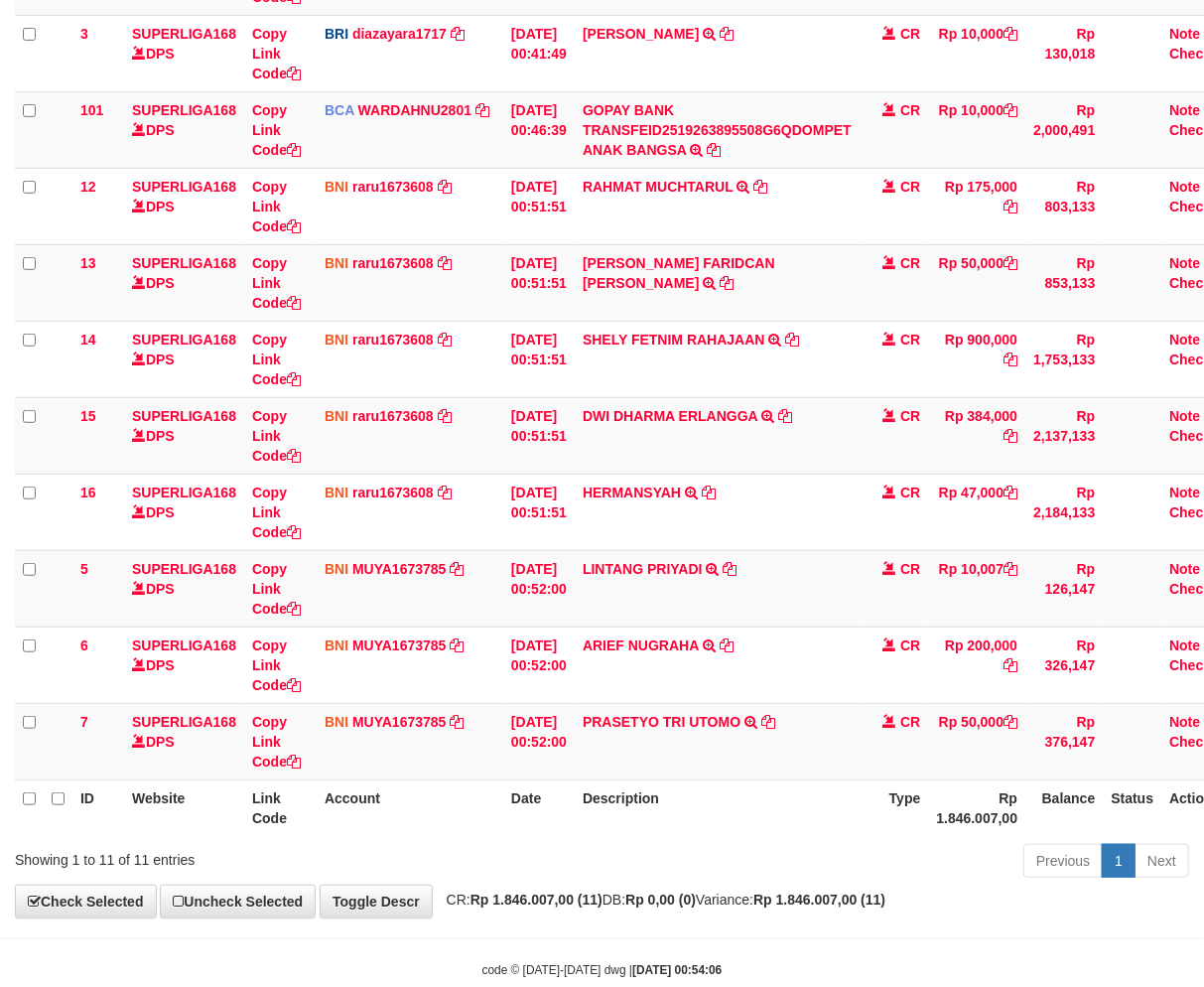 click on "Description" at bounding box center [717, 807] 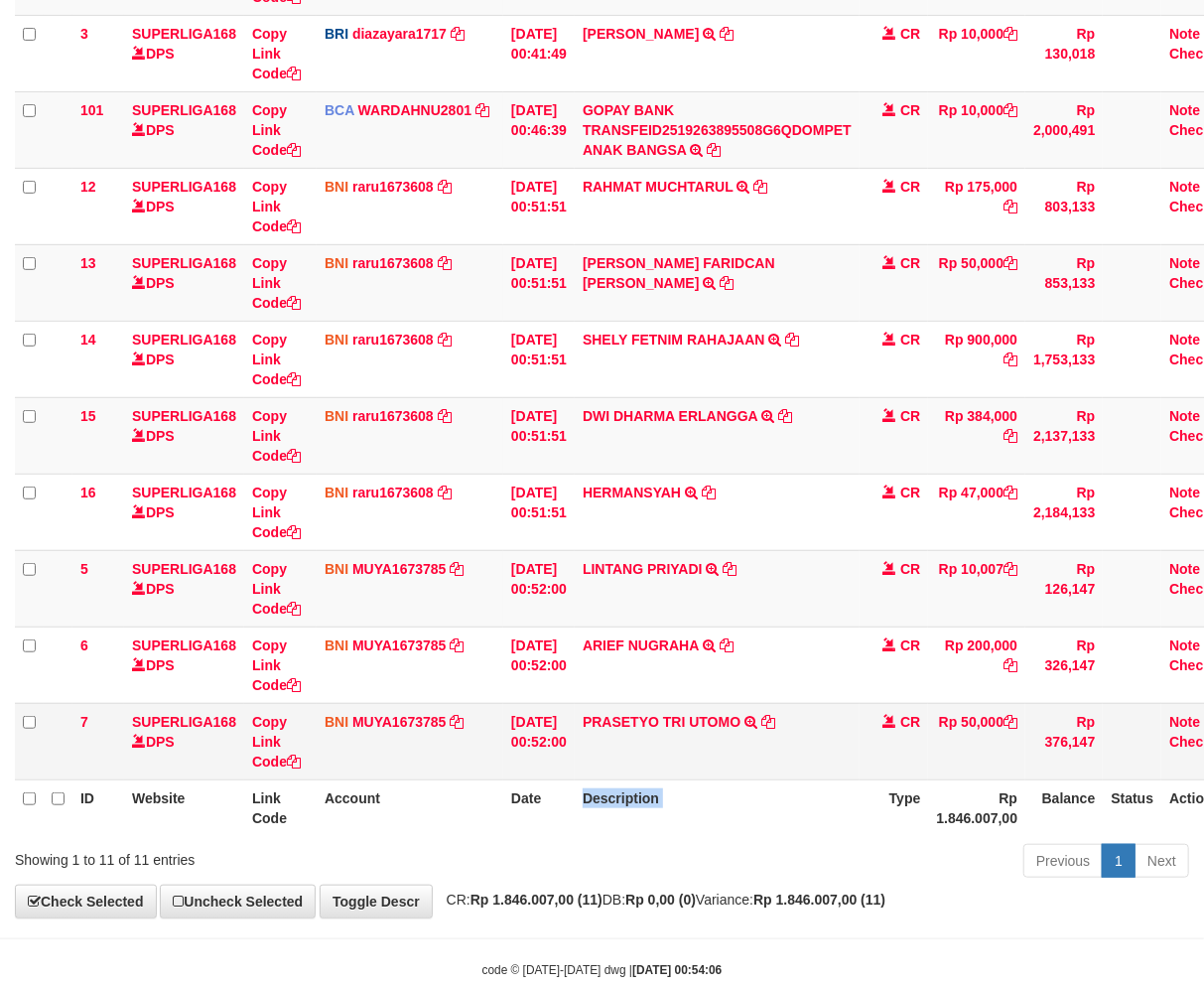 drag, startPoint x: 0, startPoint y: 0, endPoint x: 788, endPoint y: 769, distance: 1101.0472 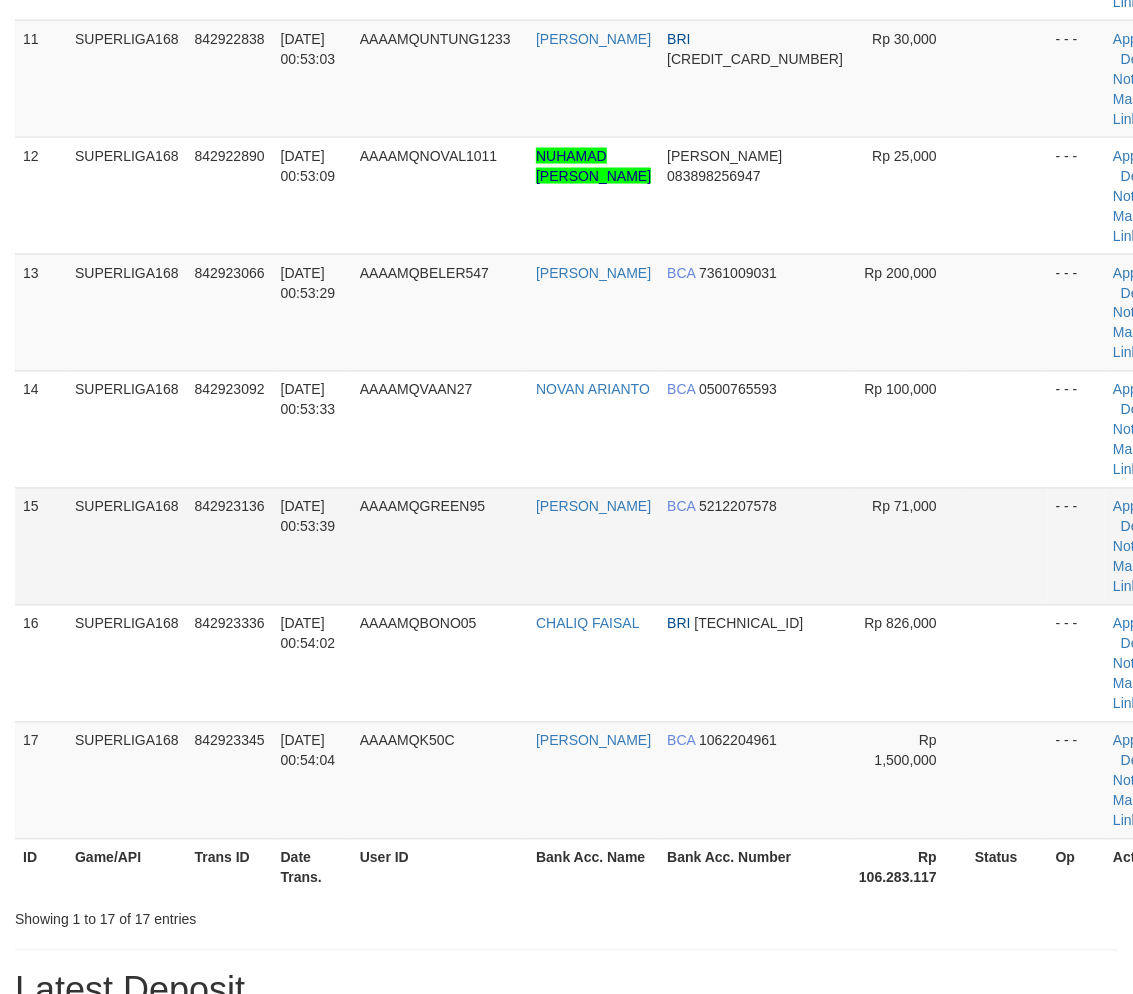 click on "842923136" at bounding box center (230, 546) 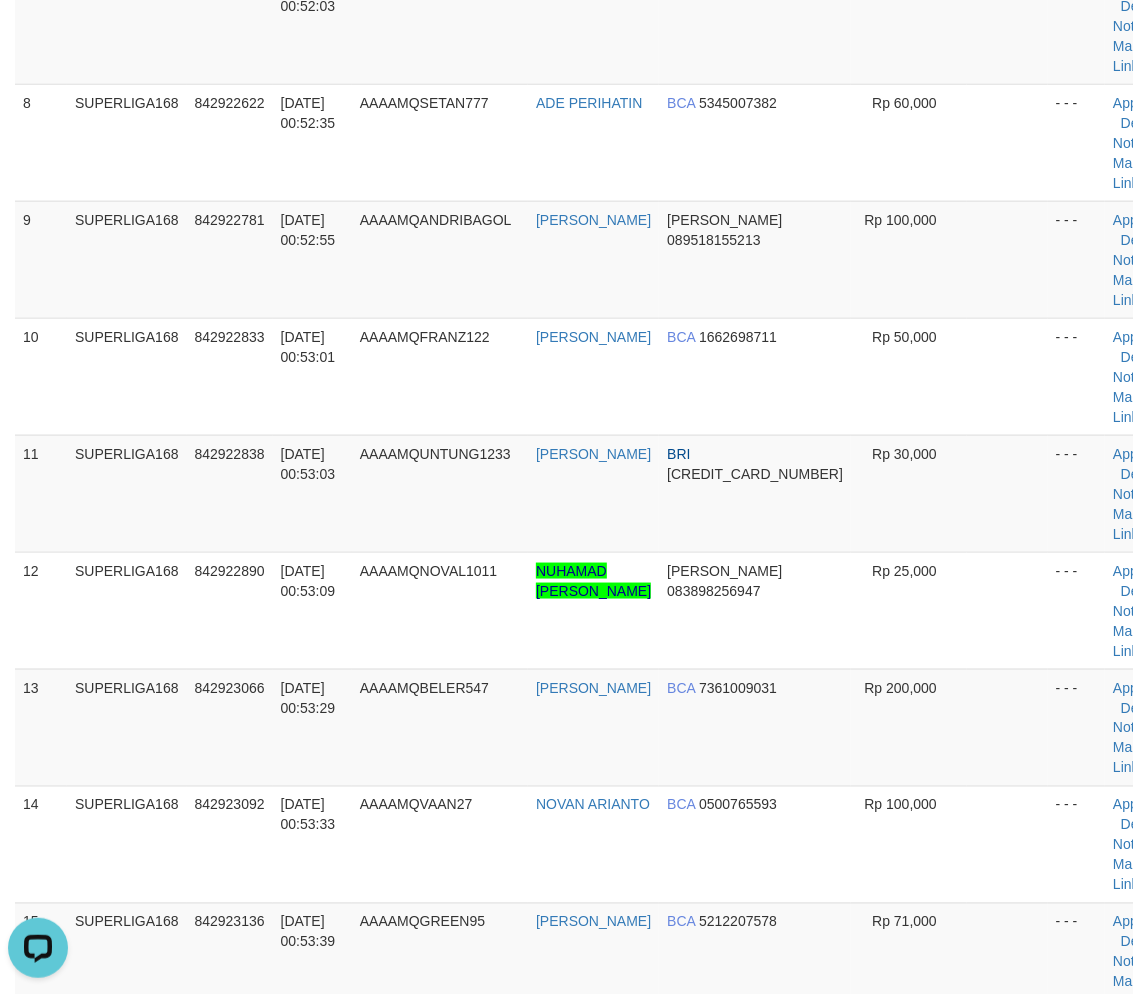 scroll, scrollTop: 0, scrollLeft: 0, axis: both 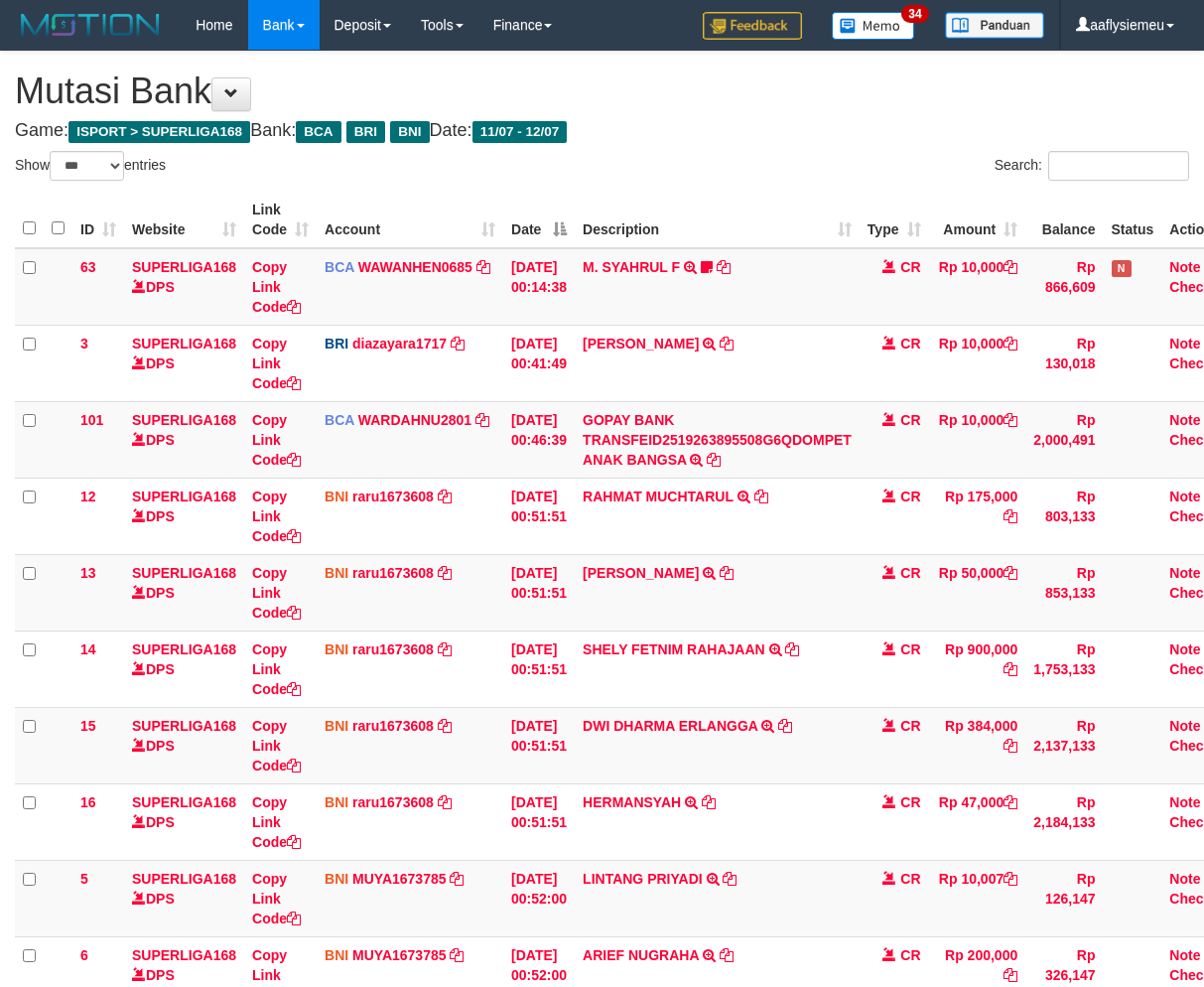 select on "***" 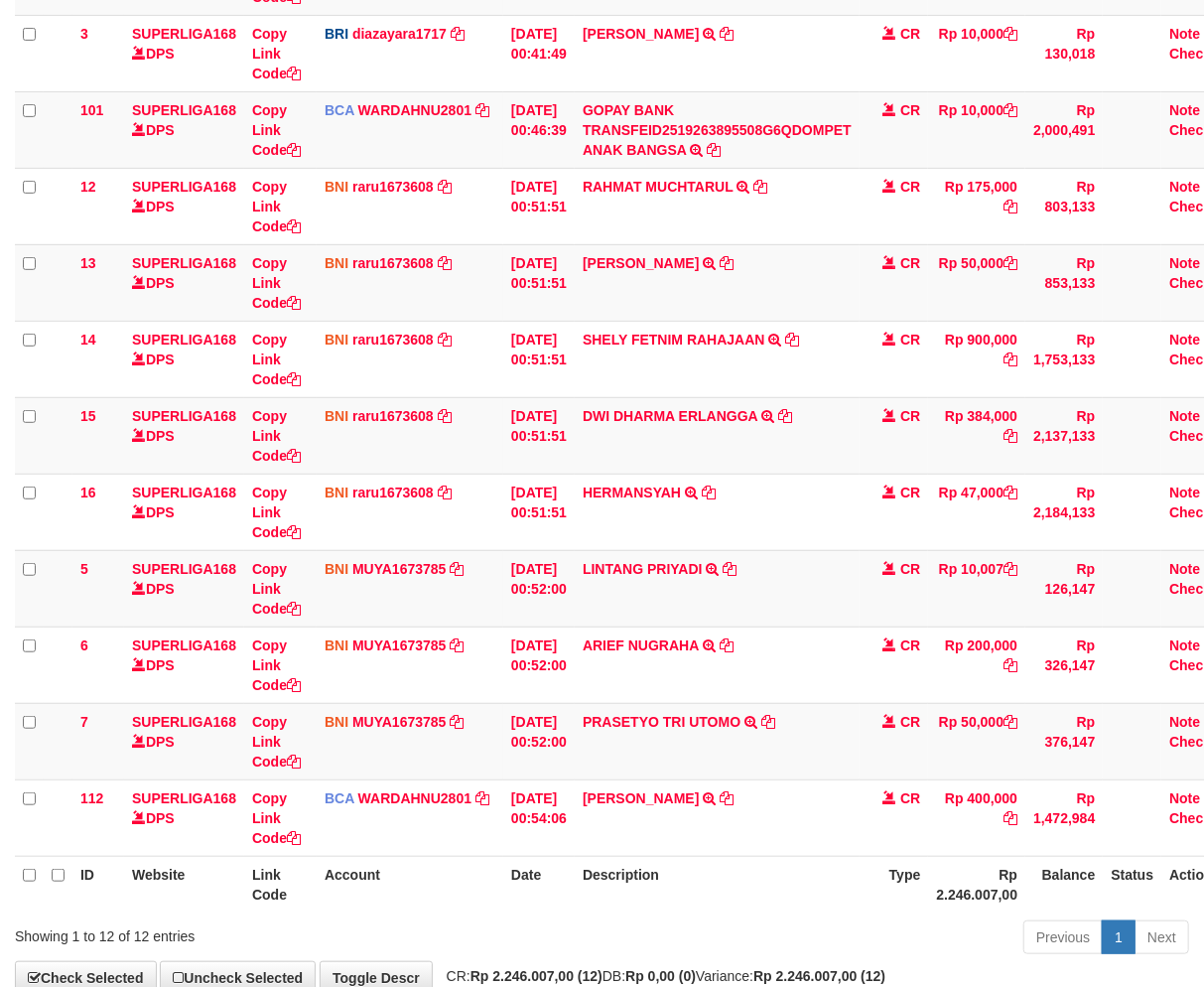scroll, scrollTop: 331, scrollLeft: 0, axis: vertical 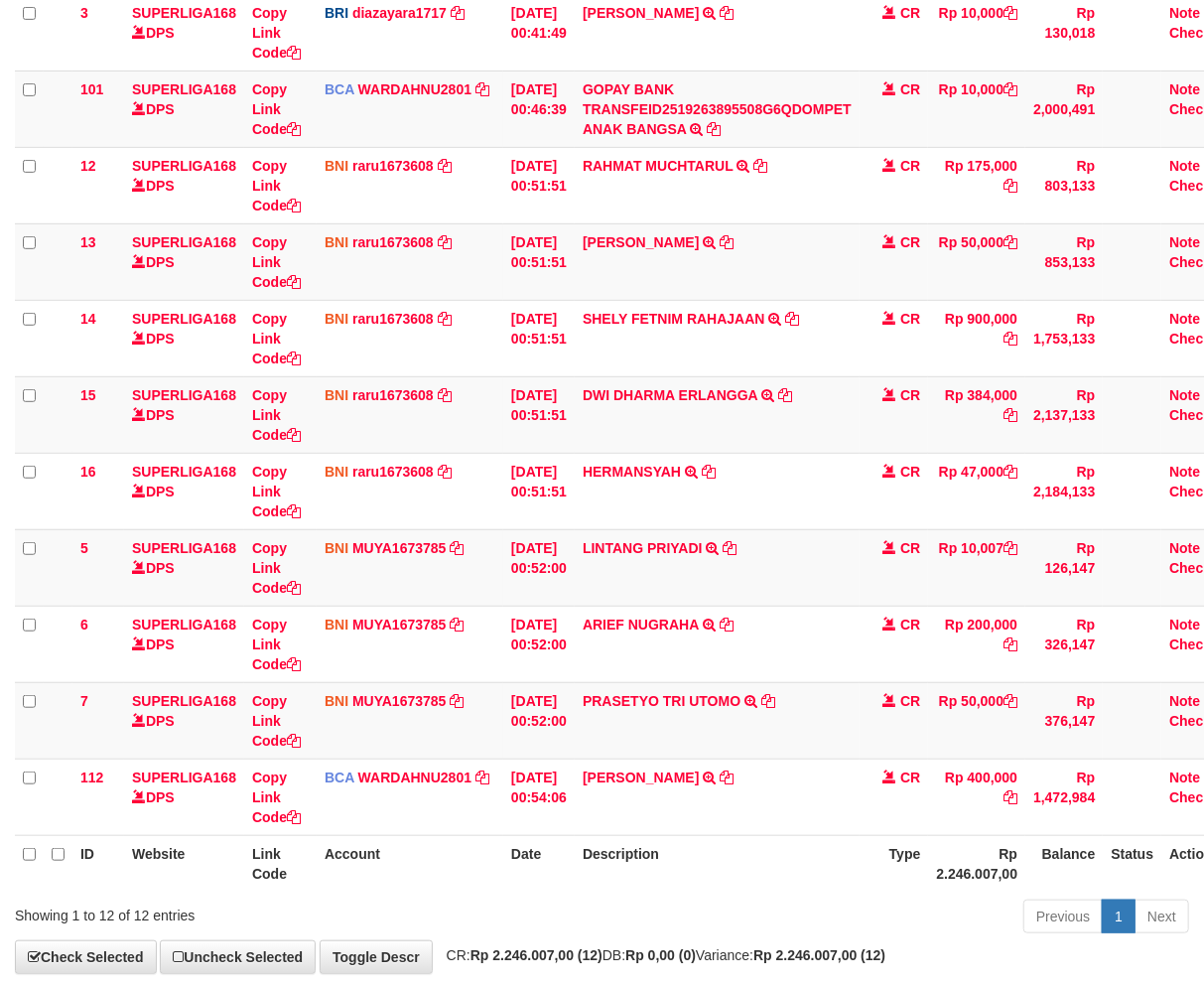 click on "Show  ** ** ** ***  entries Search:
ID Website Link Code Account Date Description Type Amount Balance Status Action
63
SUPERLIGA168    DPS
Copy Link Code
BCA
WAWANHEN0685
DPS
WAWAN HENDRATNO
mutasi_20250712_3096 | 63
mutasi_20250712_3096 | 63
[DATE] 00:14:38
M. SYAHRUL F            TRSF E-BANKING CR 1207/FTSCY/WS95051
10000.002025071252074317 TRFDN-M. SYAHRUL FESPAY DEBIT INDONE    frmnsyh373
CR
Rp 10,000
Rp 866,609
N
Note
Check
3" at bounding box center [602, 380] 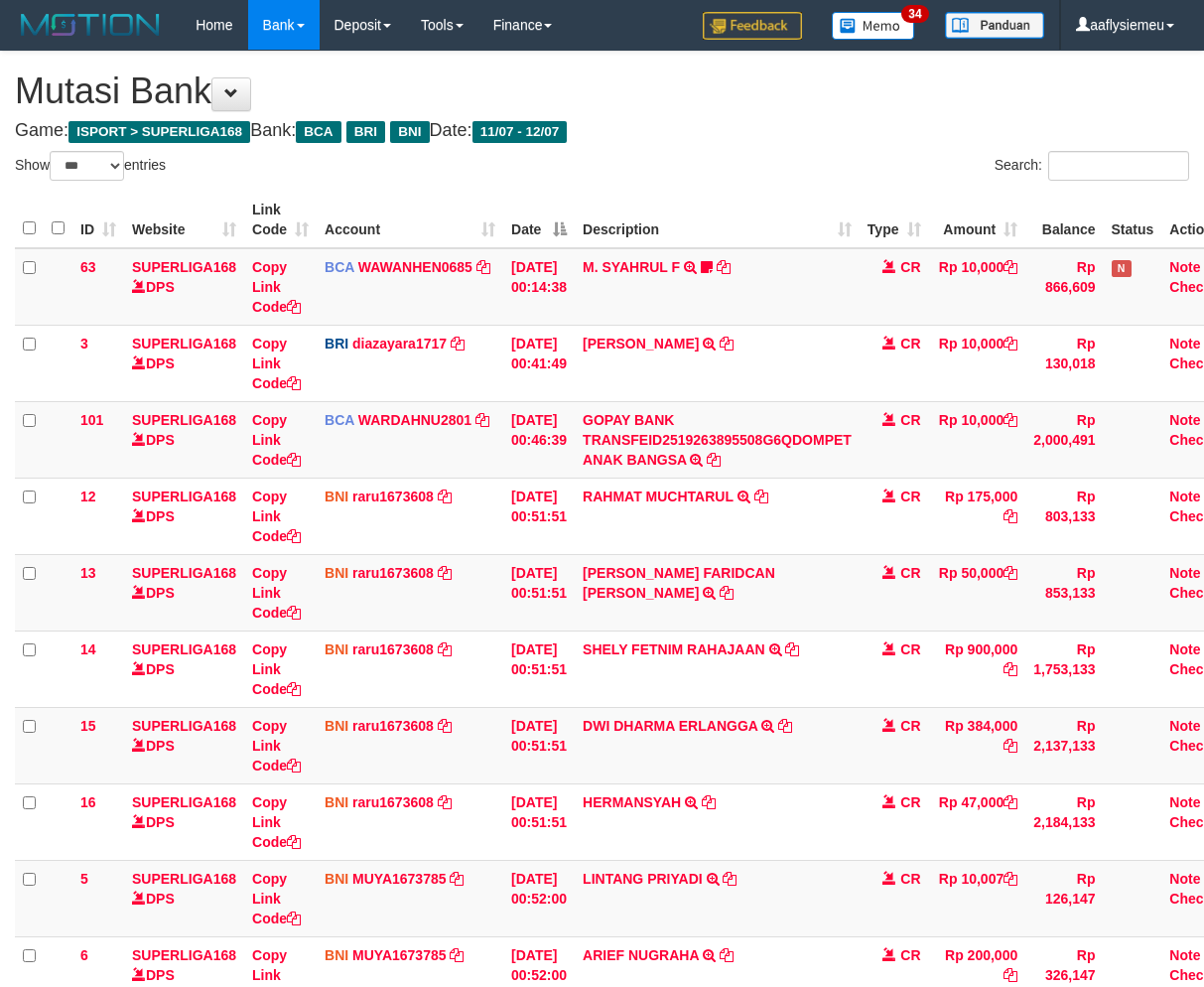 select on "***" 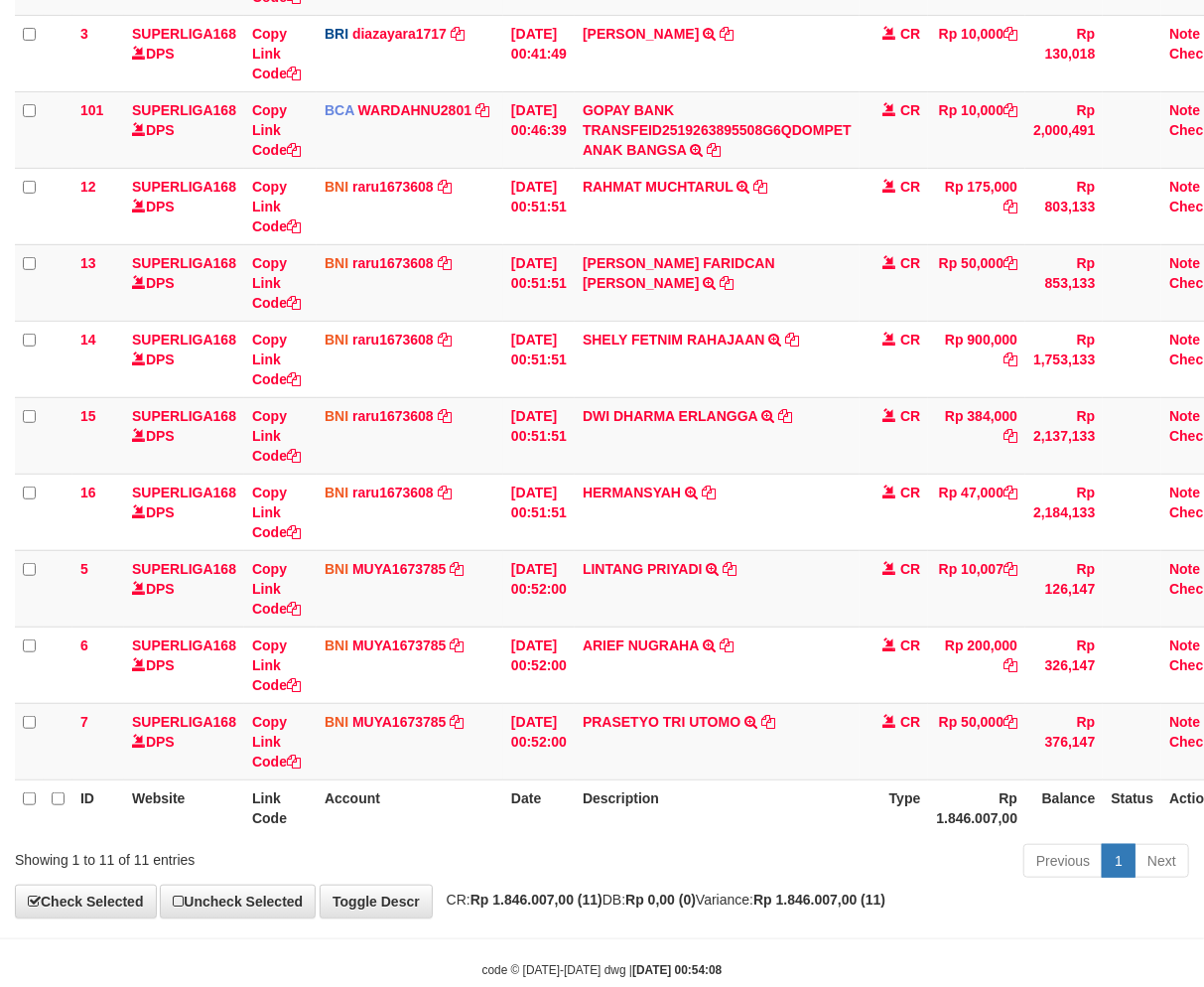 scroll, scrollTop: 331, scrollLeft: 0, axis: vertical 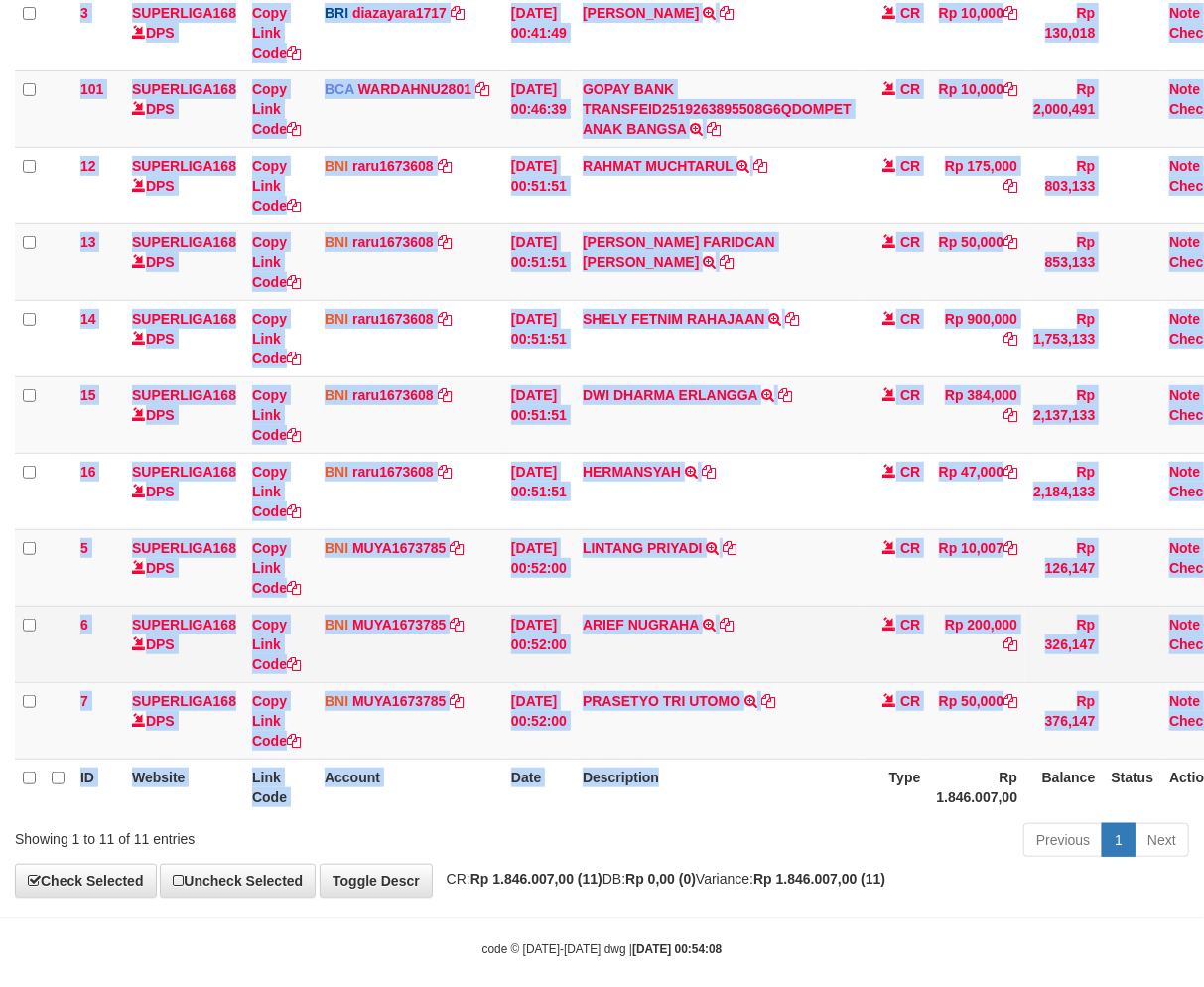drag, startPoint x: 751, startPoint y: 812, endPoint x: 1199, endPoint y: 668, distance: 470.5741 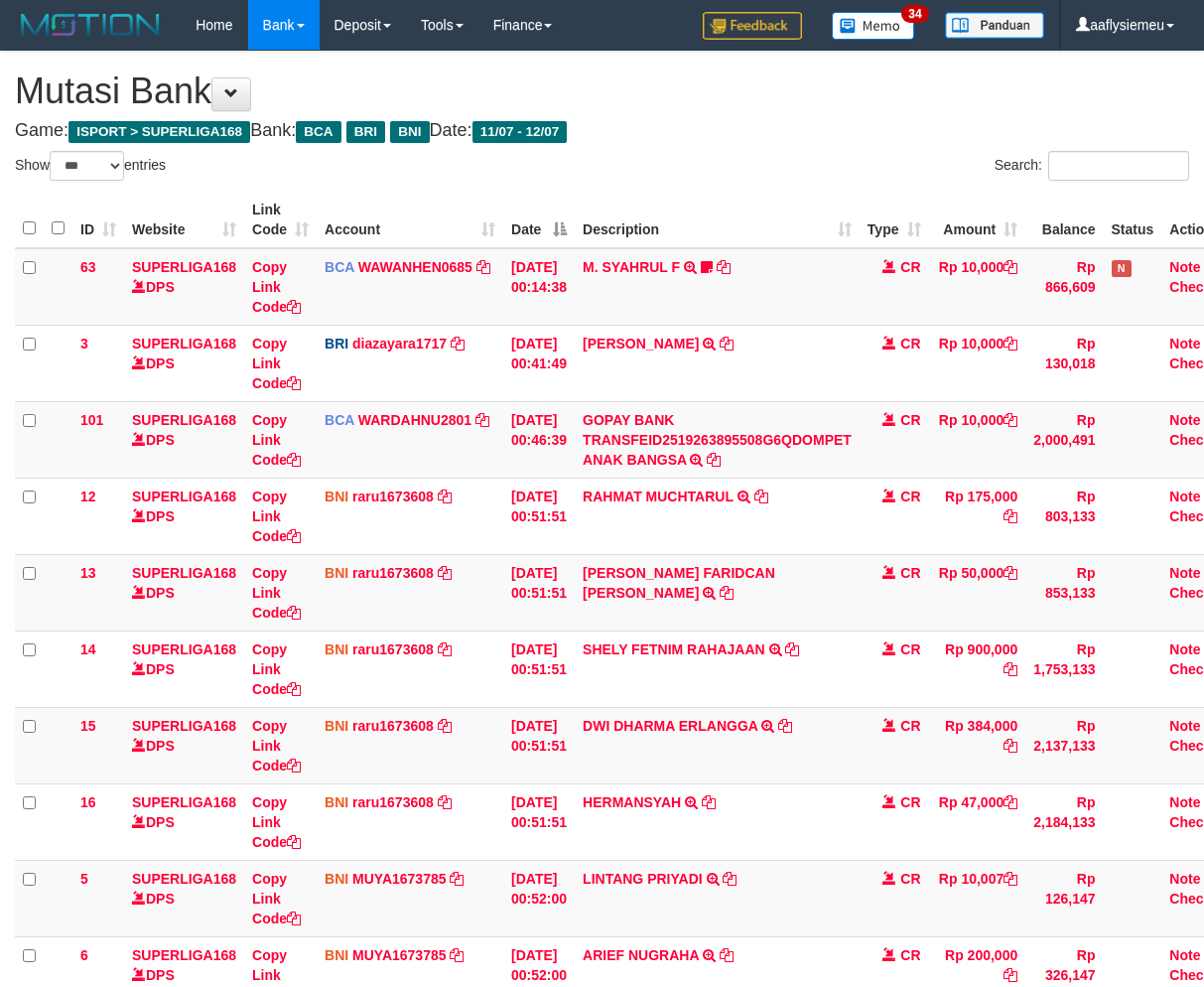 select on "***" 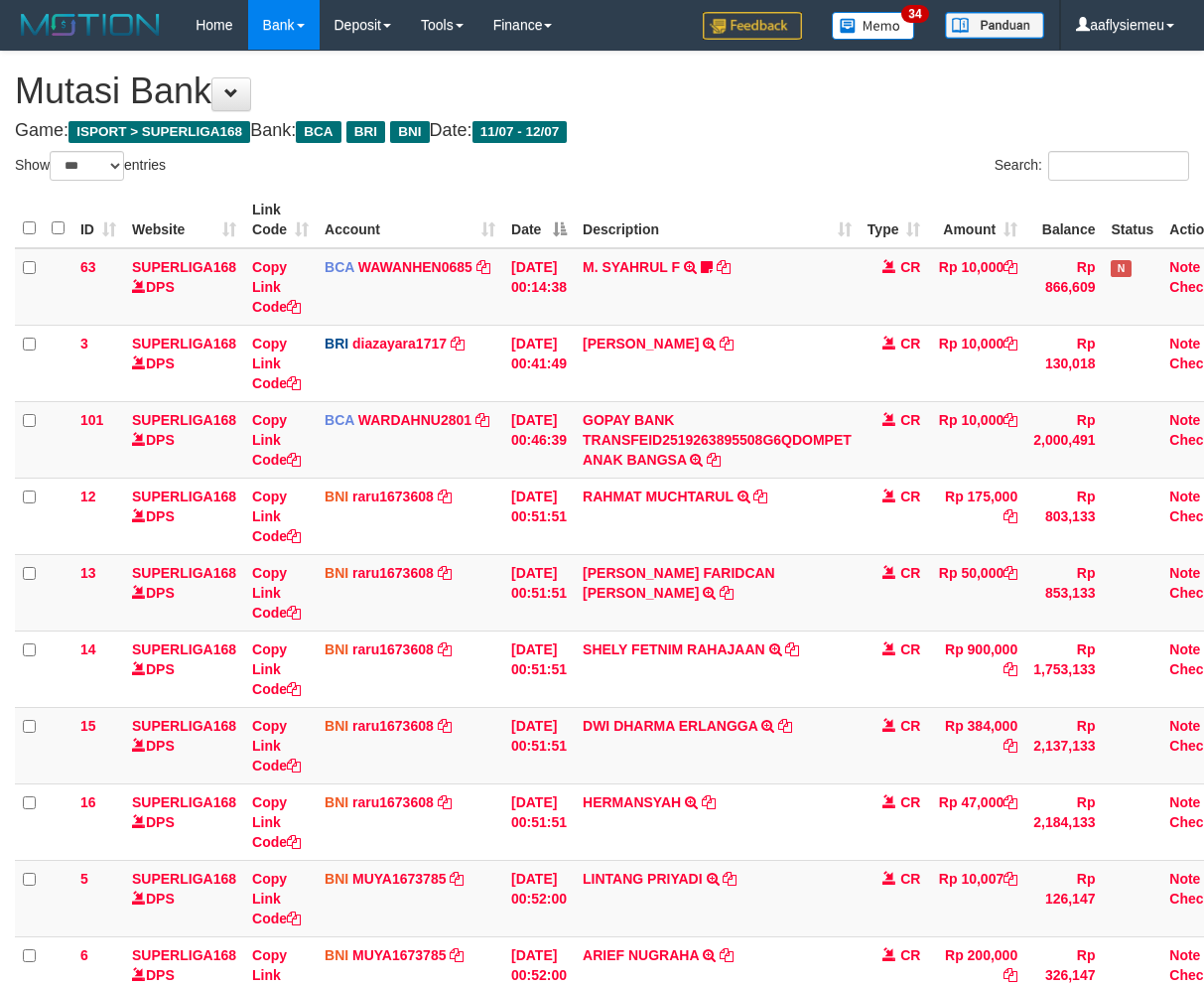 scroll, scrollTop: 310, scrollLeft: 0, axis: vertical 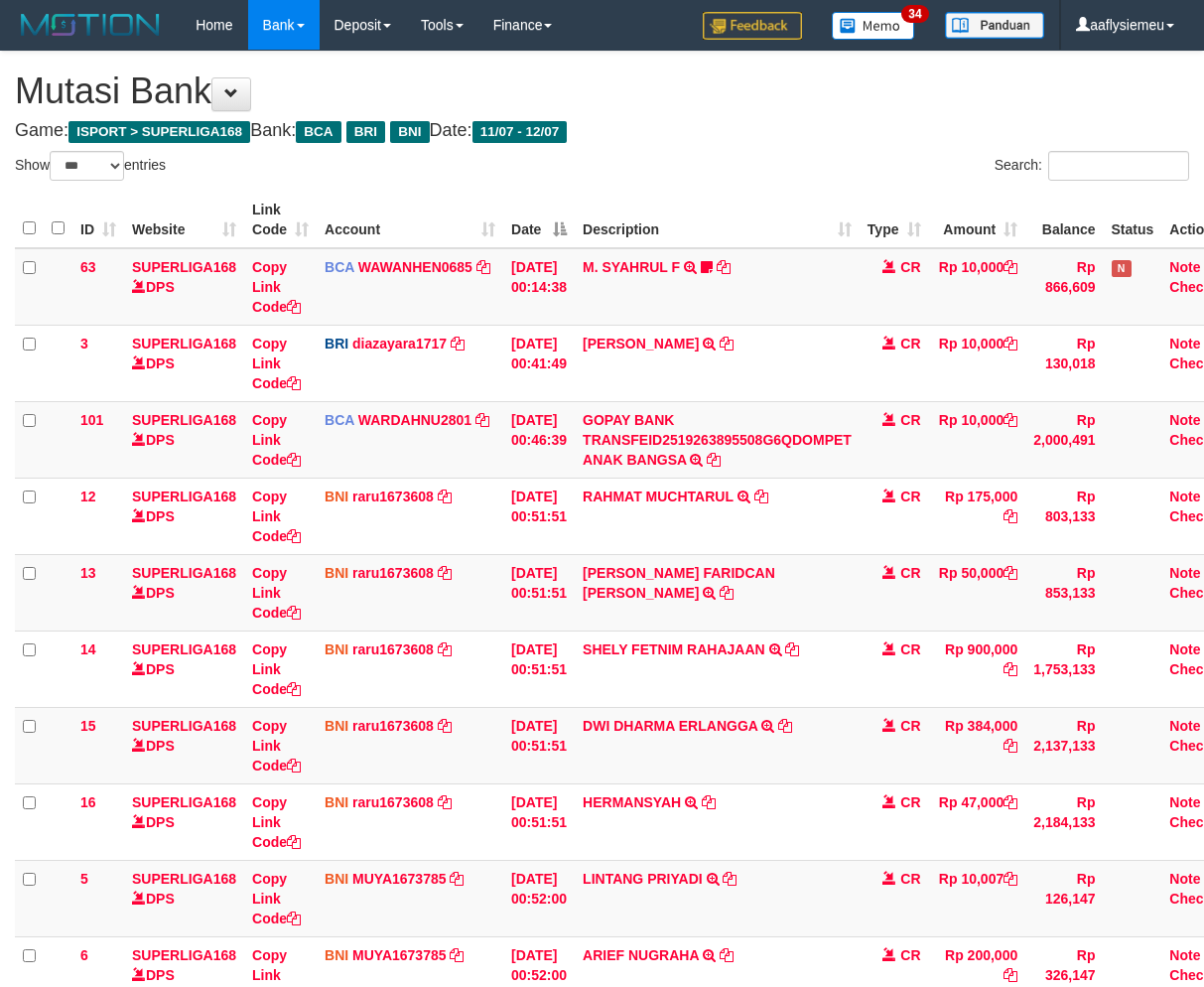 select on "***" 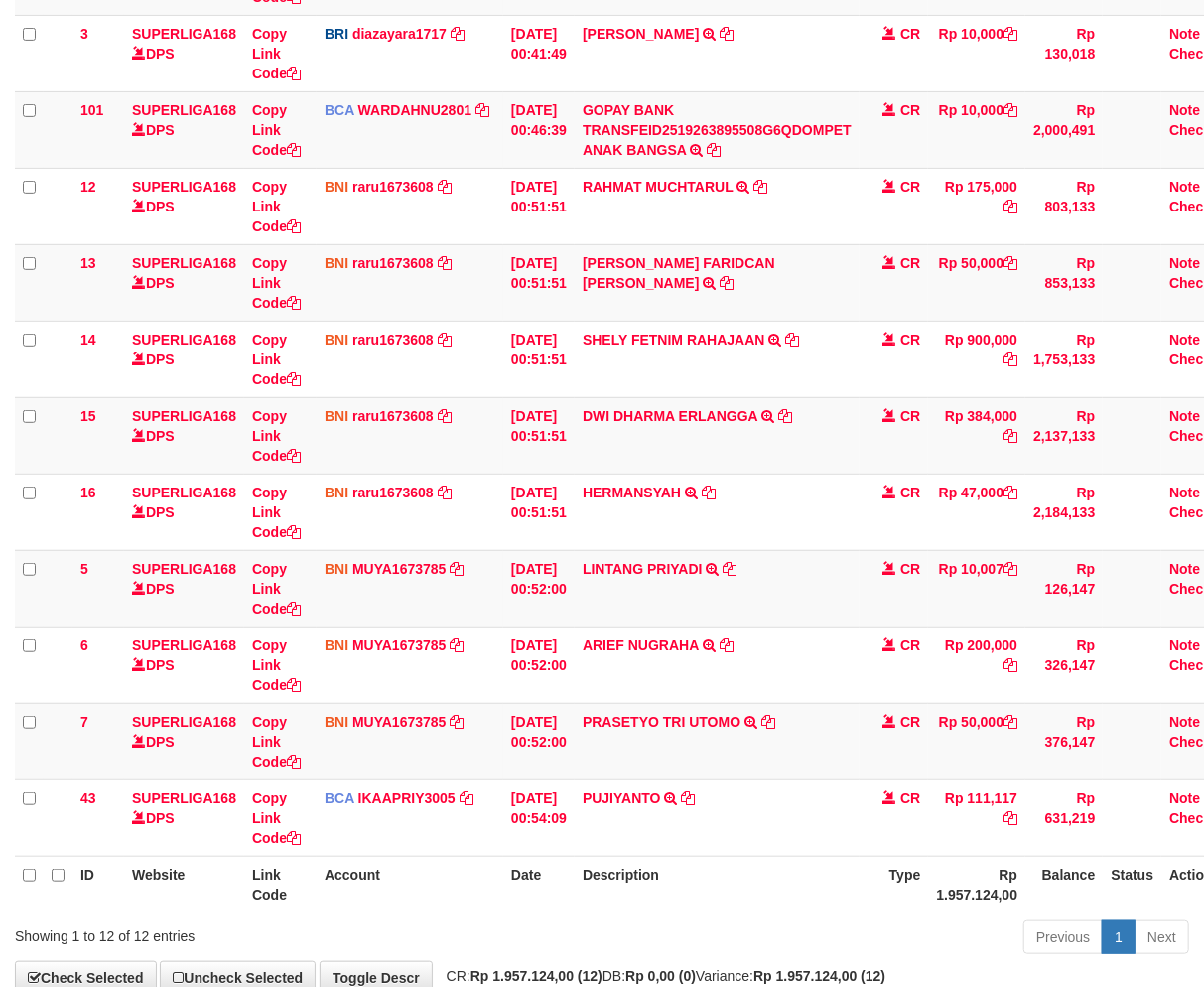 scroll, scrollTop: 331, scrollLeft: 0, axis: vertical 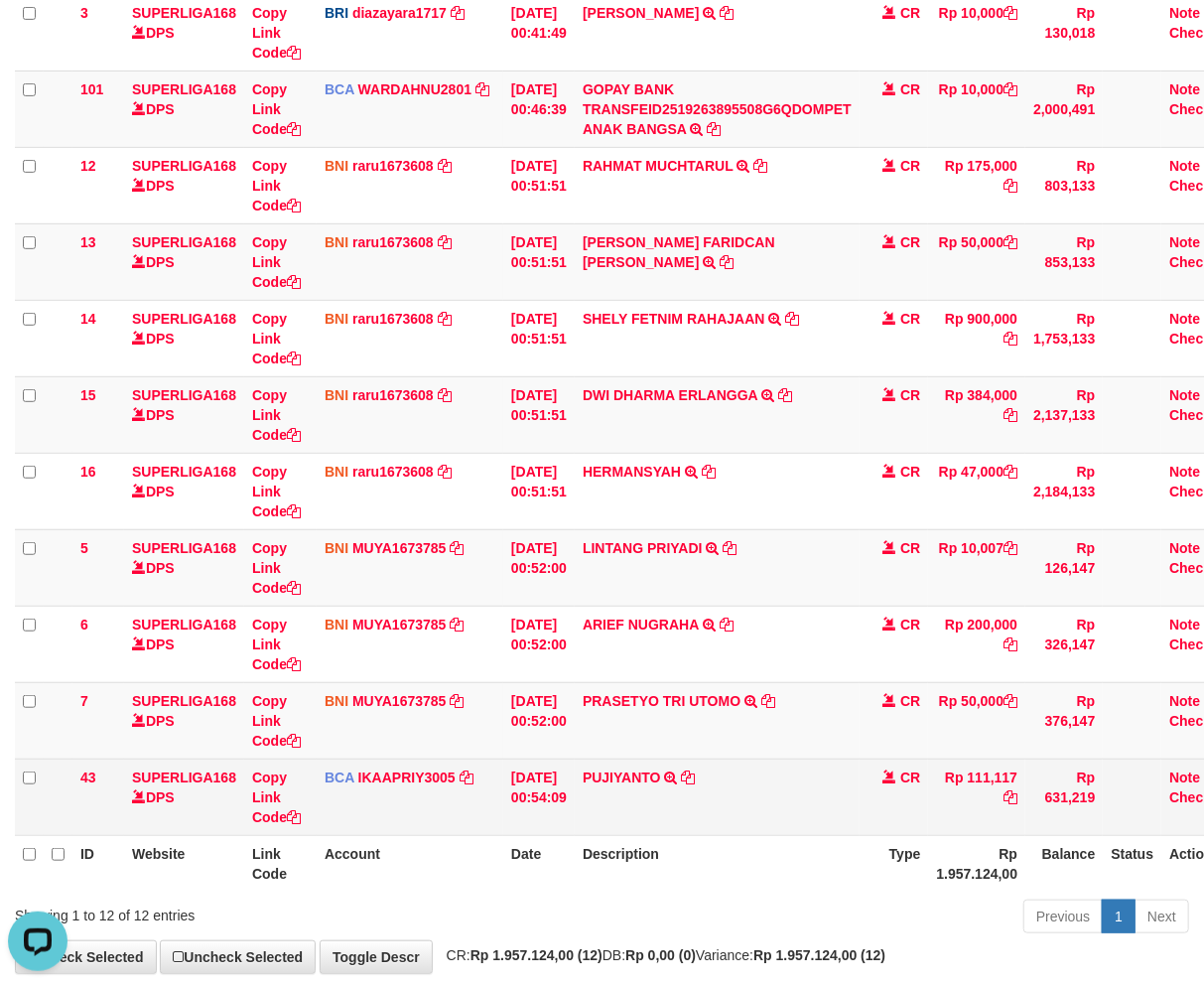 click on "PUJIYANTO         TRSF E-BANKING CR 1207/FTSCY/WS95271
111117.00PUJIYANTO" at bounding box center [717, 796] 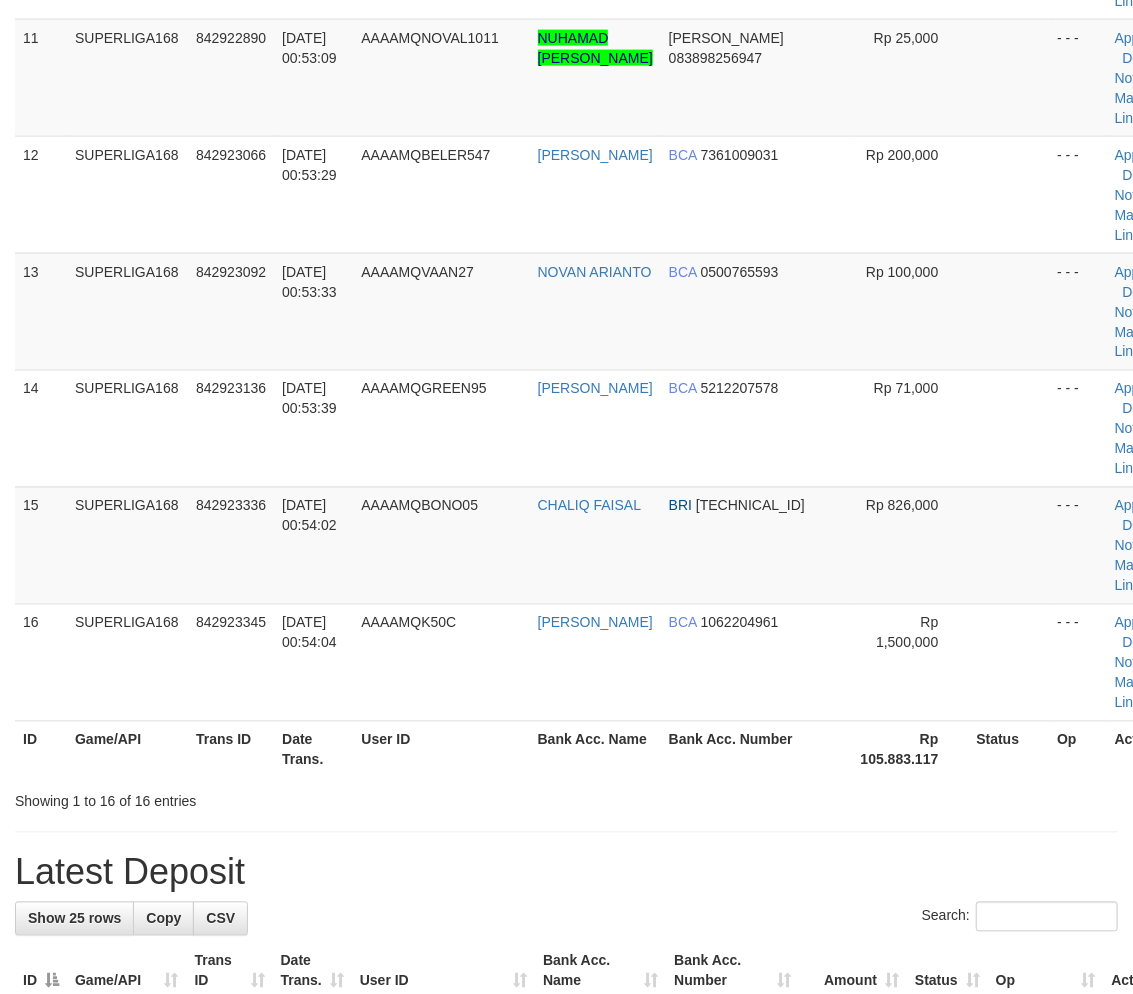 scroll, scrollTop: 985, scrollLeft: 0, axis: vertical 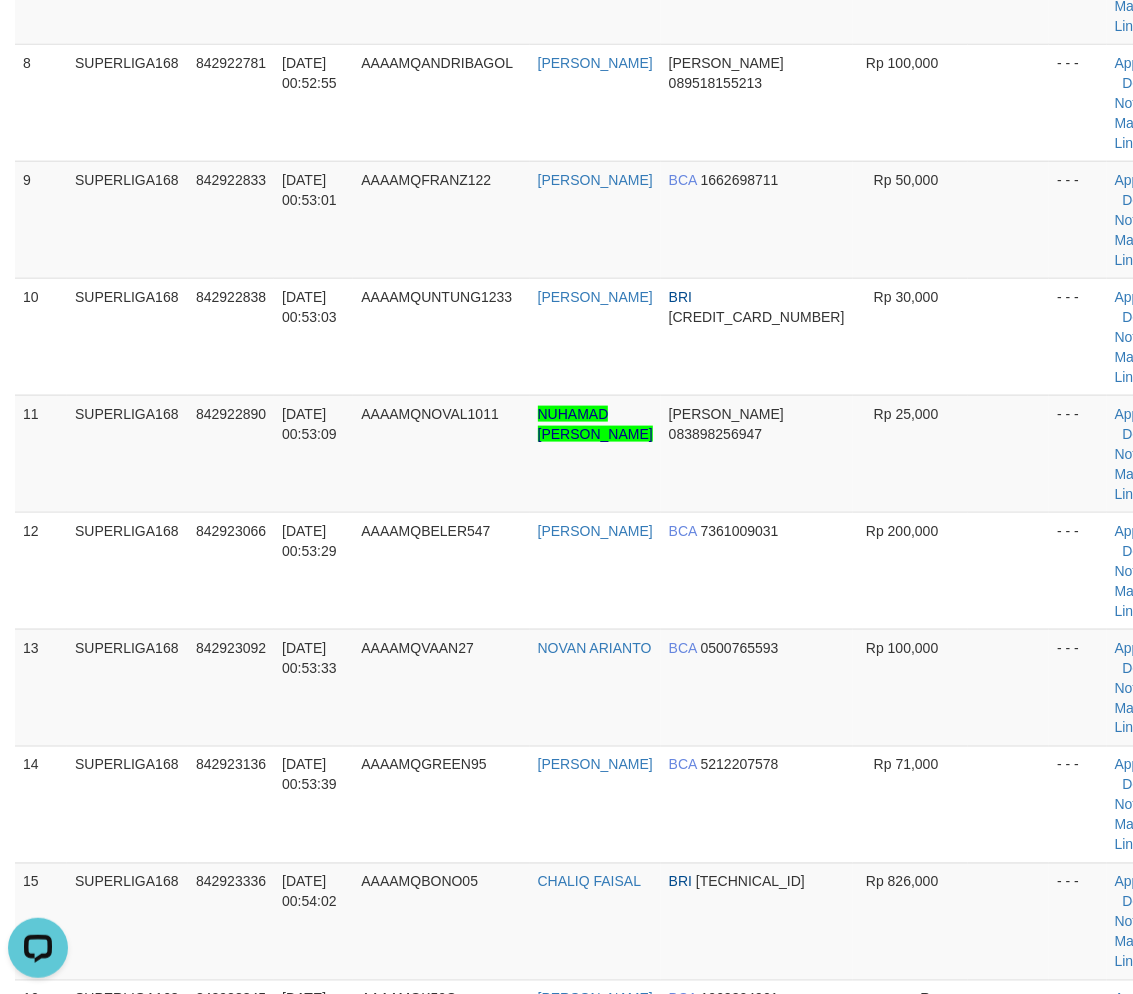 click on "12" at bounding box center [41, 570] 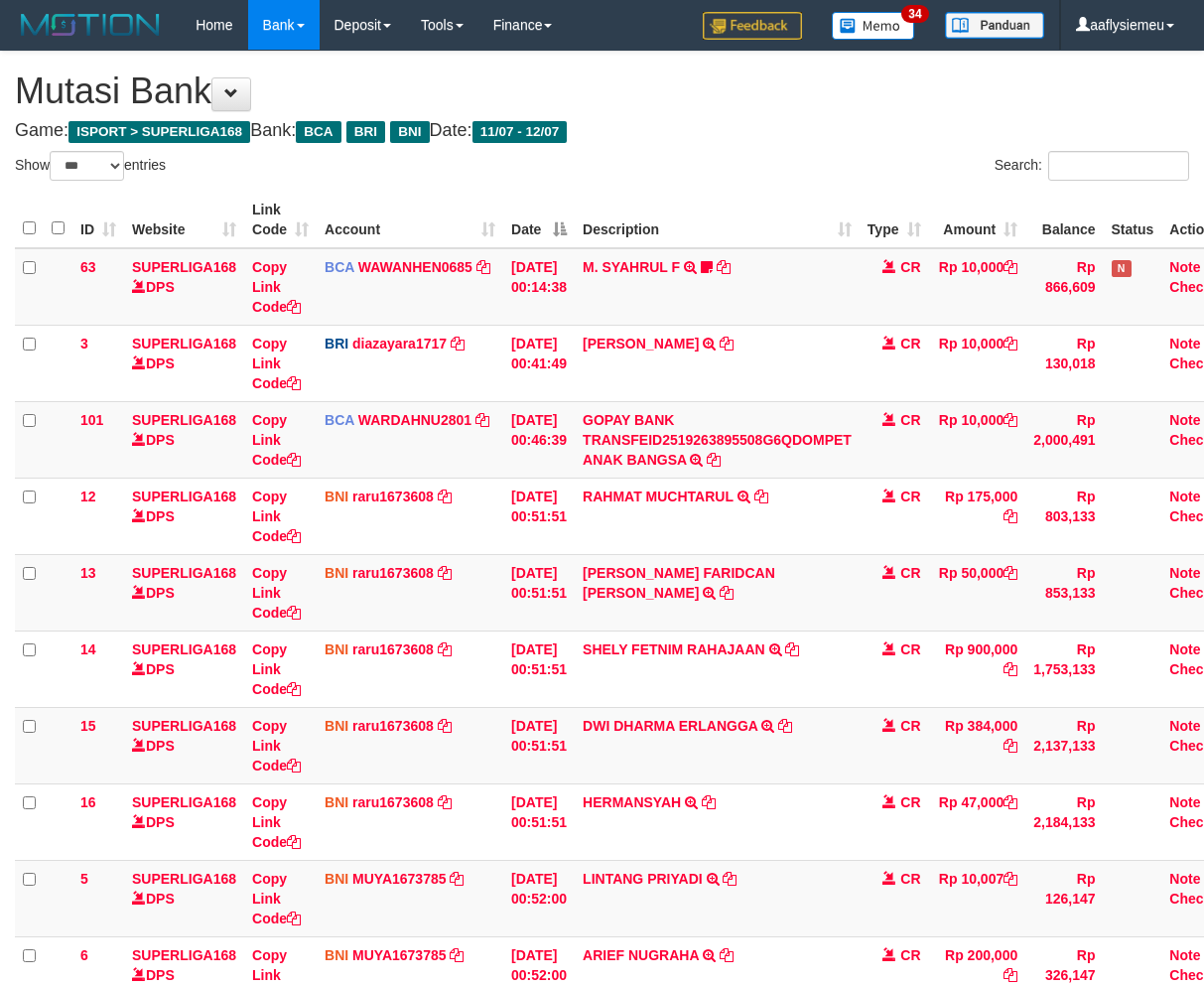 select on "***" 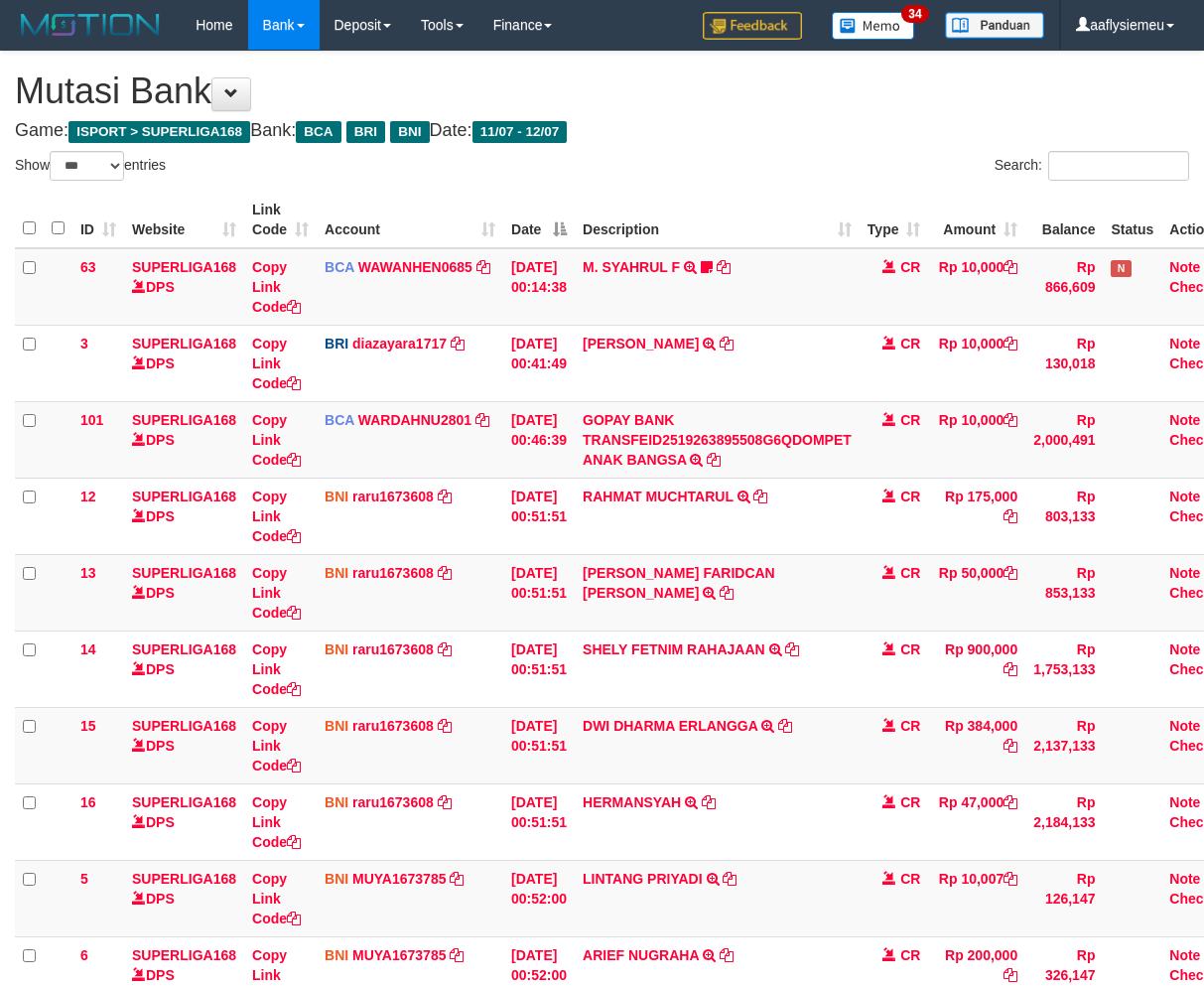 click on "PUJIYANTO         TRSF E-BANKING CR 1207/FTSCY/WS95271
111117.00PUJIYANTO" at bounding box center (717, 1127) 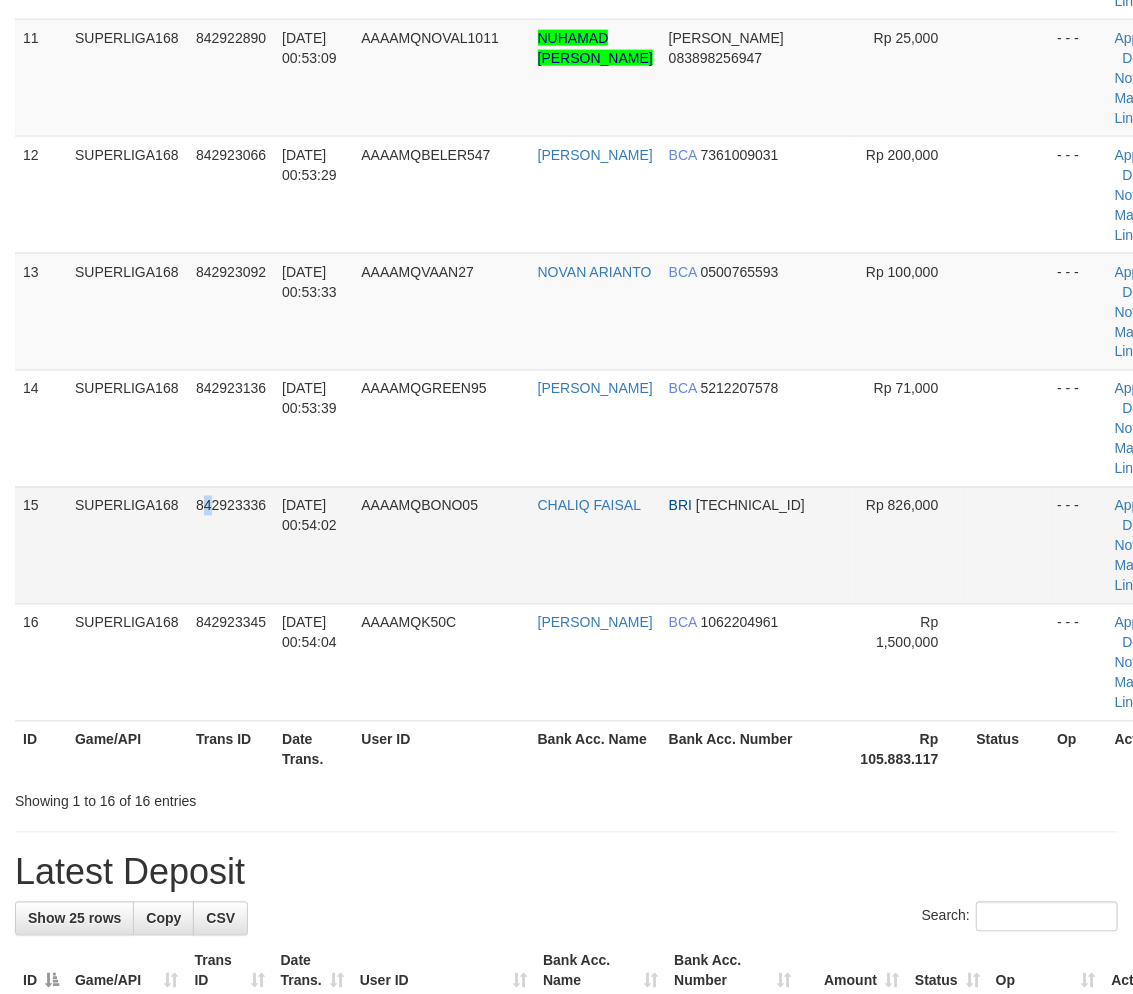 click on "842923336" at bounding box center [231, 545] 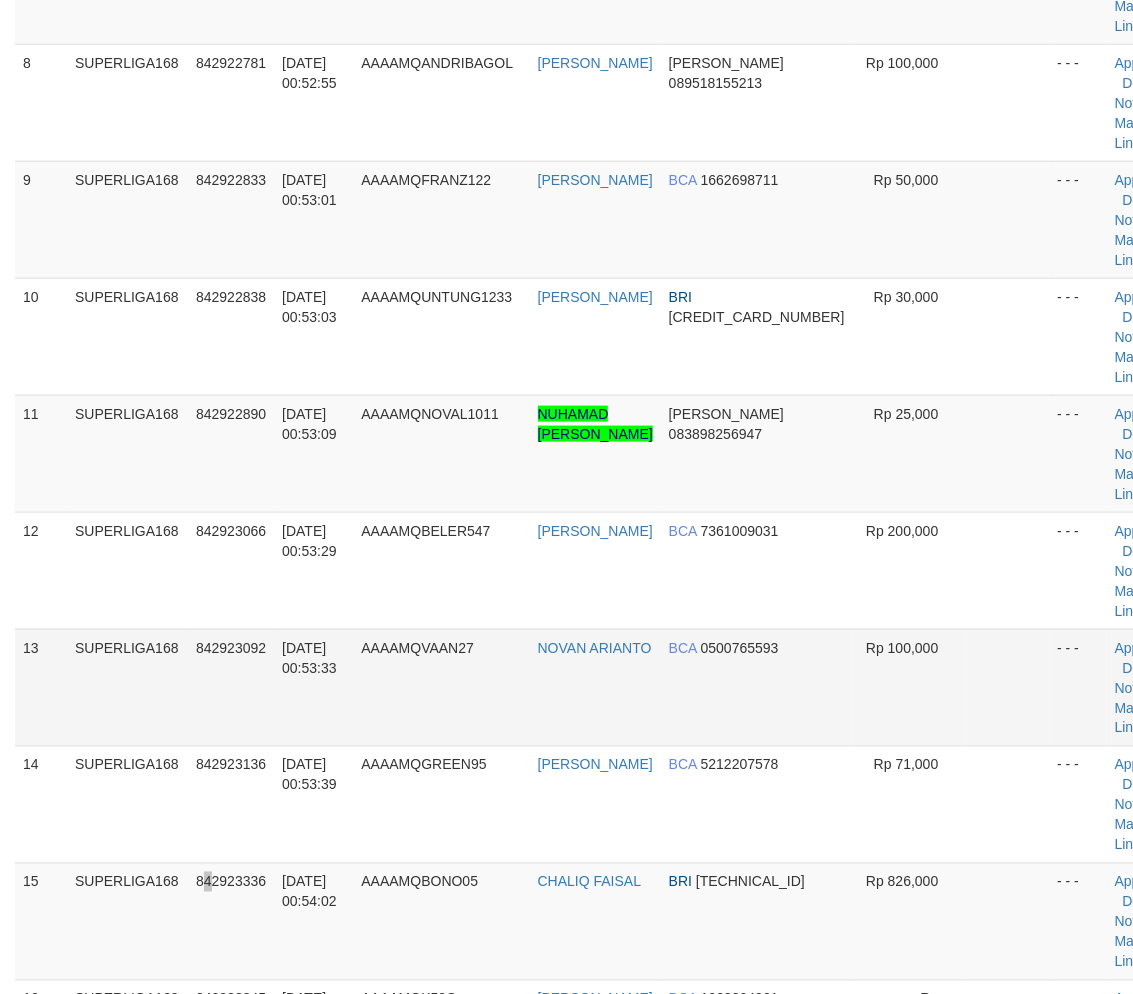 scroll, scrollTop: 1047, scrollLeft: 0, axis: vertical 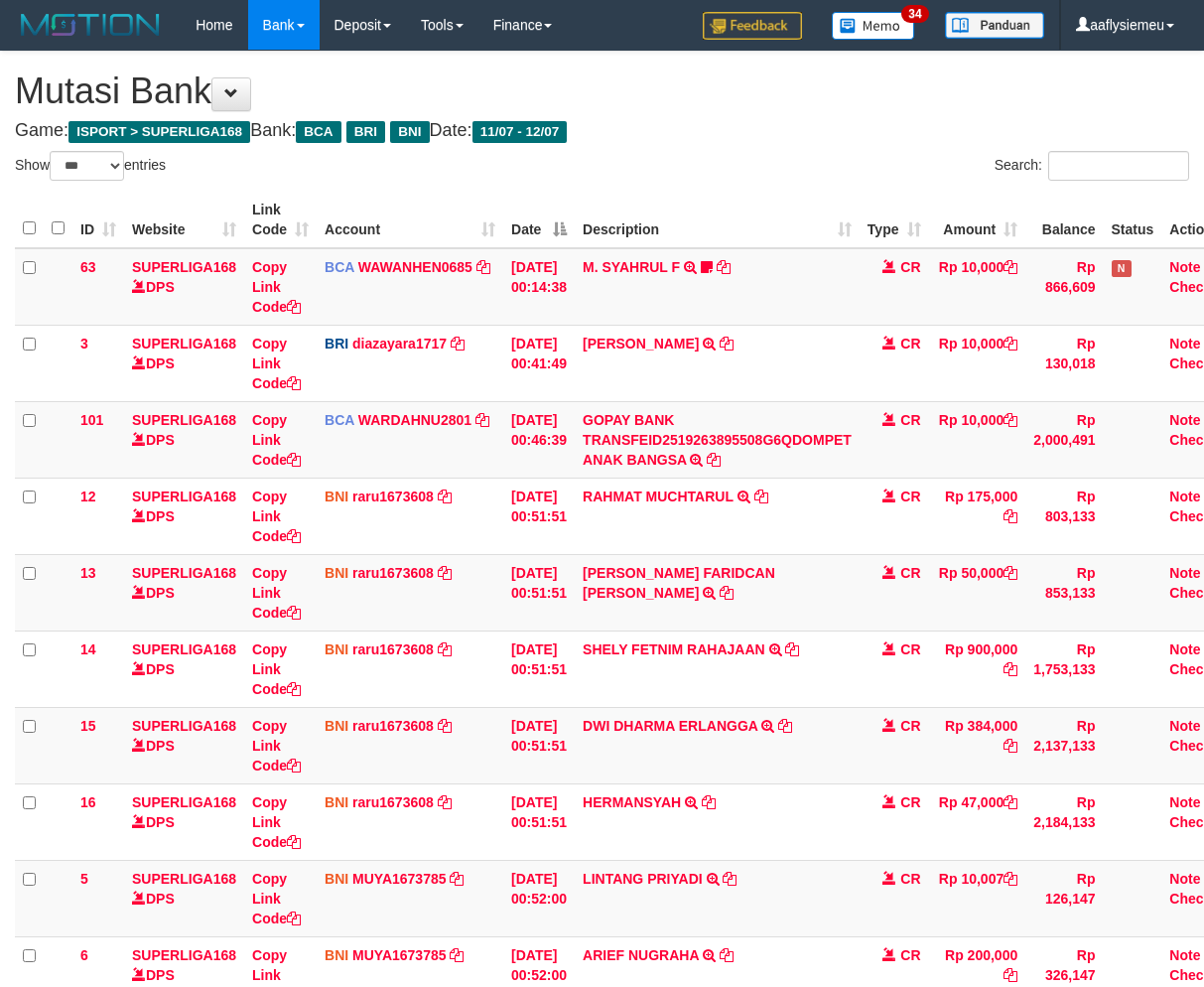 select on "***" 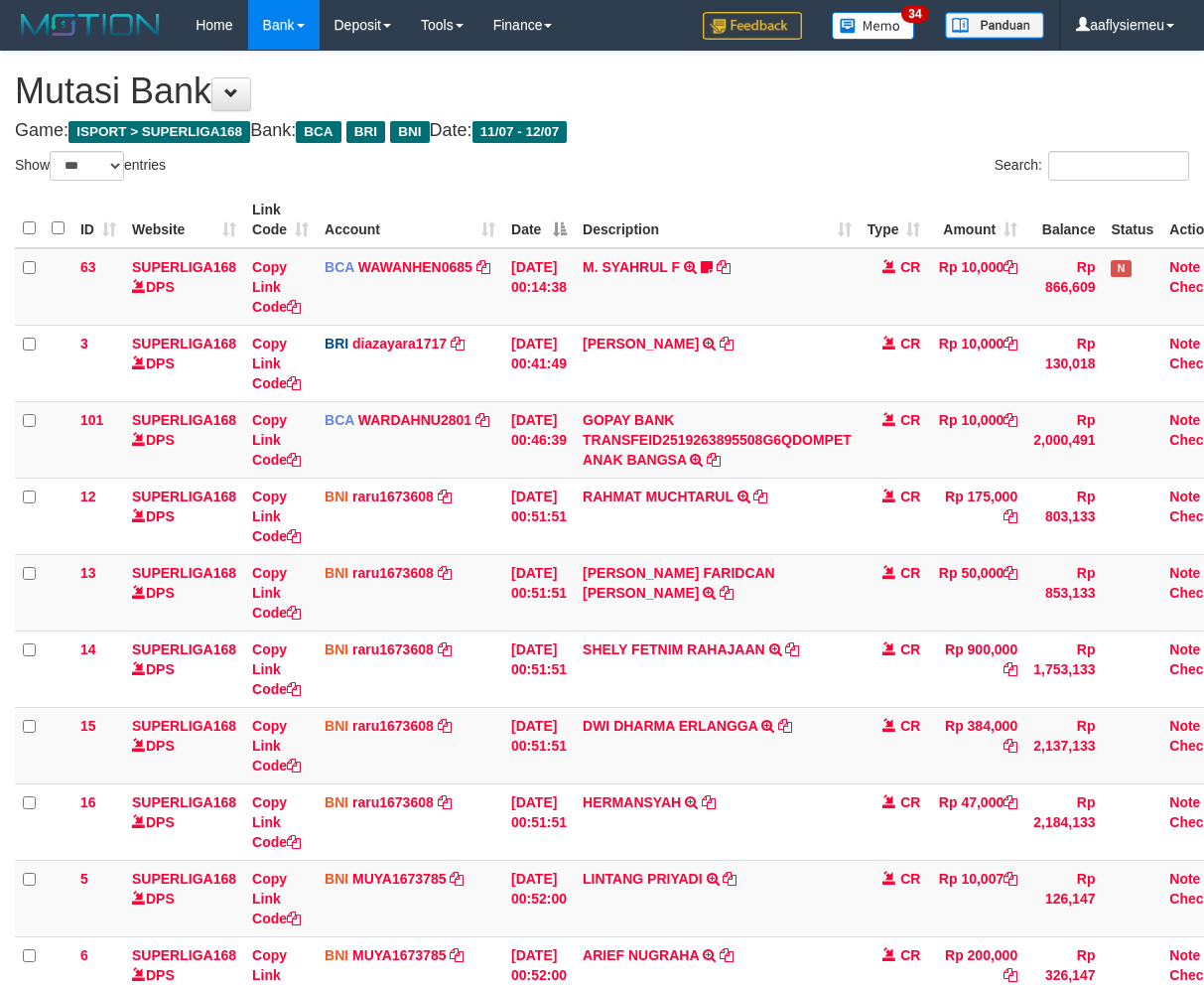 scroll, scrollTop: 310, scrollLeft: 0, axis: vertical 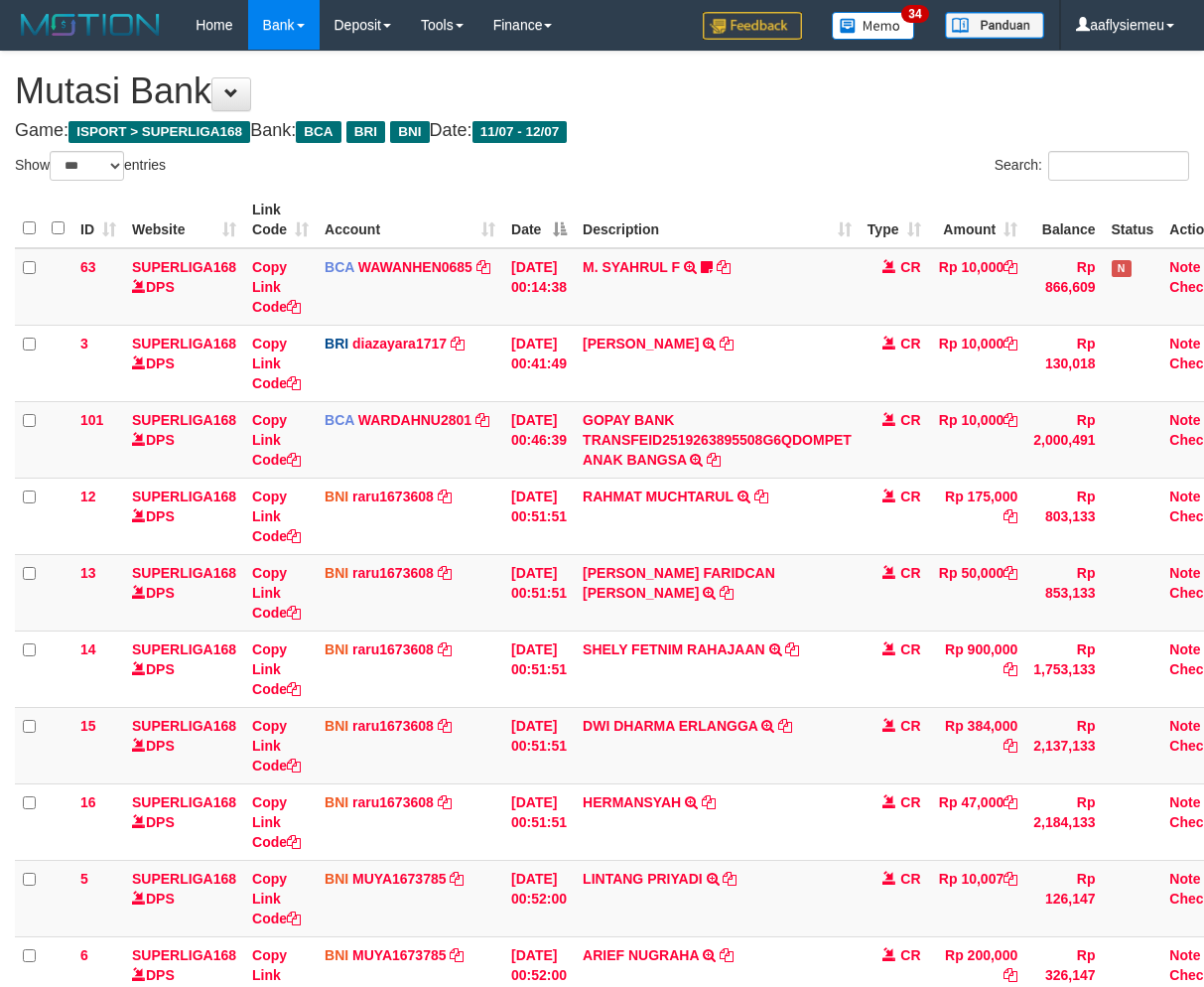select on "***" 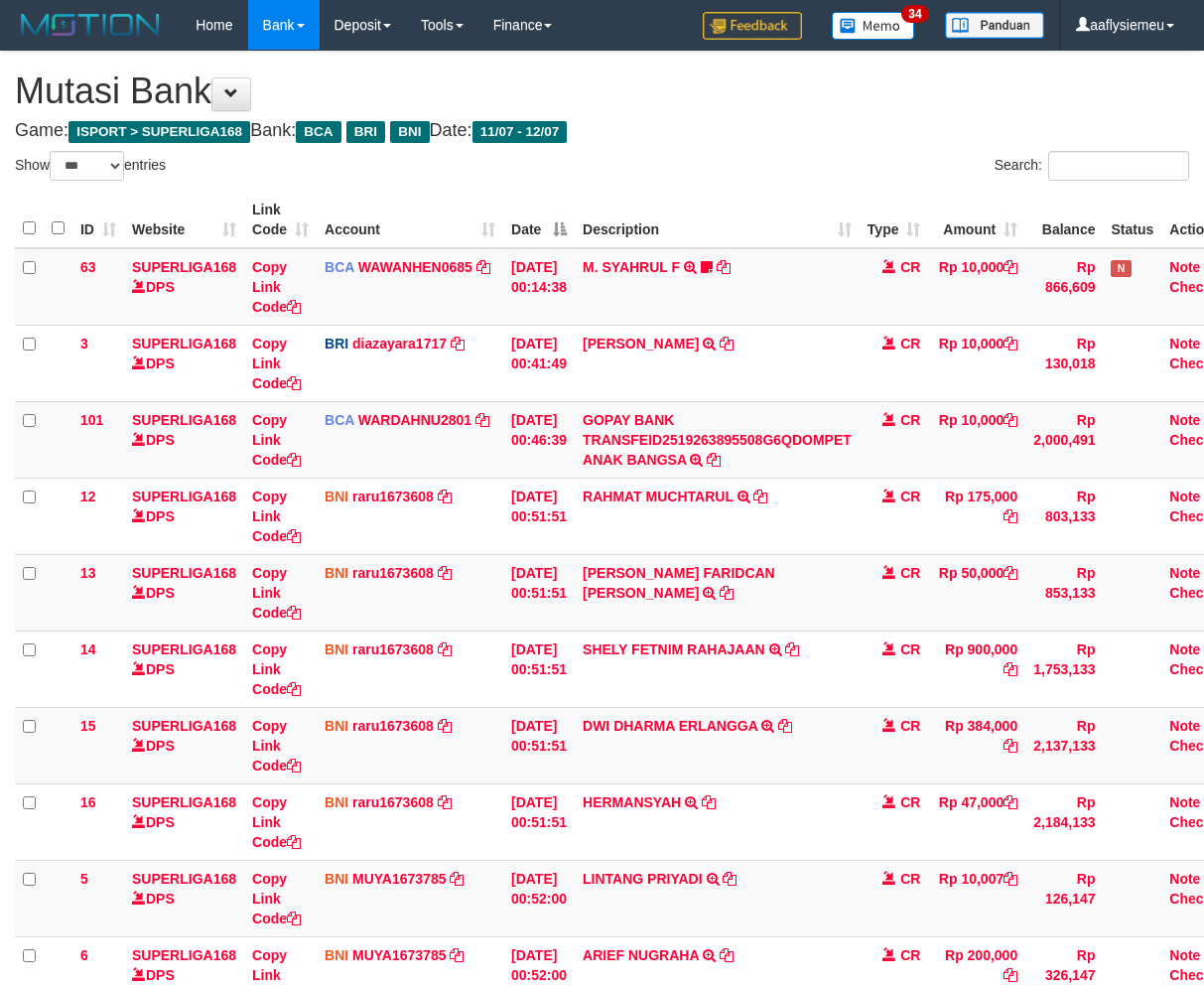 scroll, scrollTop: 310, scrollLeft: 0, axis: vertical 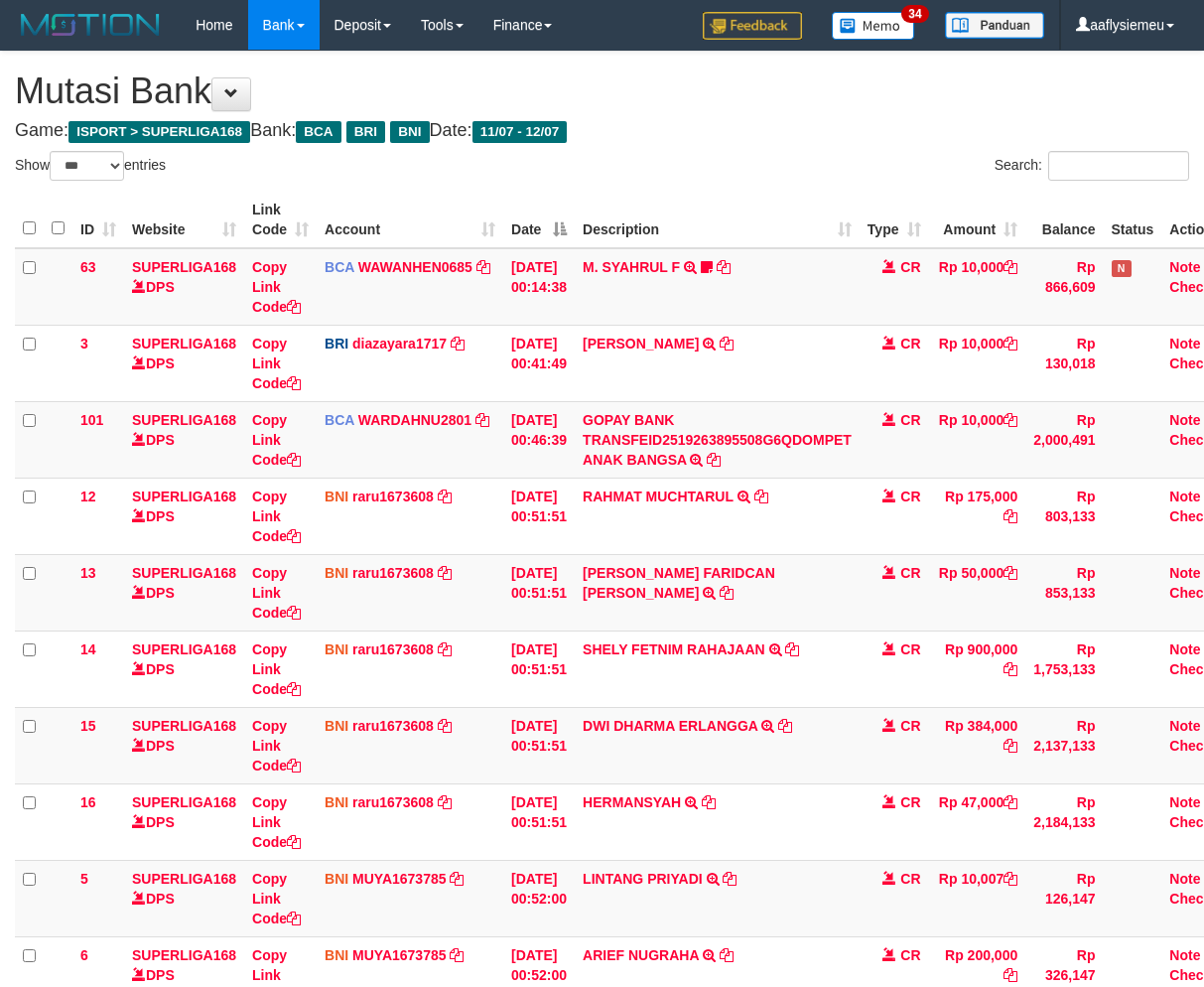 select on "***" 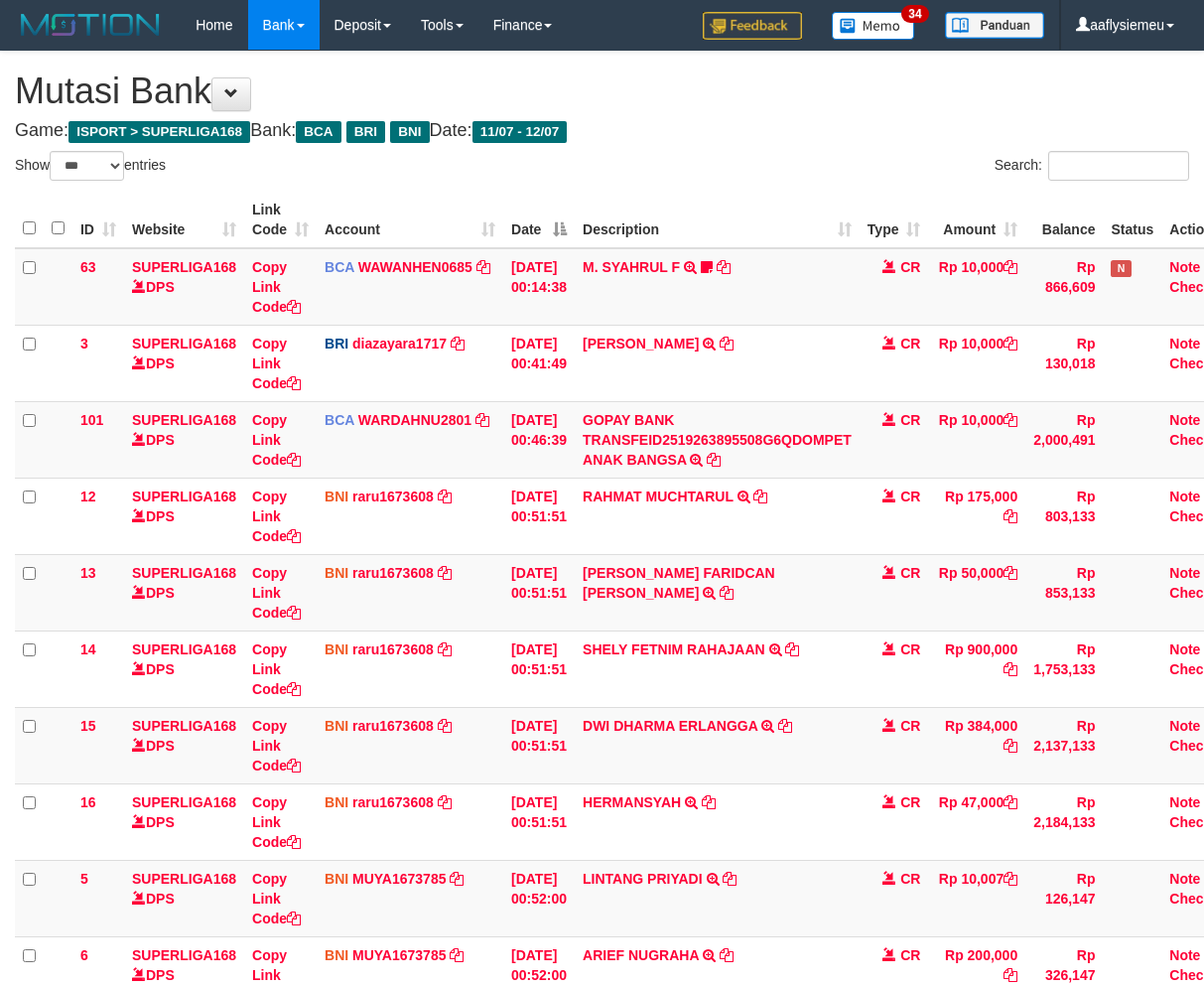 scroll, scrollTop: 310, scrollLeft: 0, axis: vertical 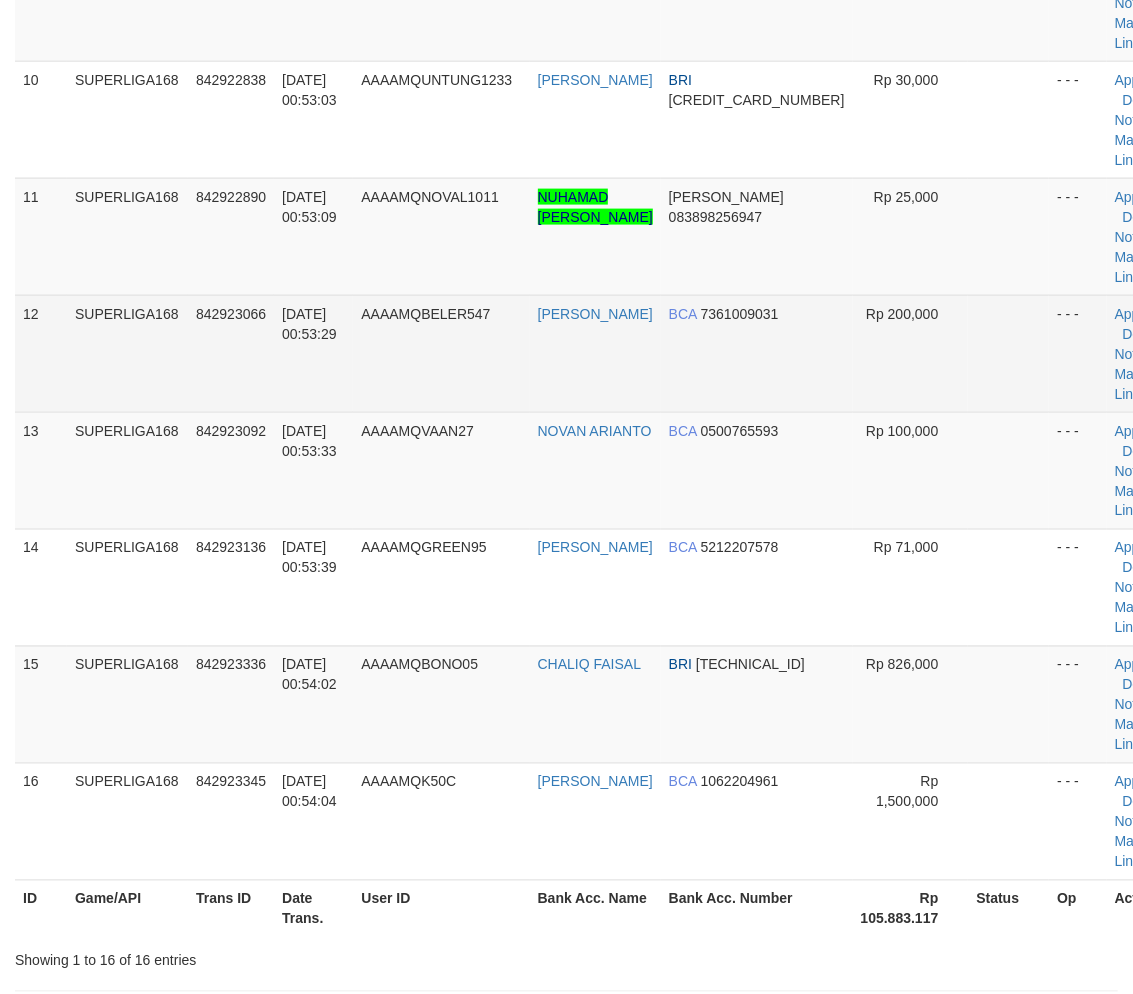 click on "SUPERLIGA168" at bounding box center [127, 353] 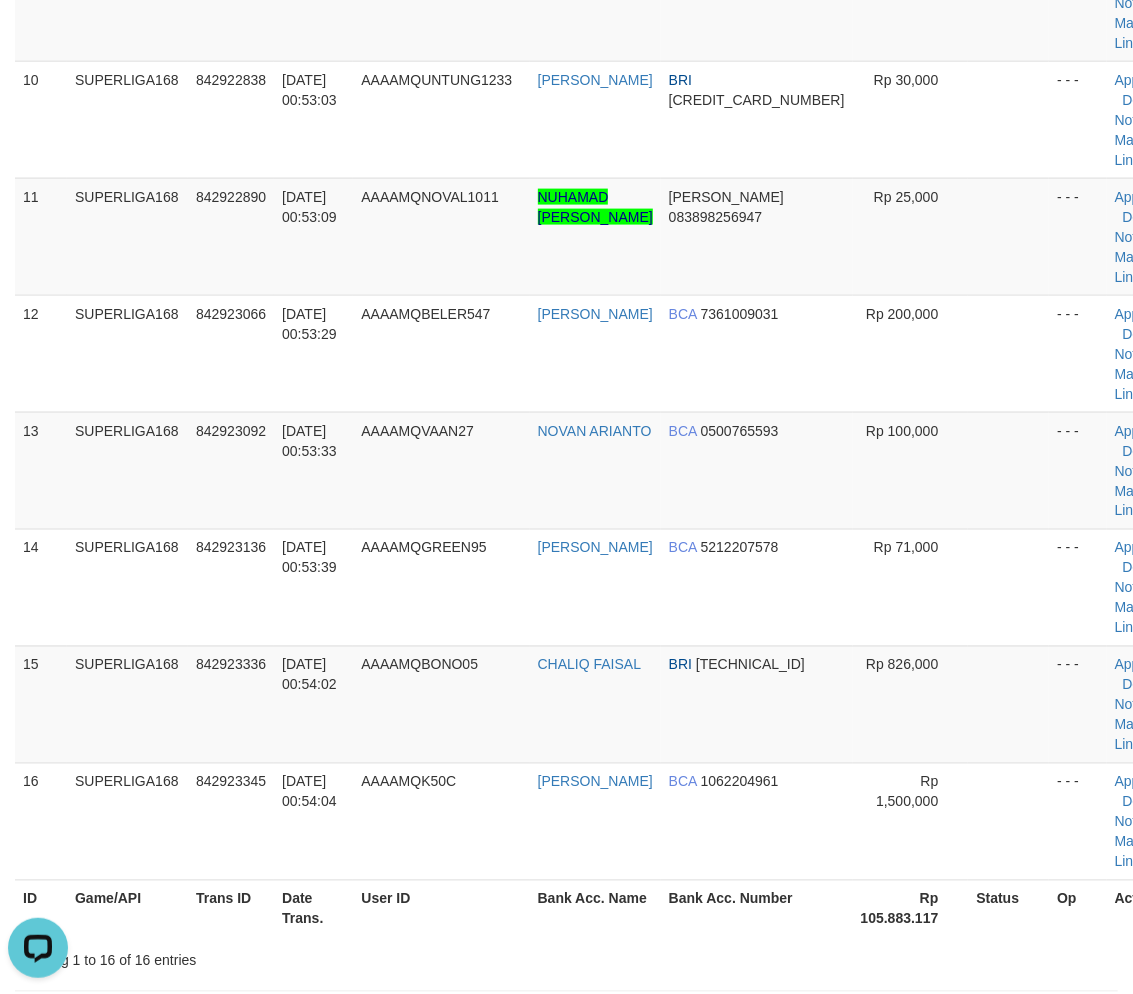 scroll, scrollTop: 0, scrollLeft: 0, axis: both 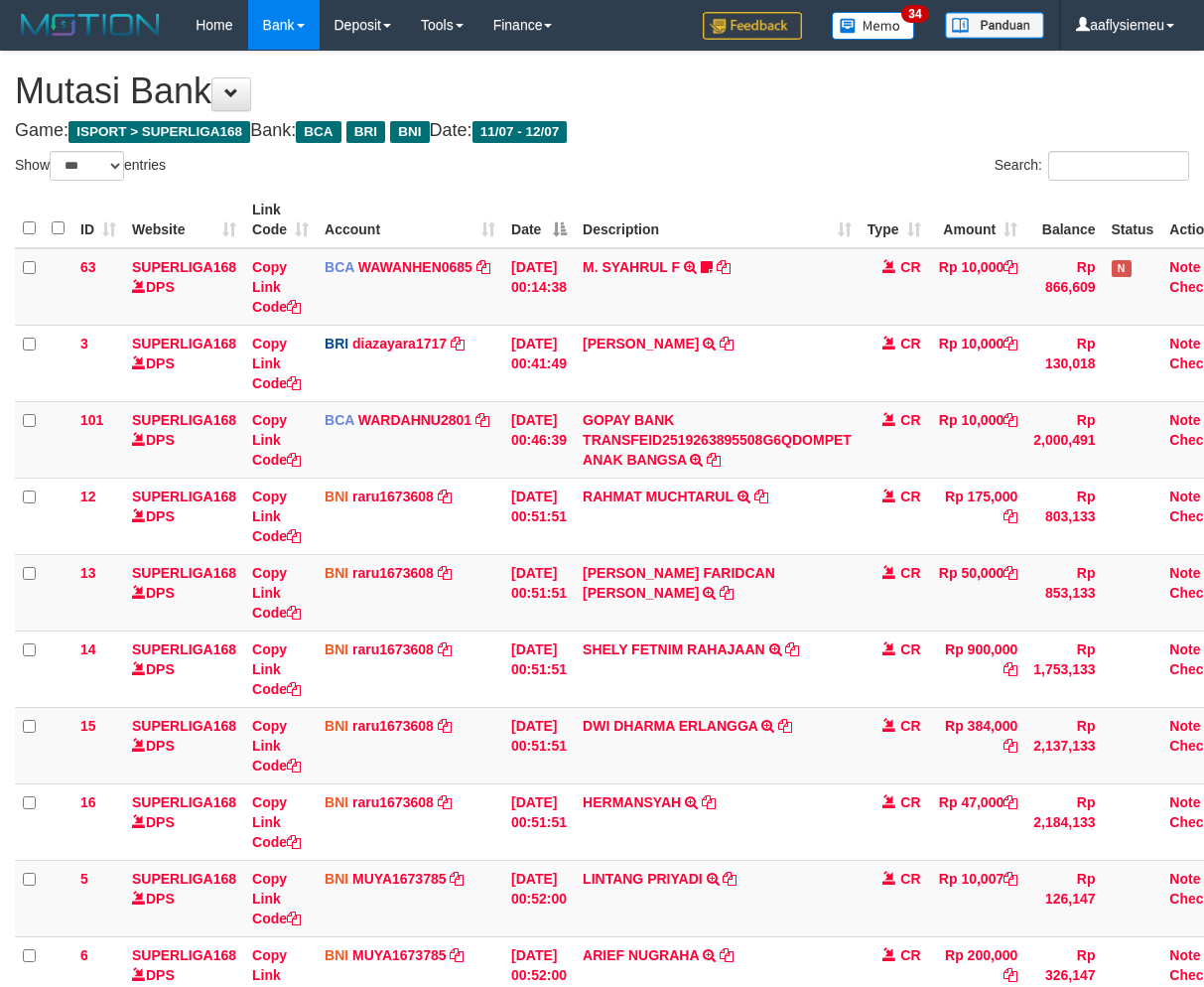 select on "***" 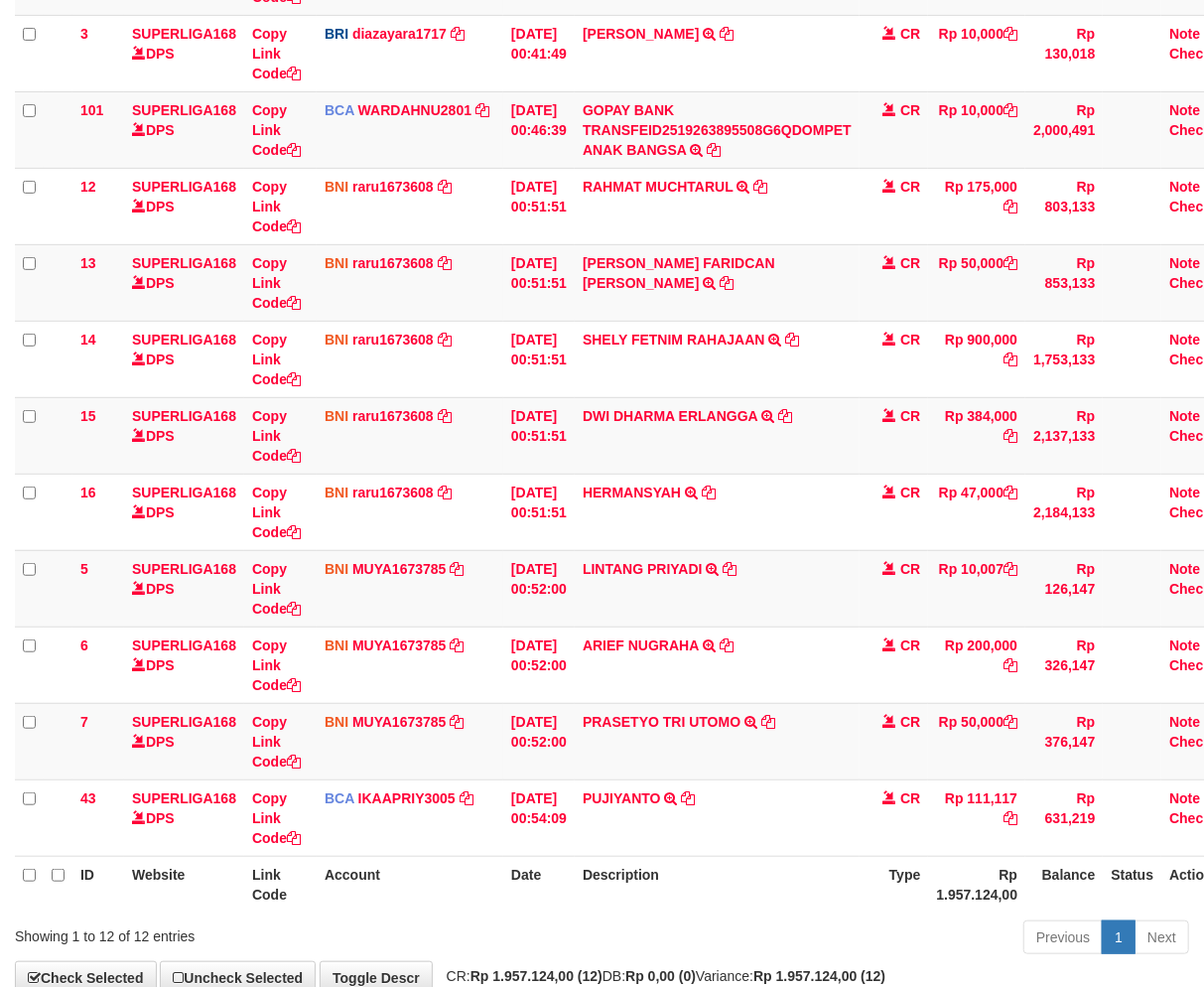click on "PUJIYANTO         TRSF E-BANKING CR 1207/FTSCY/WS95271
111117.00PUJIYANTO" at bounding box center [717, 817] 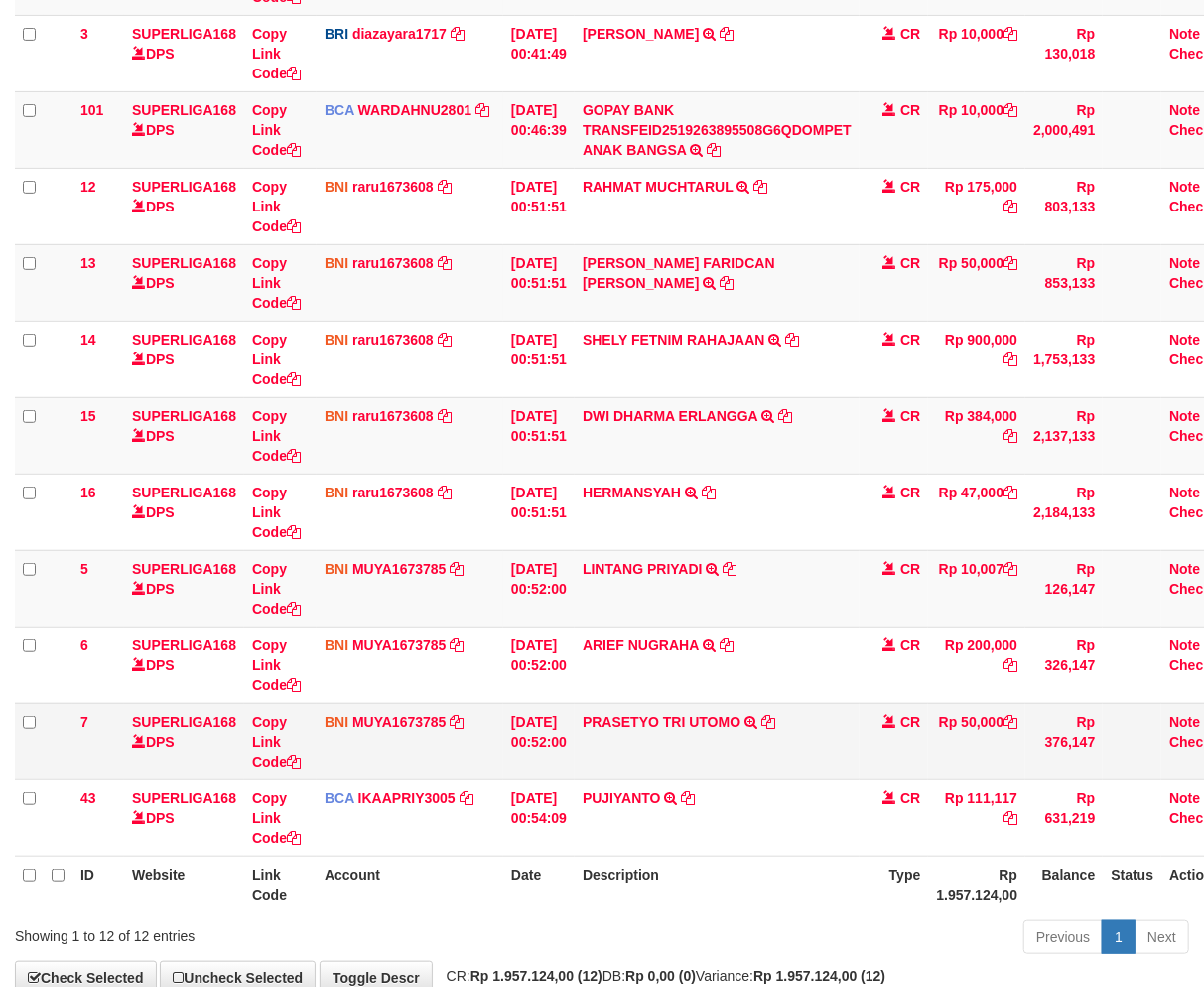scroll, scrollTop: 331, scrollLeft: 0, axis: vertical 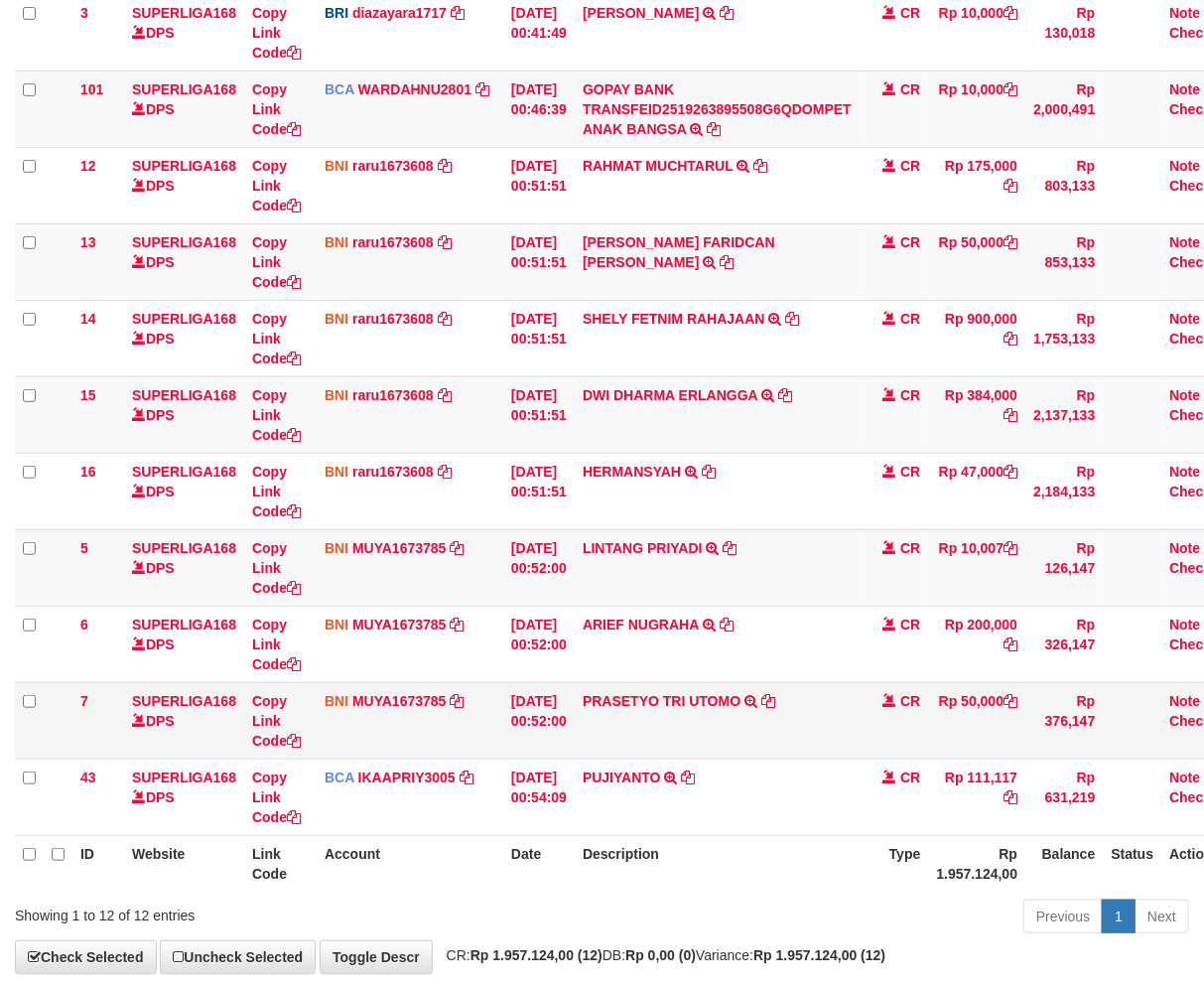 click on "PUJIYANTO         TRSF E-BANKING CR 1207/FTSCY/WS95271
111117.00PUJIYANTO" at bounding box center (717, 796) 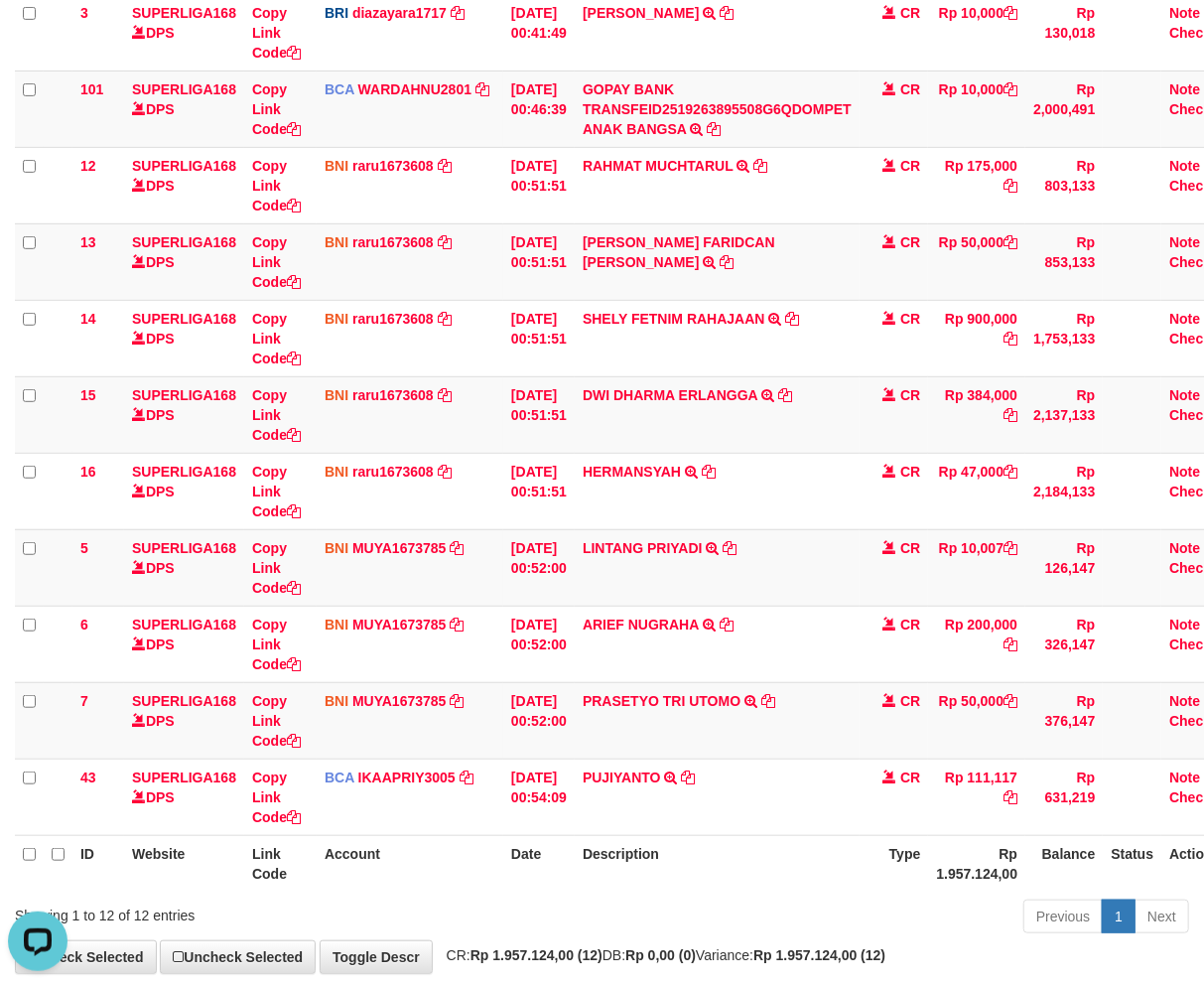 scroll, scrollTop: 0, scrollLeft: 0, axis: both 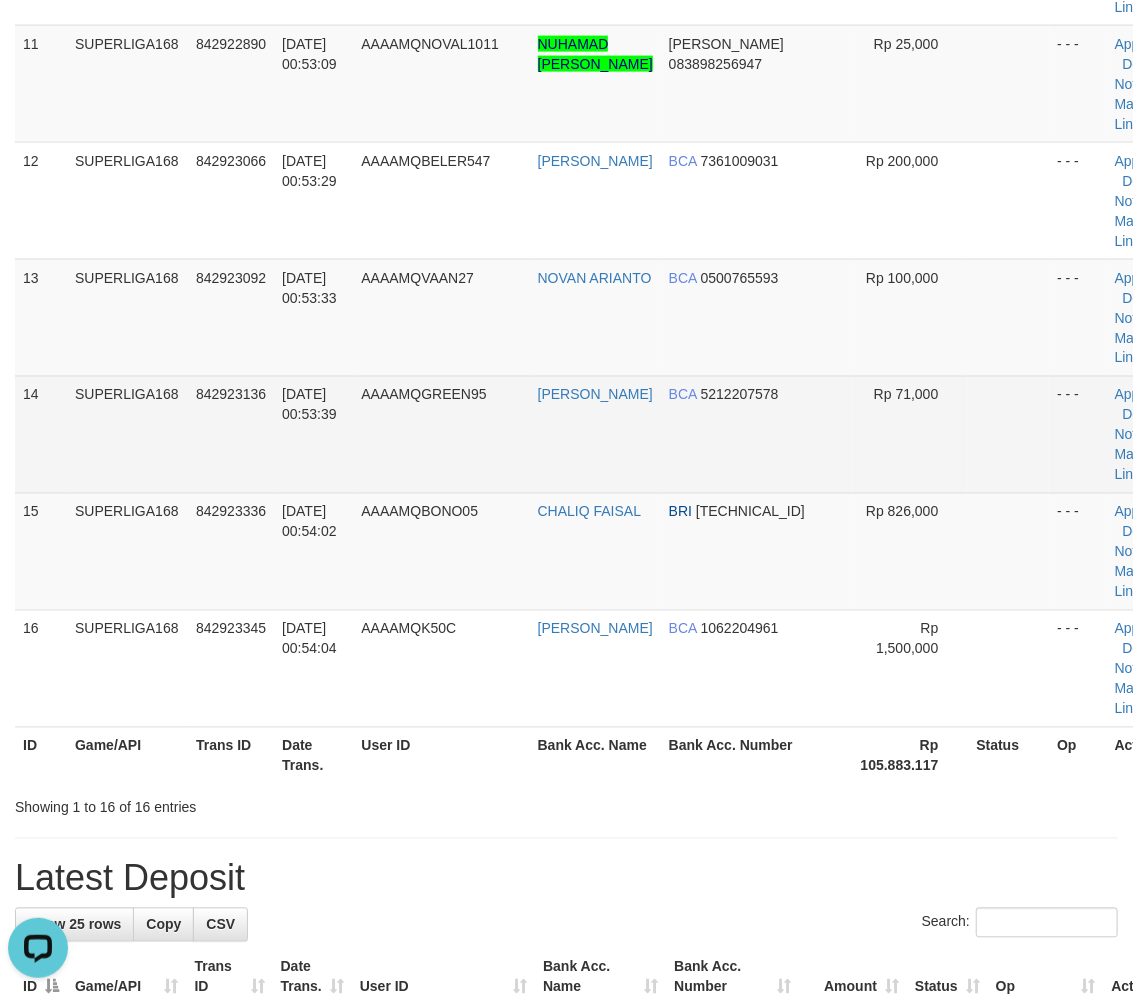 click on "AAAAMQGREEN95" at bounding box center [441, 434] 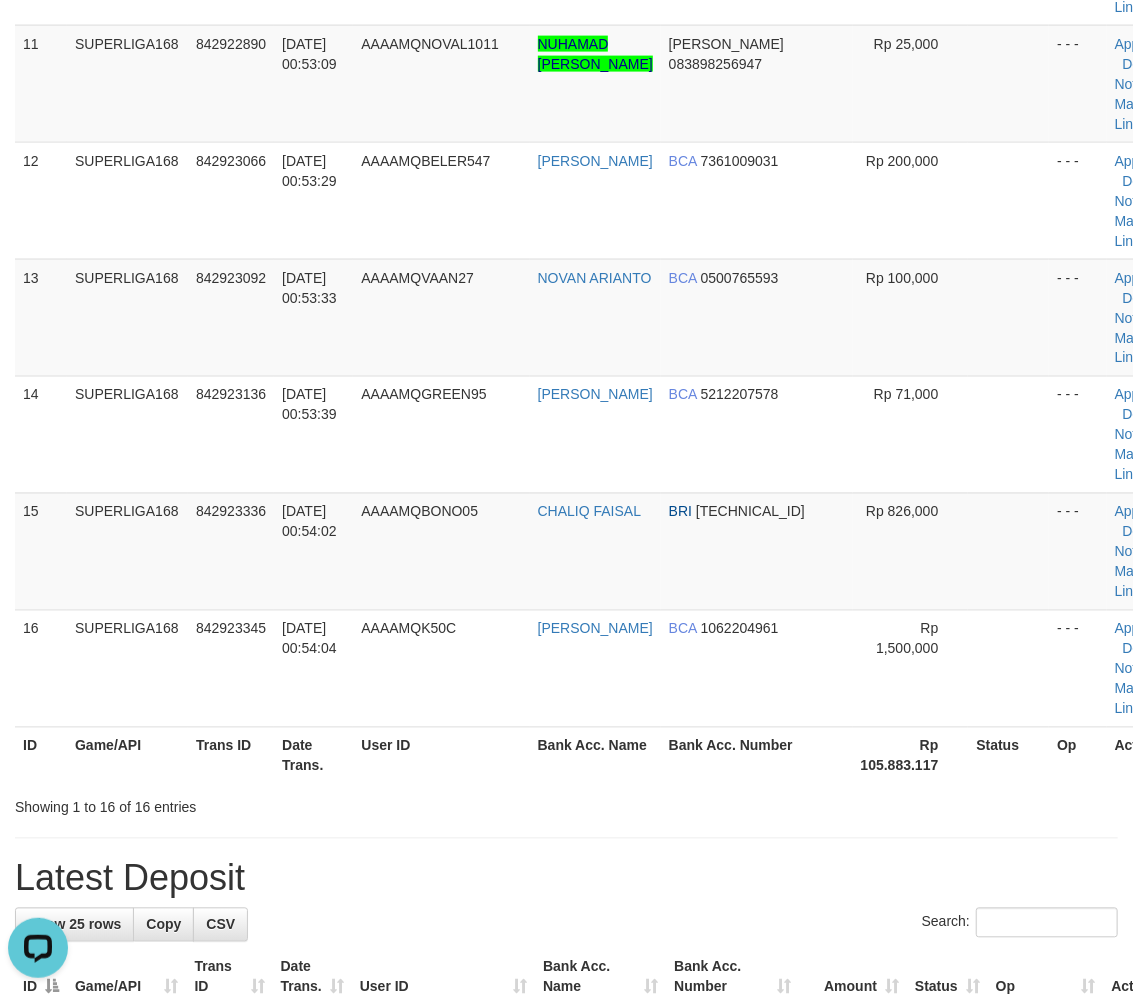 drag, startPoint x: 207, startPoint y: 501, endPoint x: 1, endPoint y: 563, distance: 215.12787 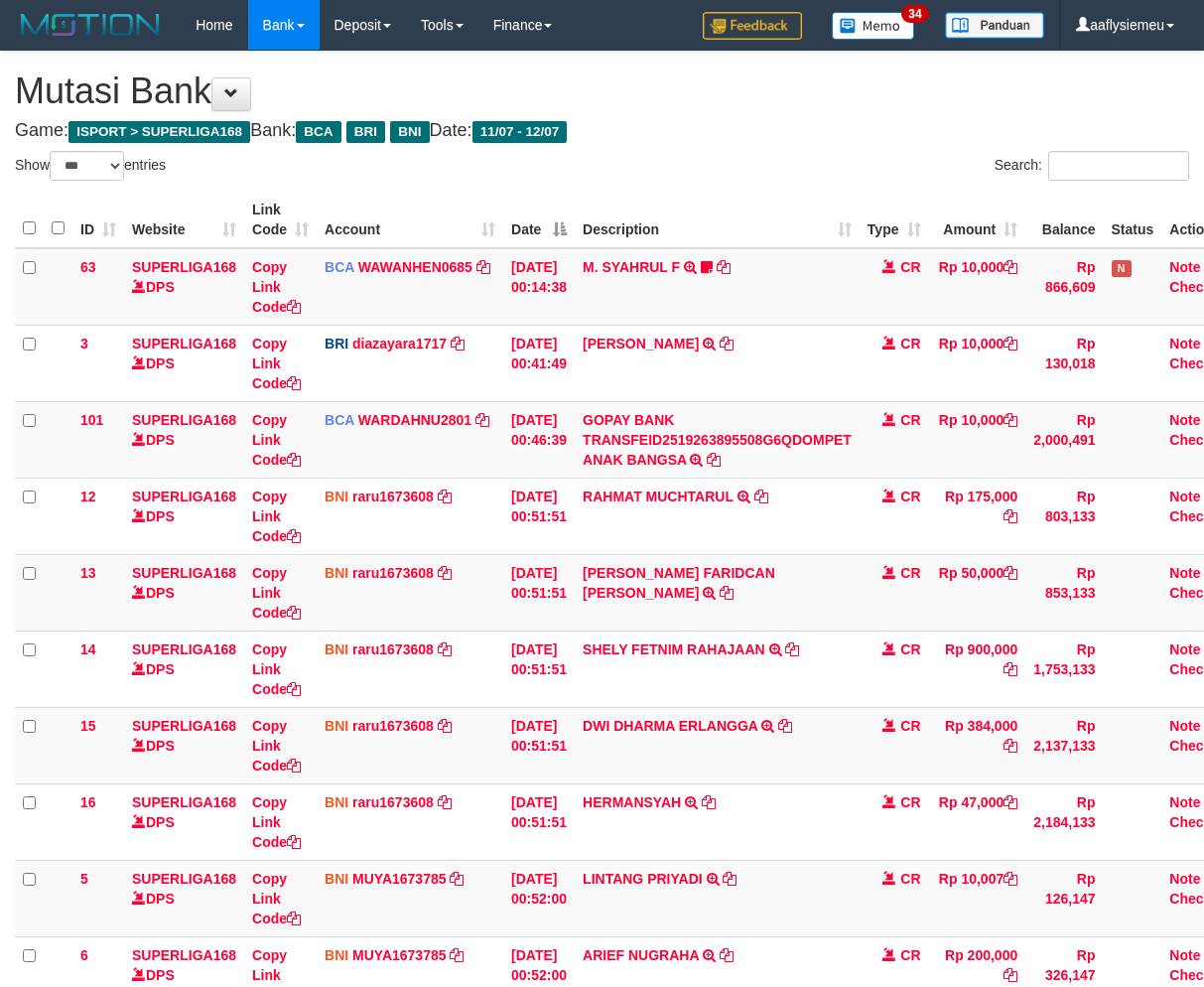 select on "***" 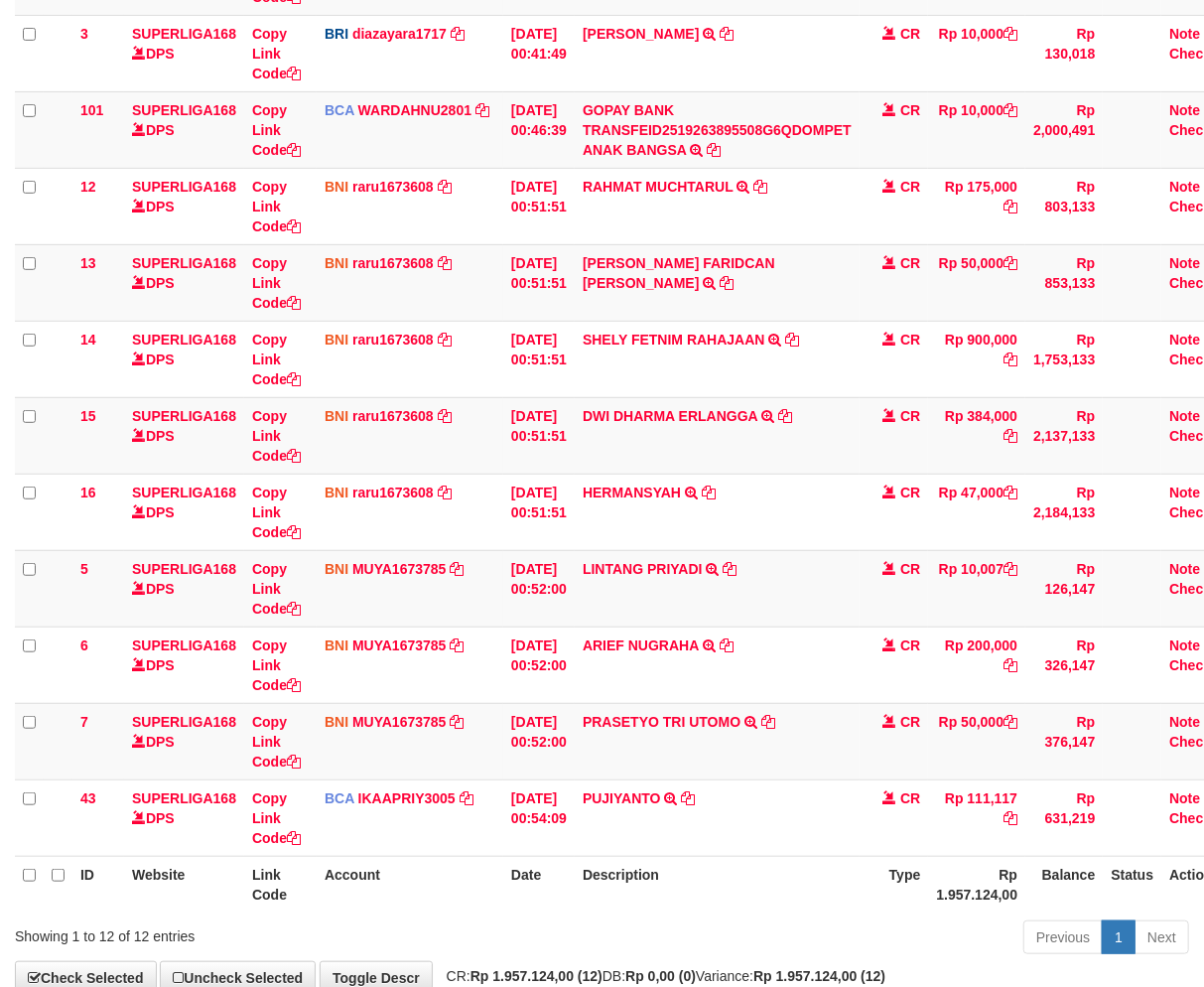 click on "PRASETYO TRI UTOMO         TRANSFER DARI SDR PRASETYO TRI UTOMO" at bounding box center (717, 741) 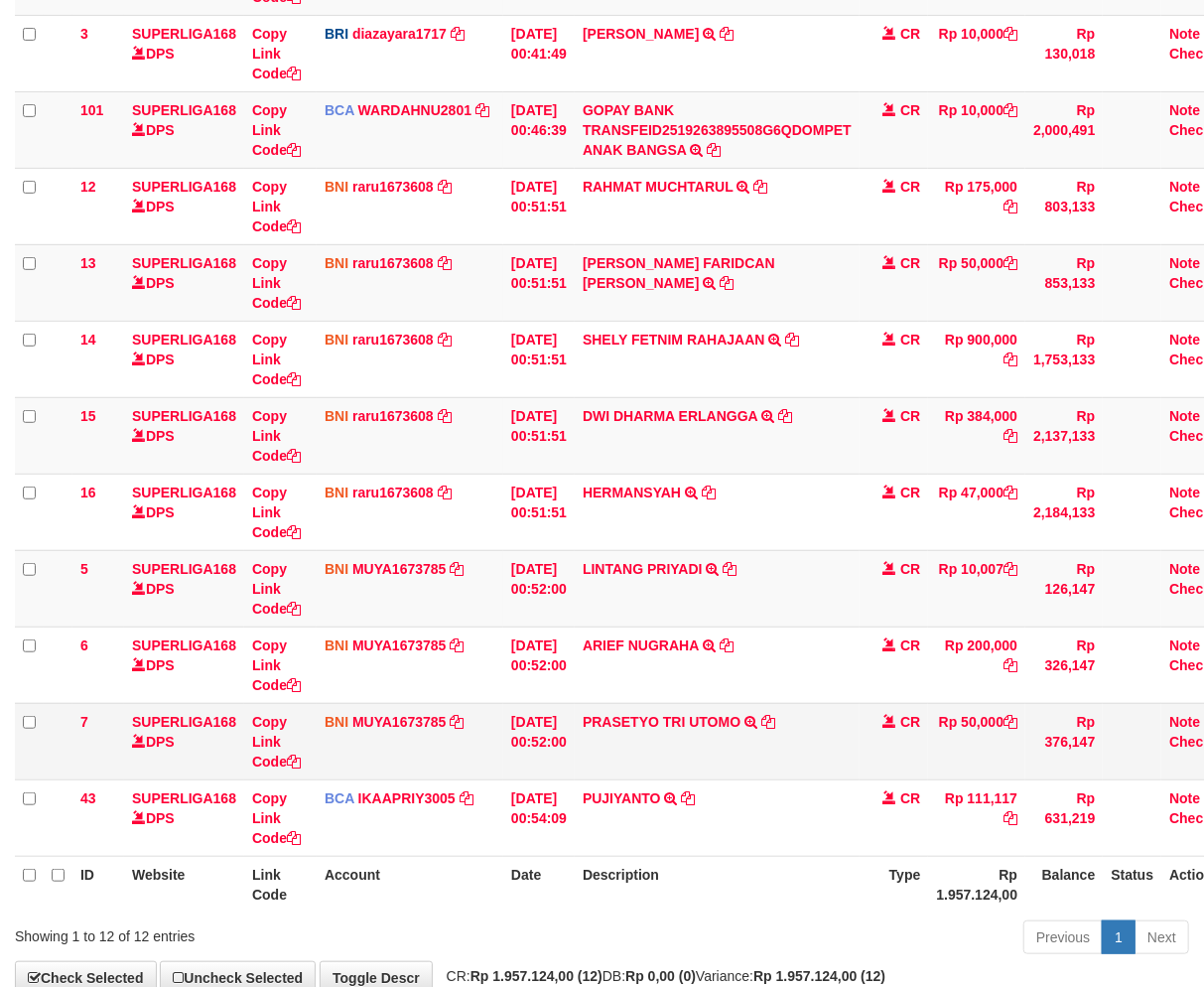 scroll, scrollTop: 331, scrollLeft: 0, axis: vertical 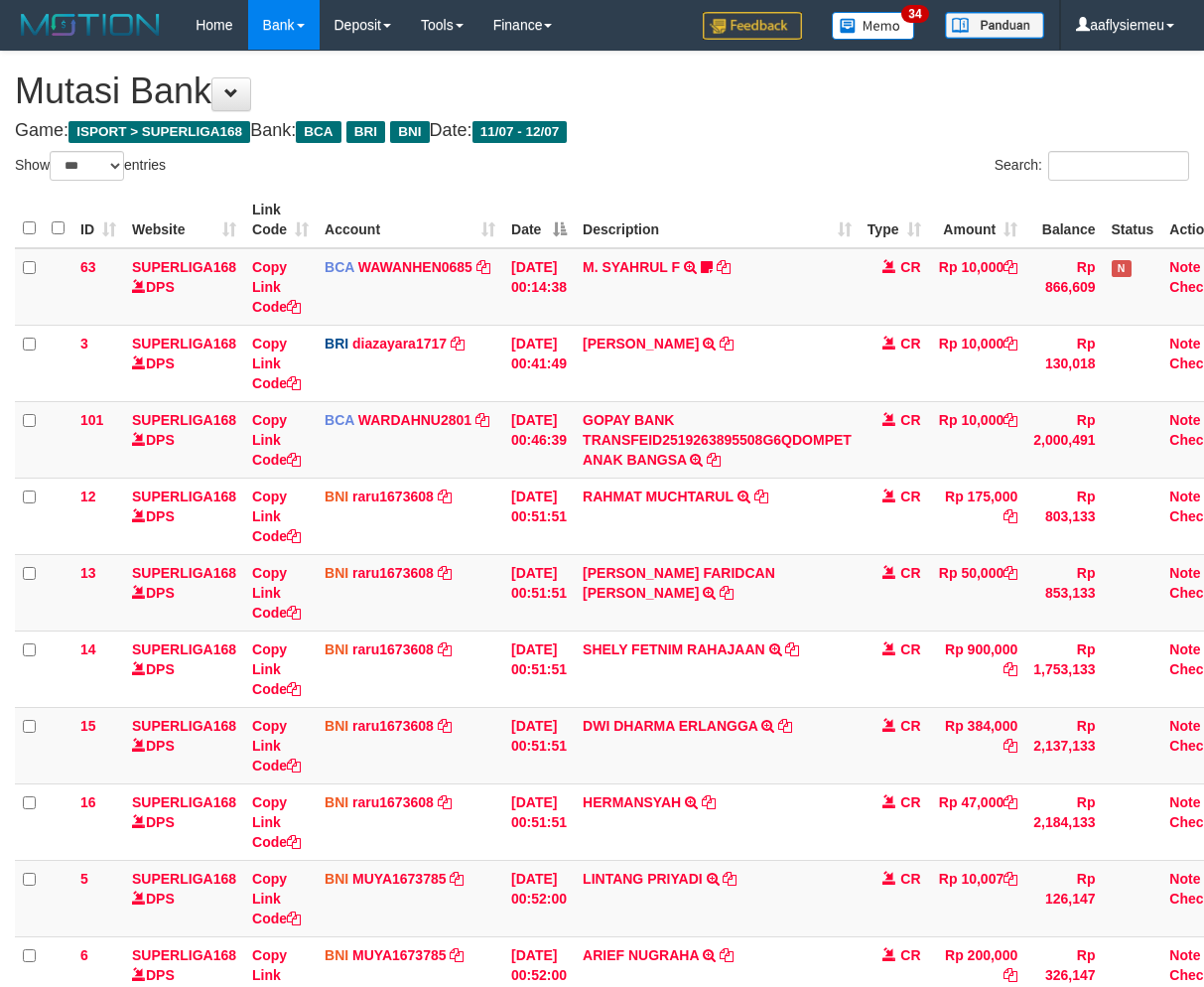 select on "***" 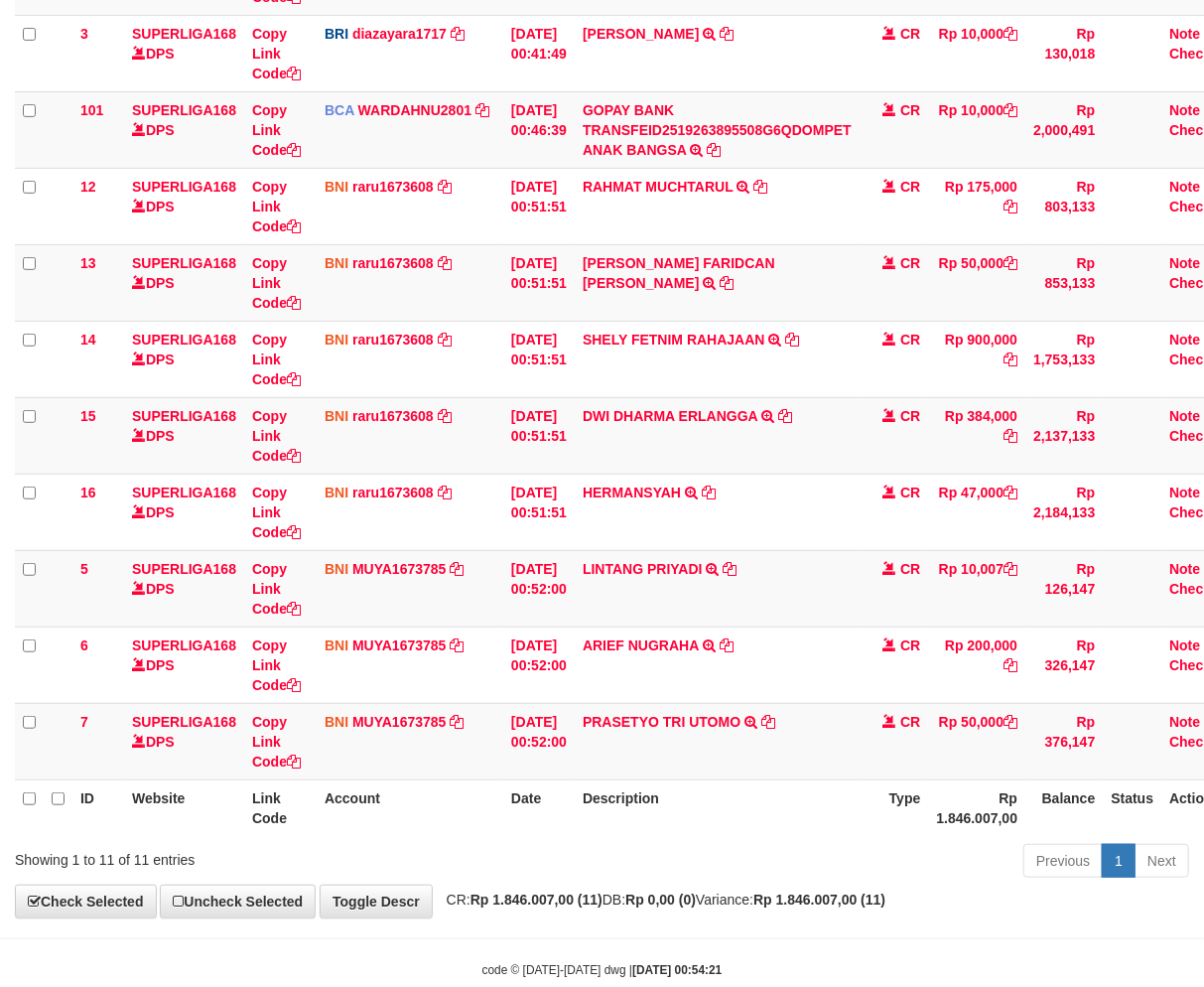 scroll, scrollTop: 331, scrollLeft: 0, axis: vertical 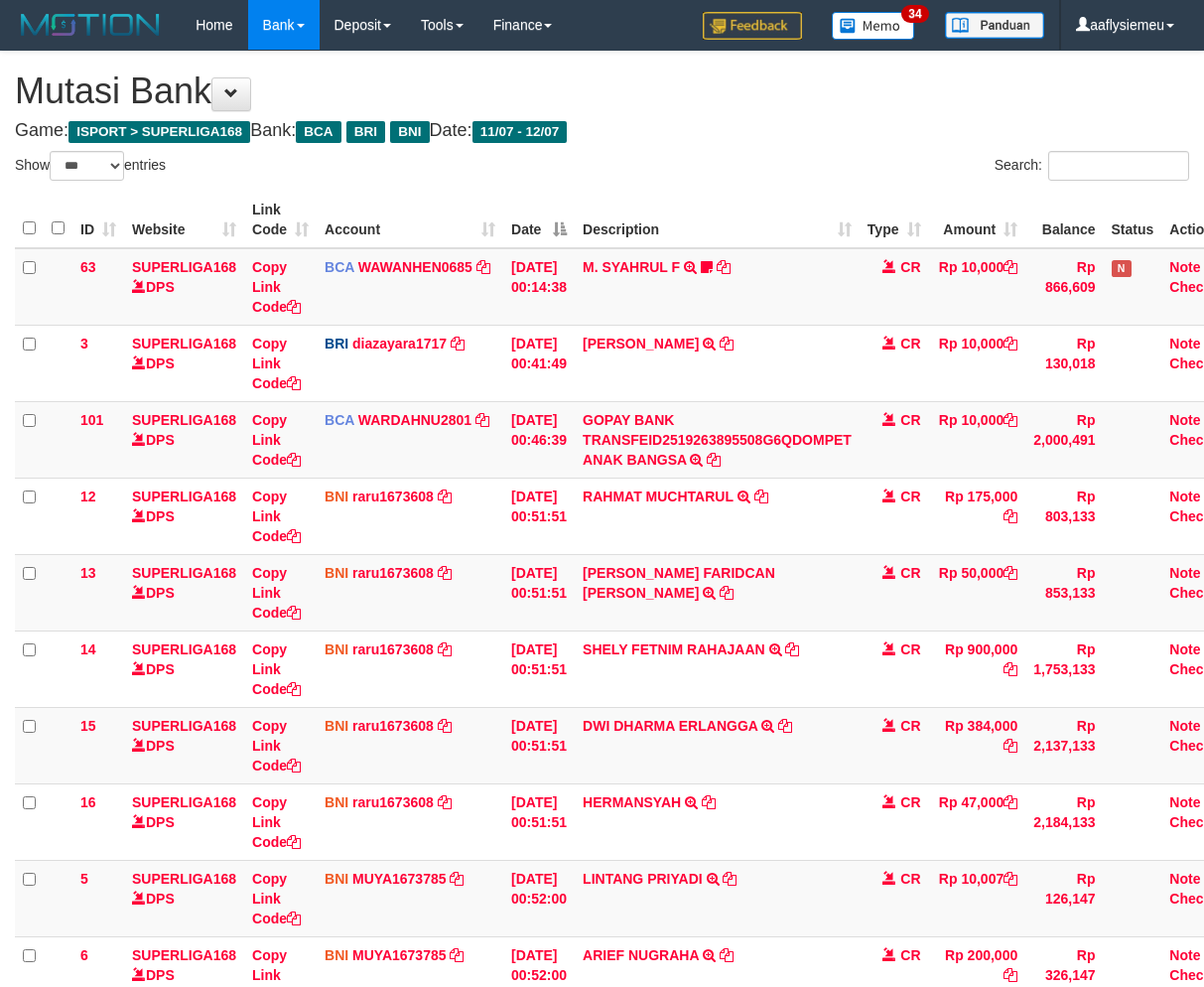 select on "***" 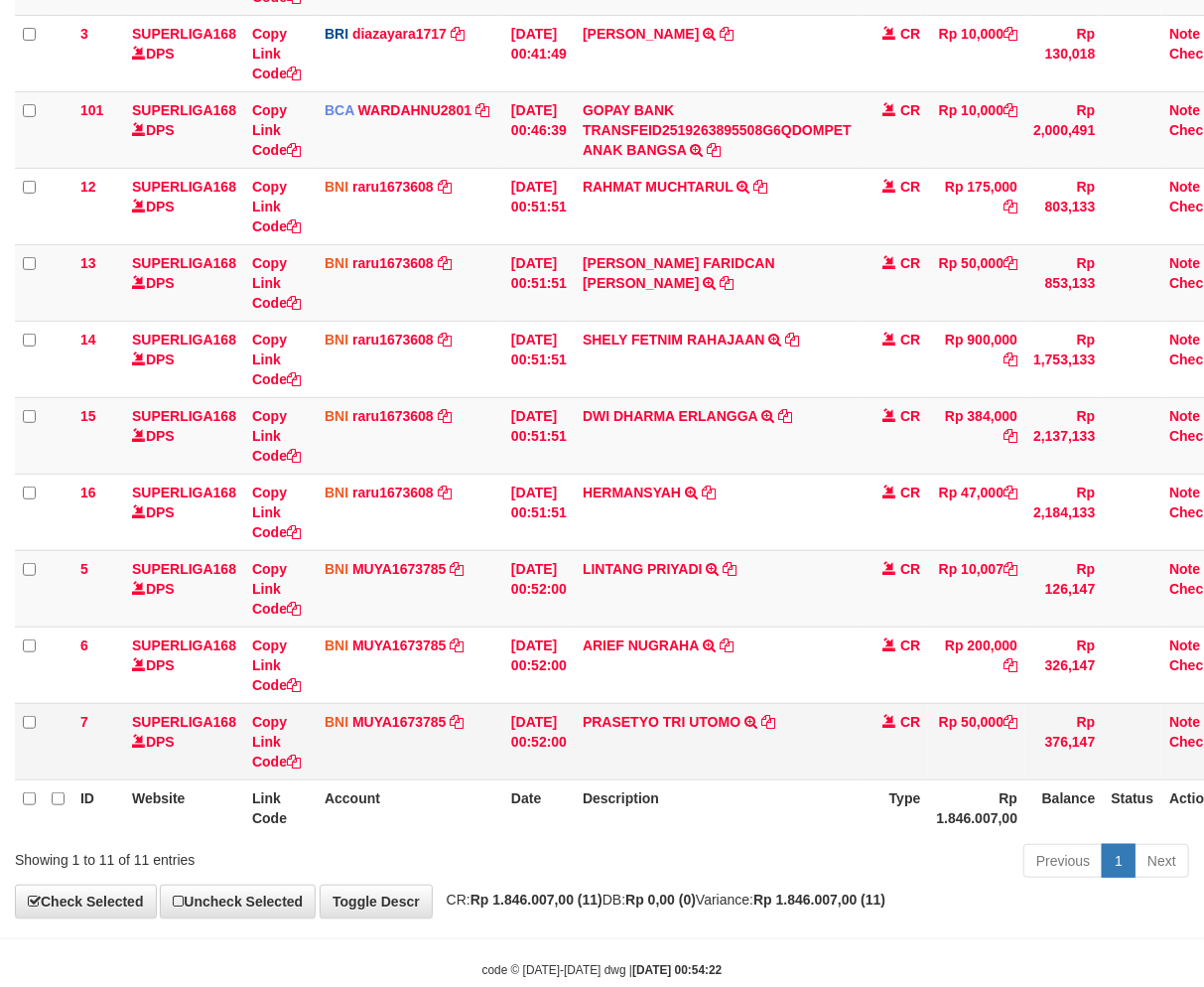 scroll, scrollTop: 331, scrollLeft: 0, axis: vertical 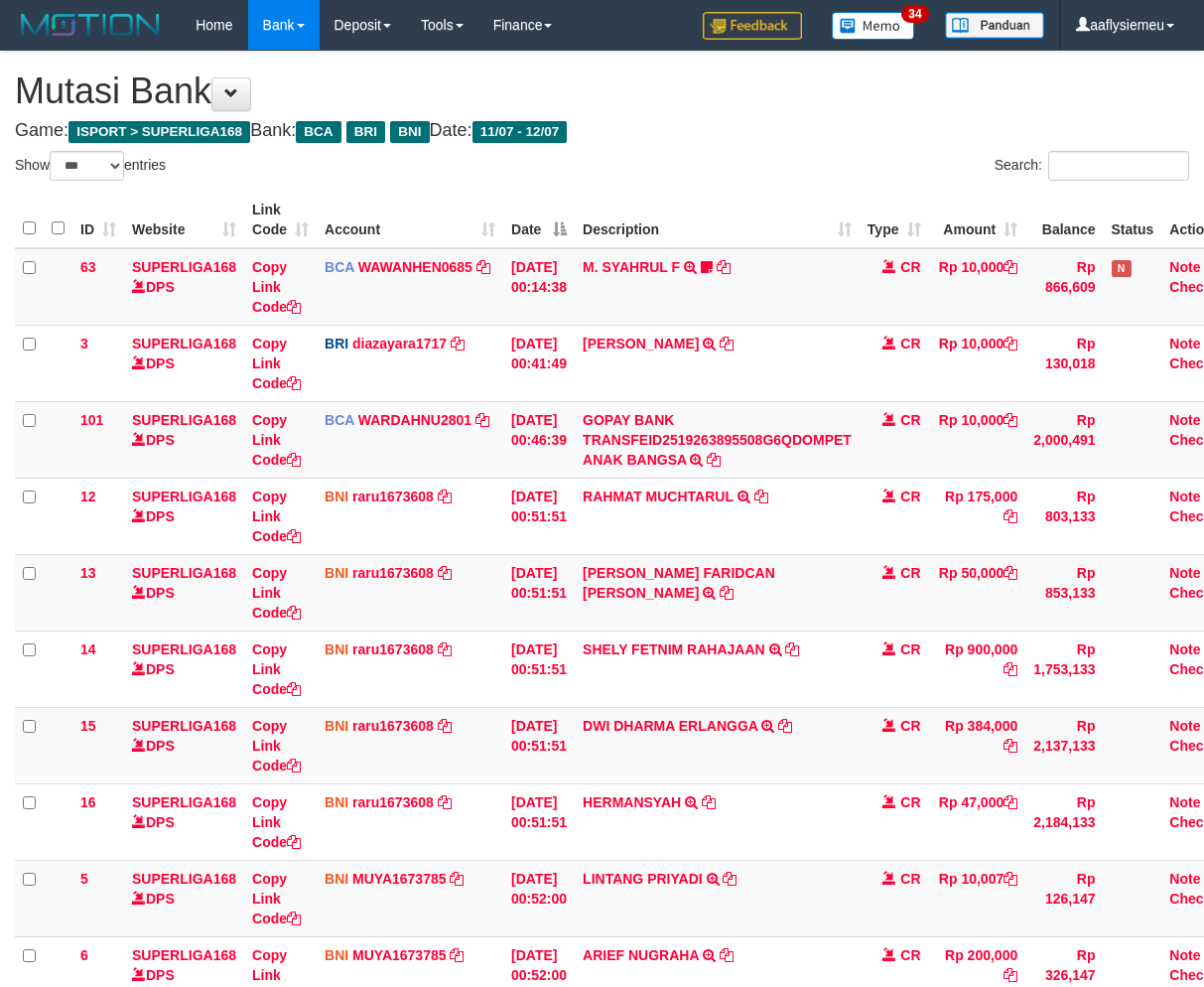 select on "***" 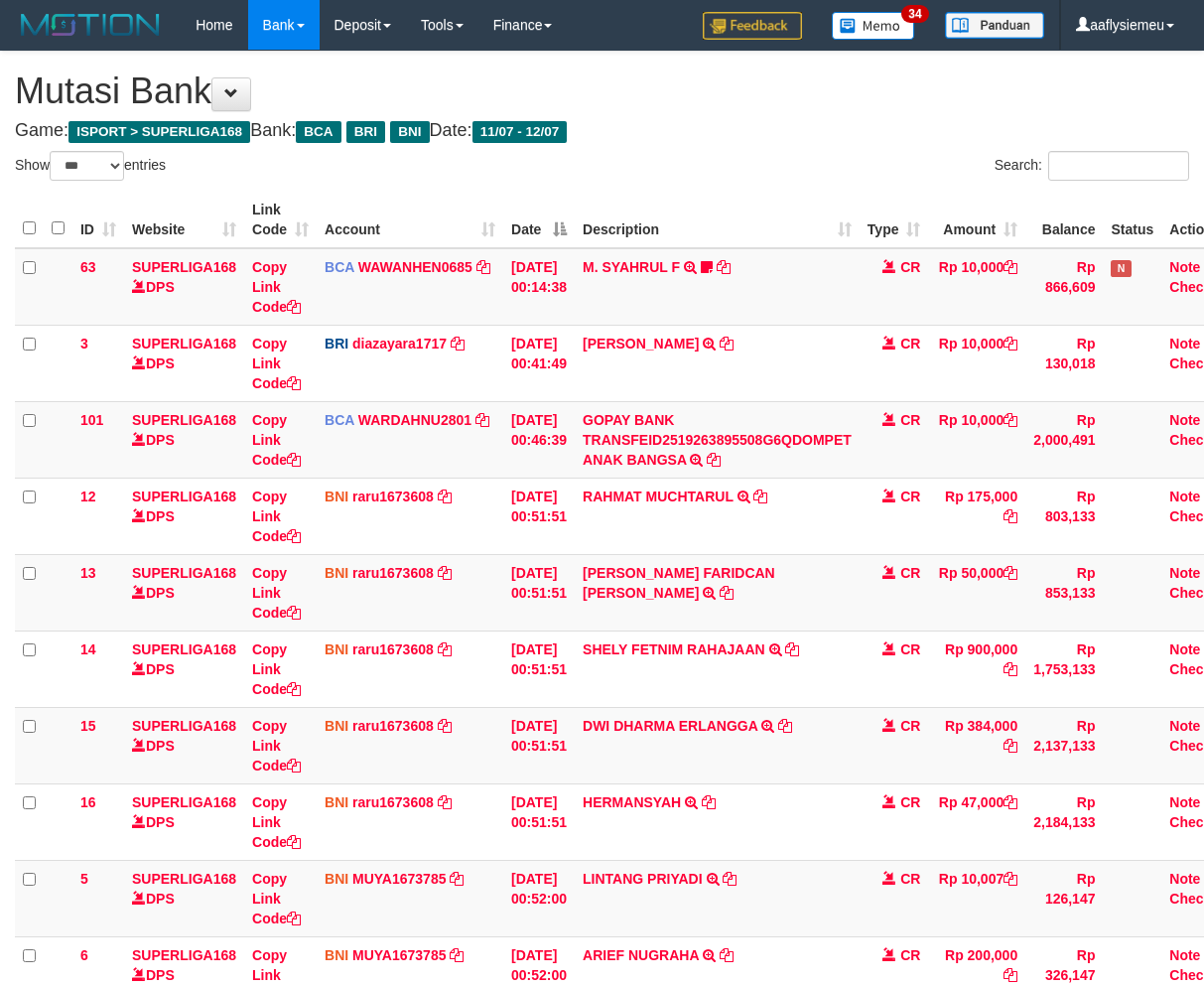 scroll, scrollTop: 310, scrollLeft: 0, axis: vertical 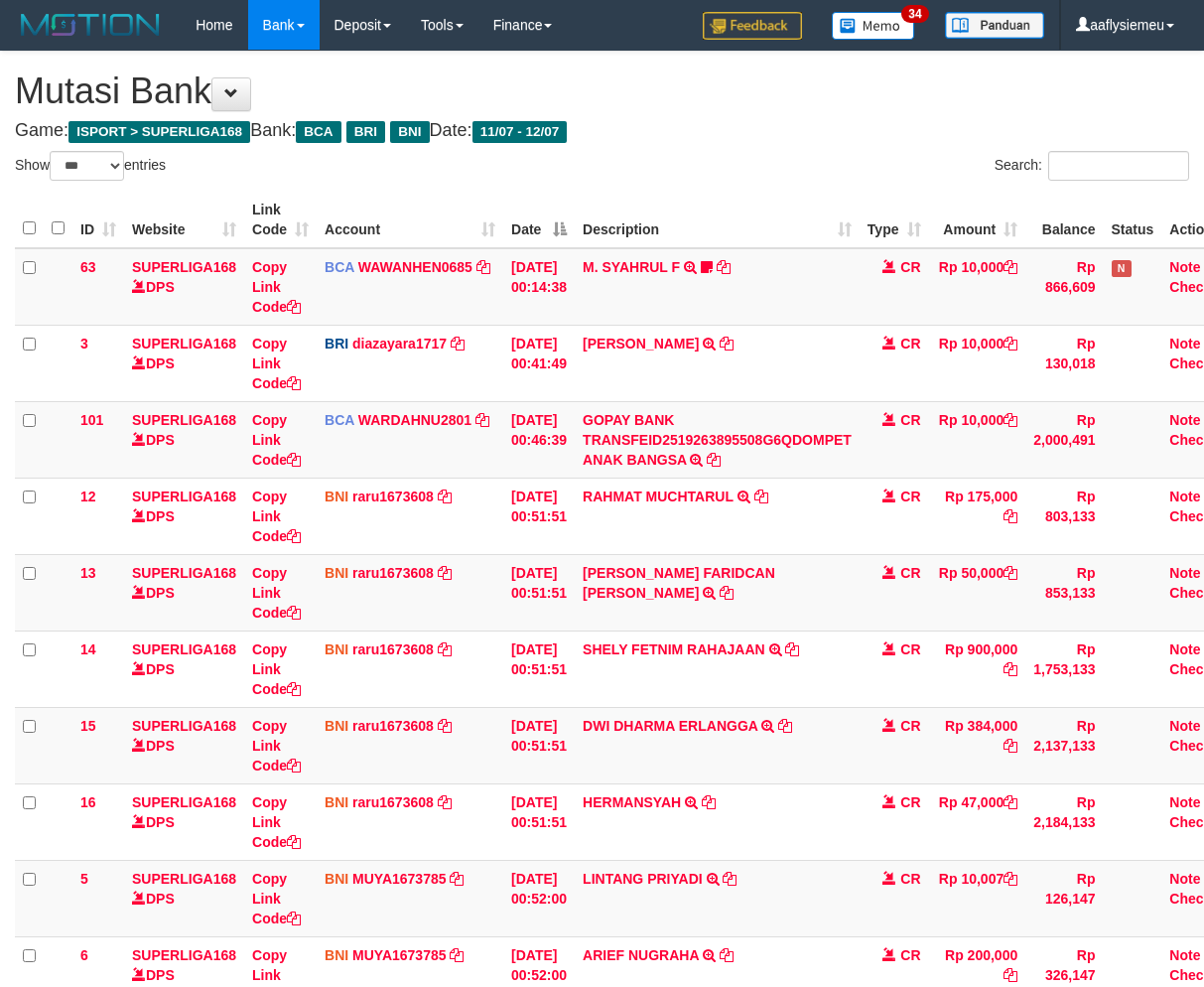 select on "***" 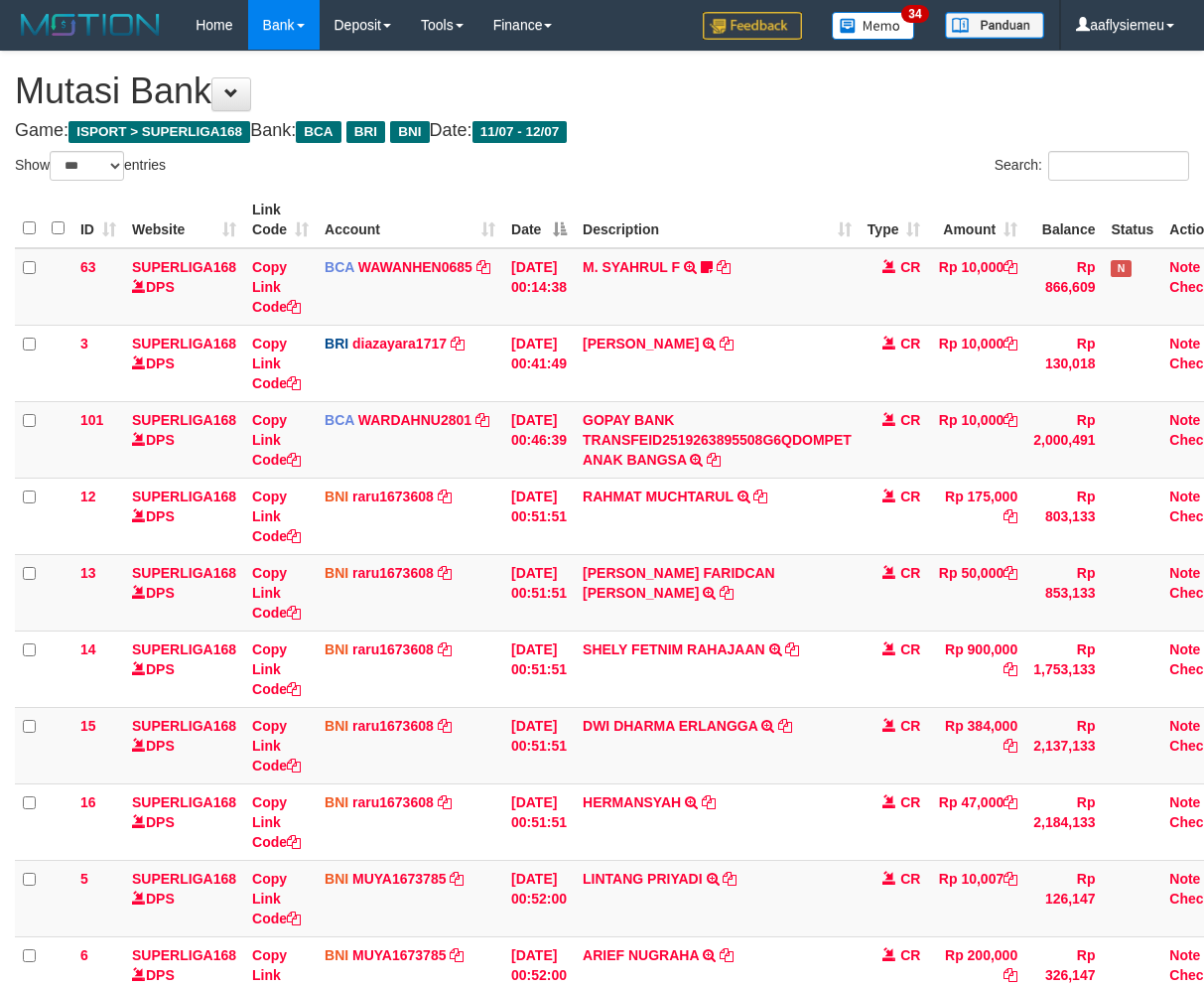 scroll, scrollTop: 310, scrollLeft: 0, axis: vertical 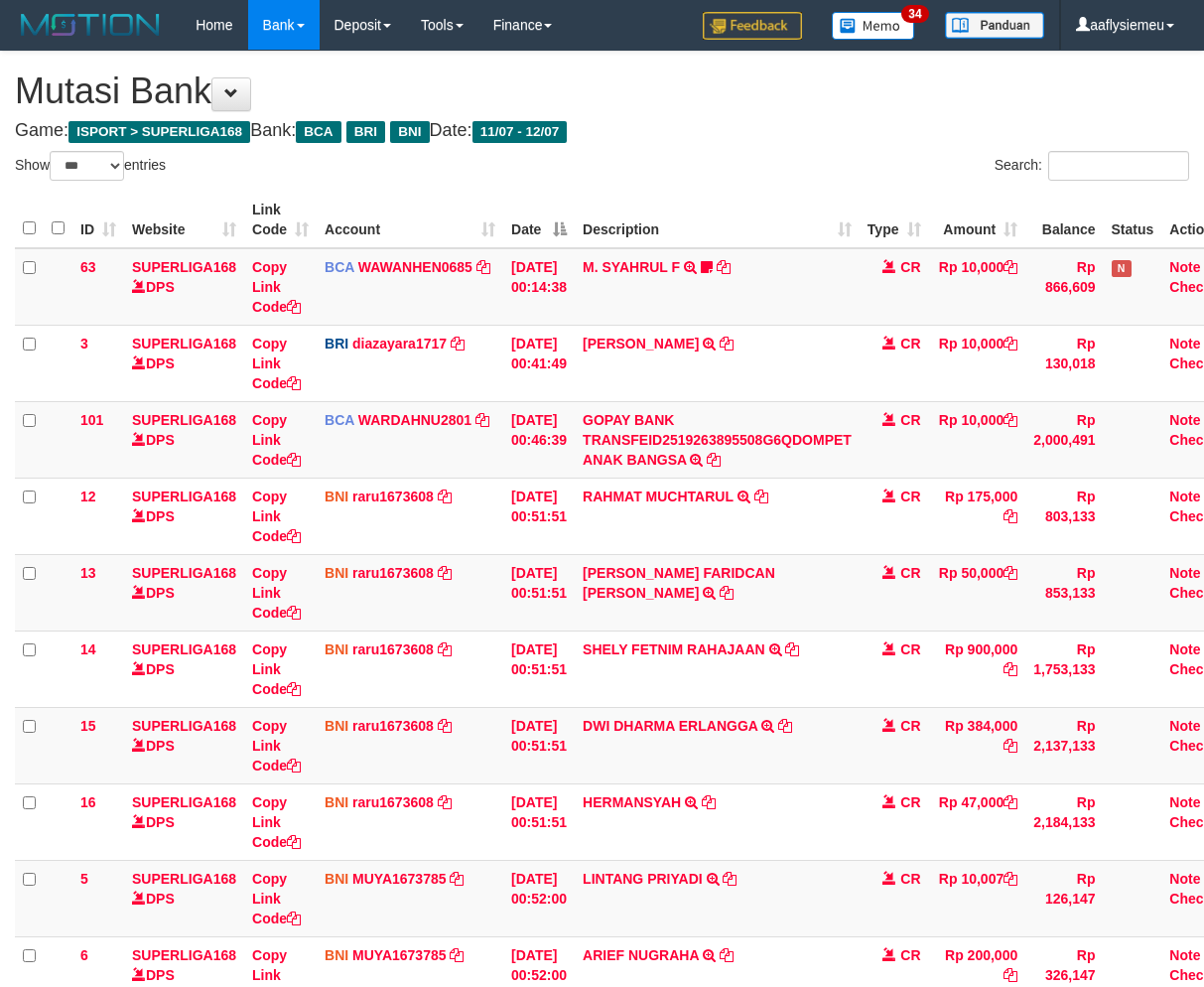 select on "***" 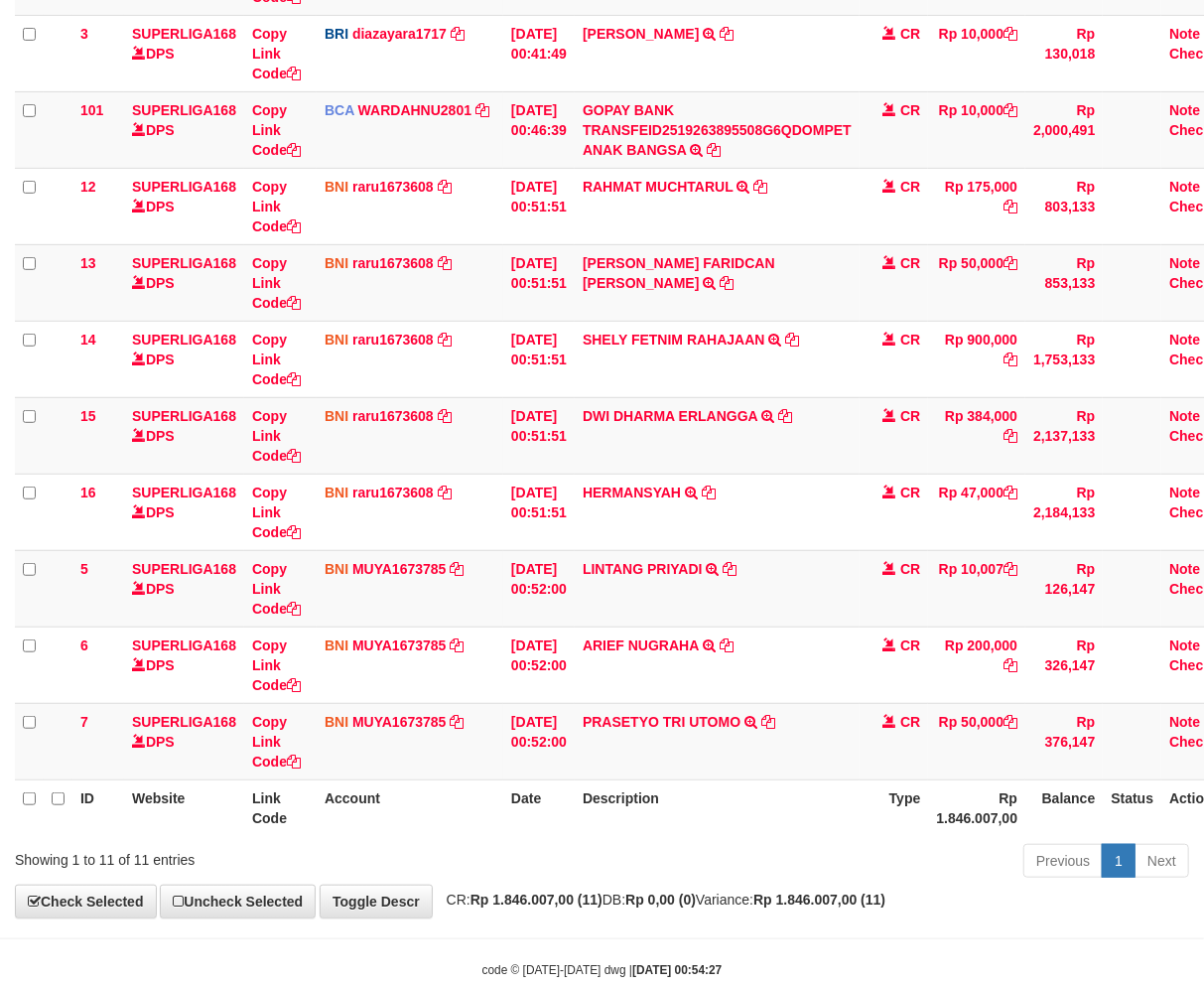 scroll, scrollTop: 331, scrollLeft: 0, axis: vertical 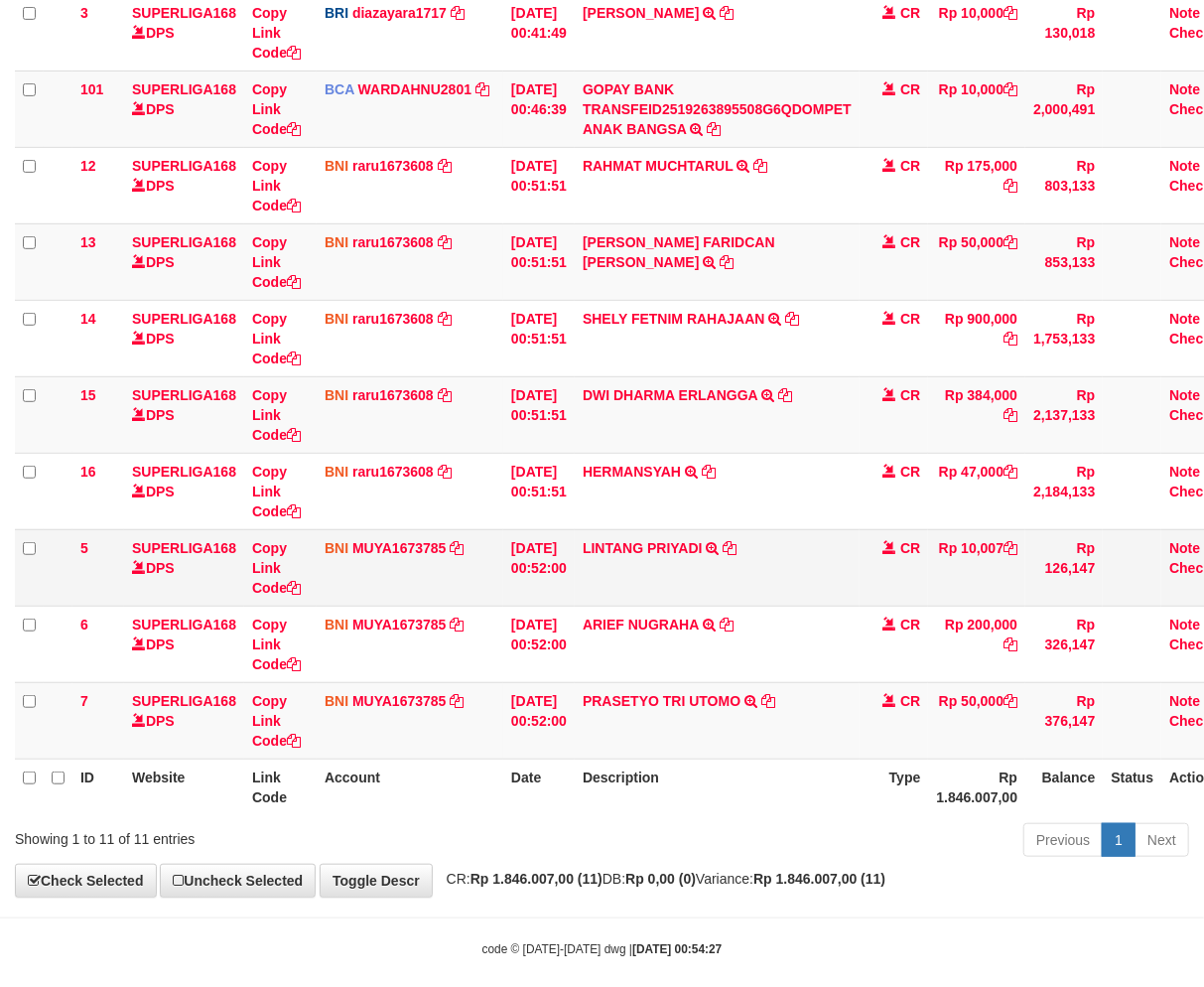 drag, startPoint x: 810, startPoint y: 747, endPoint x: 1197, endPoint y: 600, distance: 413.97826 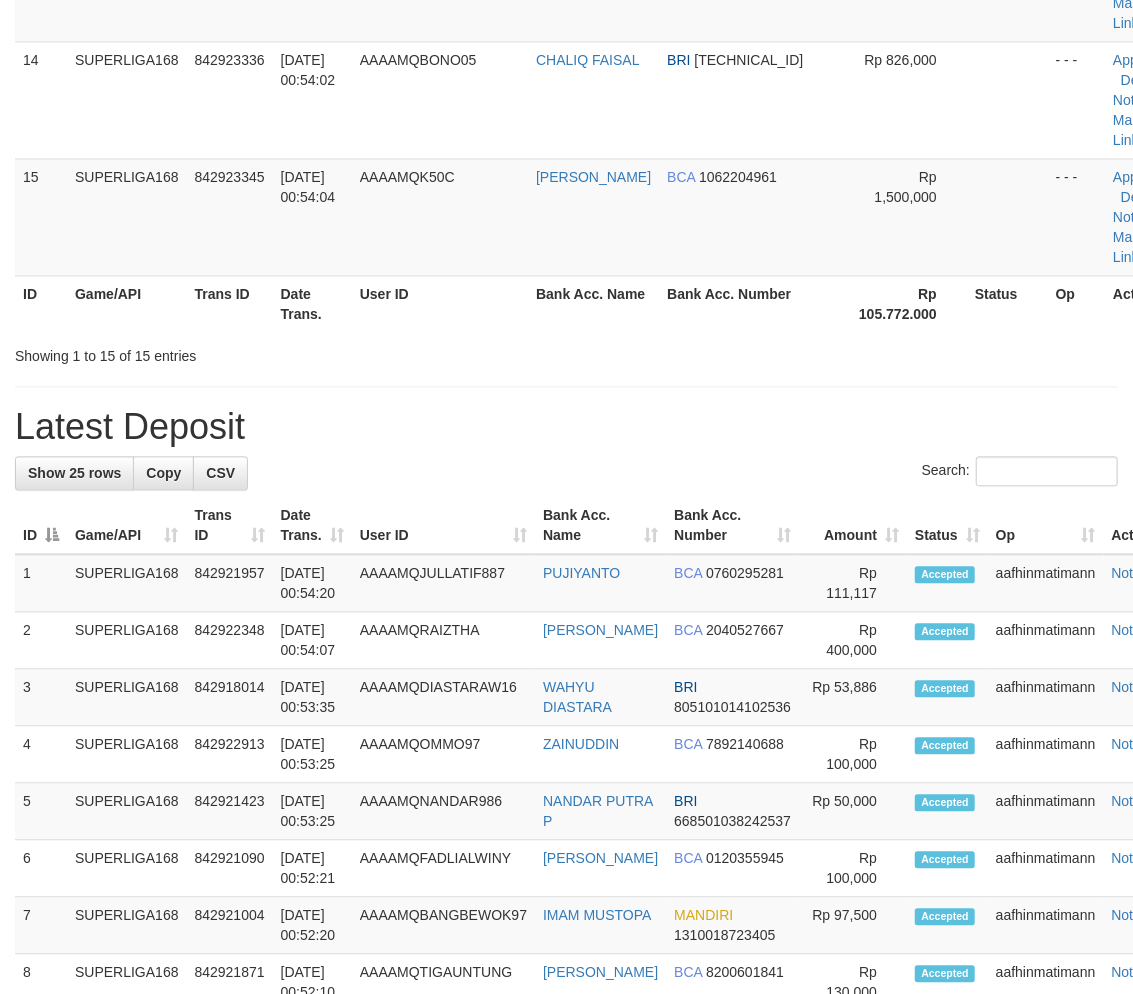 scroll, scrollTop: 1355, scrollLeft: 0, axis: vertical 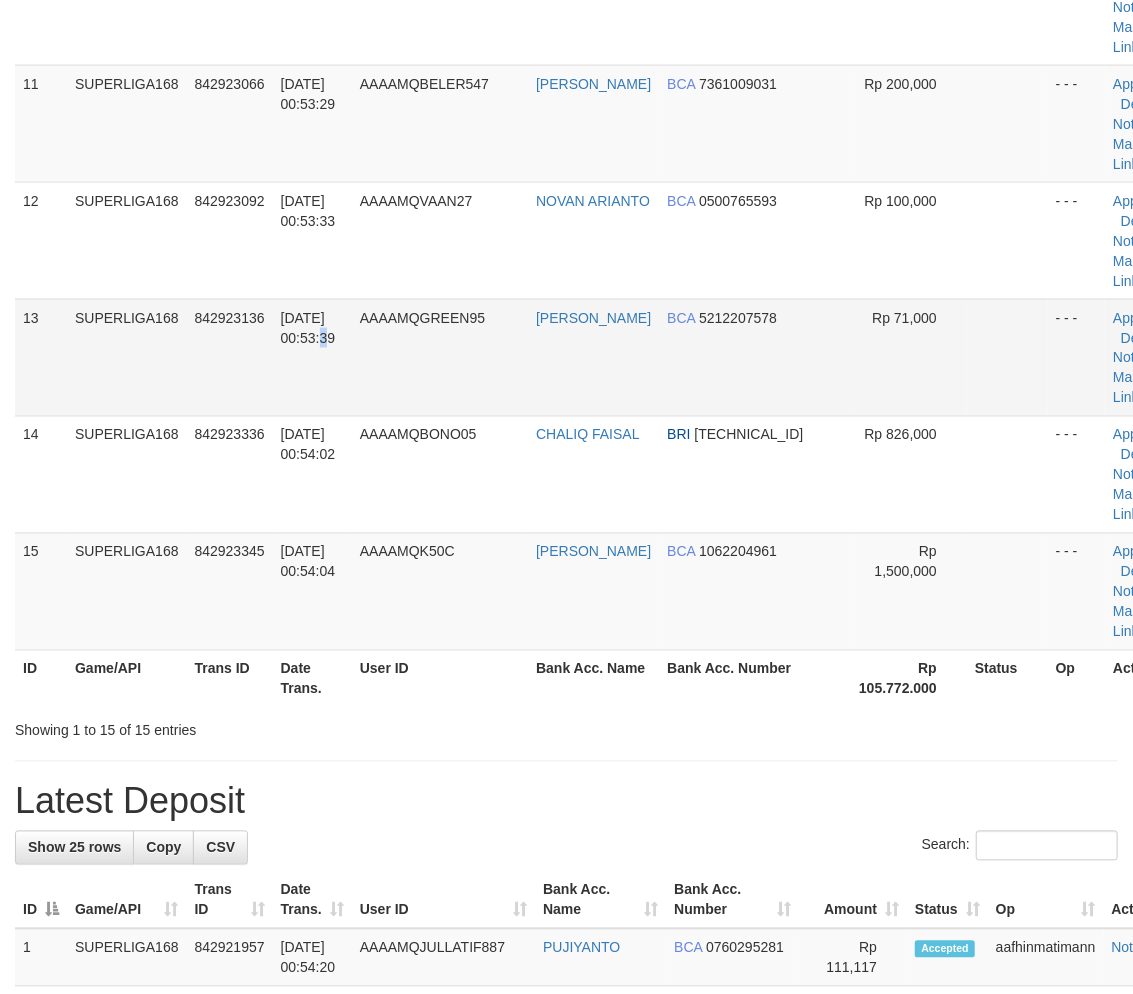 click on "[DATE] 00:53:39" at bounding box center [312, 357] 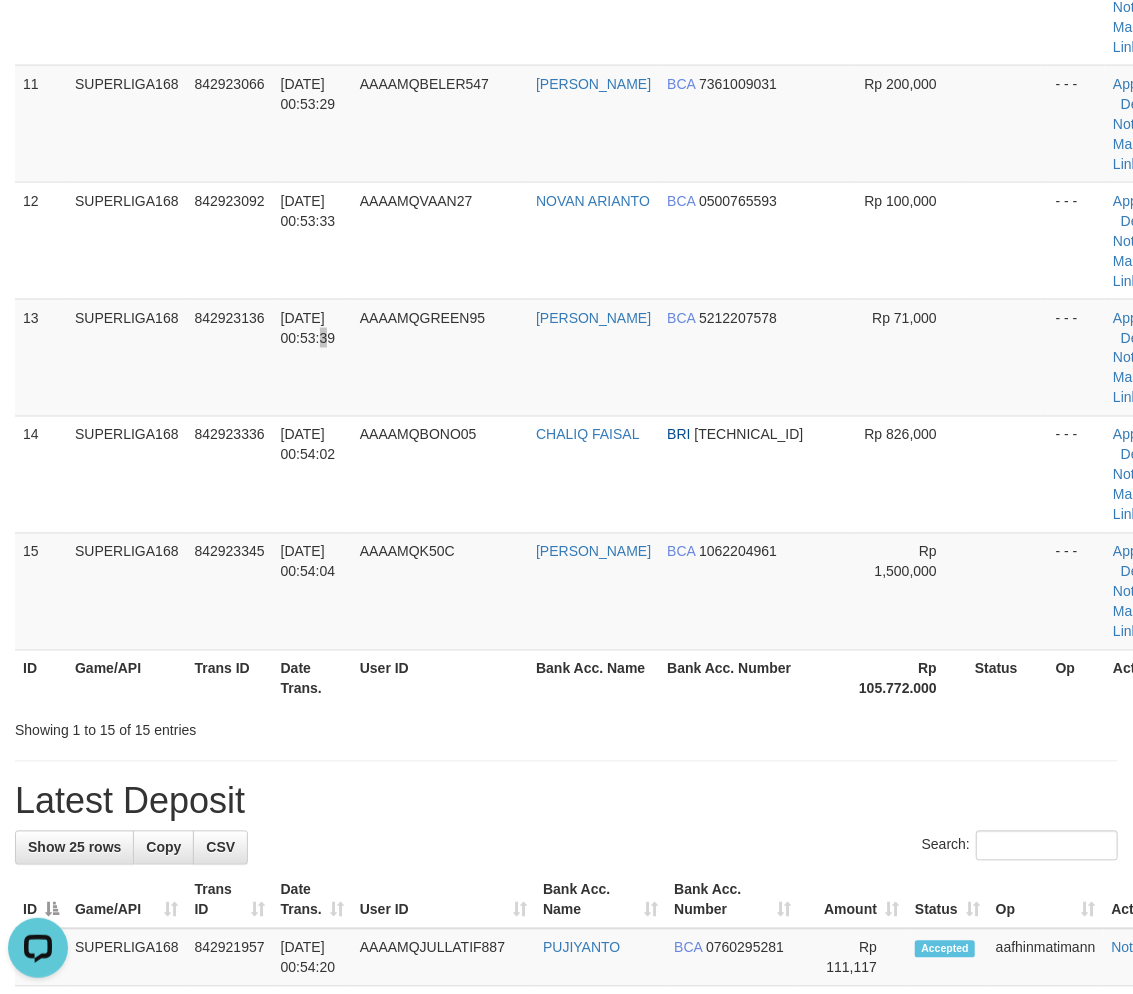 scroll, scrollTop: 0, scrollLeft: 0, axis: both 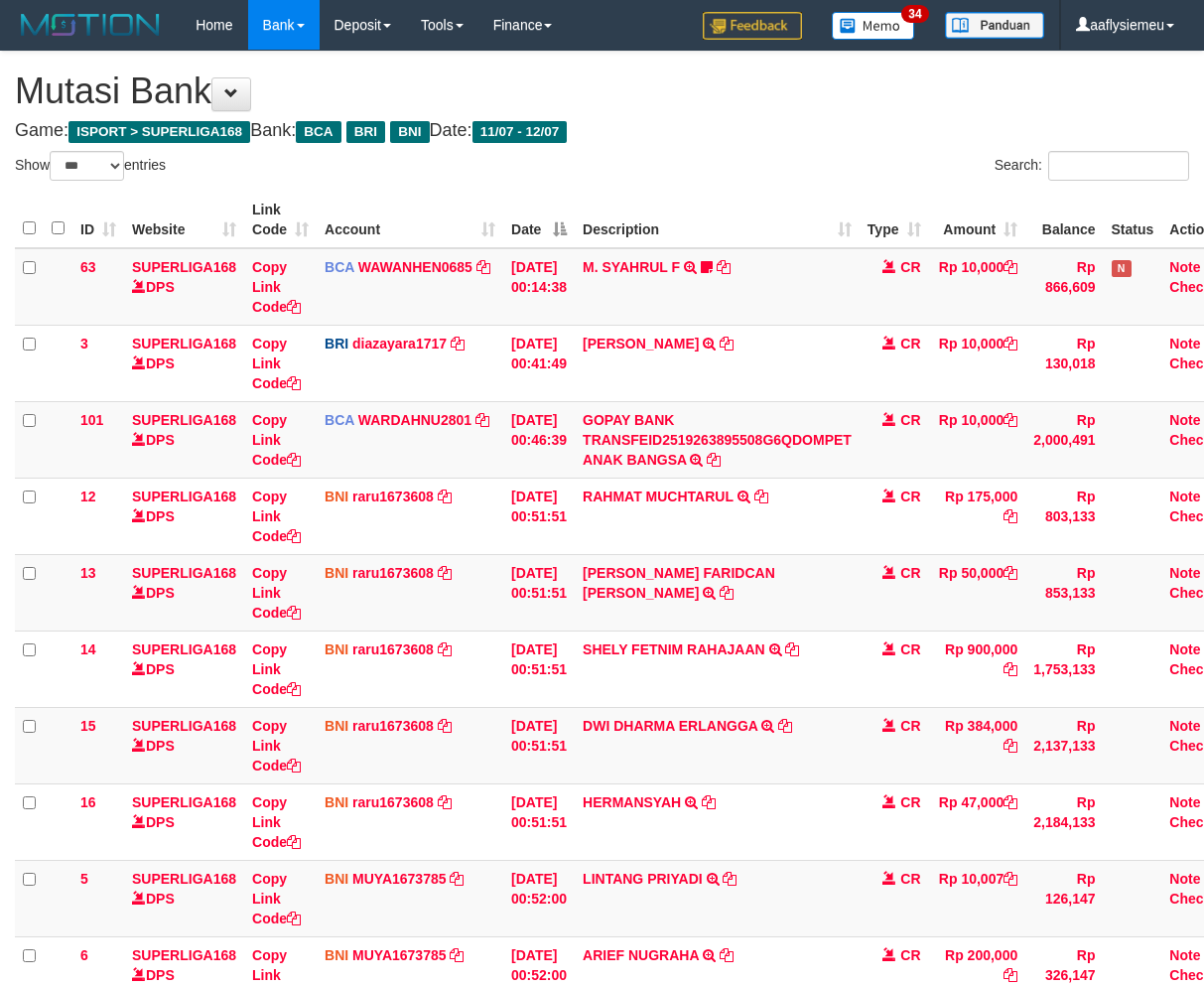 select on "***" 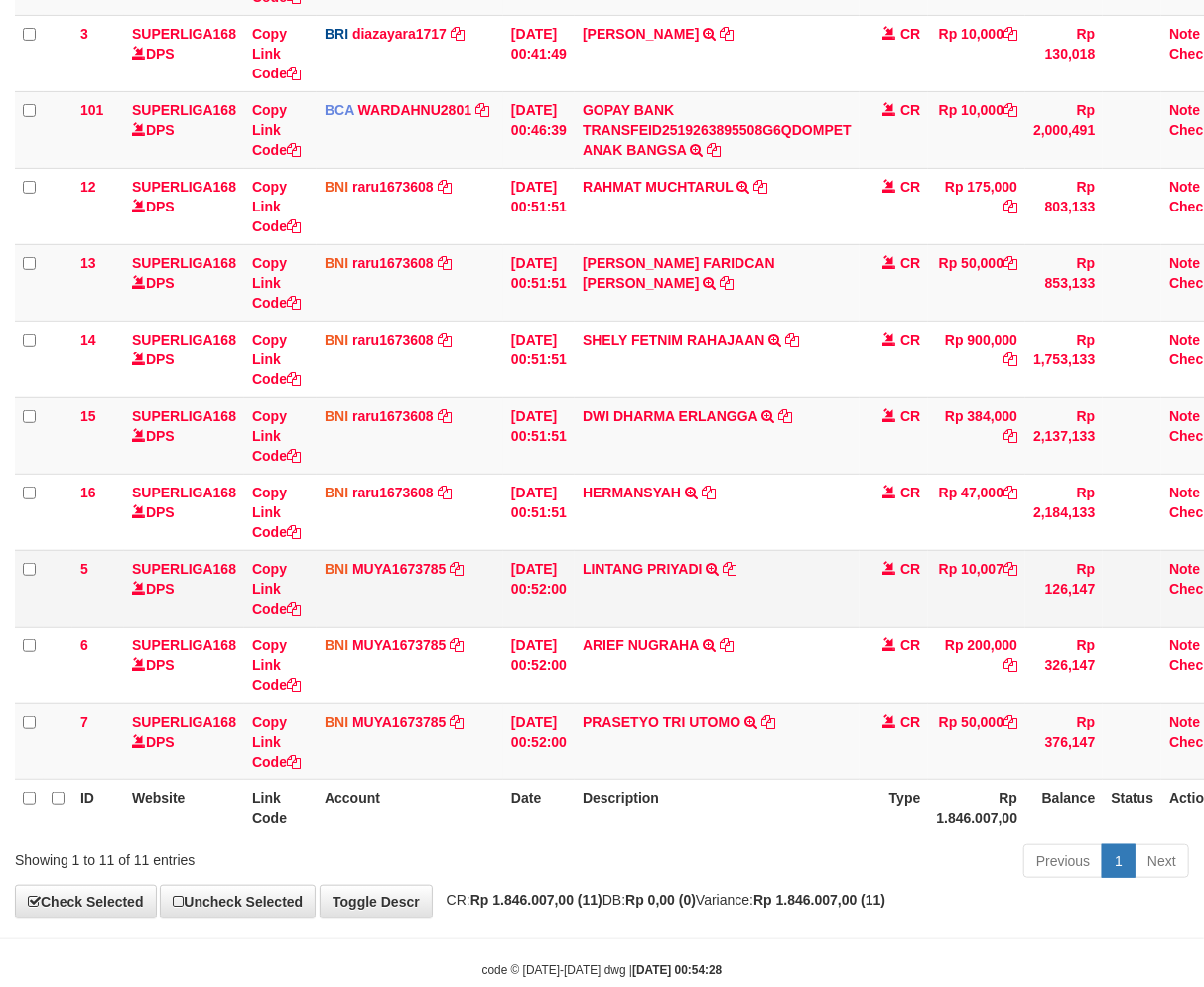scroll, scrollTop: 331, scrollLeft: 0, axis: vertical 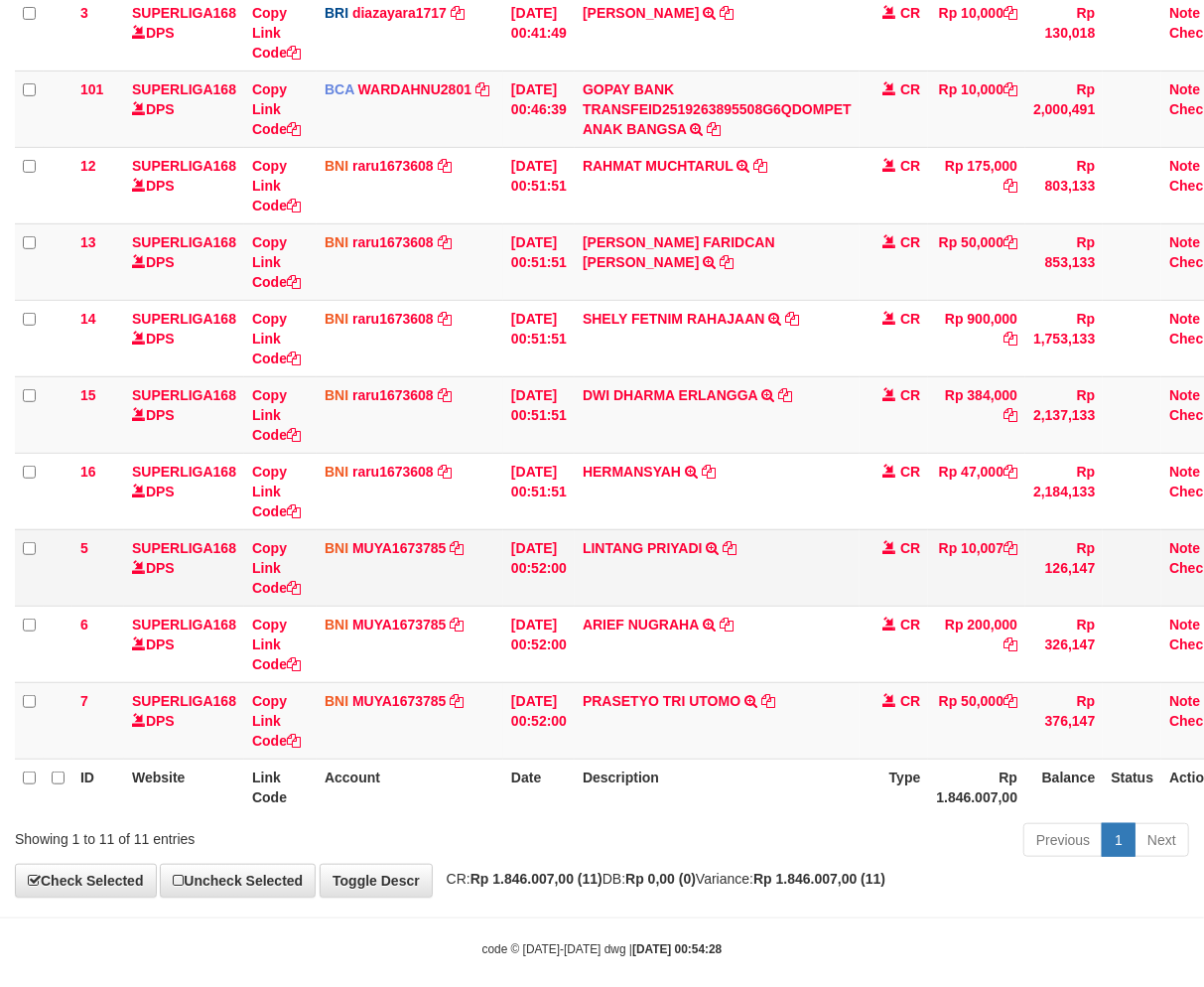 click on "CR" at bounding box center (894, 567) 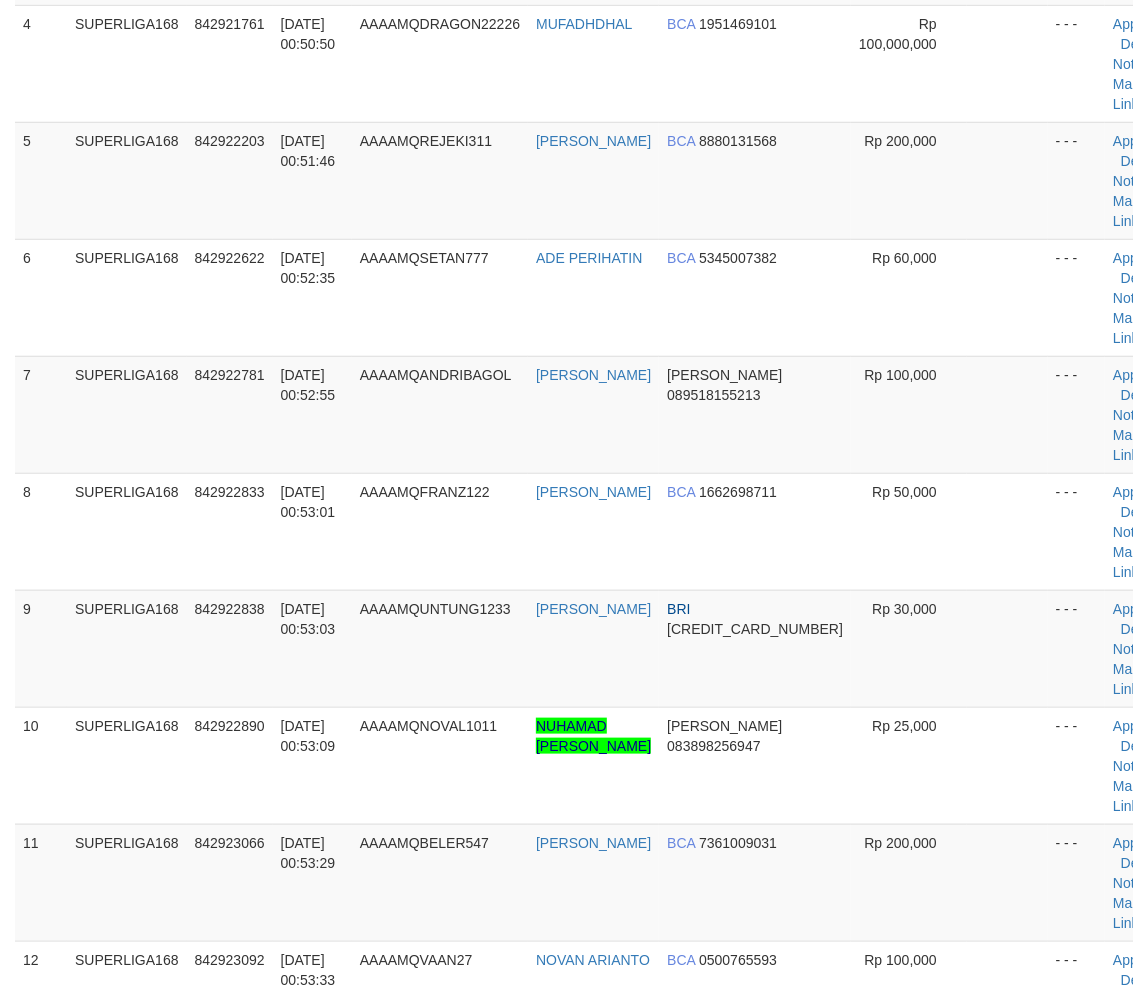 scroll, scrollTop: 396, scrollLeft: 0, axis: vertical 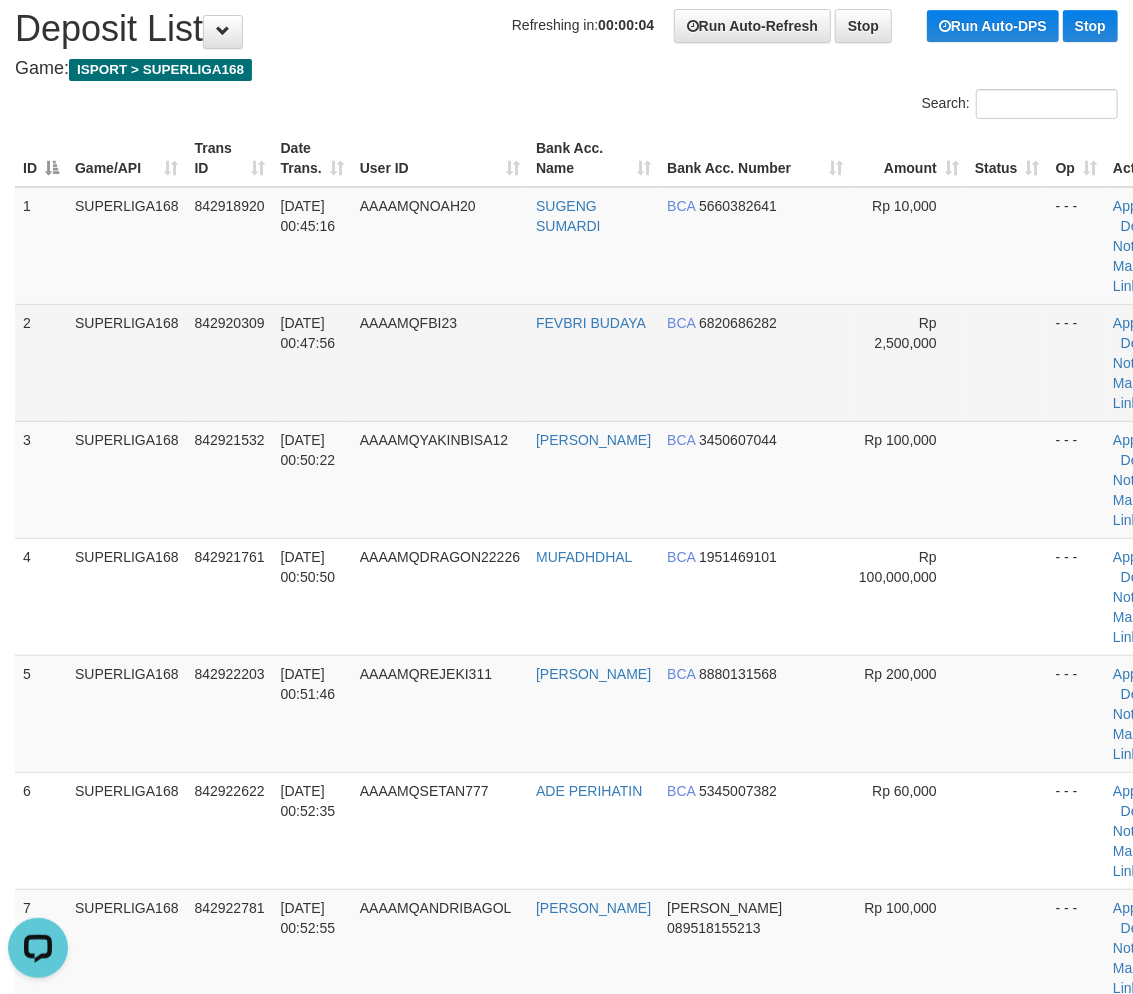 click on "[DATE] 00:47:56" at bounding box center [312, 362] 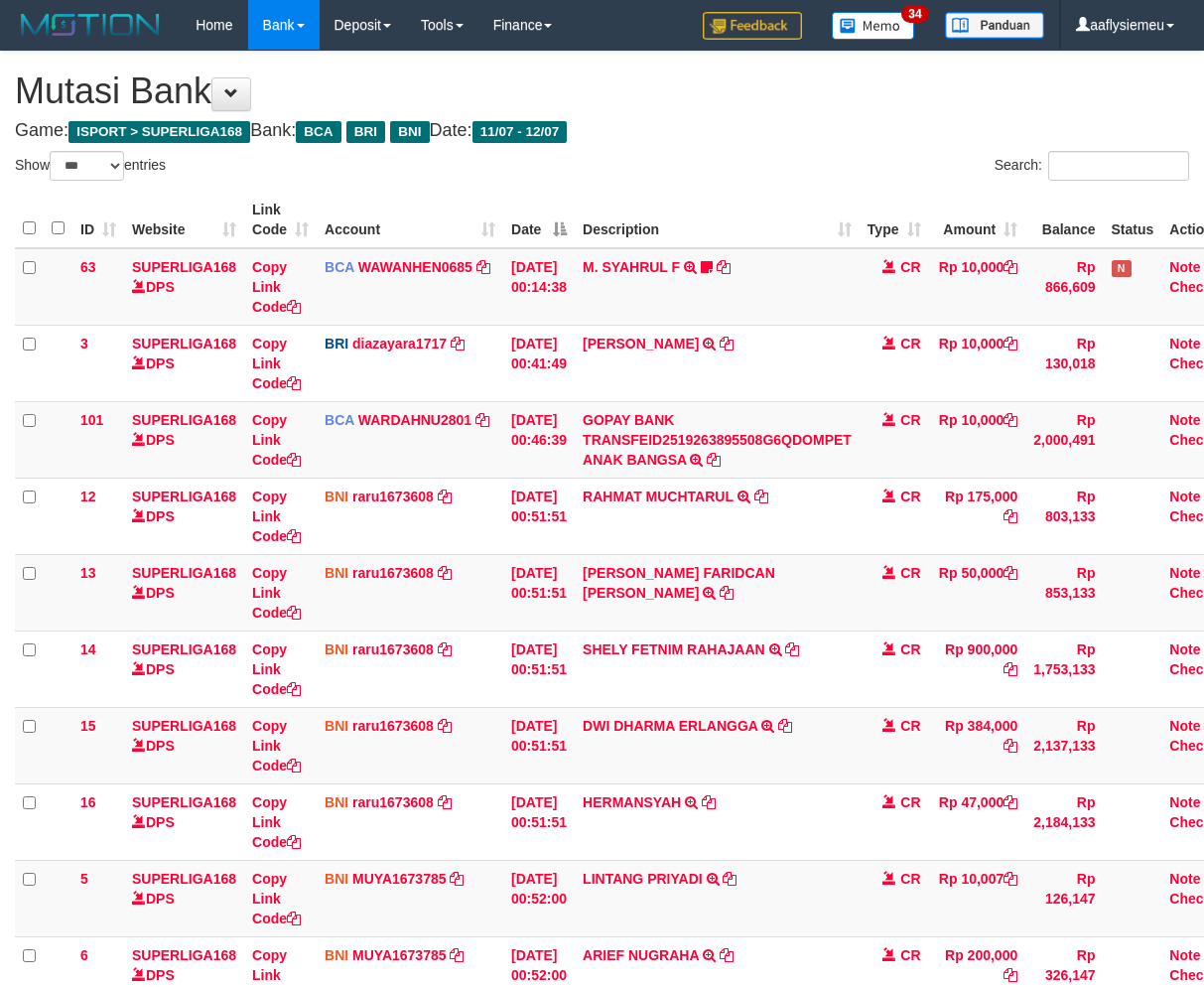 select on "***" 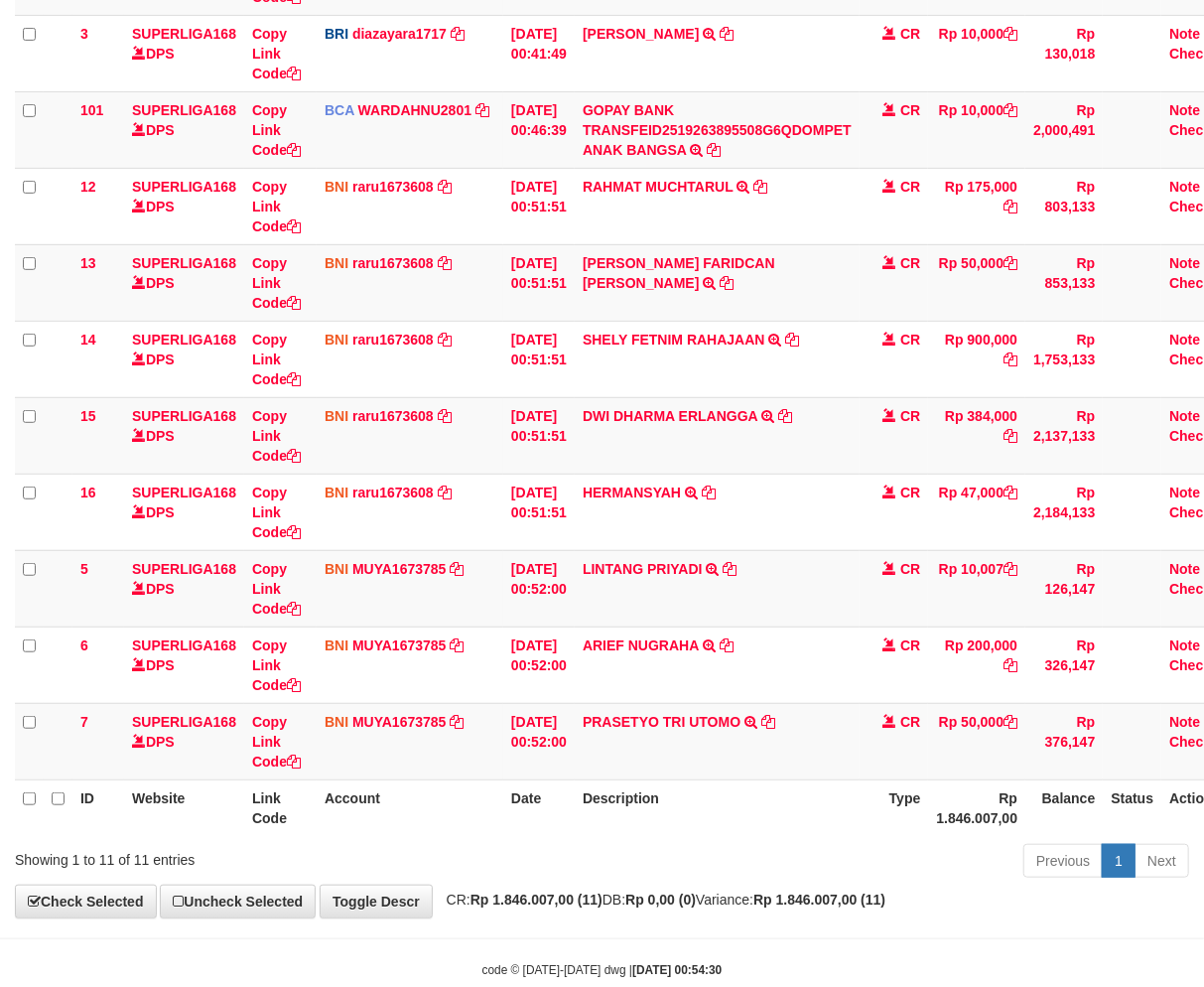 click on "Description" at bounding box center [717, 807] 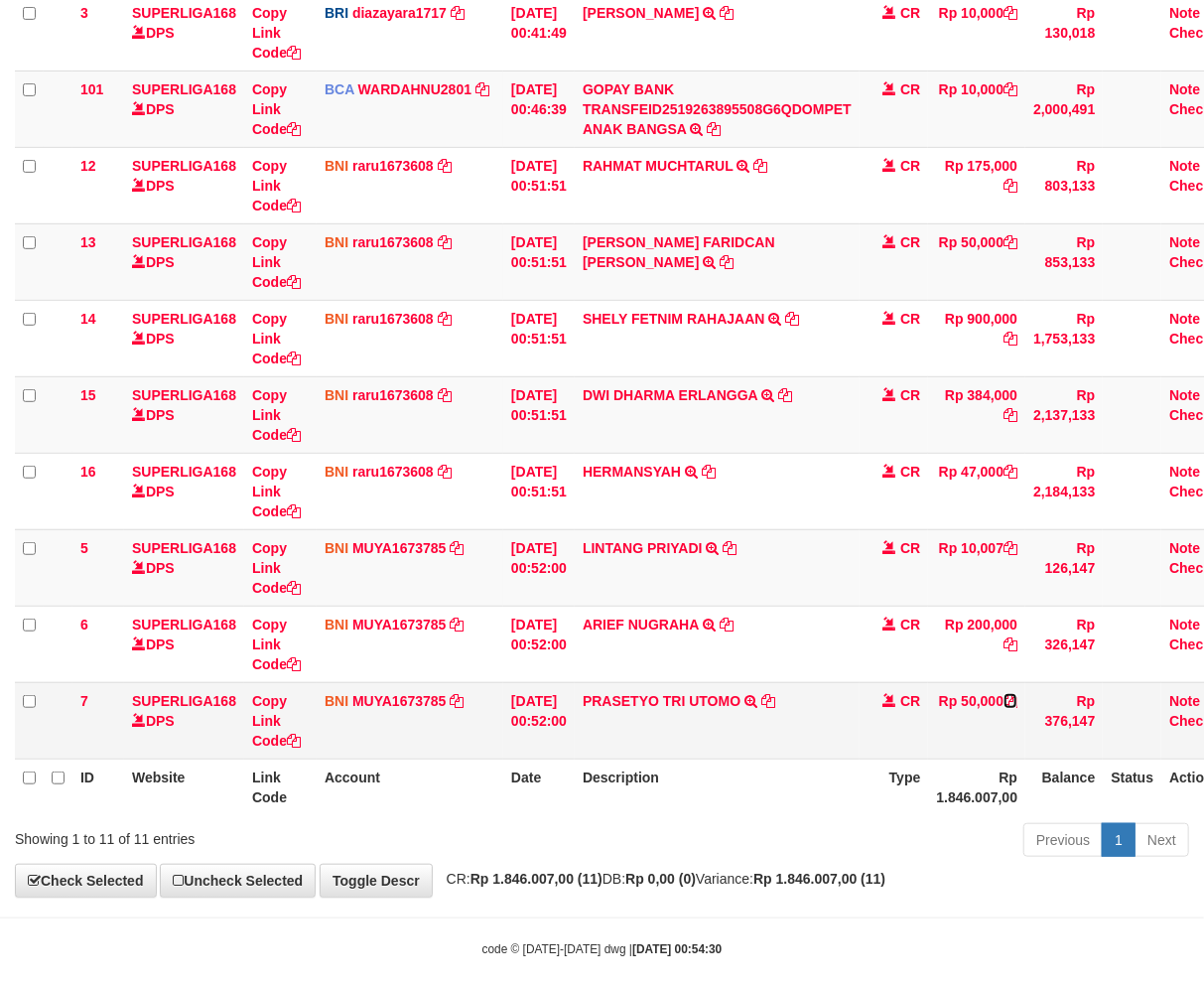 drag, startPoint x: 1015, startPoint y: 712, endPoint x: 1219, endPoint y: 660, distance: 210.52316 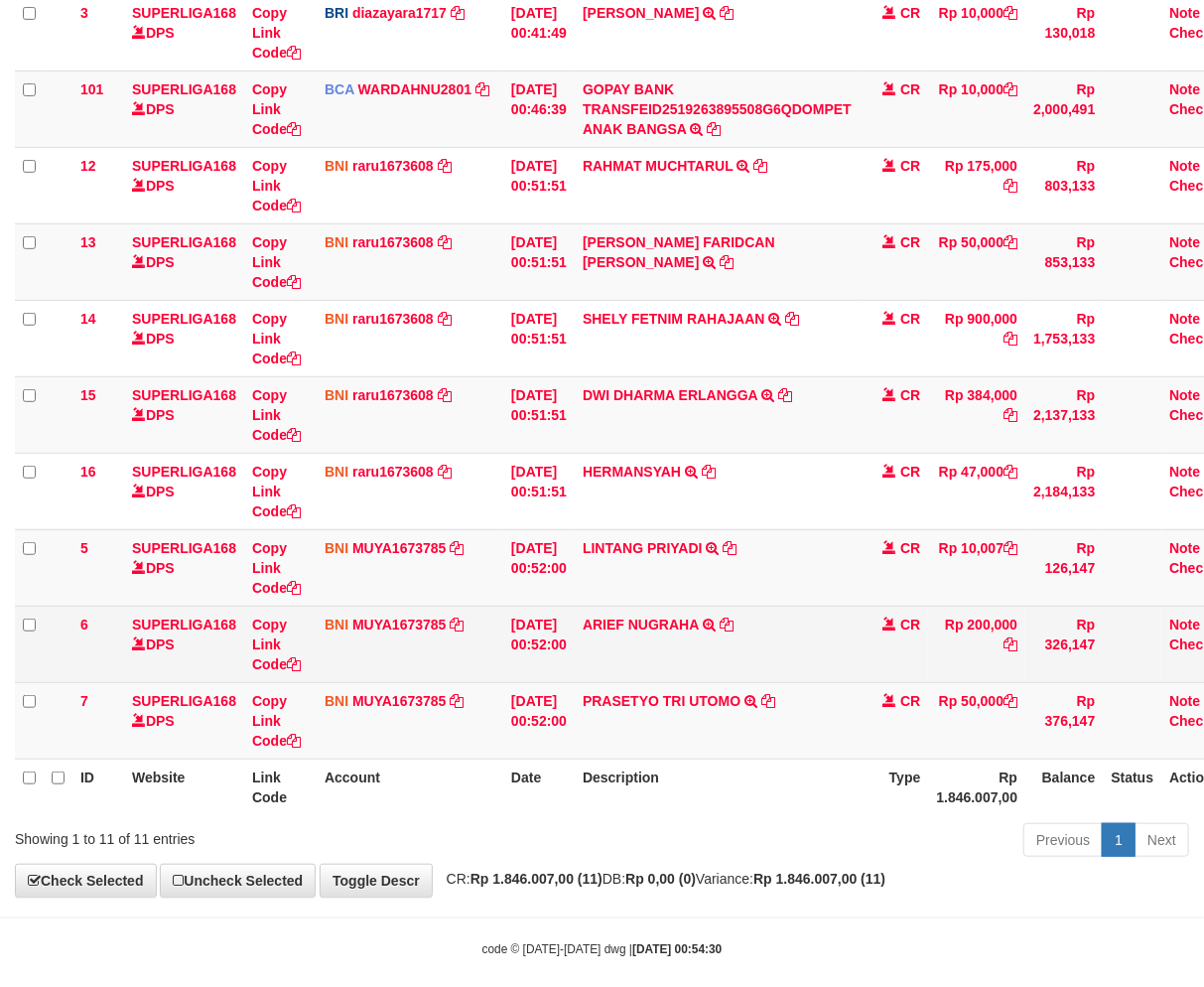 click on "Rp 200,000" at bounding box center [977, 643] 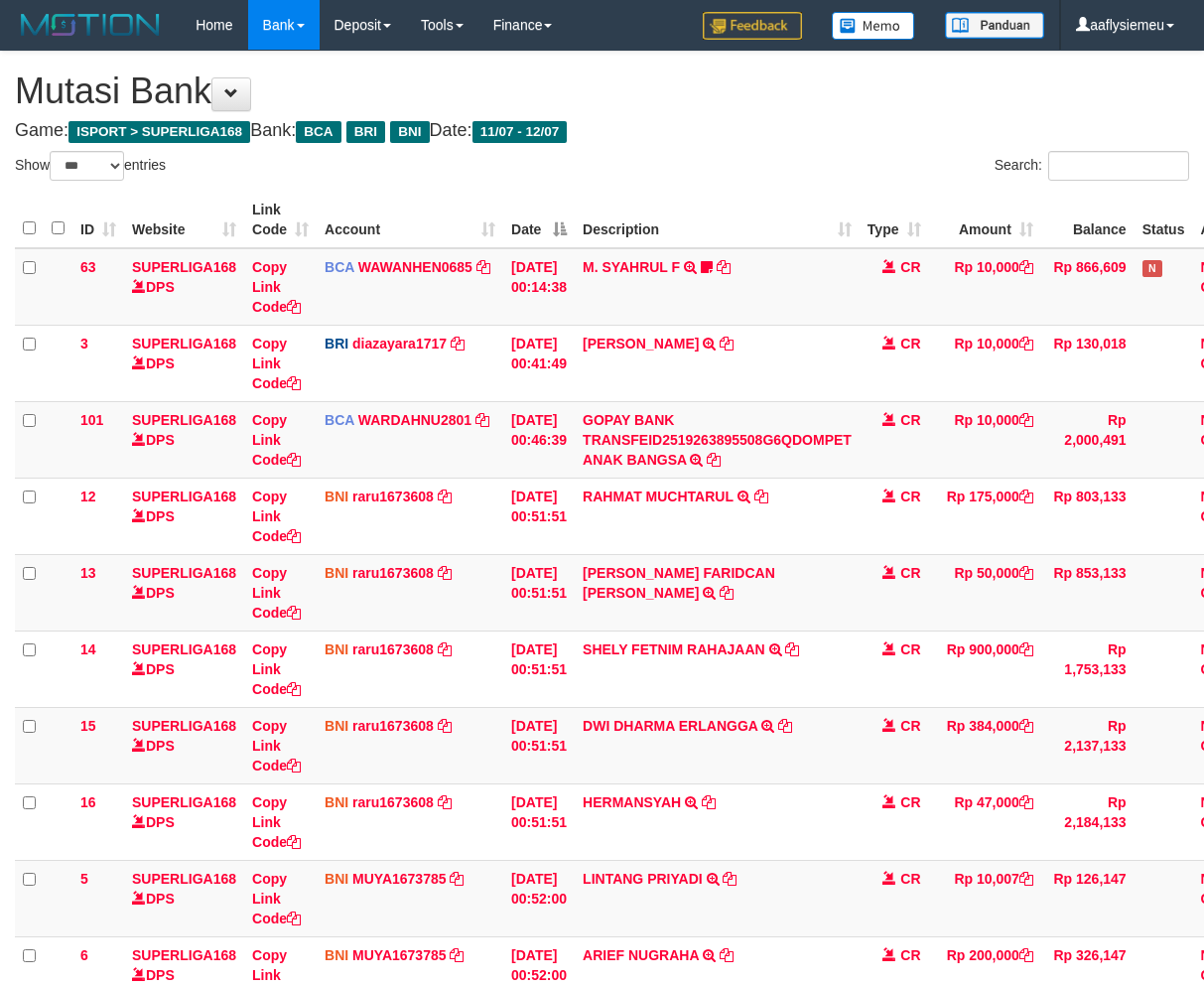 select on "***" 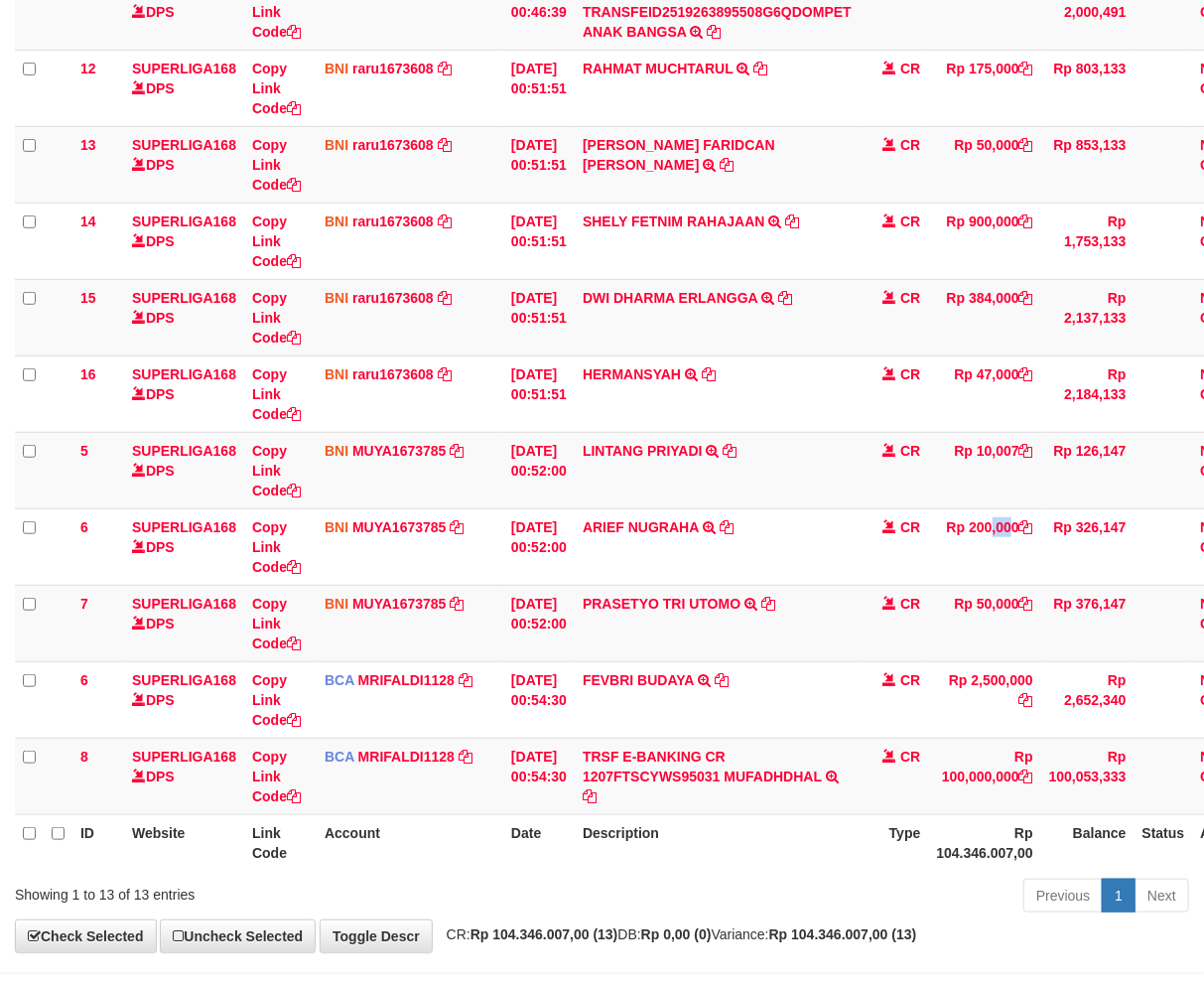 scroll, scrollTop: 504, scrollLeft: 0, axis: vertical 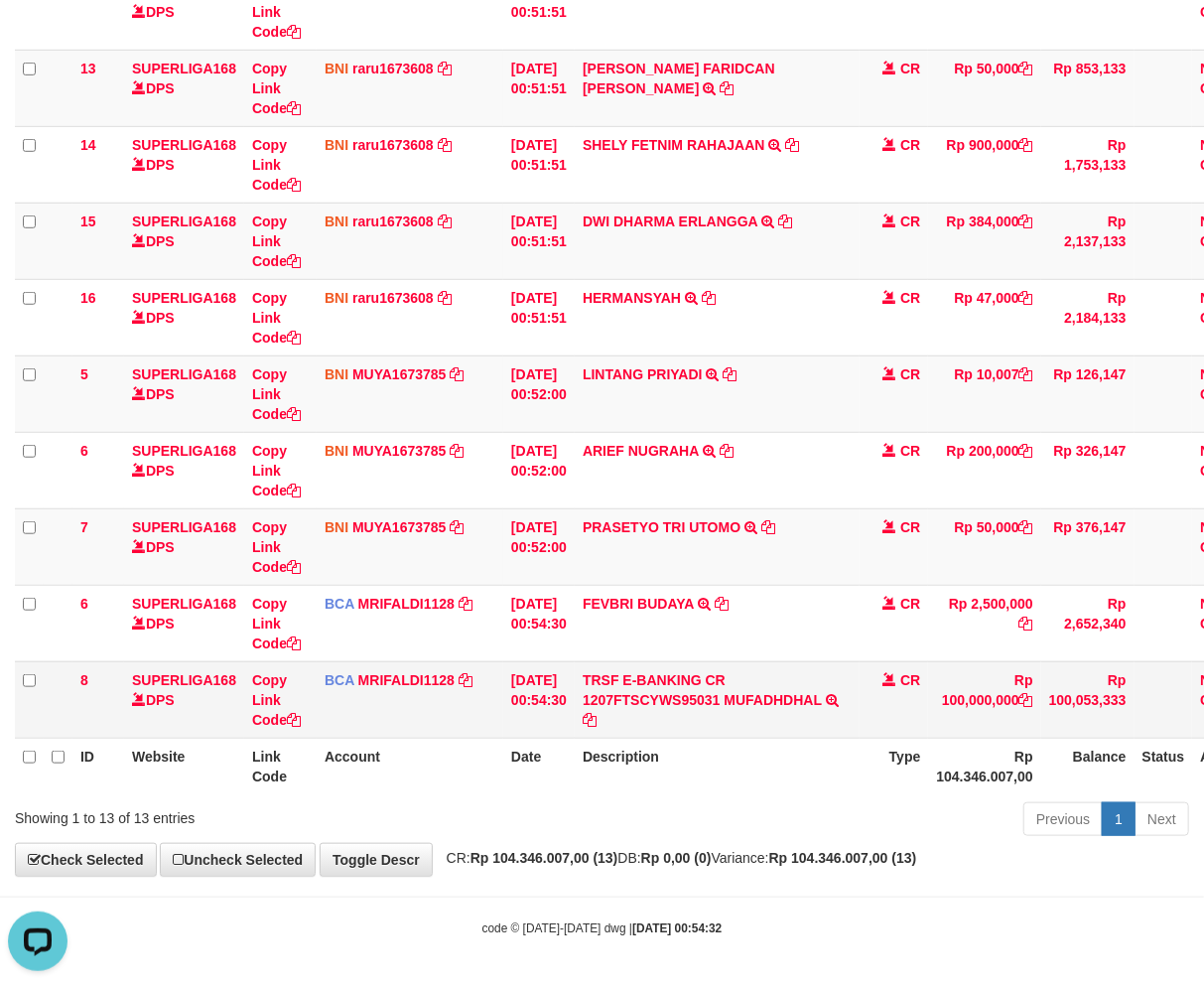 click on "TRSF E-BANKING CR 1207FTSCYWS95031 MUFADHDHAL         TRSF E-BANKING CR 1207/FTSCY/WS95031 100000000.00MUFADHDHAL" at bounding box center (717, 699) 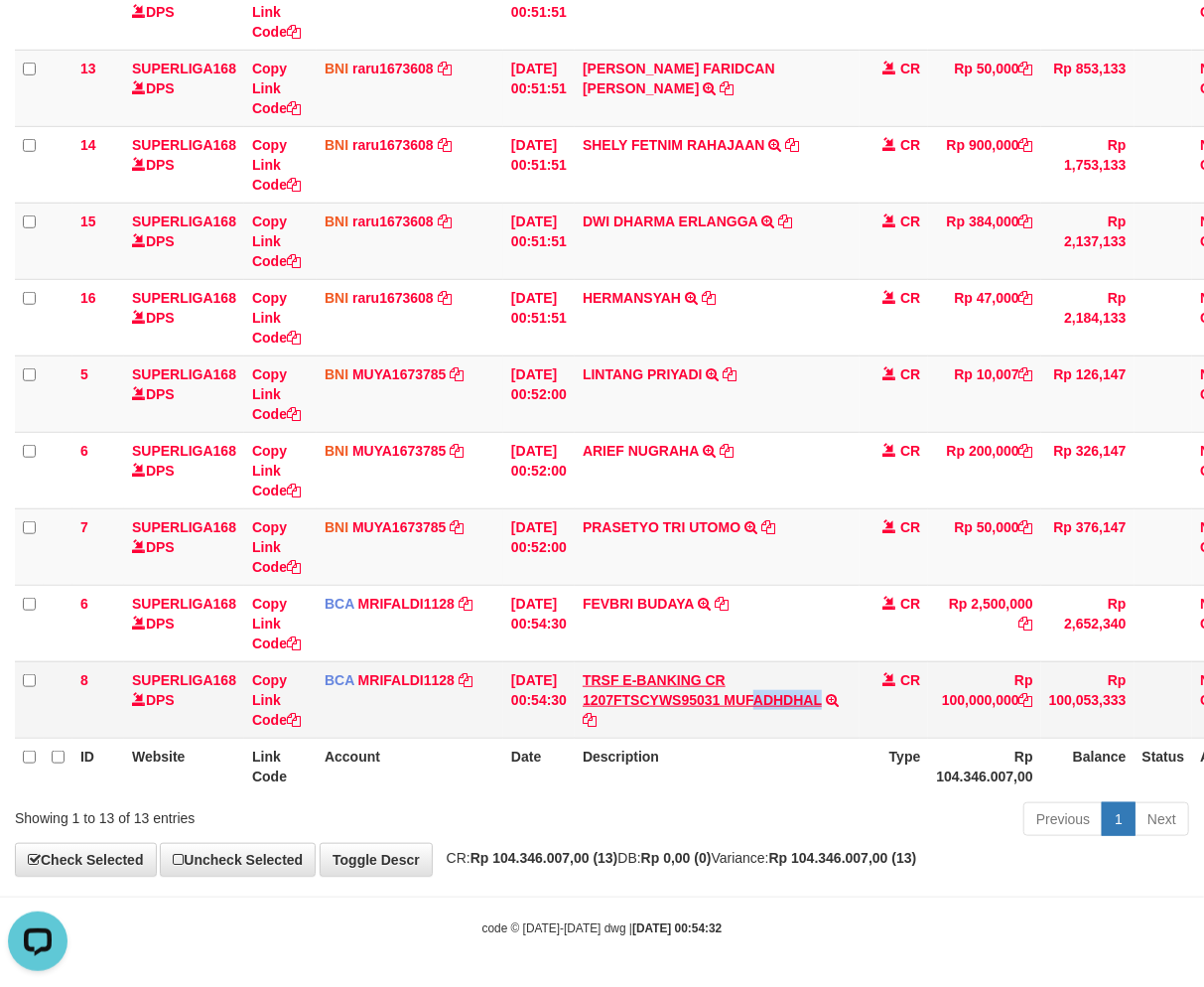 copy on "ADHDHAL" 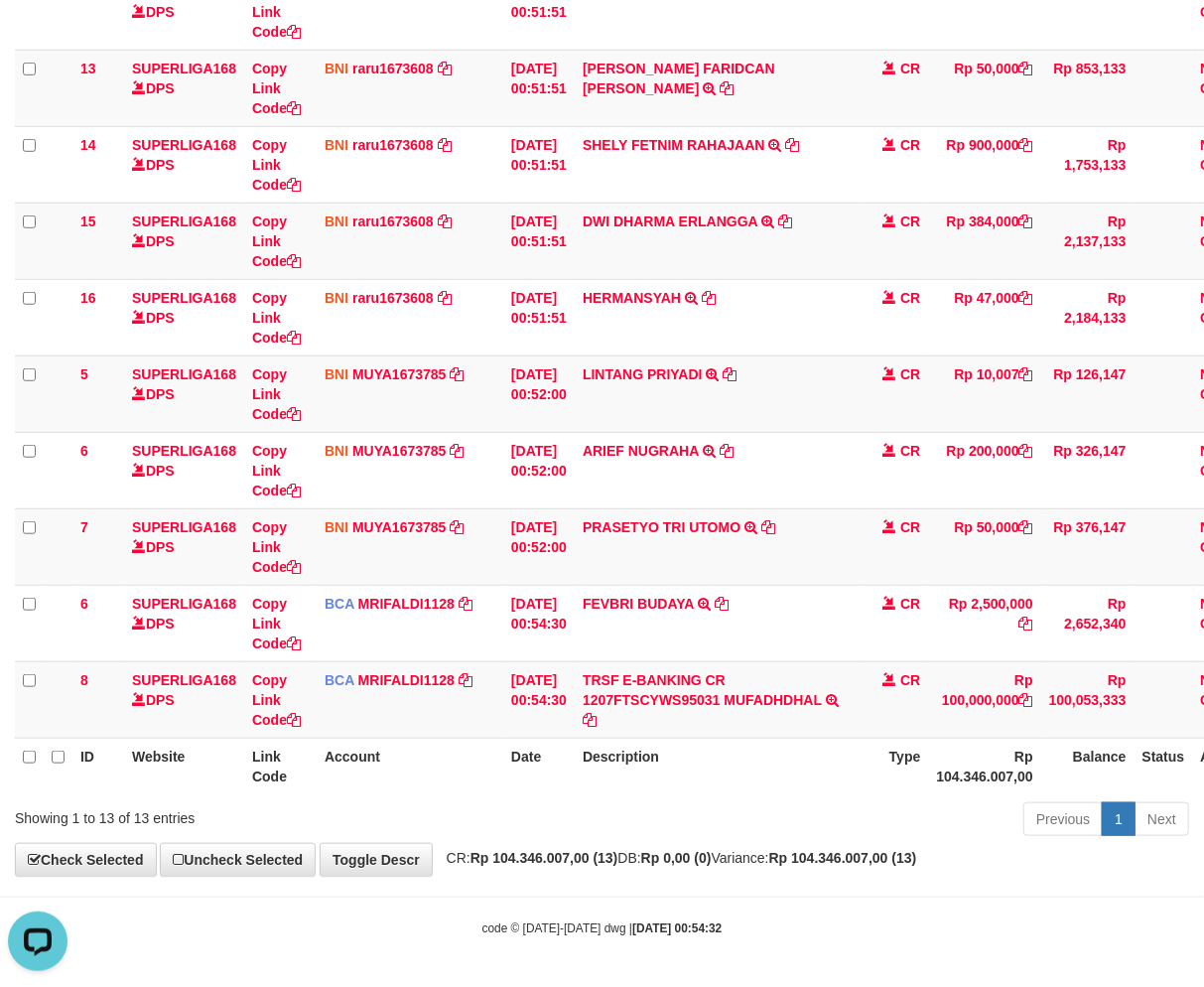 click on "Description" at bounding box center (717, 766) 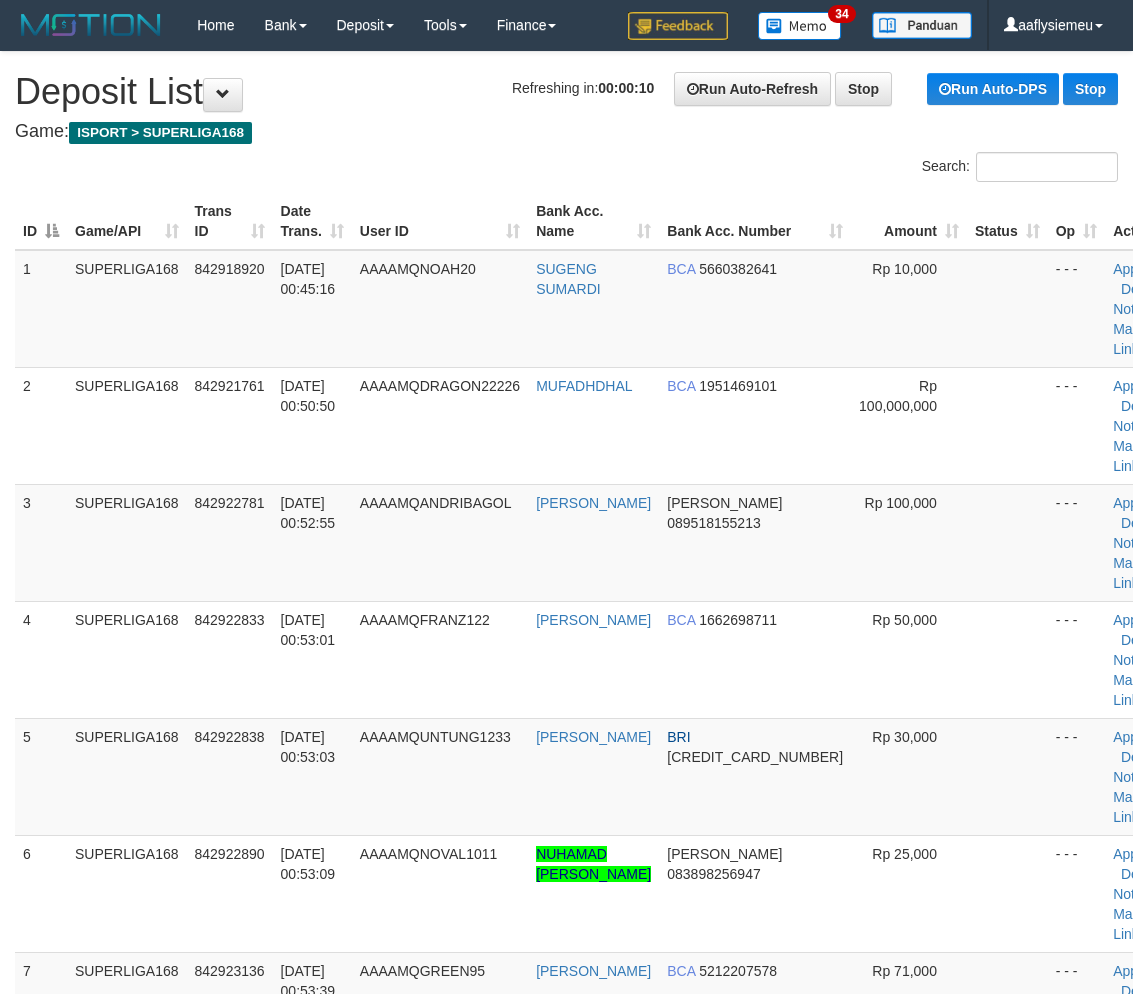 scroll, scrollTop: 0, scrollLeft: 0, axis: both 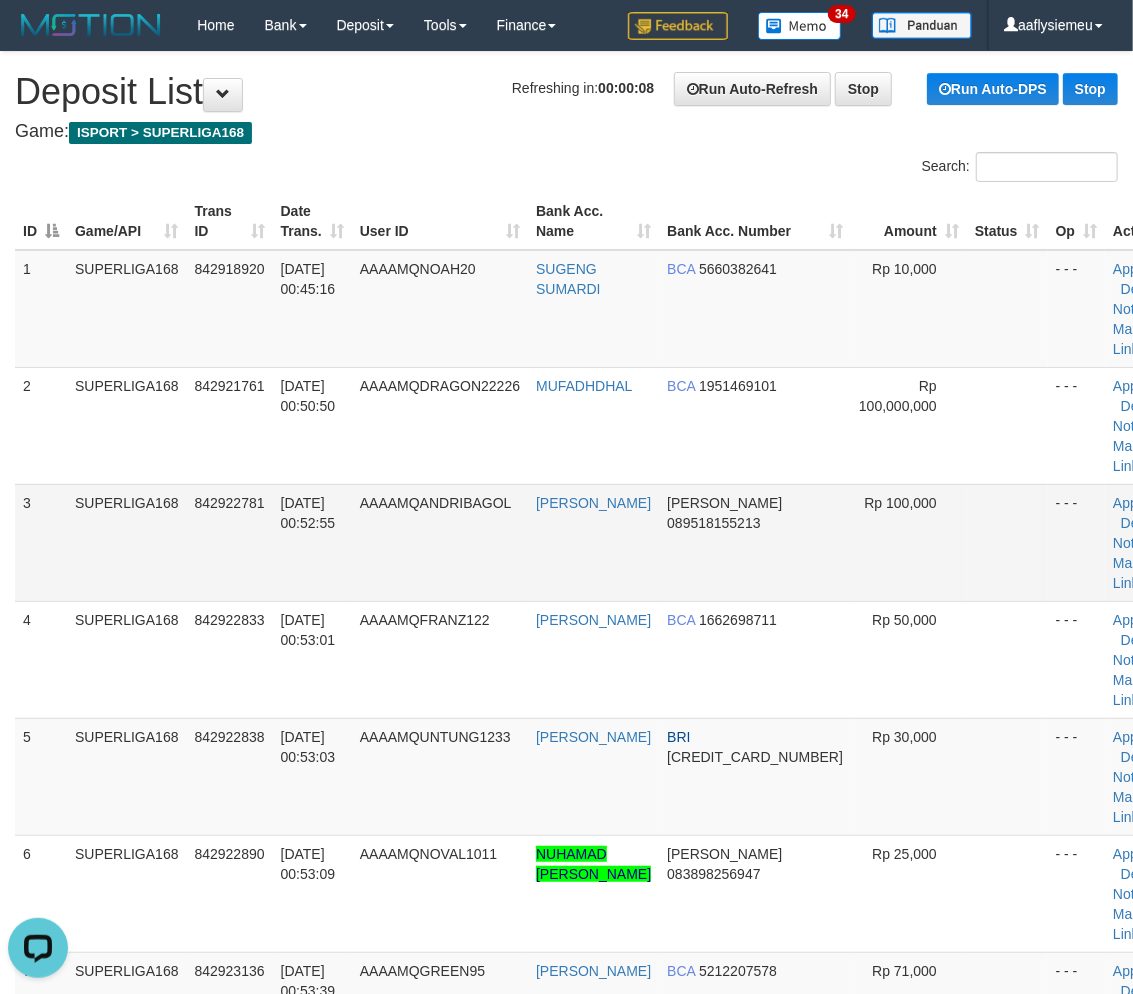 click on "SUPERLIGA168" at bounding box center (127, 542) 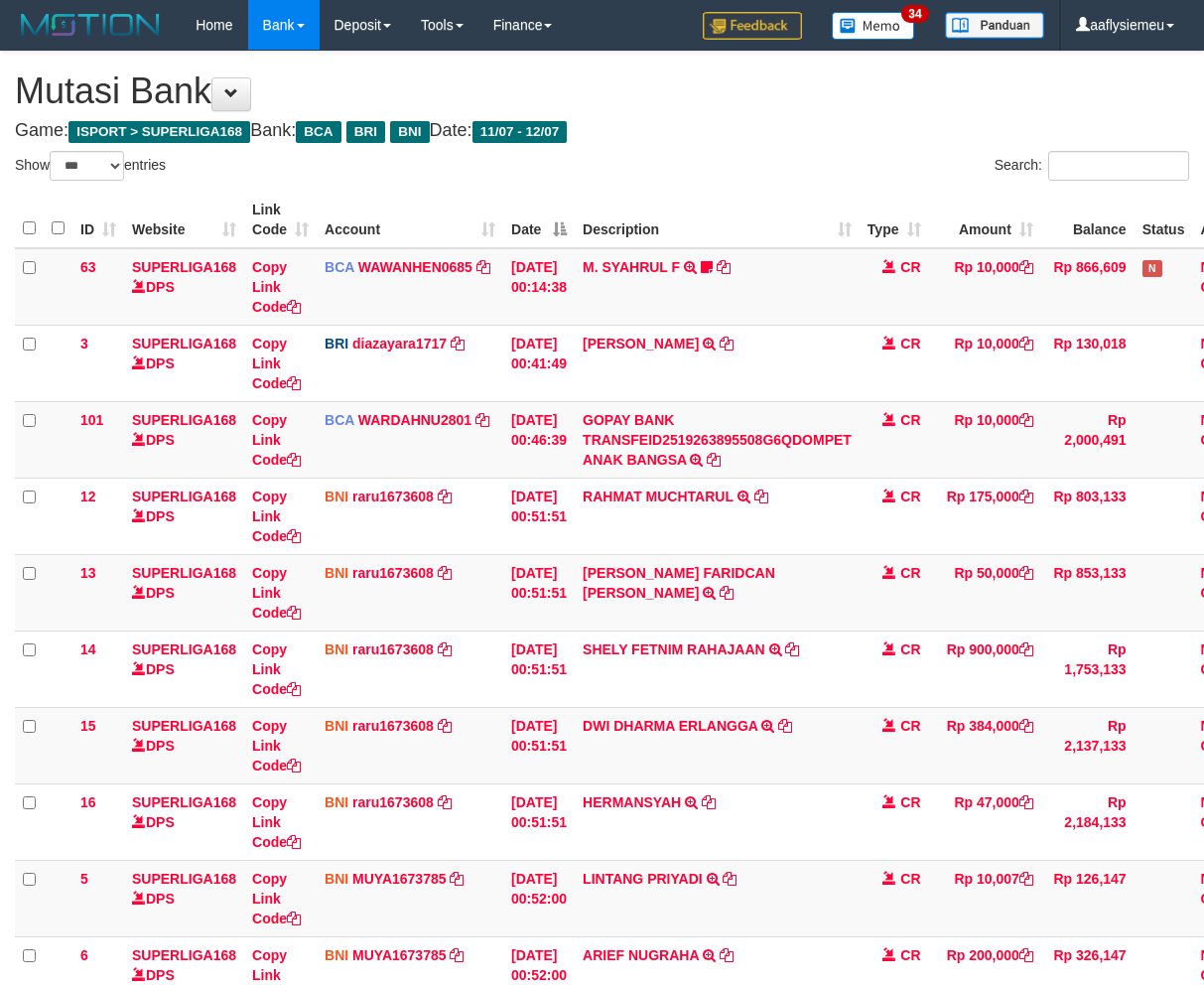 select on "***" 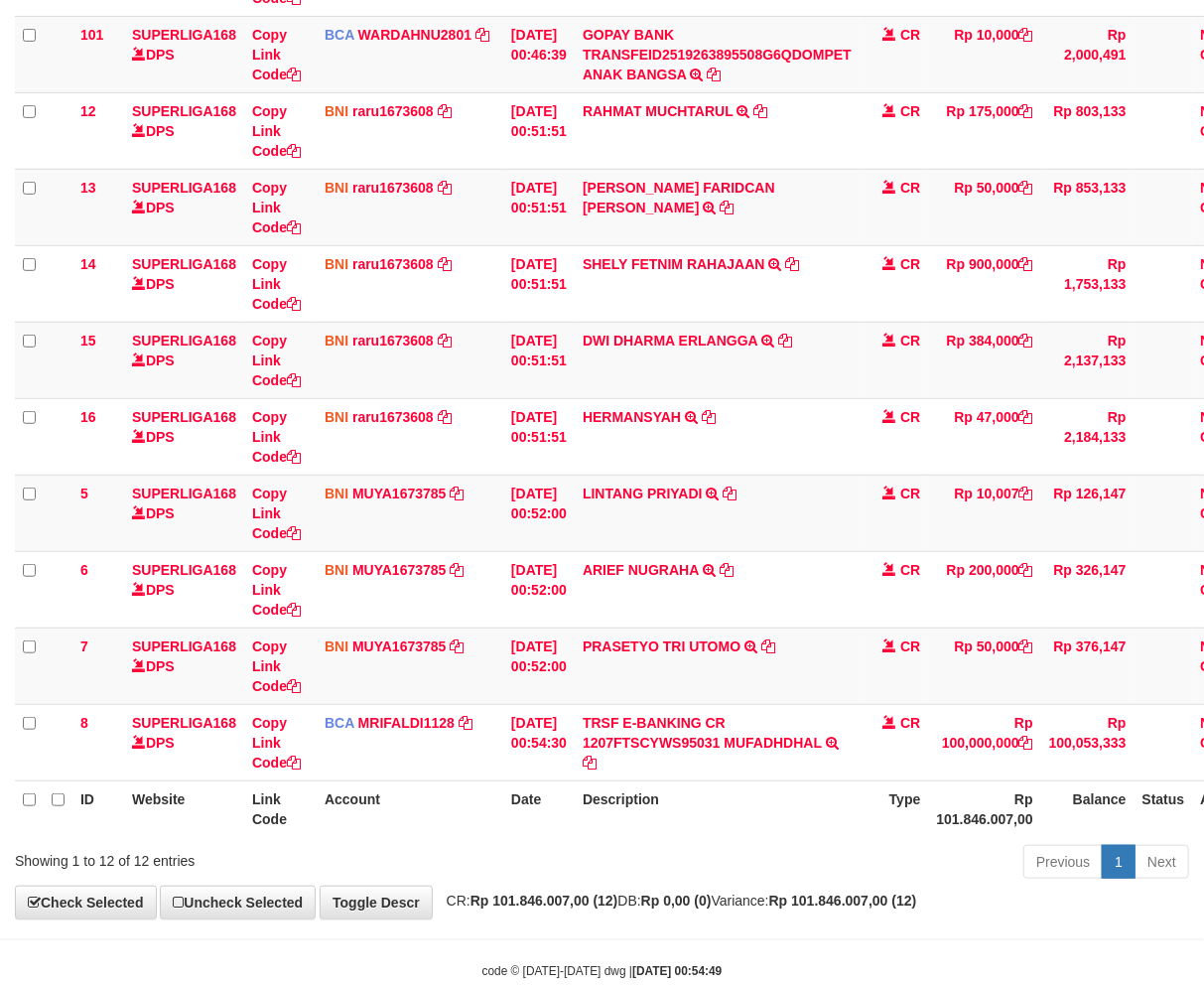 scroll, scrollTop: 429, scrollLeft: 0, axis: vertical 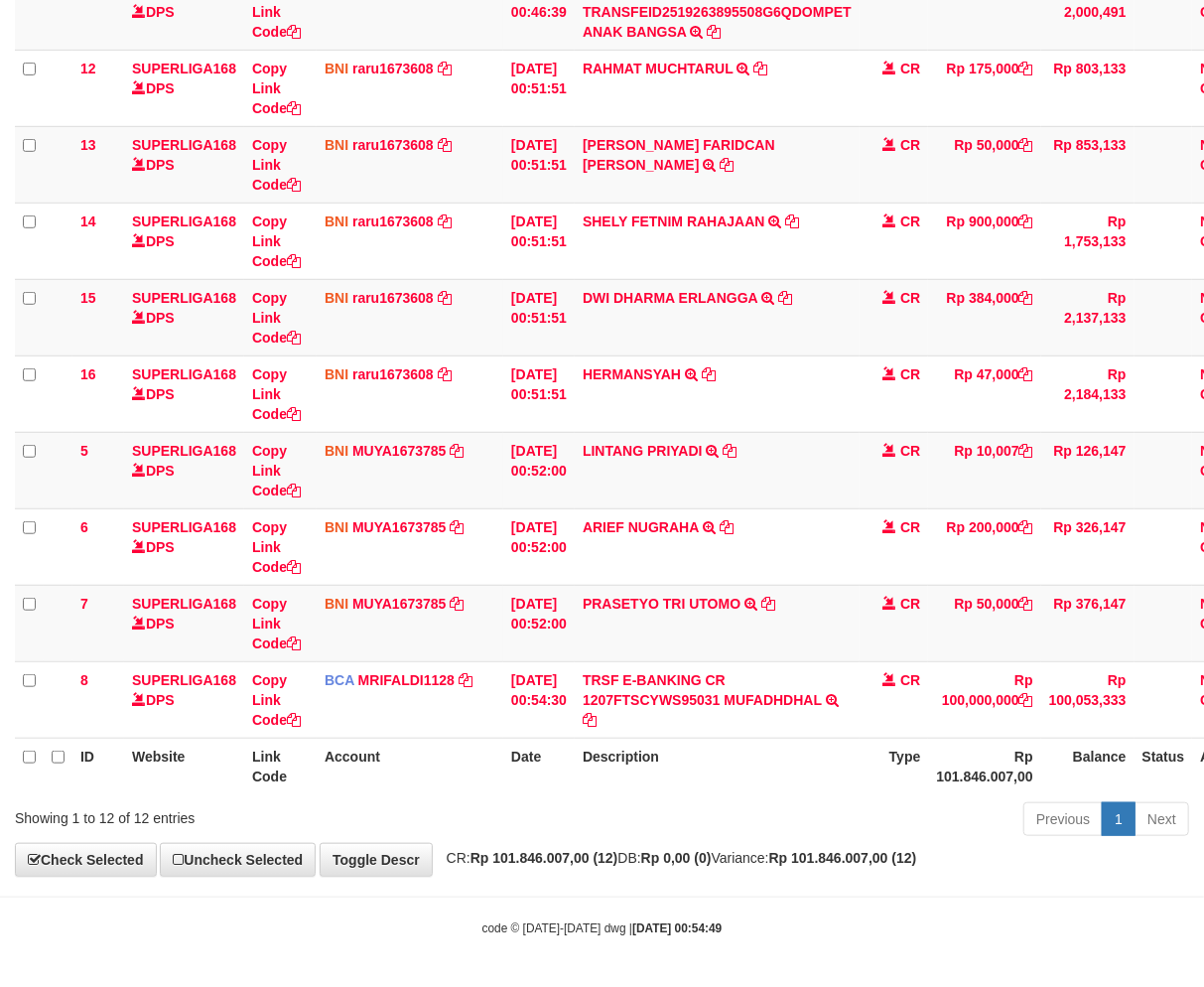 click on "Description" at bounding box center [717, 766] 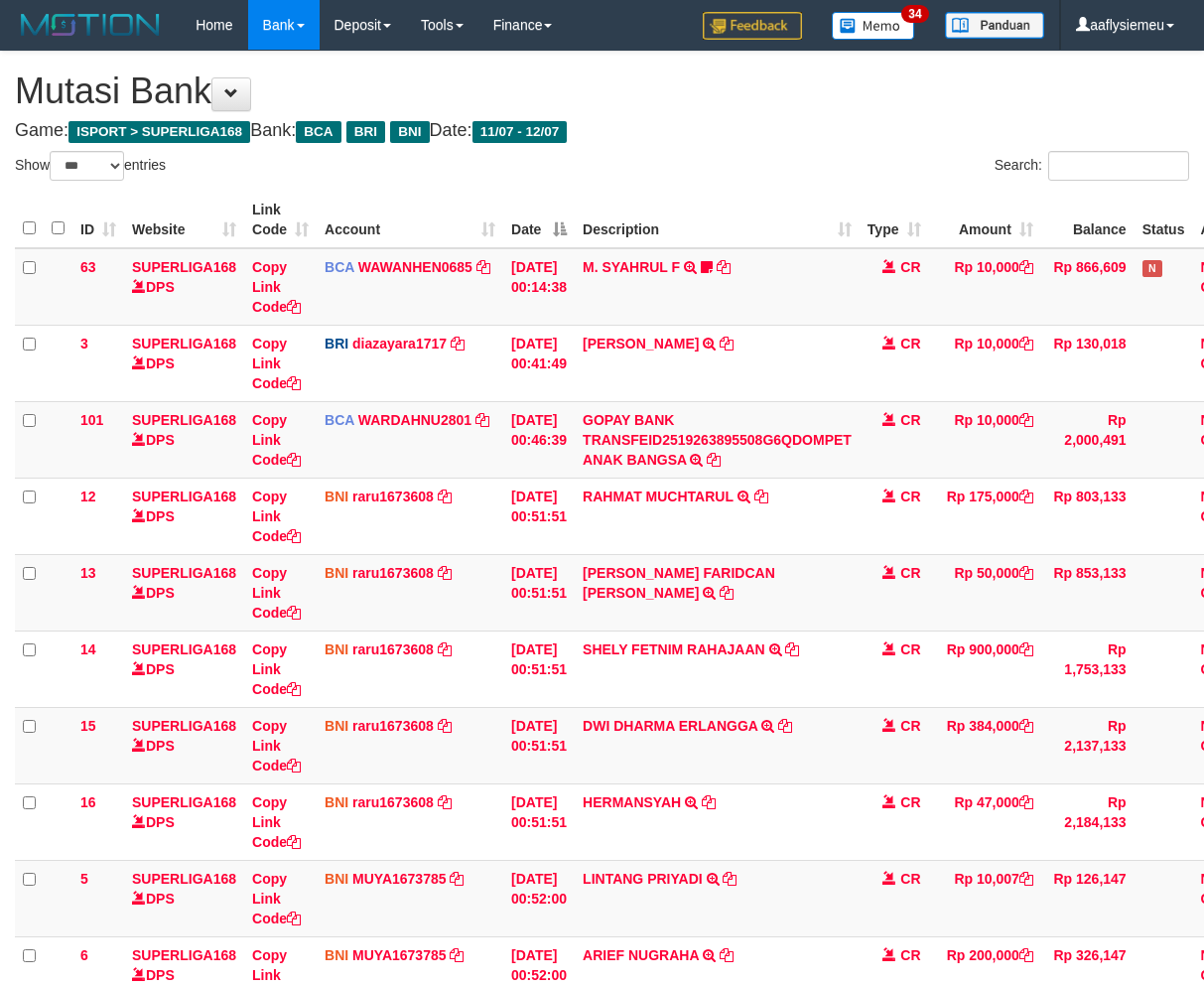 select on "***" 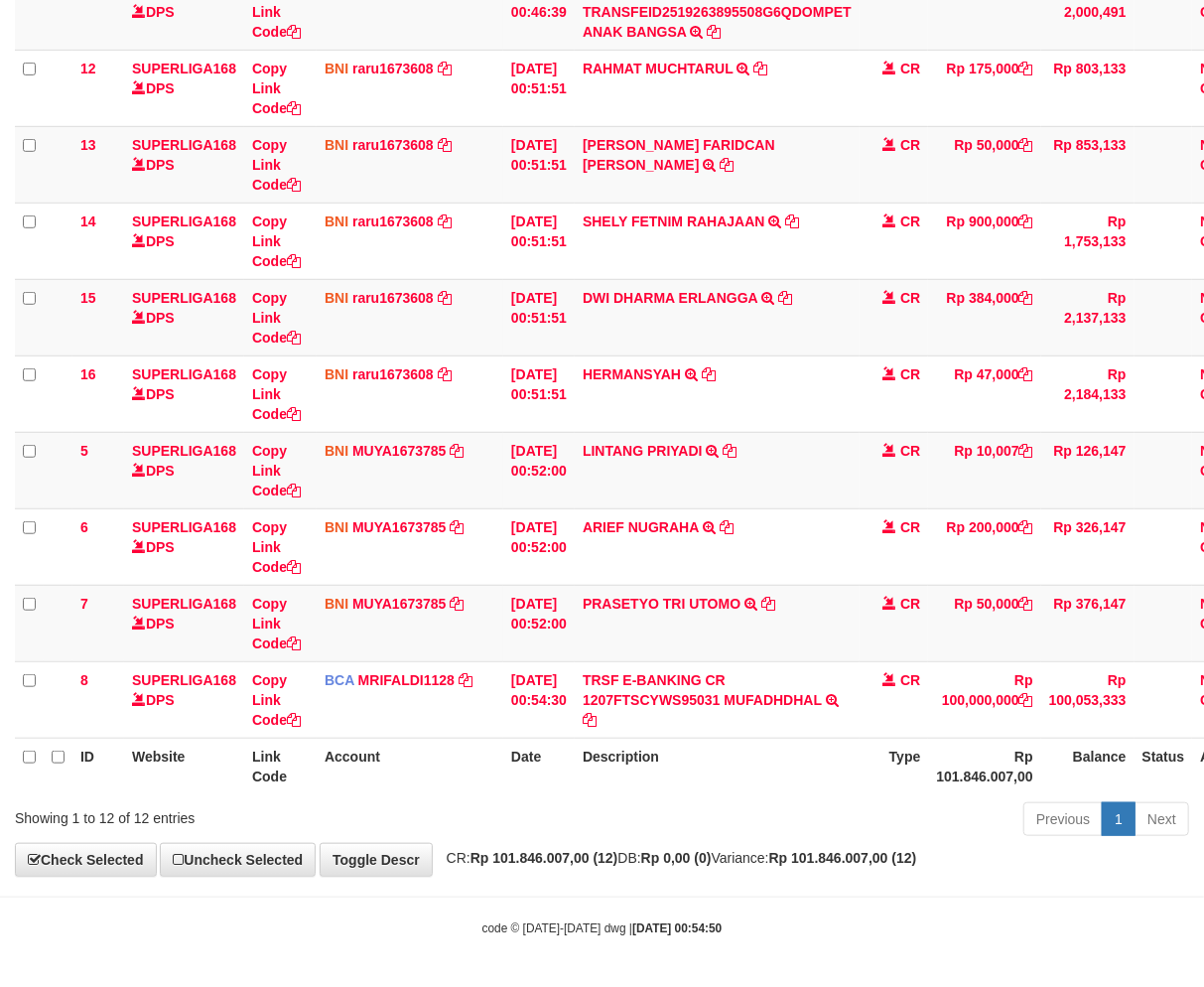 click on "Type" at bounding box center (894, 766) 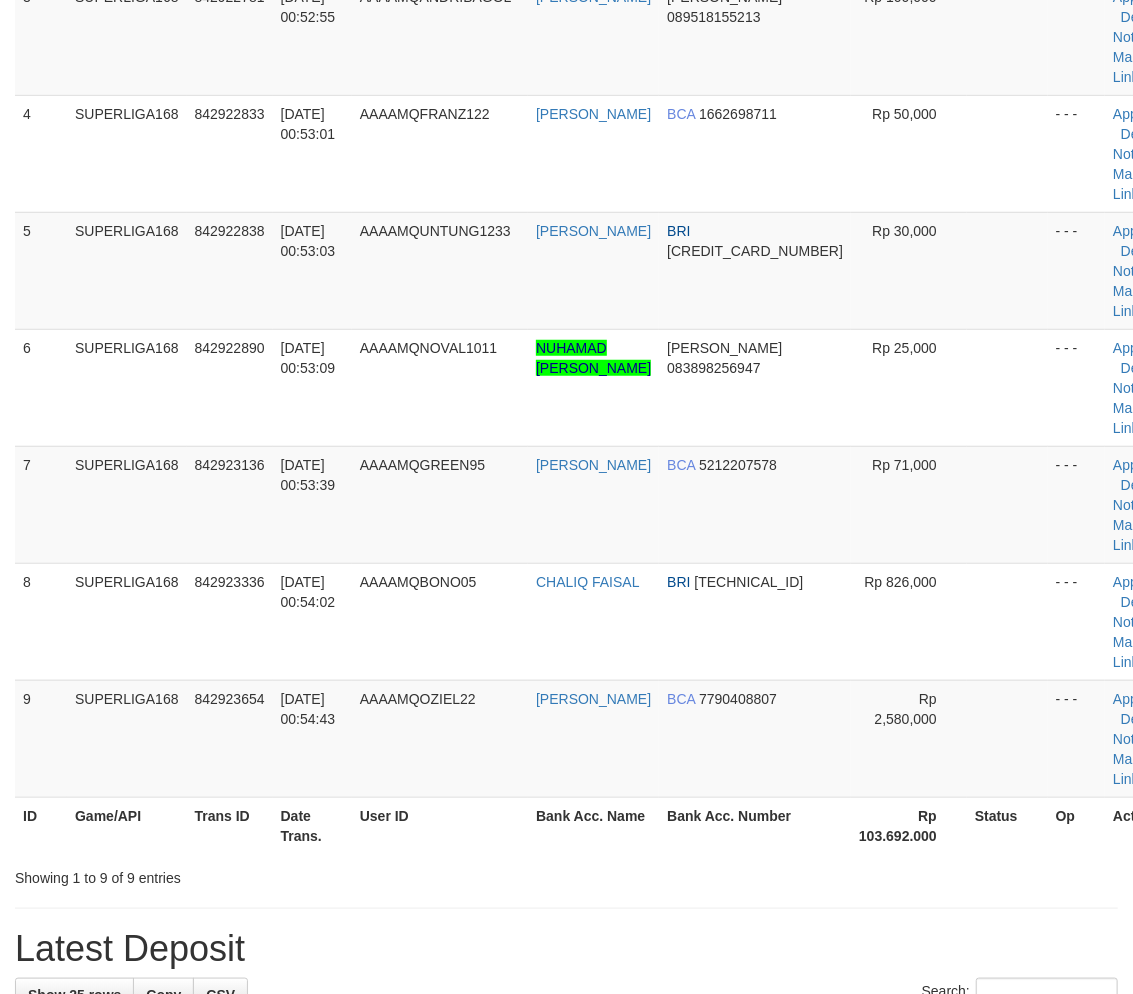 scroll, scrollTop: 666, scrollLeft: 0, axis: vertical 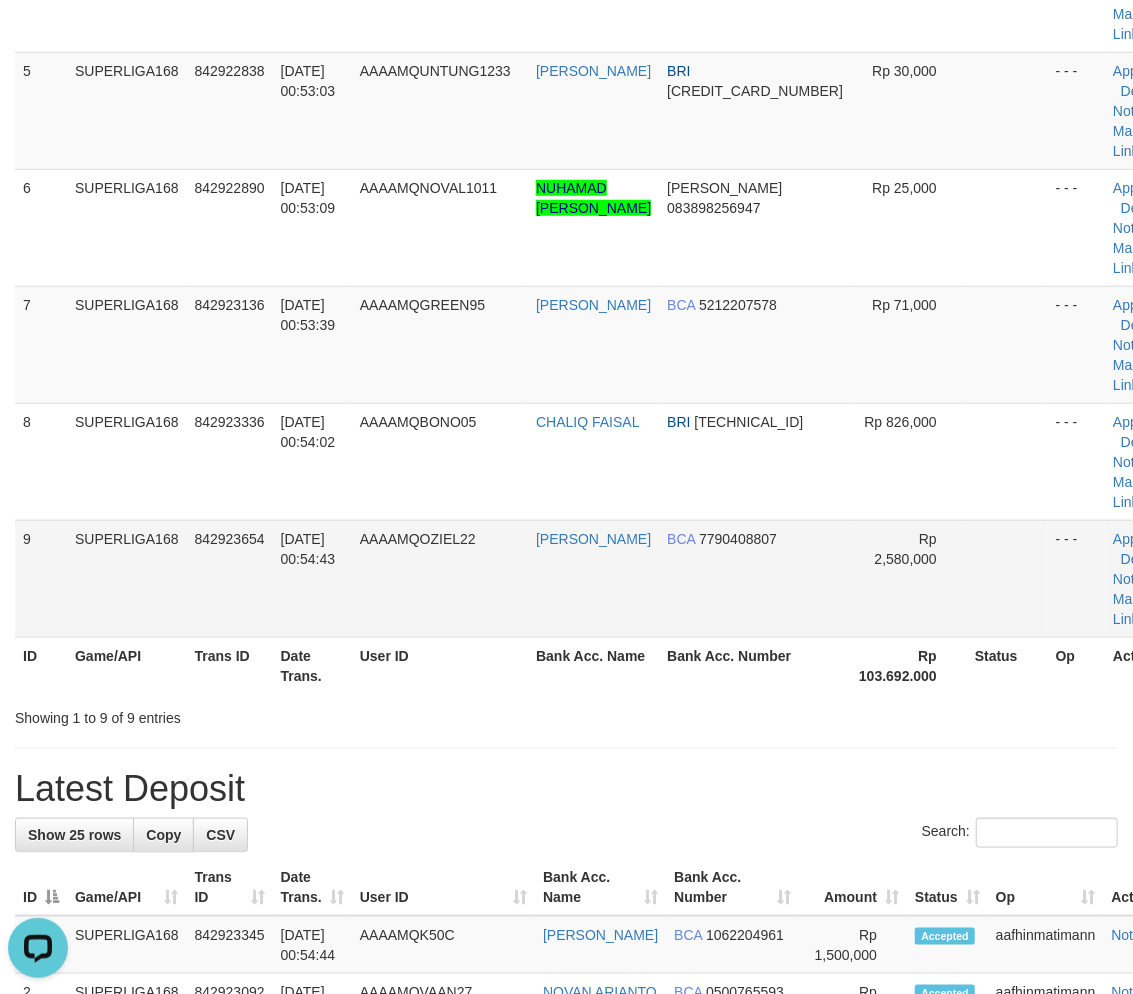 drag, startPoint x: 281, startPoint y: 520, endPoint x: 433, endPoint y: 532, distance: 152.47295 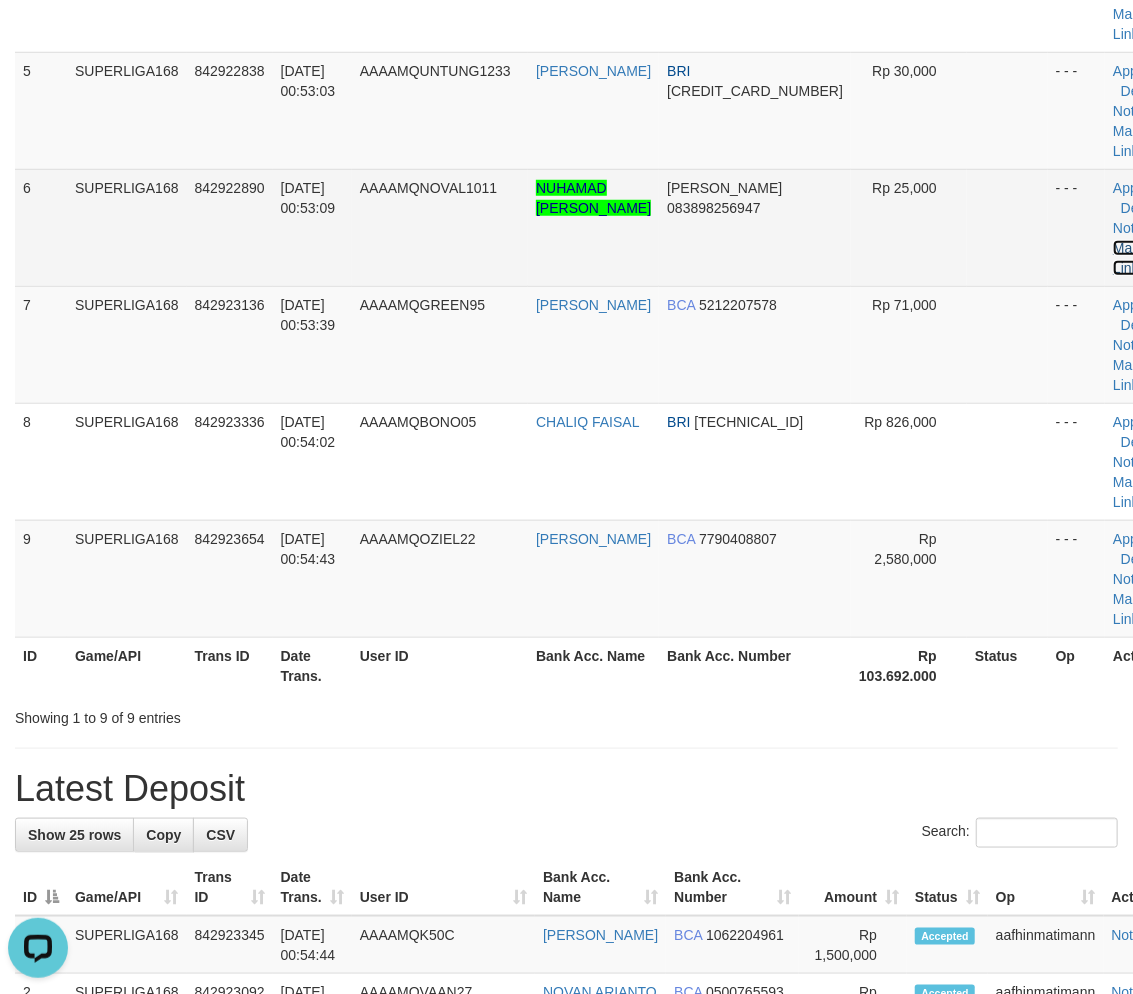 click on "Manual Link" at bounding box center (1136, 258) 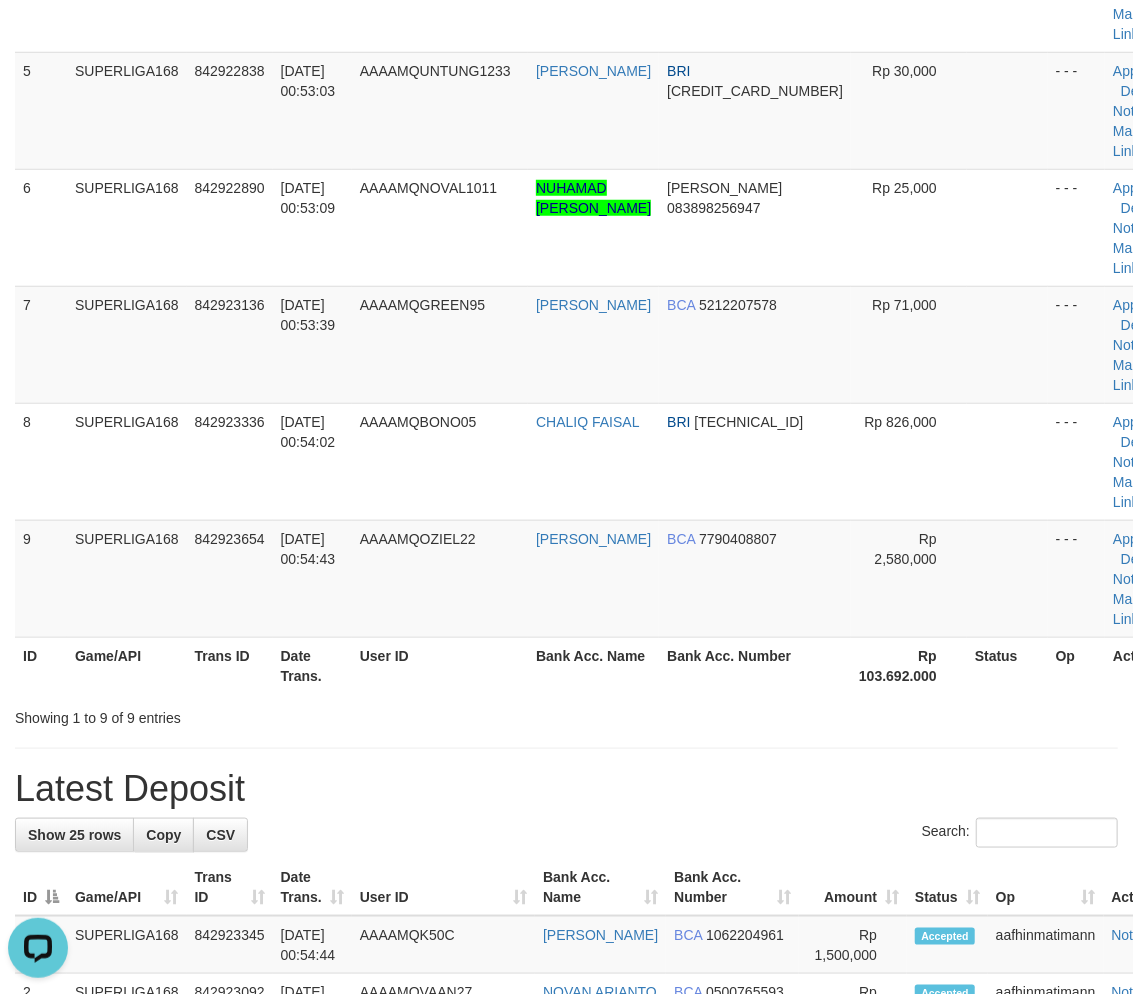 drag, startPoint x: 555, startPoint y: 816, endPoint x: 52, endPoint y: 697, distance: 516.8849 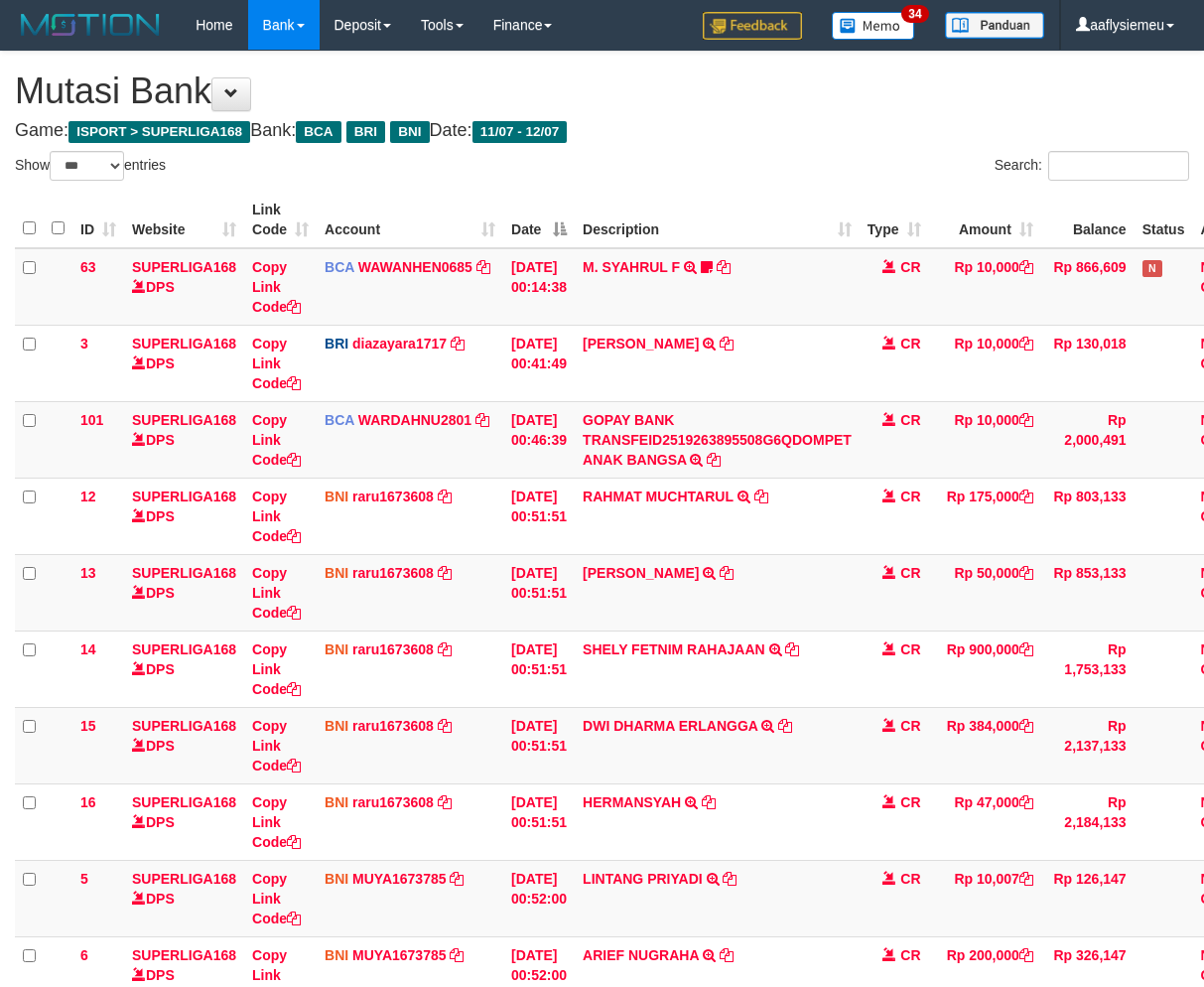 select on "***" 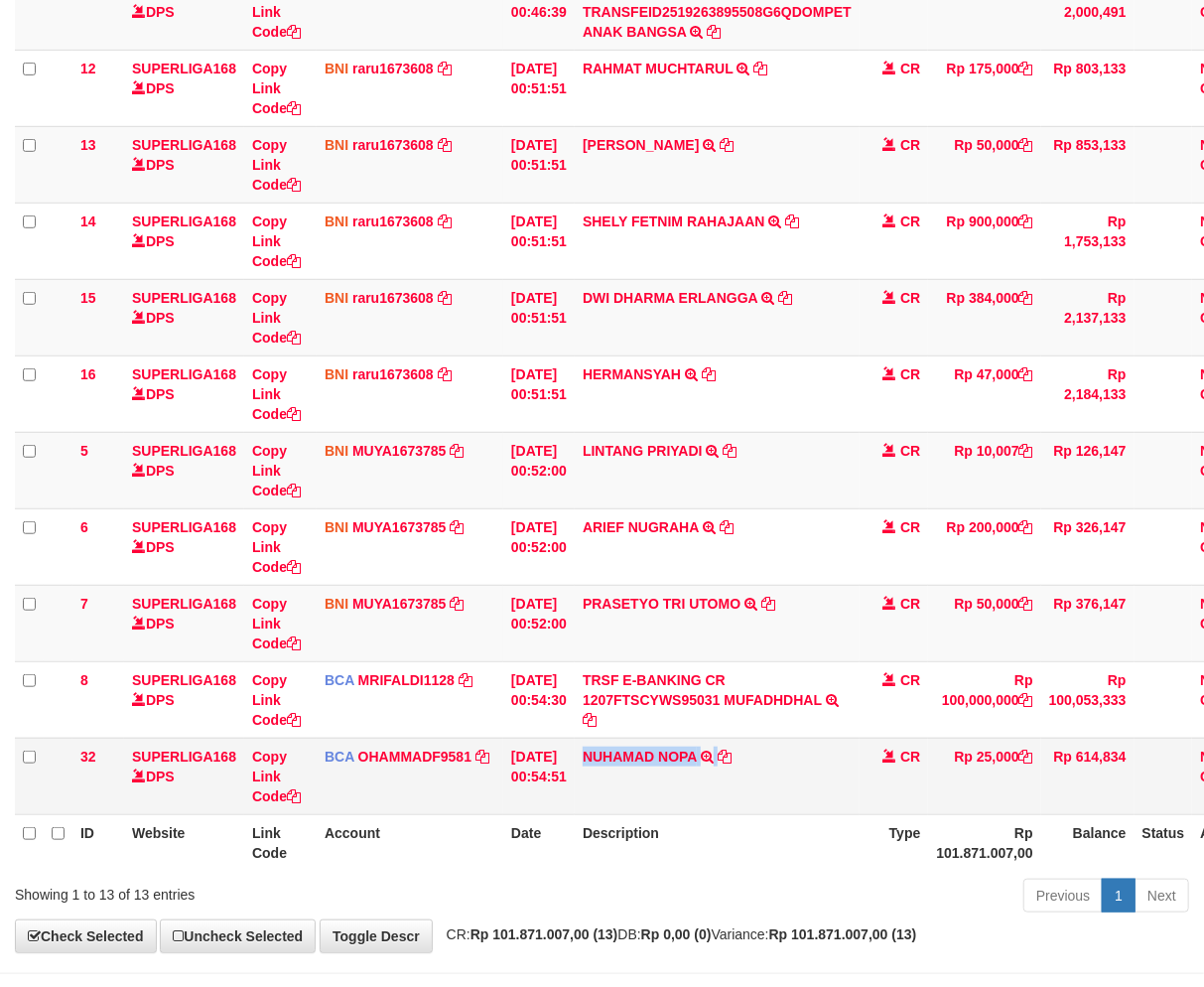 click on "NUHAMAD NOPA         TRSF E-BANKING CR 1207/FTSCY/WS95051
25000.002025071260057513 TRFDN-NUHAMAD NOPAESPAY DEBIT INDONE" at bounding box center [717, 776] 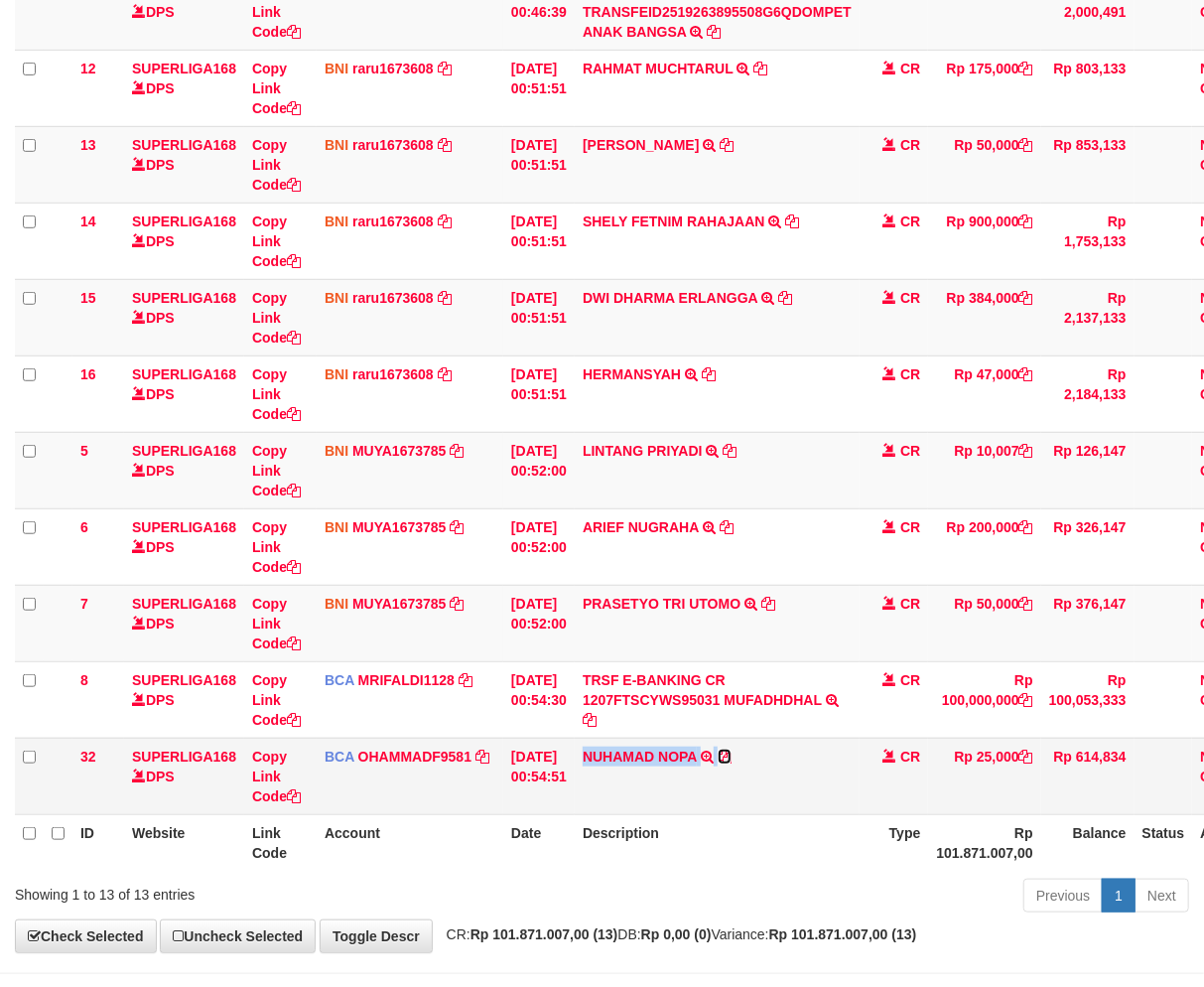 click at bounding box center (725, 757) 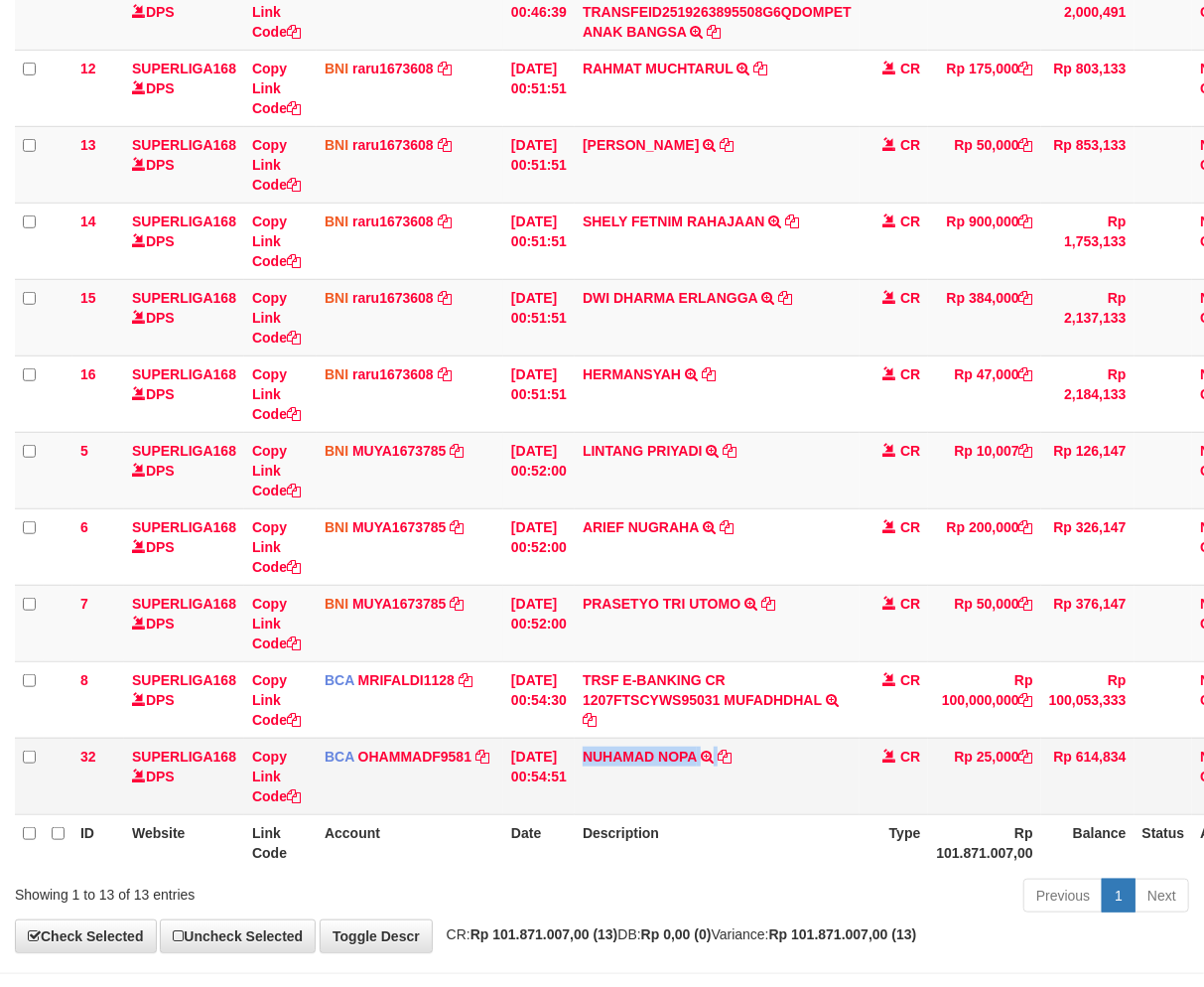 scroll, scrollTop: 429, scrollLeft: 0, axis: vertical 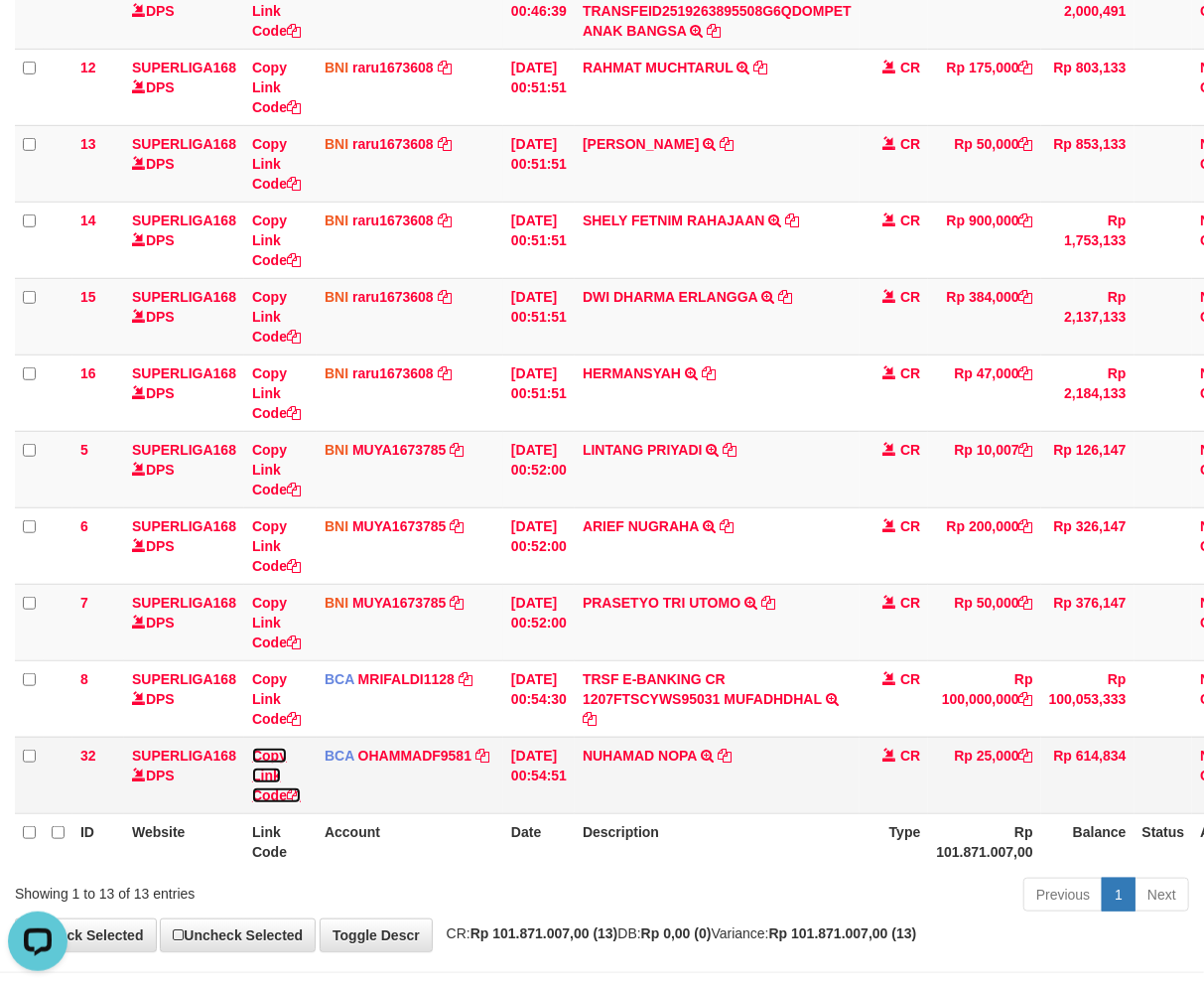 click on "Copy Link Code" at bounding box center (276, 776) 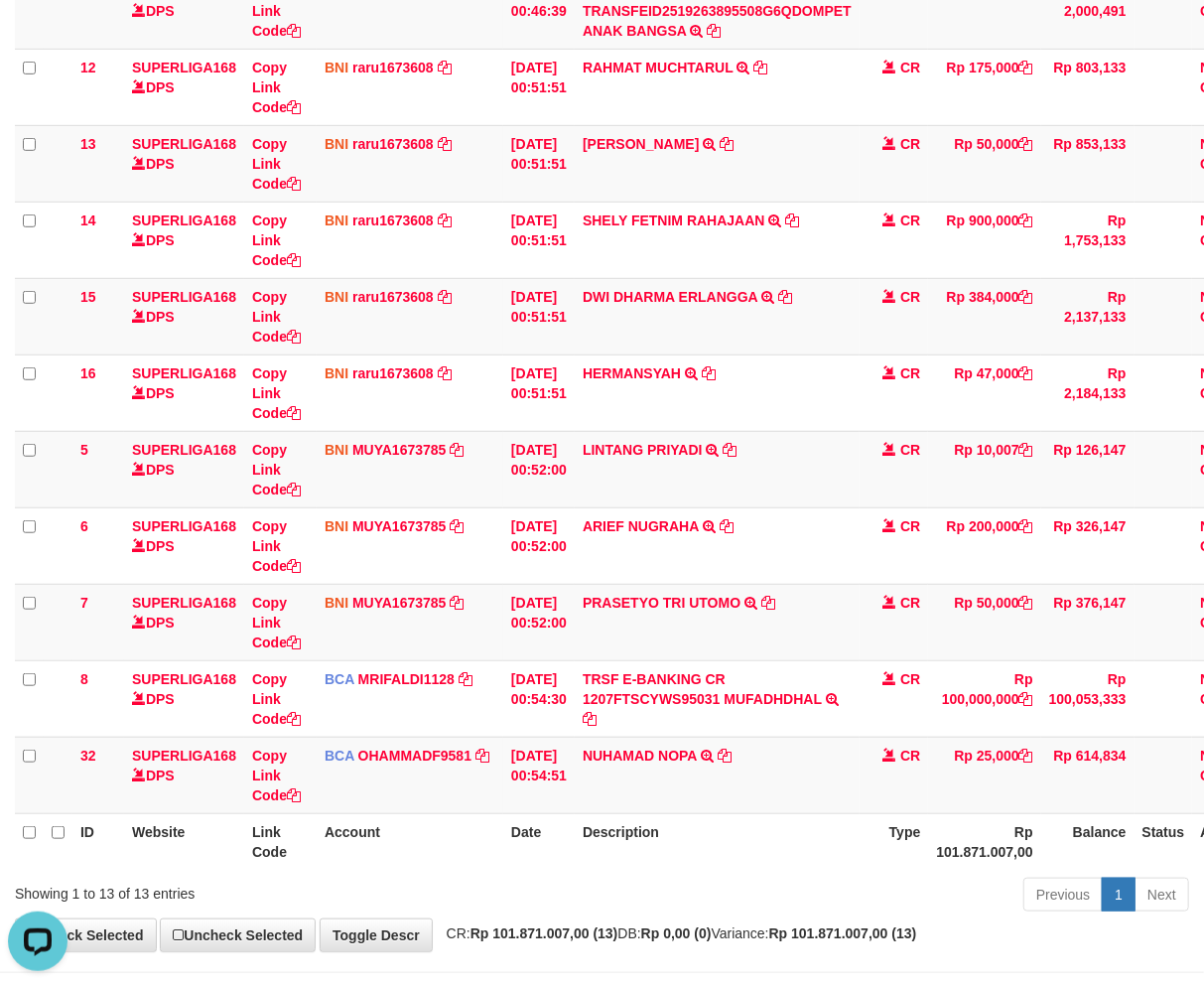 scroll, scrollTop: 272, scrollLeft: 0, axis: vertical 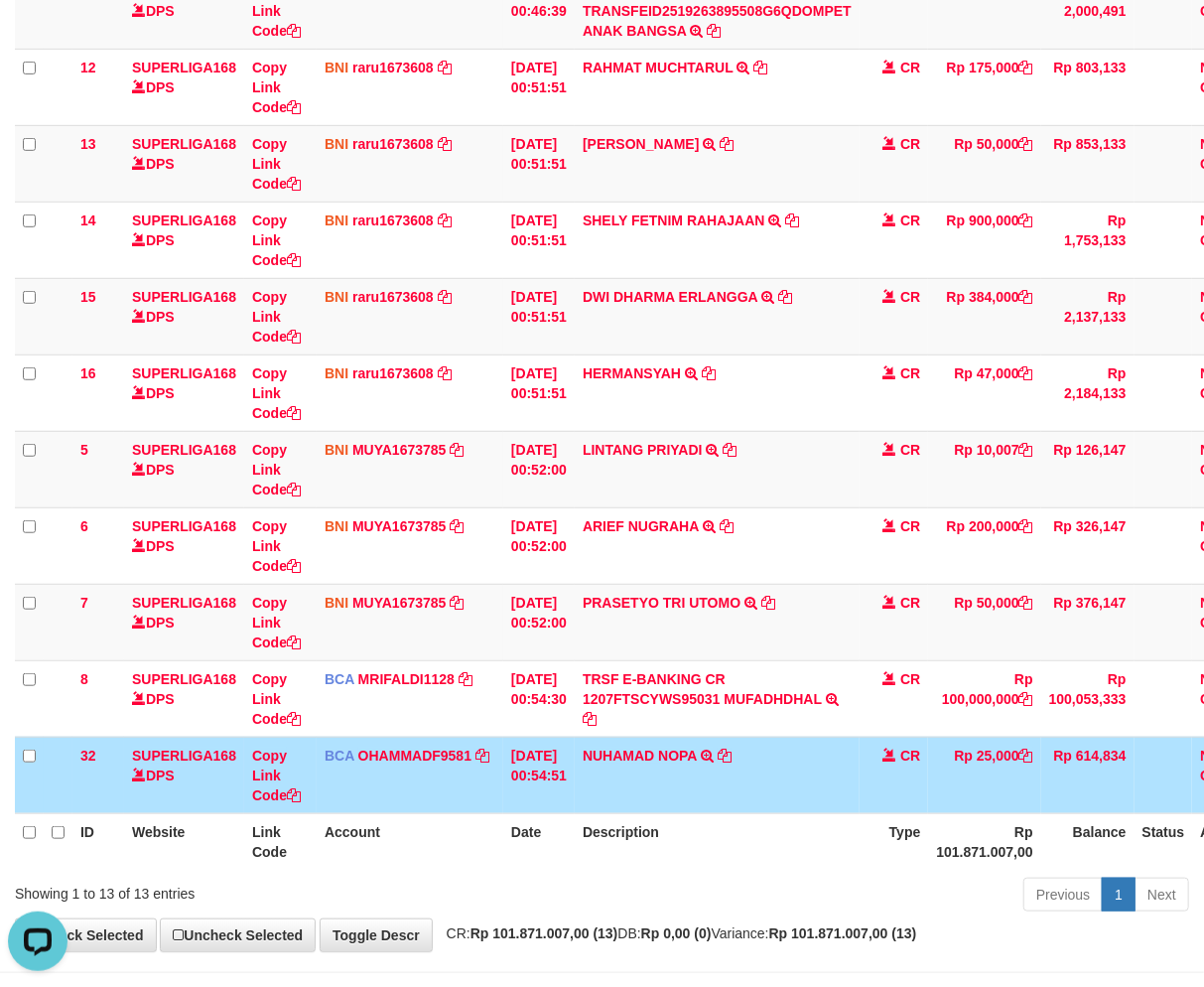 click on "ID Website Link Code Account Date Description Type Amount Balance Status Action
63
SUPERLIGA168    DPS
Copy Link Code
BCA
WAWANHEN0685
DPS
WAWAN HENDRATNO
mutasi_20250712_3096 | 63
mutasi_20250712_3096 | 63
12/07/2025 00:14:38
M. SYAHRUL F            TRSF E-BANKING CR 1207/FTSCY/WS95051
10000.002025071252074317 TRFDN-M. SYAHRUL FESPAY DEBIT INDONE    frmnsyh373
CR
Rp 10,000
Rp 866,609
N
Note
Check
3
SUPERLIGA168    DPS" at bounding box center [602, 316] 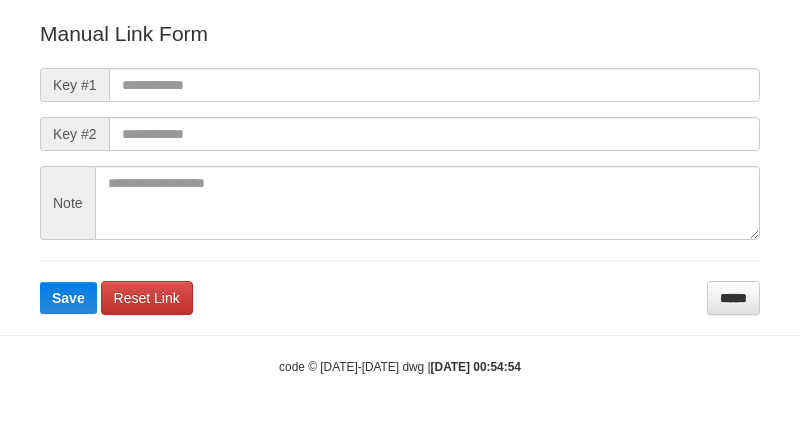 scroll, scrollTop: 242, scrollLeft: 0, axis: vertical 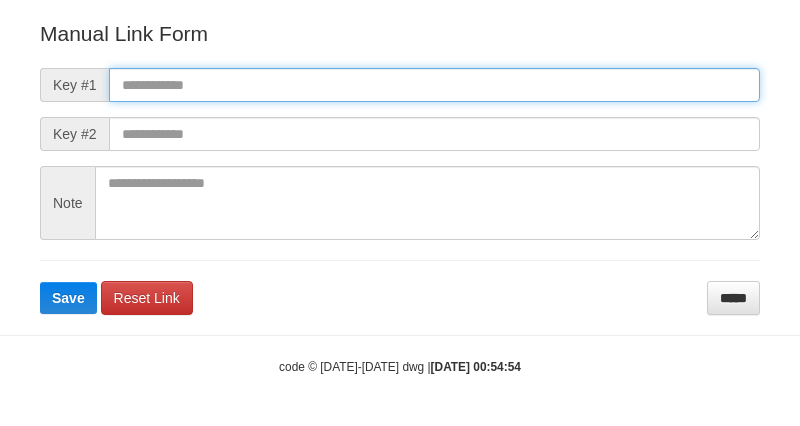 drag, startPoint x: 248, startPoint y: 84, endPoint x: 155, endPoint y: 250, distance: 190.27611 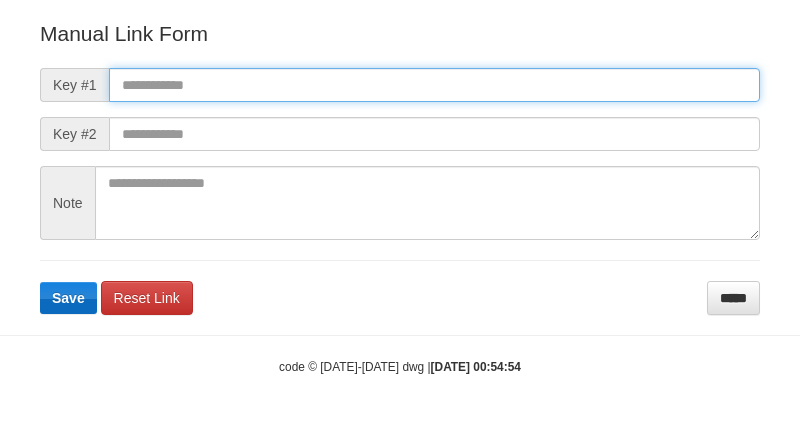 paste on "**********" 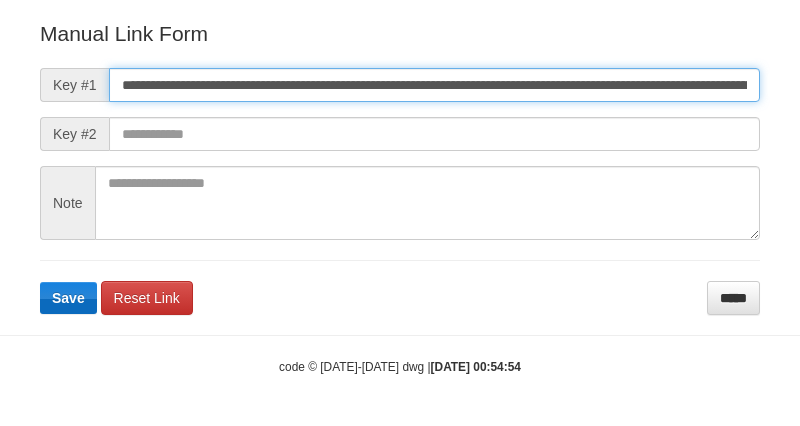 scroll, scrollTop: 0, scrollLeft: 1156, axis: horizontal 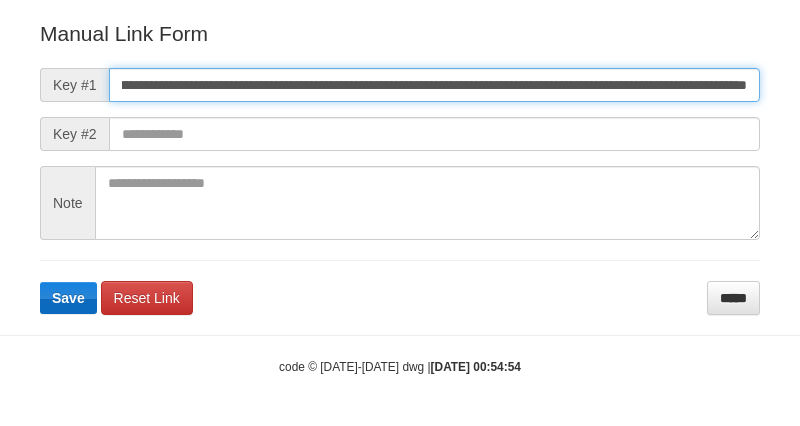 type on "**********" 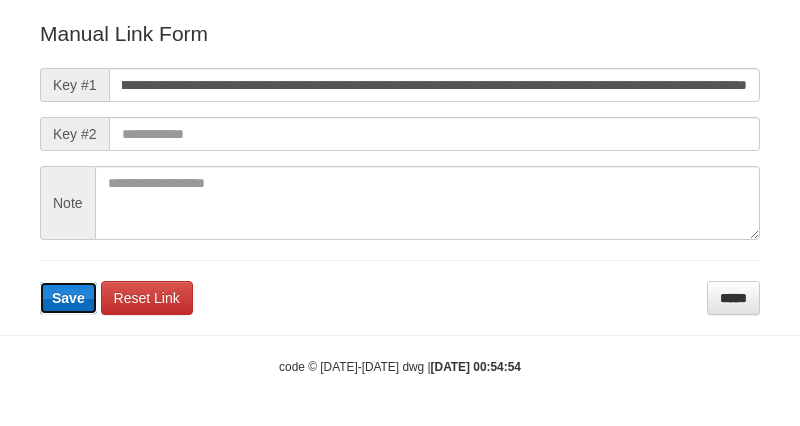 type 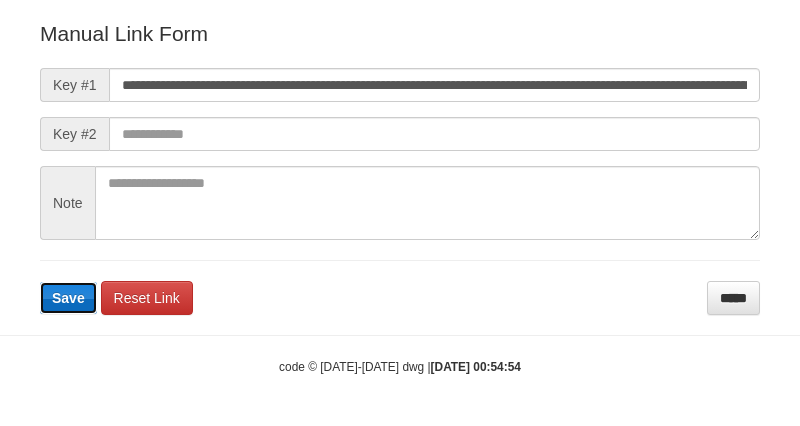 click on "Save" at bounding box center (68, 298) 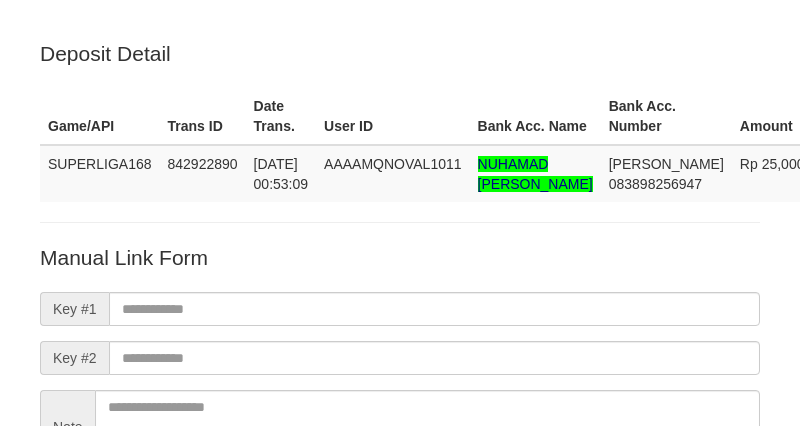 scroll, scrollTop: 242, scrollLeft: 0, axis: vertical 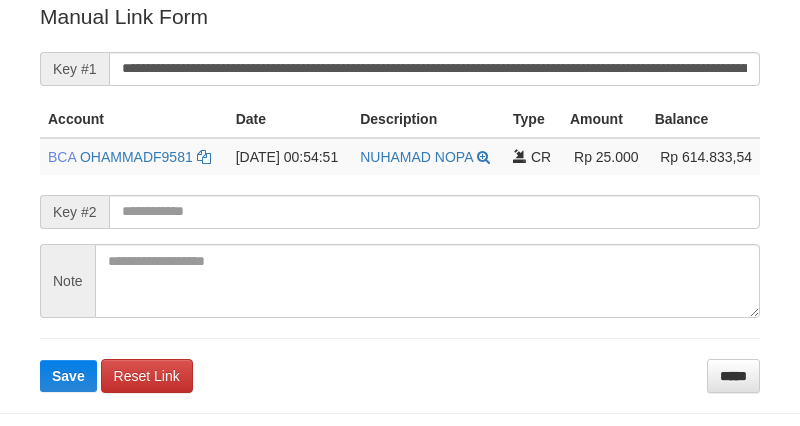 click on "Note" at bounding box center [67, 281] 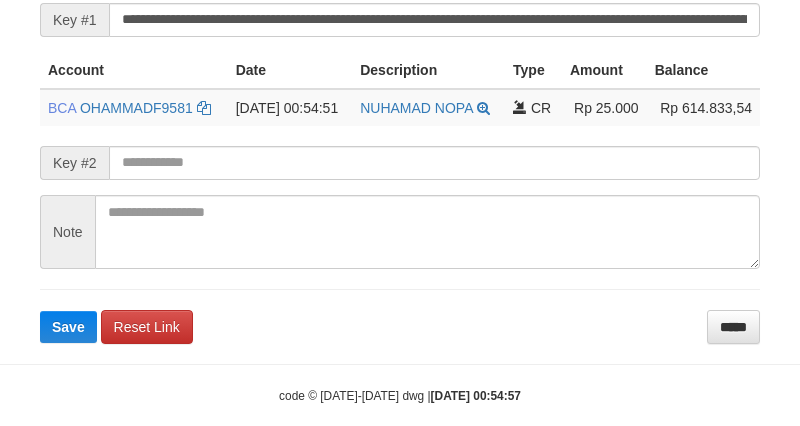 scroll, scrollTop: 500, scrollLeft: 0, axis: vertical 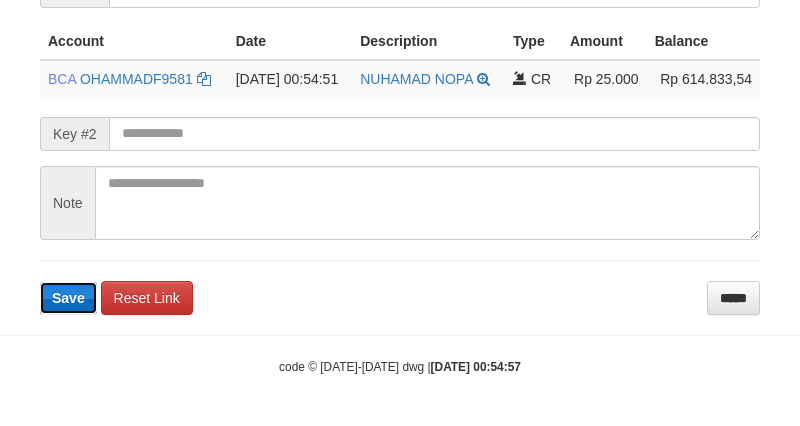 type 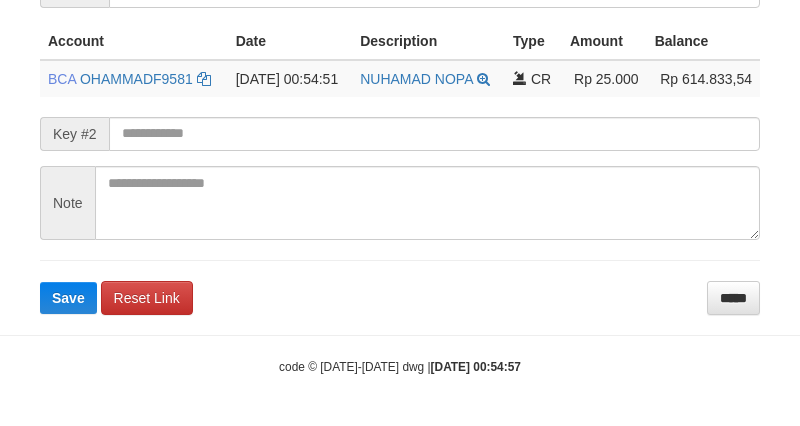click on "**********" at bounding box center (400, 119) 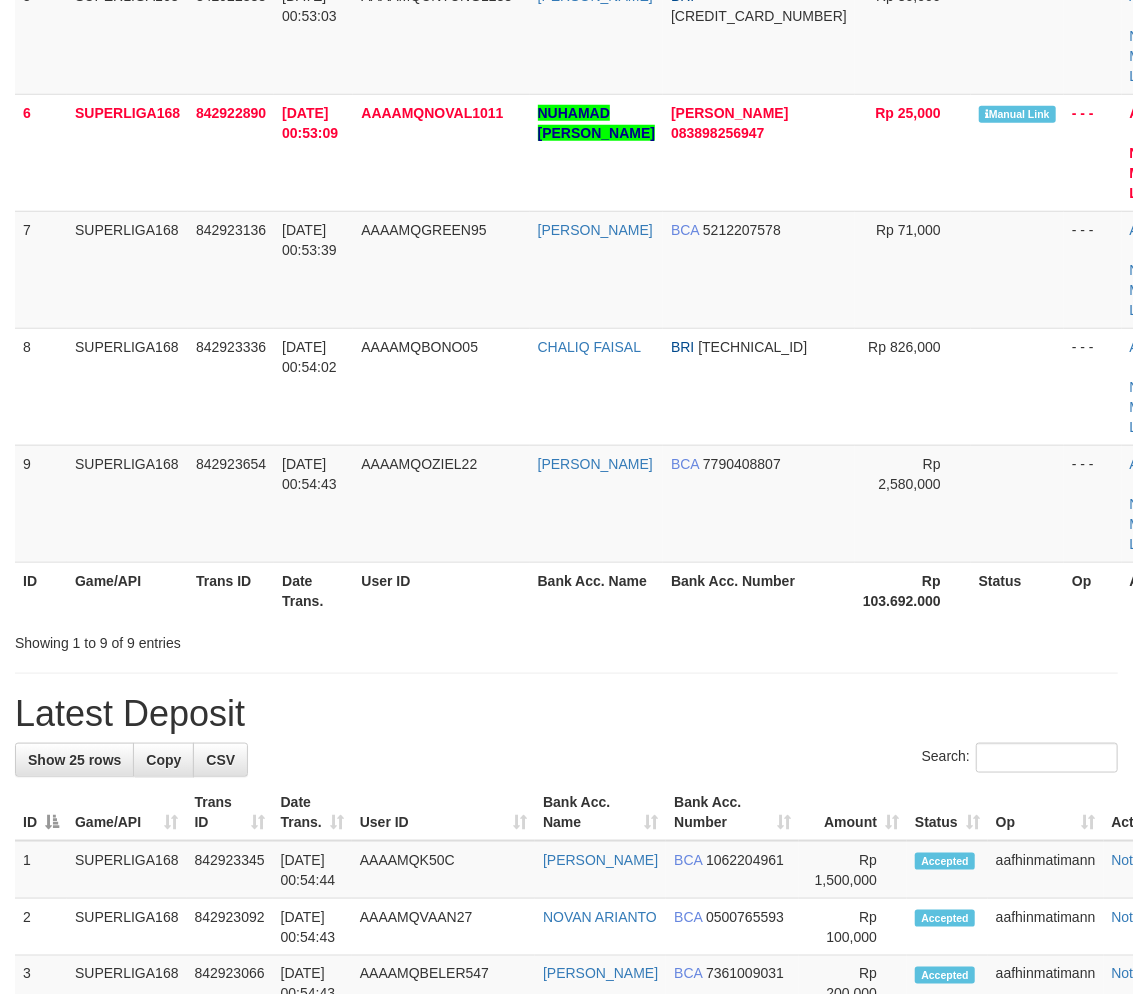 drag, startPoint x: 371, startPoint y: 832, endPoint x: 188, endPoint y: 785, distance: 188.93915 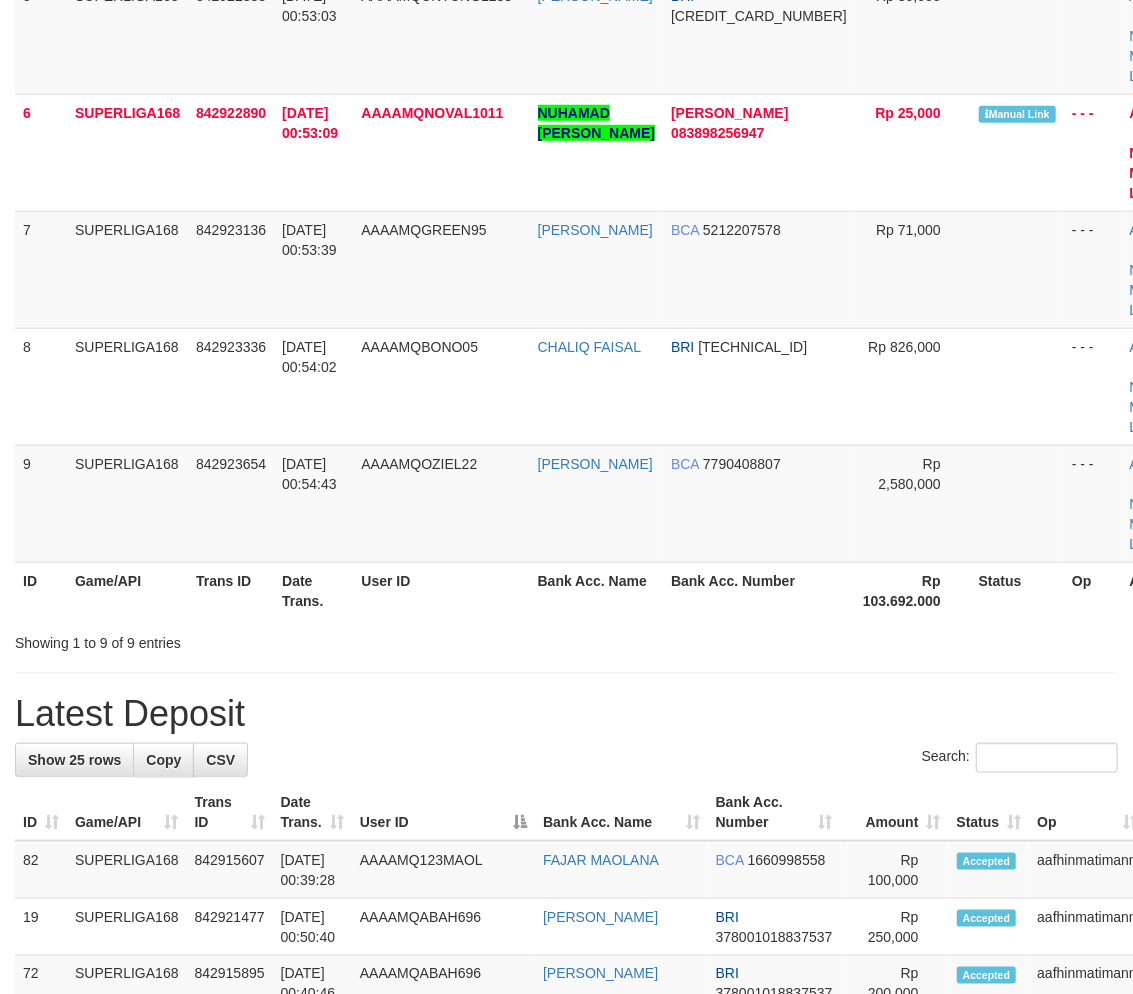 scroll, scrollTop: 666, scrollLeft: 0, axis: vertical 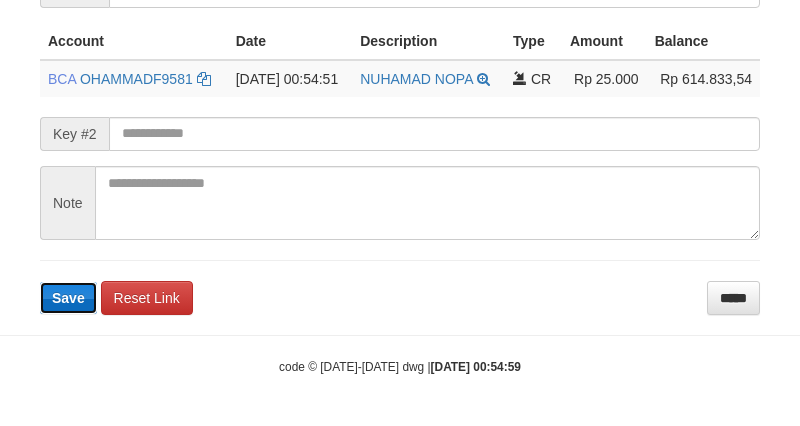 type 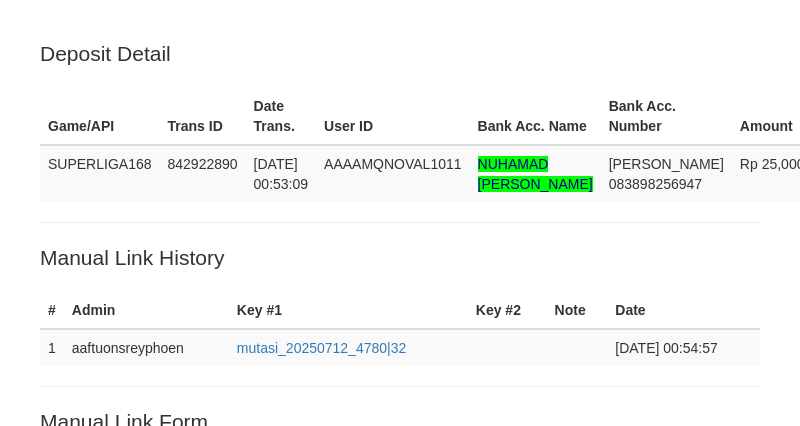scroll, scrollTop: 500, scrollLeft: 0, axis: vertical 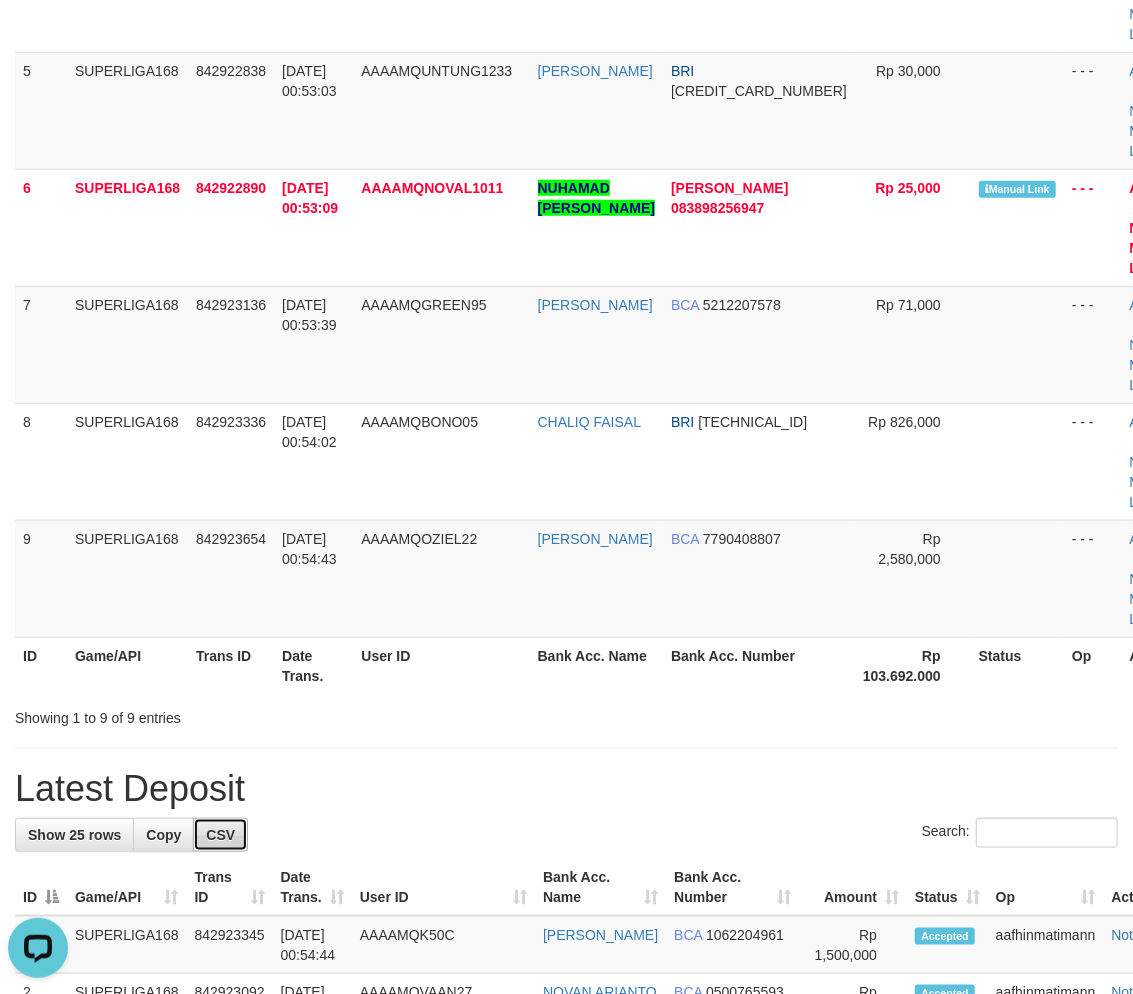 click on "CSV" at bounding box center (220, 835) 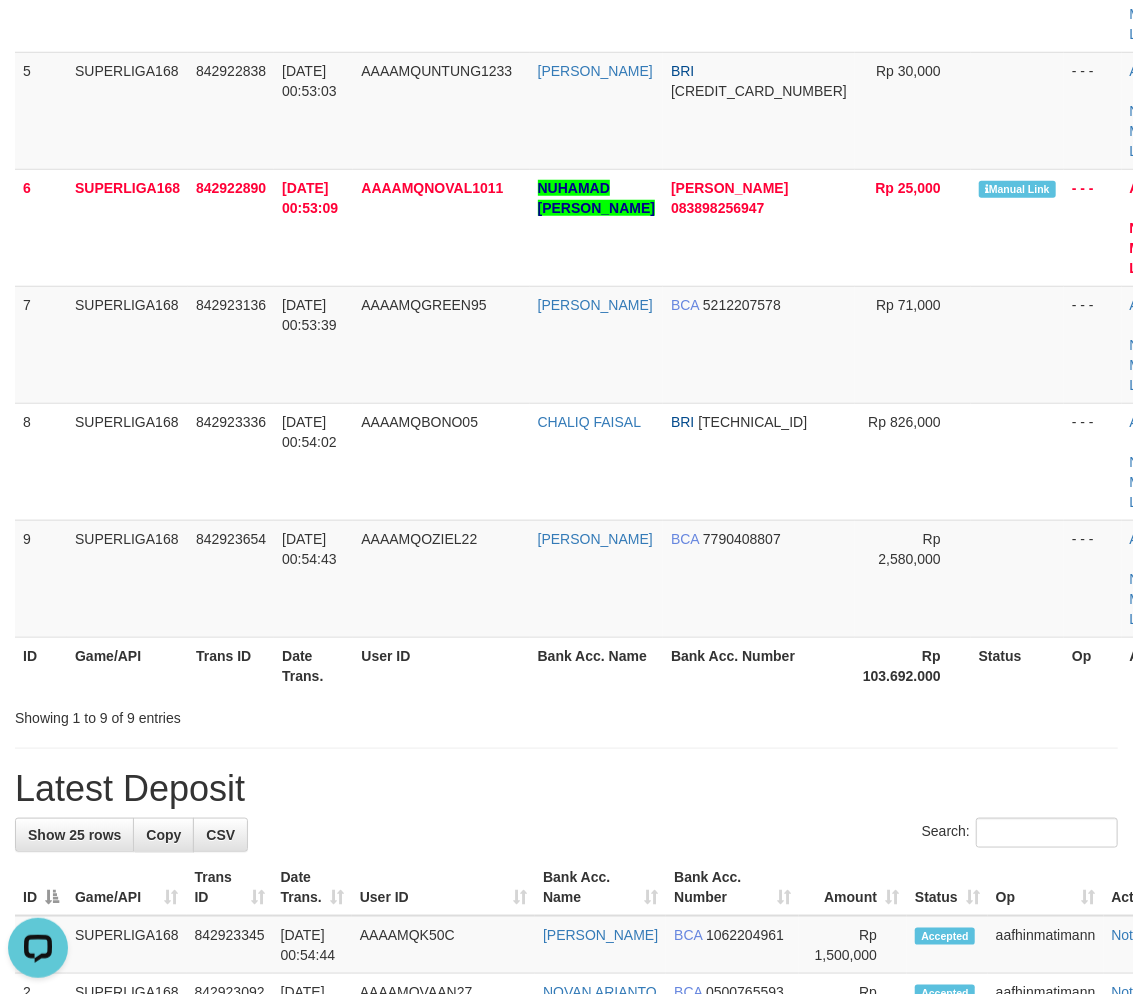 drag, startPoint x: 452, startPoint y: 456, endPoint x: 10, endPoint y: 593, distance: 462.74506 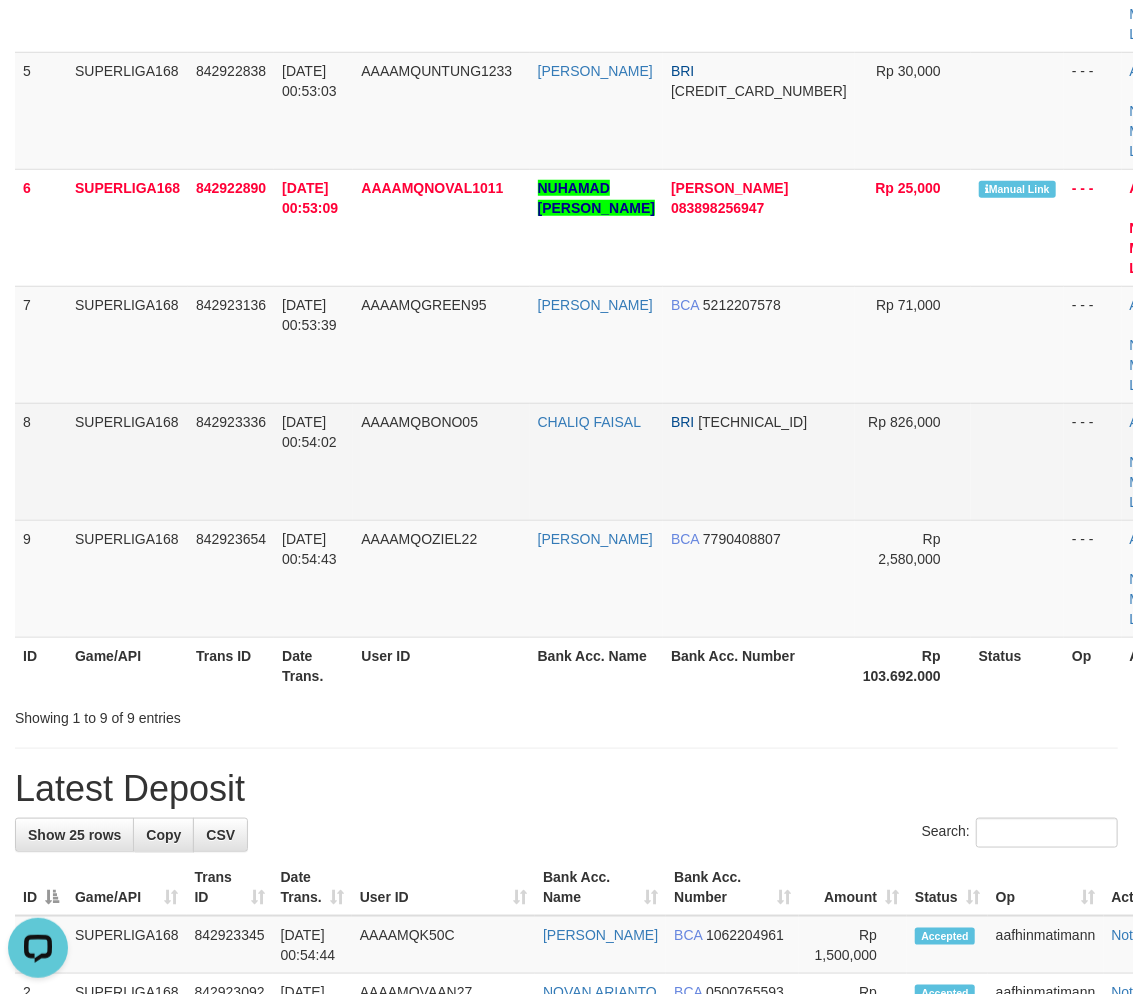 click on "842923336" at bounding box center [231, 461] 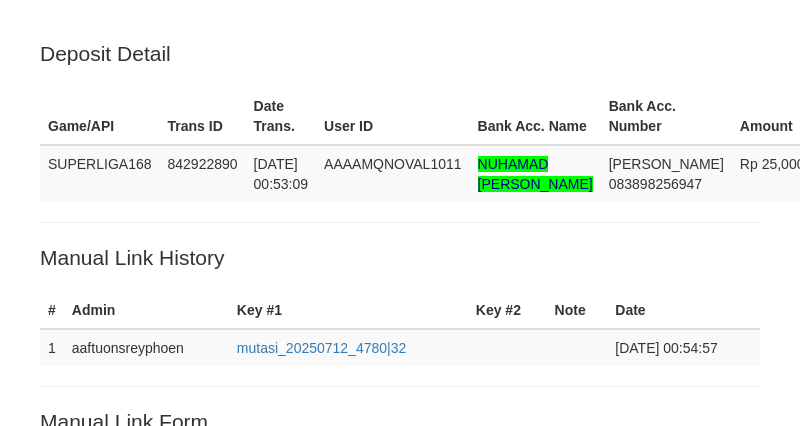 scroll, scrollTop: 500, scrollLeft: 0, axis: vertical 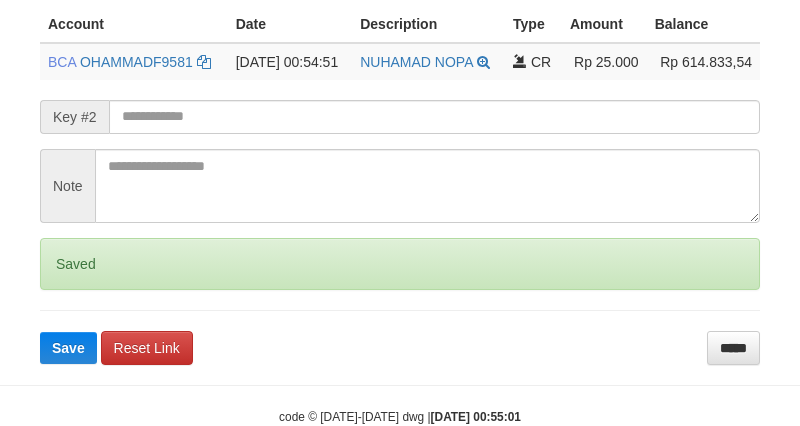 click on "Saved" at bounding box center [400, 264] 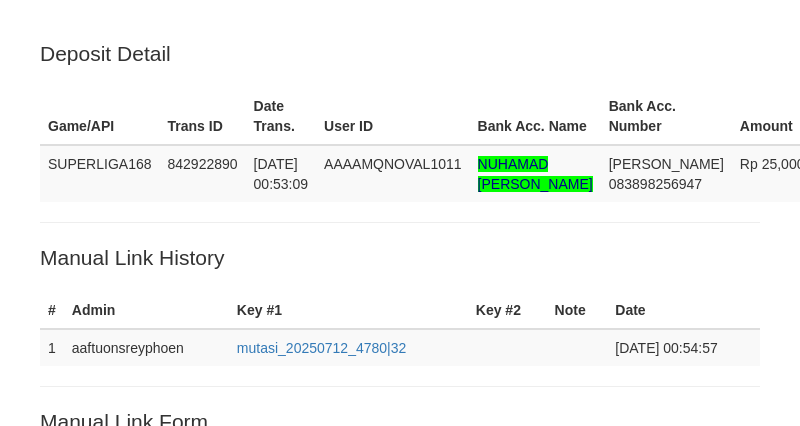 scroll, scrollTop: 500, scrollLeft: 0, axis: vertical 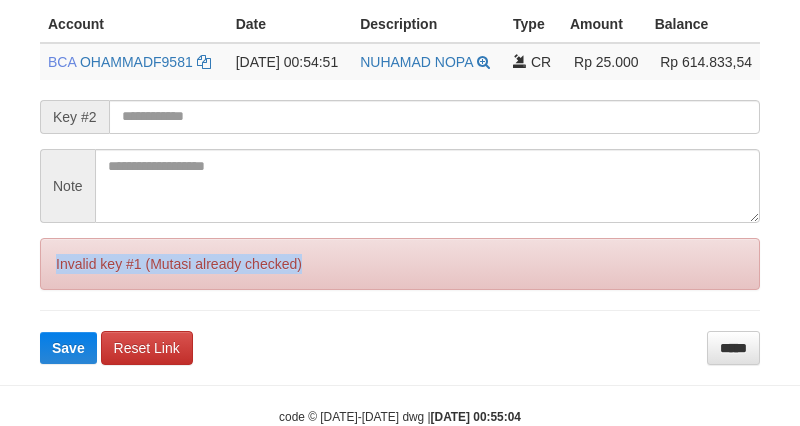 click on "Invalid key #1 (Mutasi already checked)" at bounding box center (400, 264) 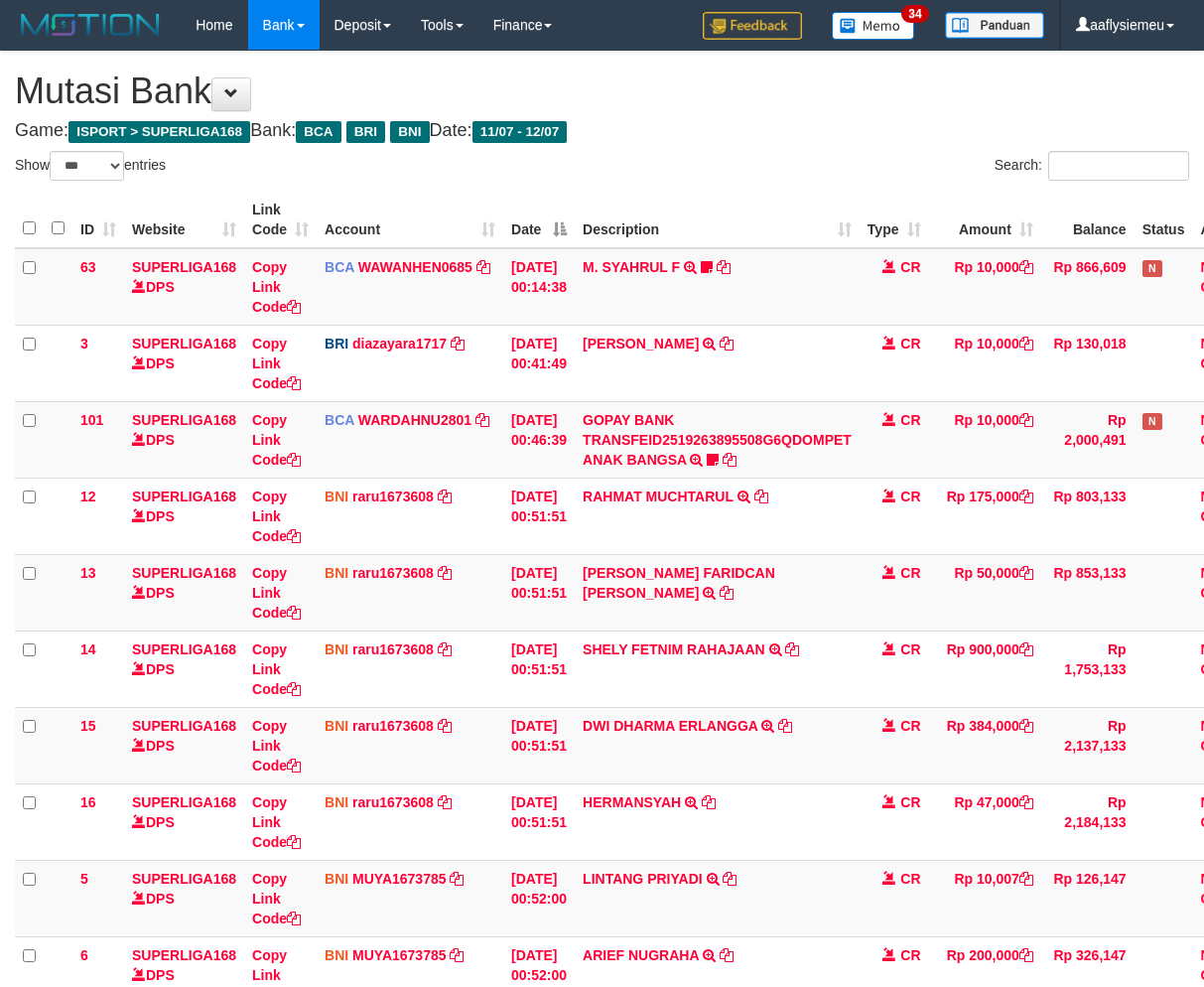 select on "***" 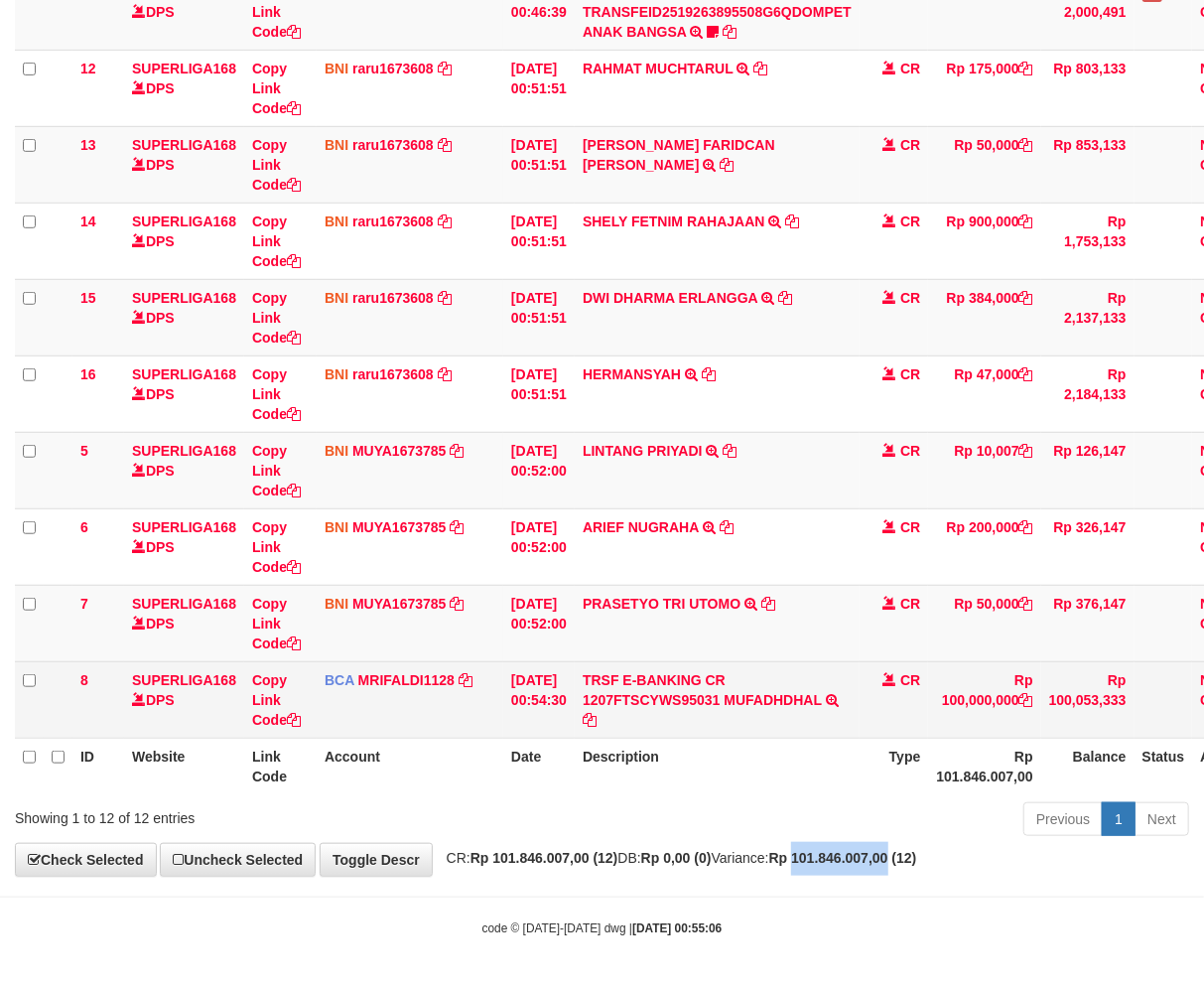 scroll, scrollTop: 429, scrollLeft: 0, axis: vertical 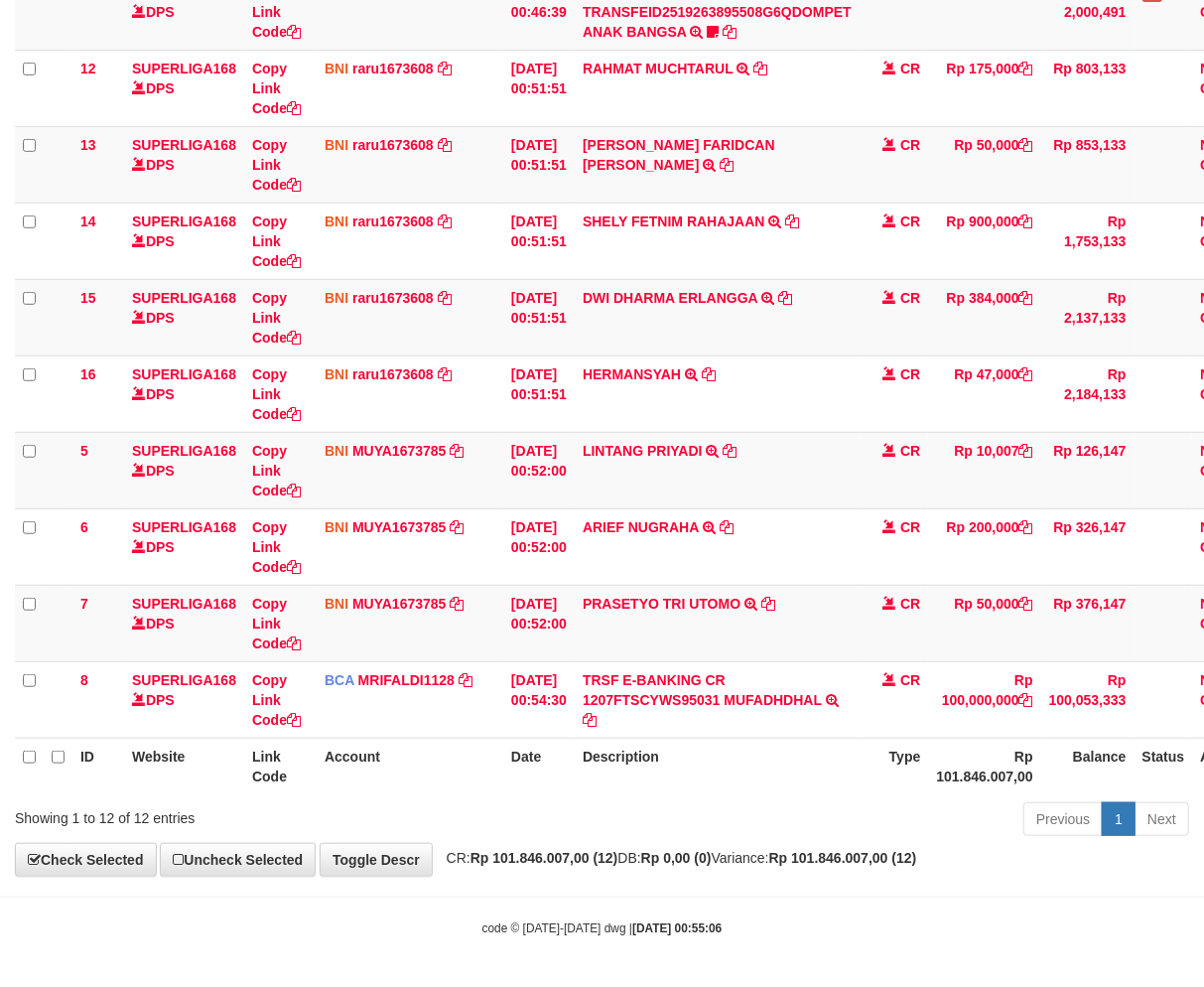 click on "Description" at bounding box center (717, 766) 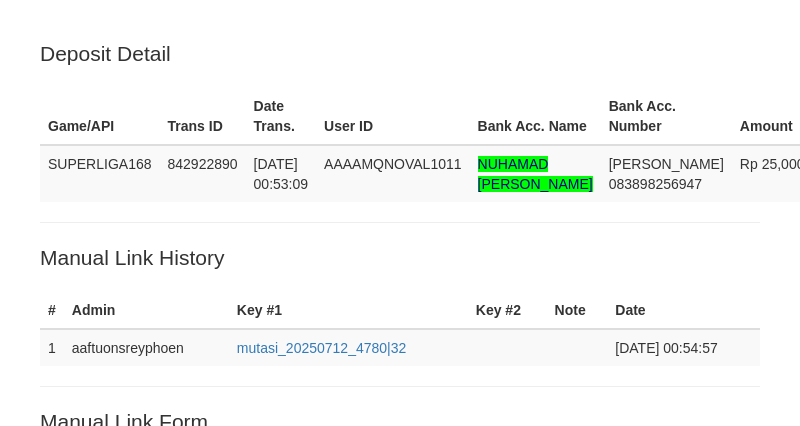 scroll, scrollTop: 253, scrollLeft: 0, axis: vertical 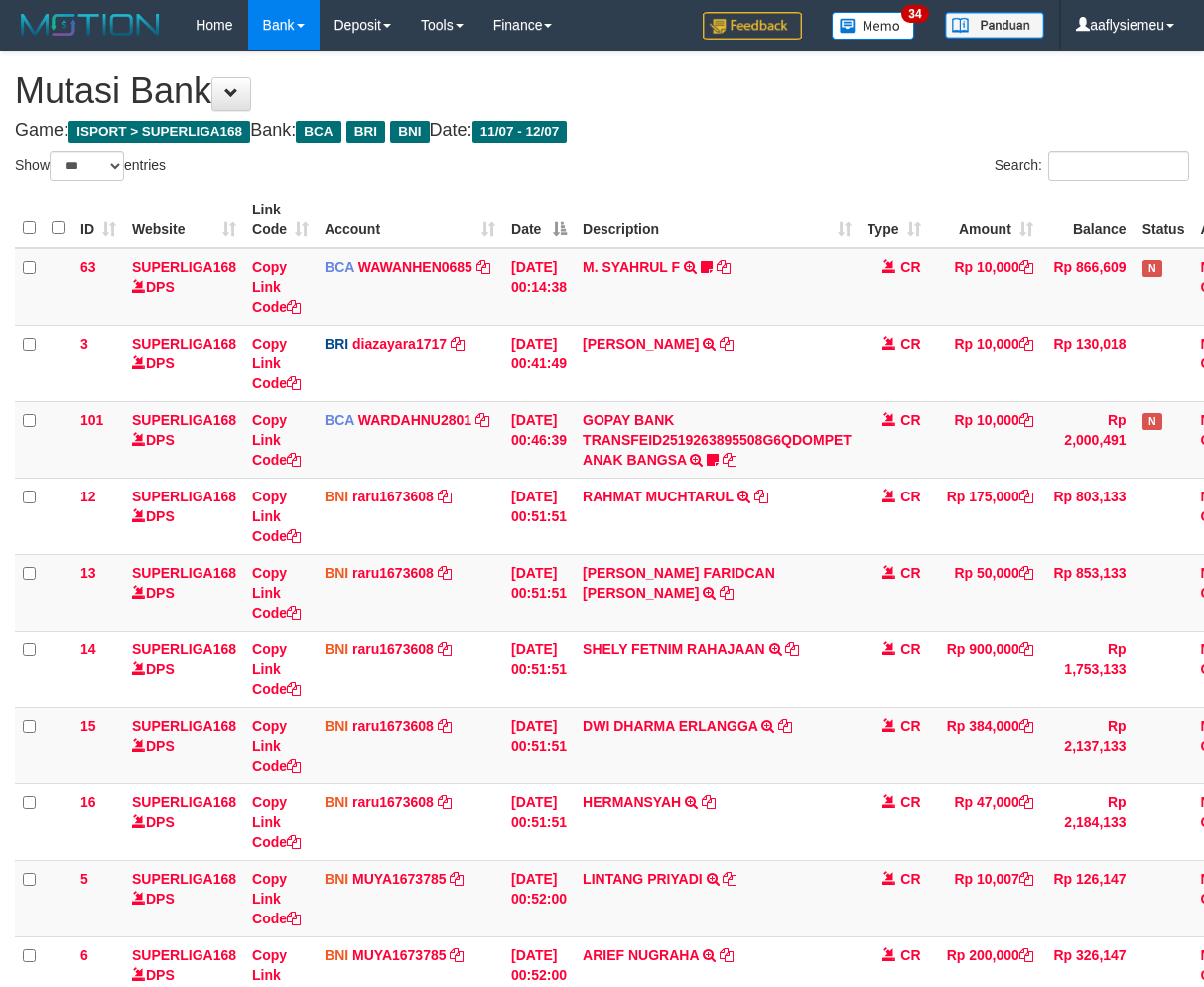 select on "***" 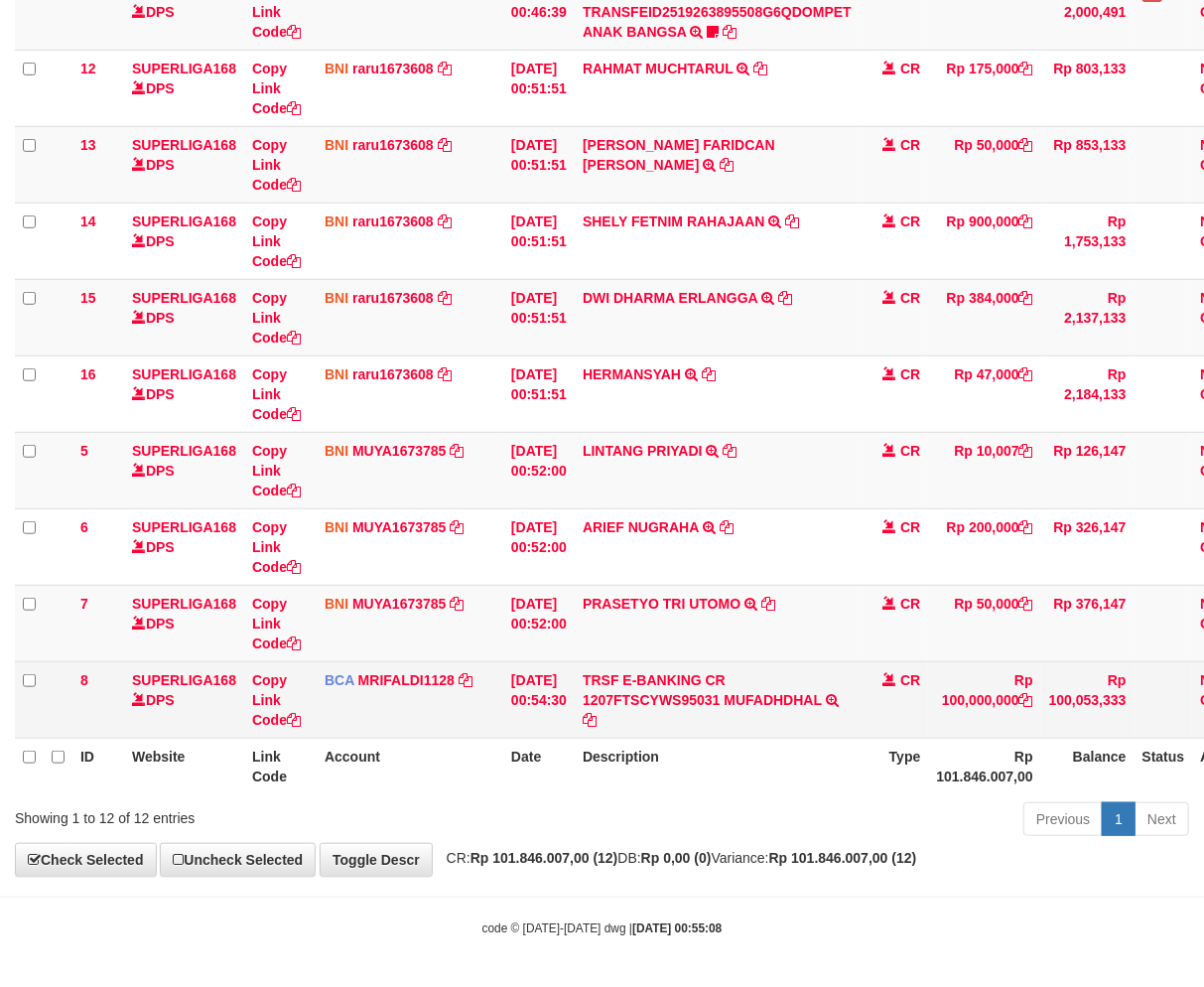 click on "TRSF E-BANKING CR 1207FTSCYWS95031 MUFADHDHAL         TRSF E-BANKING CR 1207/FTSCY/WS95031 100000000.00MUFADHDHAL" at bounding box center [717, 699] 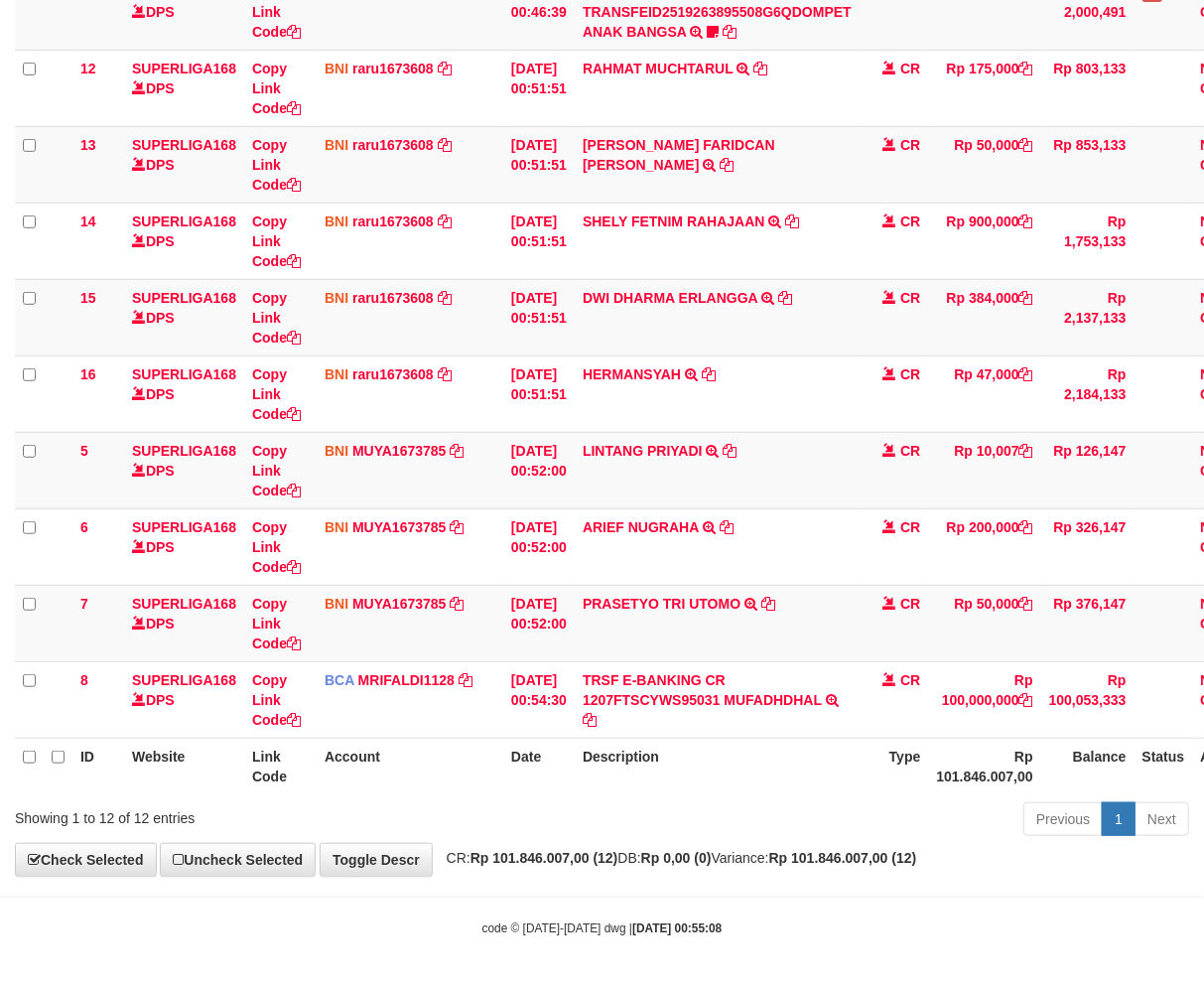scroll, scrollTop: 429, scrollLeft: 0, axis: vertical 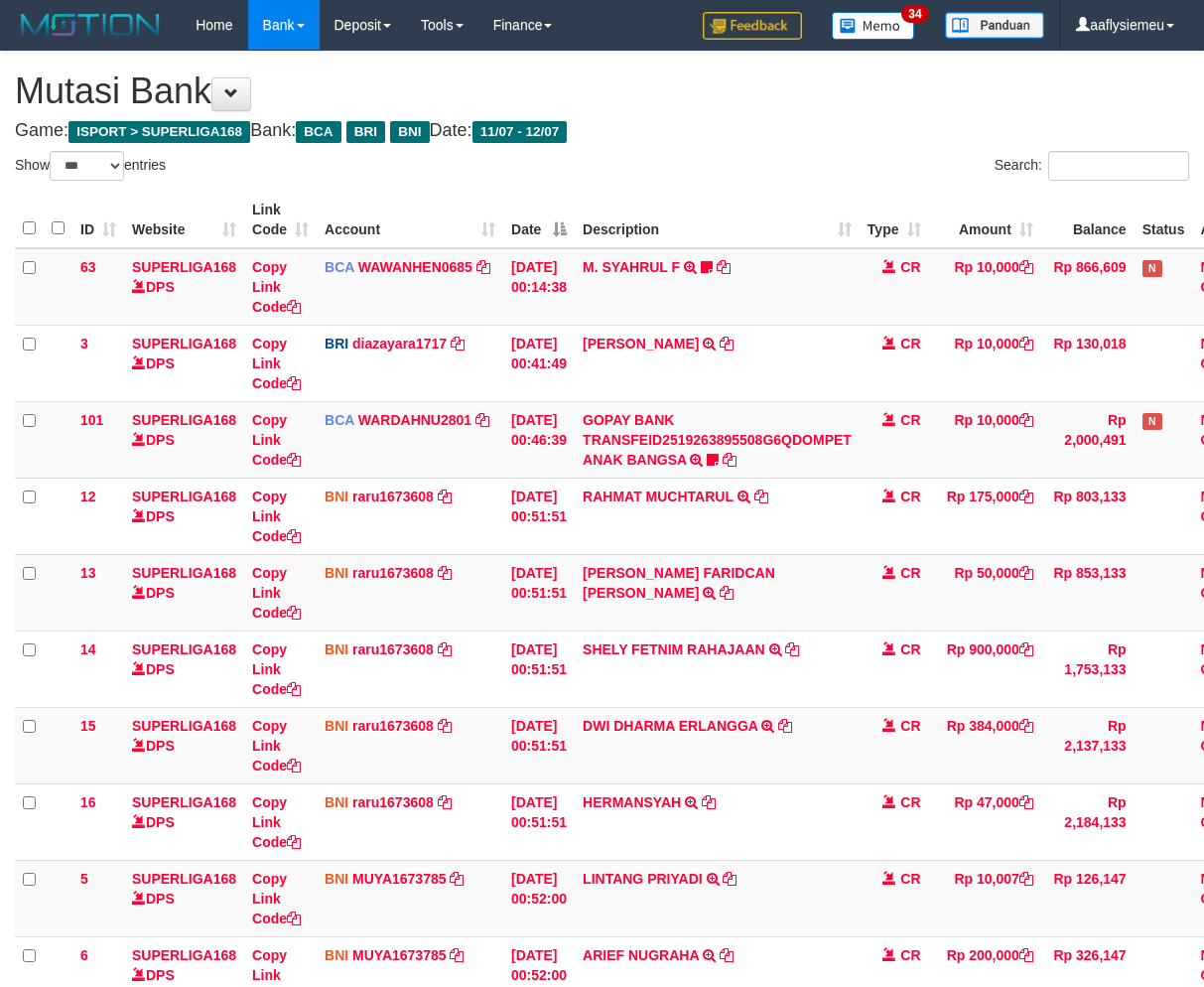 select on "***" 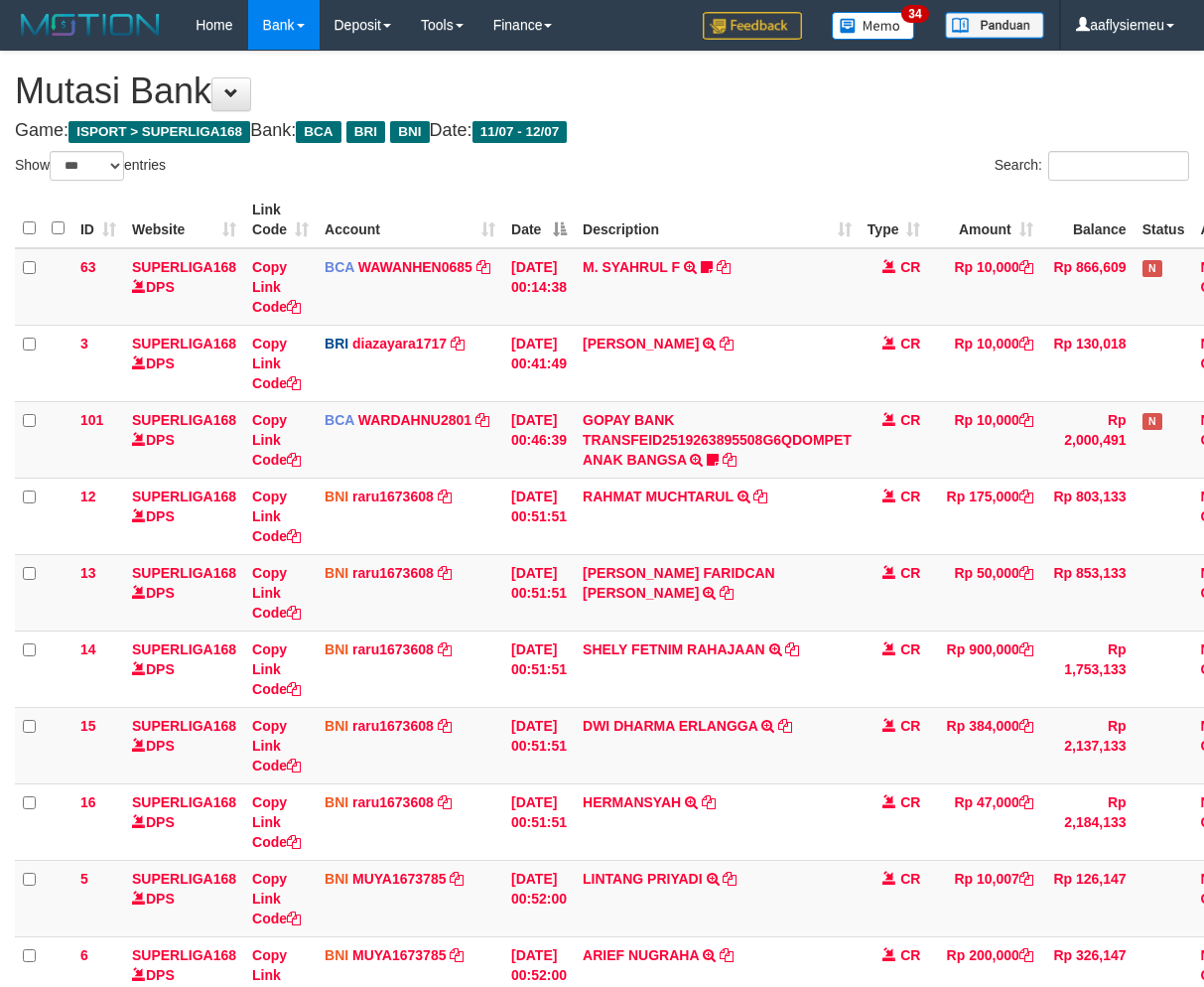 scroll, scrollTop: 428, scrollLeft: 0, axis: vertical 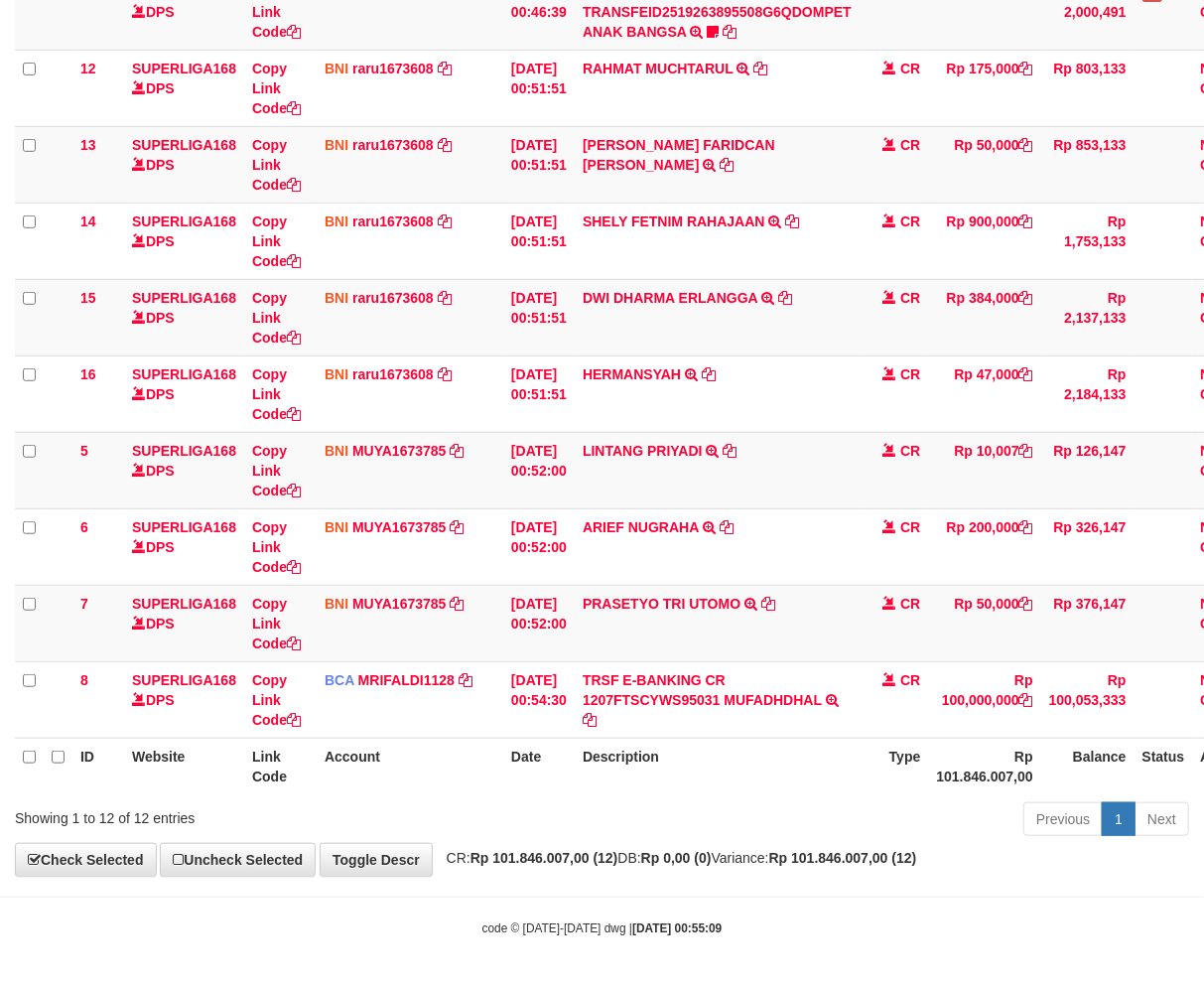 click on "Rp 100,000,000" at bounding box center [984, 699] 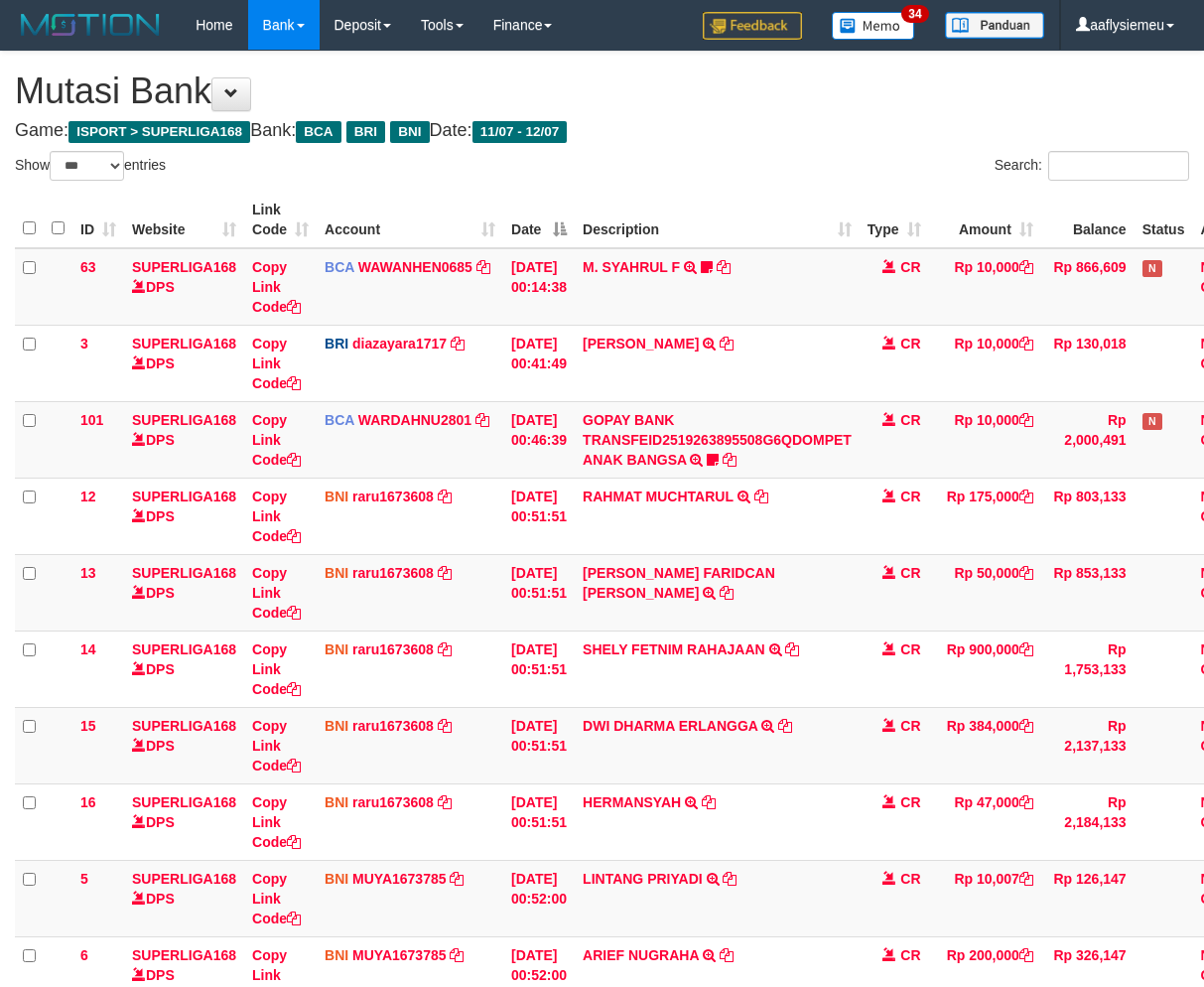 select on "***" 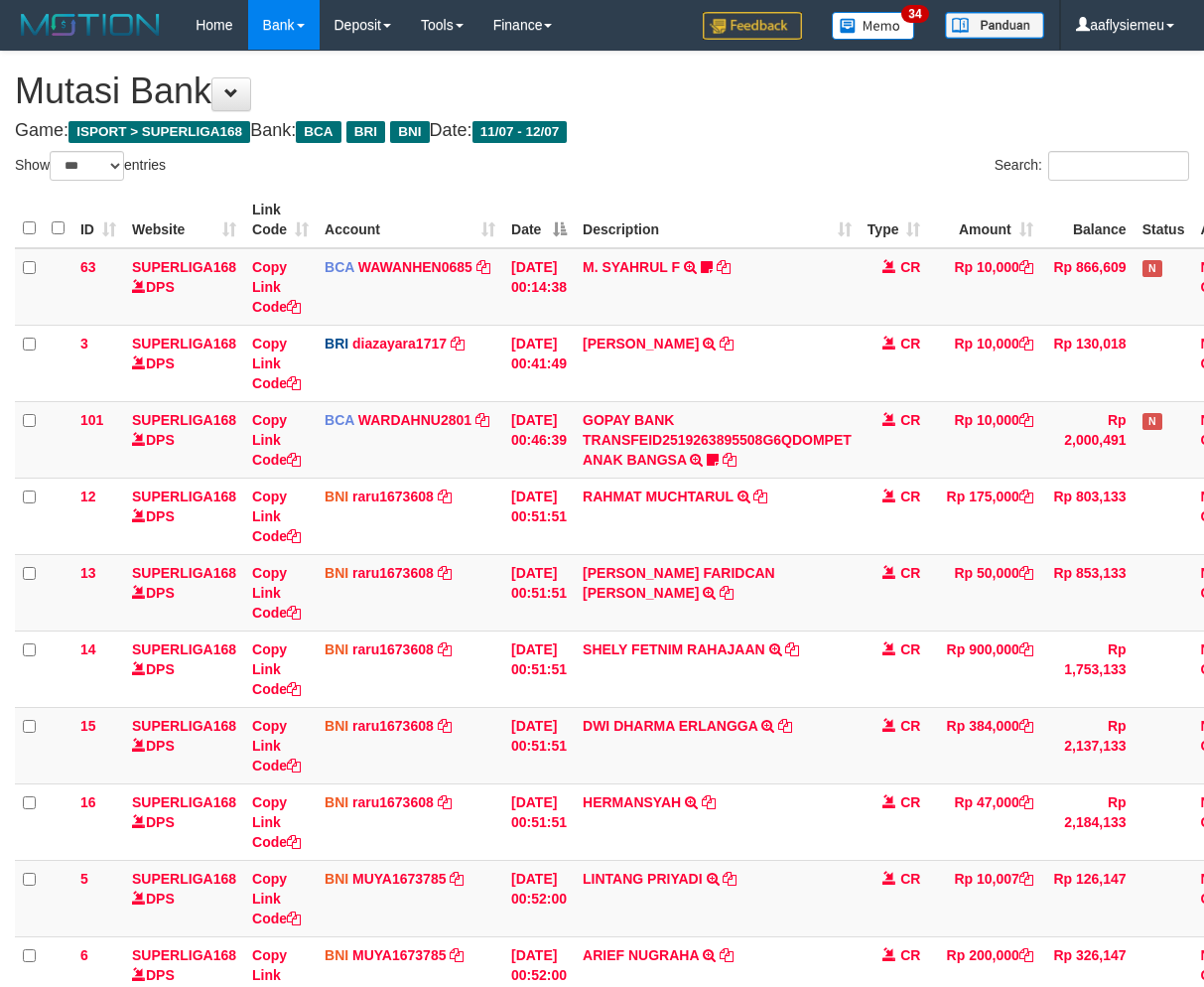 scroll, scrollTop: 428, scrollLeft: 0, axis: vertical 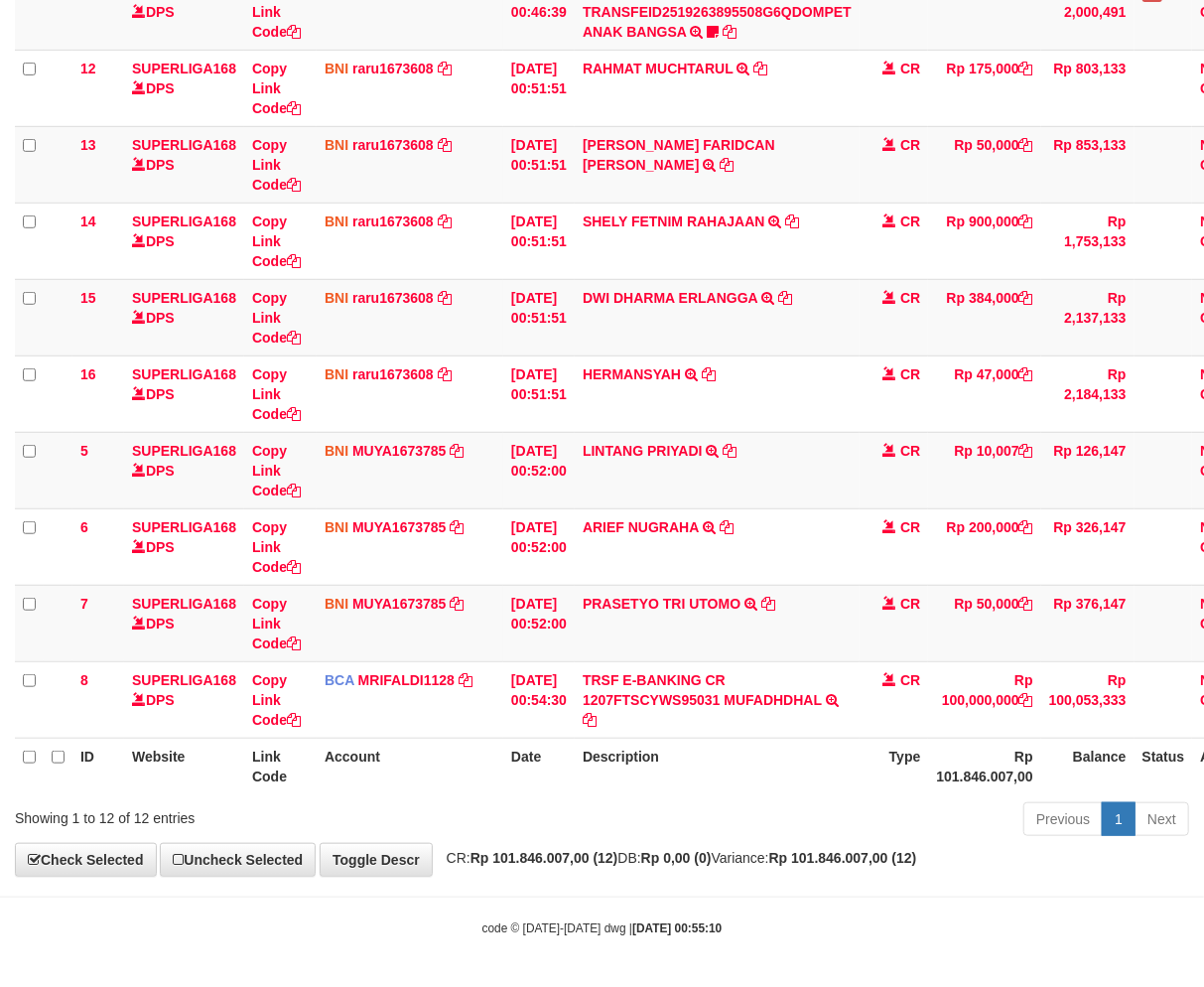 click on "Type" at bounding box center (894, 766) 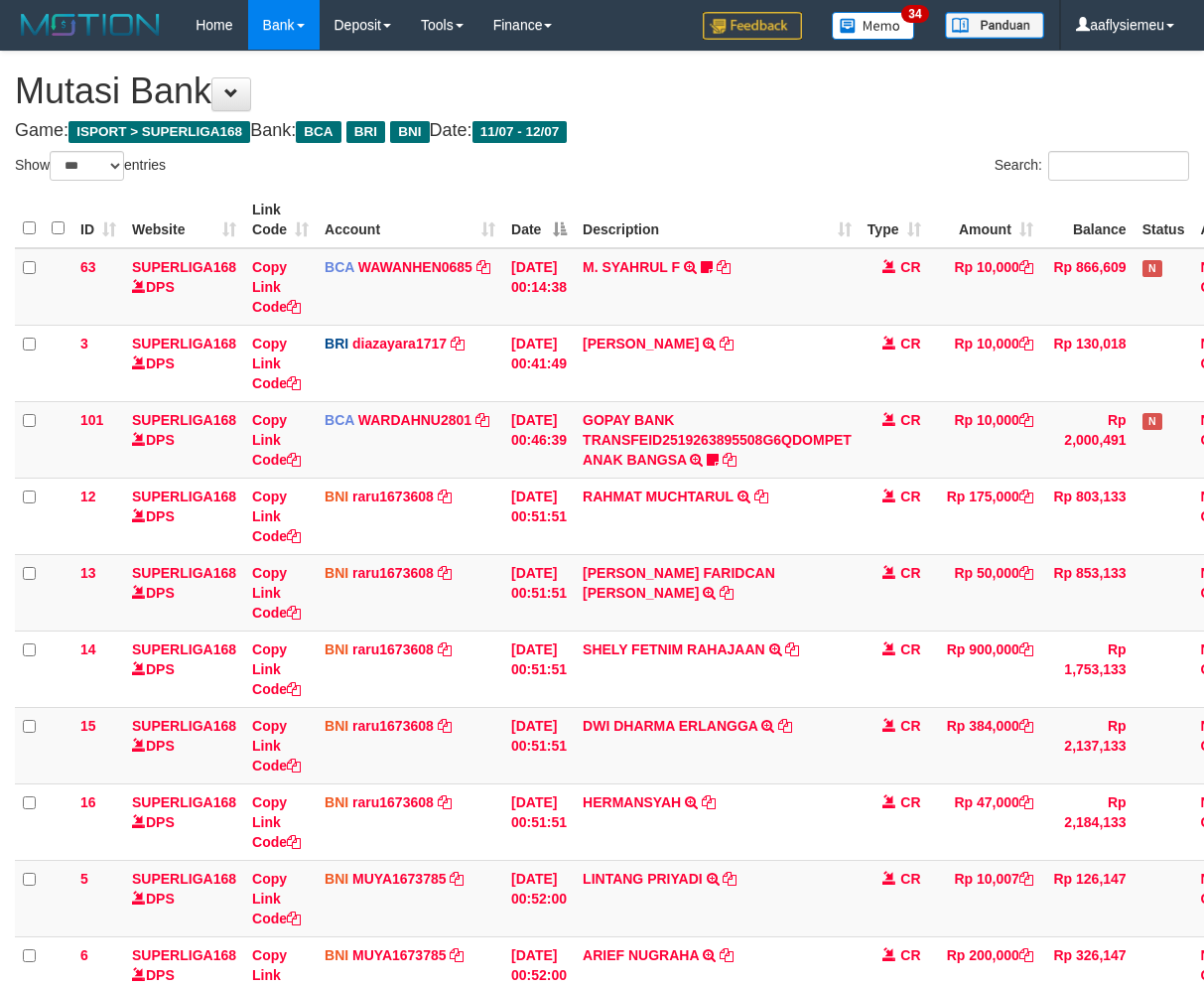 select on "***" 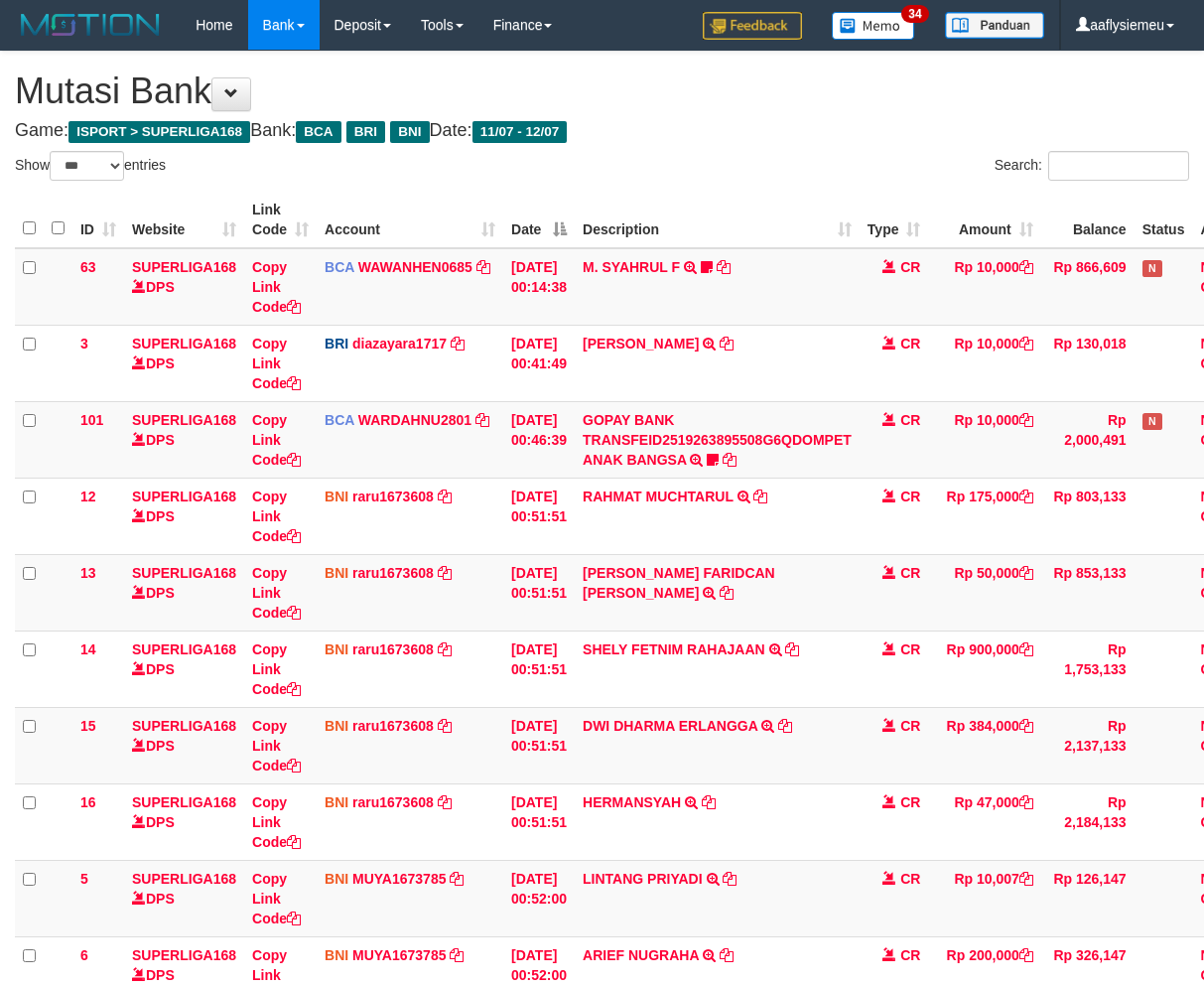 scroll, scrollTop: 428, scrollLeft: 0, axis: vertical 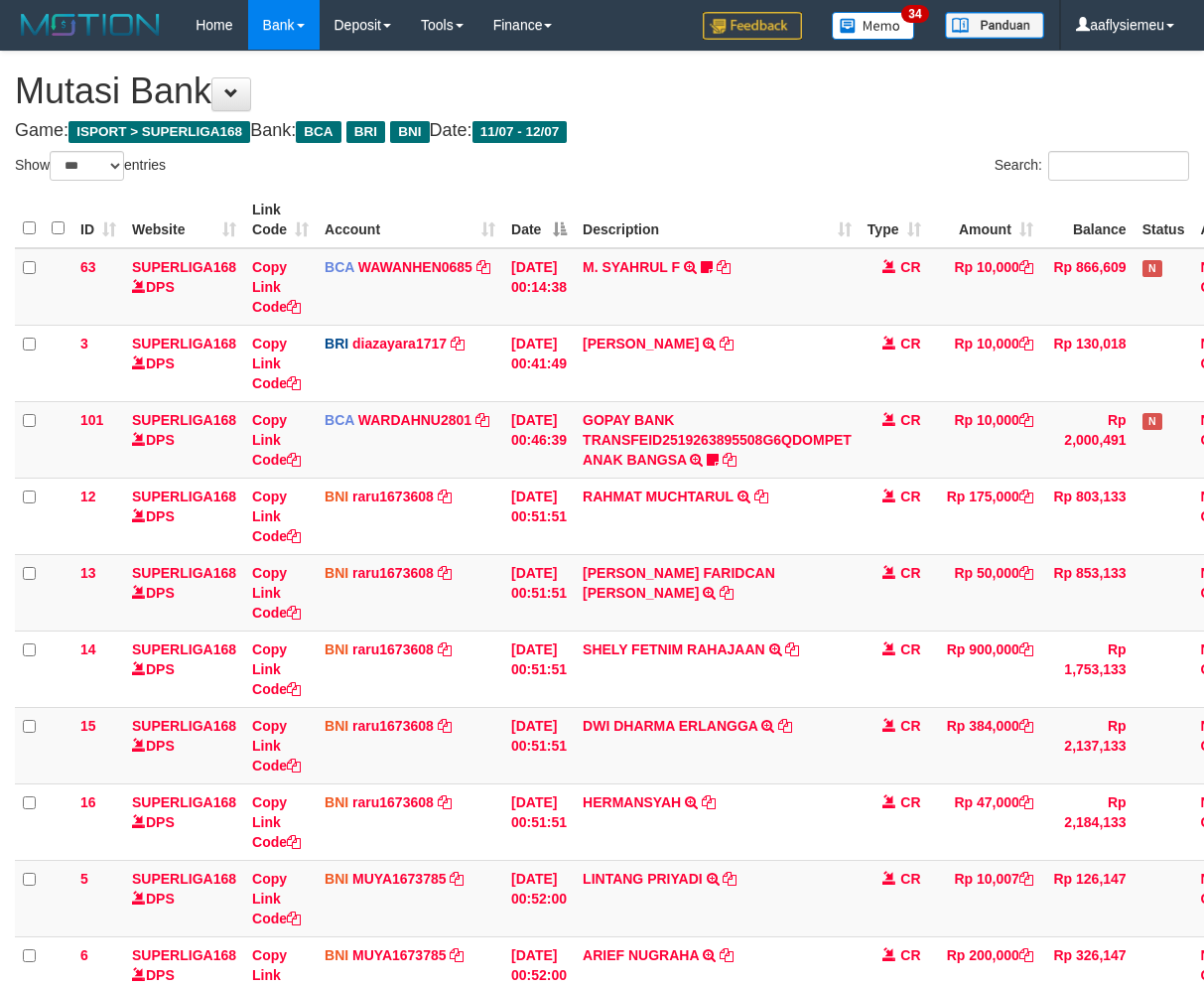 select on "***" 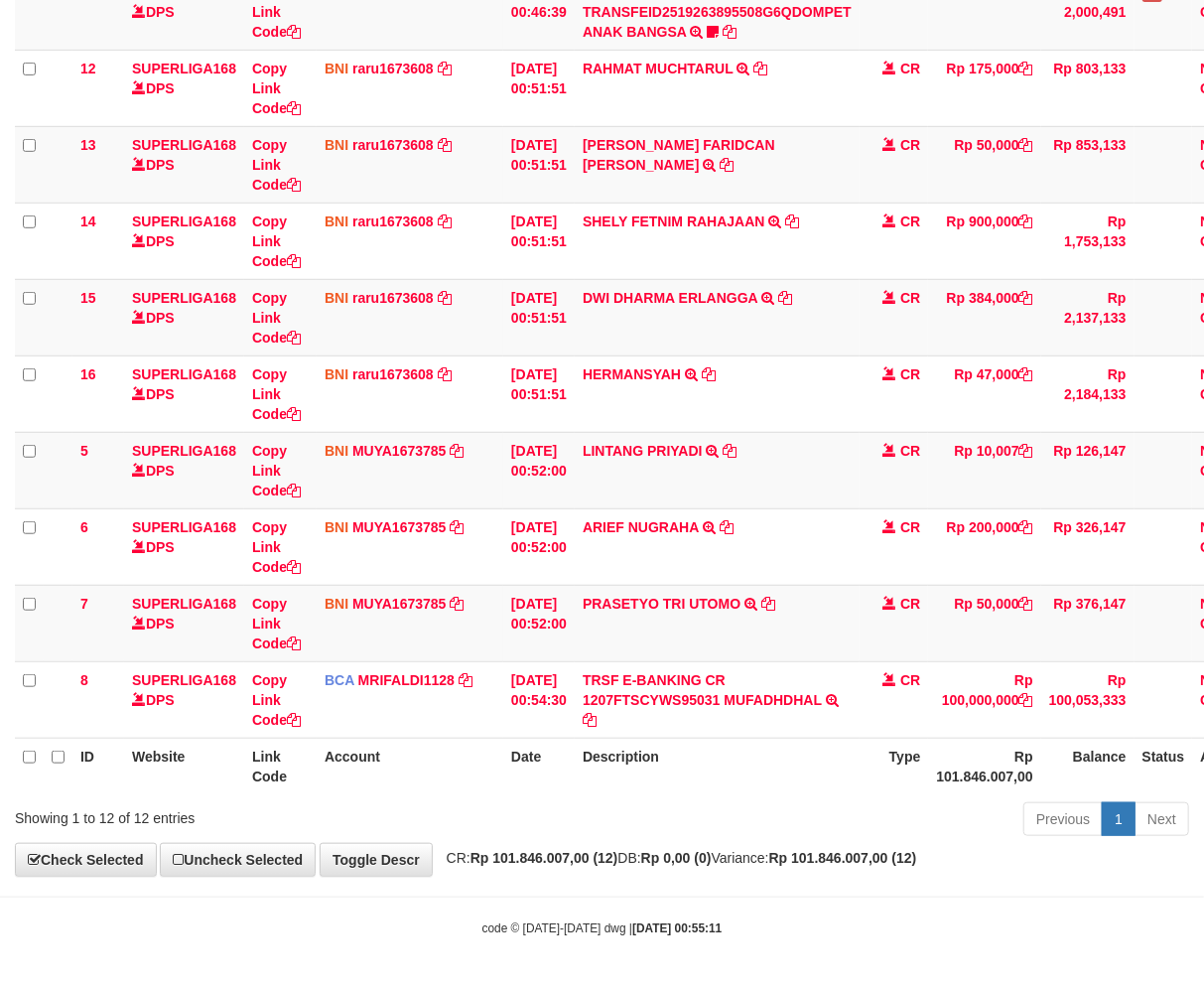 click on "Description" at bounding box center (717, 766) 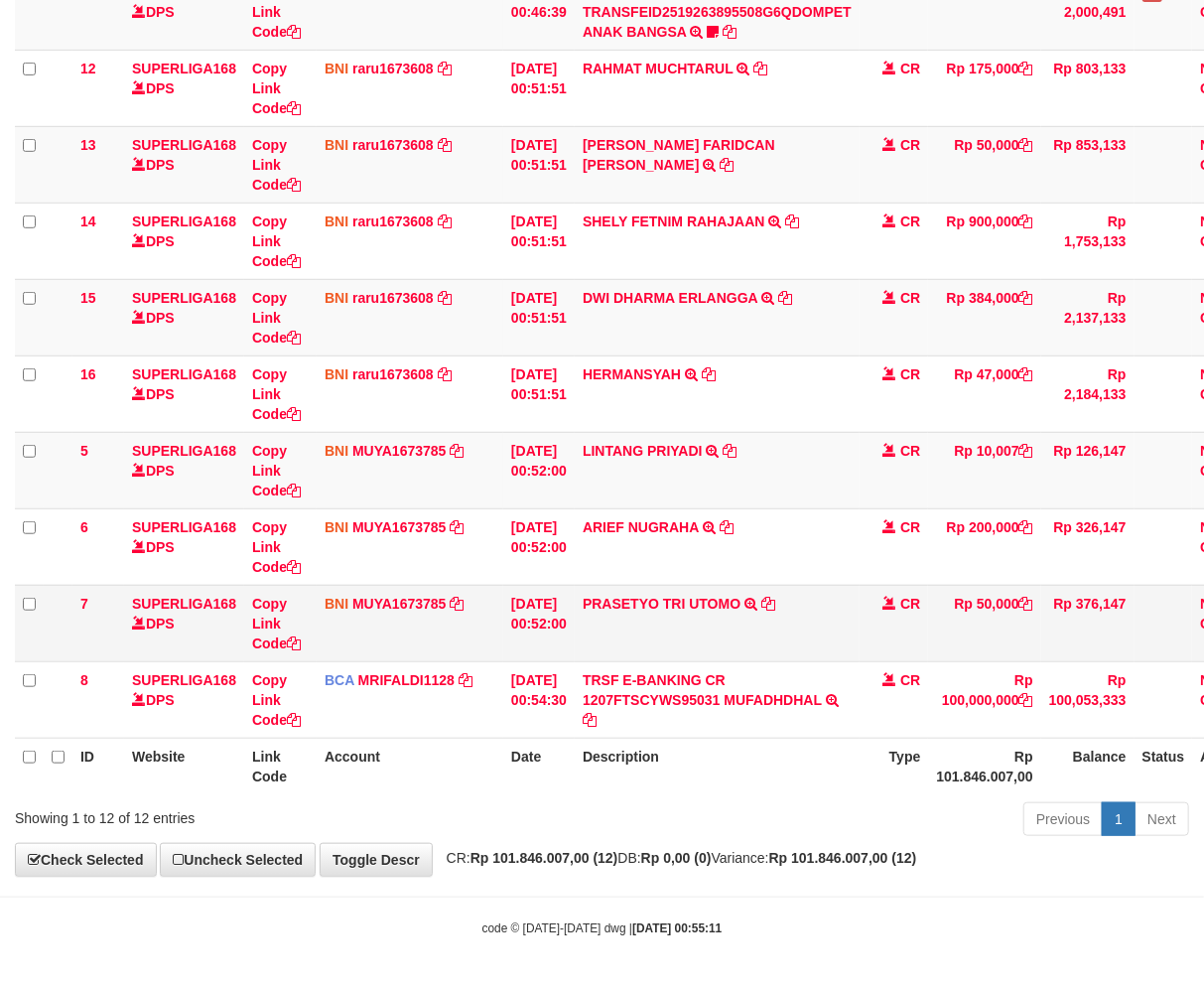 scroll, scrollTop: 429, scrollLeft: 0, axis: vertical 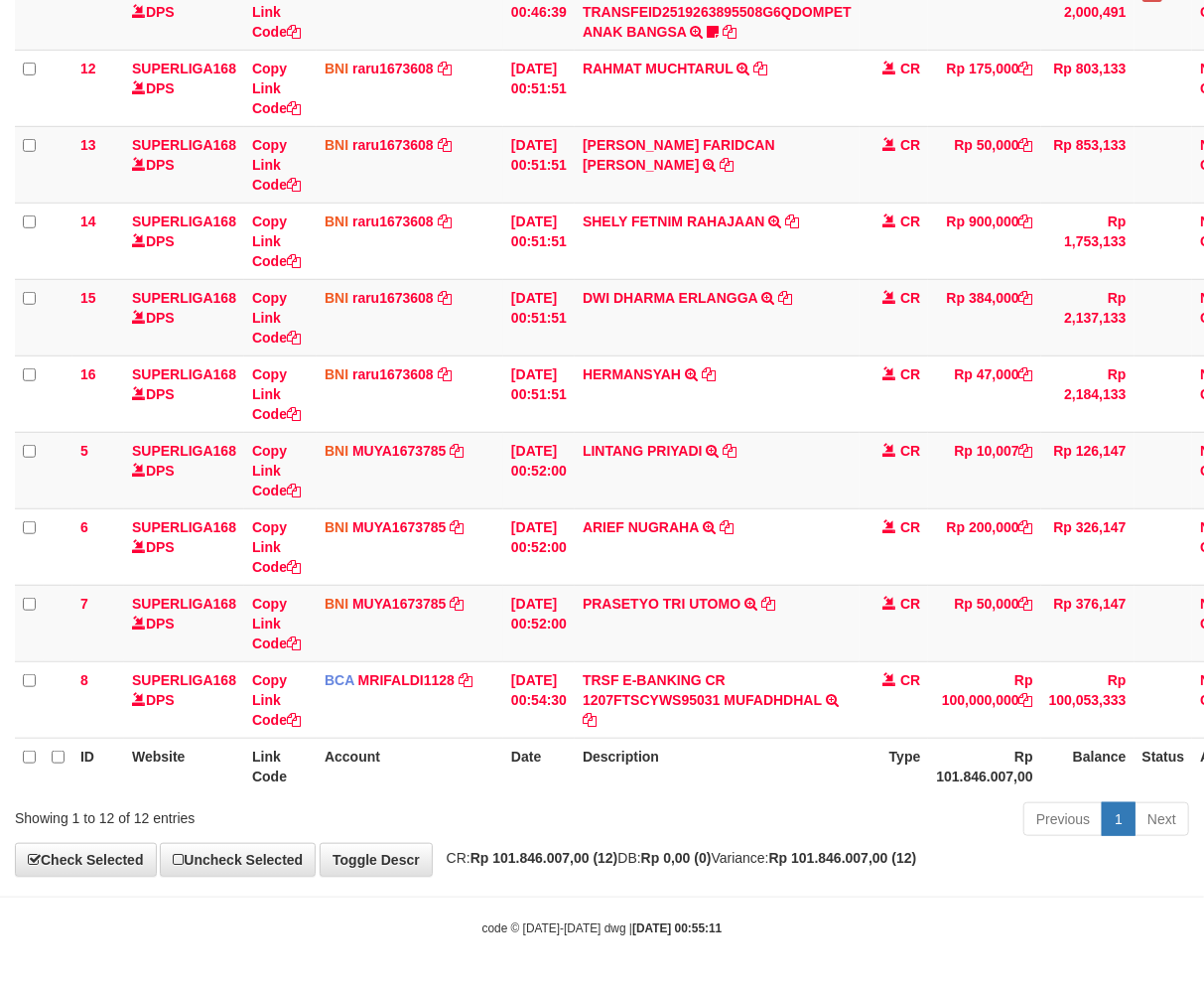 click on "Description" at bounding box center (717, 766) 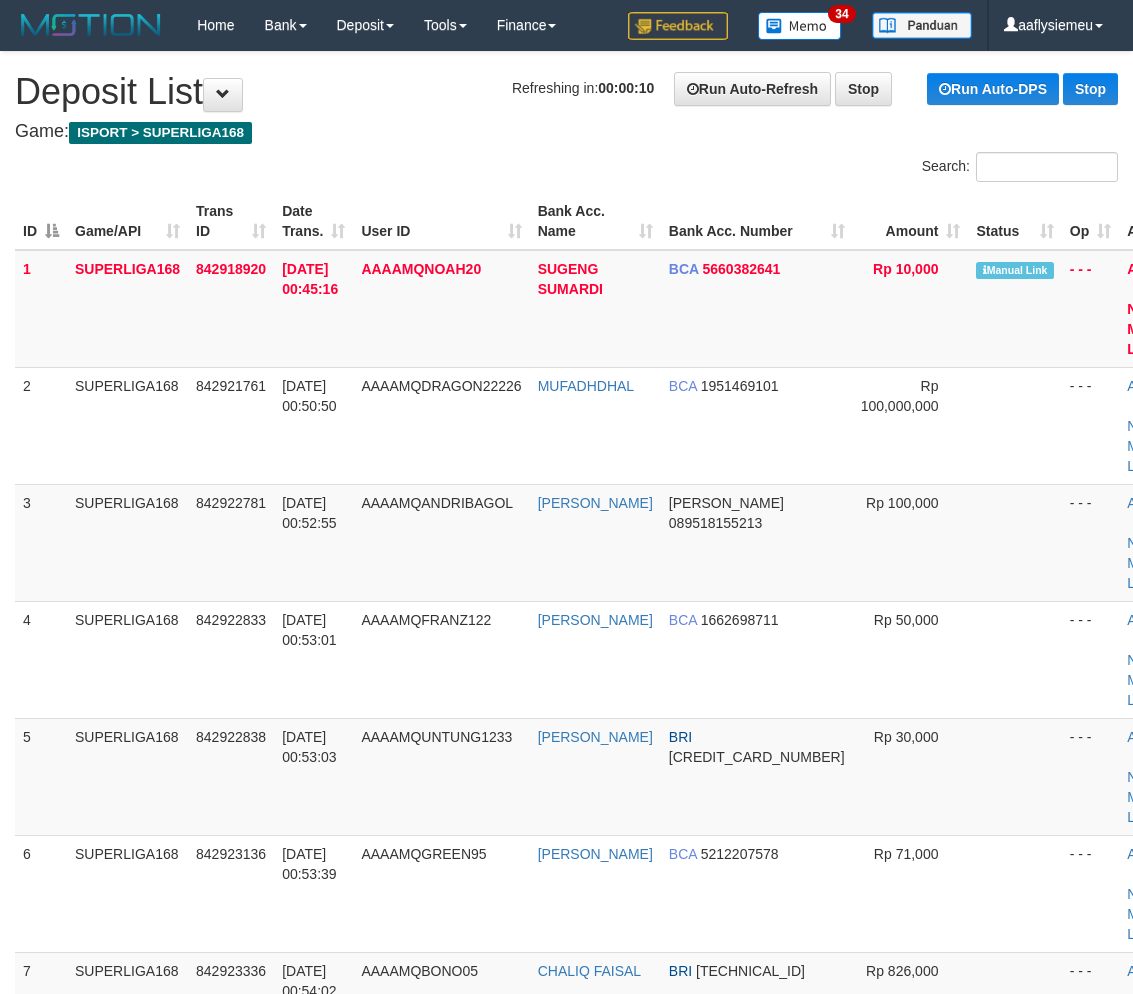 scroll, scrollTop: 741, scrollLeft: 0, axis: vertical 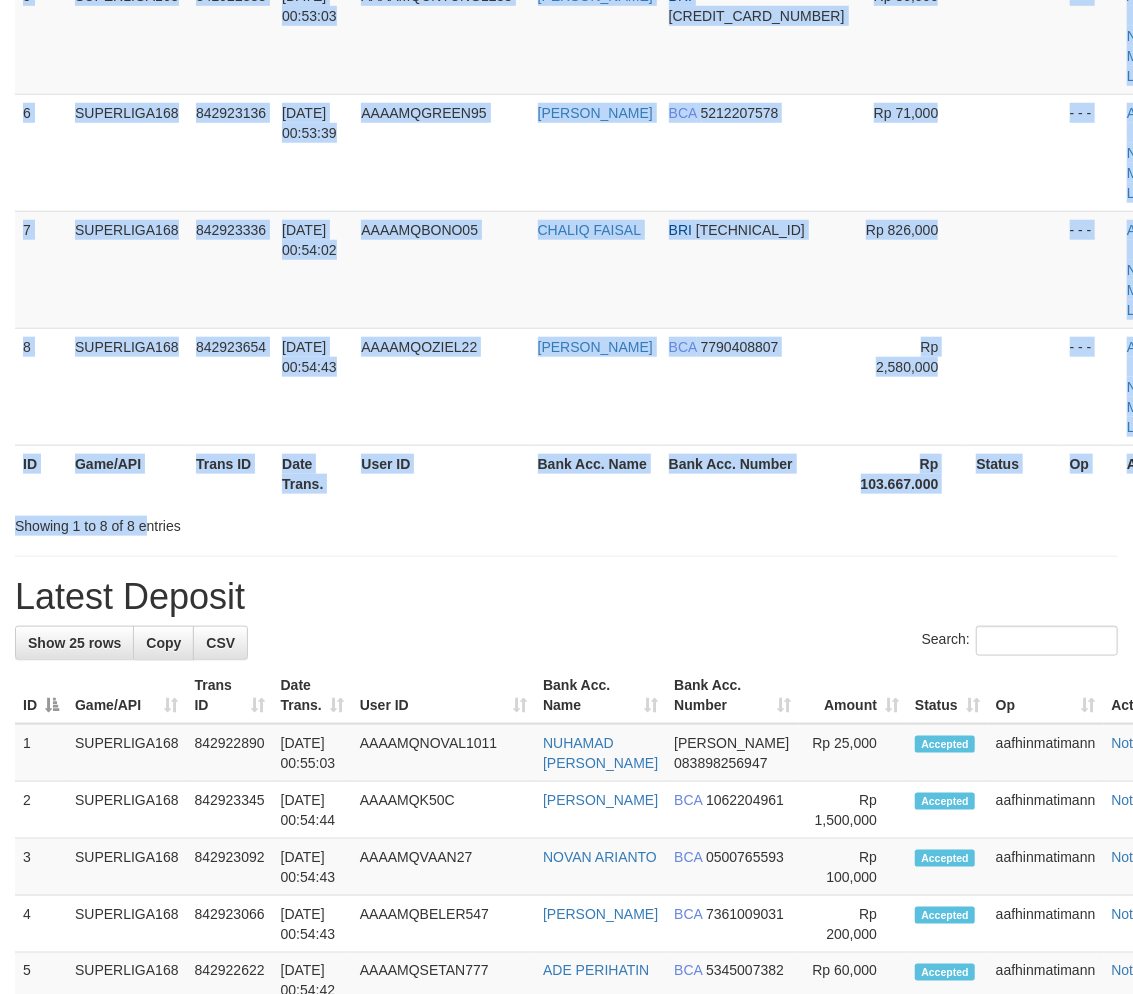 drag, startPoint x: 142, startPoint y: 506, endPoint x: 5, endPoint y: 544, distance: 142.17242 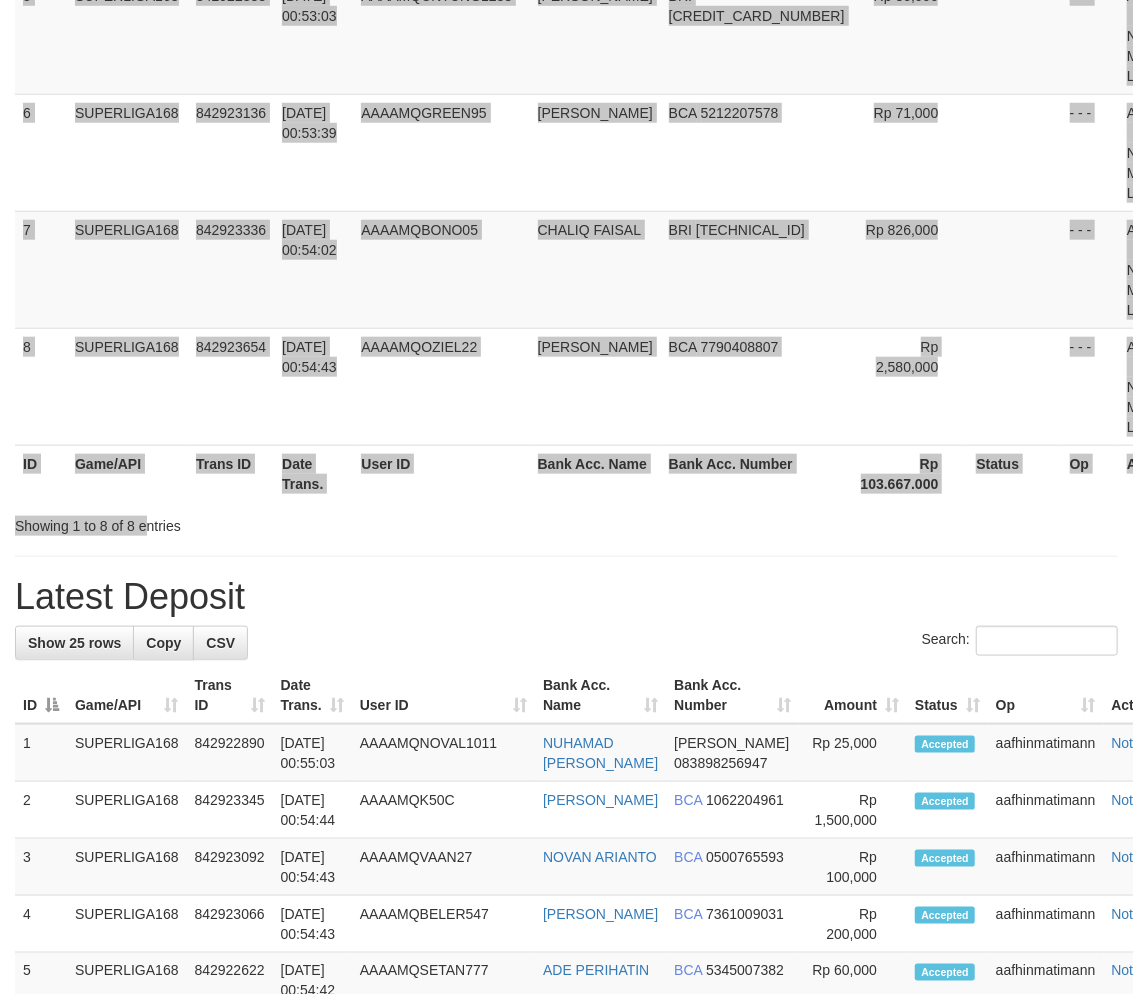 scroll, scrollTop: 666, scrollLeft: 0, axis: vertical 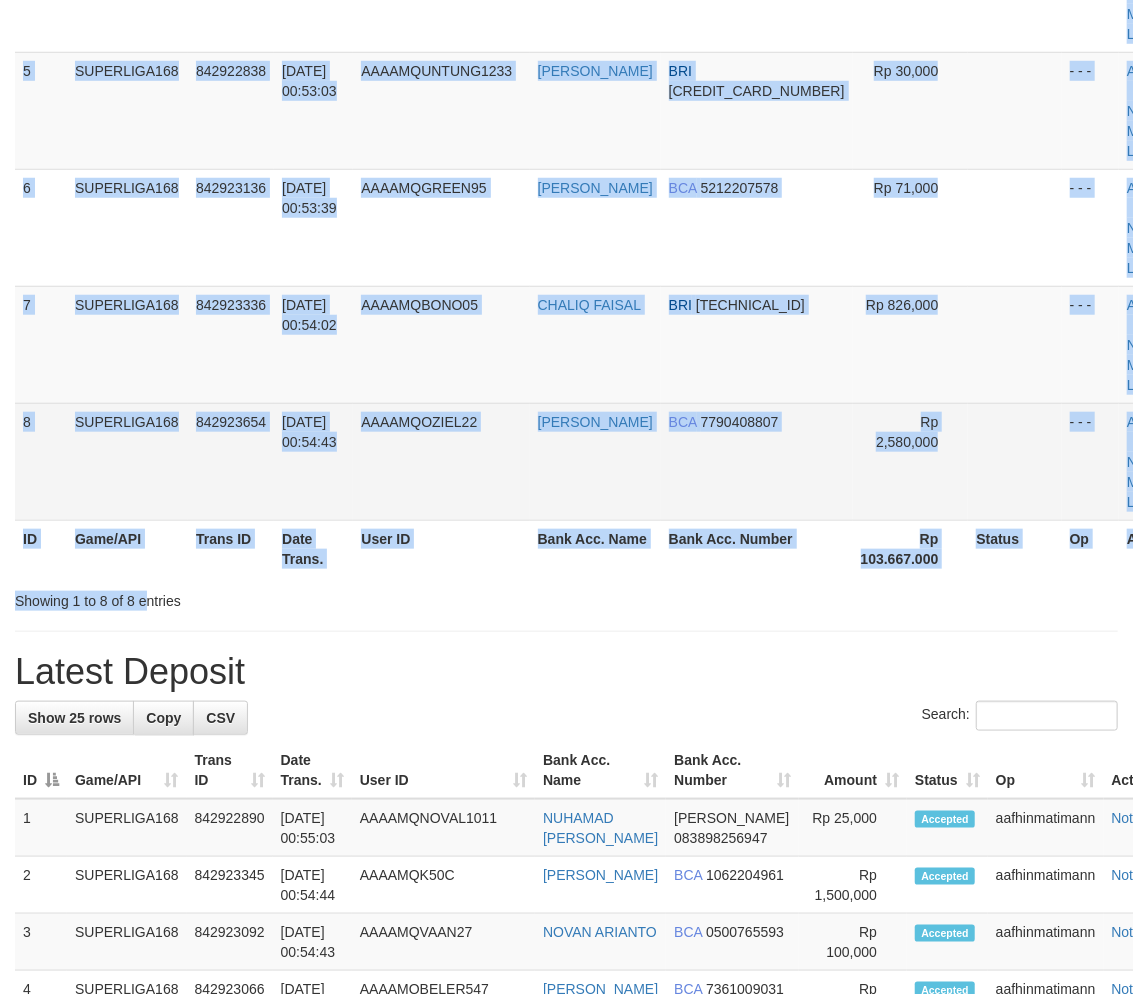 click on "AAAAMQOZIEL22" at bounding box center [441, 461] 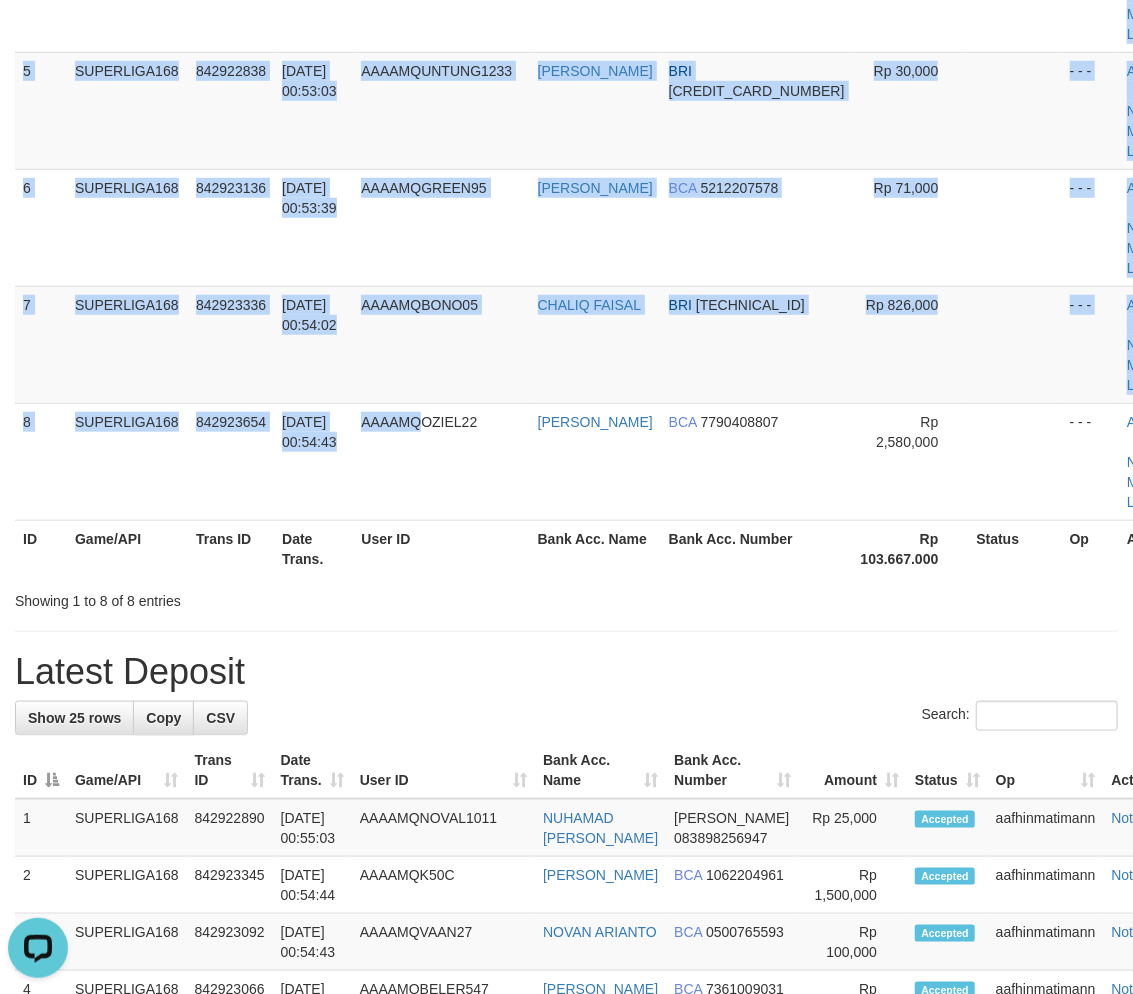 scroll, scrollTop: 0, scrollLeft: 0, axis: both 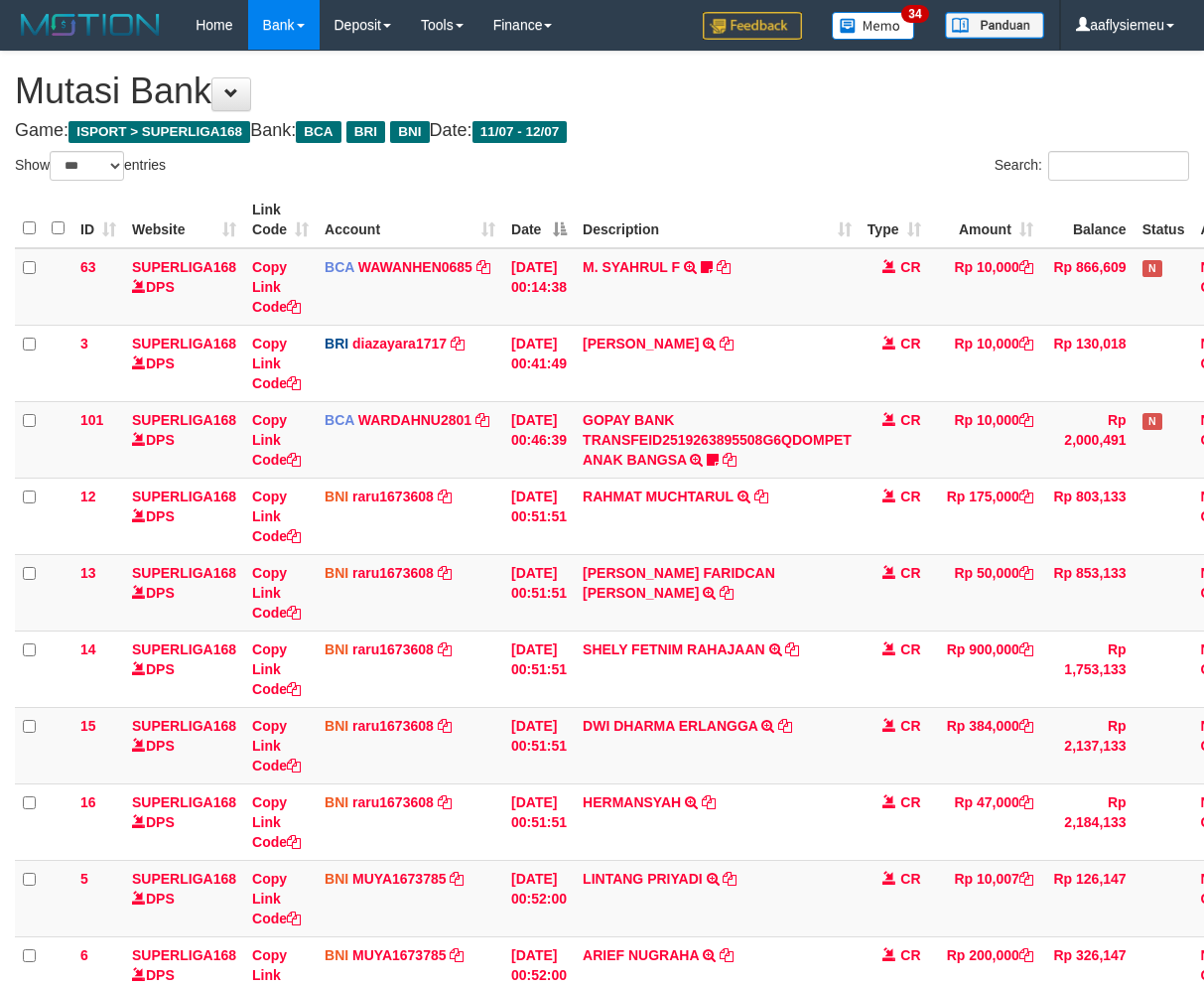 select on "***" 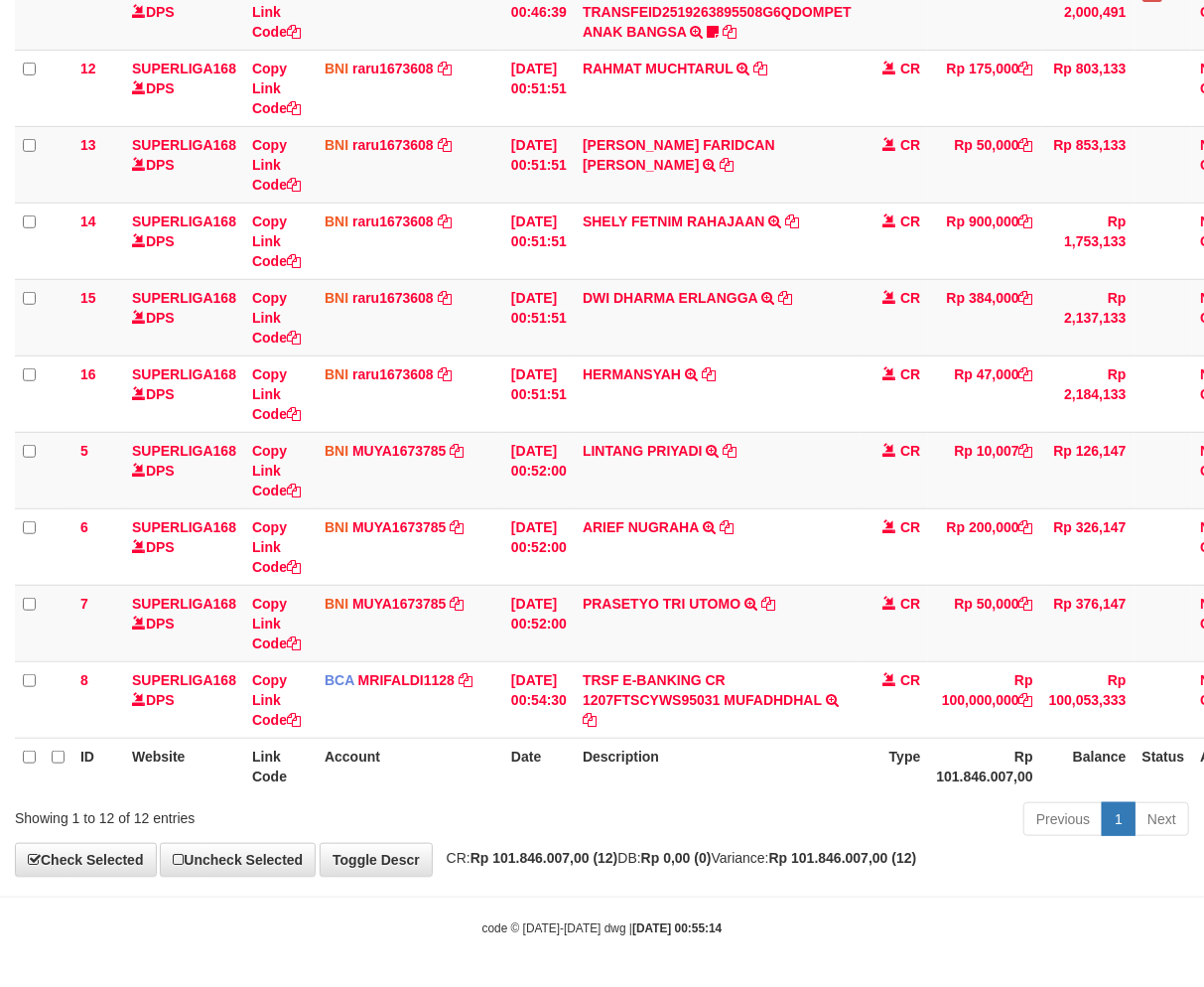 scroll, scrollTop: 429, scrollLeft: 0, axis: vertical 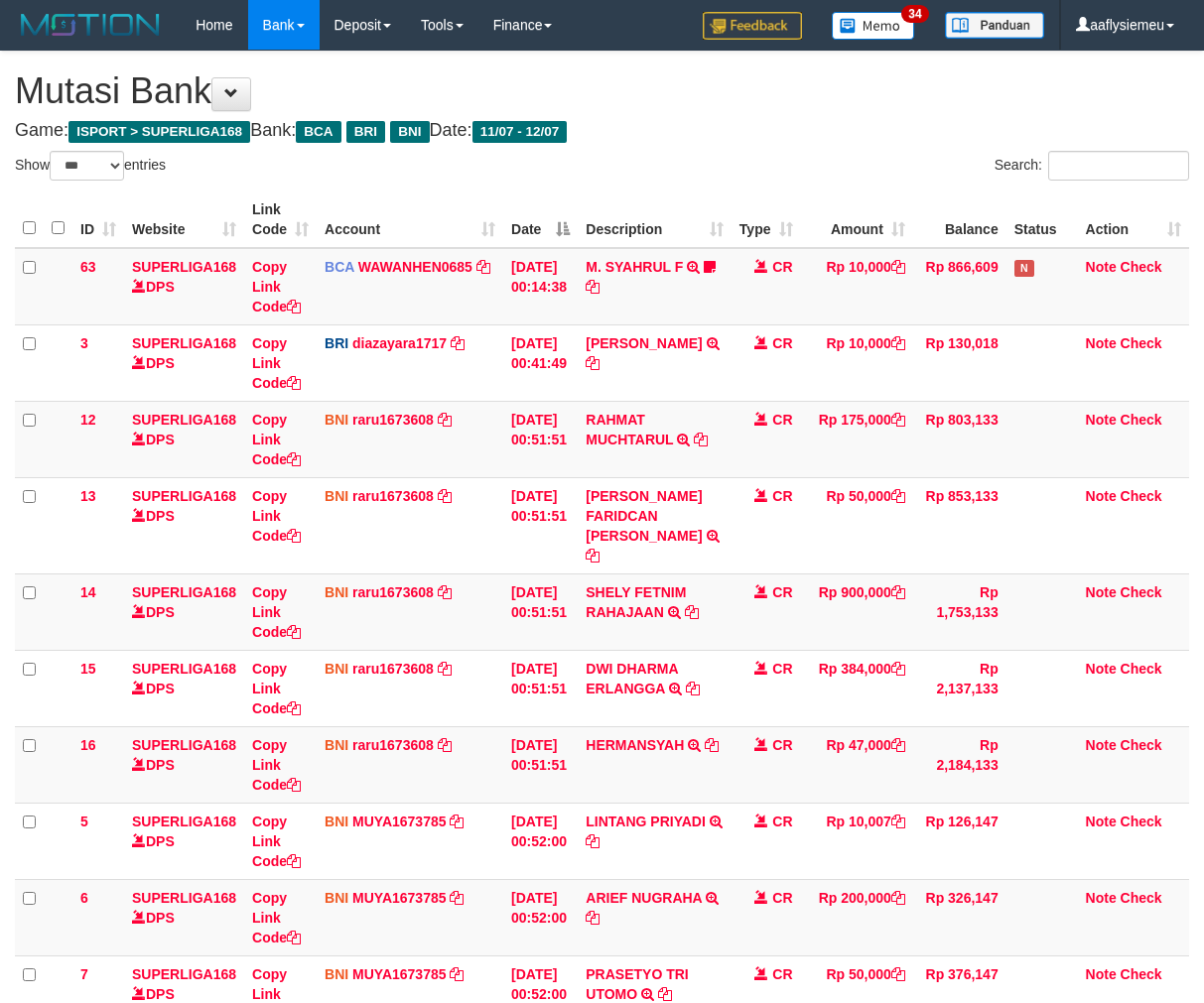 select on "***" 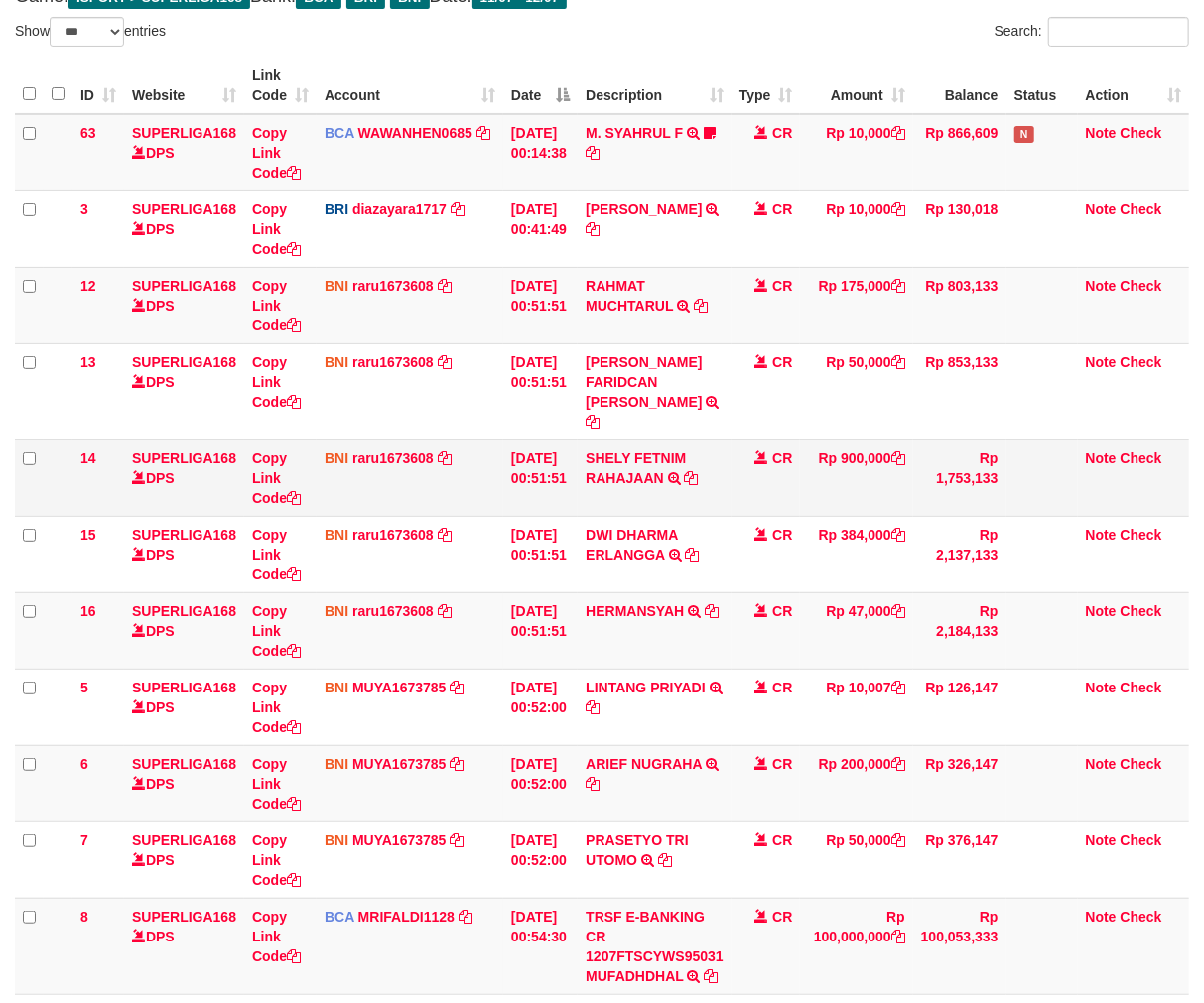 scroll, scrollTop: 80, scrollLeft: 0, axis: vertical 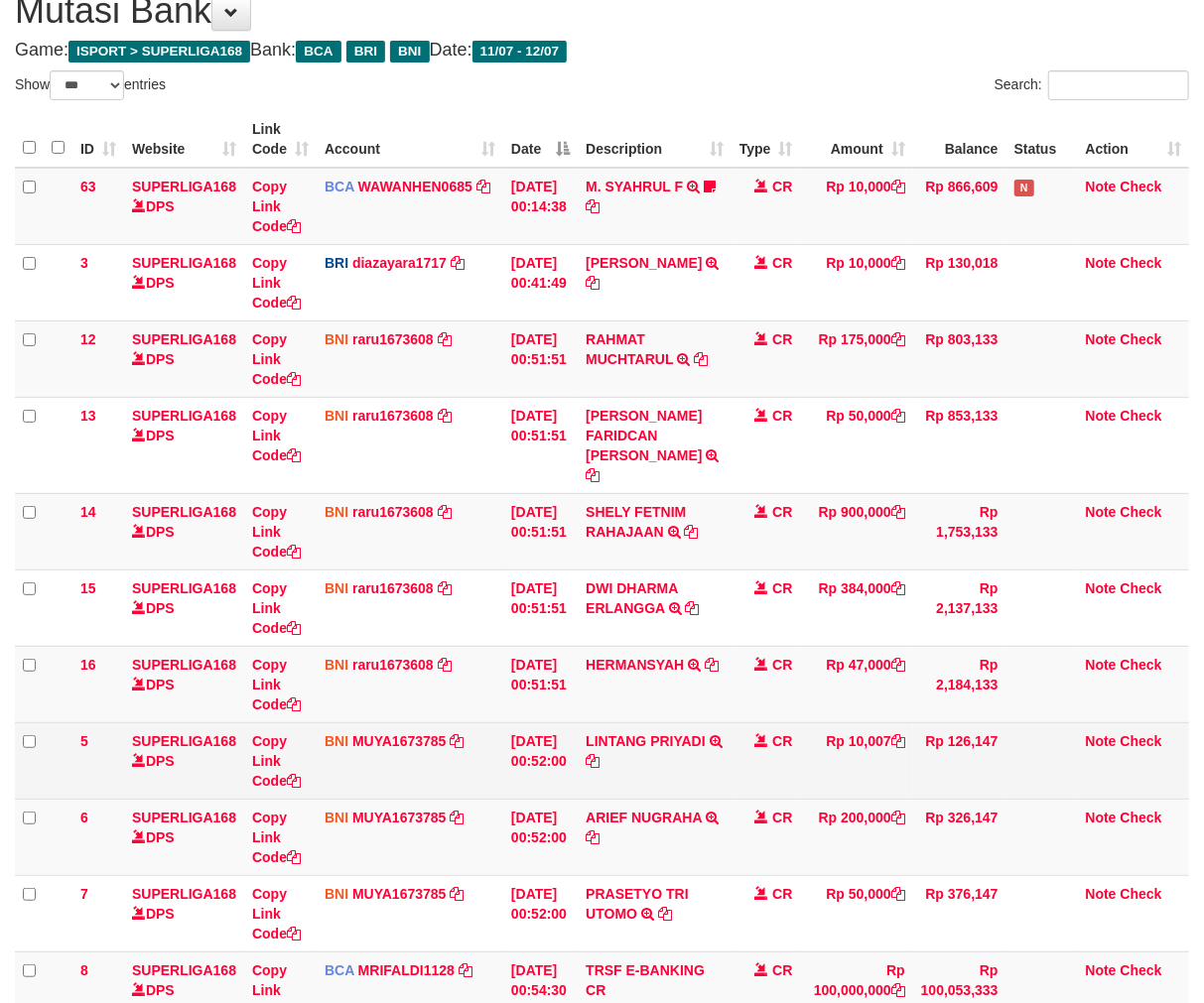 click on "CR" at bounding box center (766, 760) 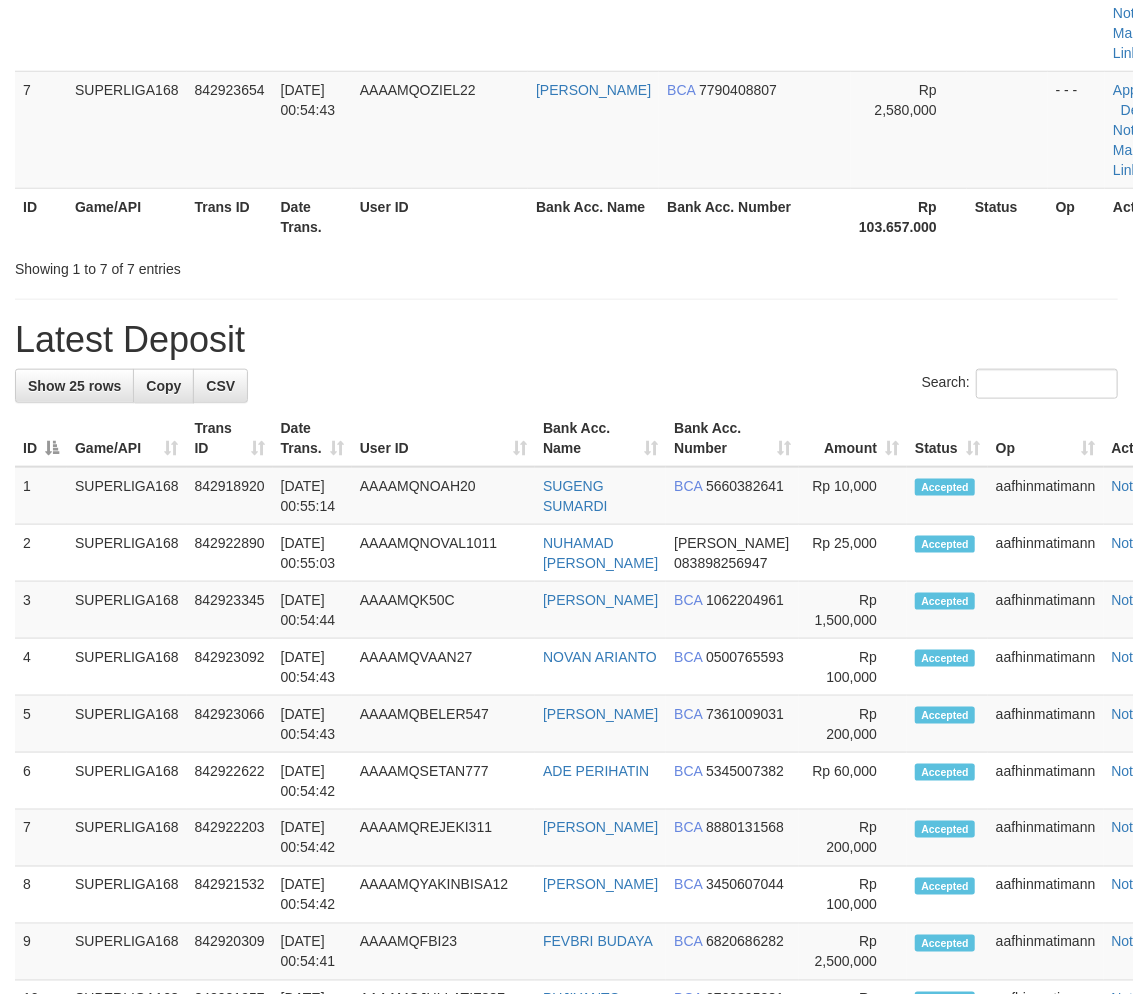click on "**********" at bounding box center (566, 608) 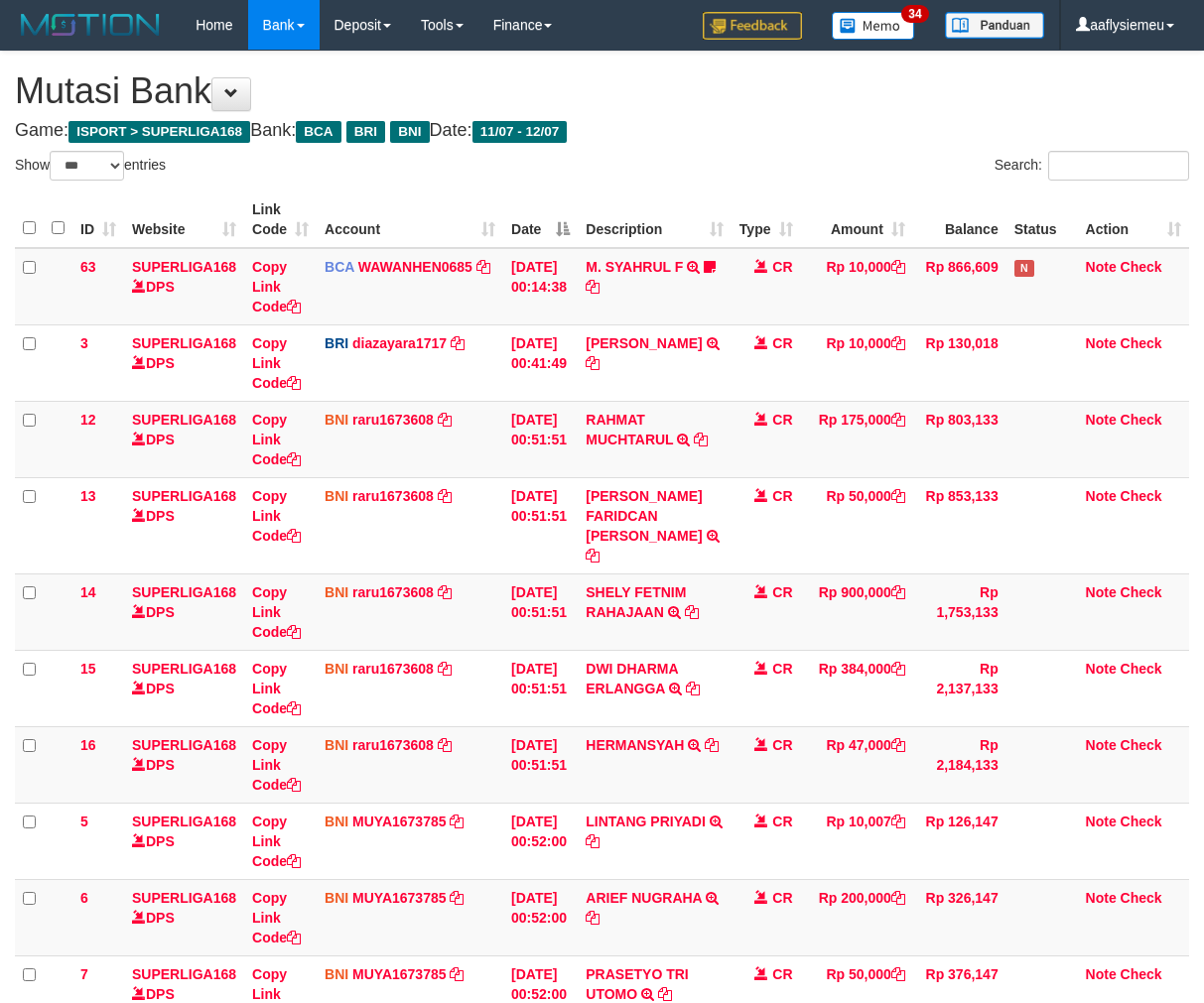 select on "***" 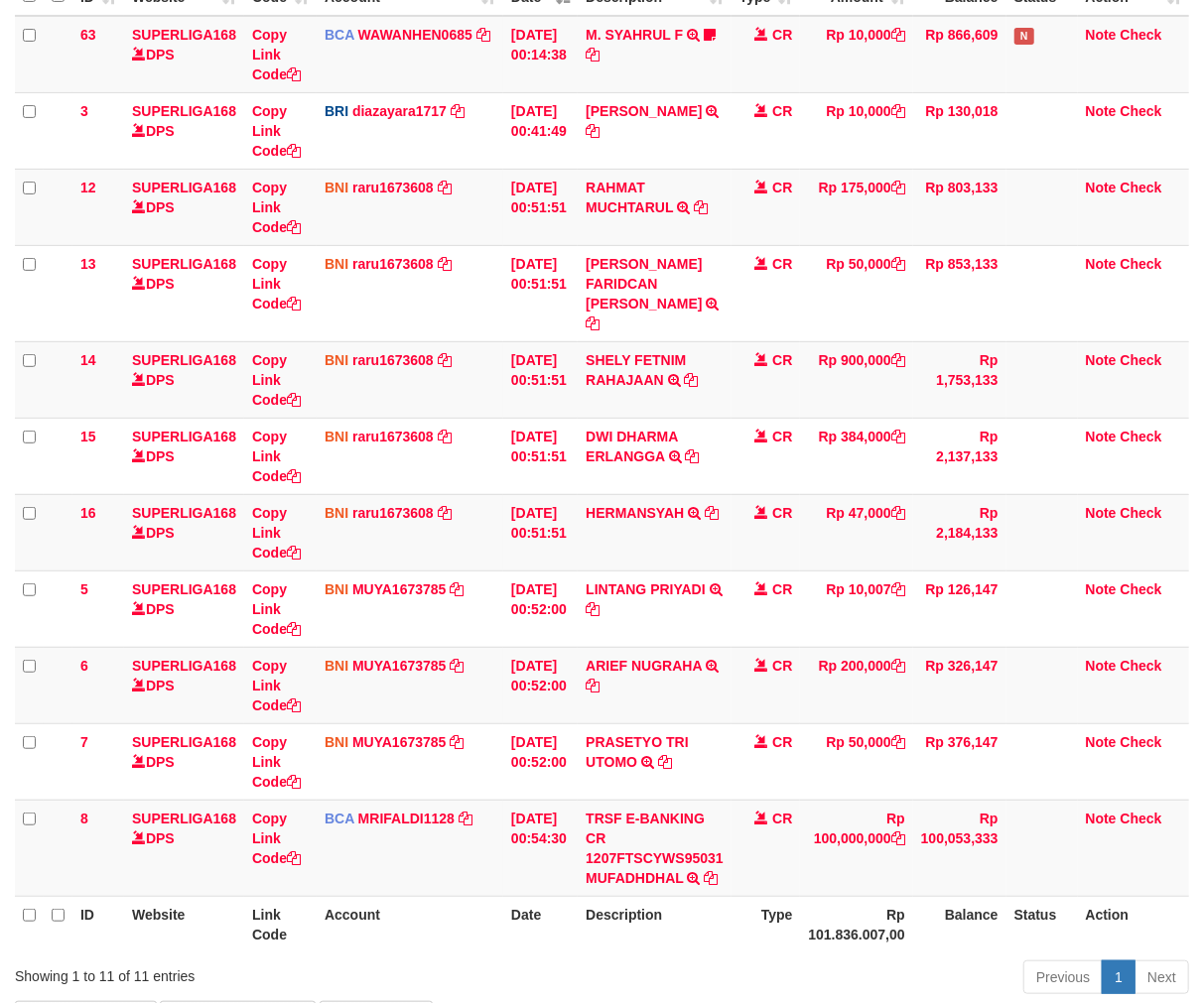scroll, scrollTop: 354, scrollLeft: 0, axis: vertical 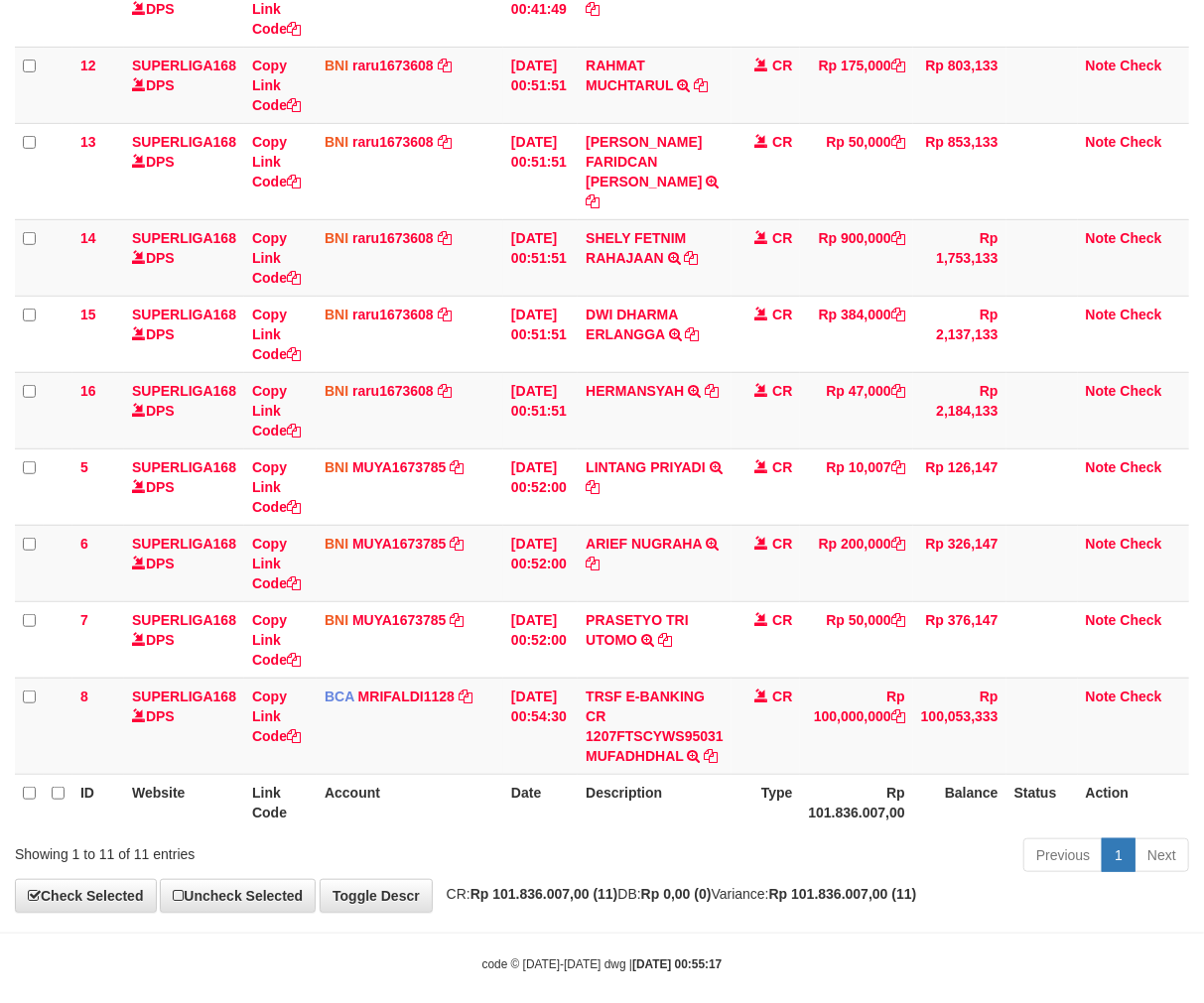 click on "Previous 1 Next" at bounding box center [853, 857] 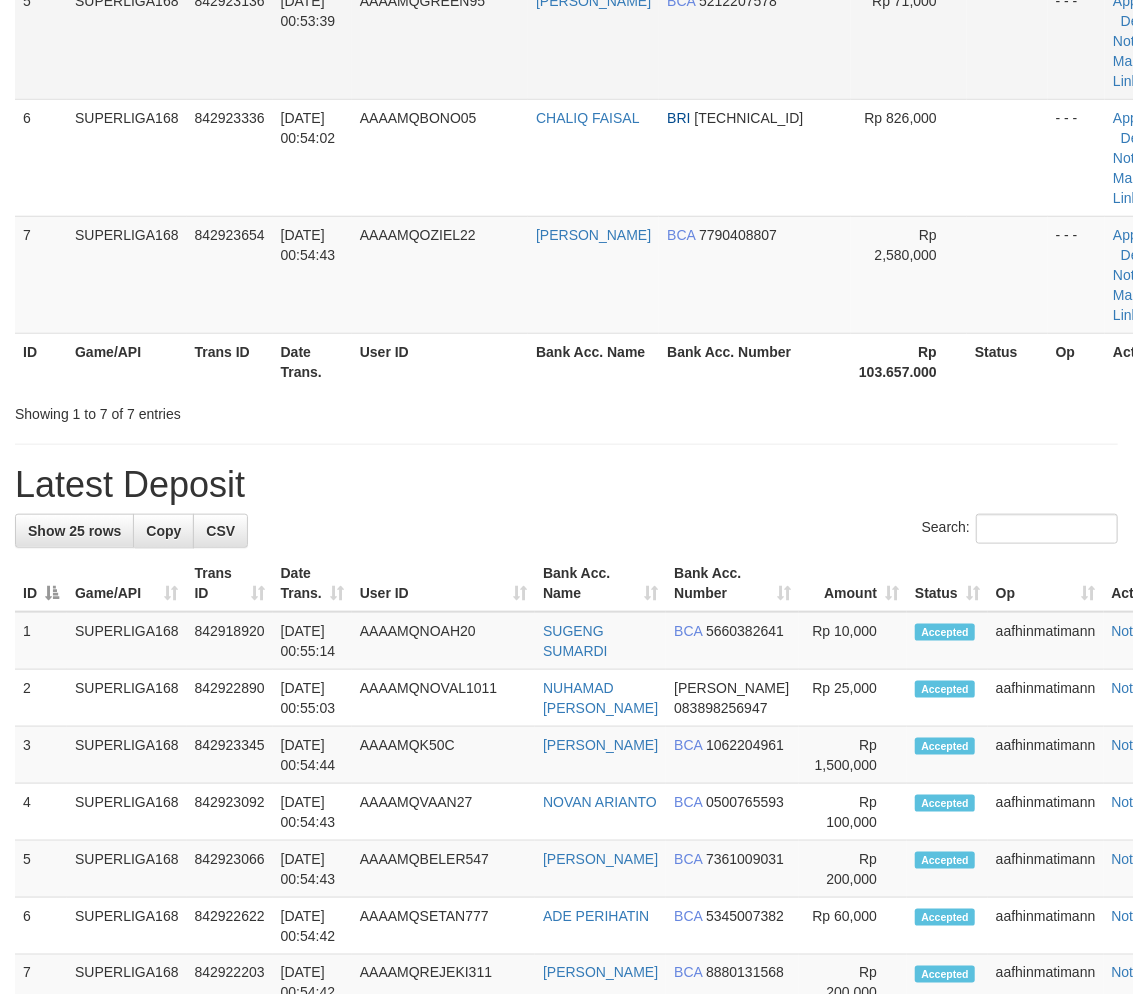 scroll, scrollTop: 436, scrollLeft: 0, axis: vertical 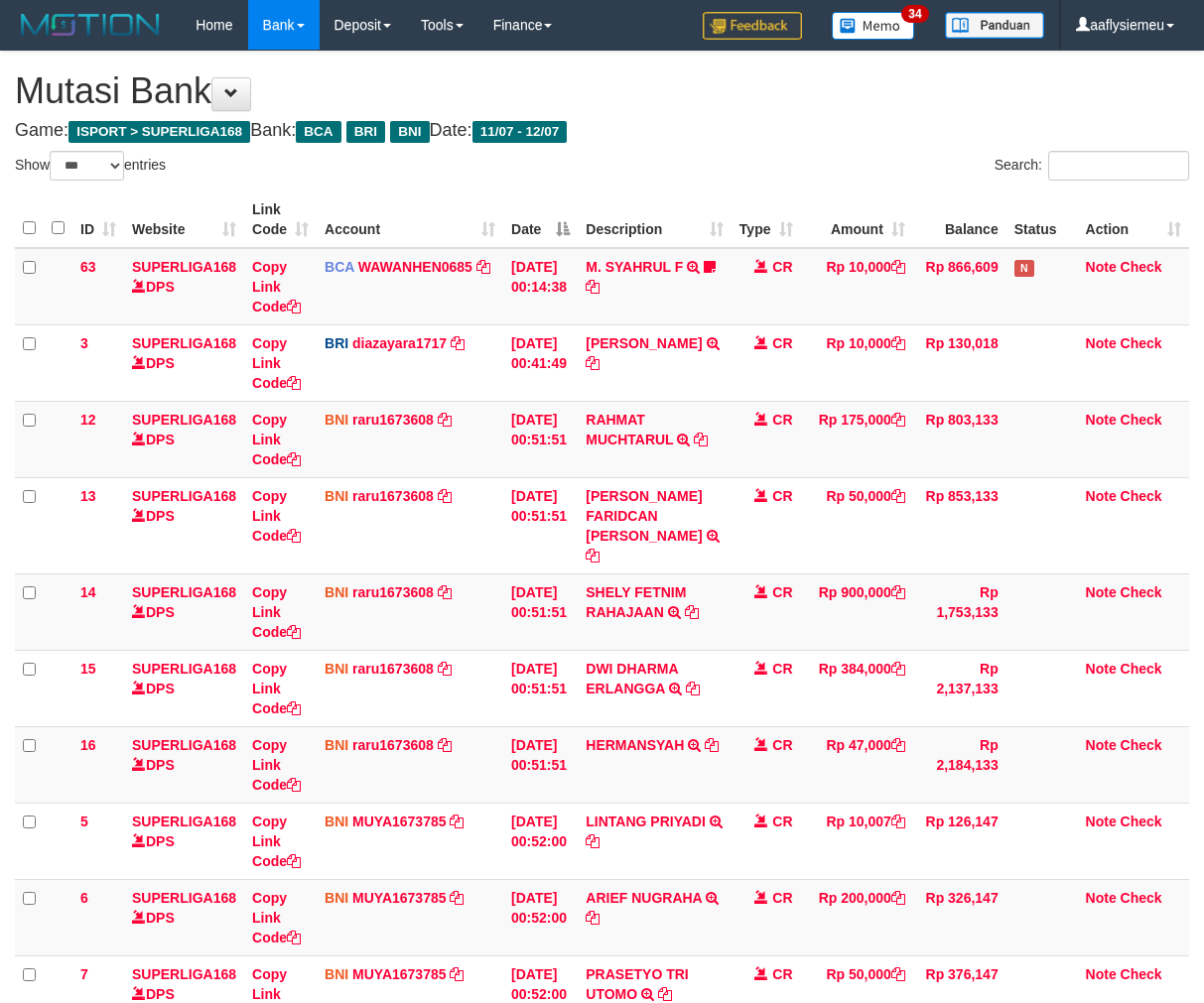 select on "***" 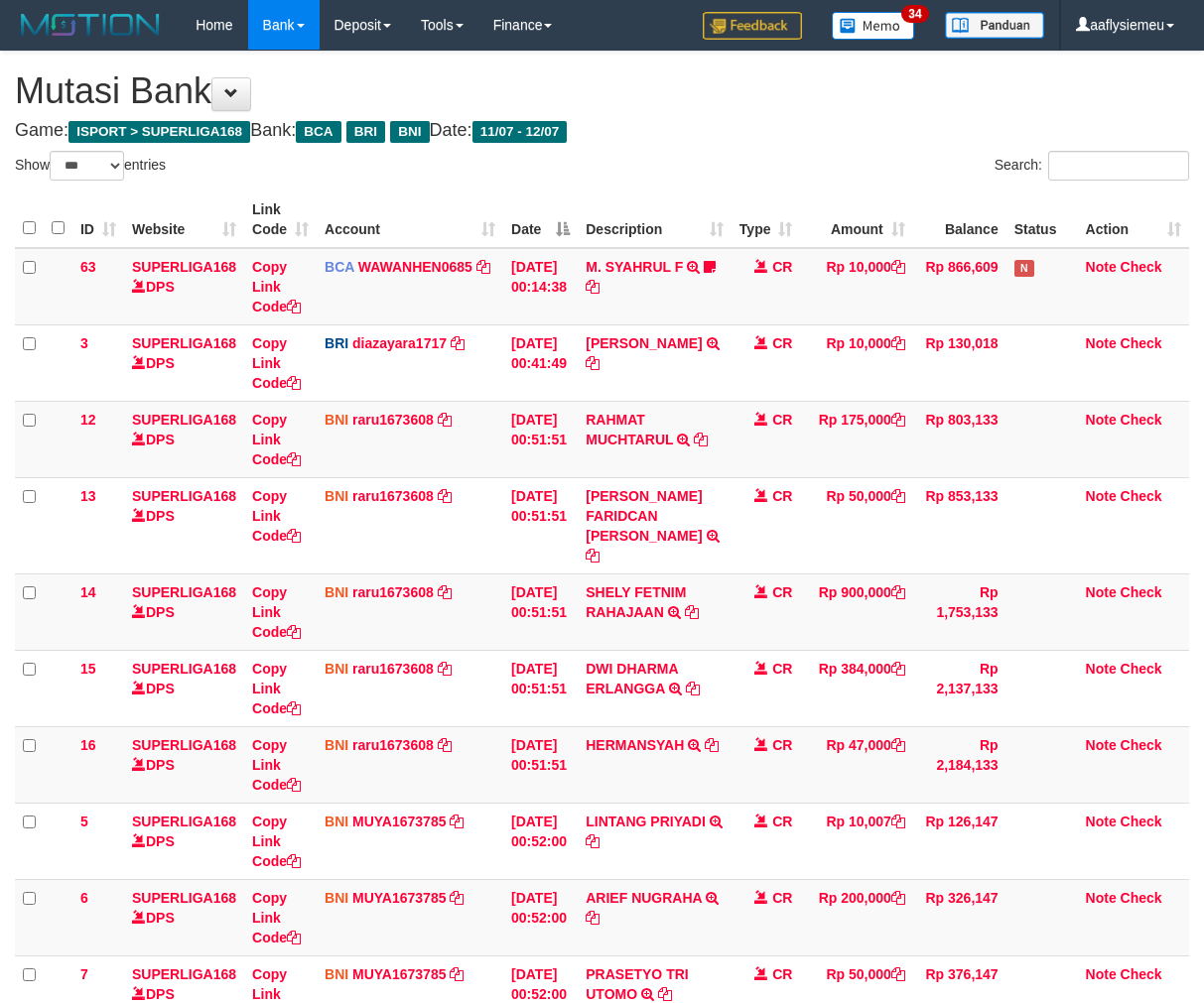 scroll, scrollTop: 333, scrollLeft: 0, axis: vertical 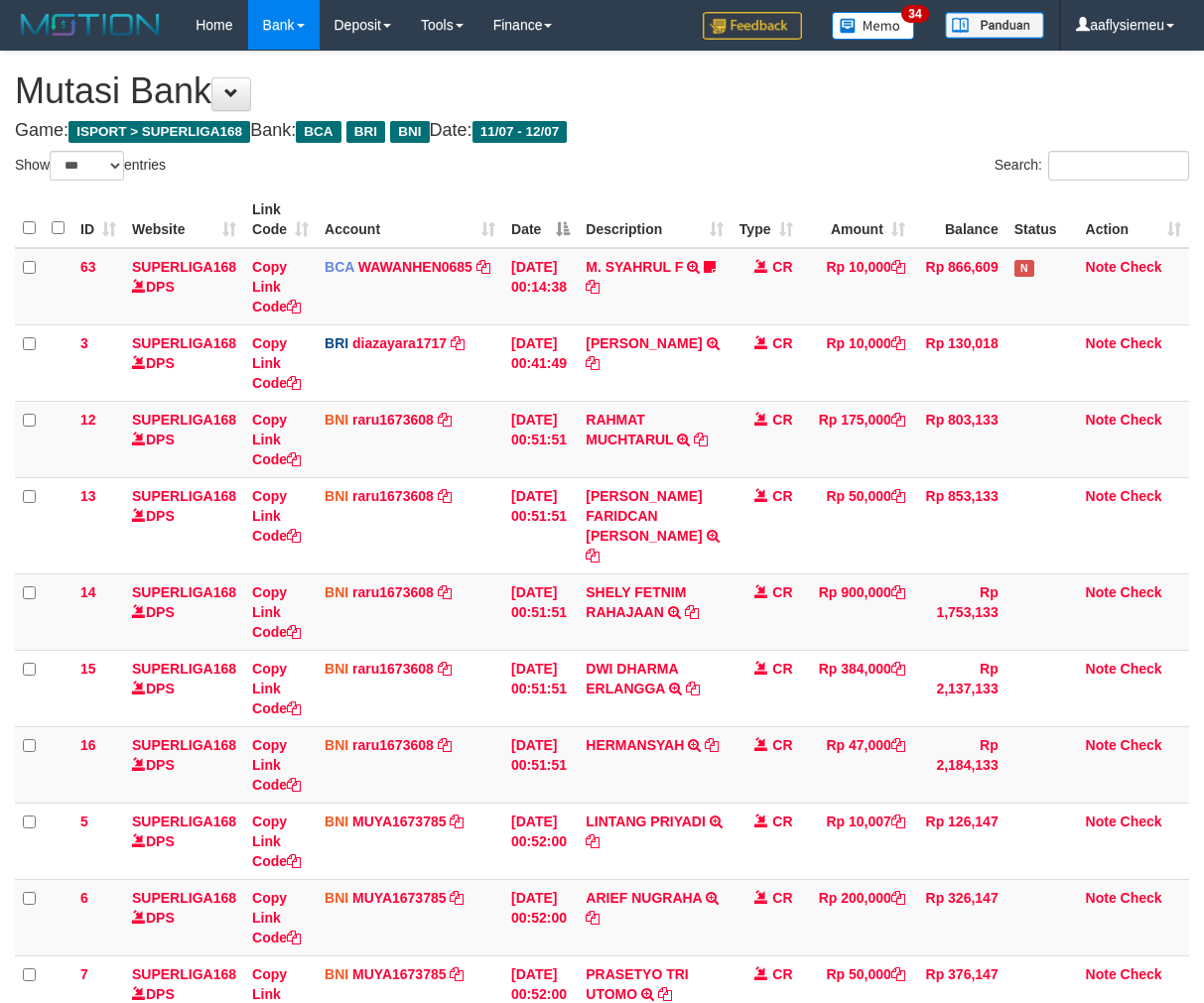 select on "***" 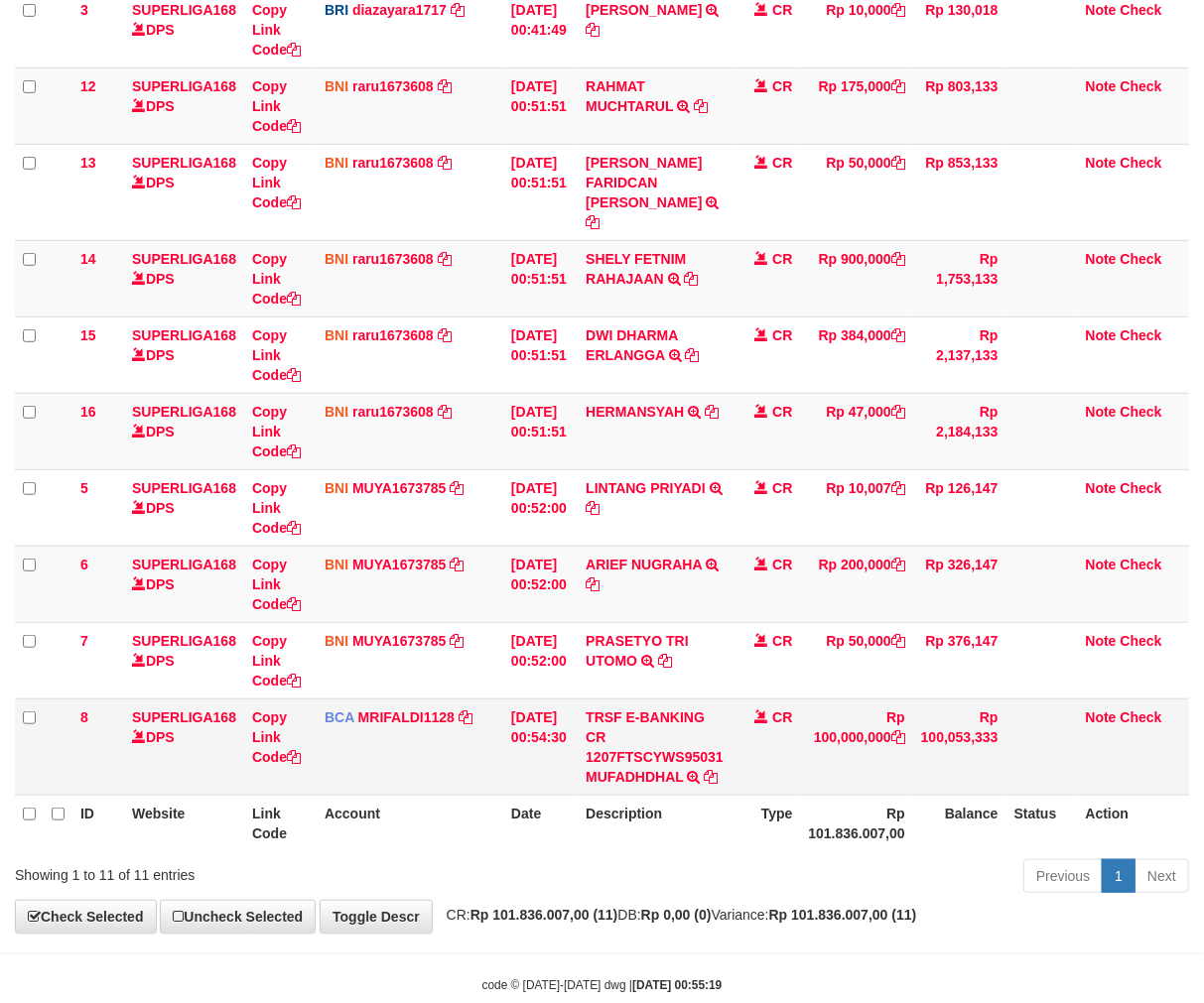 scroll, scrollTop: 354, scrollLeft: 0, axis: vertical 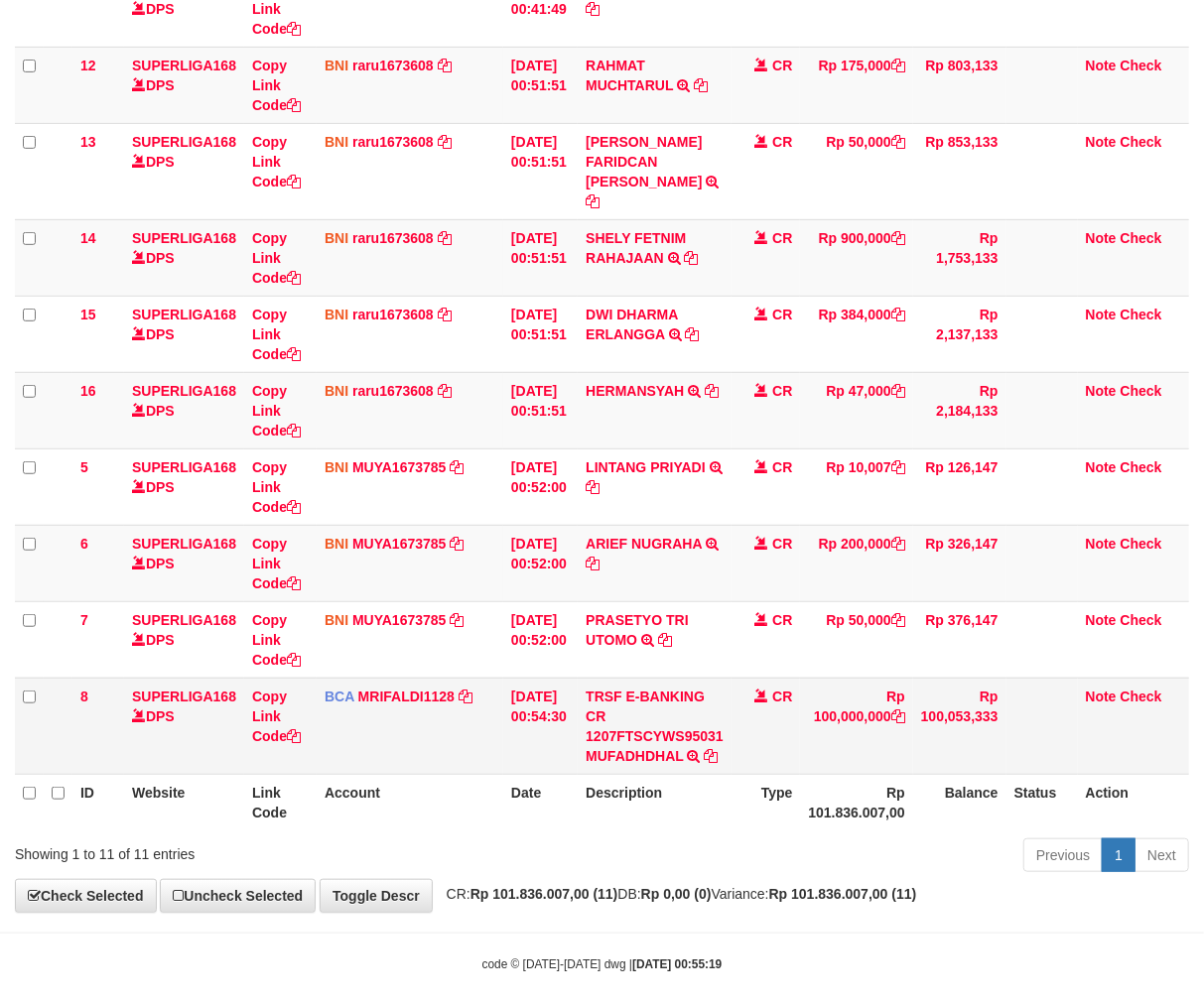 click on "Rp 100,000,000" at bounding box center (856, 725) 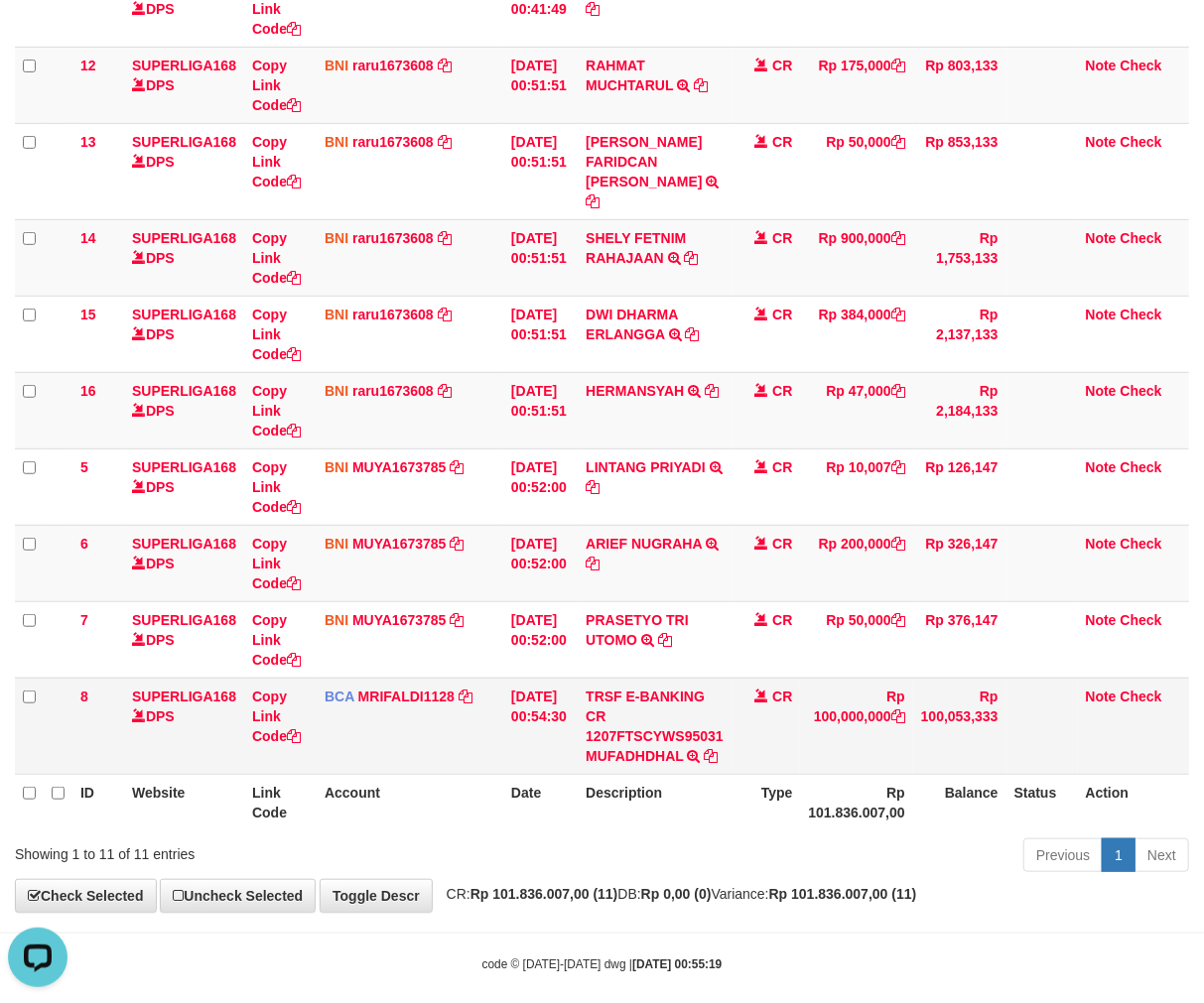 click on "TRSF E-BANKING CR 1207FTSCYWS95031 MUFADHDHAL         TRSF E-BANKING CR 1207/FTSCY/WS95031 100000000.00MUFADHDHAL" at bounding box center (654, 725) 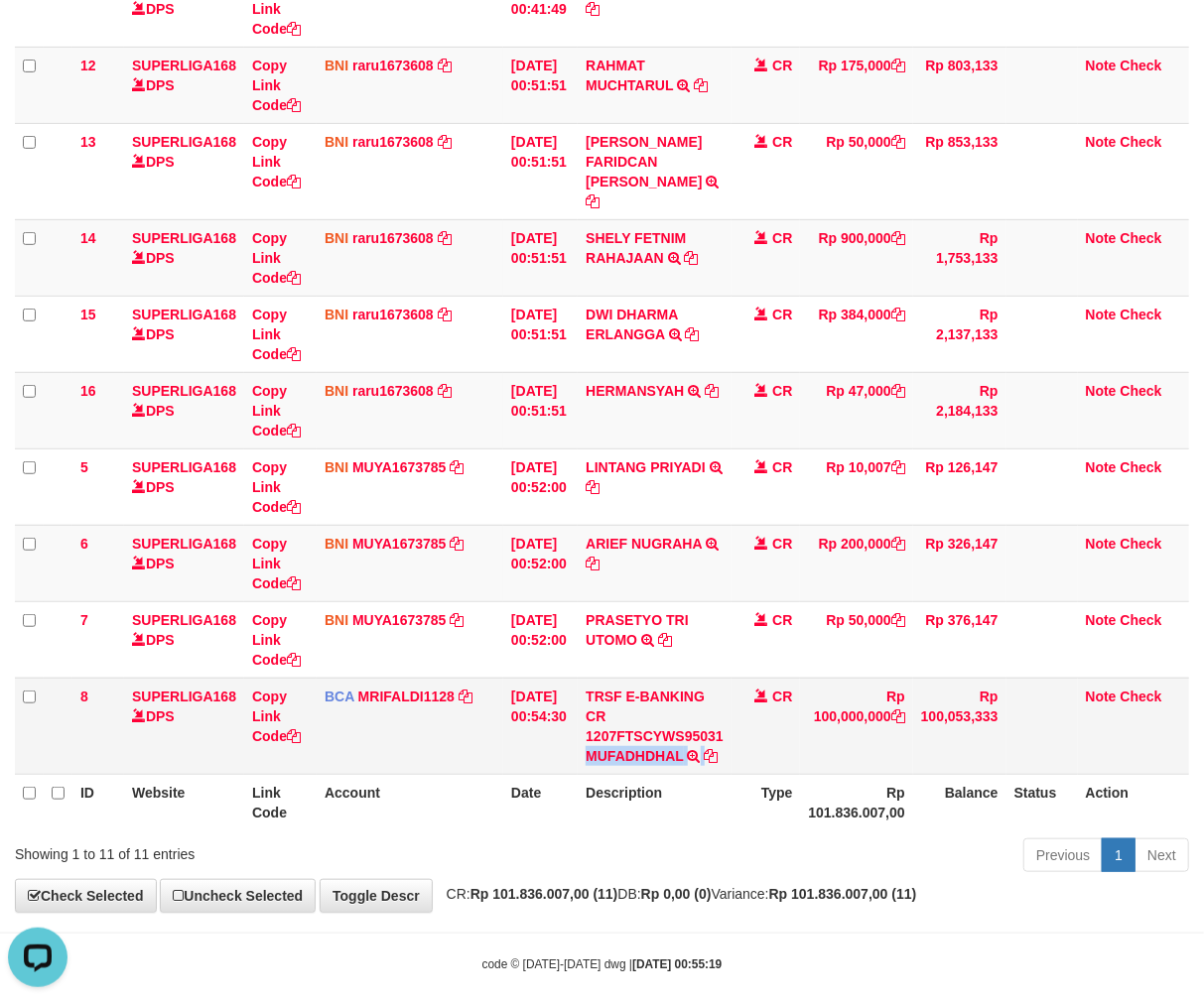 click on "TRSF E-BANKING CR 1207FTSCYWS95031 MUFADHDHAL         TRSF E-BANKING CR 1207/FTSCY/WS95031 100000000.00MUFADHDHAL" at bounding box center (654, 725) 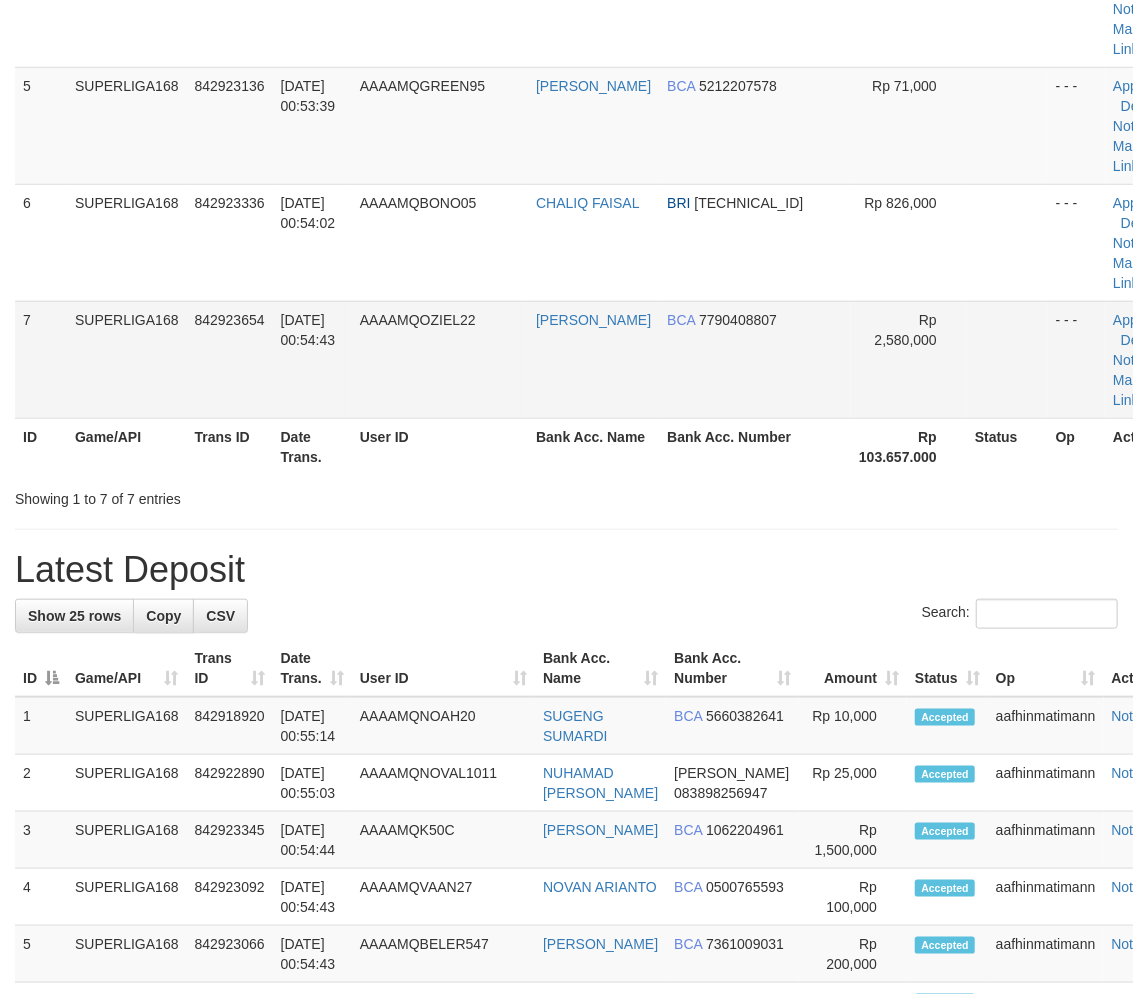 drag, startPoint x: 332, startPoint y: 391, endPoint x: 5, endPoint y: 544, distance: 361.02356 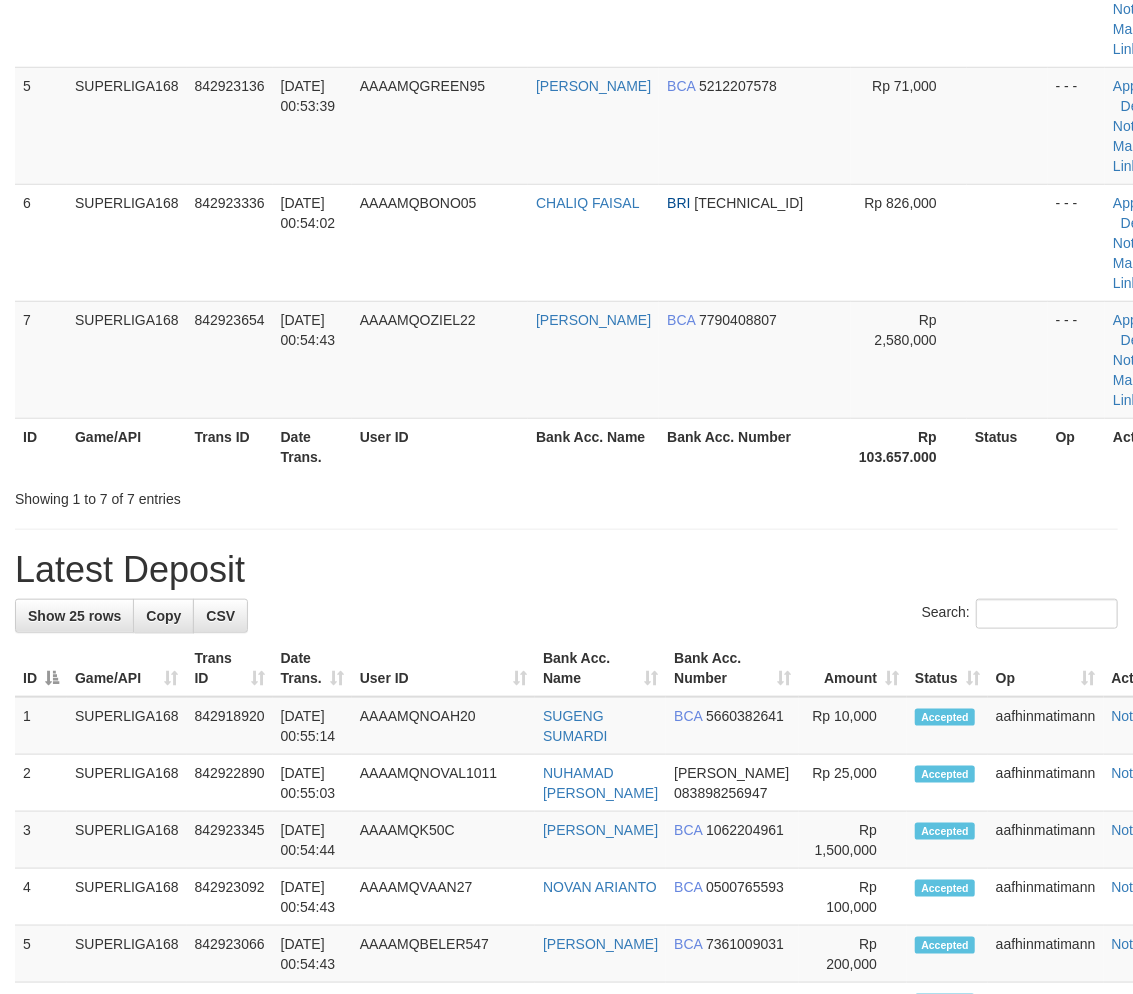 click on "12/07/2025 00:54:43" at bounding box center [312, 359] 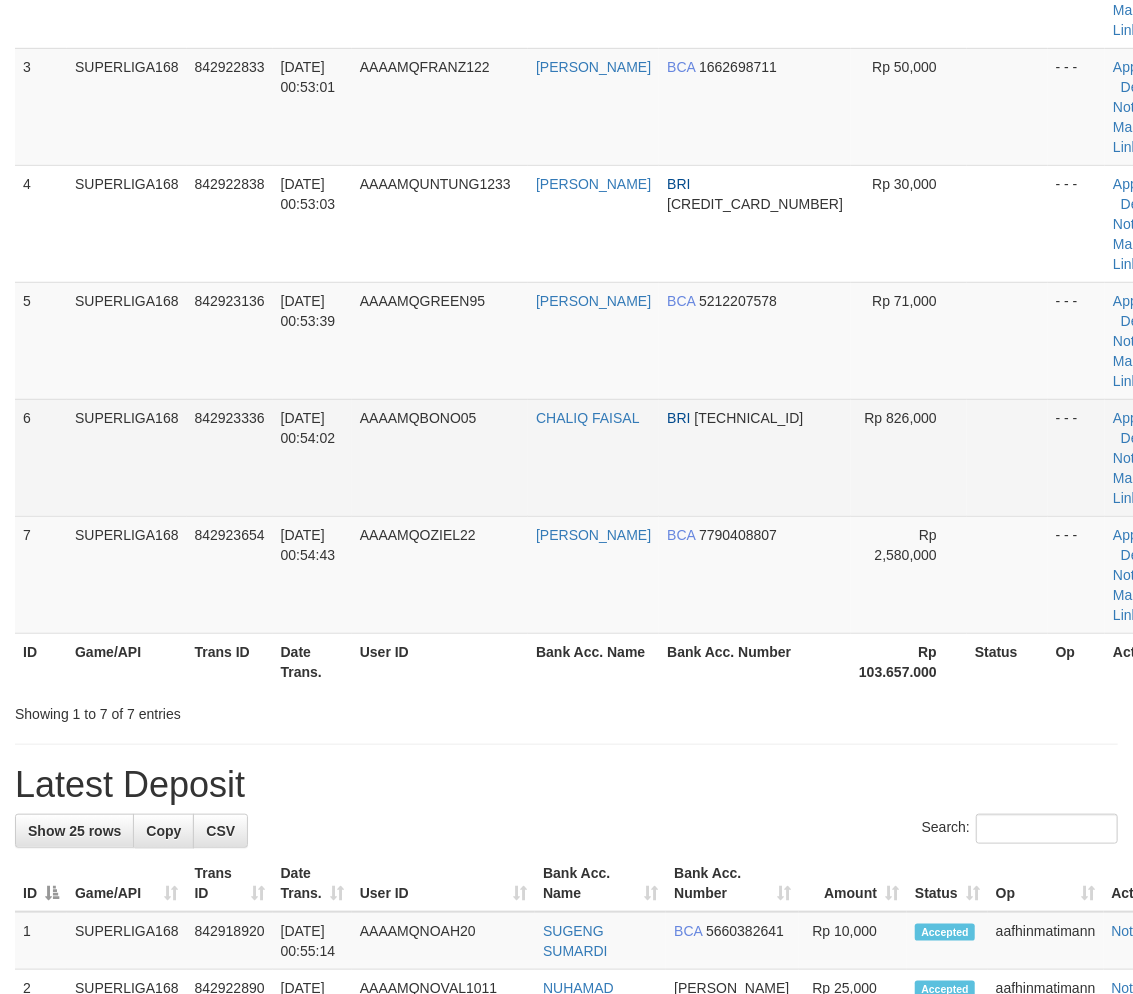 drag, startPoint x: 321, startPoint y: 327, endPoint x: 32, endPoint y: 482, distance: 327.94208 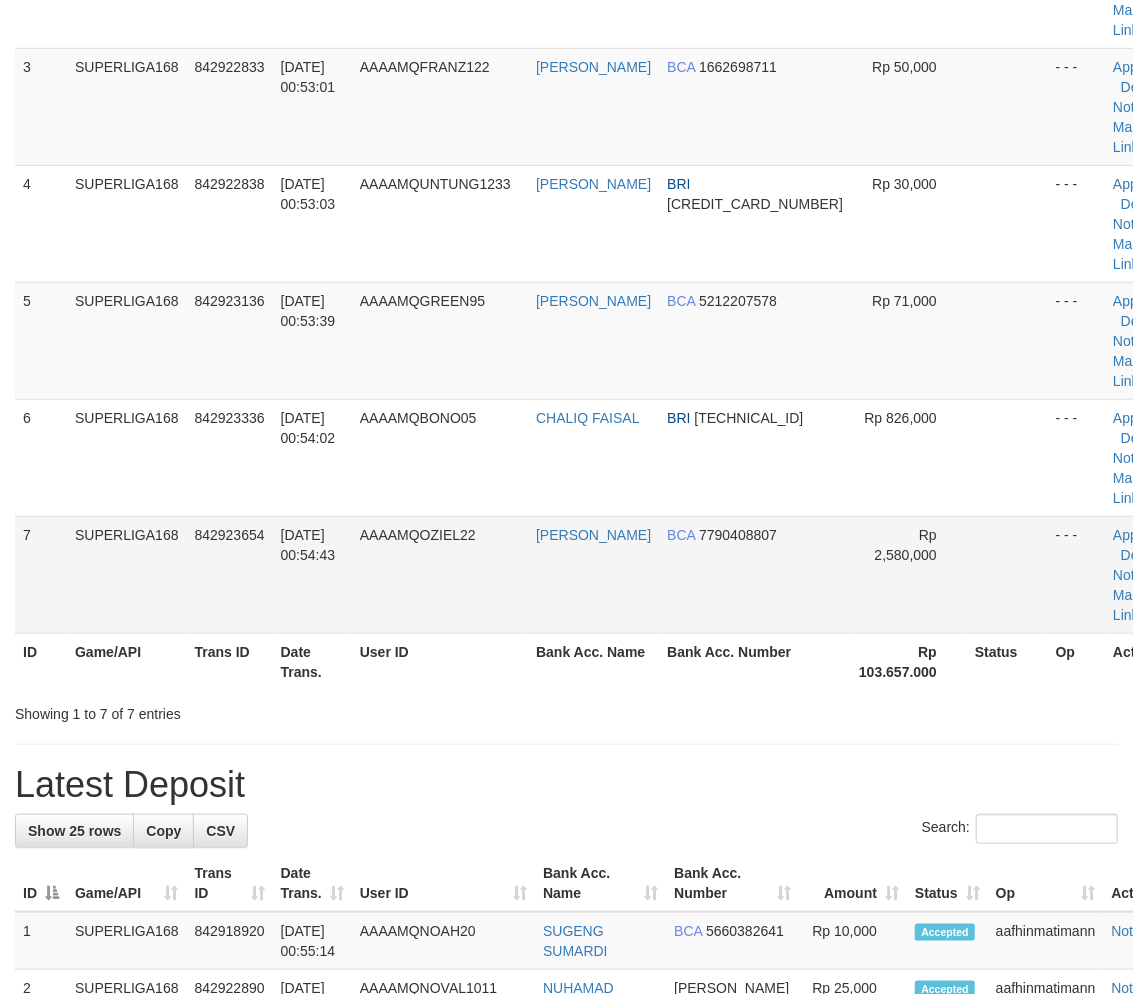 drag, startPoint x: 140, startPoint y: 484, endPoint x: 28, endPoint y: 534, distance: 122.653984 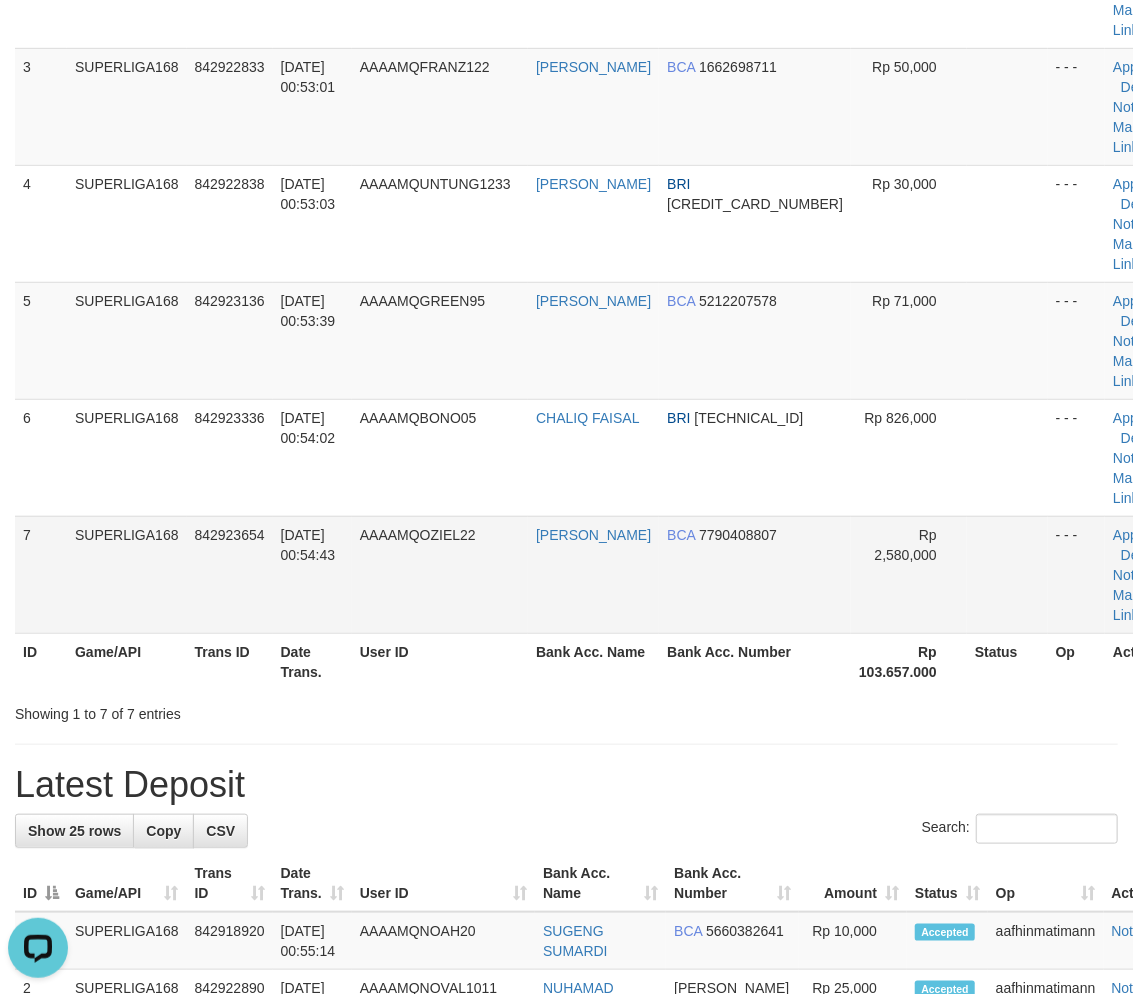 scroll, scrollTop: 0, scrollLeft: 0, axis: both 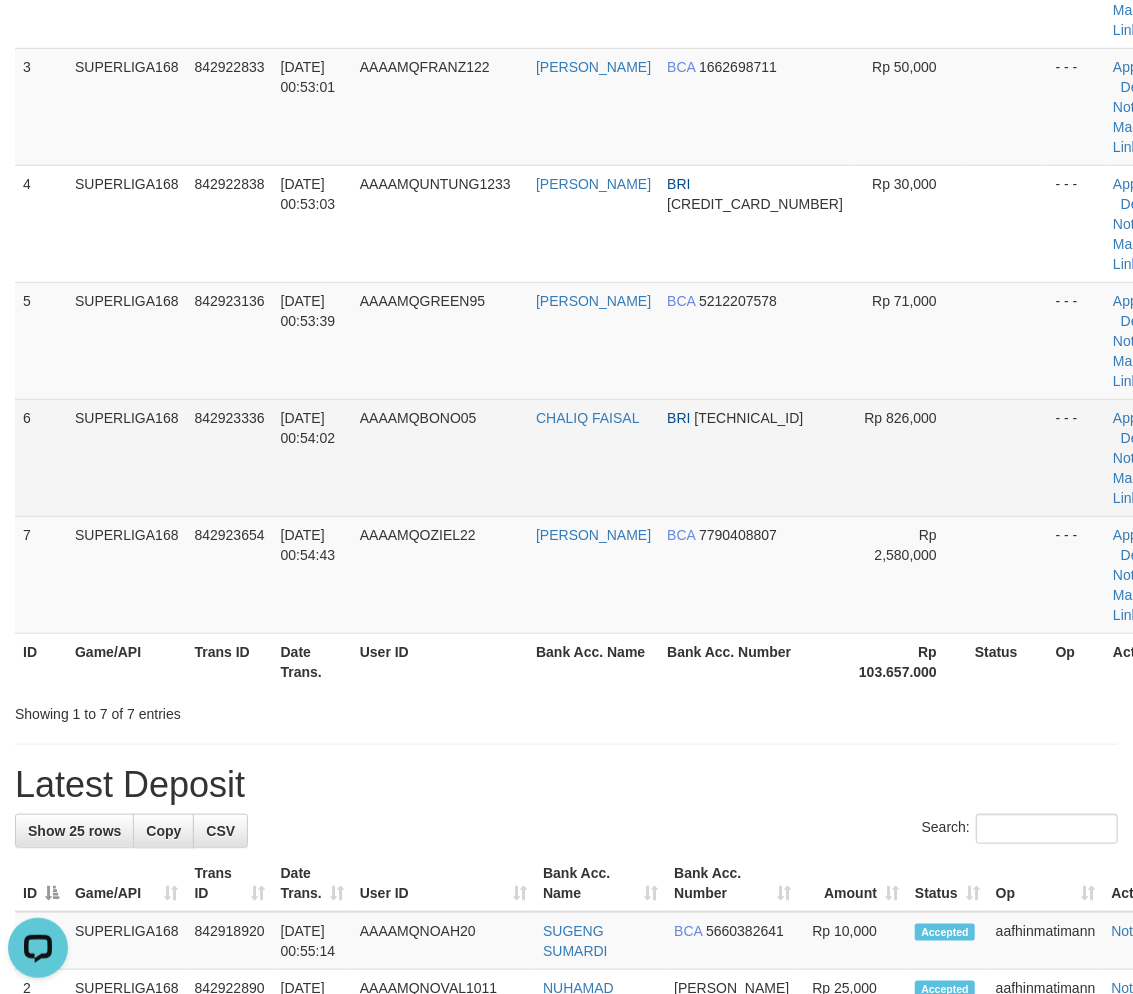 click on "SUPERLIGA168" at bounding box center (127, 457) 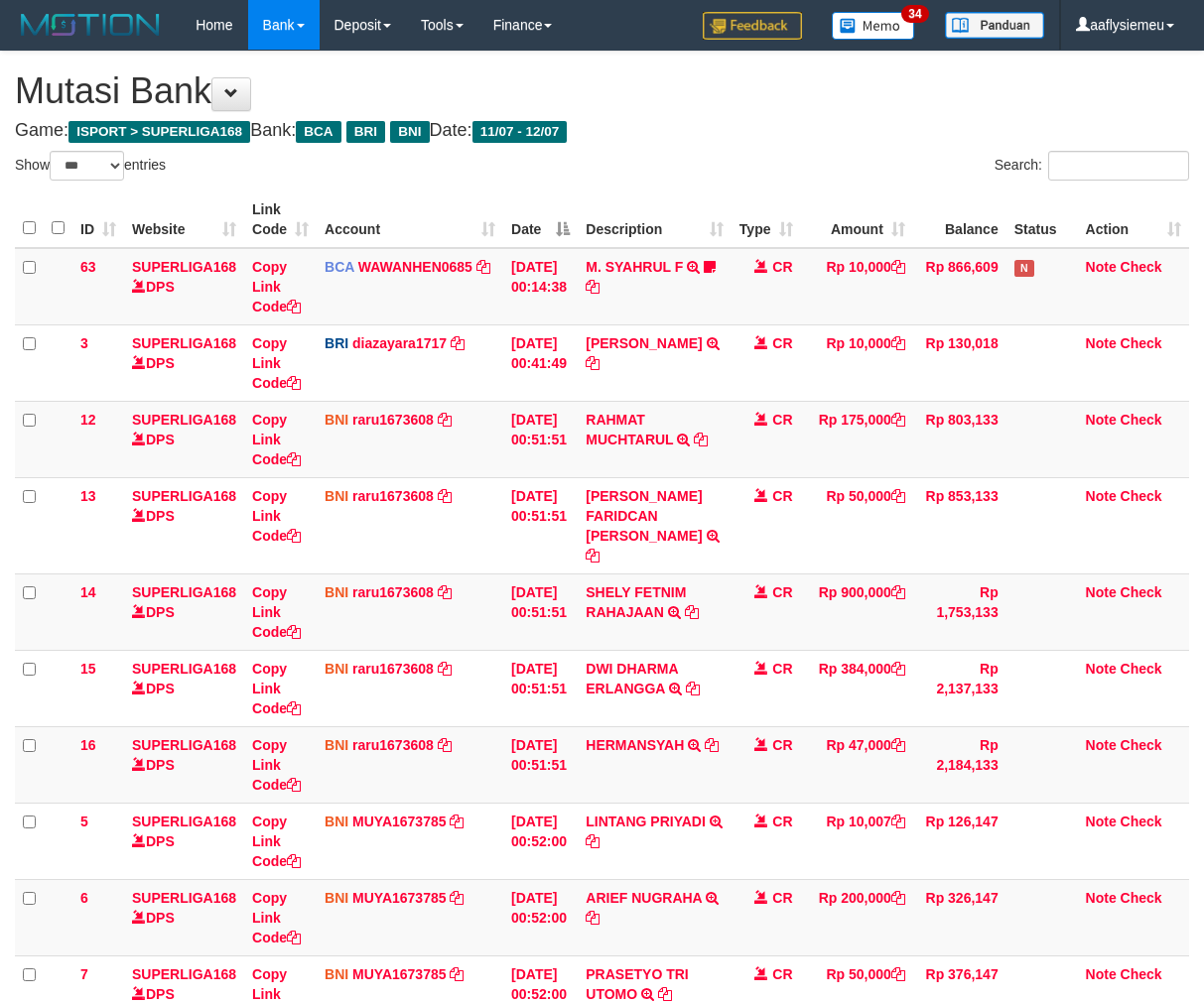 select on "***" 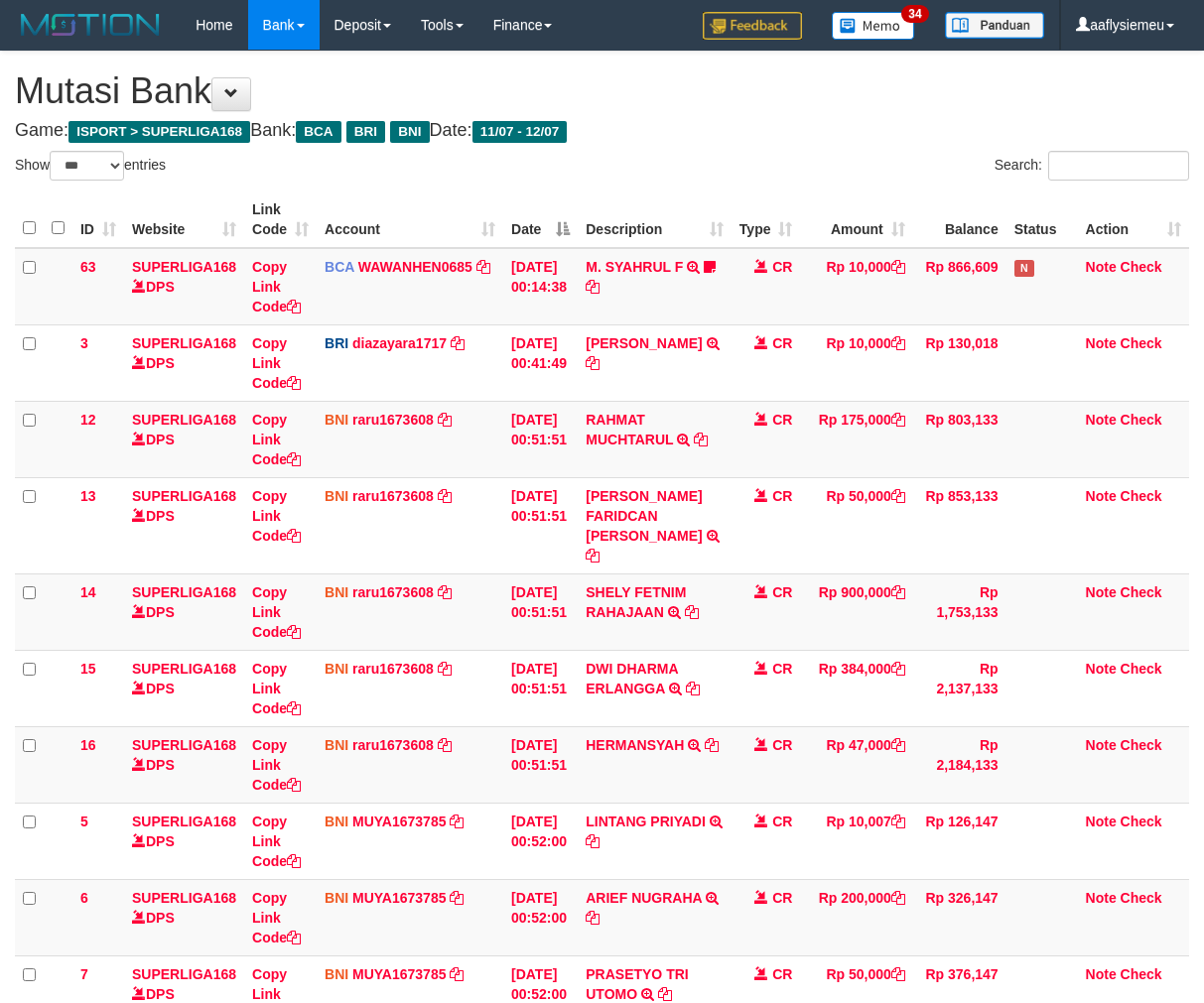 scroll, scrollTop: 333, scrollLeft: 0, axis: vertical 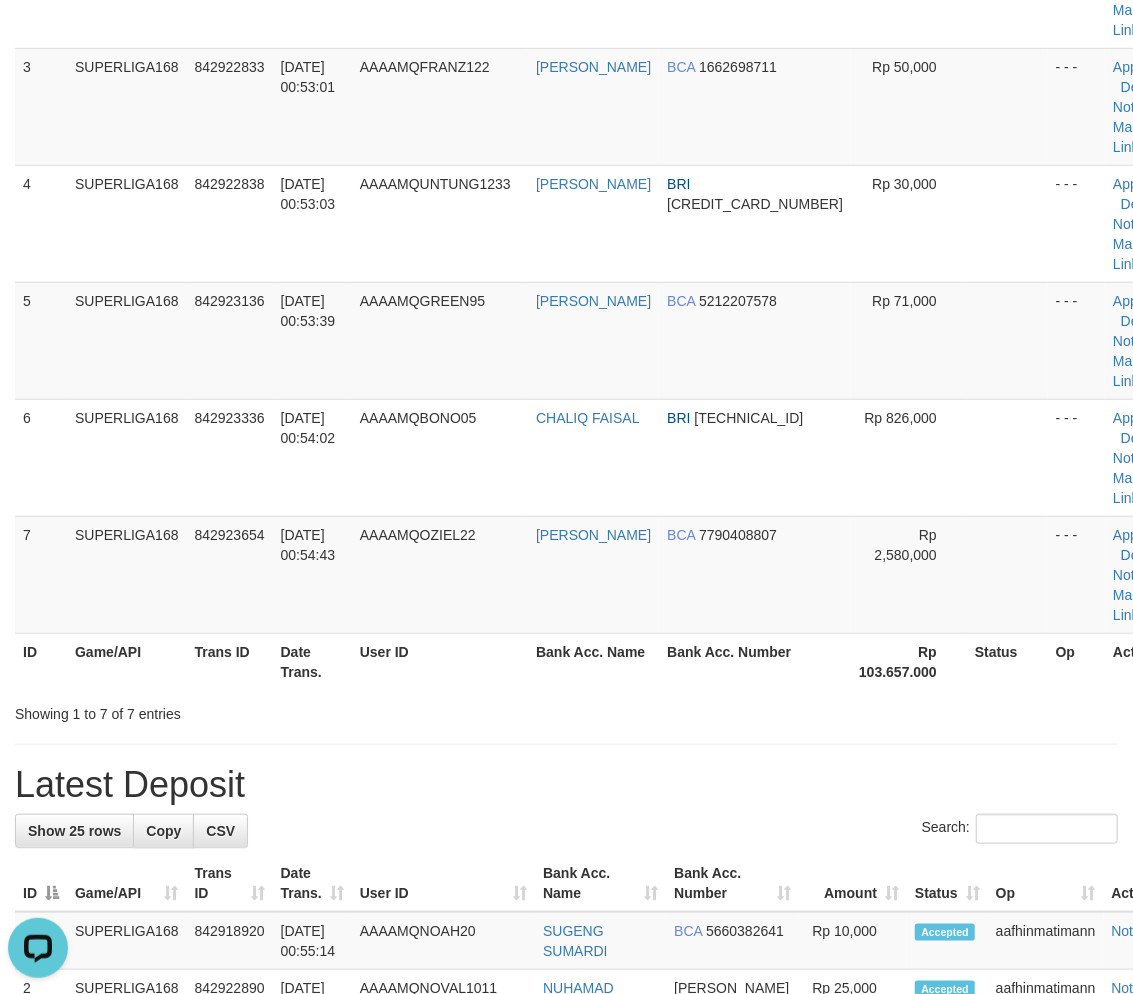 drag, startPoint x: 294, startPoint y: 423, endPoint x: 3, endPoint y: 571, distance: 326.47357 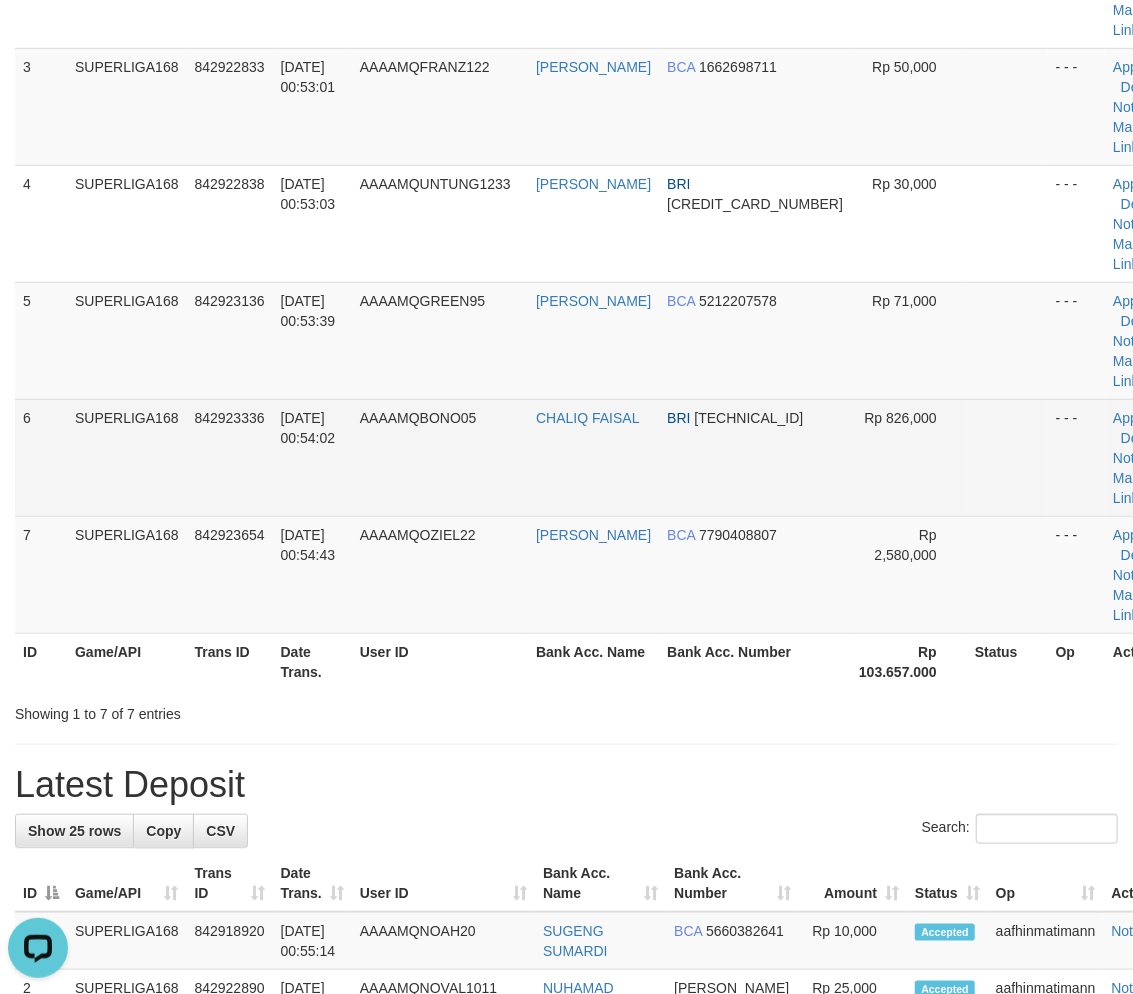 drag, startPoint x: 151, startPoint y: 468, endPoint x: 2, endPoint y: 532, distance: 162.1635 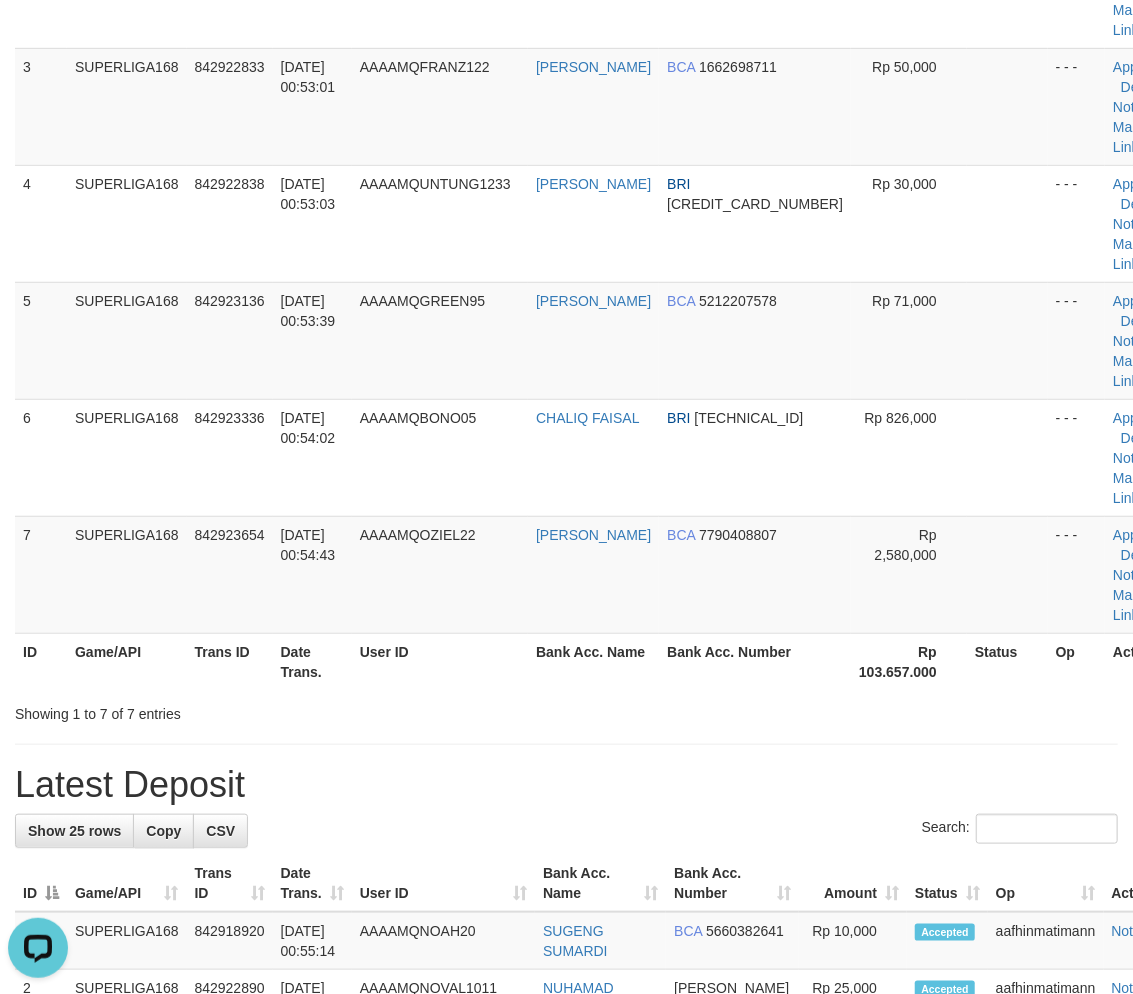 click on "SUPERLIGA168" at bounding box center (127, 457) 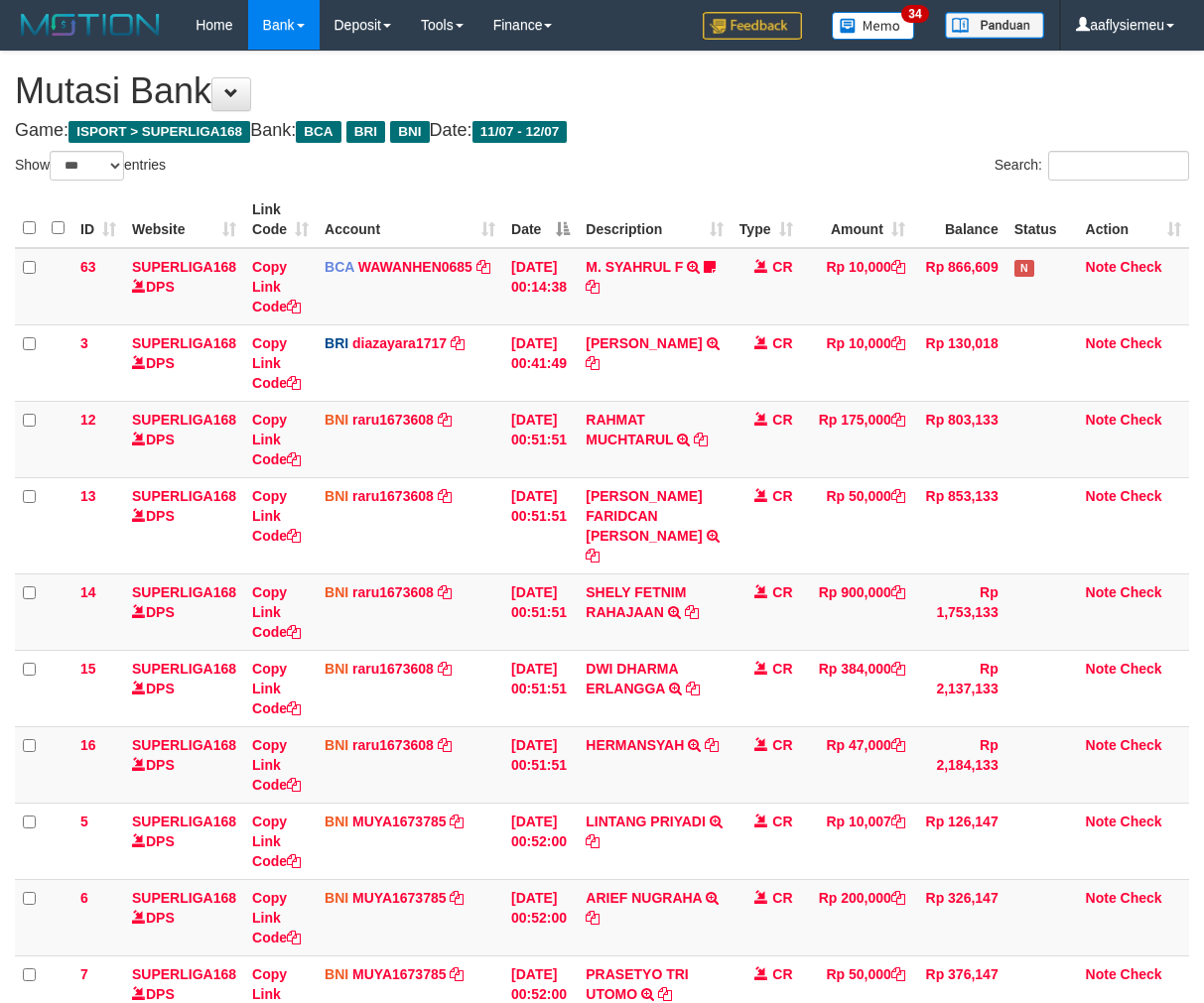 select on "***" 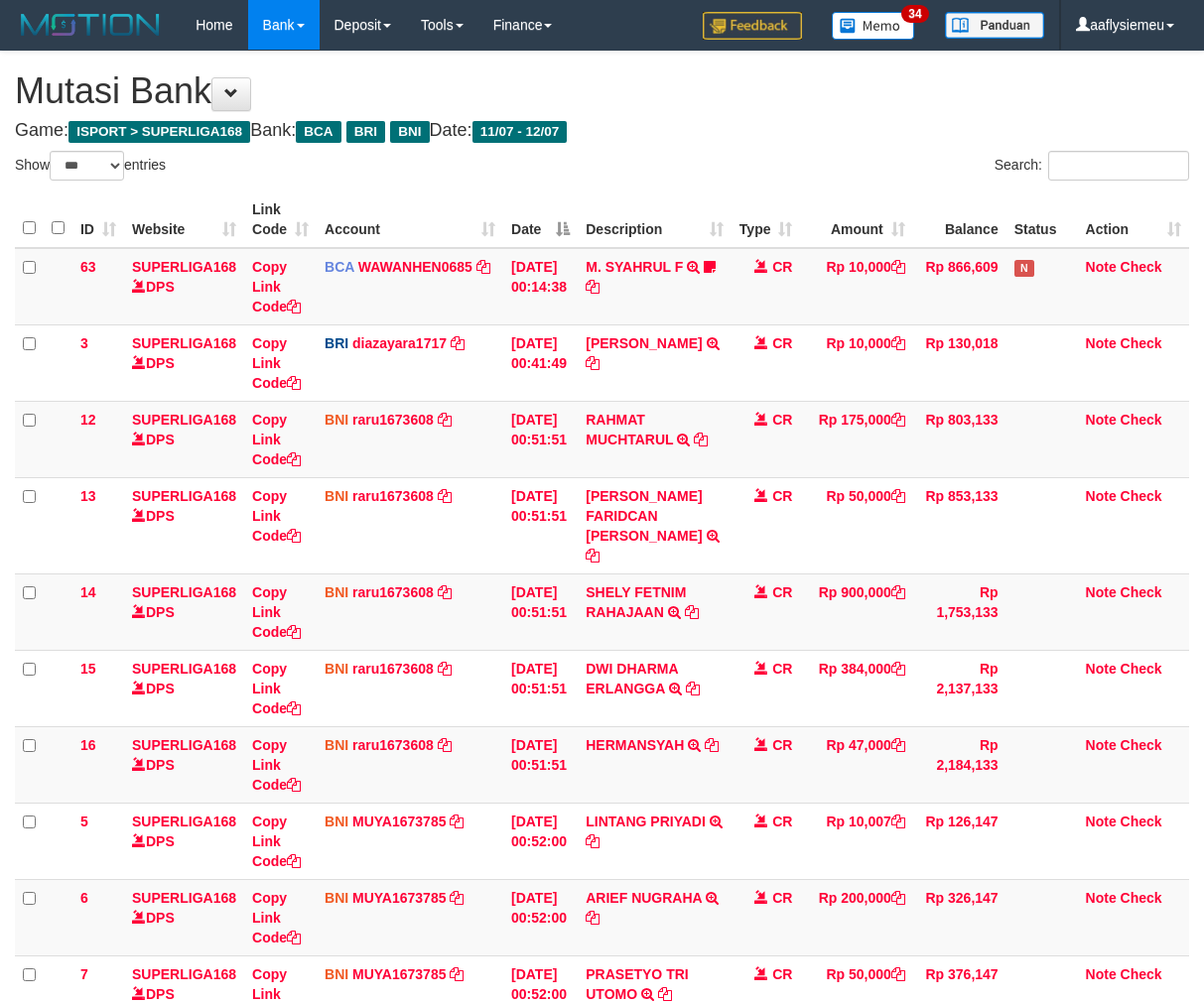 scroll, scrollTop: 333, scrollLeft: 0, axis: vertical 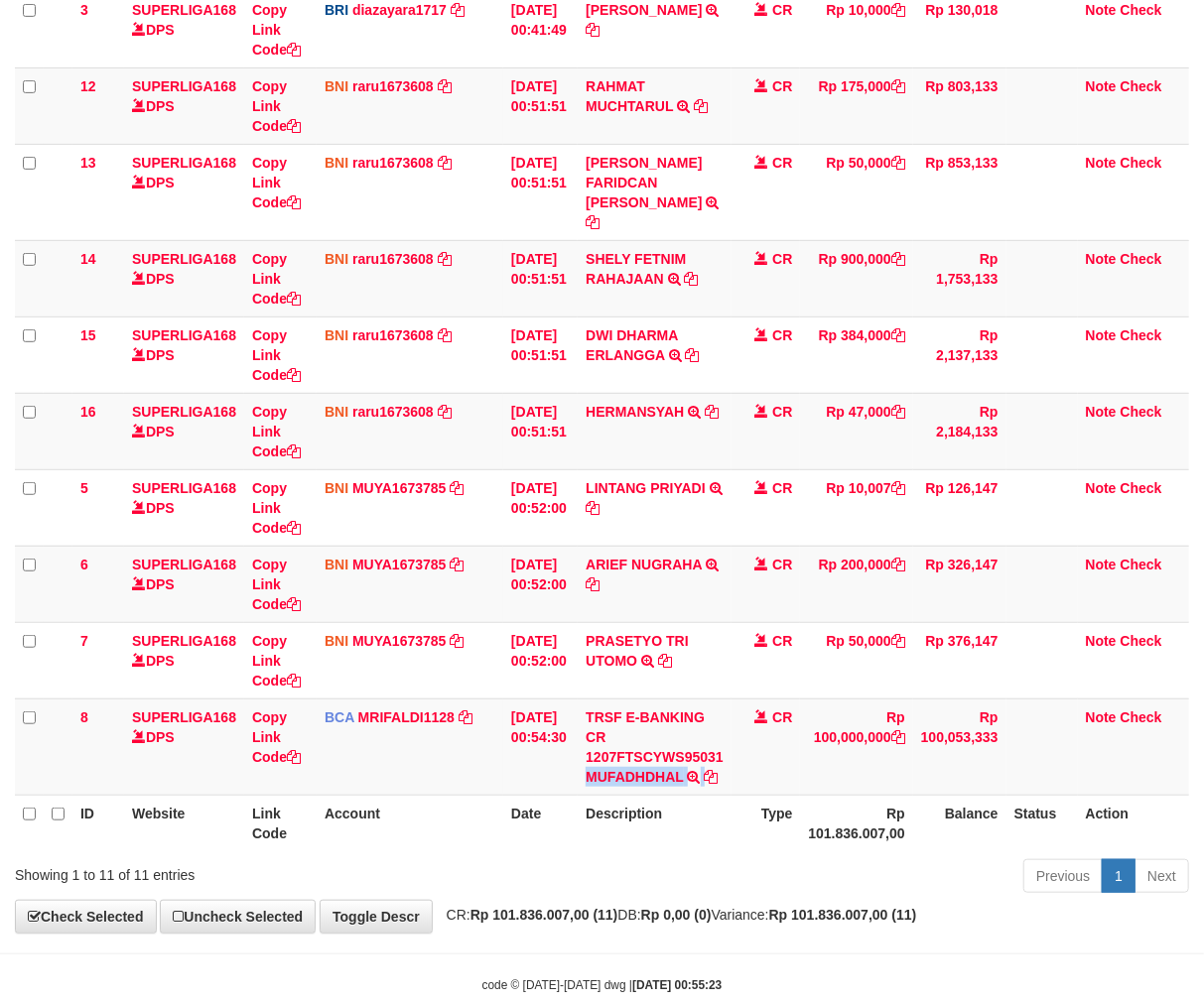 click on "TRSF E-BANKING CR 1207FTSCYWS95031 MUFADHDHAL         TRSF E-BANKING CR 1207/FTSCY/WS95031 100000000.00MUFADHDHAL" at bounding box center (654, 746) 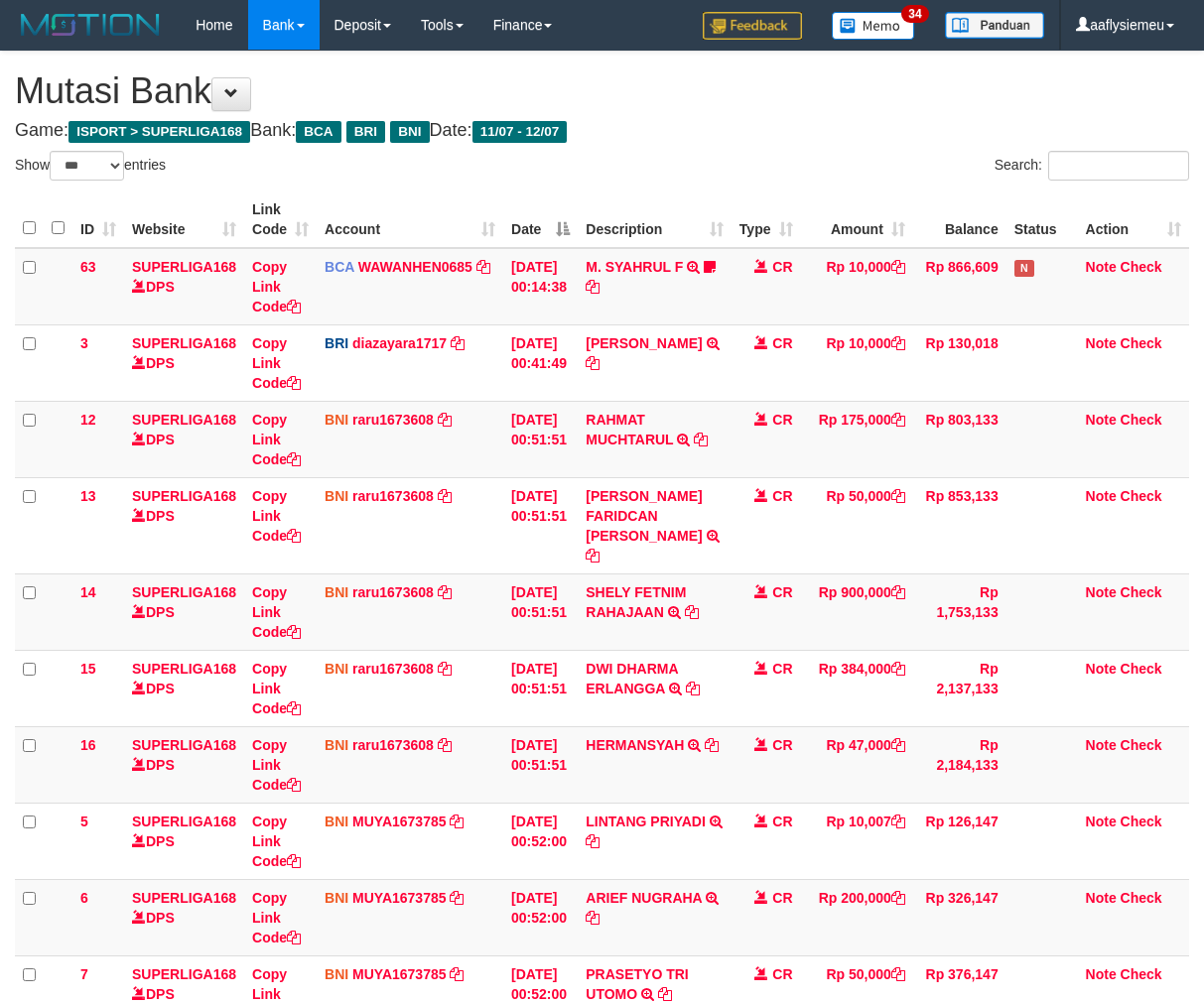 select on "***" 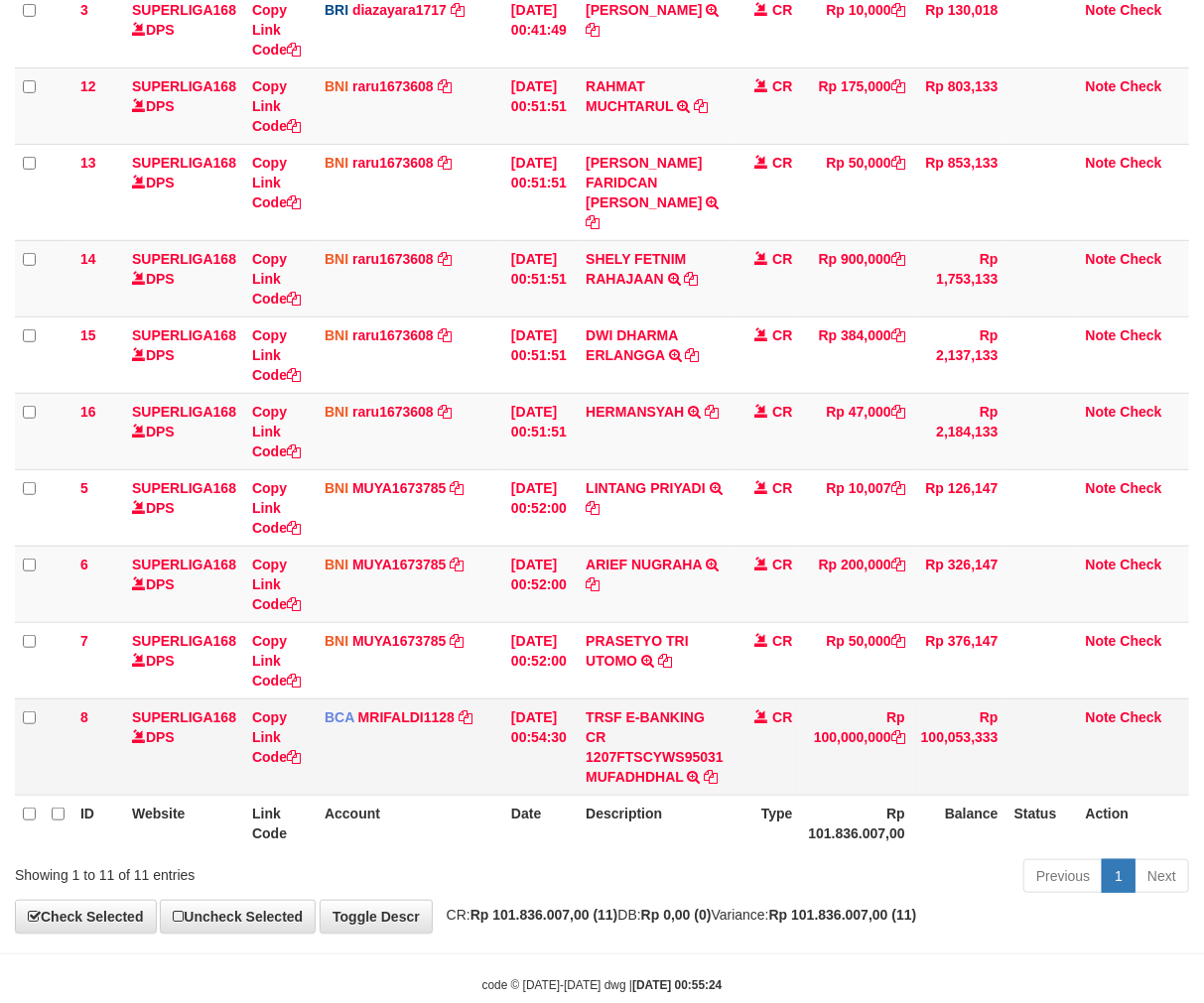 click on "Rp 100,000,000" at bounding box center [856, 746] 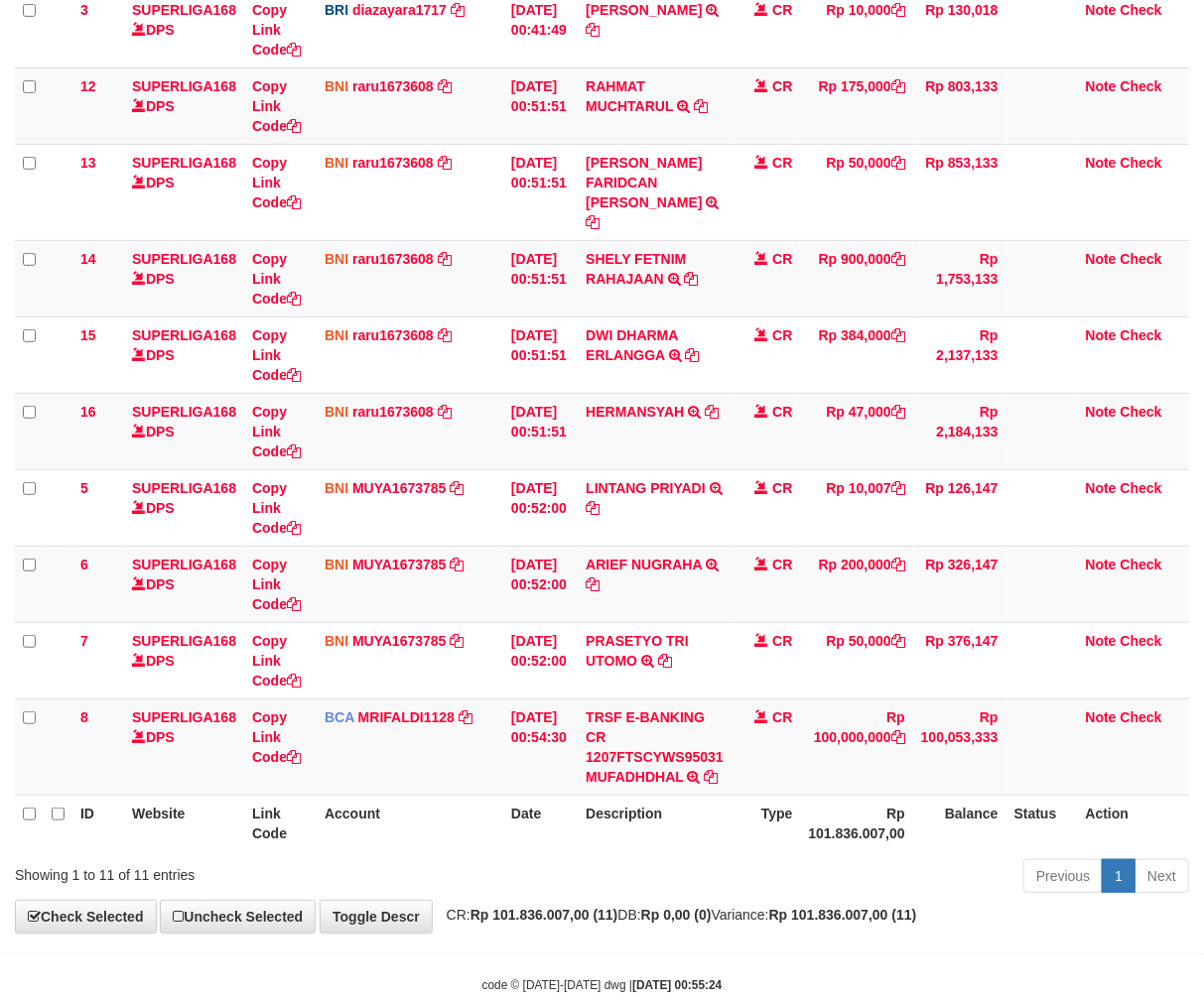 scroll, scrollTop: 354, scrollLeft: 0, axis: vertical 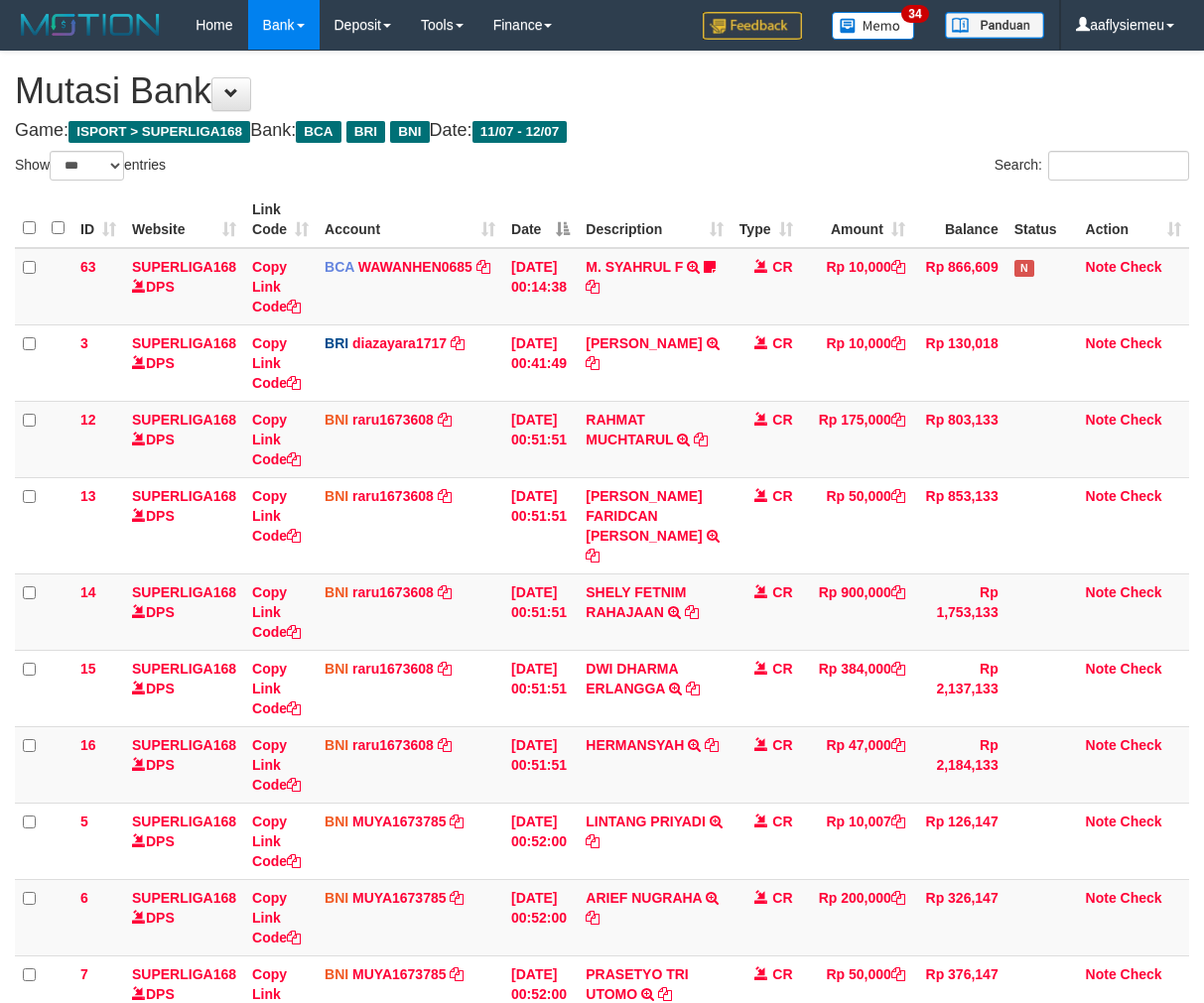 select on "***" 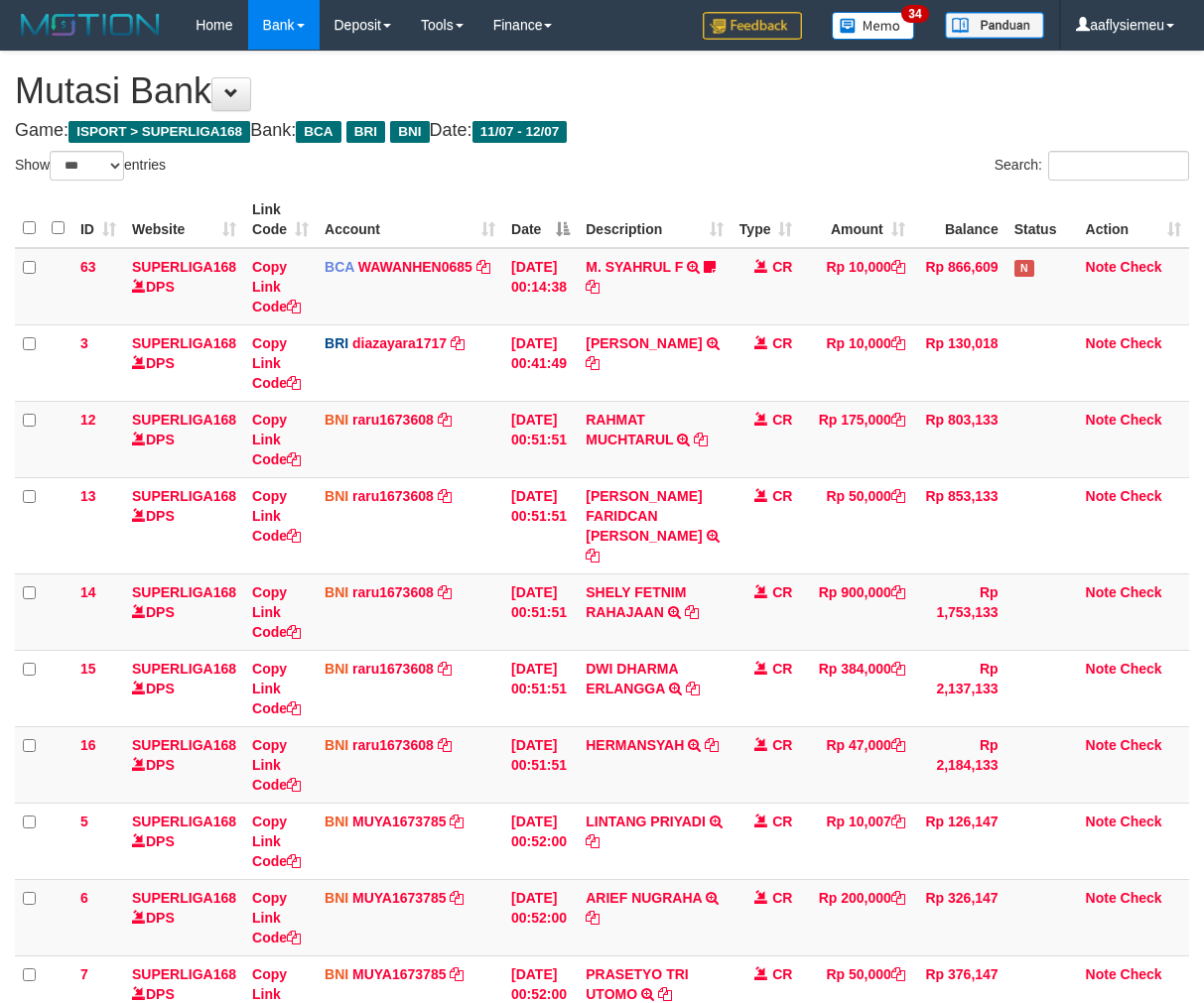 scroll, scrollTop: 333, scrollLeft: 0, axis: vertical 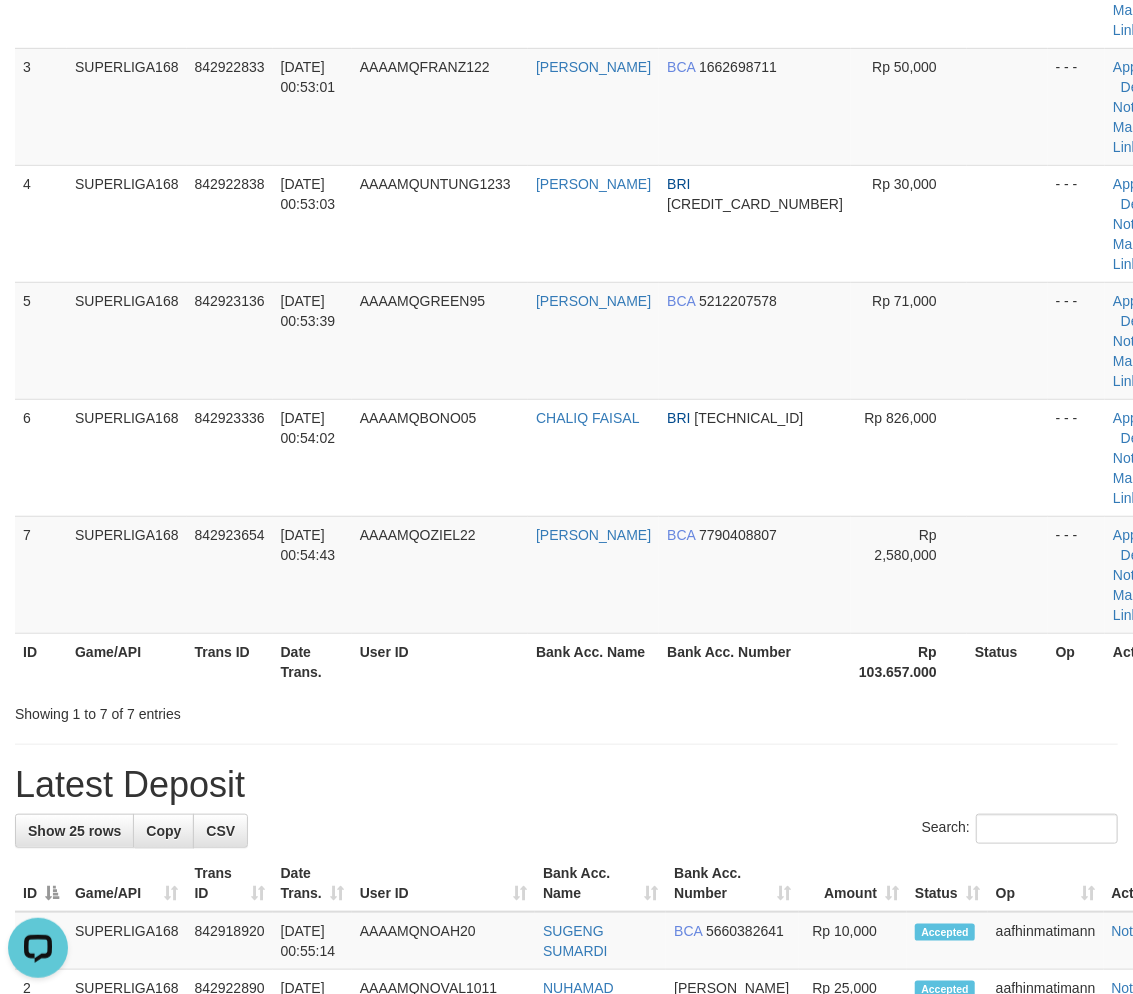 drag, startPoint x: 58, startPoint y: 481, endPoint x: 3, endPoint y: 513, distance: 63.631752 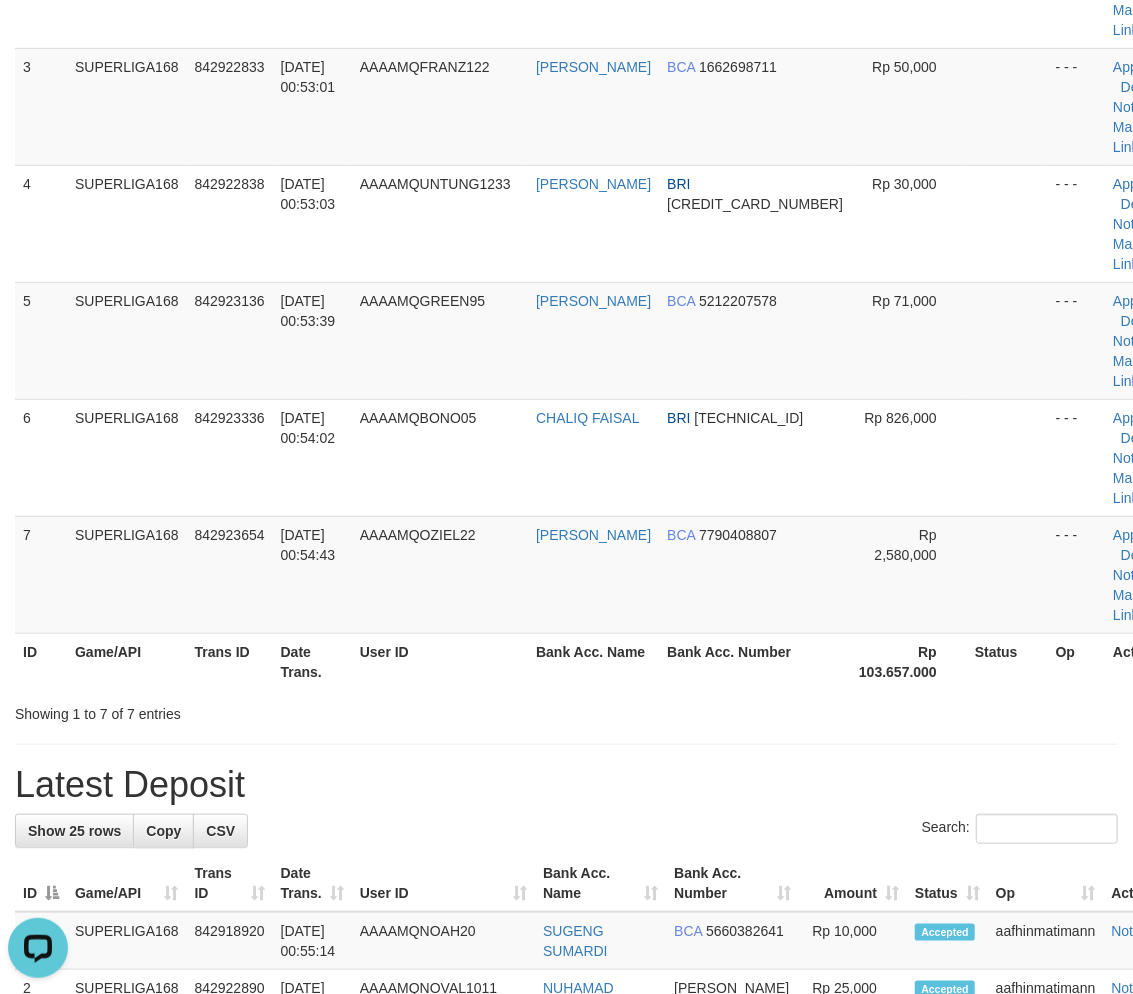 drag, startPoint x: 162, startPoint y: 462, endPoint x: 4, endPoint y: 506, distance: 164.01219 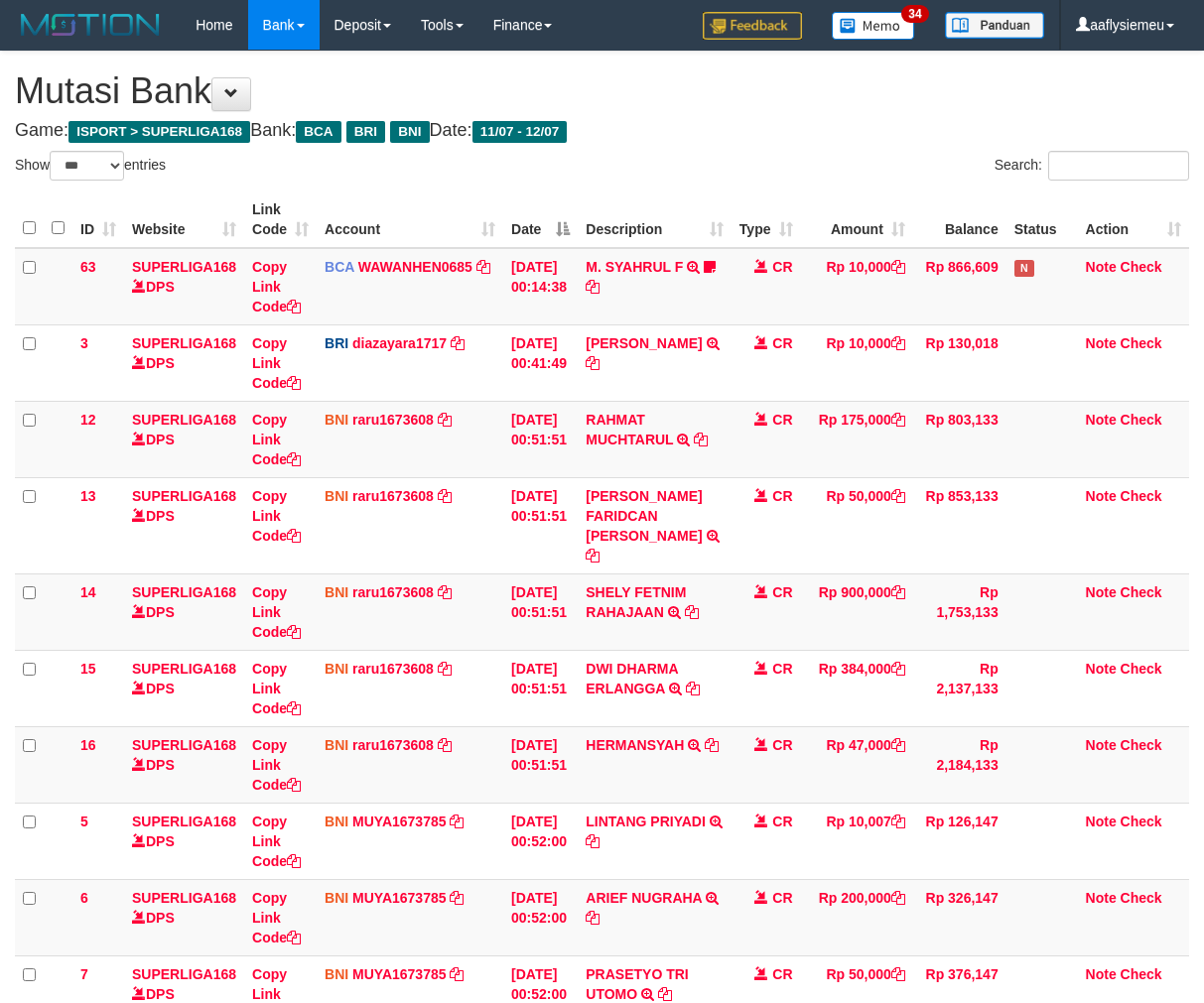 select on "***" 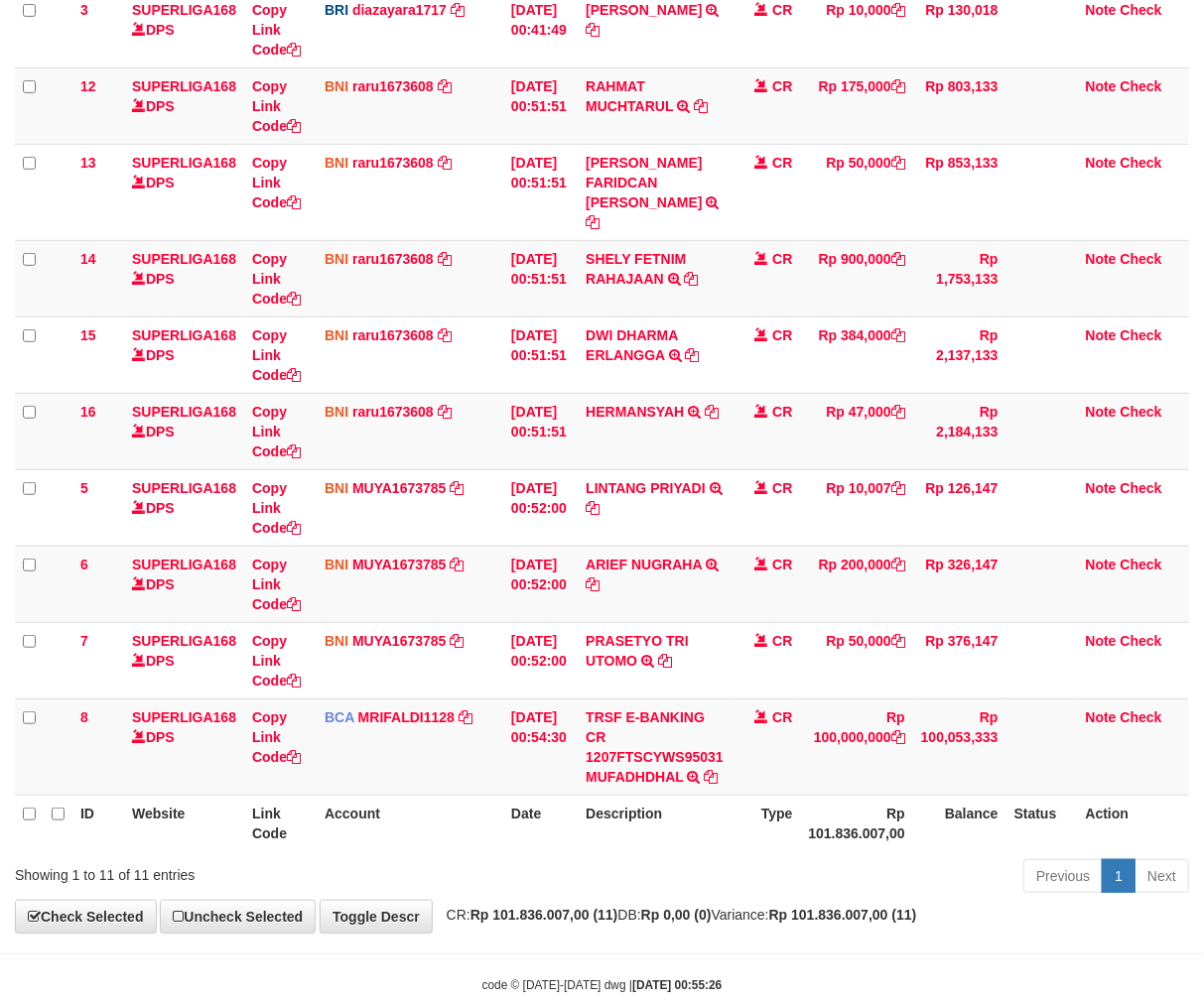 scroll, scrollTop: 354, scrollLeft: 0, axis: vertical 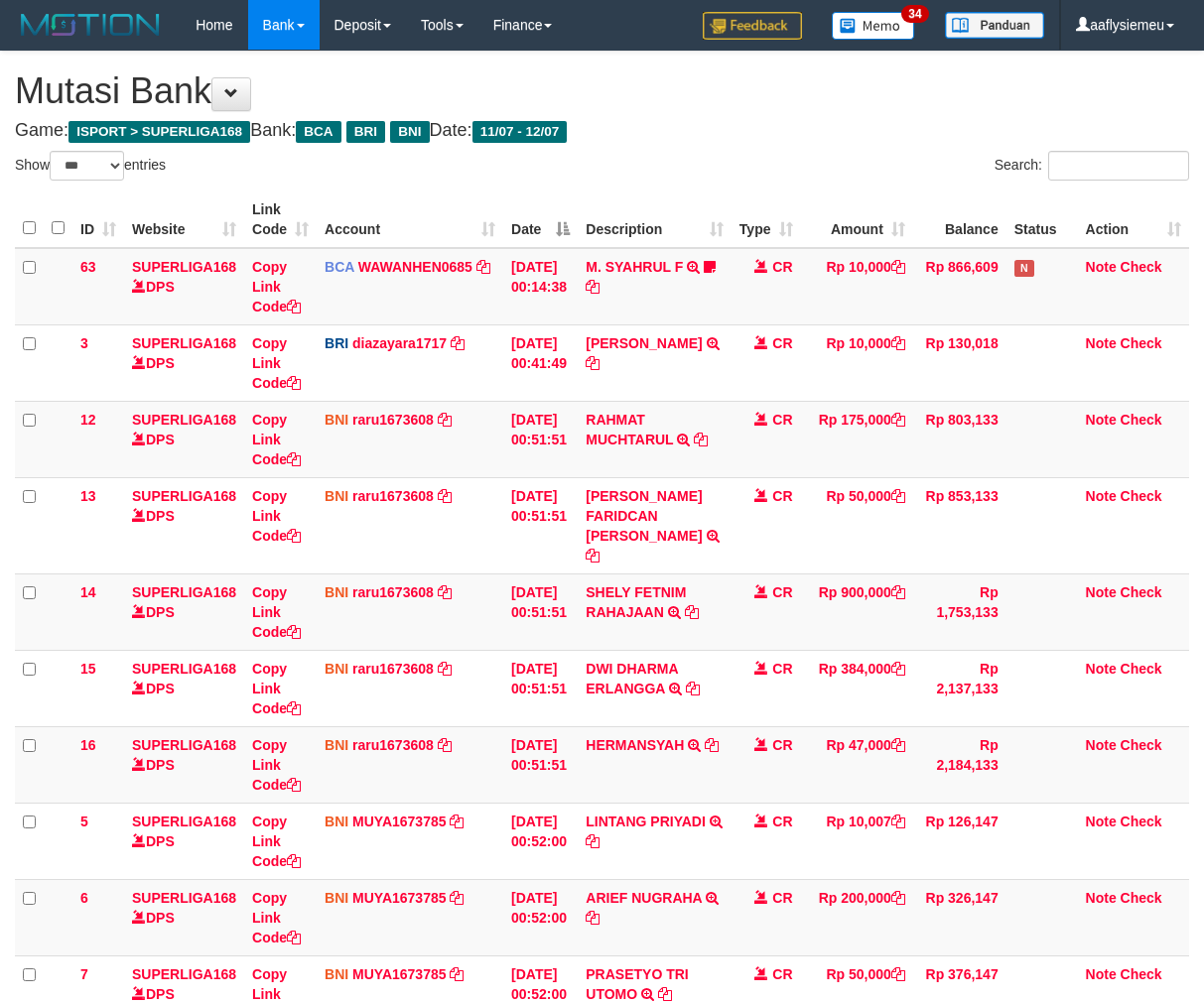 select on "***" 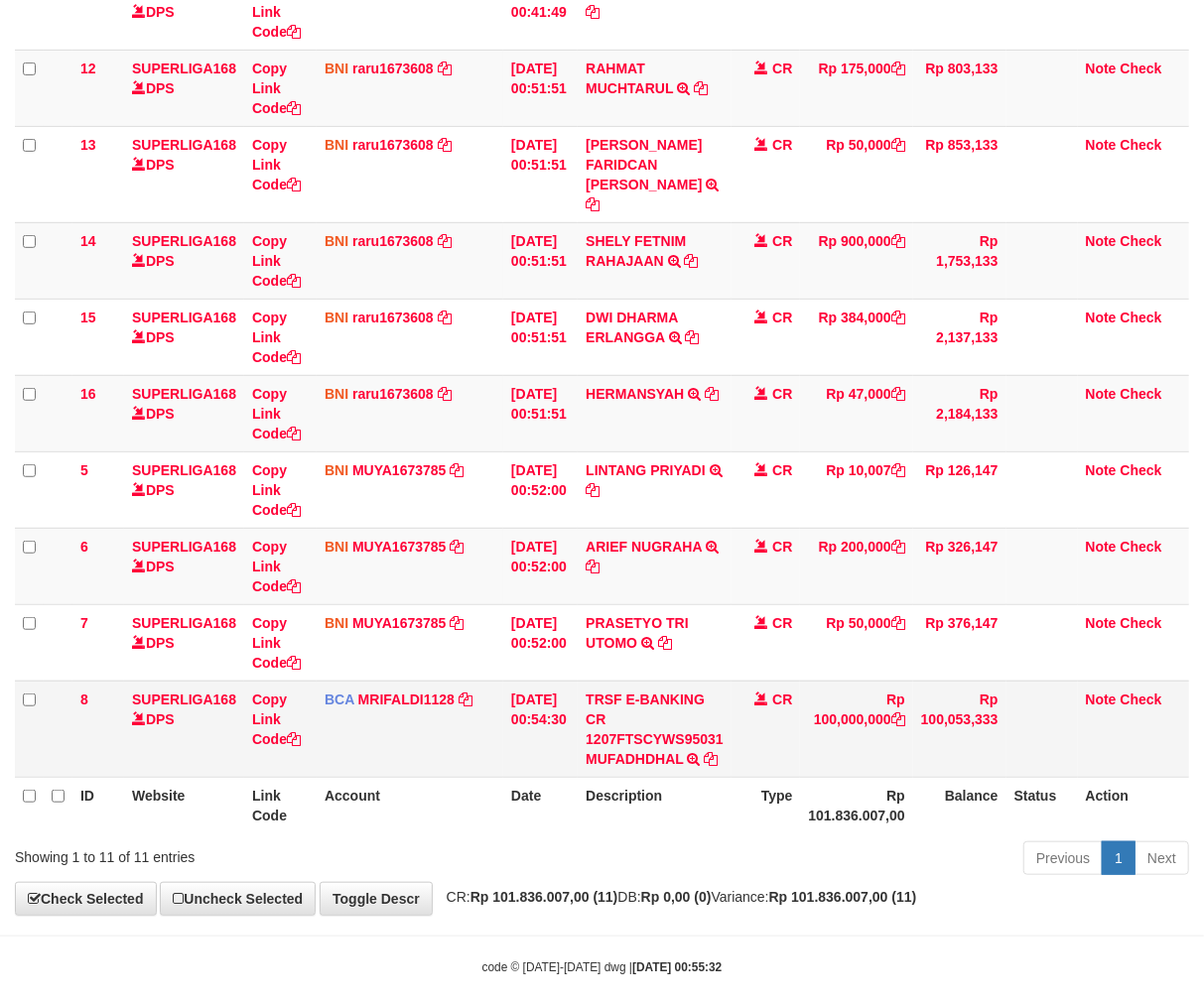 scroll, scrollTop: 354, scrollLeft: 0, axis: vertical 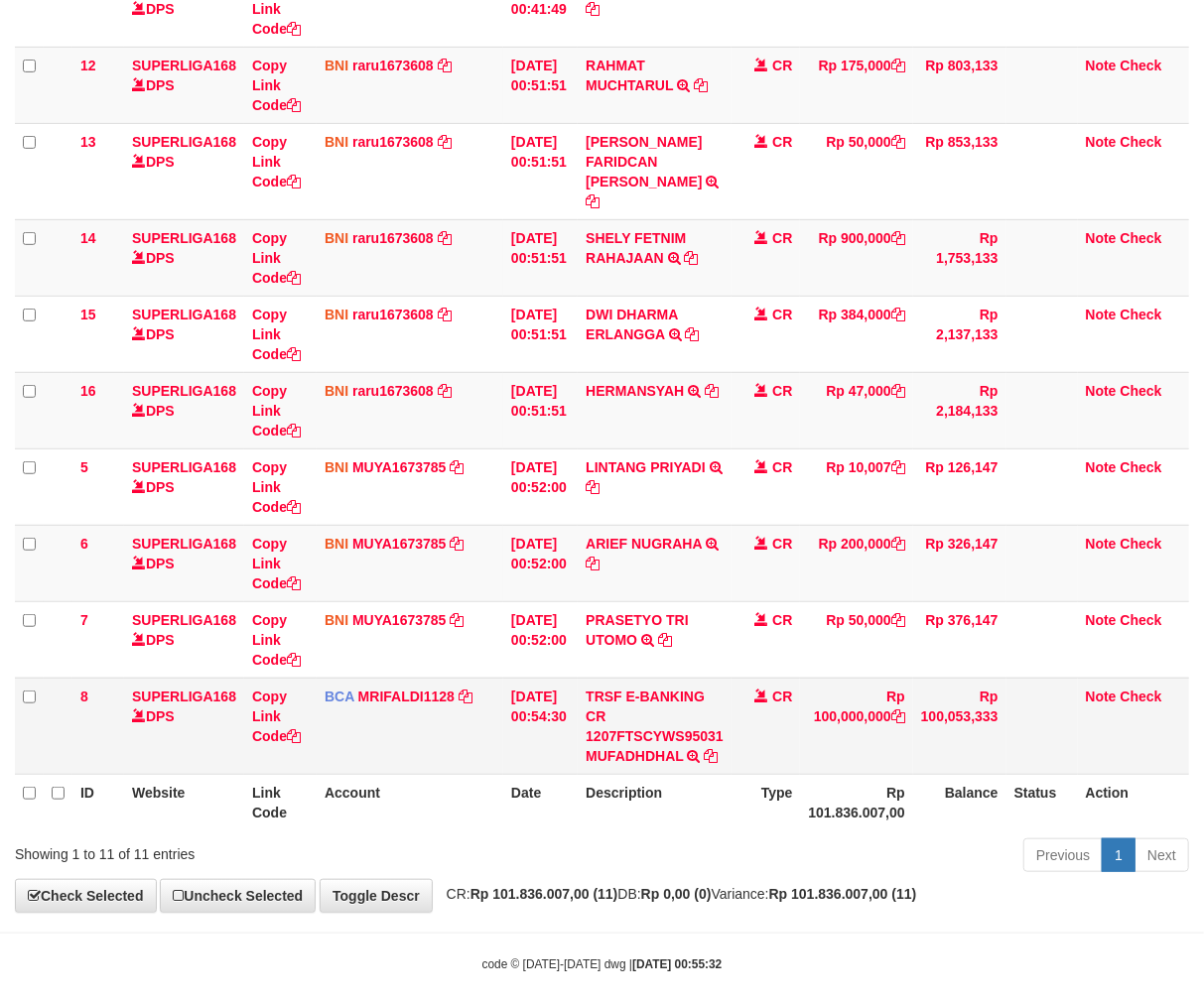 click on "CR" at bounding box center [766, 725] 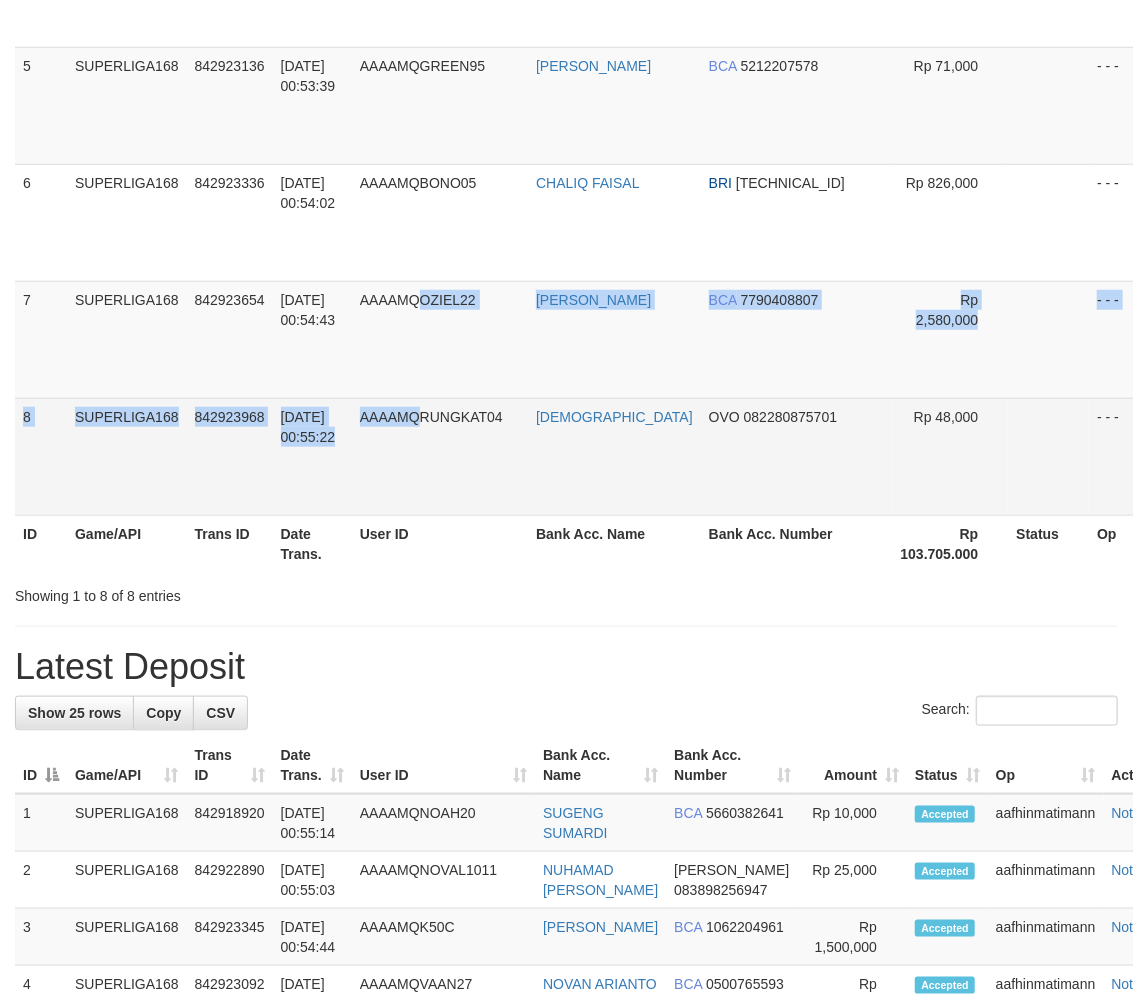 click on "AAAAMQRUNGKAT04" at bounding box center [440, 456] 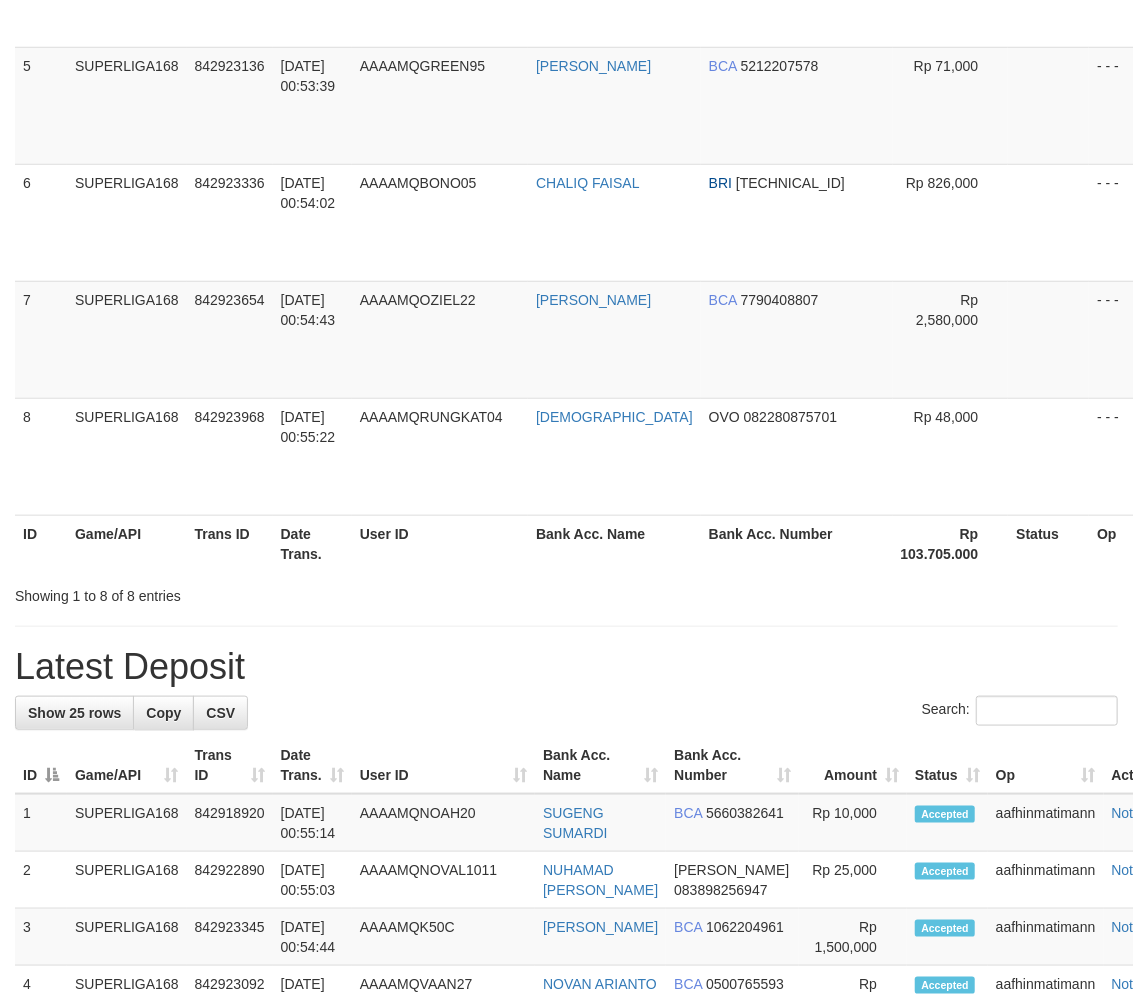 scroll, scrollTop: 436, scrollLeft: 0, axis: vertical 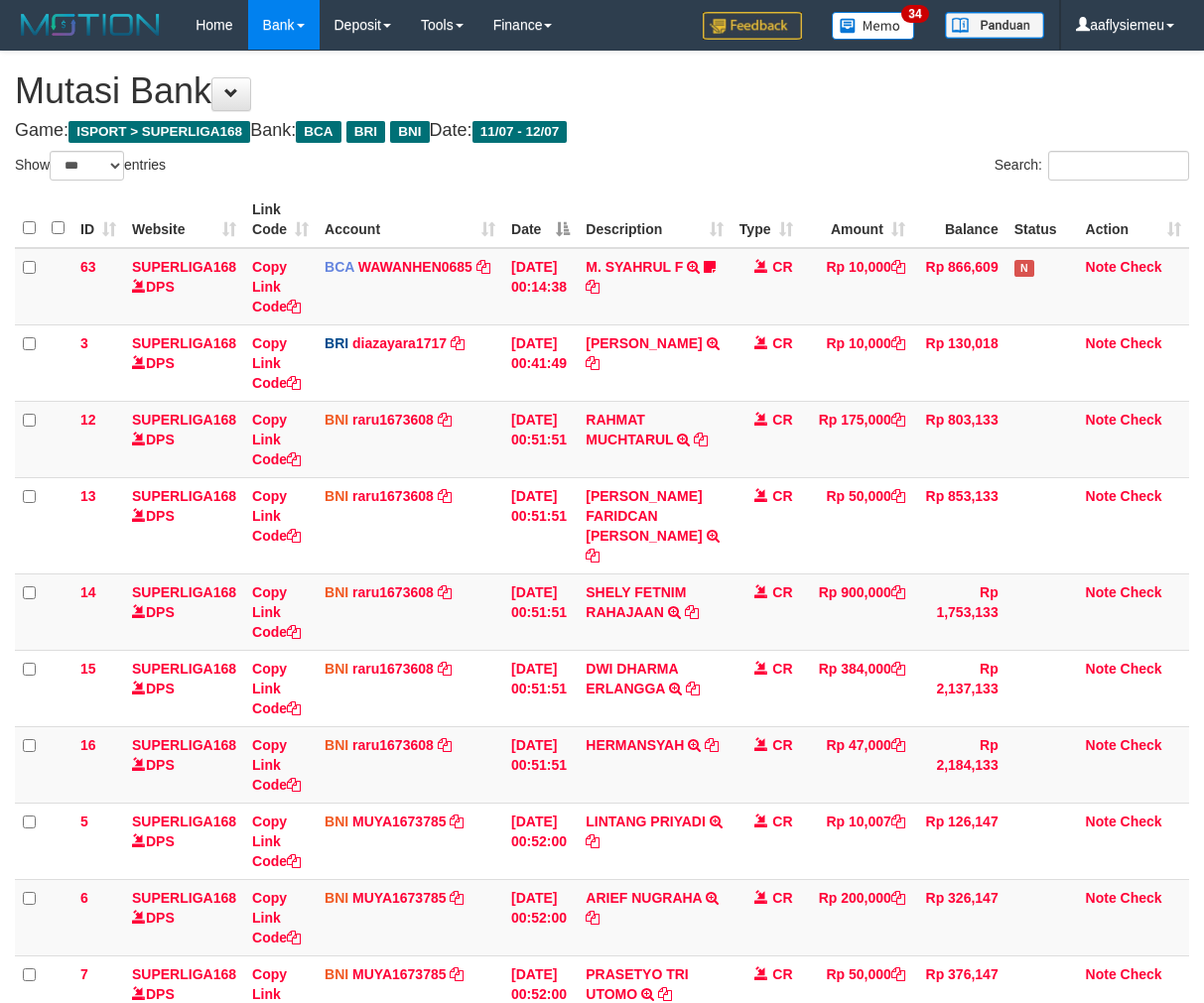 select on "***" 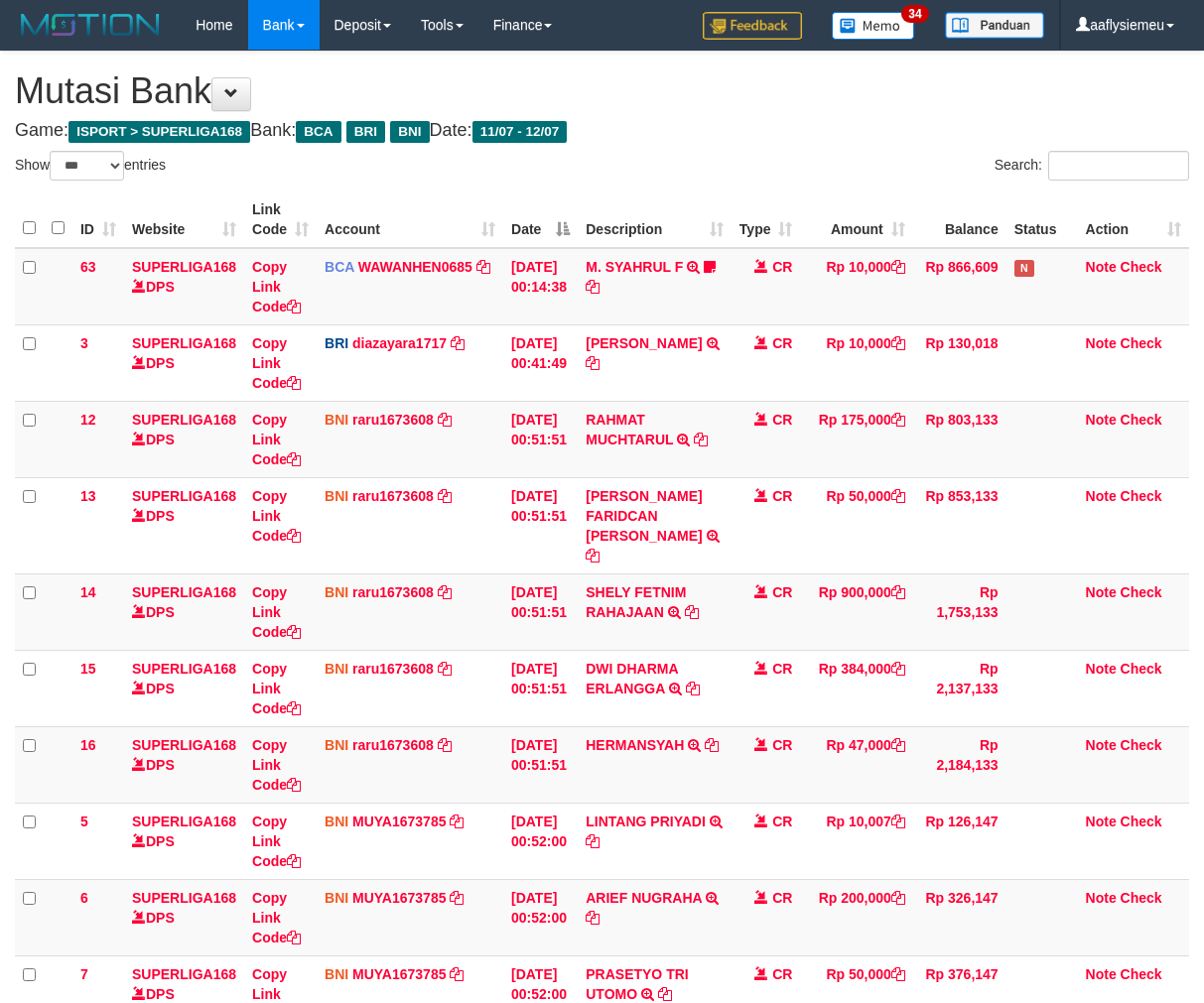 scroll, scrollTop: 333, scrollLeft: 0, axis: vertical 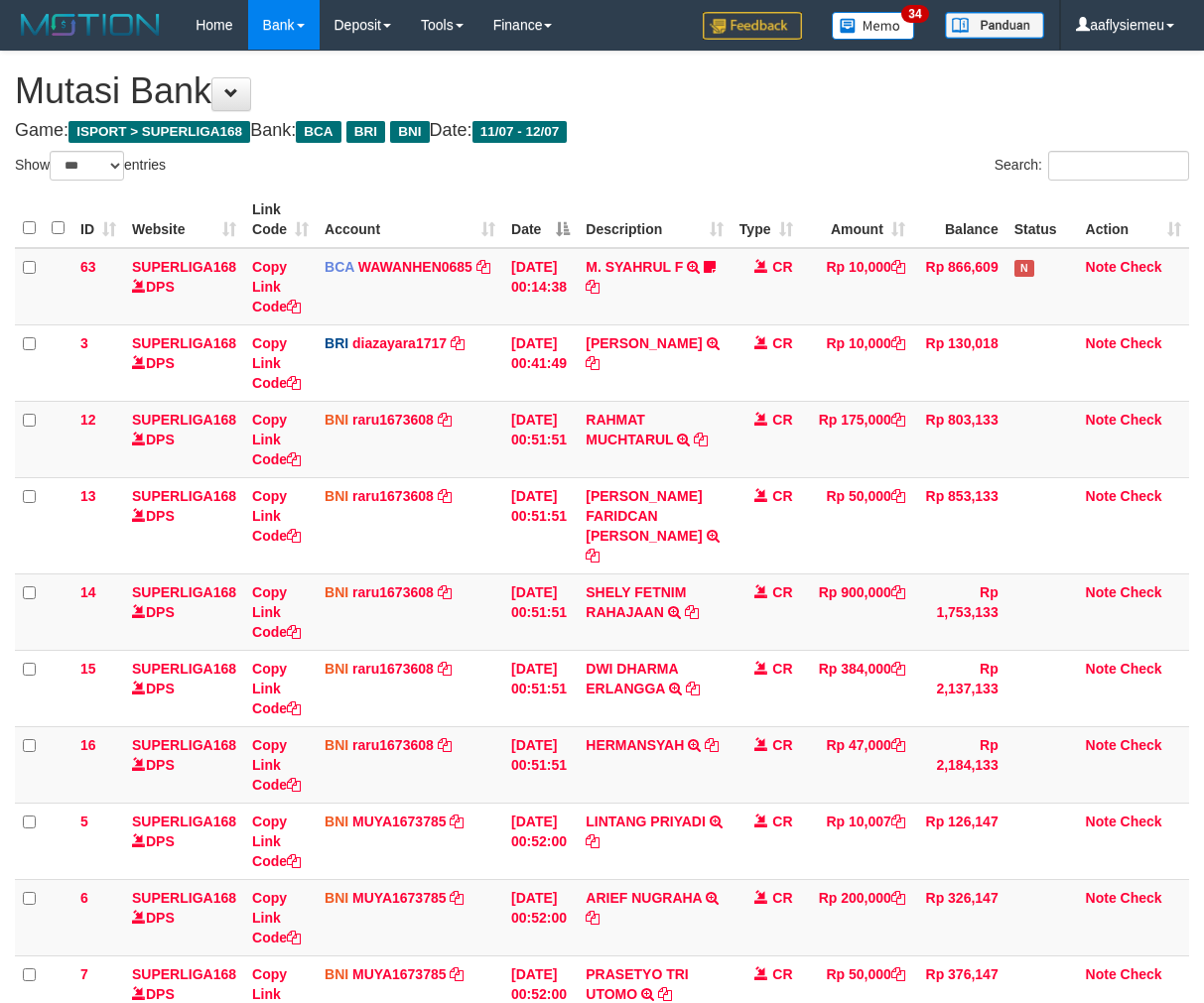 select on "***" 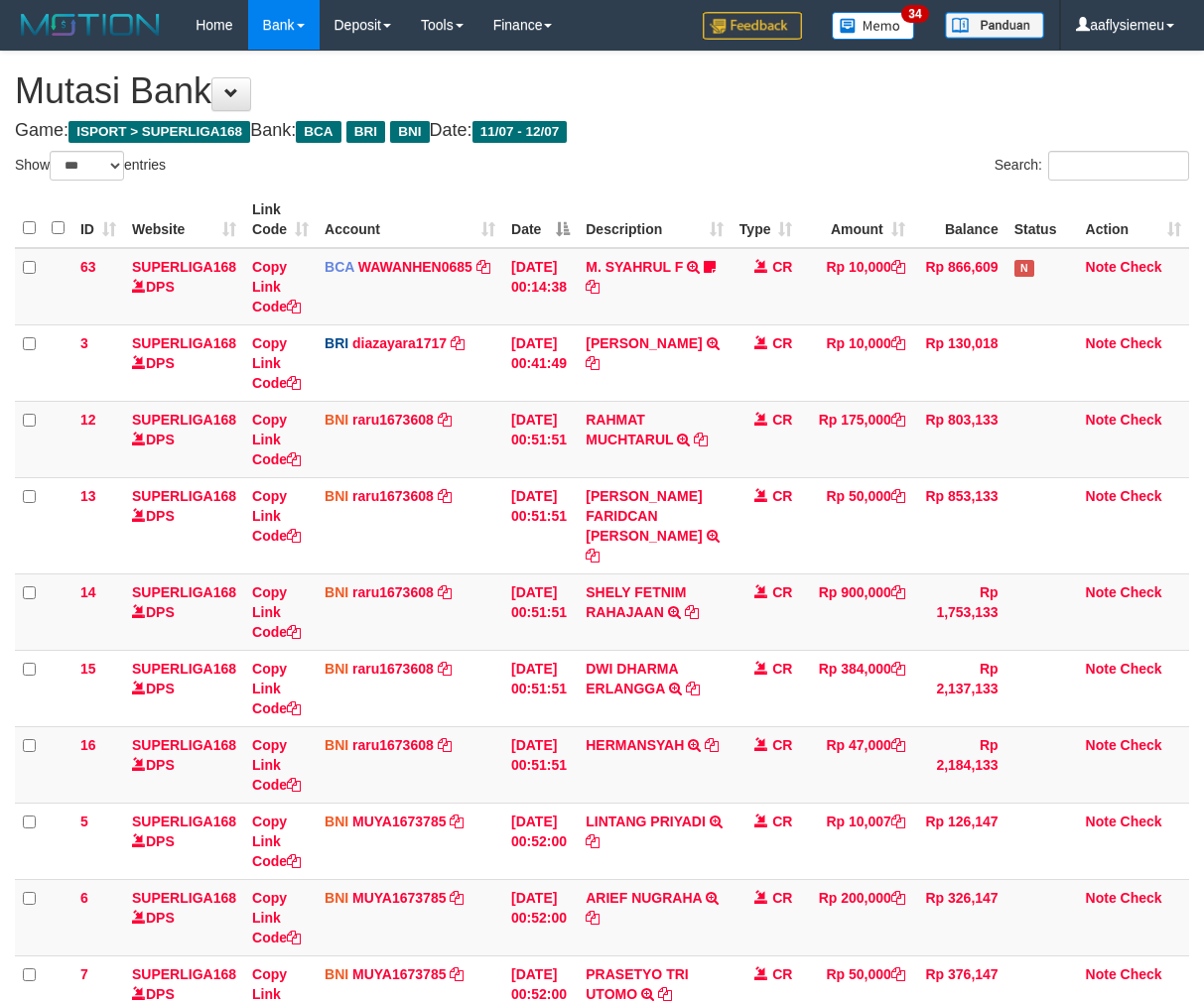 scroll, scrollTop: 333, scrollLeft: 0, axis: vertical 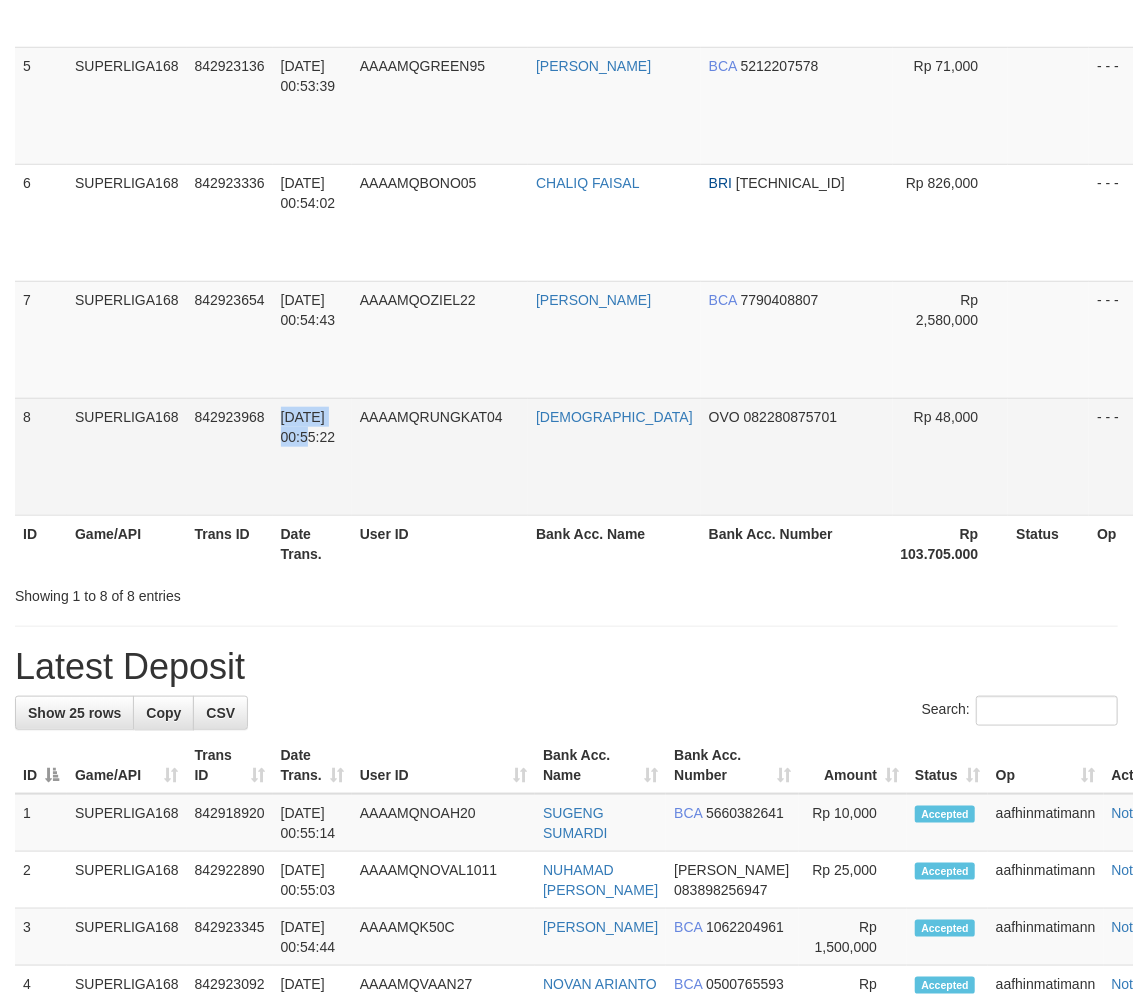 drag, startPoint x: 274, startPoint y: 480, endPoint x: 257, endPoint y: 503, distance: 28.600698 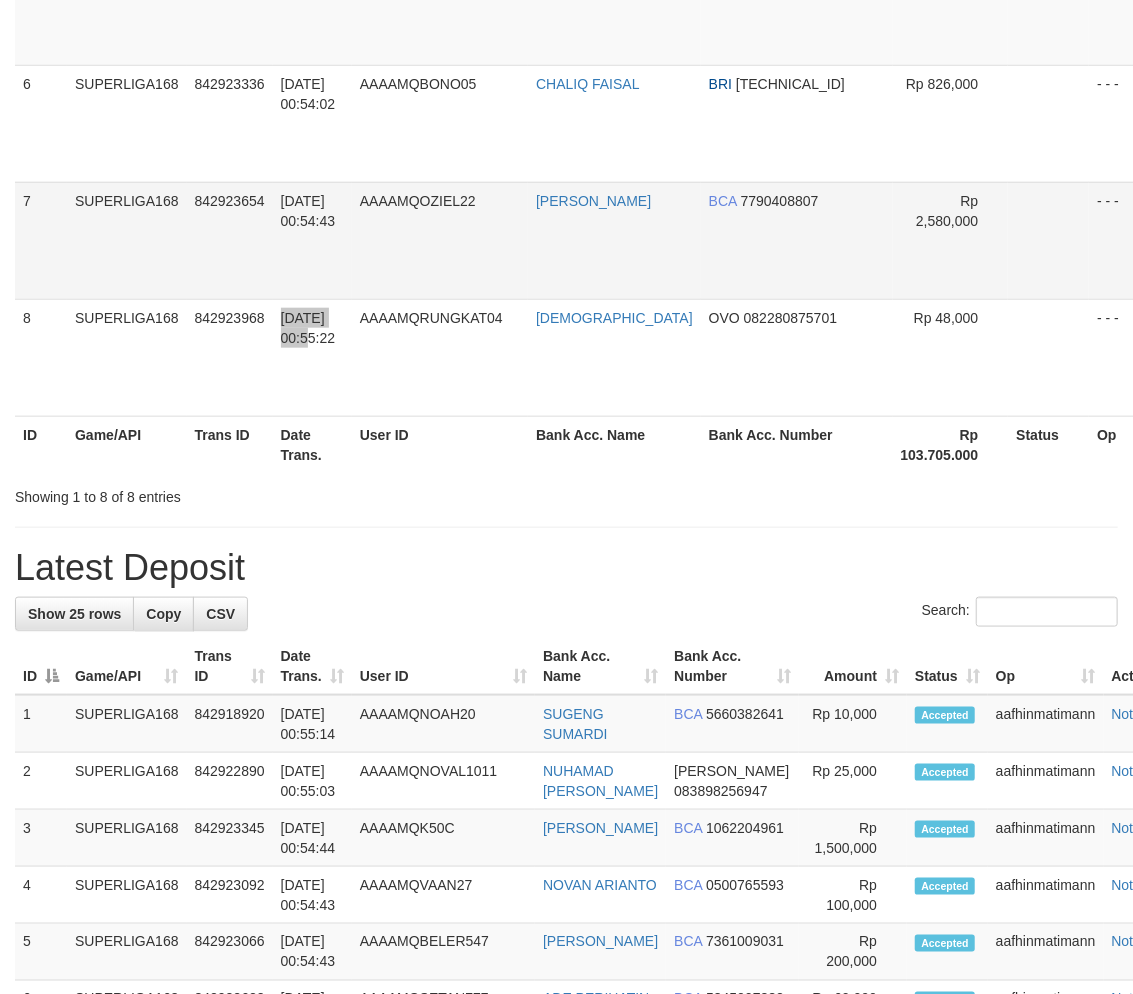 scroll, scrollTop: 436, scrollLeft: 0, axis: vertical 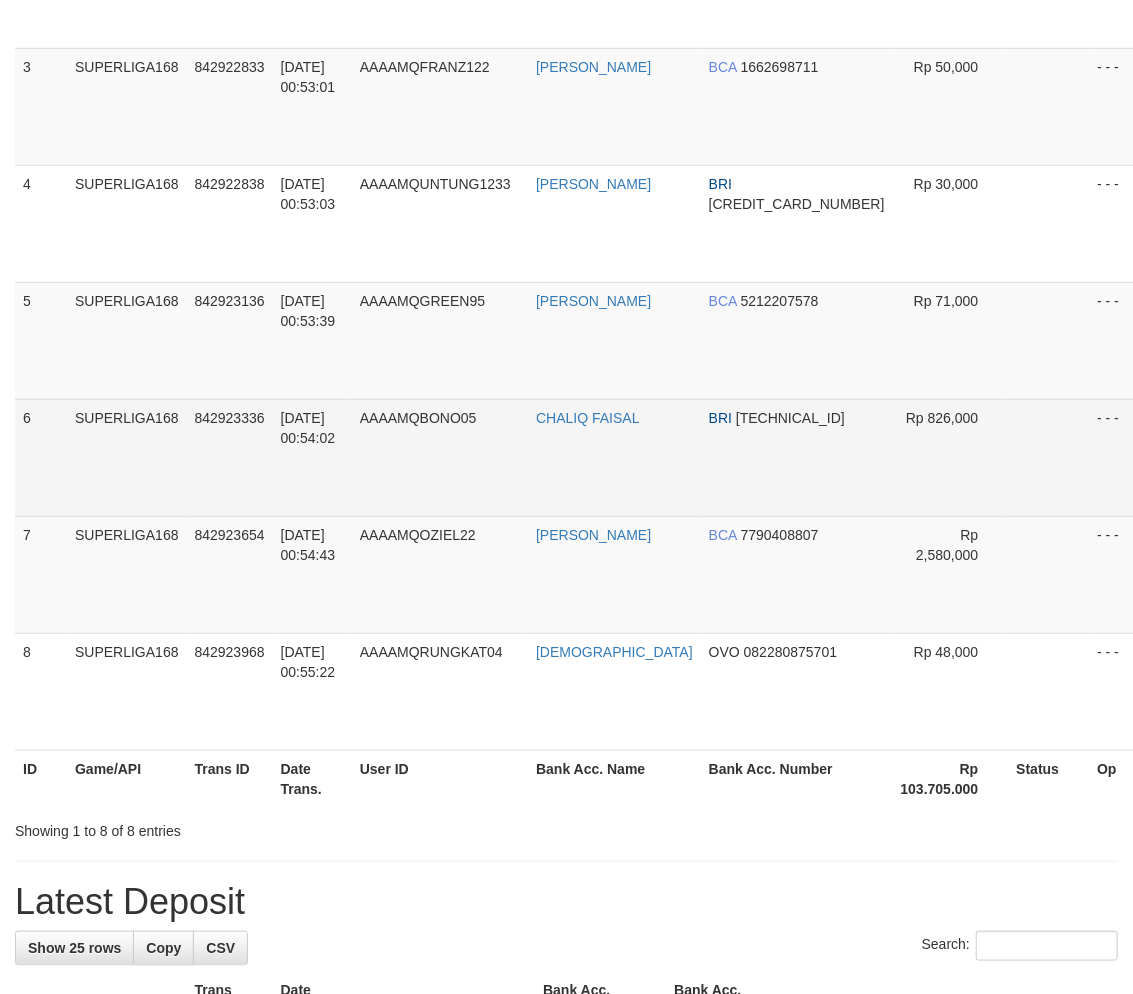 drag, startPoint x: 494, startPoint y: 476, endPoint x: 485, endPoint y: 485, distance: 12.727922 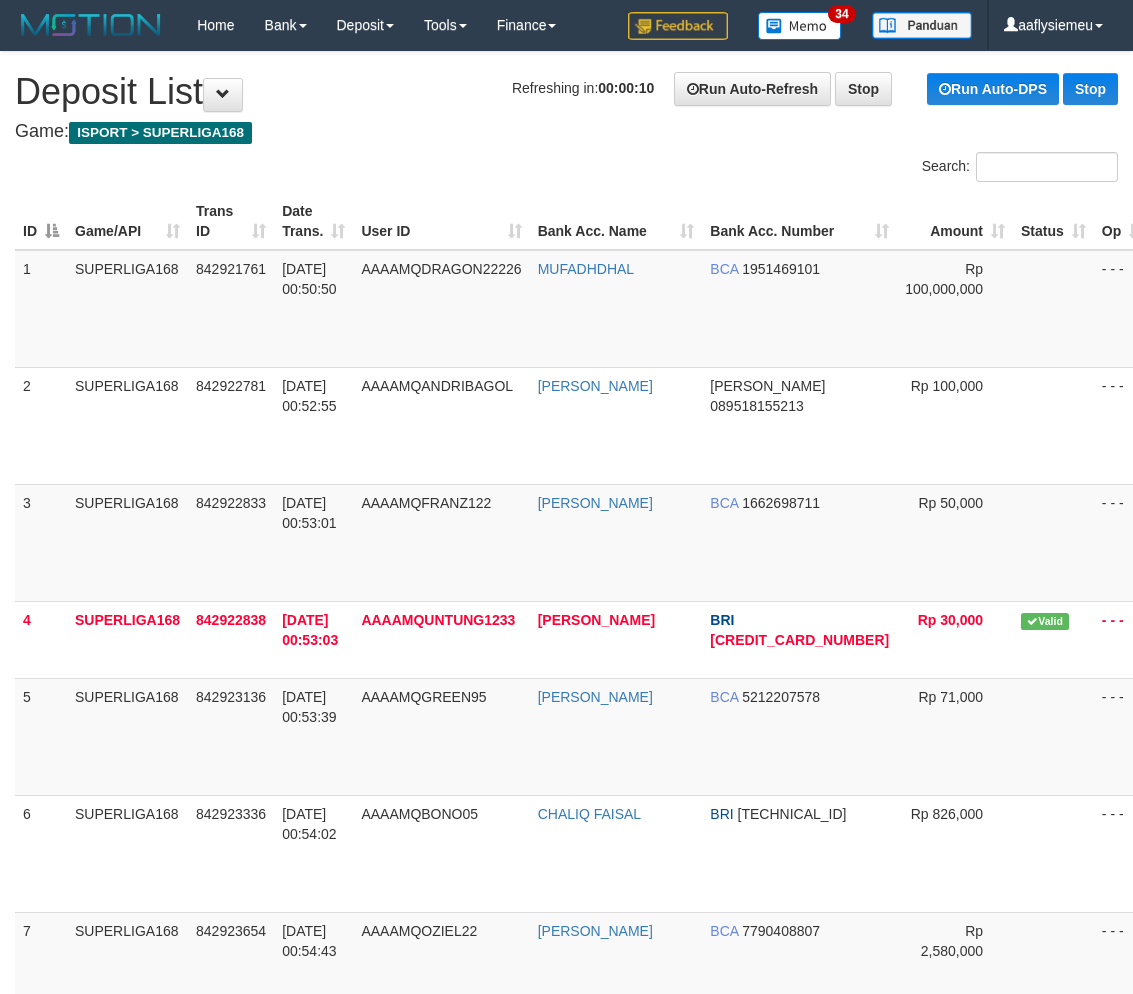 click on "842922833" at bounding box center [231, 503] 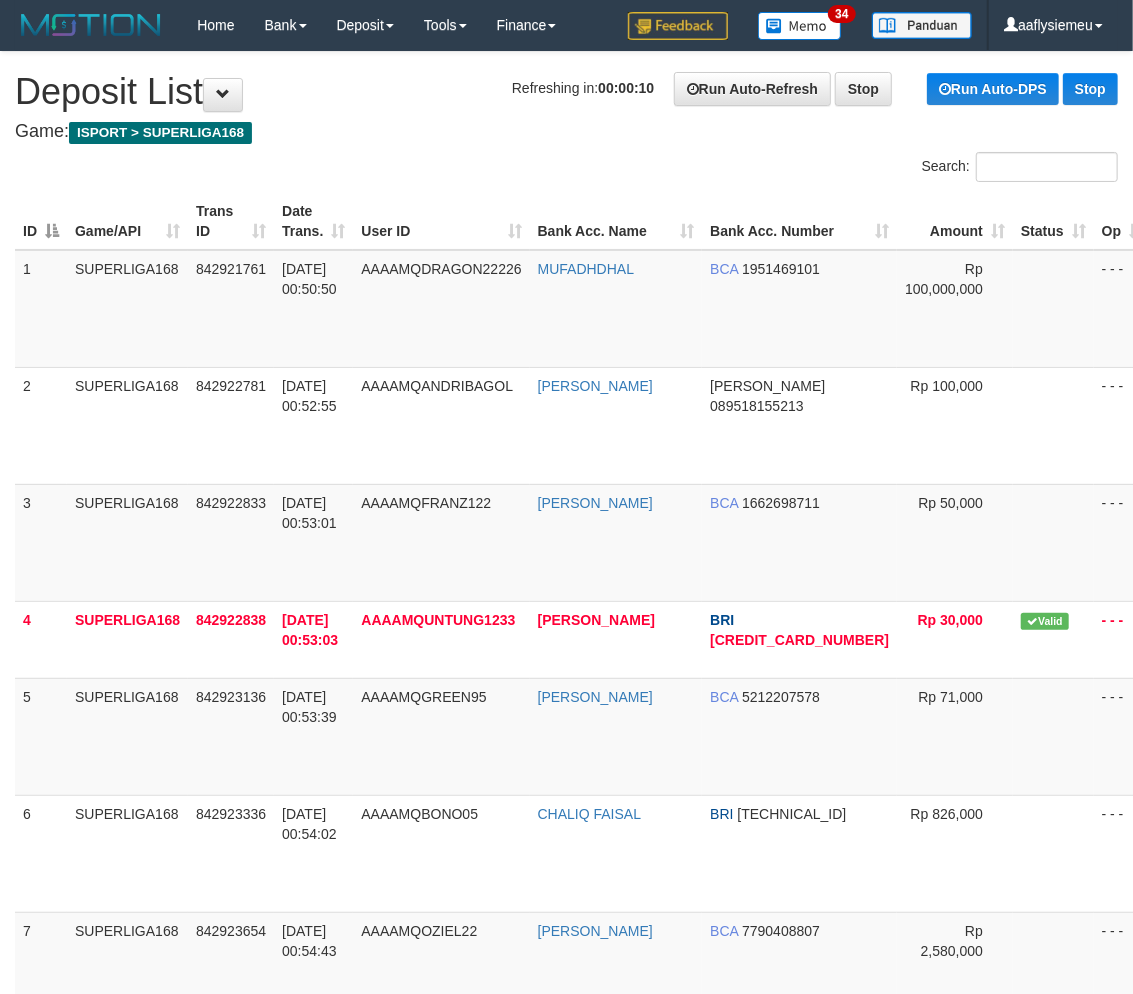 drag, startPoint x: 251, startPoint y: 498, endPoint x: 3, endPoint y: 568, distance: 257.68973 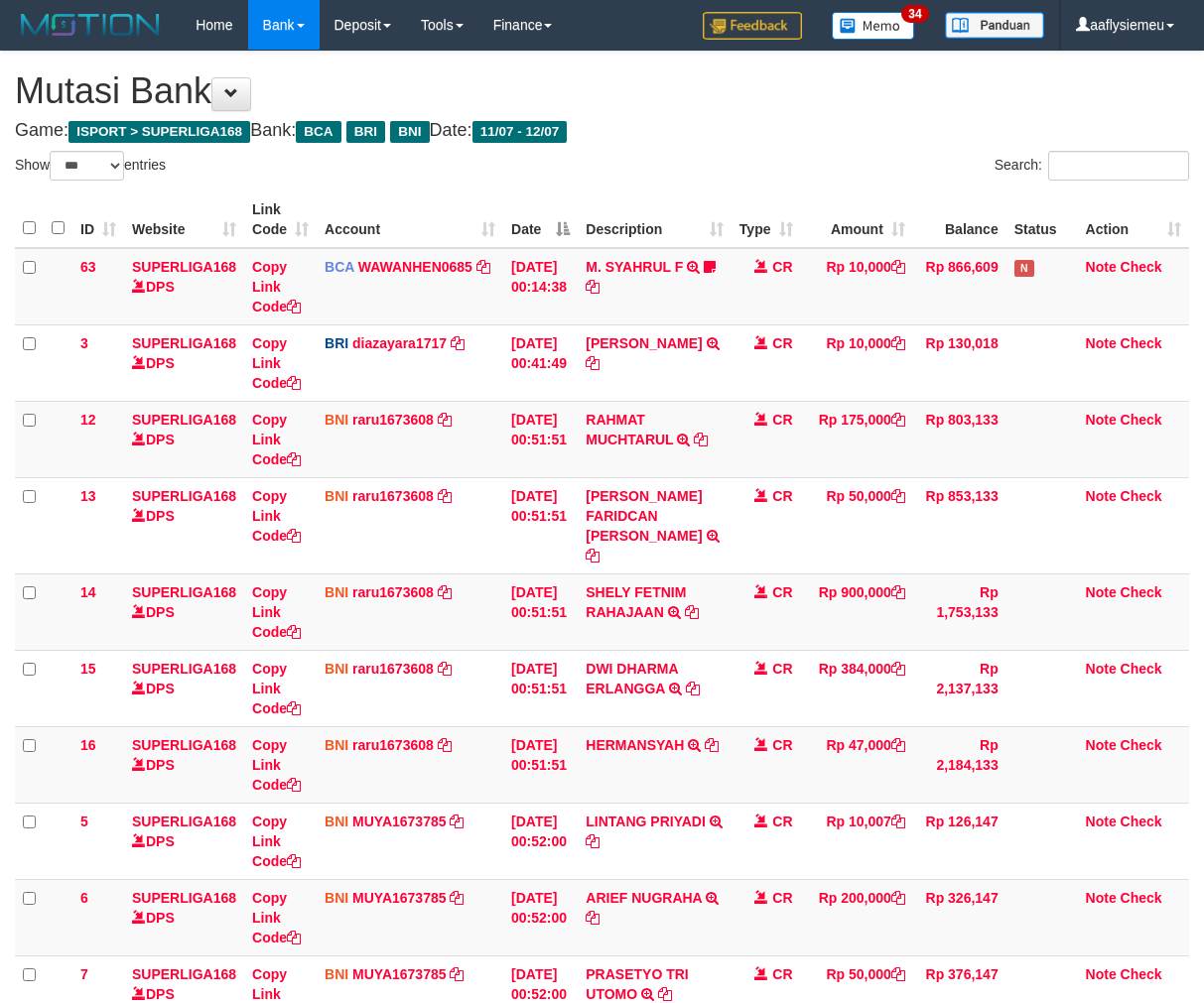 select on "***" 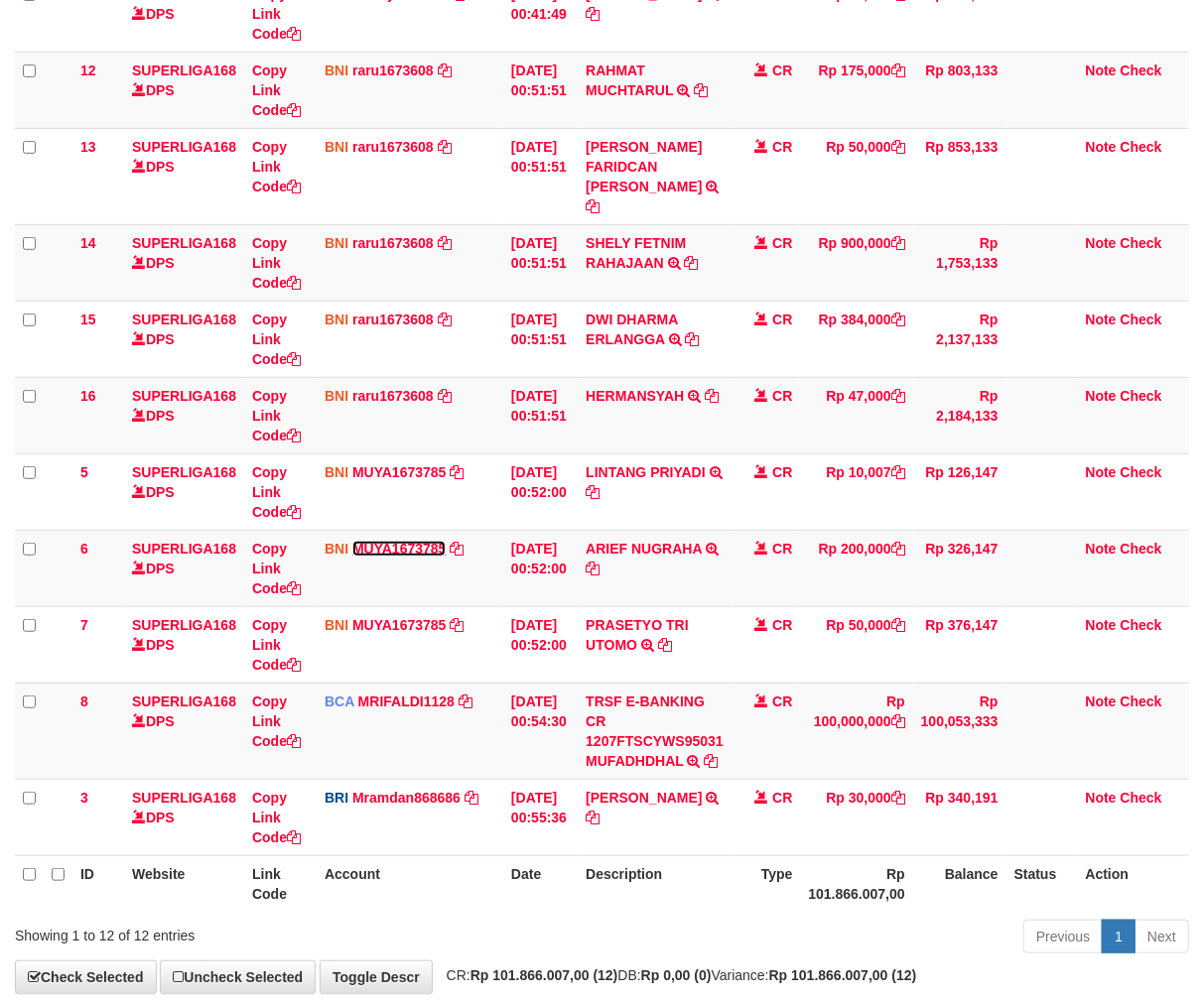 scroll, scrollTop: 432, scrollLeft: 0, axis: vertical 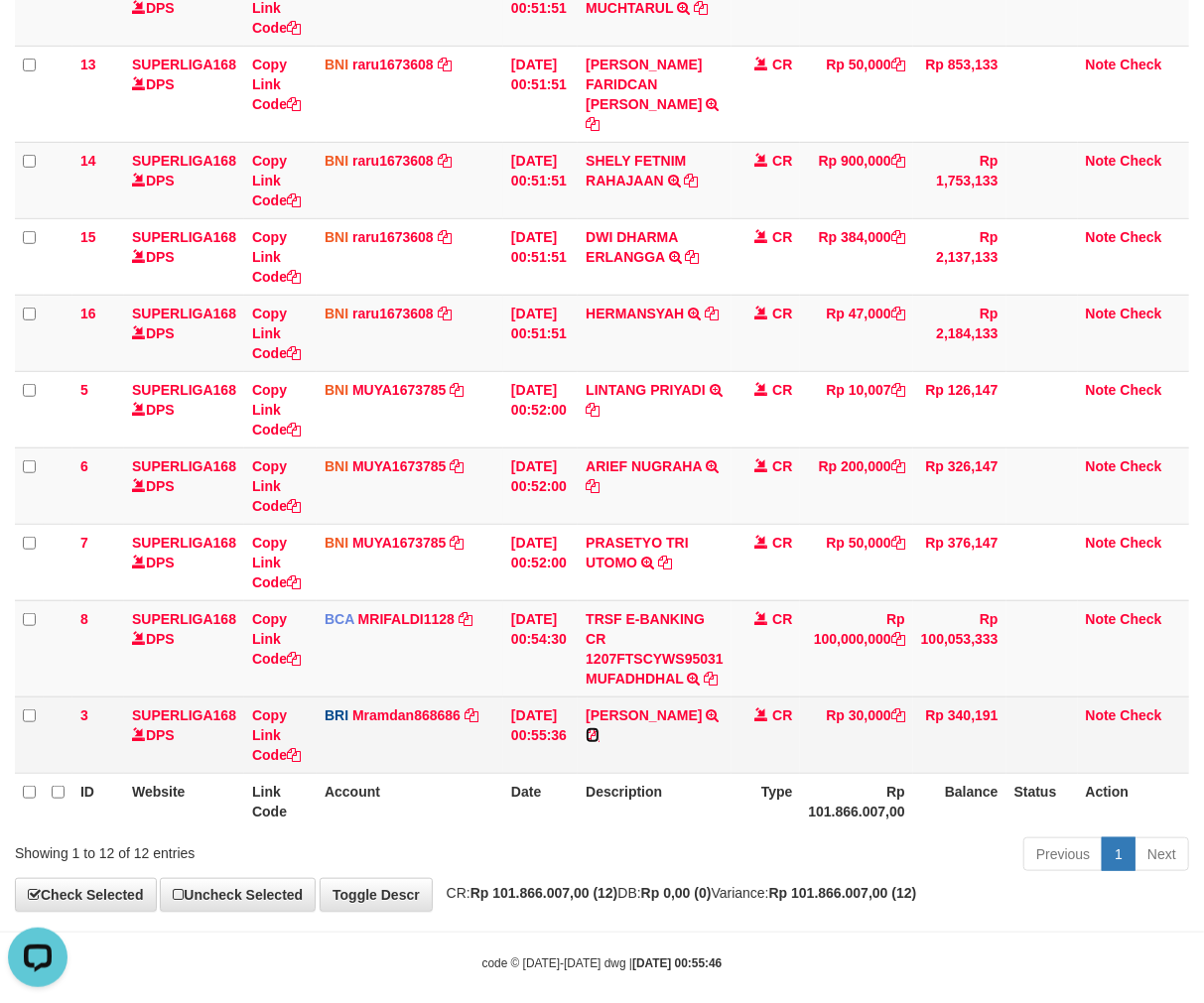 click at bounding box center (593, 735) 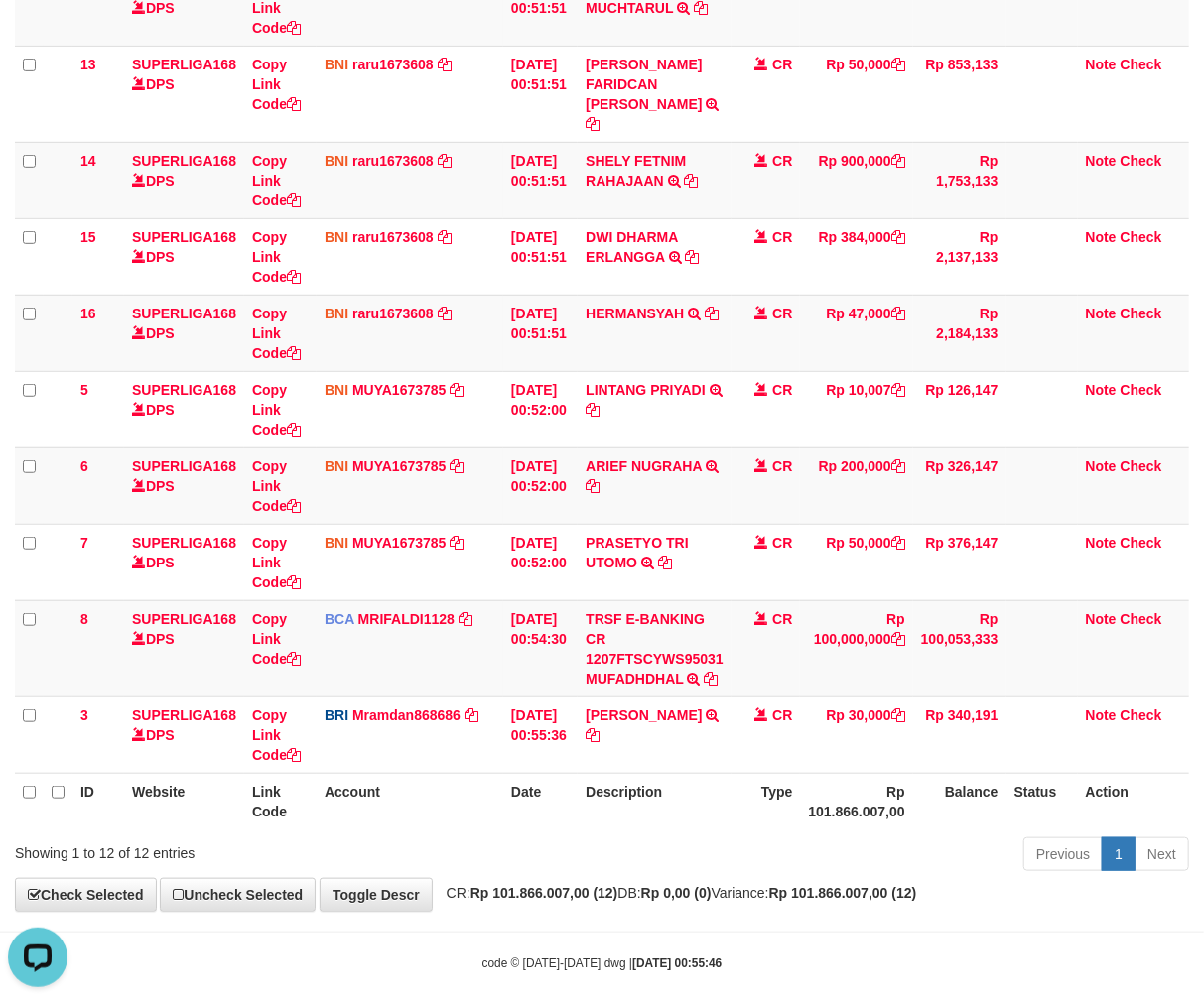 drag, startPoint x: 1217, startPoint y: 643, endPoint x: 911, endPoint y: 863, distance: 376.87664 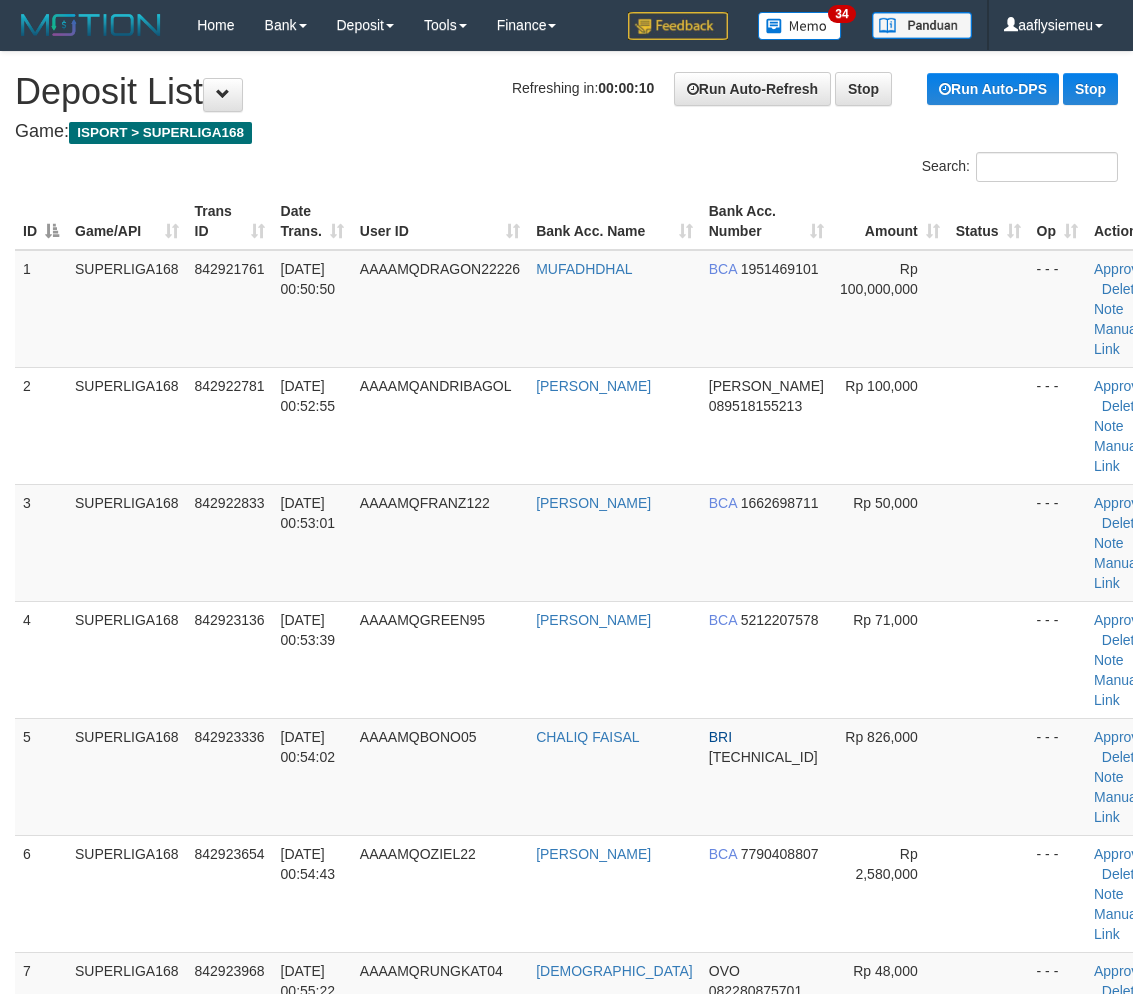 scroll, scrollTop: 0, scrollLeft: 0, axis: both 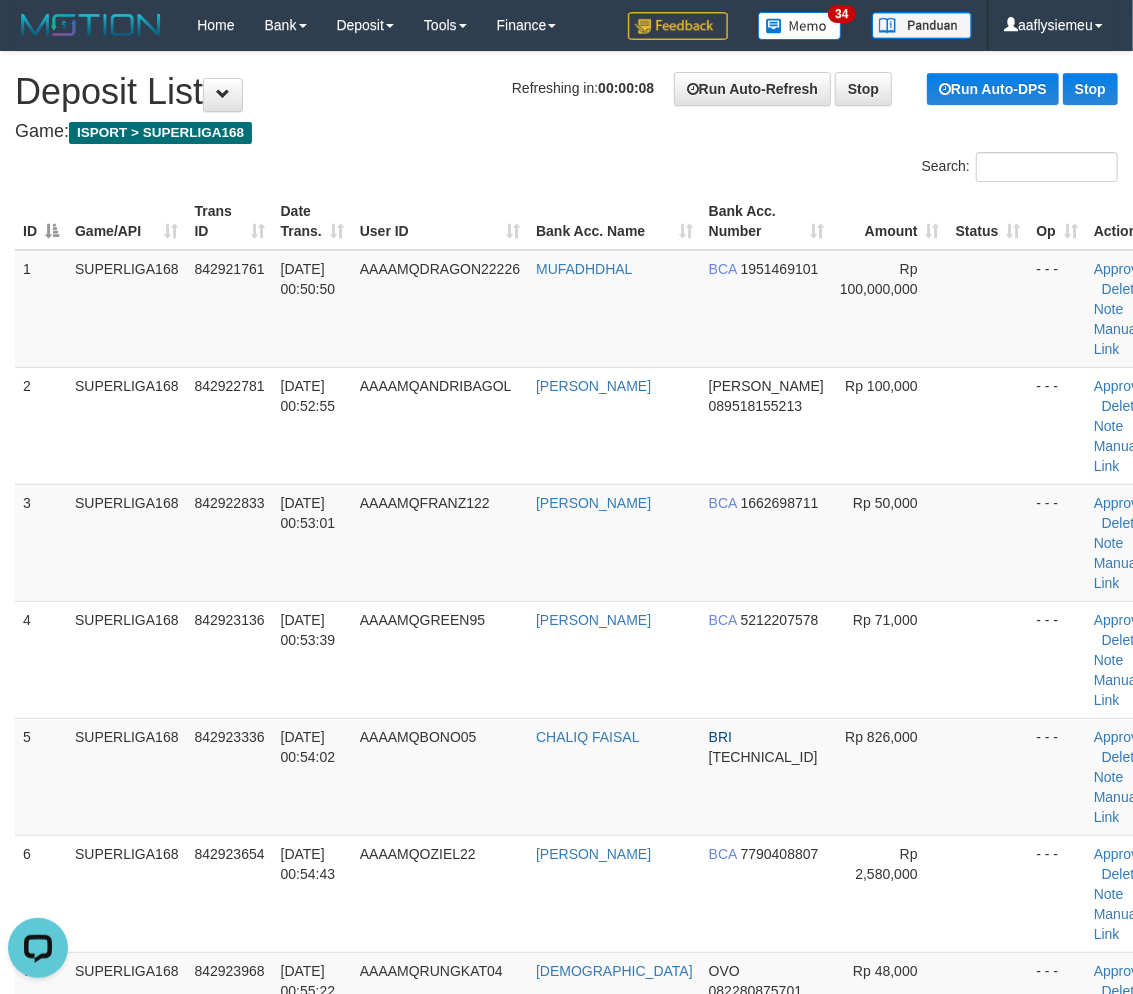 click on "12/07/2025 00:53:01" at bounding box center (312, 542) 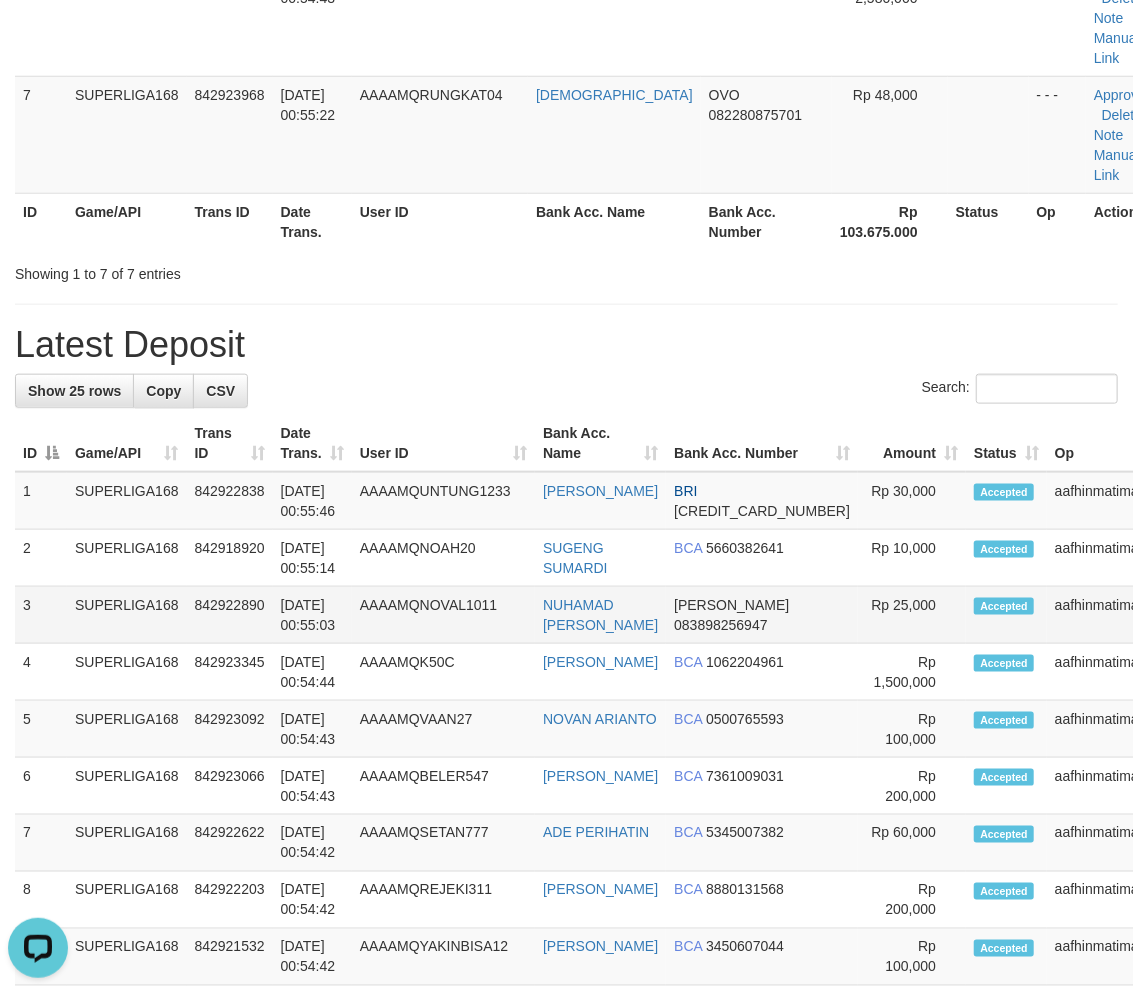 drag, startPoint x: 325, startPoint y: 496, endPoint x: 262, endPoint y: 593, distance: 115.66331 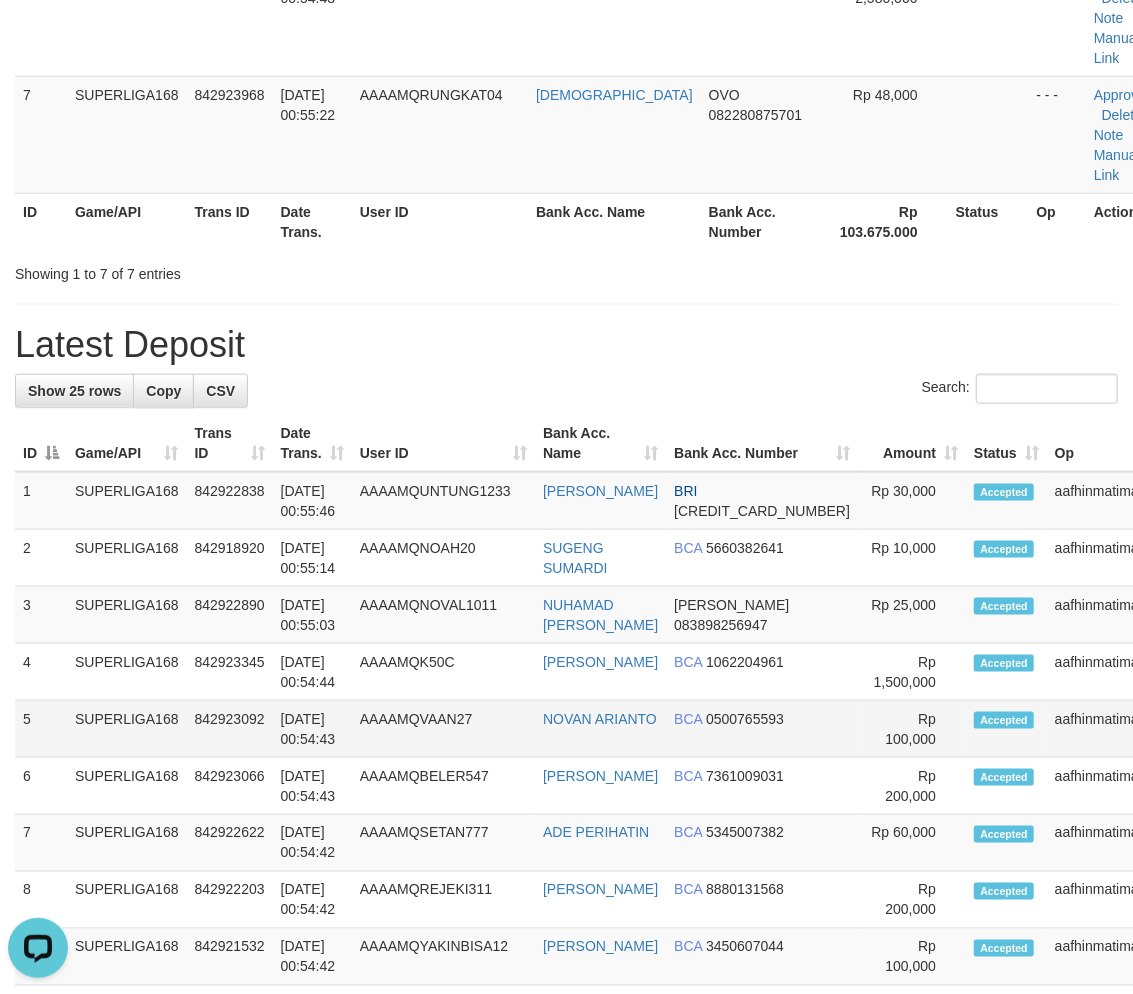 click on "5" at bounding box center (41, 729) 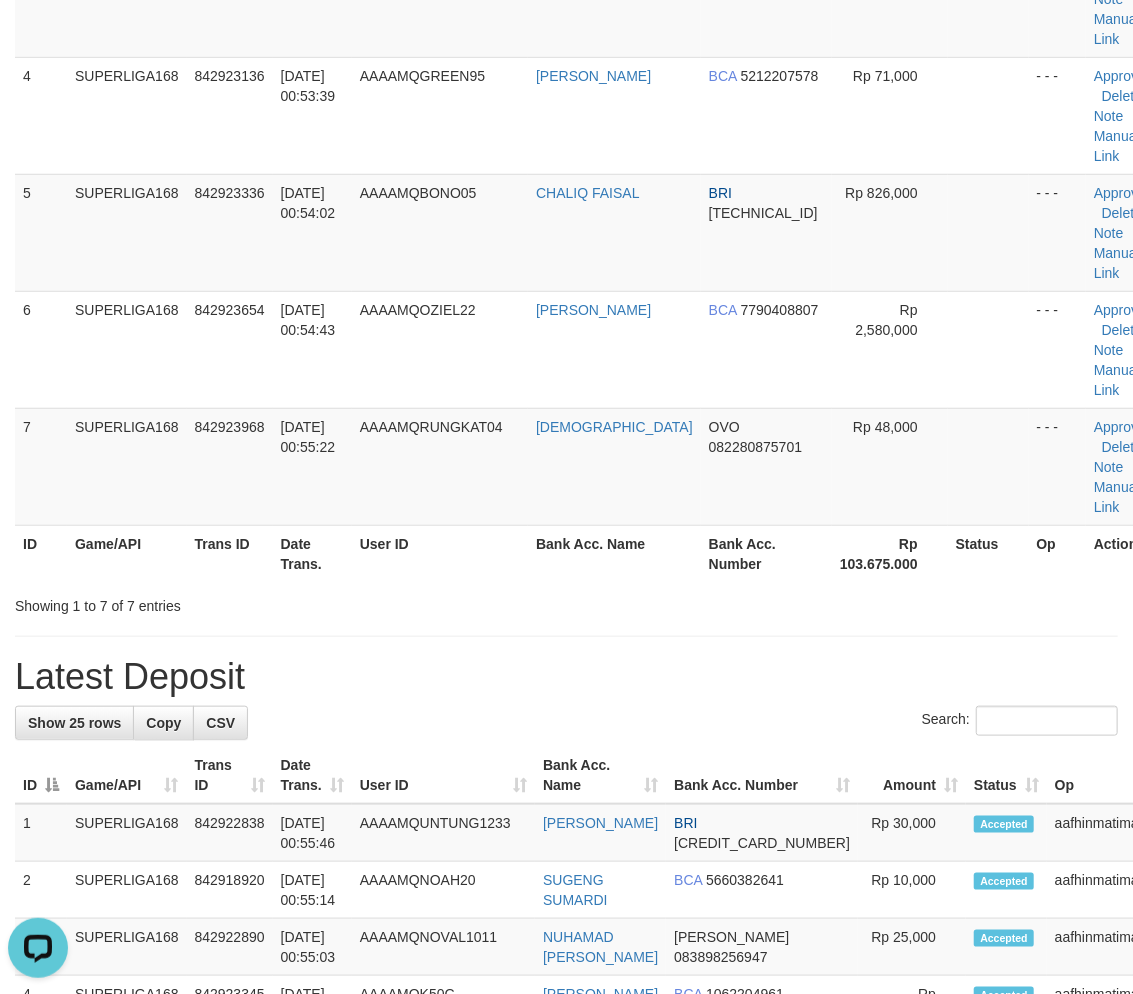 scroll, scrollTop: 543, scrollLeft: 0, axis: vertical 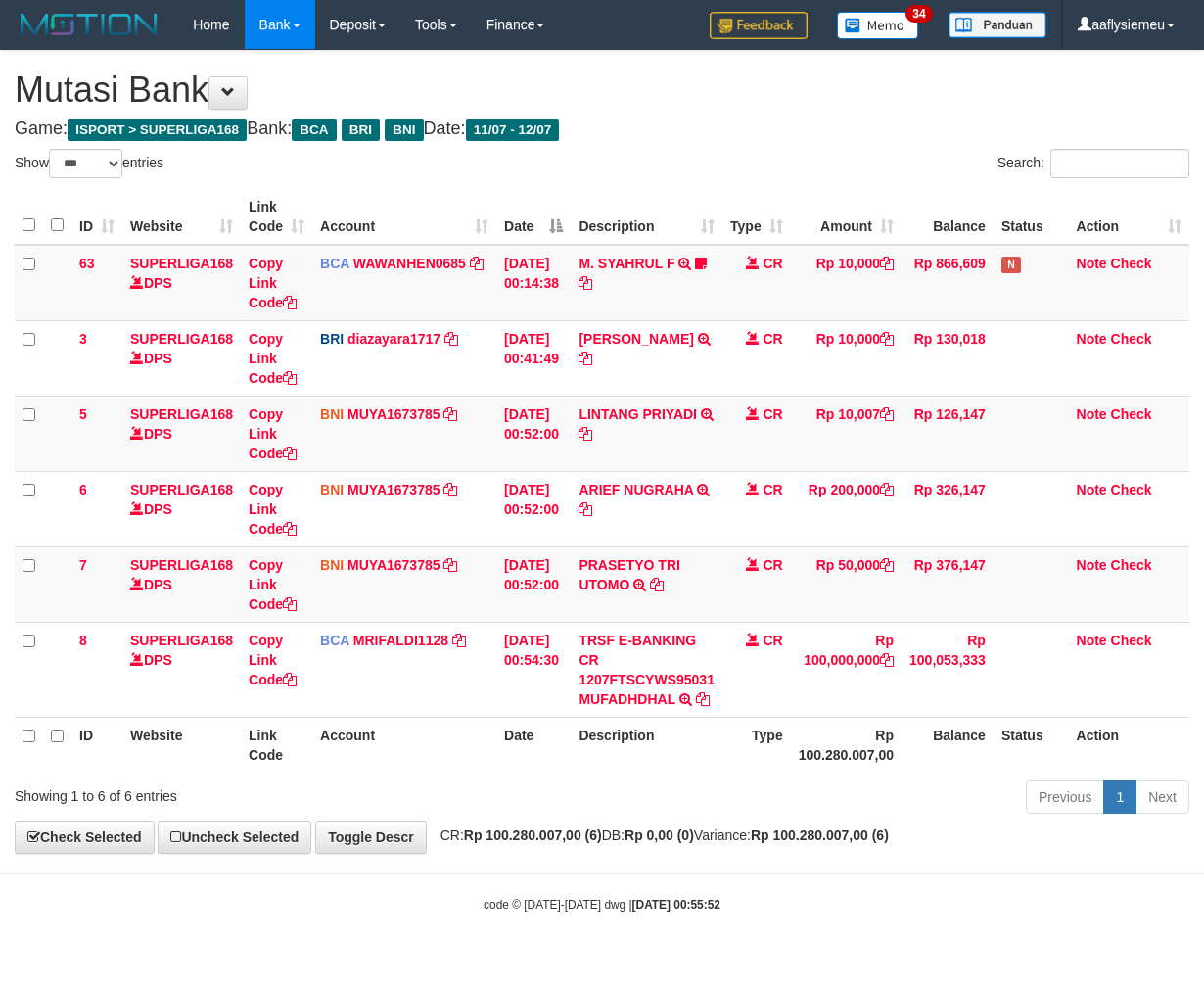 select on "***" 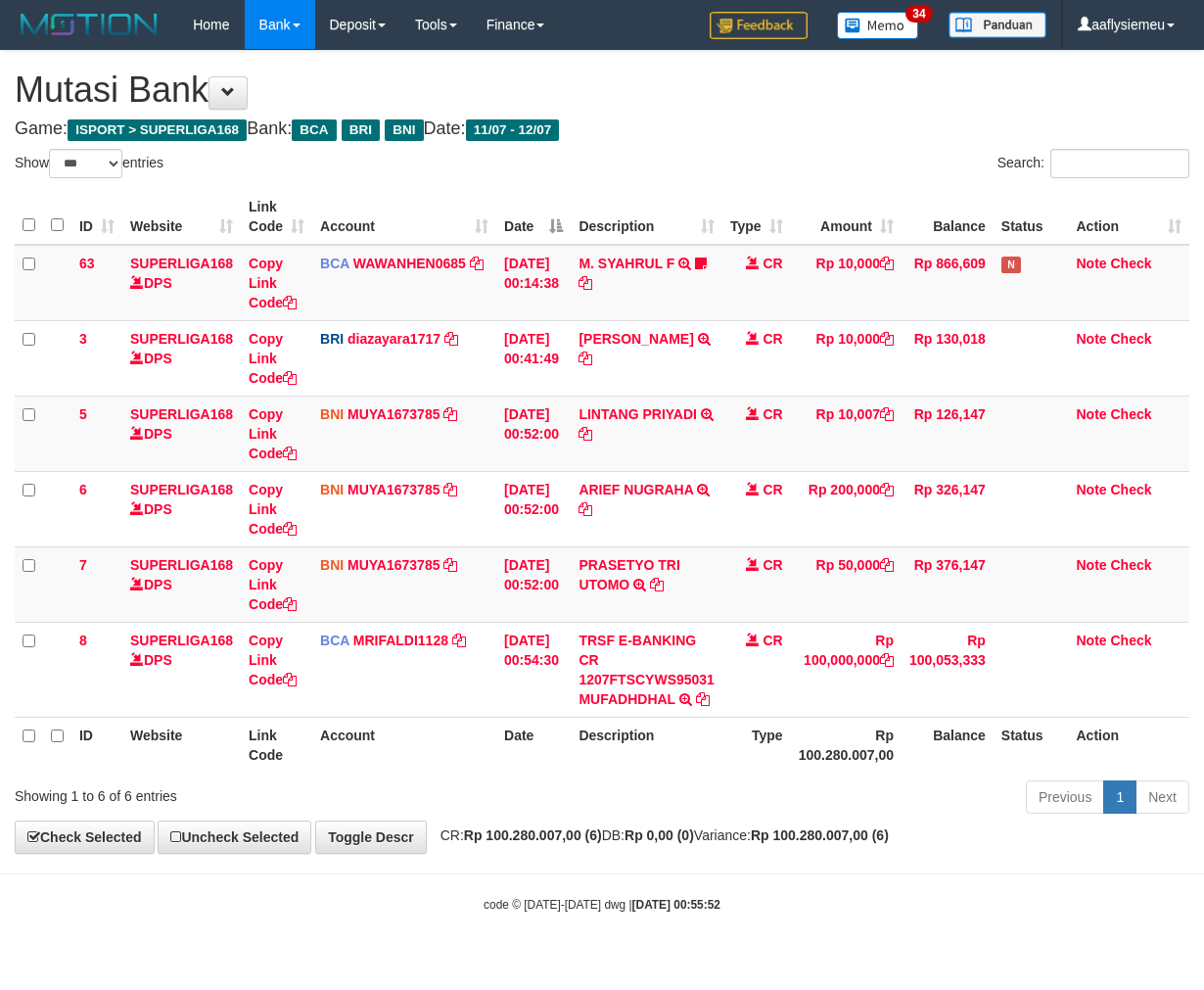 scroll, scrollTop: 0, scrollLeft: 0, axis: both 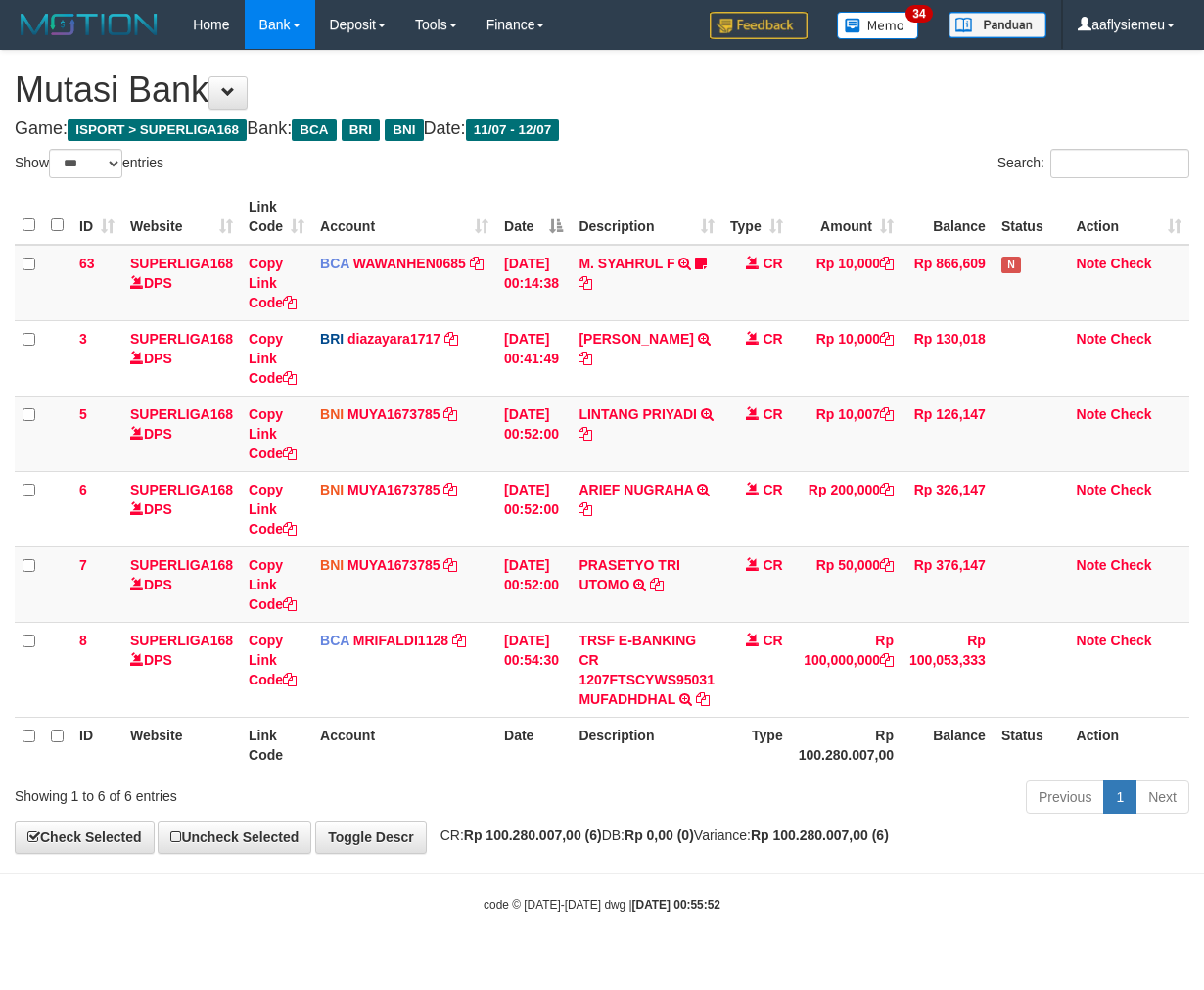 select on "***" 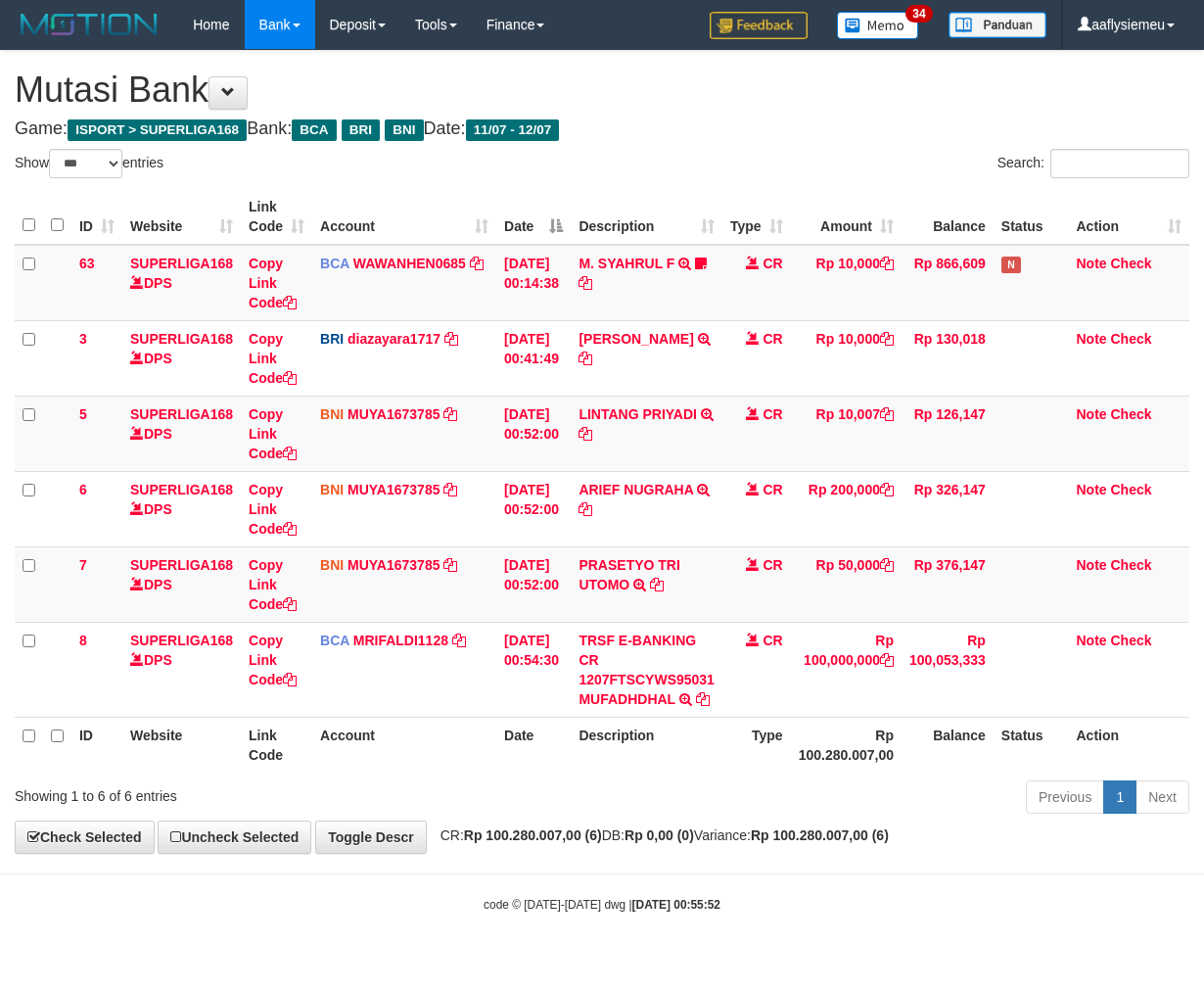 scroll, scrollTop: 0, scrollLeft: 0, axis: both 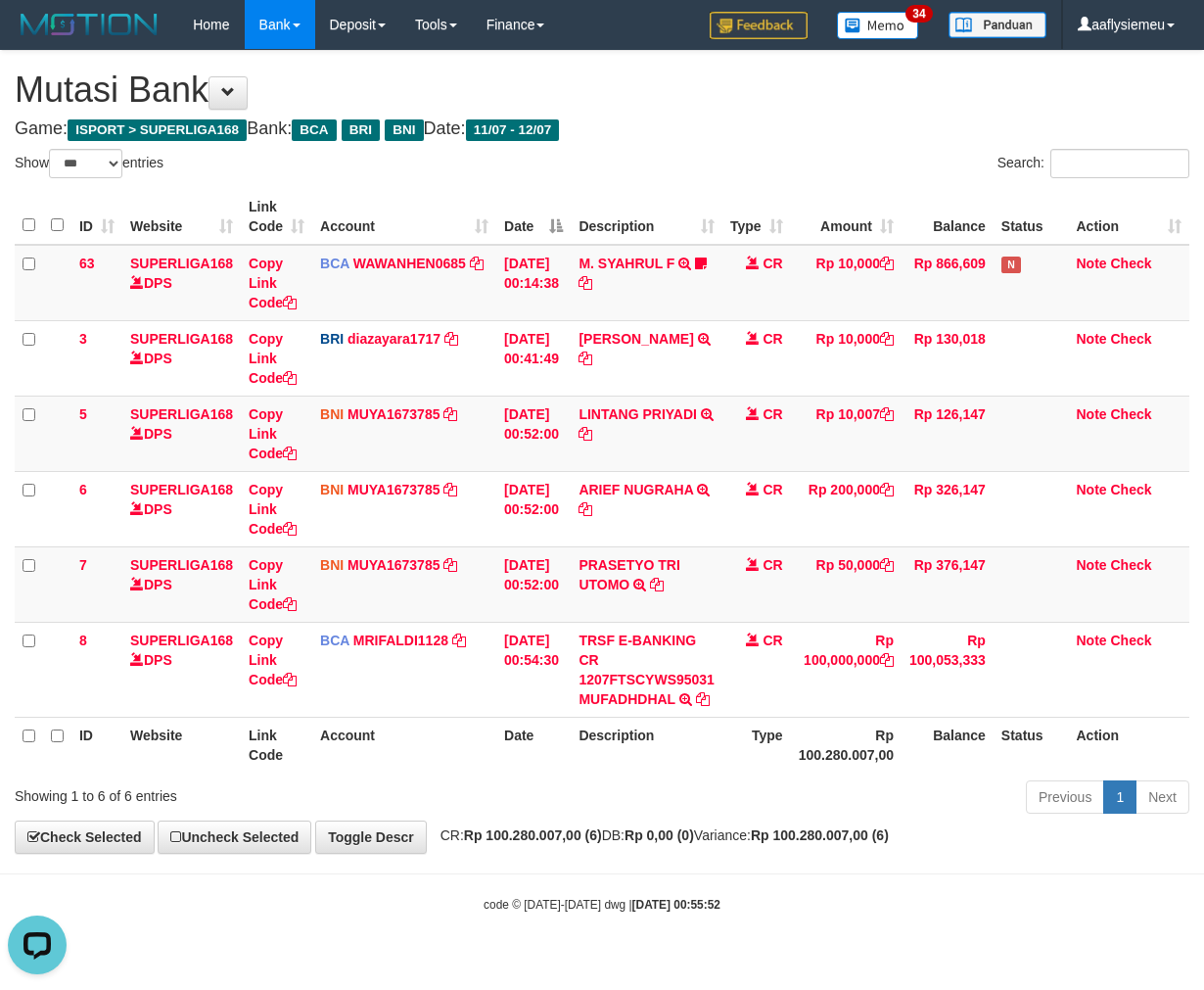 click on "CR:  Rp 100.280.007,00 (6)      DB:  Rp 0,00 (0)      Variance:  Rp 100.280.007,00 (6)" at bounding box center (660, 835) 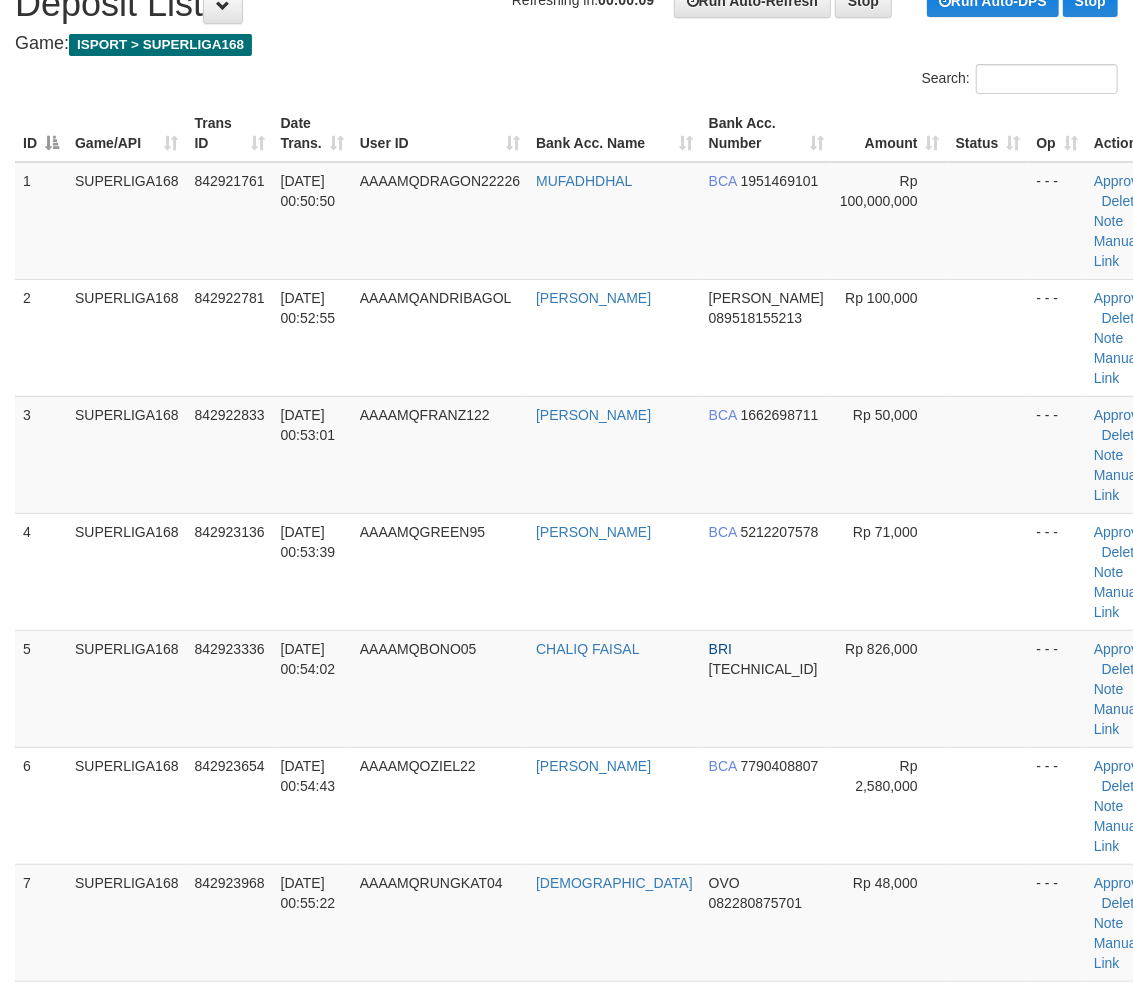 scroll, scrollTop: 0, scrollLeft: 0, axis: both 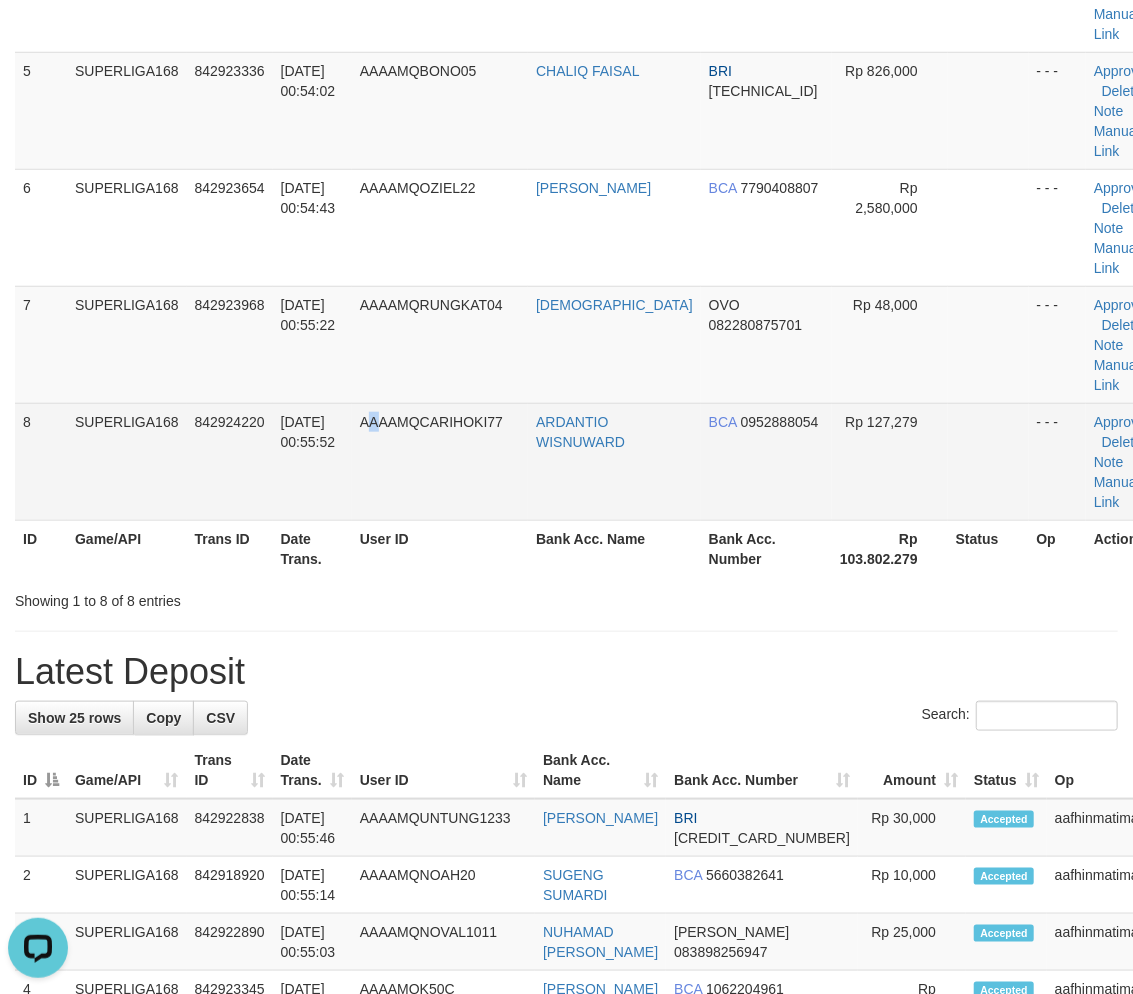 click on "AAAAMQCARIHOKI77" at bounding box center (440, 461) 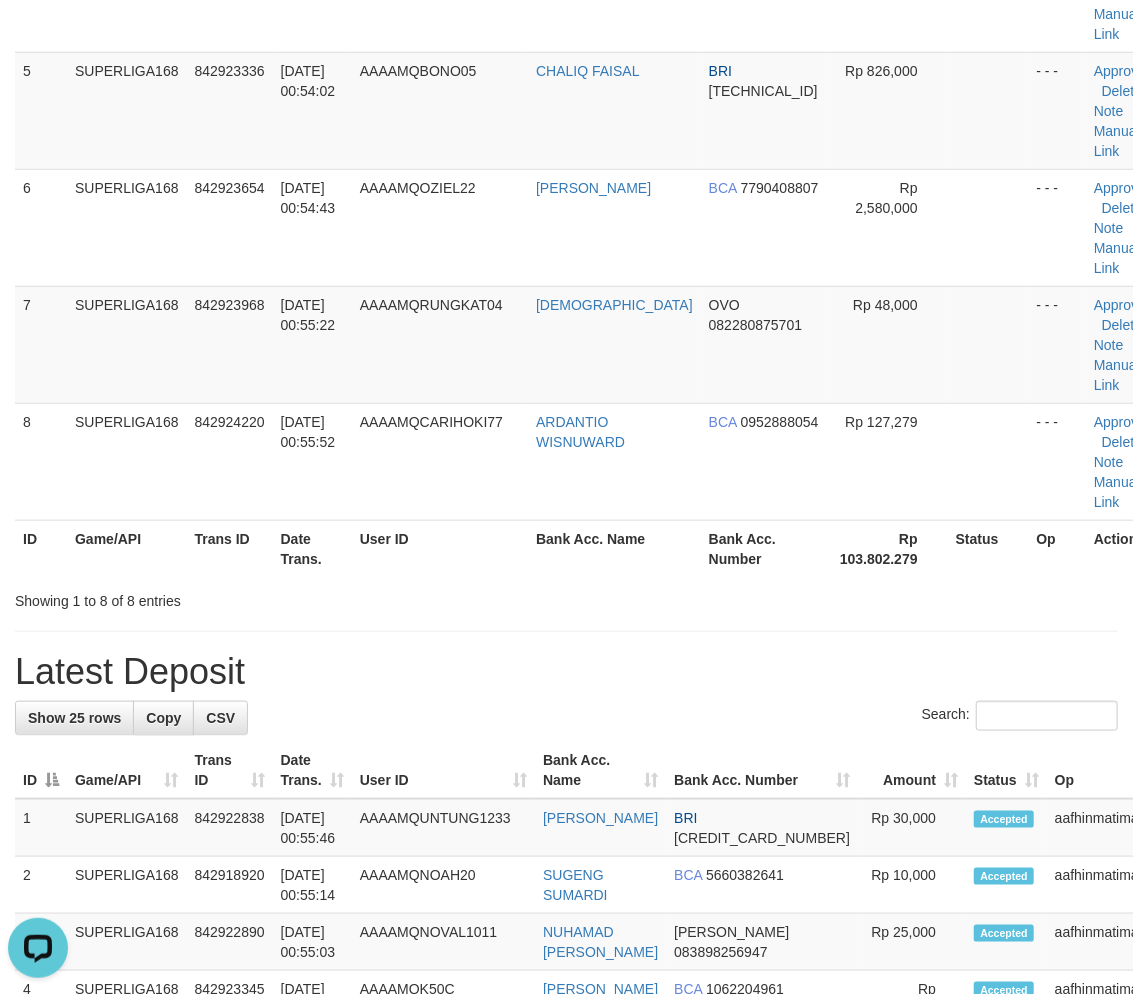 drag, startPoint x: 260, startPoint y: 547, endPoint x: 80, endPoint y: 661, distance: 213.06337 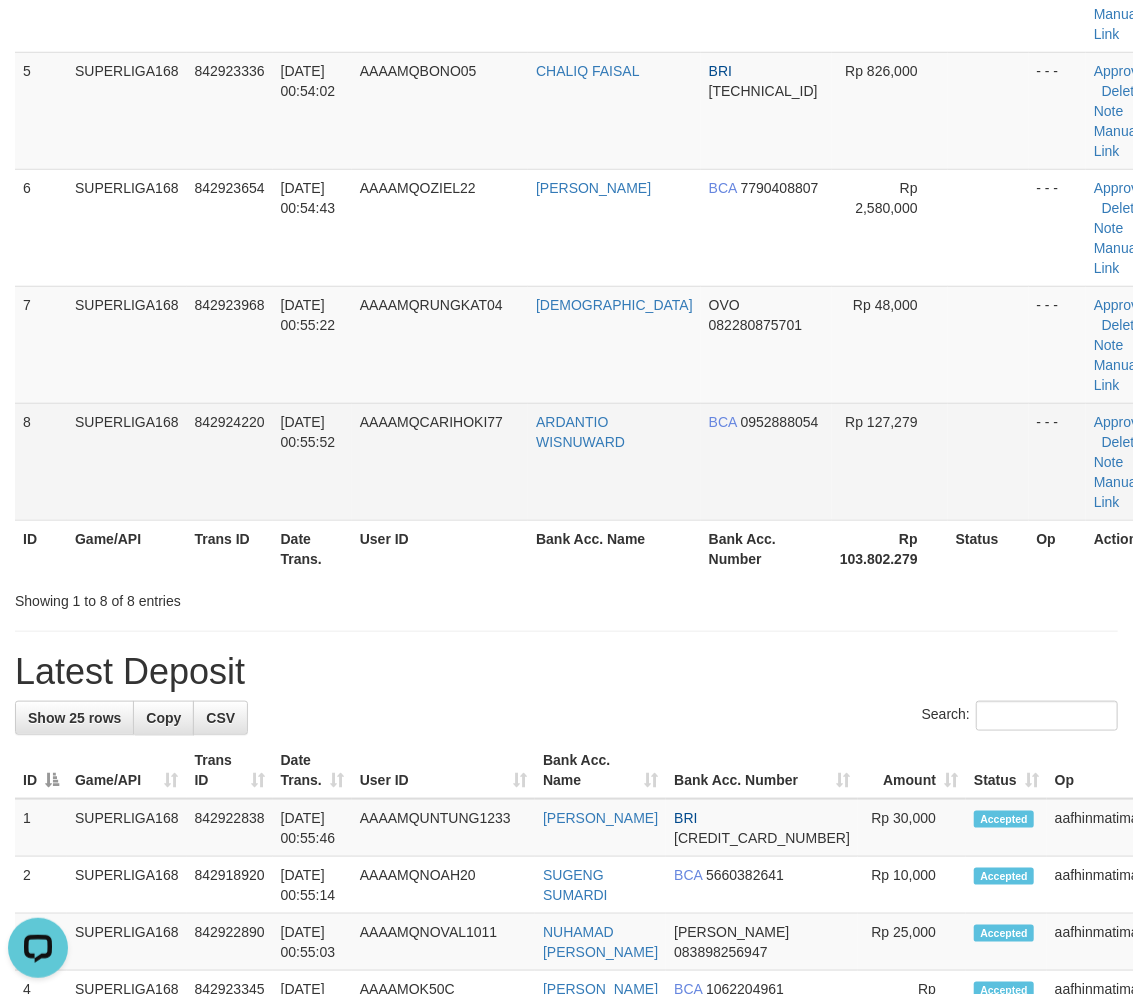 click on "842924220" at bounding box center (230, 461) 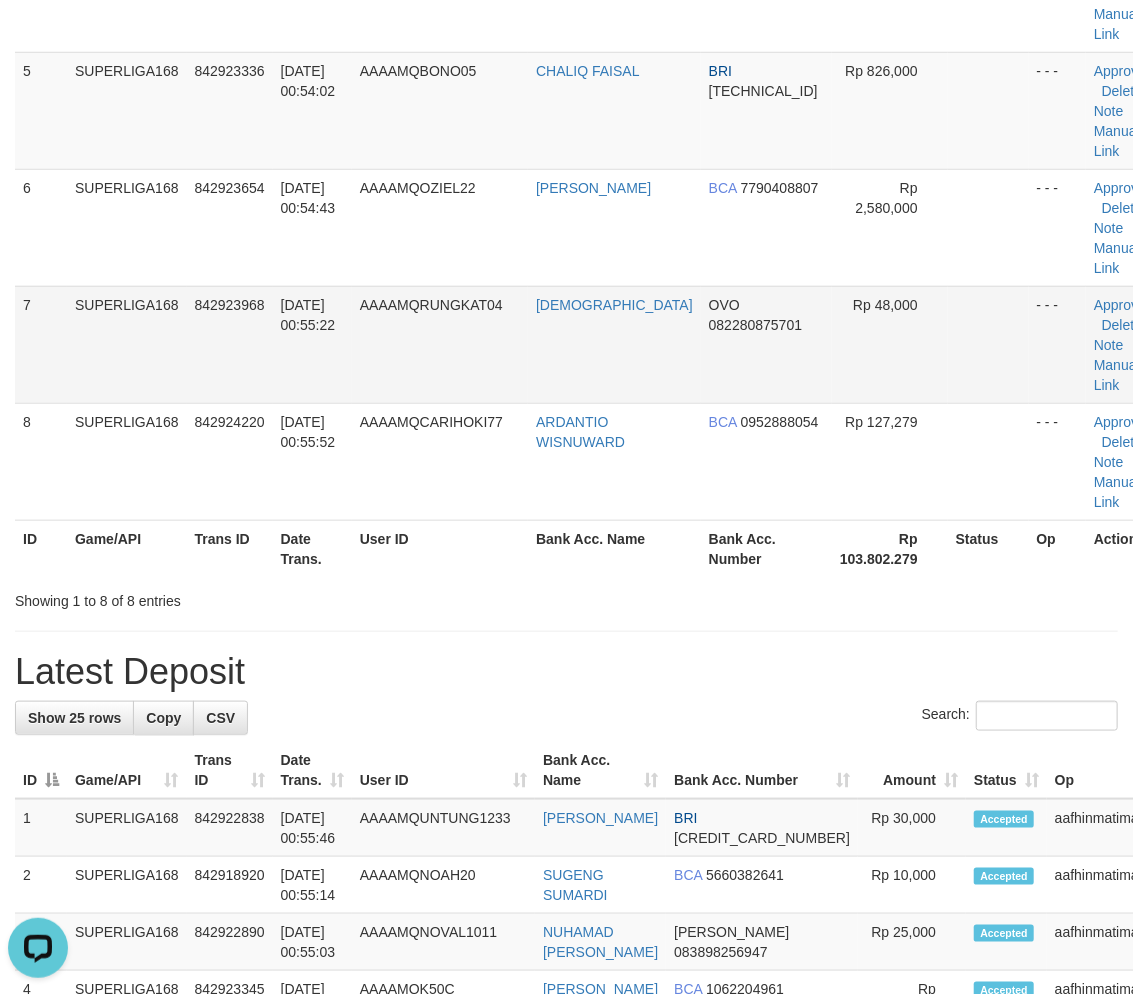 click on "AAAAMQRUNGKAT04" at bounding box center (440, 344) 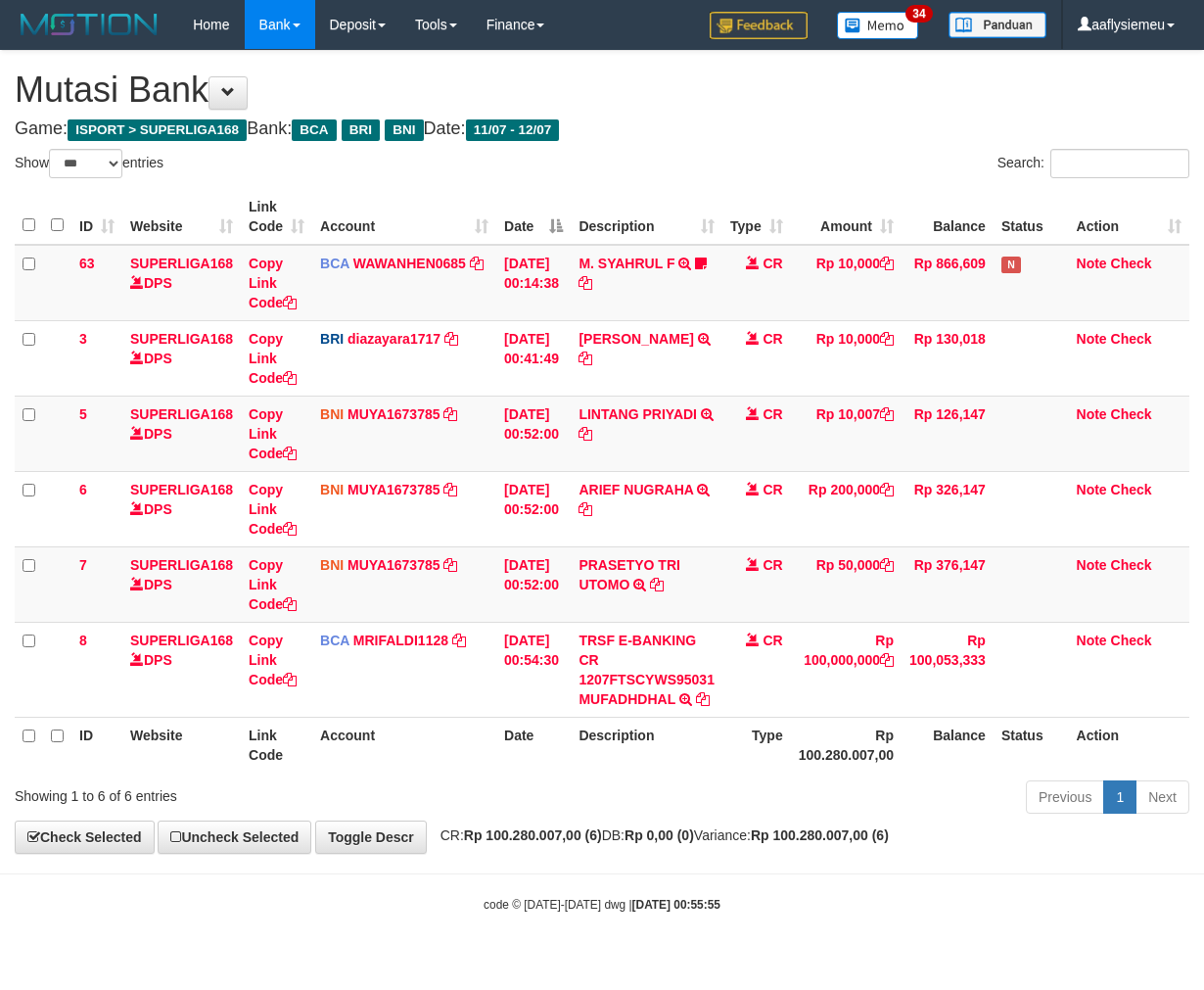 select on "***" 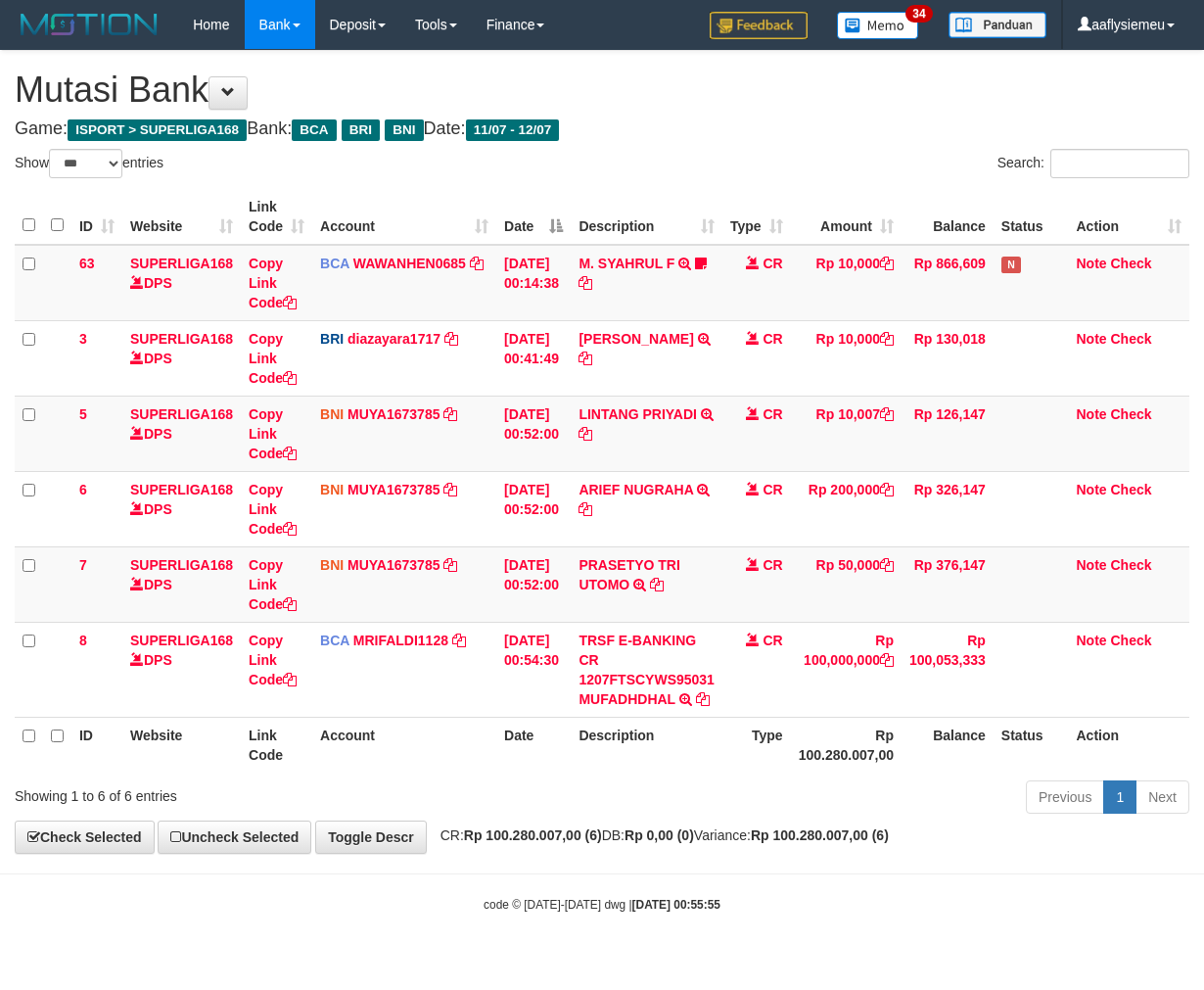 scroll, scrollTop: 0, scrollLeft: 0, axis: both 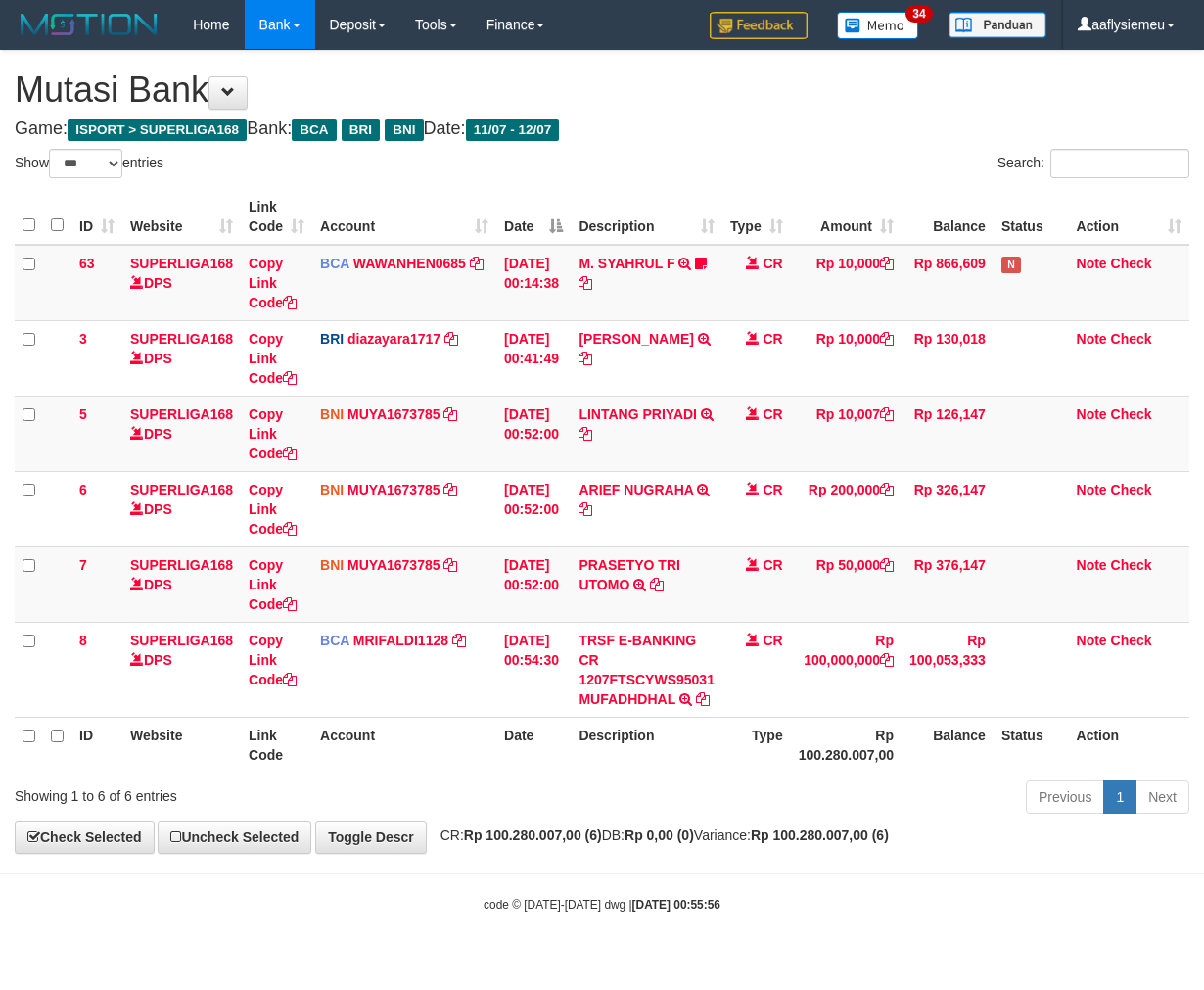 select on "***" 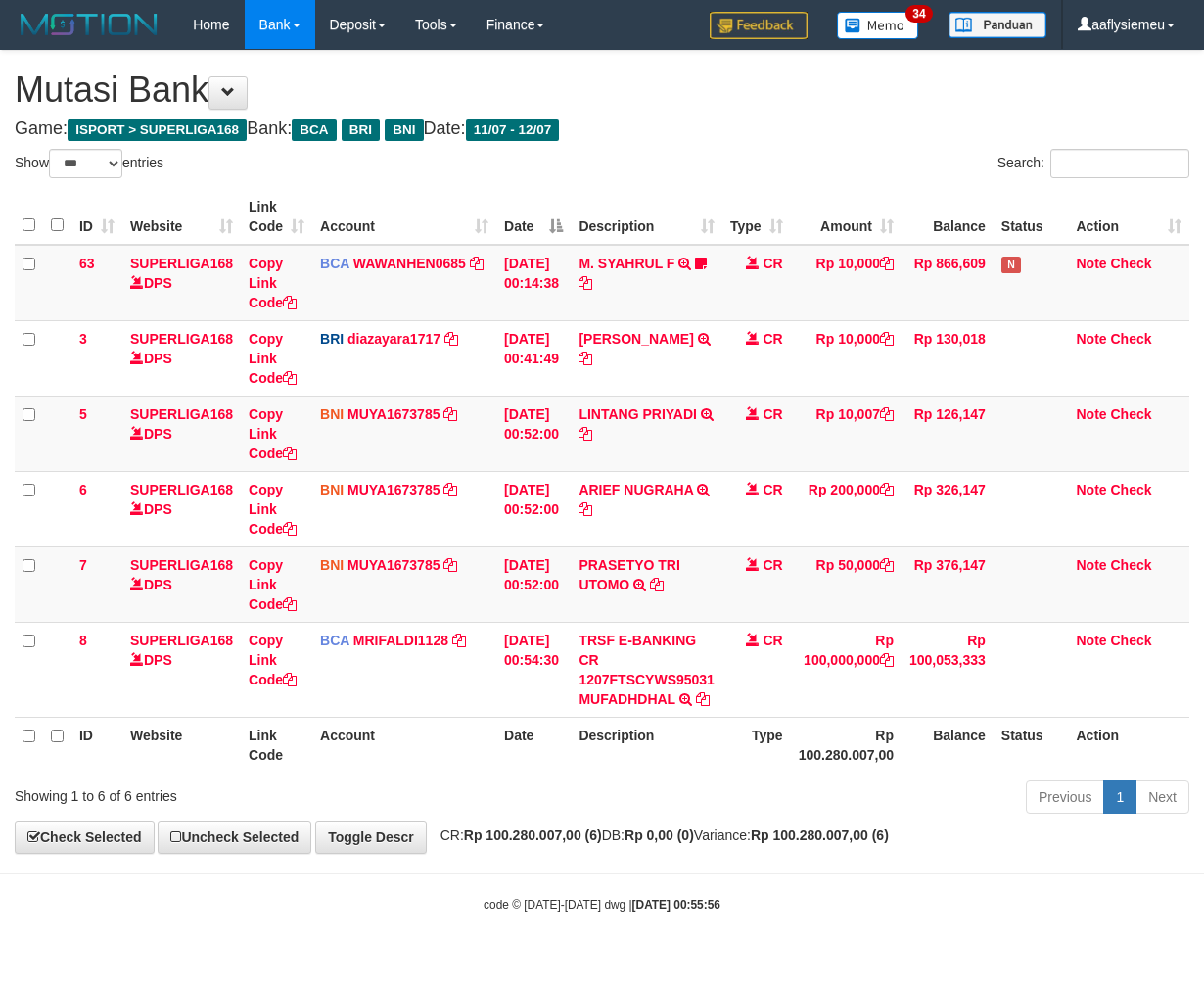 scroll, scrollTop: 0, scrollLeft: 0, axis: both 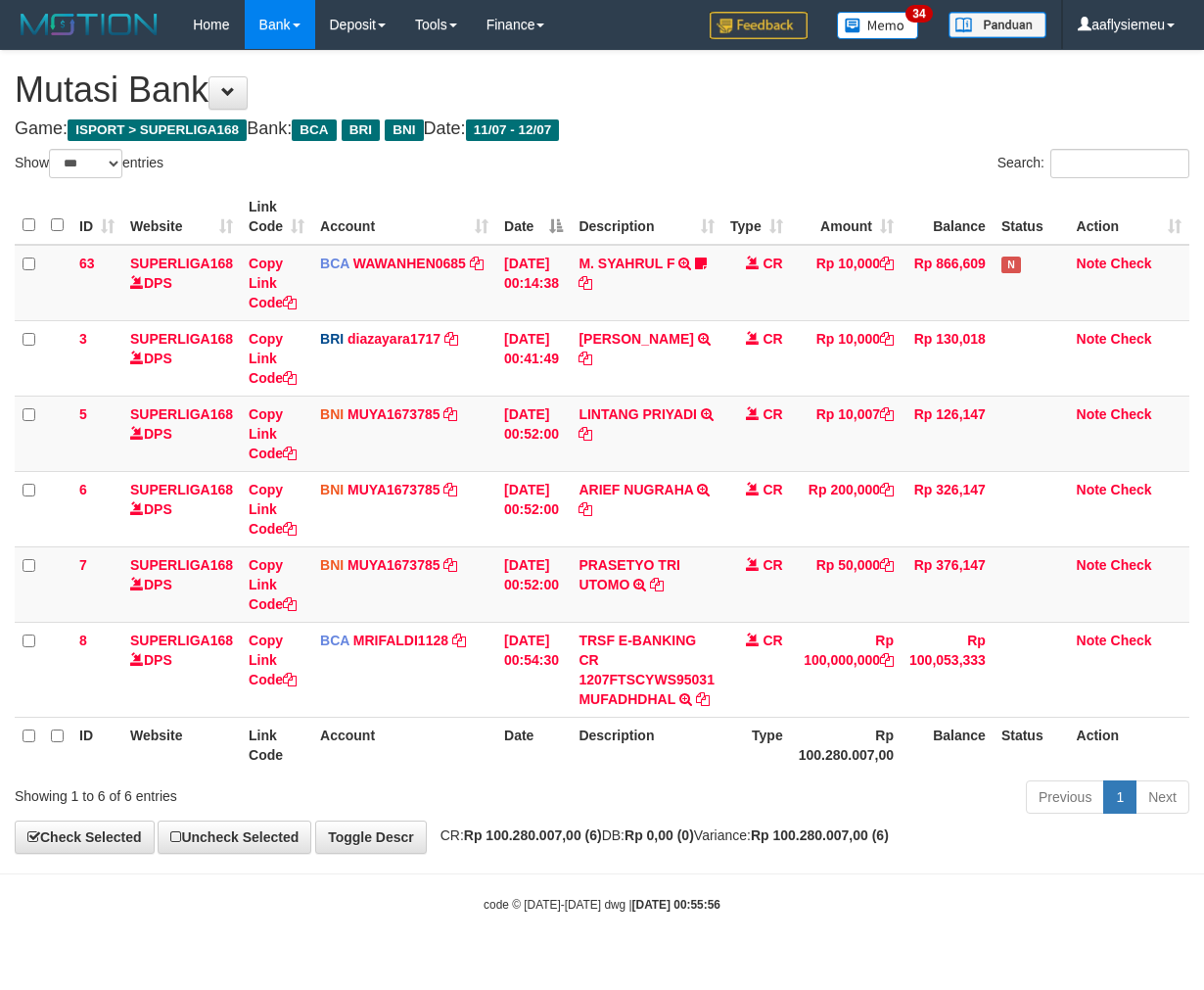 select on "***" 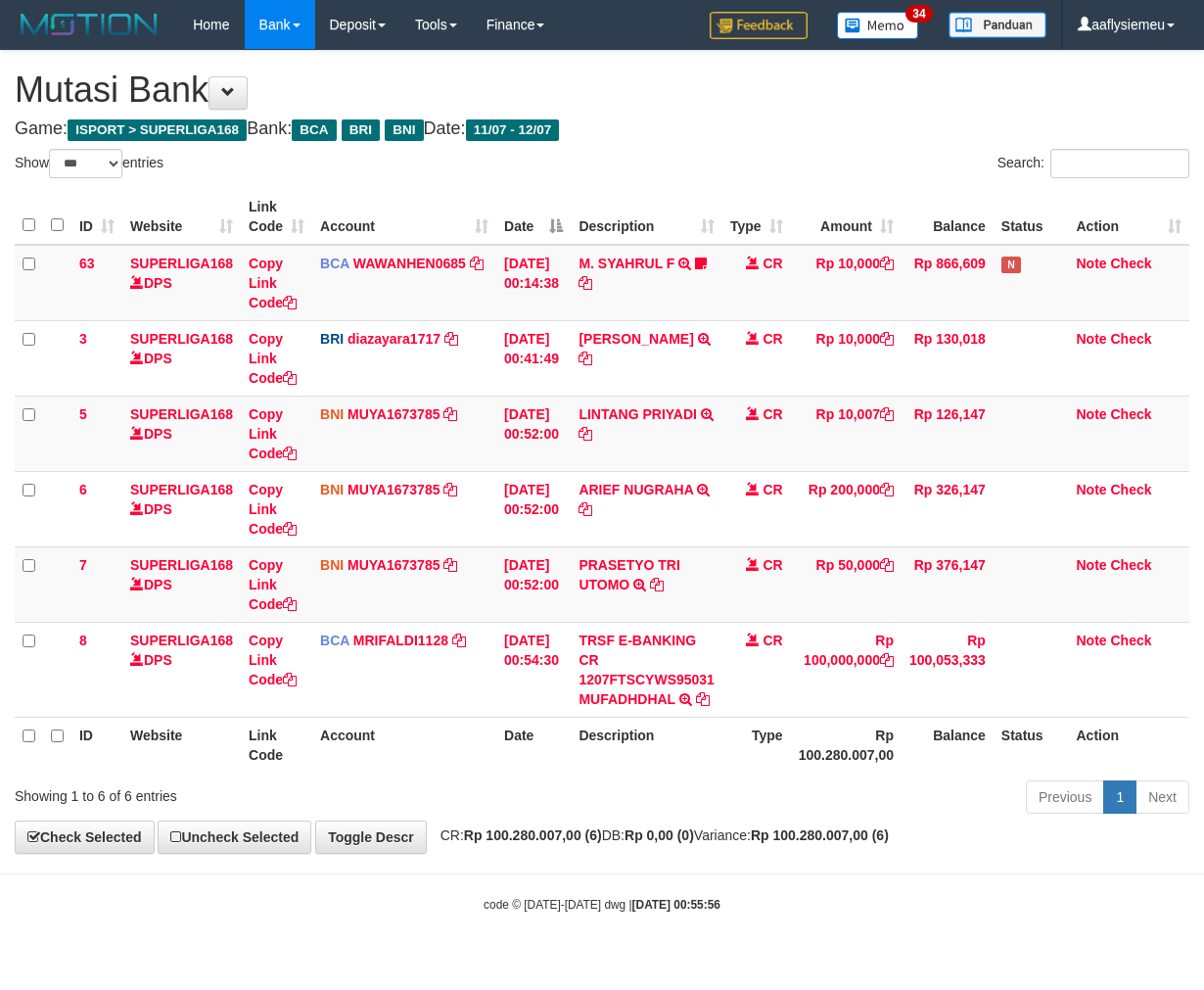 scroll, scrollTop: 0, scrollLeft: 0, axis: both 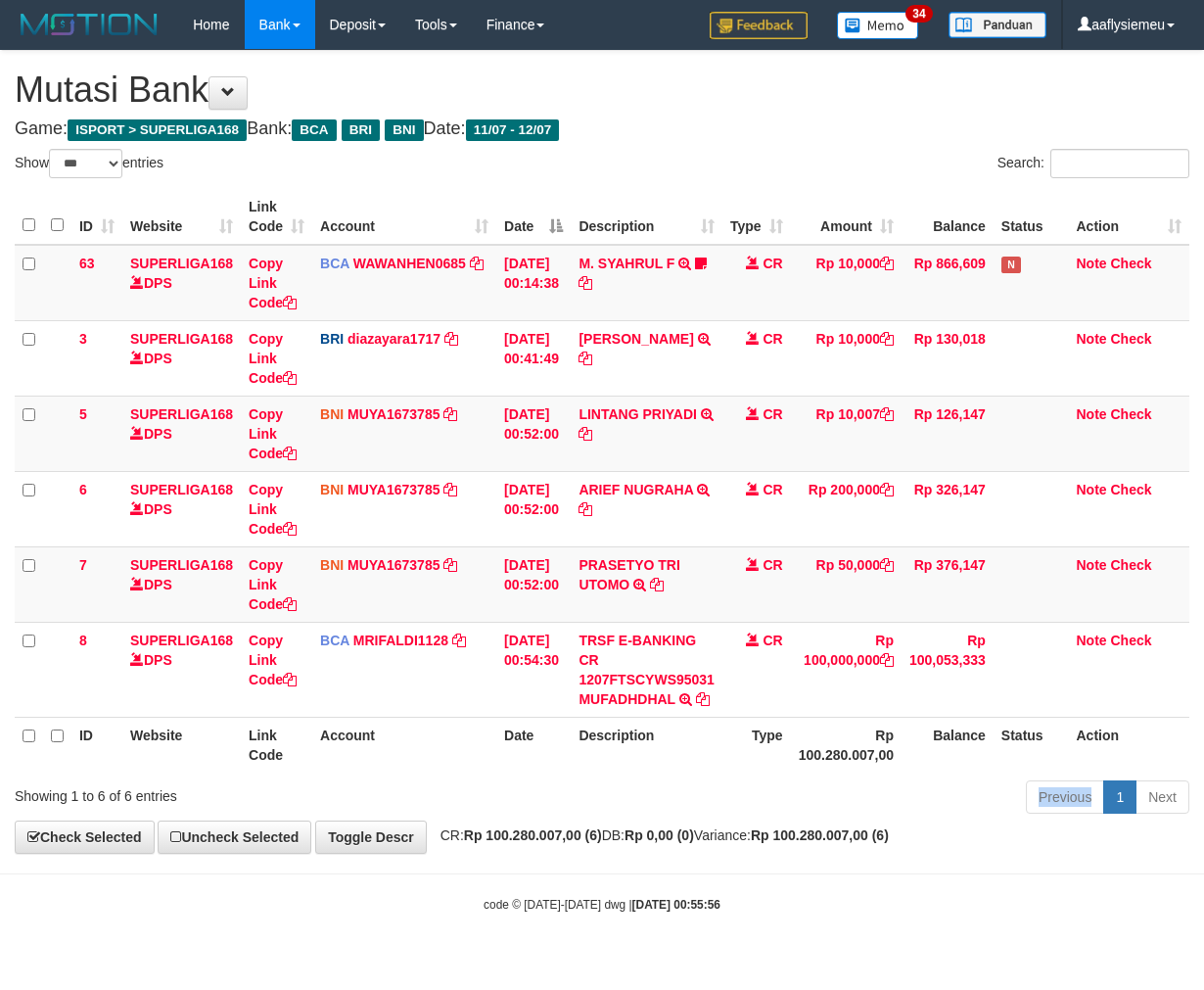 click on "Previous 1 Next" at bounding box center [854, 799] 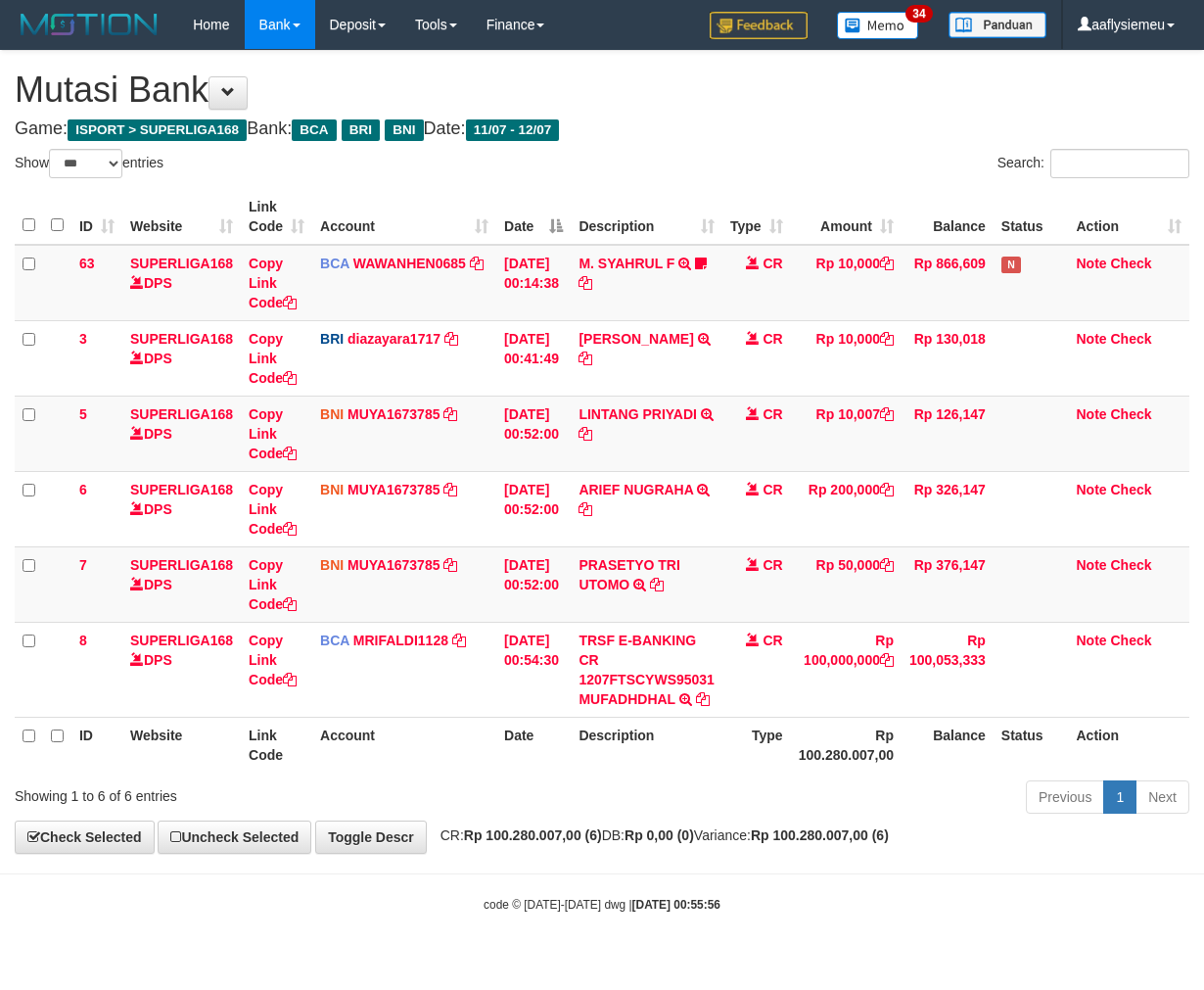 click on "code © 2012-2018 dwg |  2025/07/12 00:55:56" at bounding box center (602, 905) 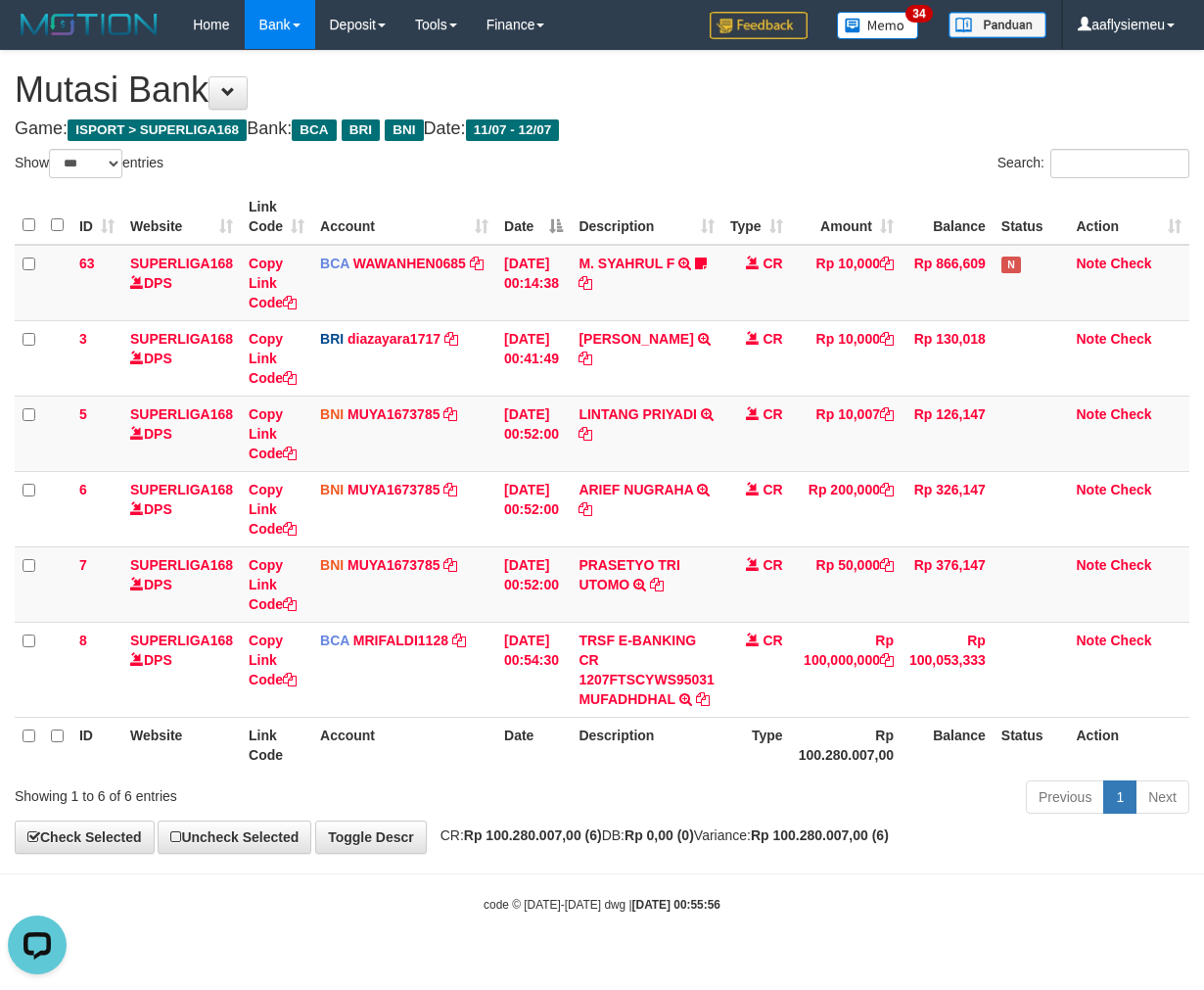 scroll, scrollTop: 0, scrollLeft: 0, axis: both 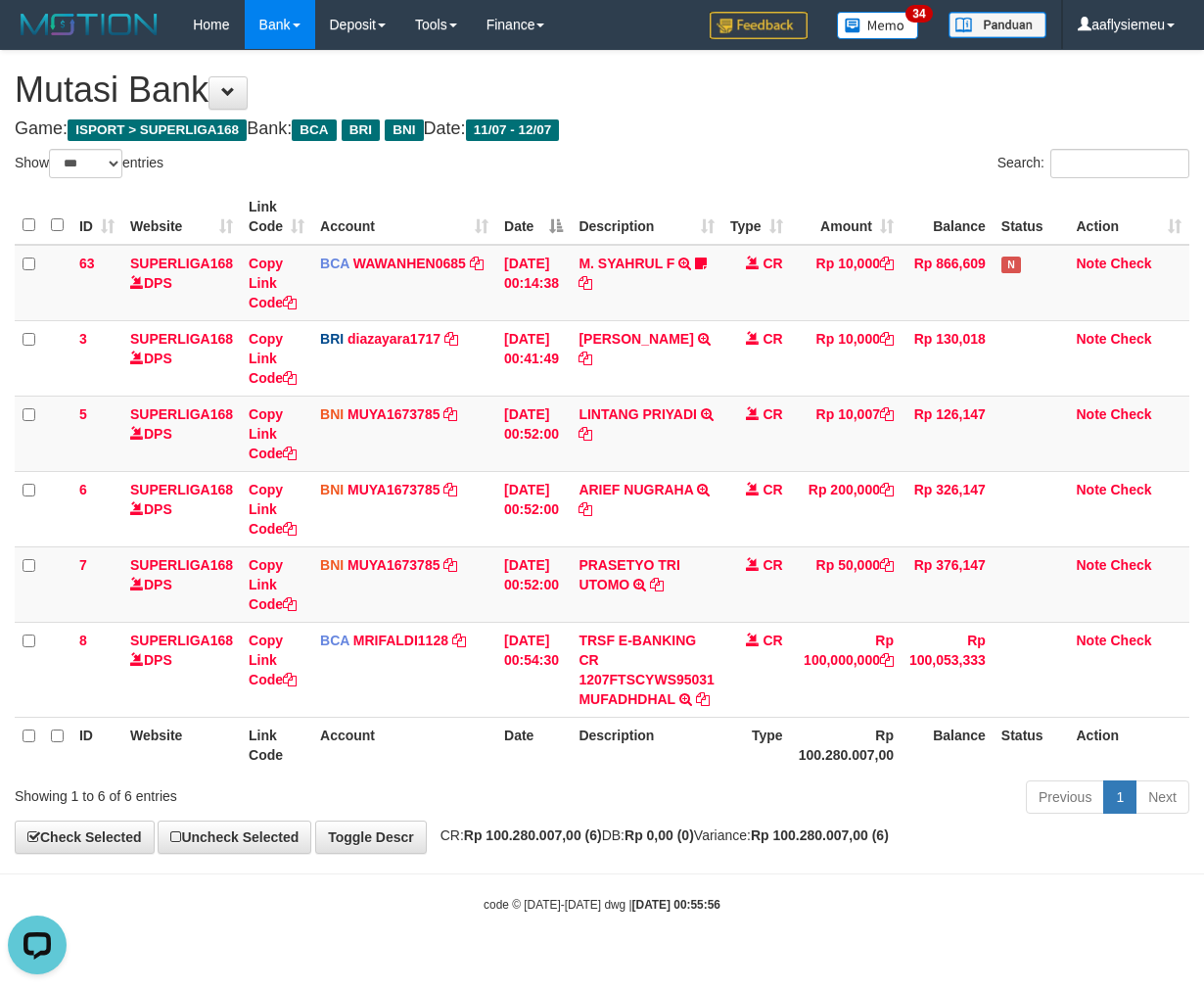 drag, startPoint x: 560, startPoint y: 859, endPoint x: 588, endPoint y: 852, distance: 28.861739 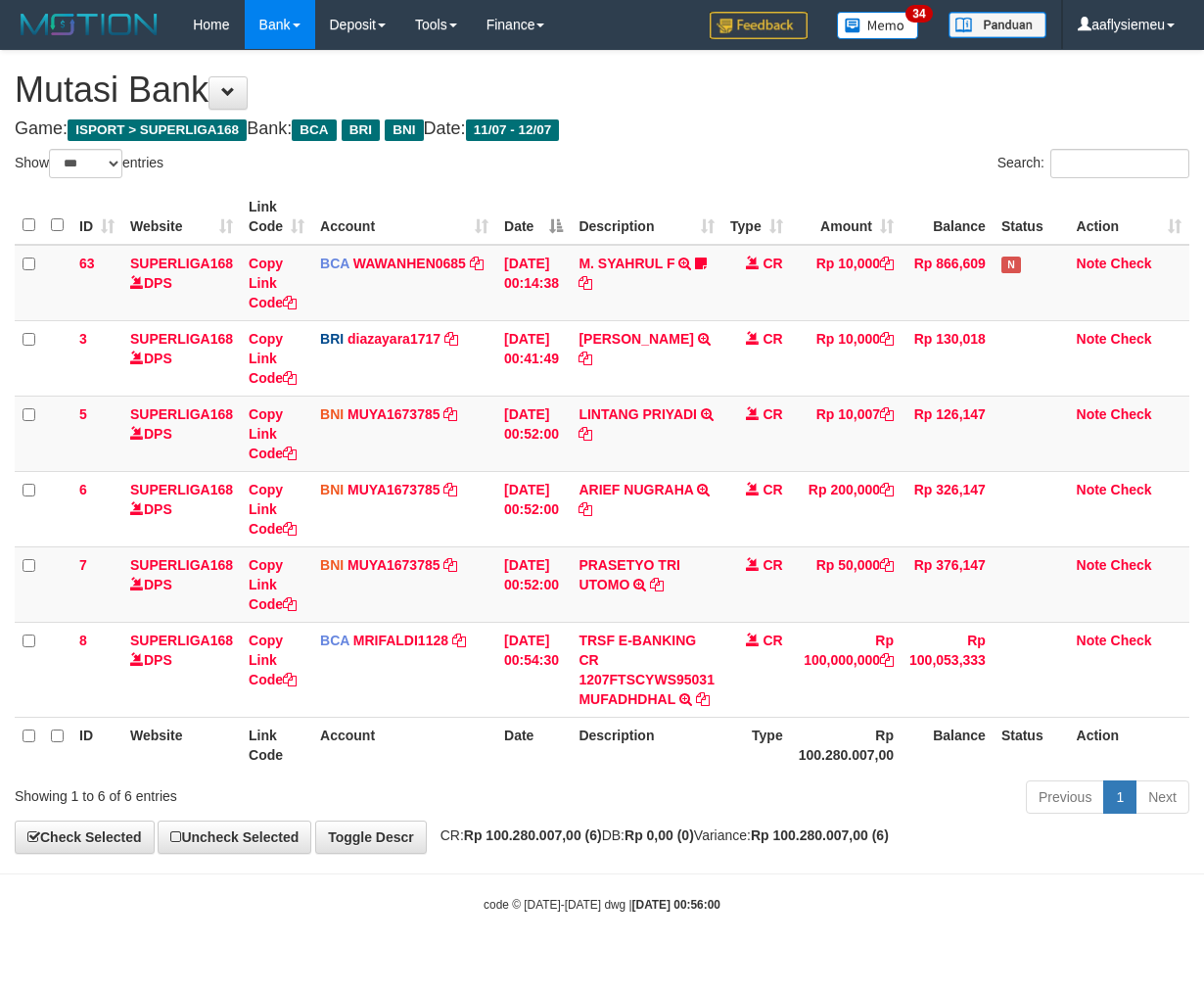 select on "***" 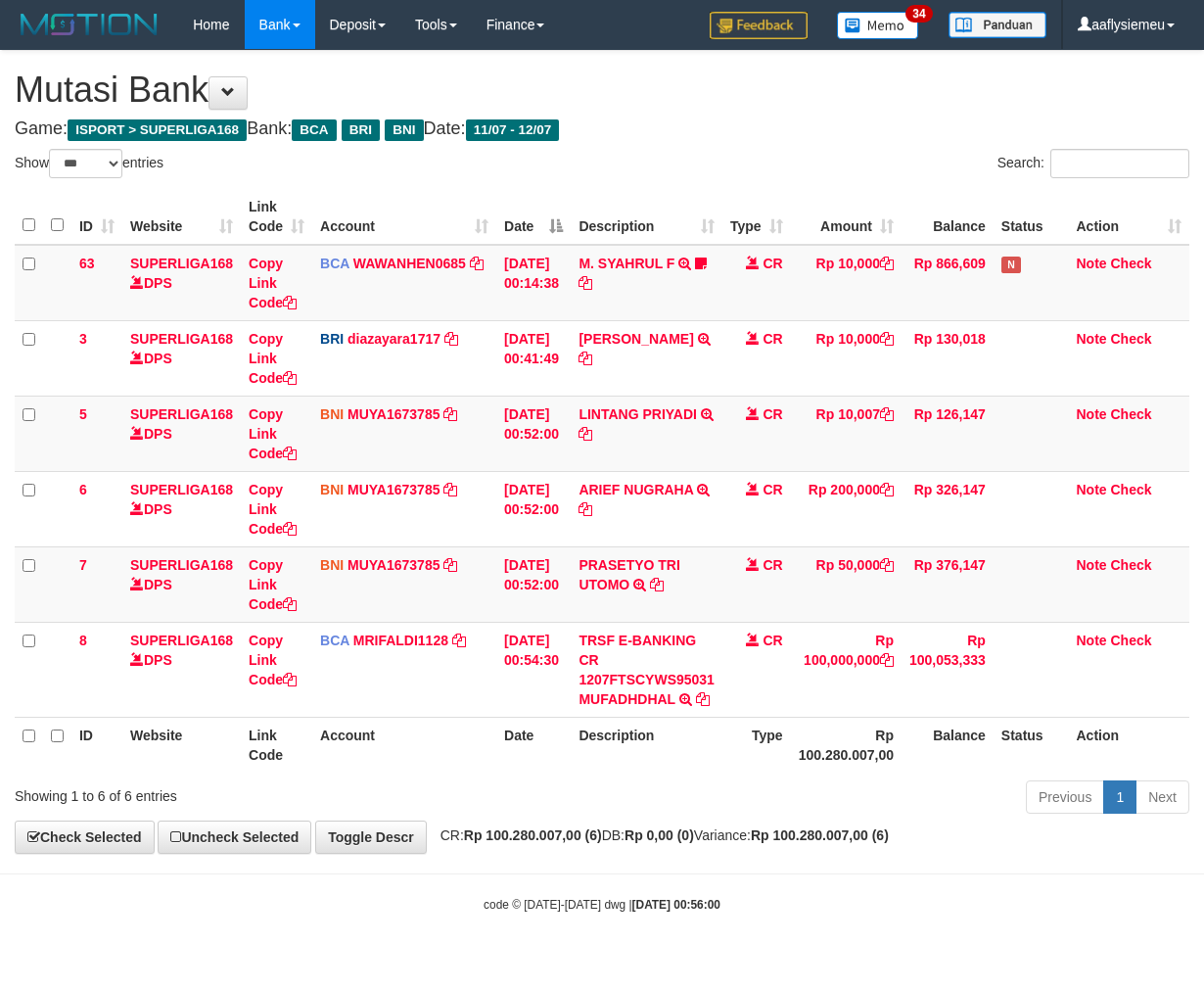 scroll, scrollTop: 0, scrollLeft: 0, axis: both 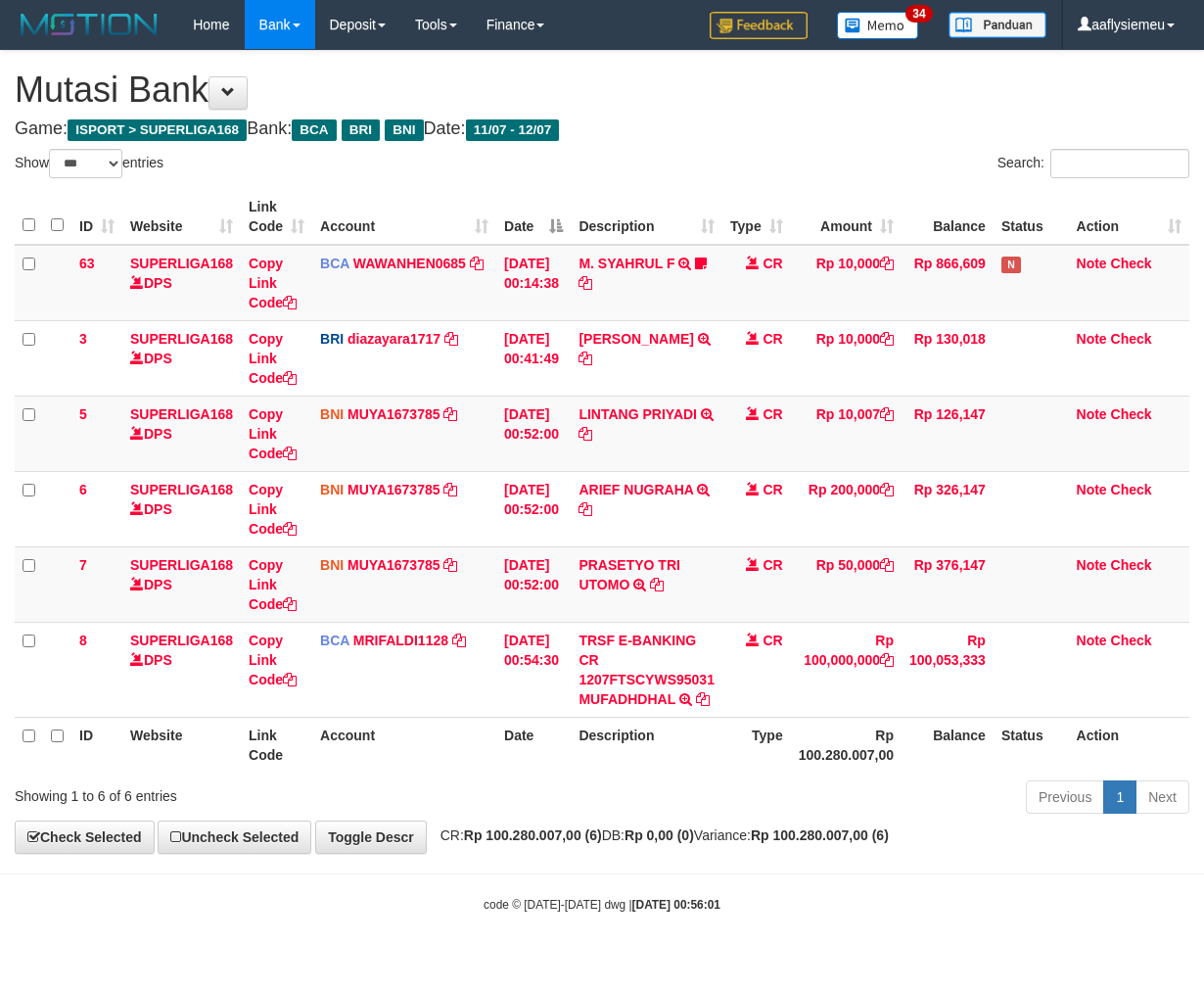 select on "***" 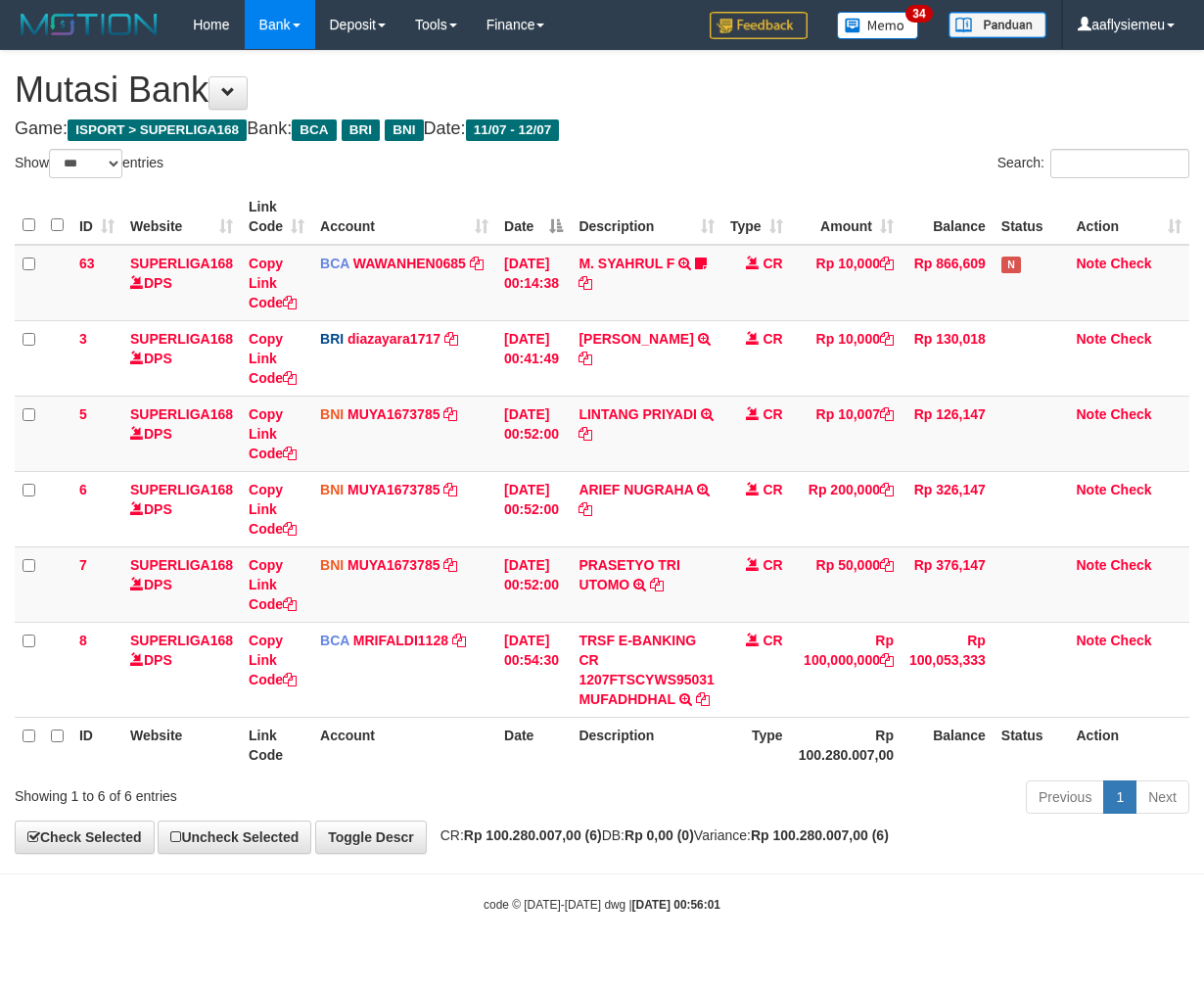 scroll, scrollTop: 0, scrollLeft: 0, axis: both 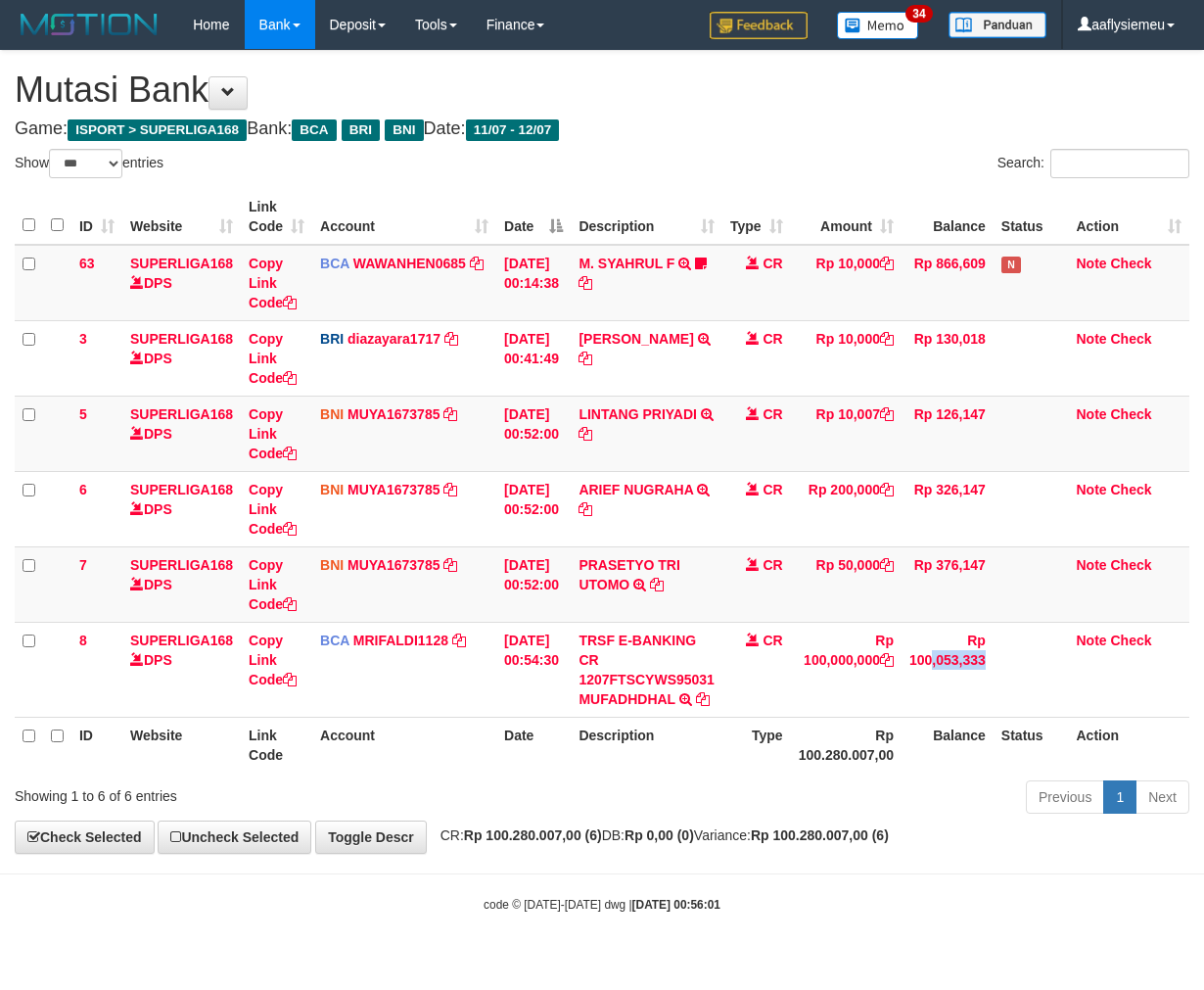 click on "Rp 100,053,333" at bounding box center [948, 669] 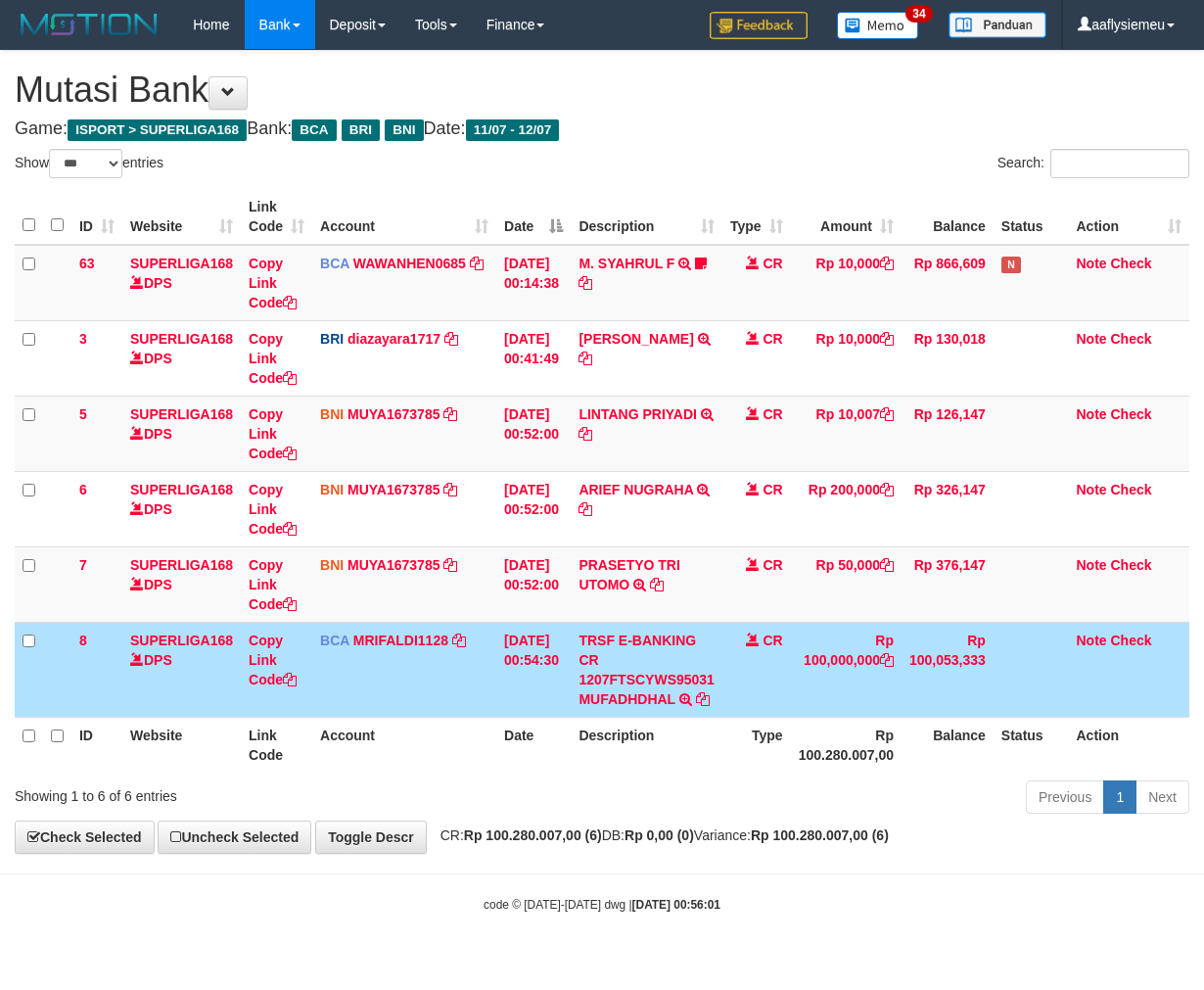 click at bounding box center [602, 873] 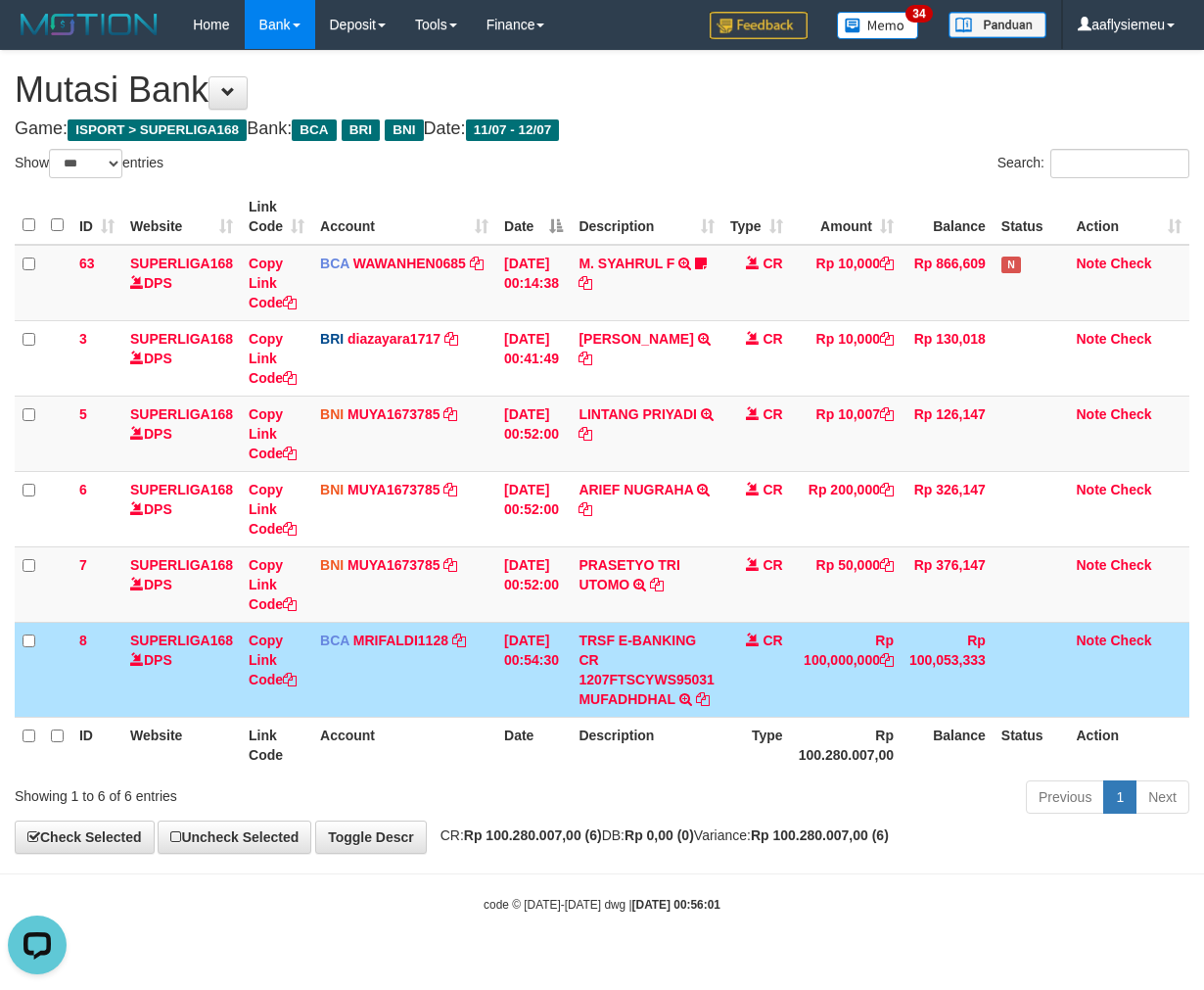 scroll, scrollTop: 0, scrollLeft: 0, axis: both 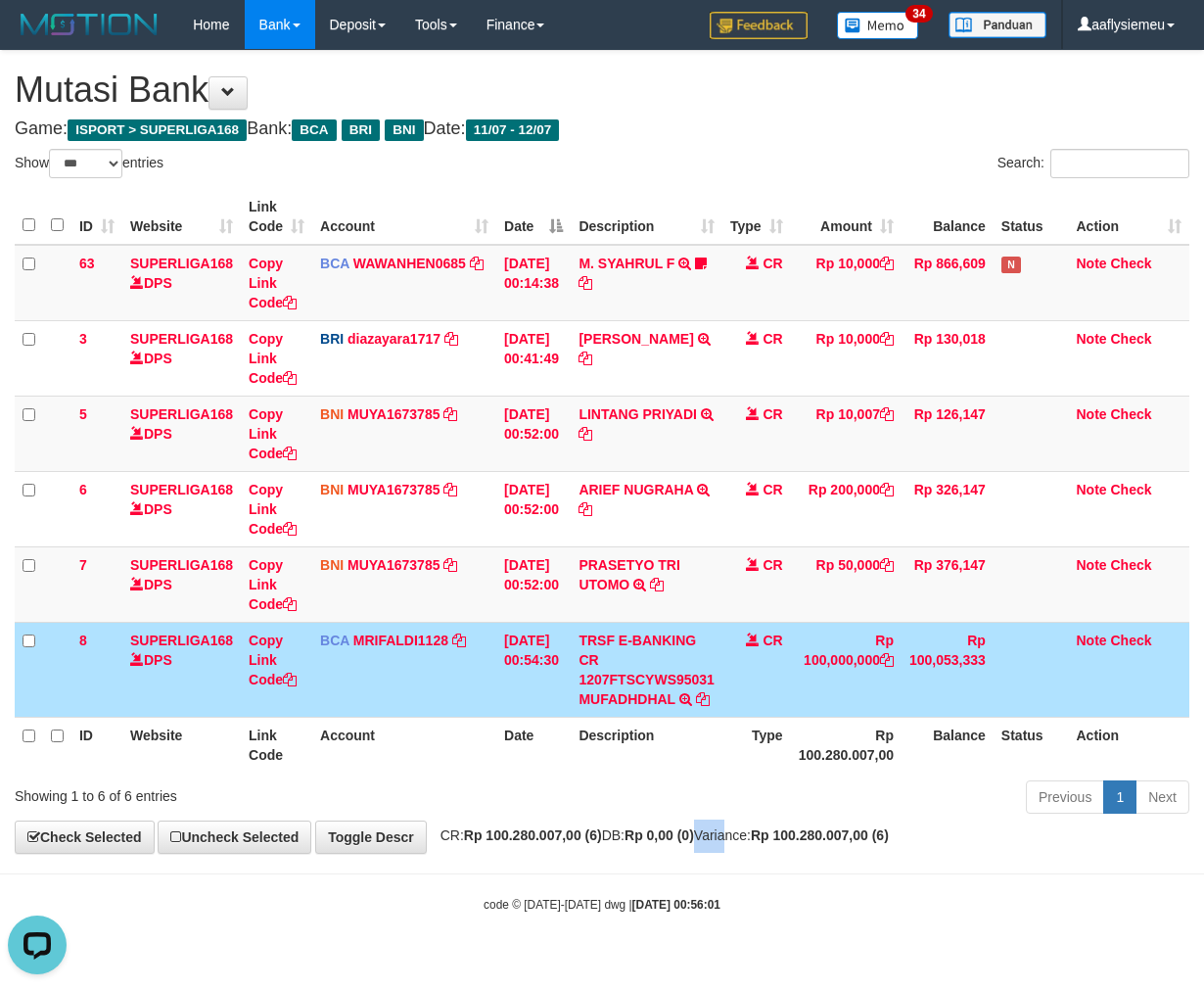 click on "Rp 0,00 (0)" at bounding box center [659, 835] 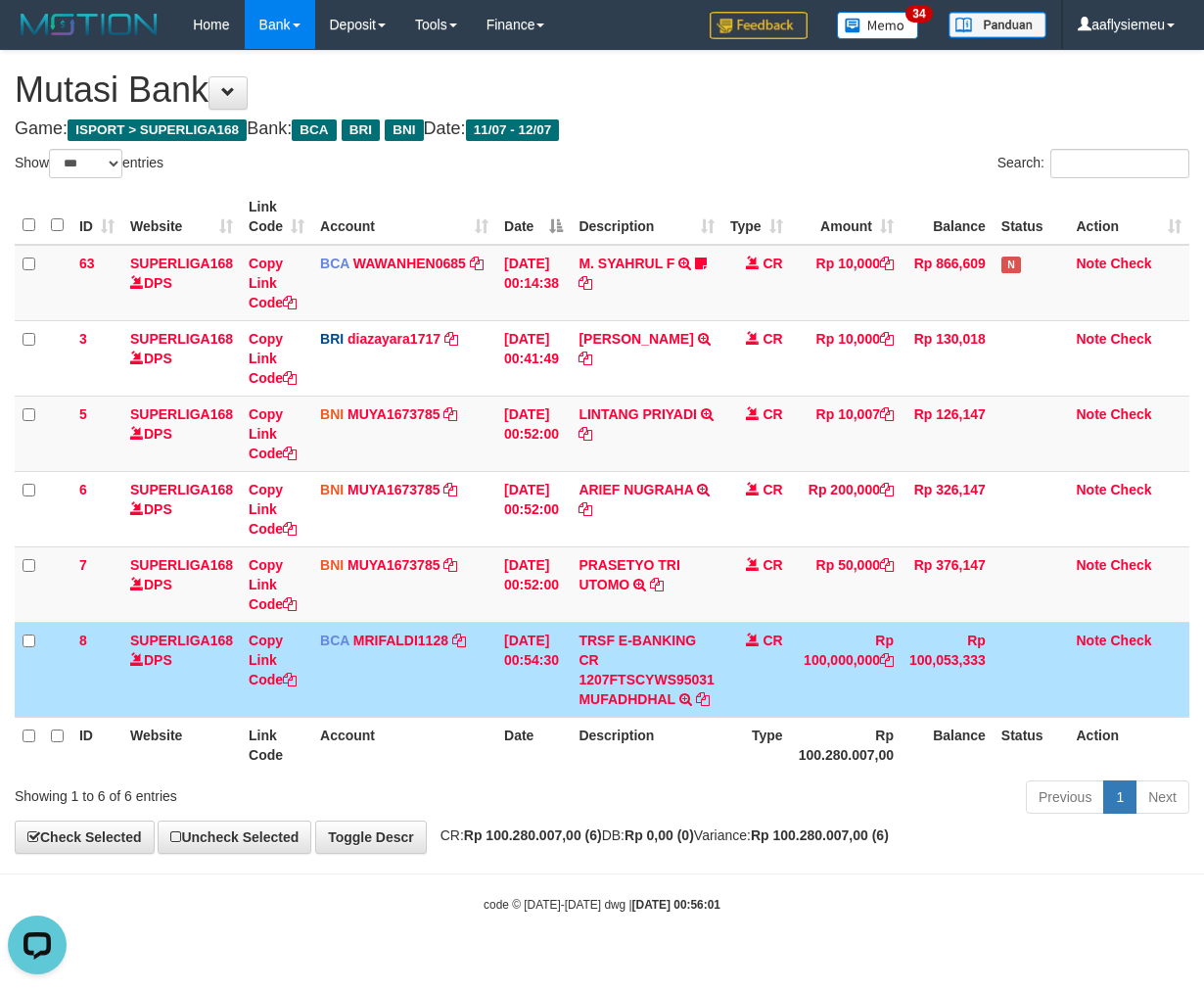 click on "Rp 0,00 (0)" at bounding box center [659, 835] 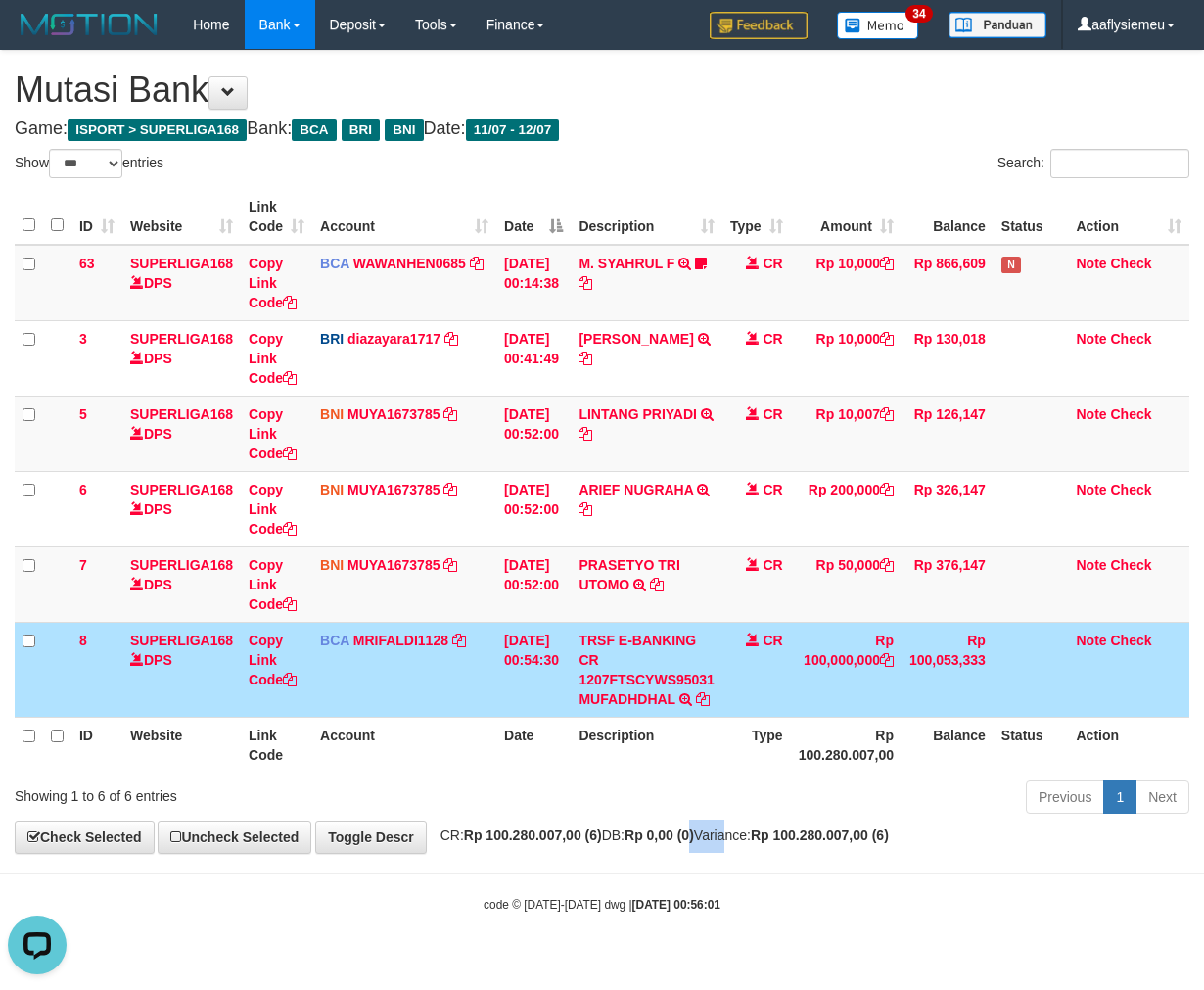 click on "Rp 0,00 (0)" at bounding box center (659, 835) 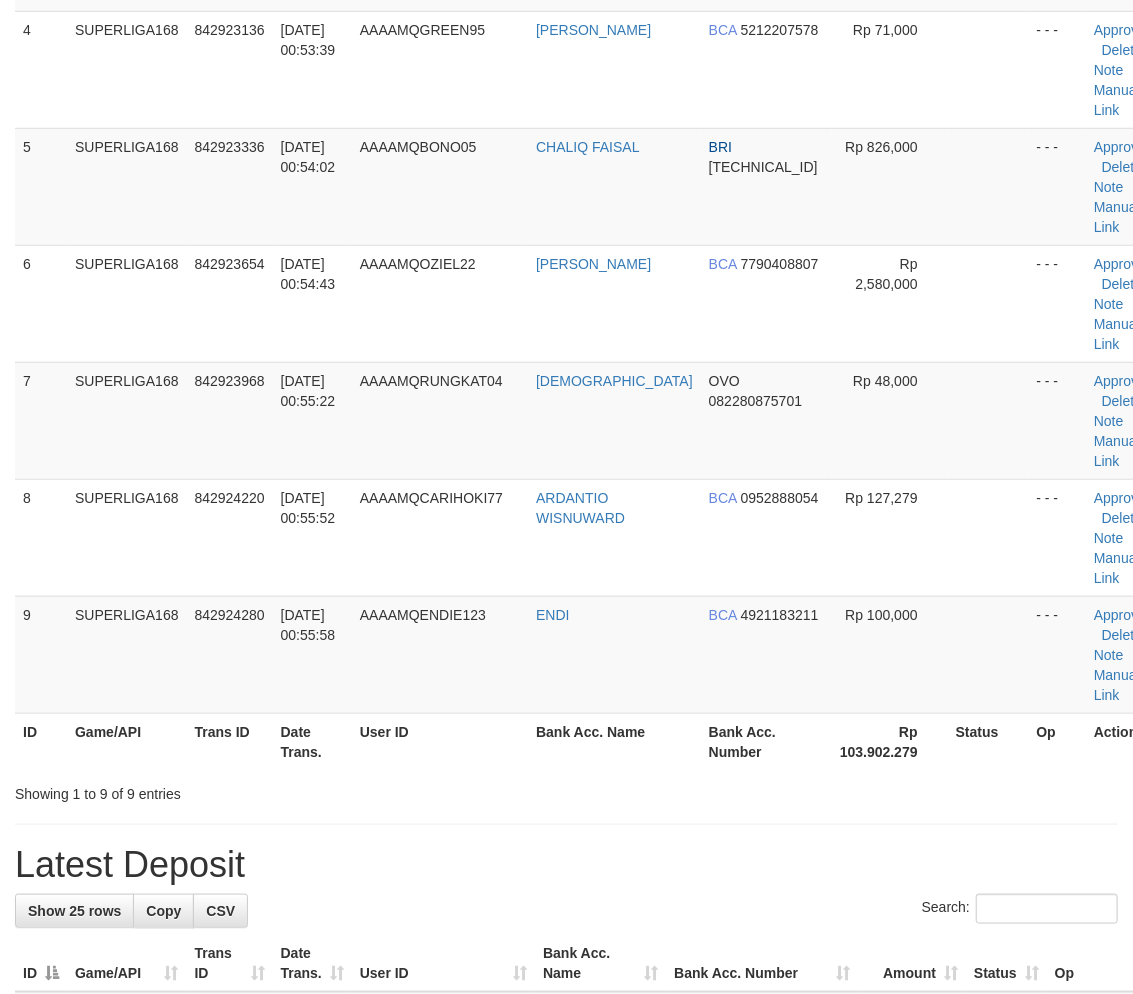scroll, scrollTop: 698, scrollLeft: 0, axis: vertical 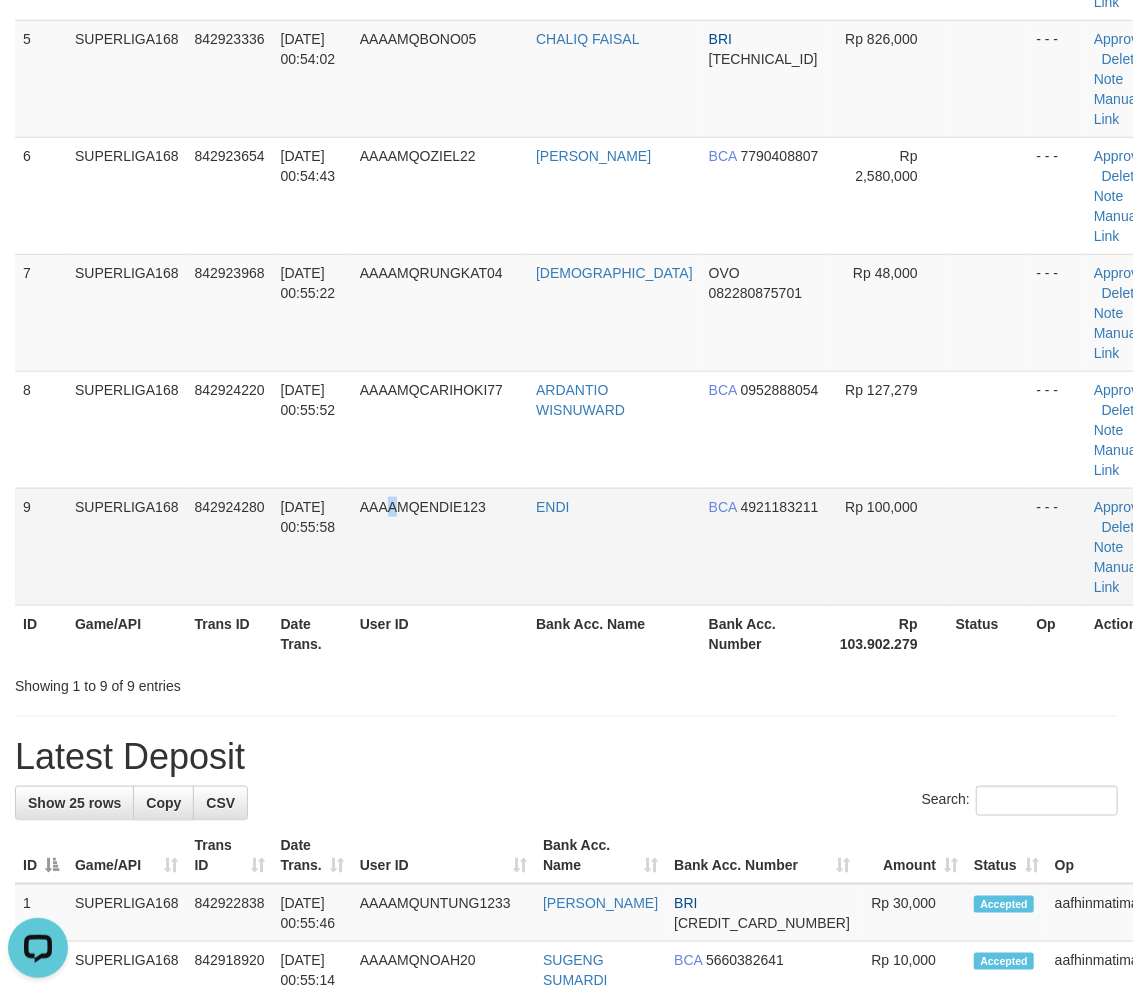 drag, startPoint x: 397, startPoint y: 548, endPoint x: 351, endPoint y: 581, distance: 56.61272 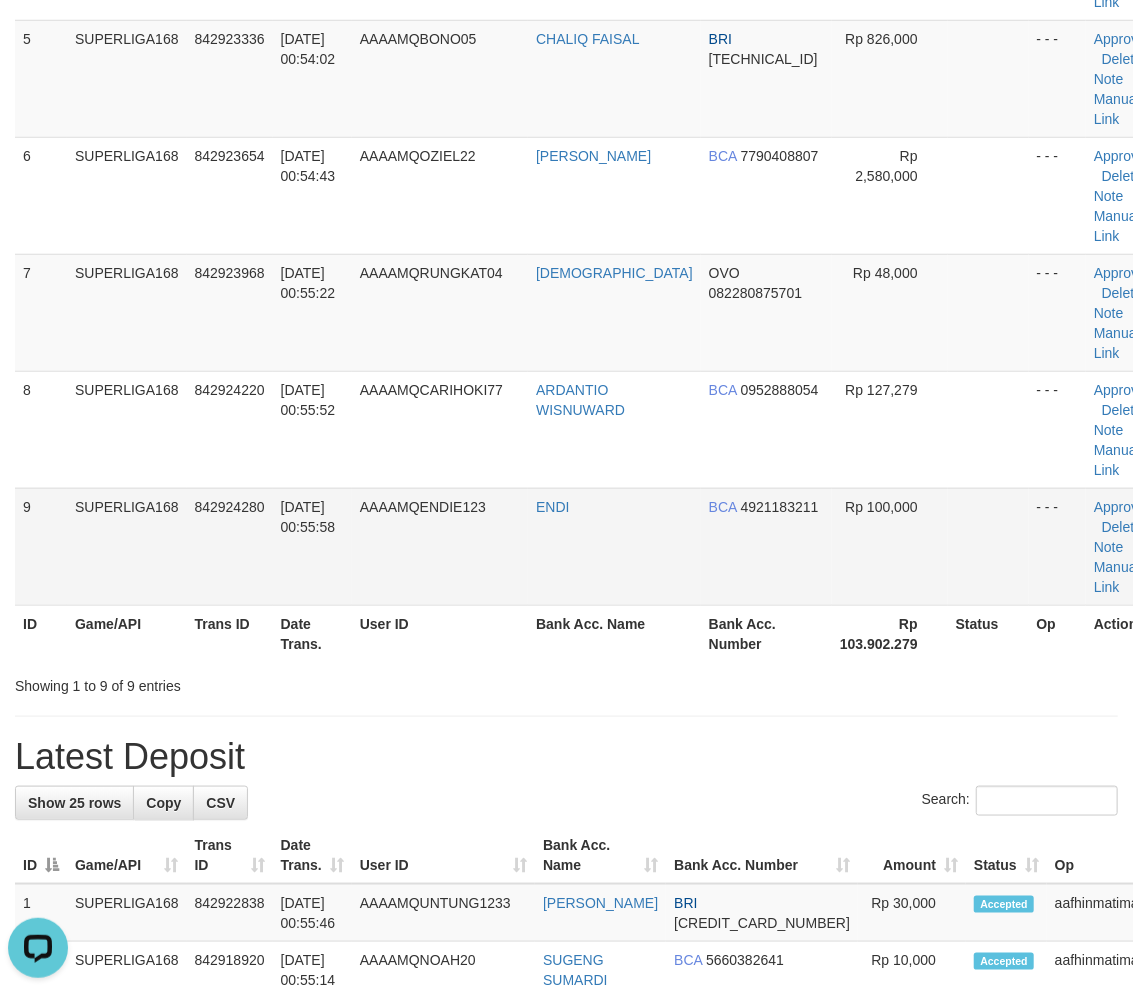drag, startPoint x: 295, startPoint y: 503, endPoint x: 197, endPoint y: 572, distance: 119.85408 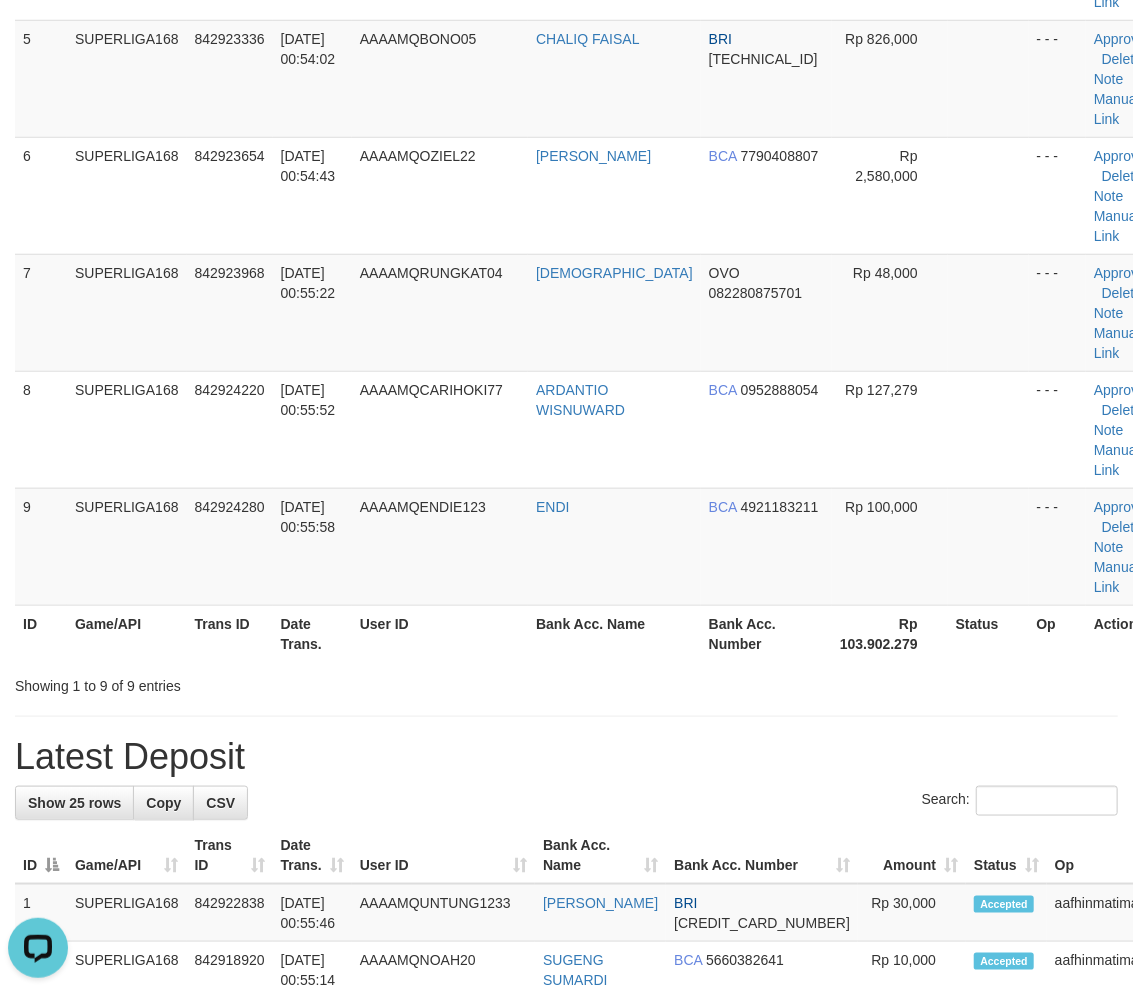 drag, startPoint x: 182, startPoint y: 511, endPoint x: 4, endPoint y: 601, distance: 199.45927 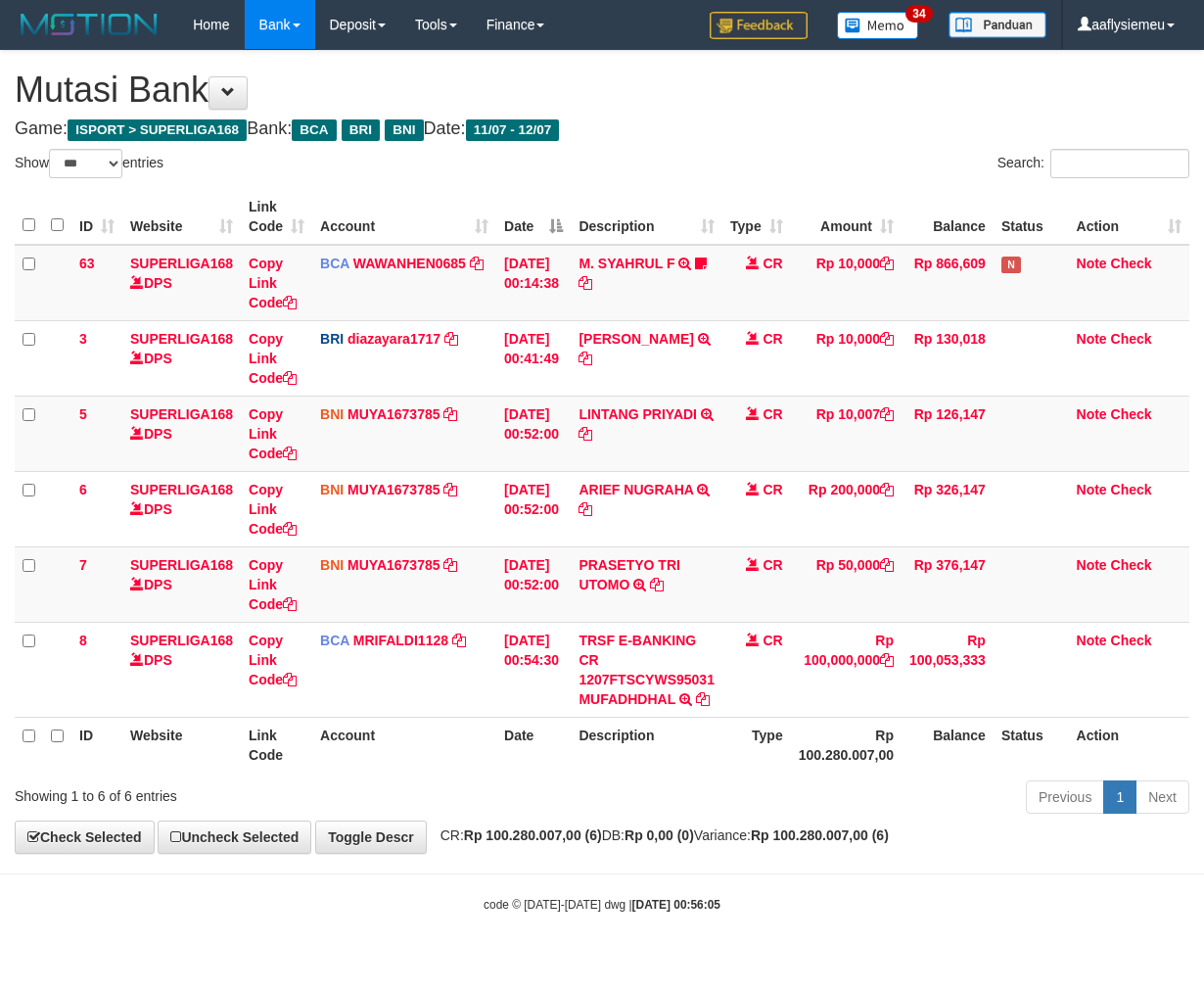 select on "***" 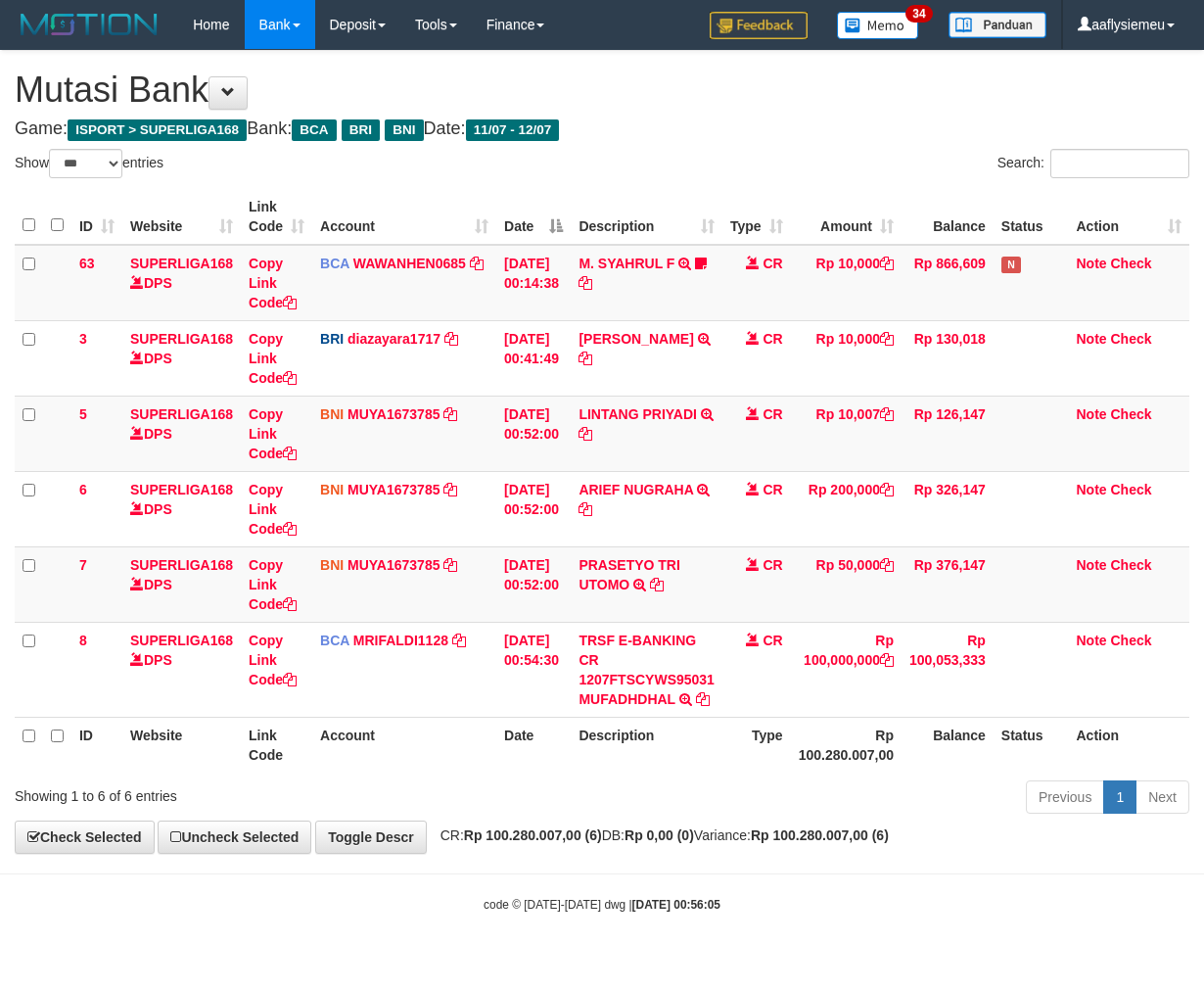 scroll, scrollTop: 0, scrollLeft: 0, axis: both 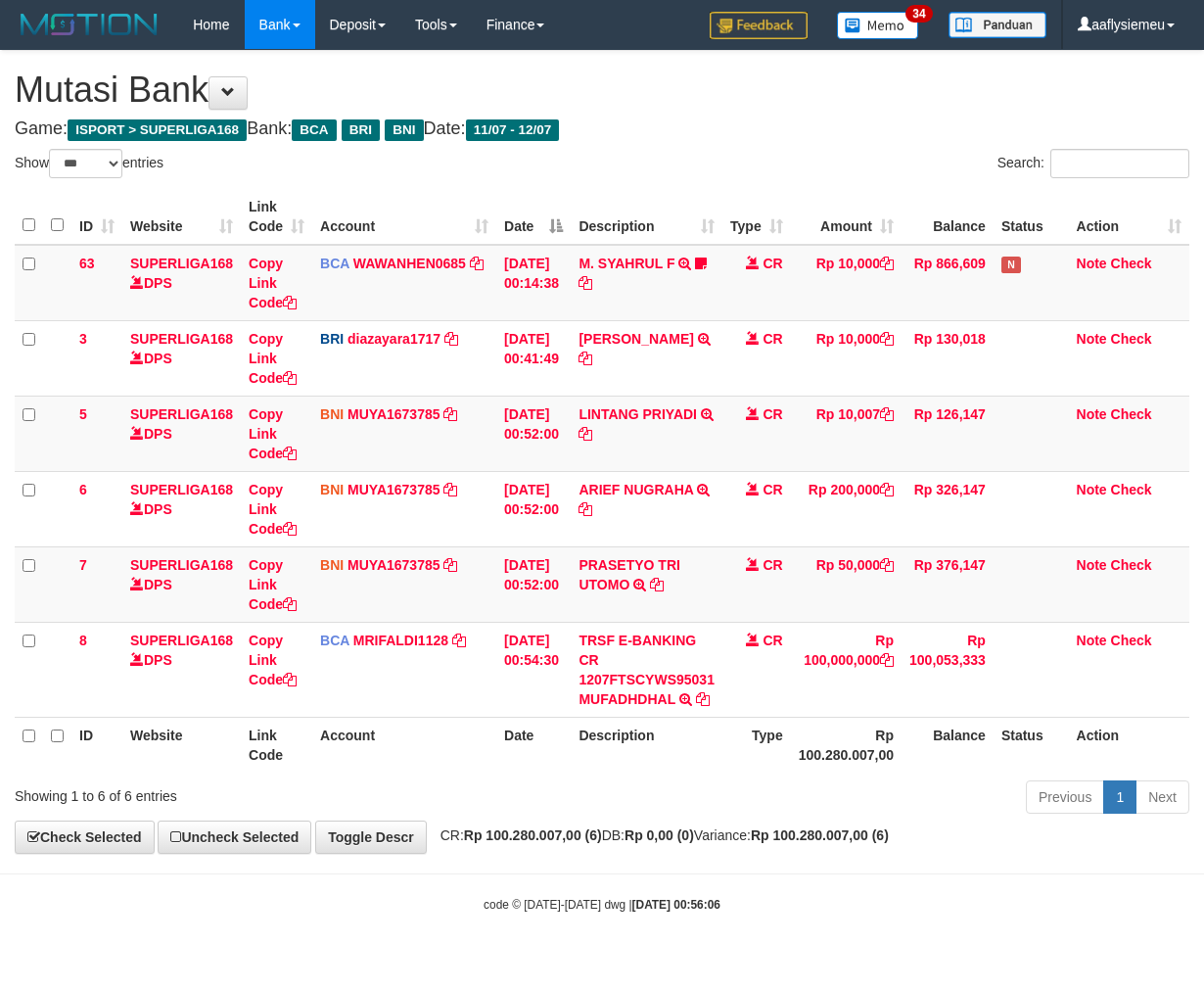 select on "***" 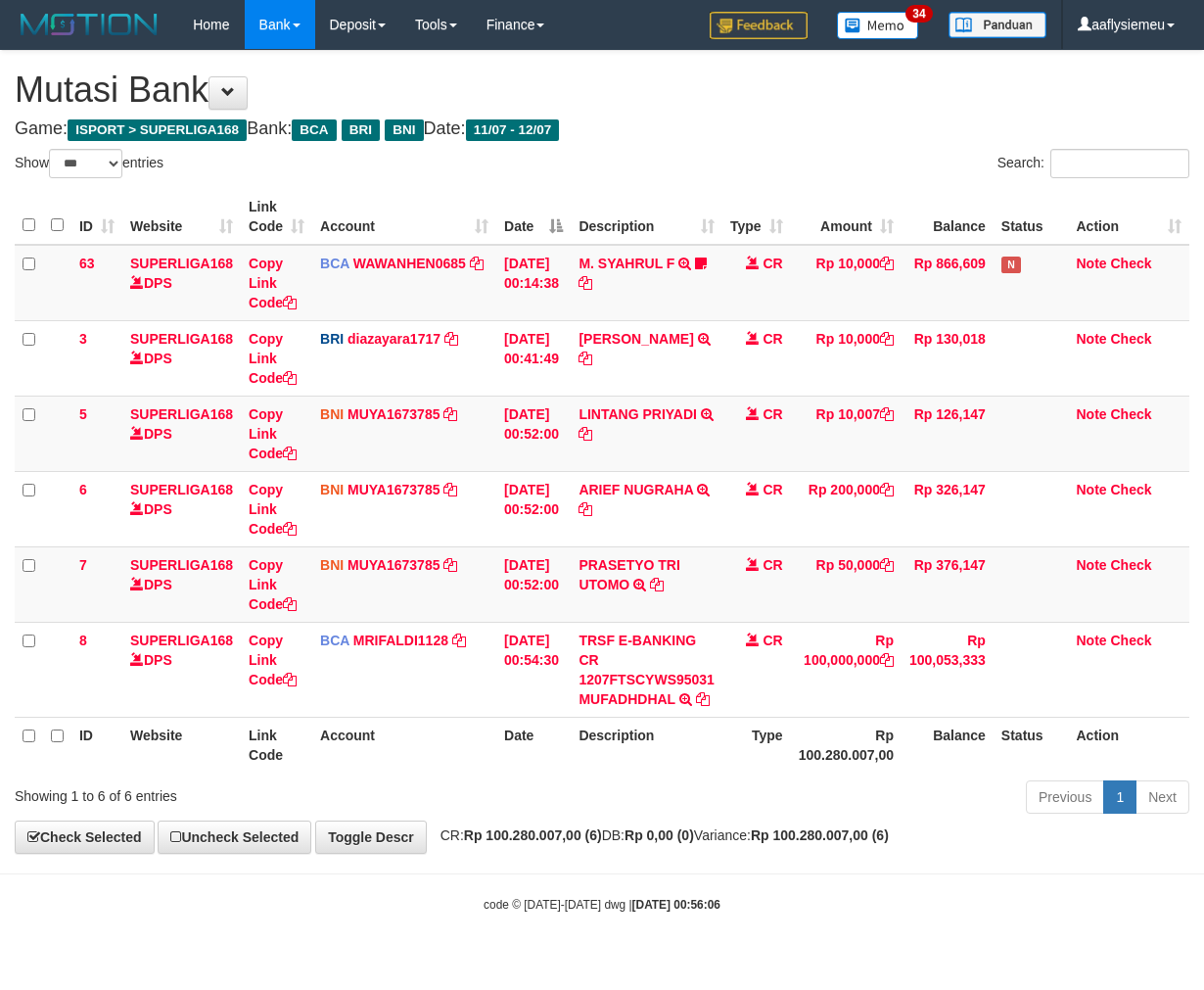 scroll, scrollTop: 0, scrollLeft: 0, axis: both 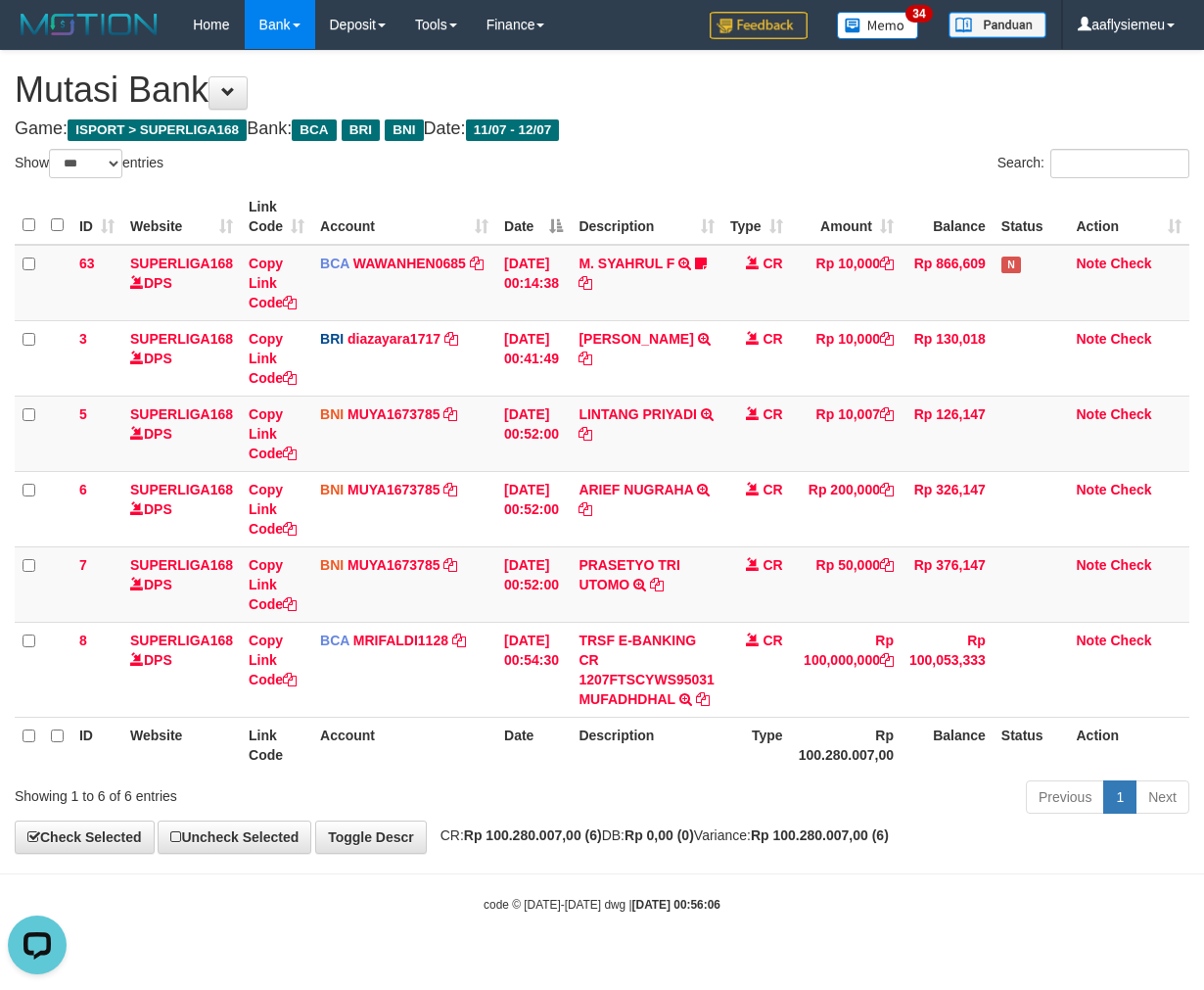 click on "**********" at bounding box center (602, 451) 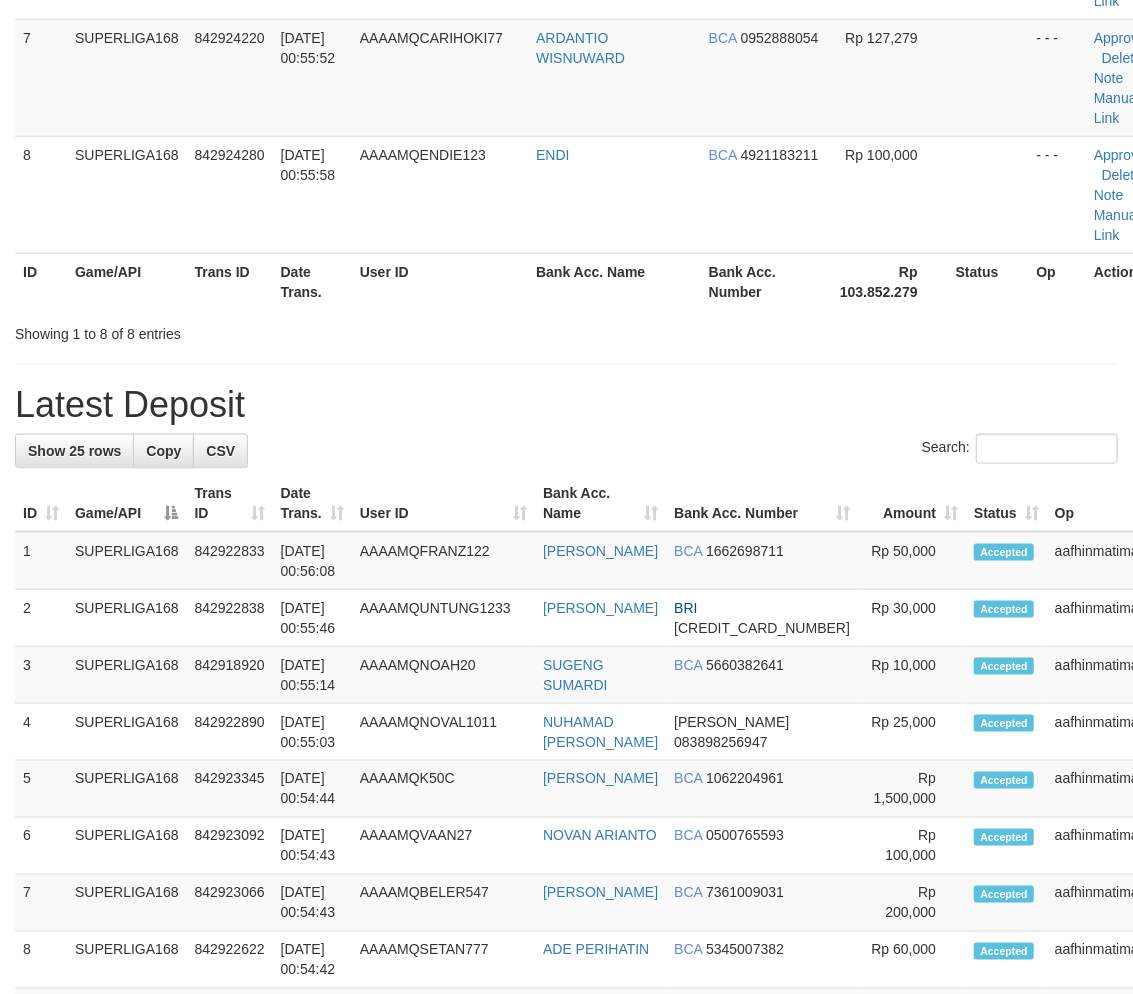 click on "Game/API" at bounding box center (127, 503) 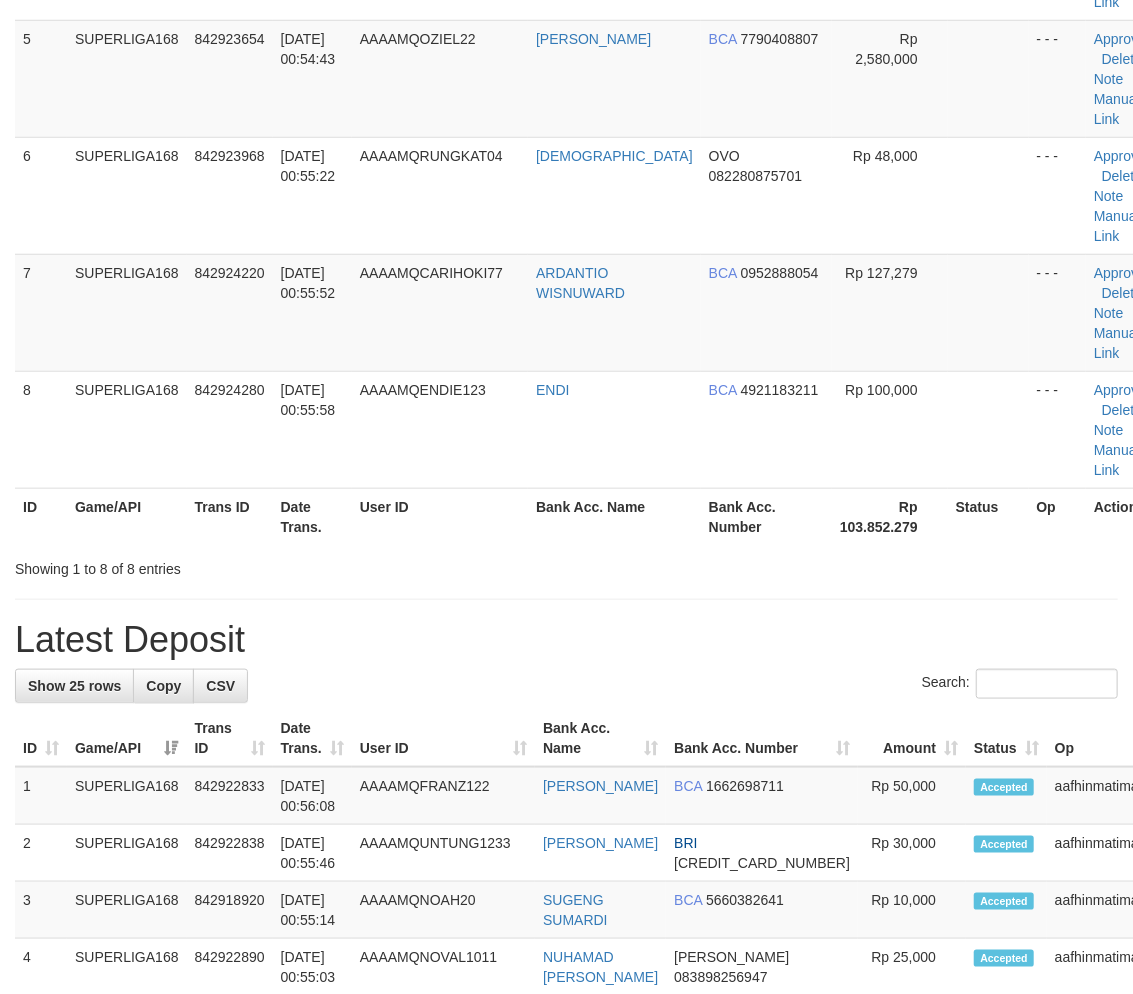click on "User ID" at bounding box center (440, 516) 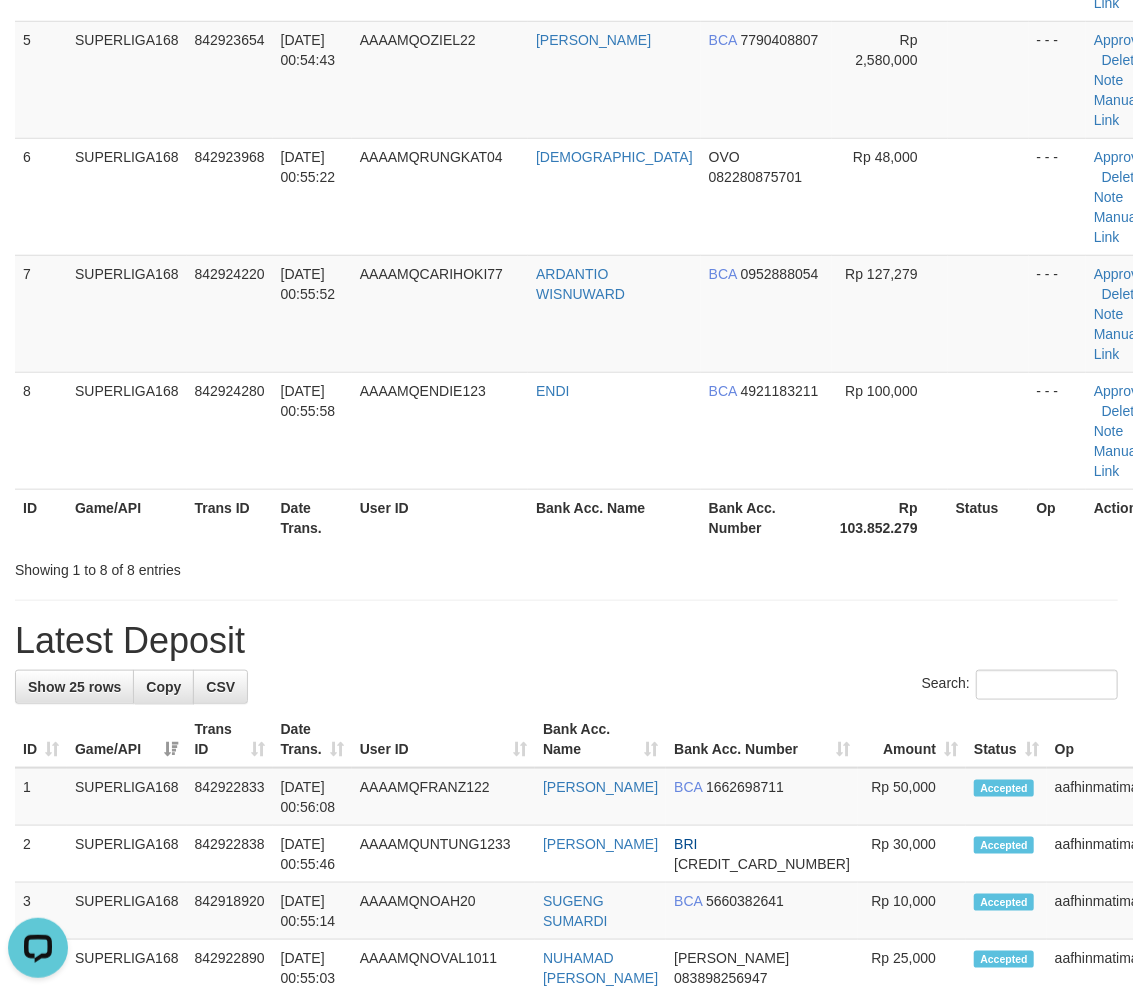 scroll, scrollTop: 0, scrollLeft: 0, axis: both 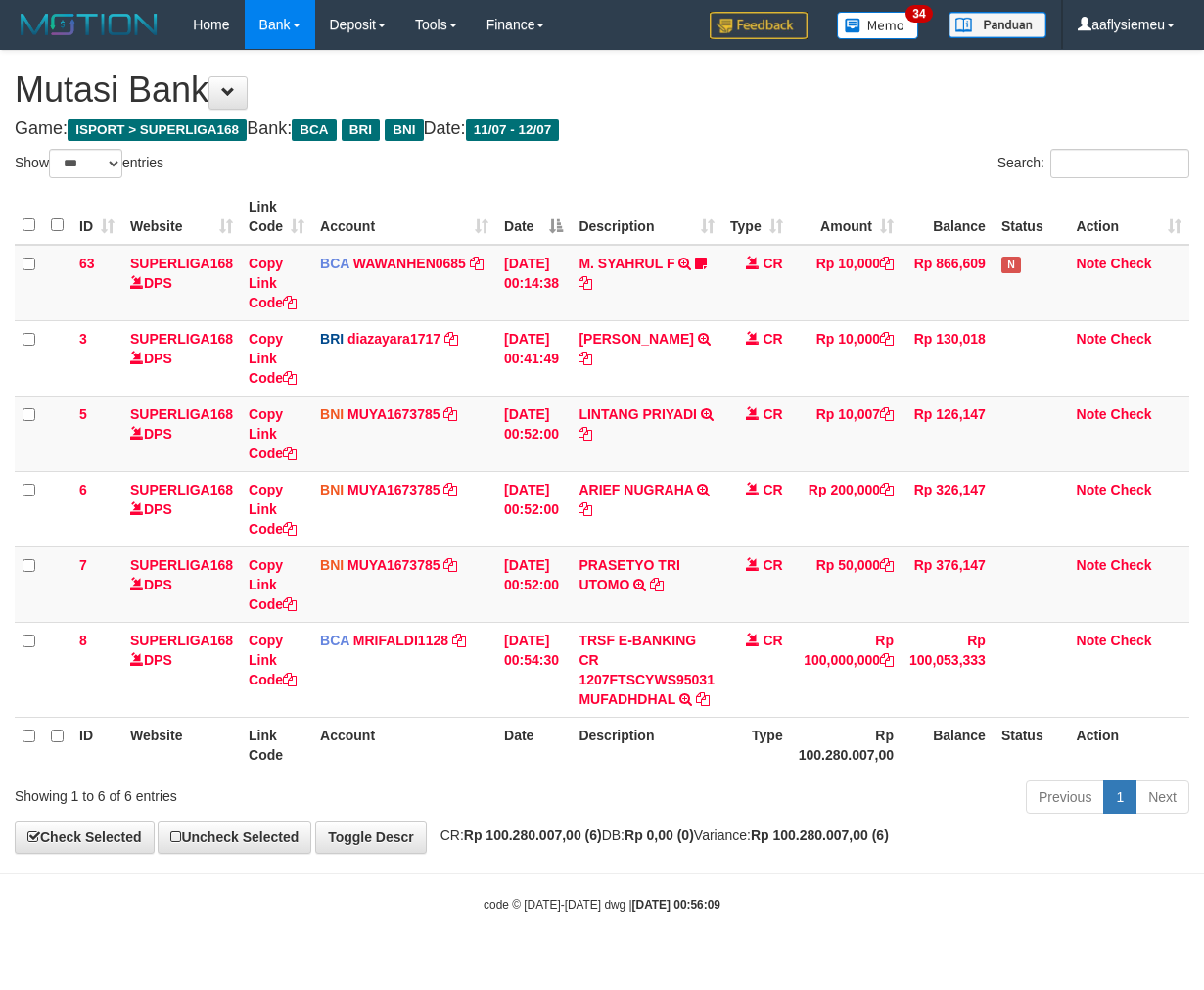 select on "***" 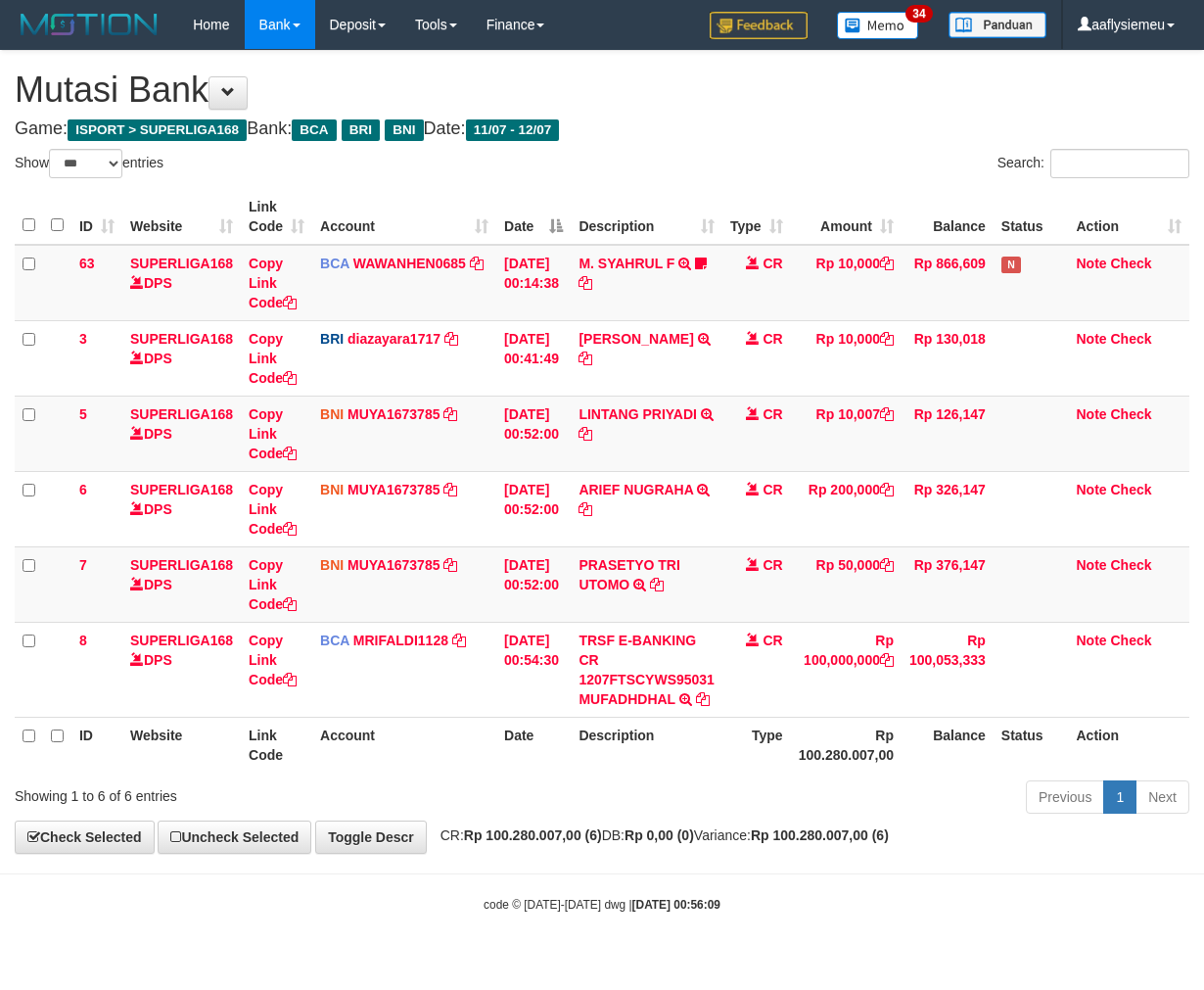 scroll, scrollTop: 0, scrollLeft: 0, axis: both 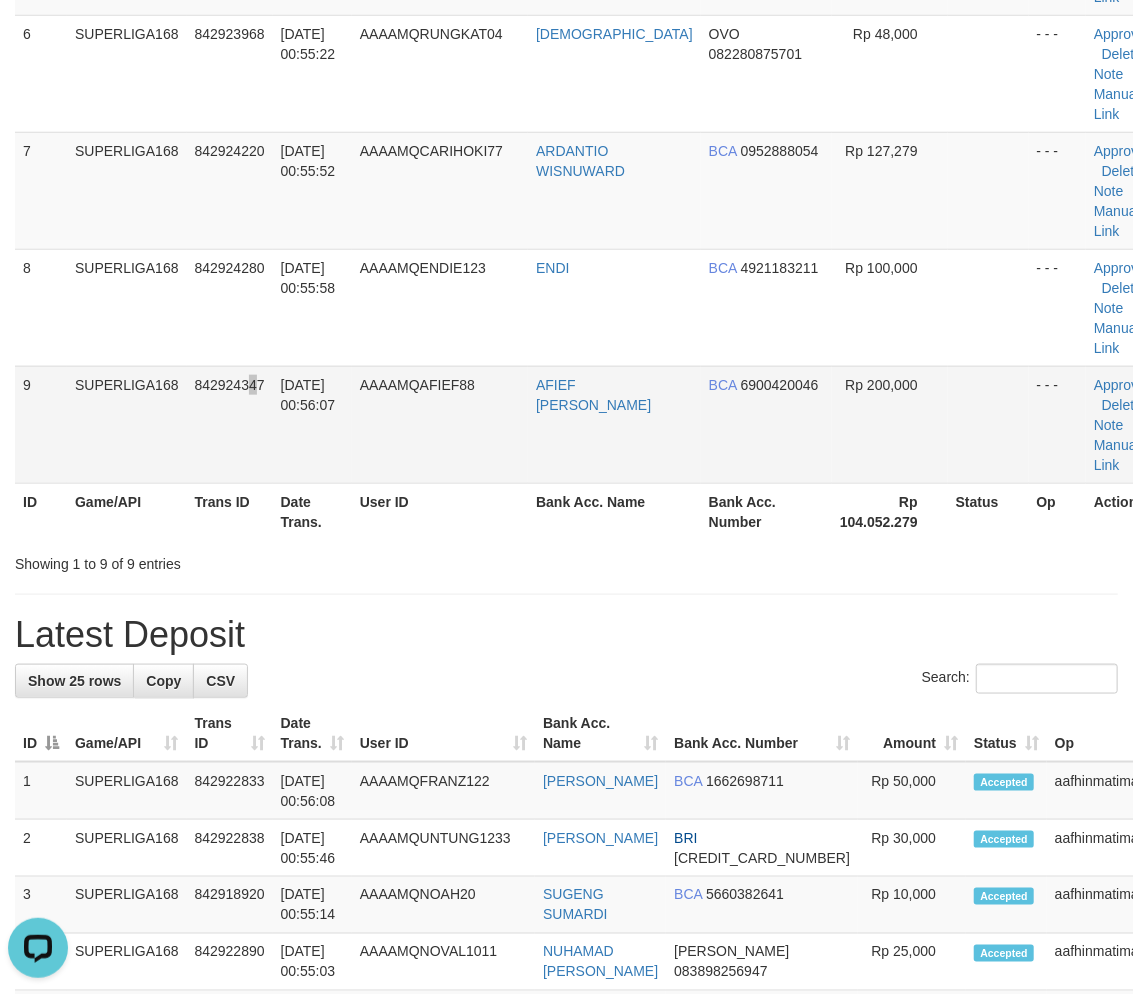 click on "842924347" at bounding box center [230, 385] 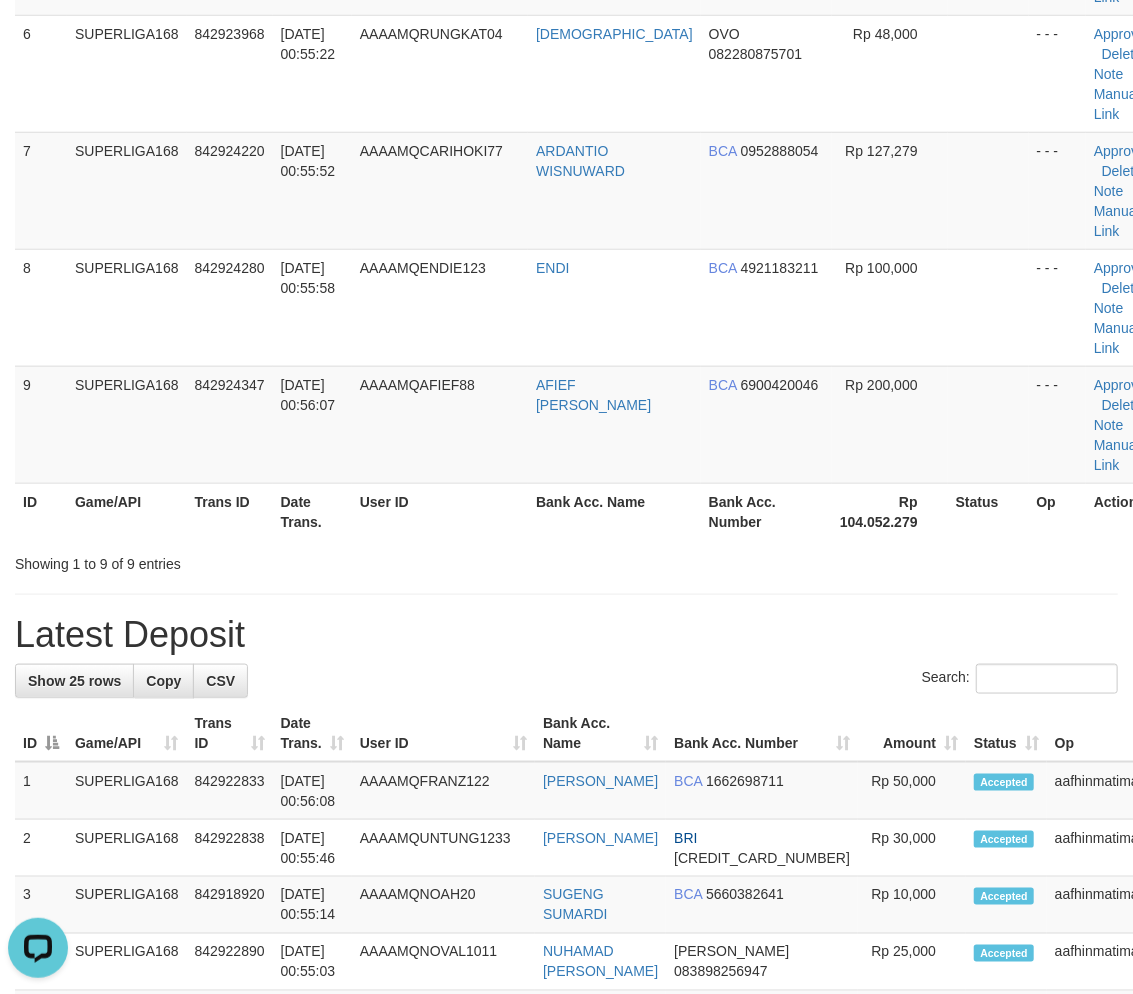drag, startPoint x: 158, startPoint y: 551, endPoint x: 6, endPoint y: 621, distance: 167.34396 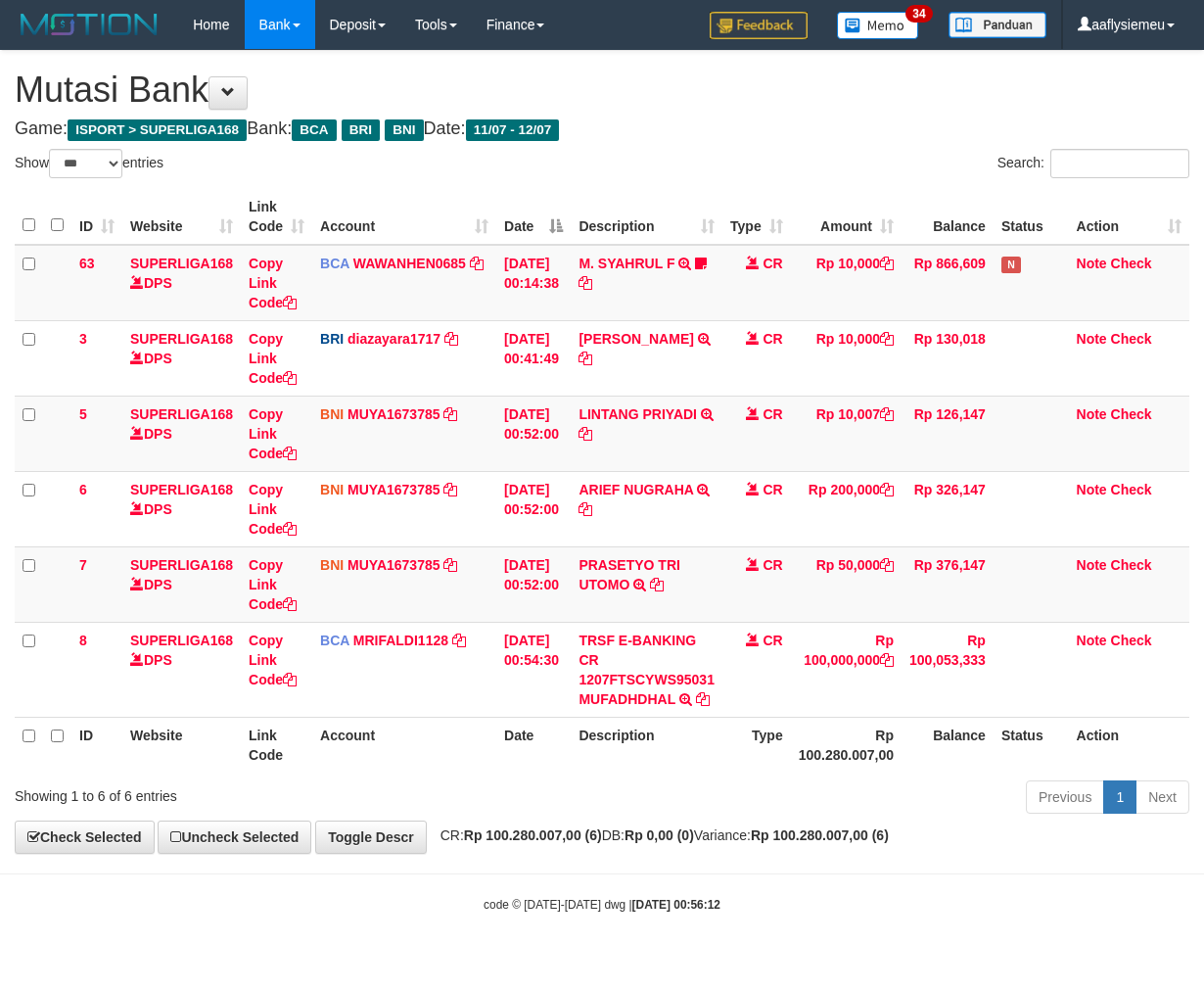 select on "***" 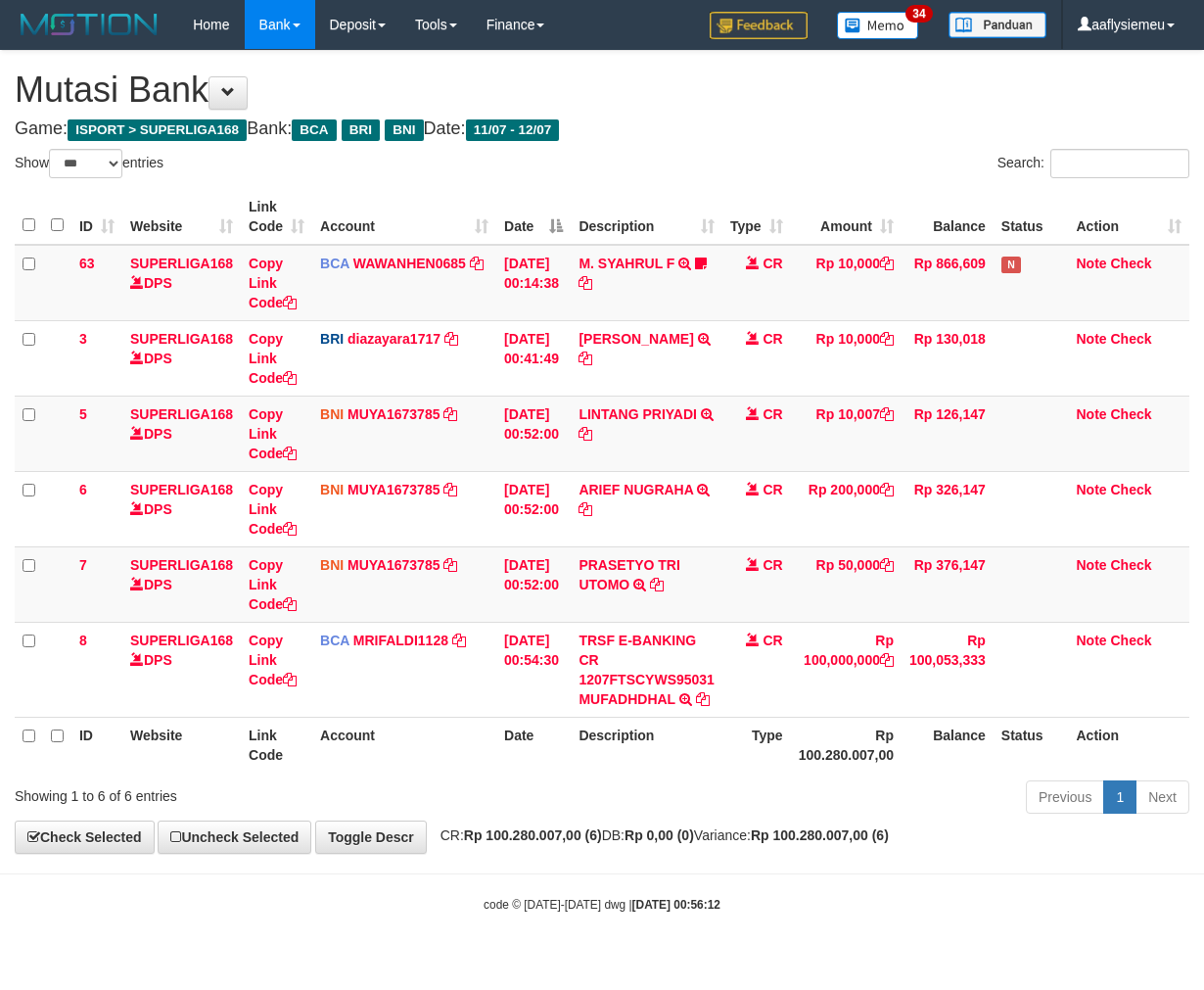scroll, scrollTop: 0, scrollLeft: 0, axis: both 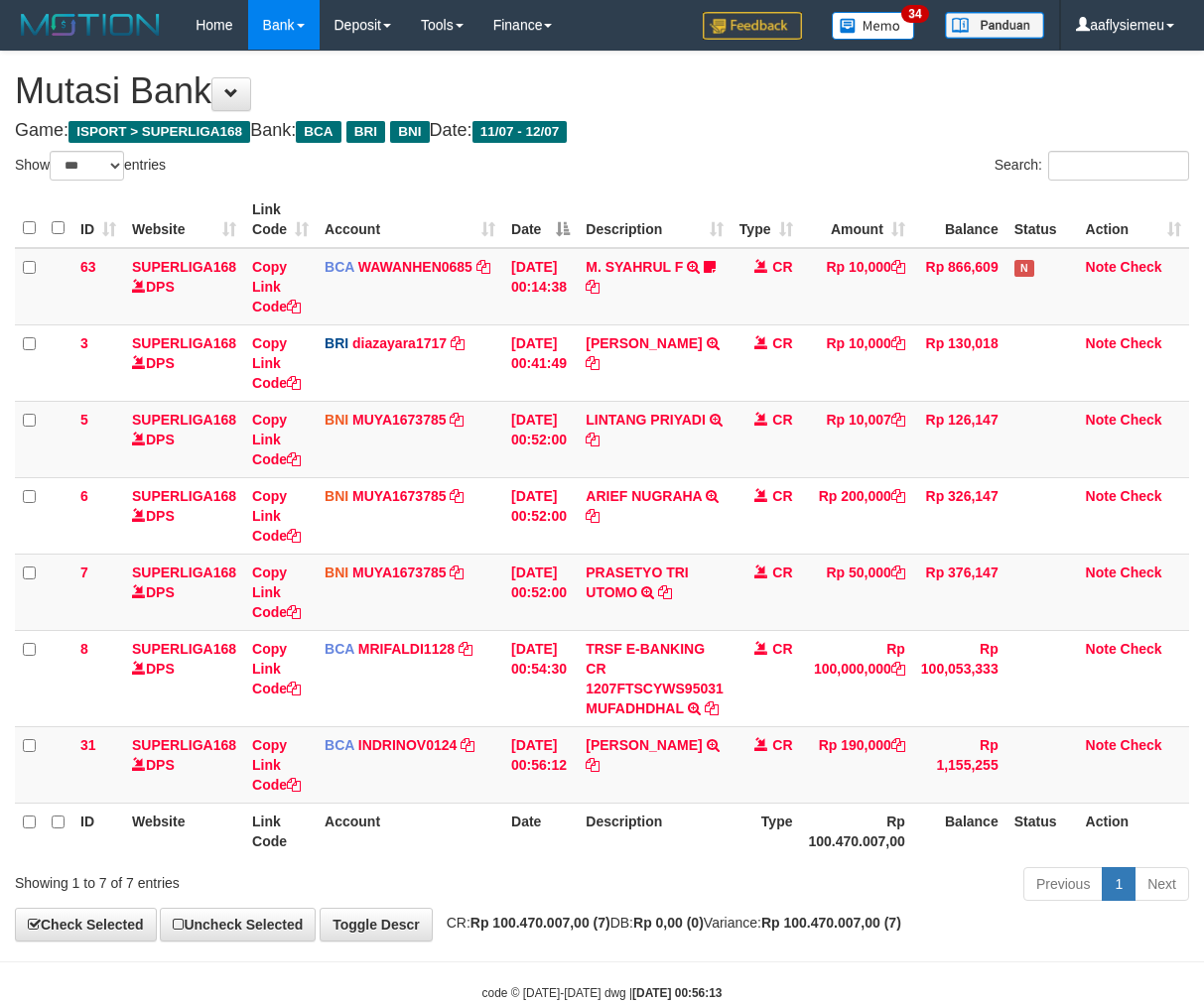 select on "***" 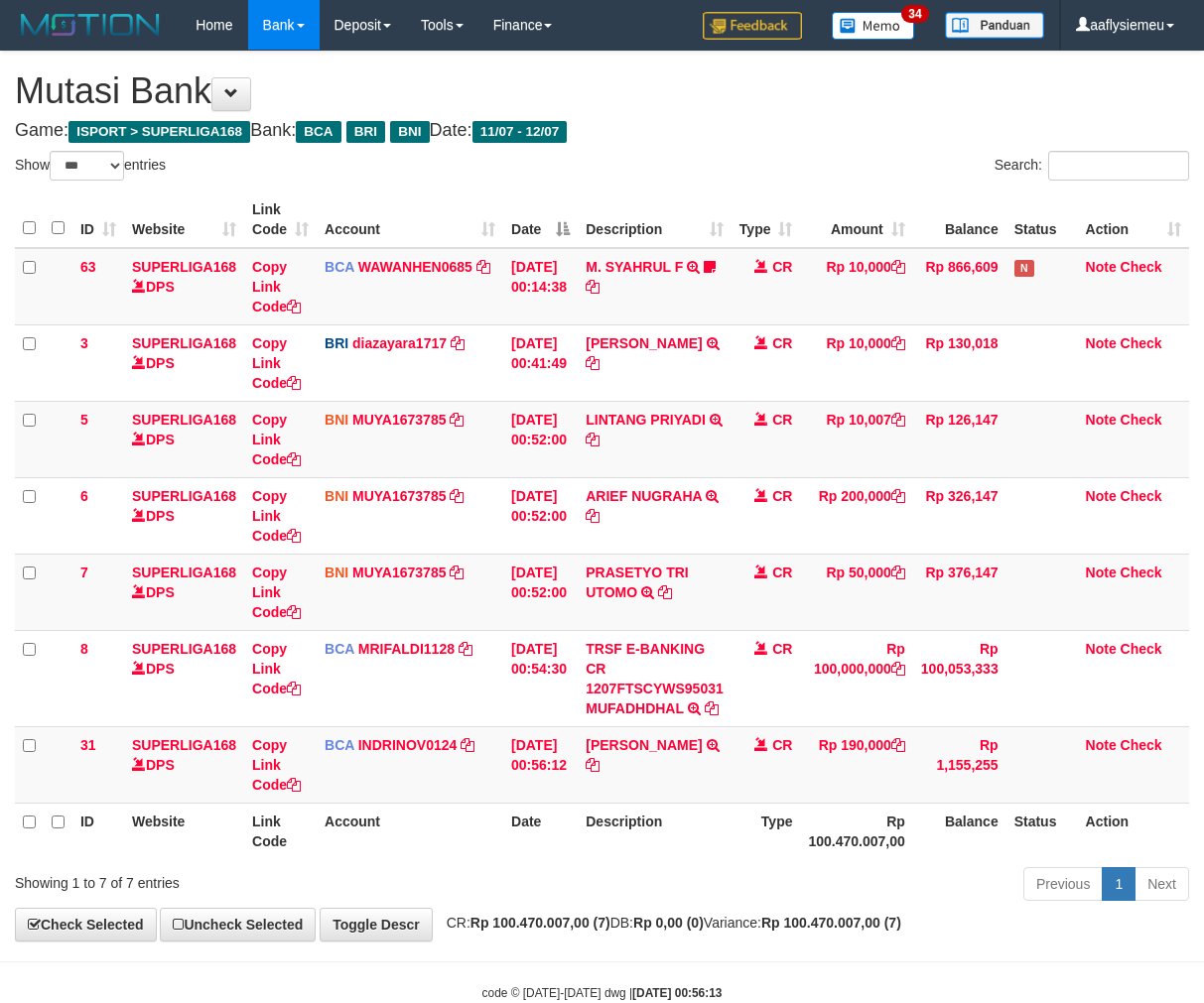 scroll, scrollTop: 0, scrollLeft: 0, axis: both 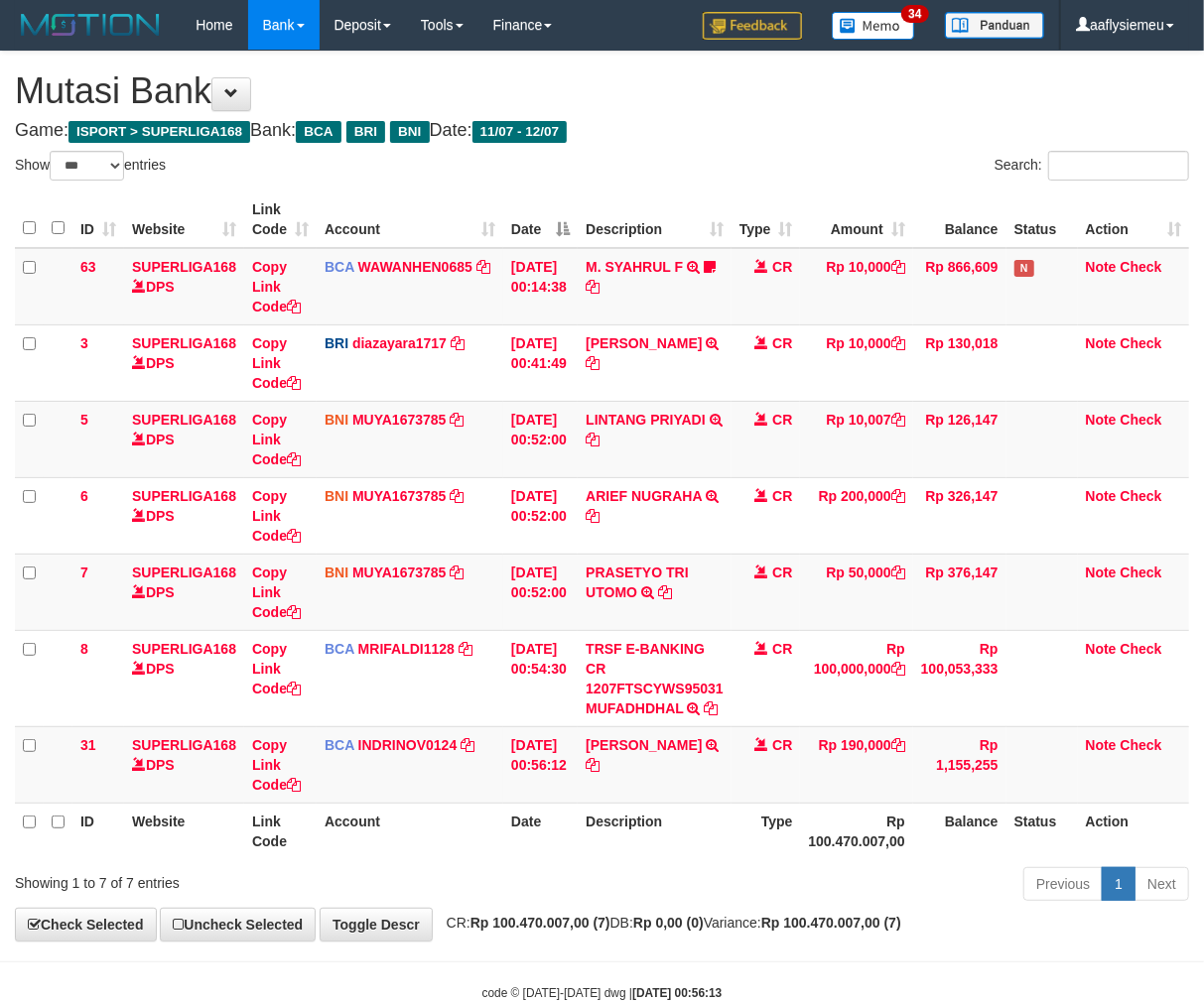 click on "Type" at bounding box center (766, 830) 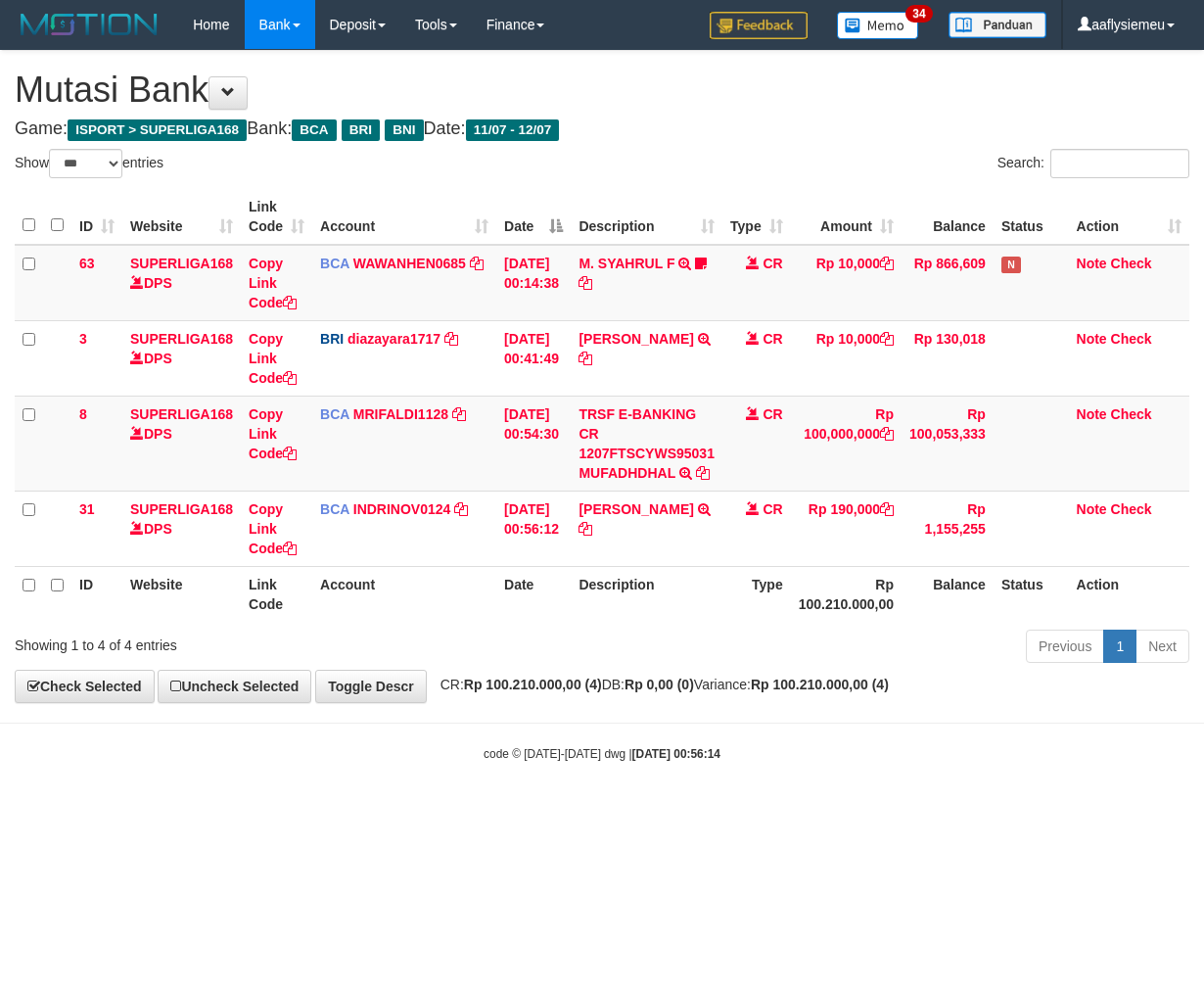 select on "***" 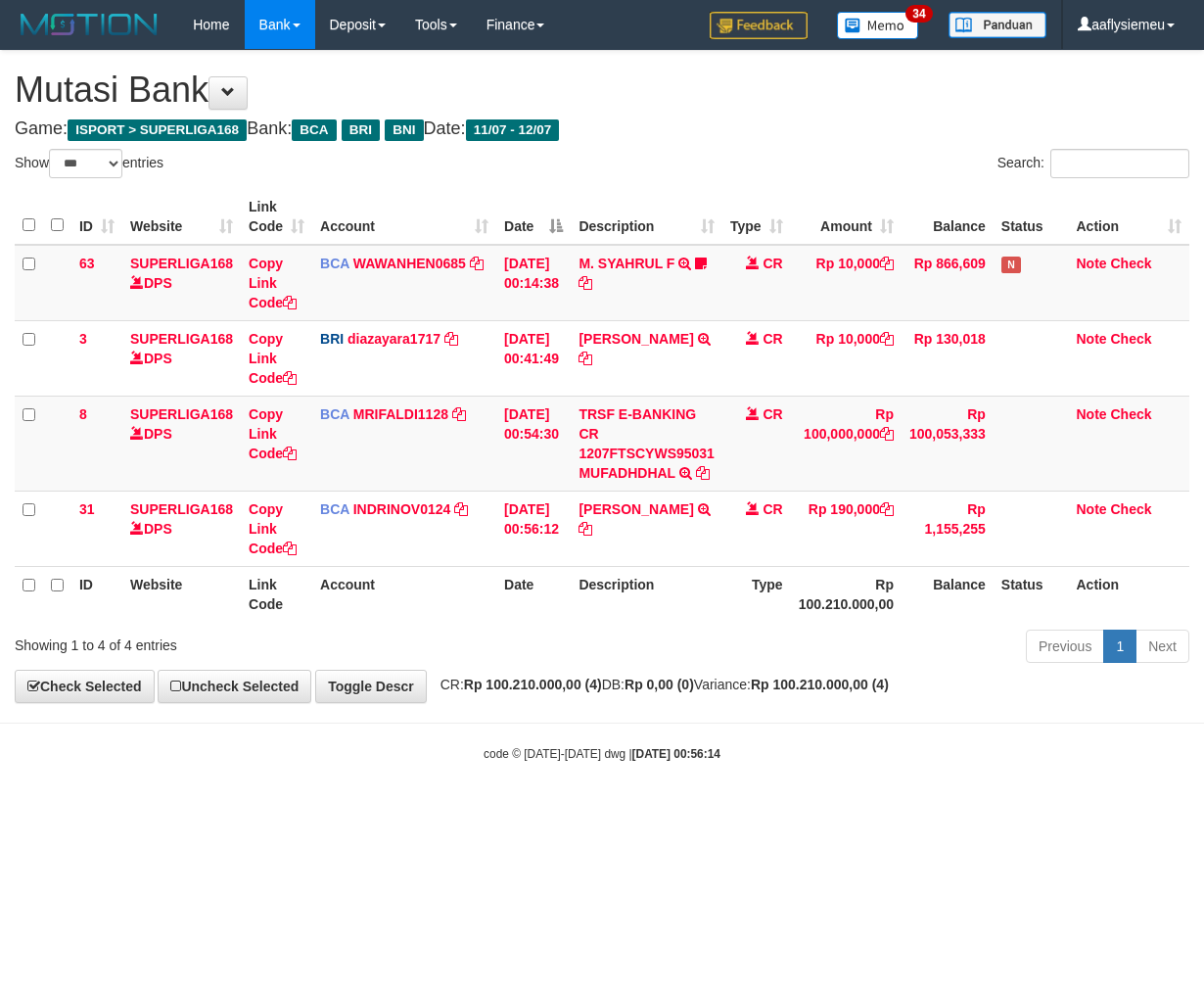 scroll, scrollTop: 0, scrollLeft: 0, axis: both 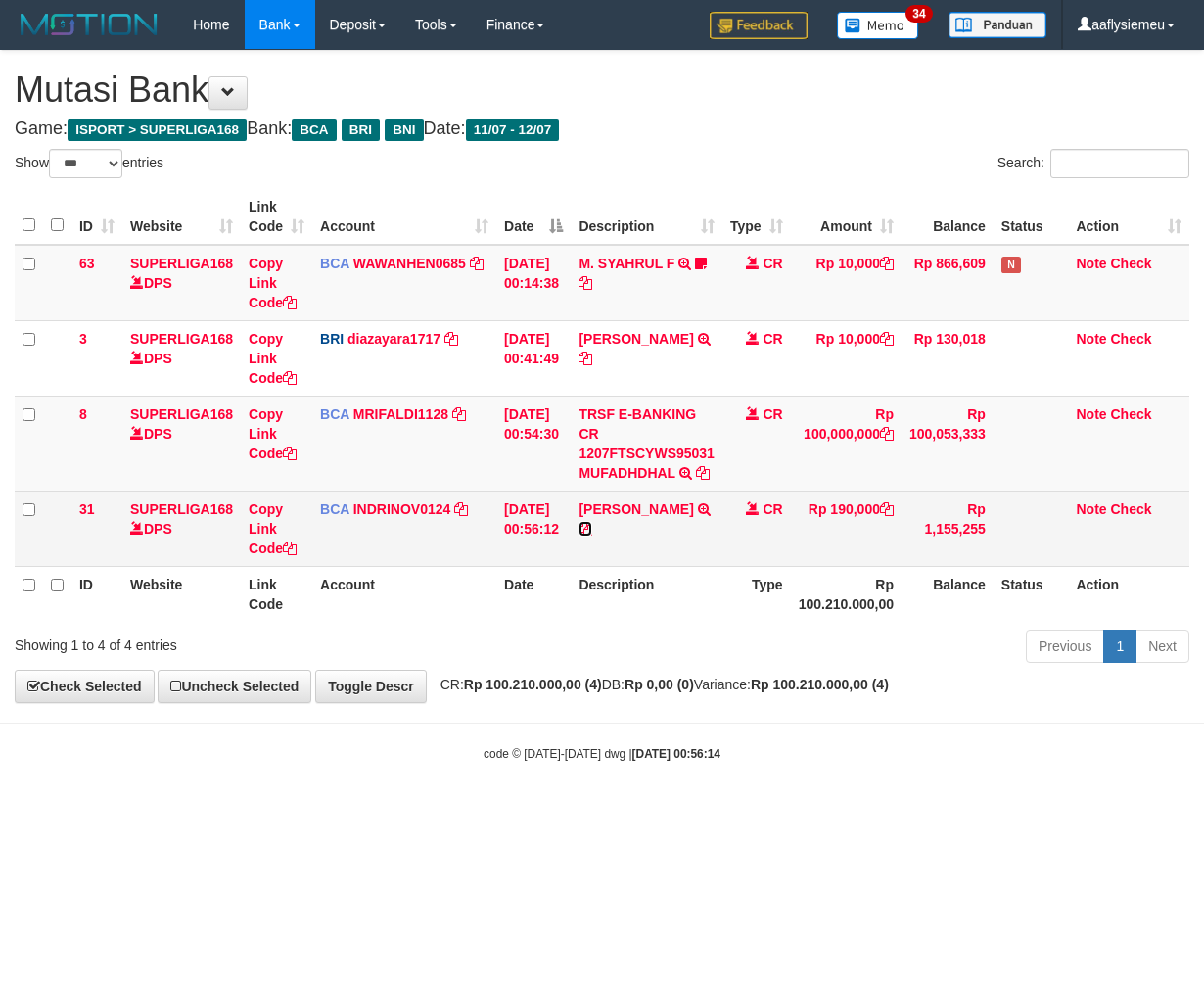 click at bounding box center [585, 529] 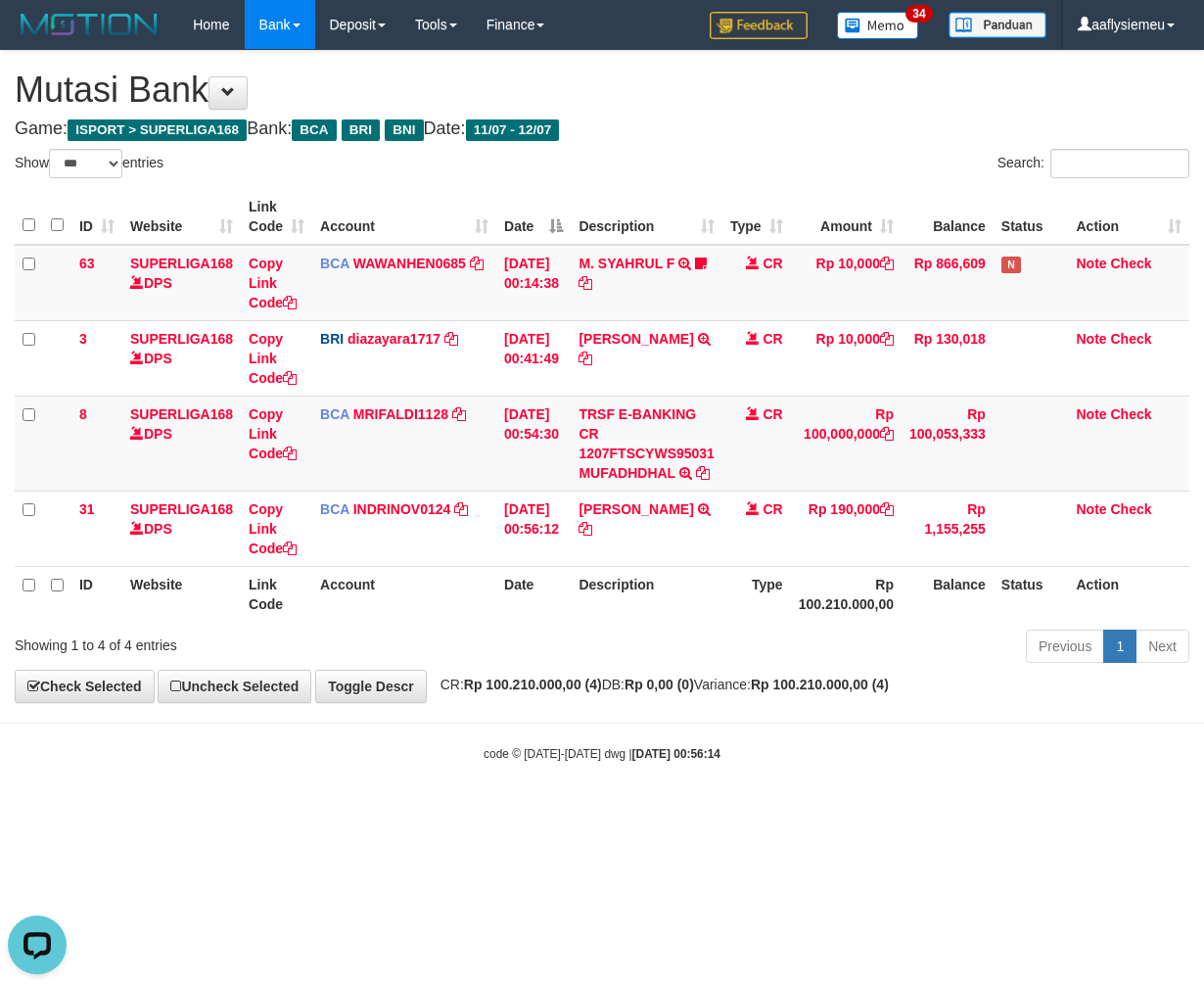 scroll, scrollTop: 0, scrollLeft: 0, axis: both 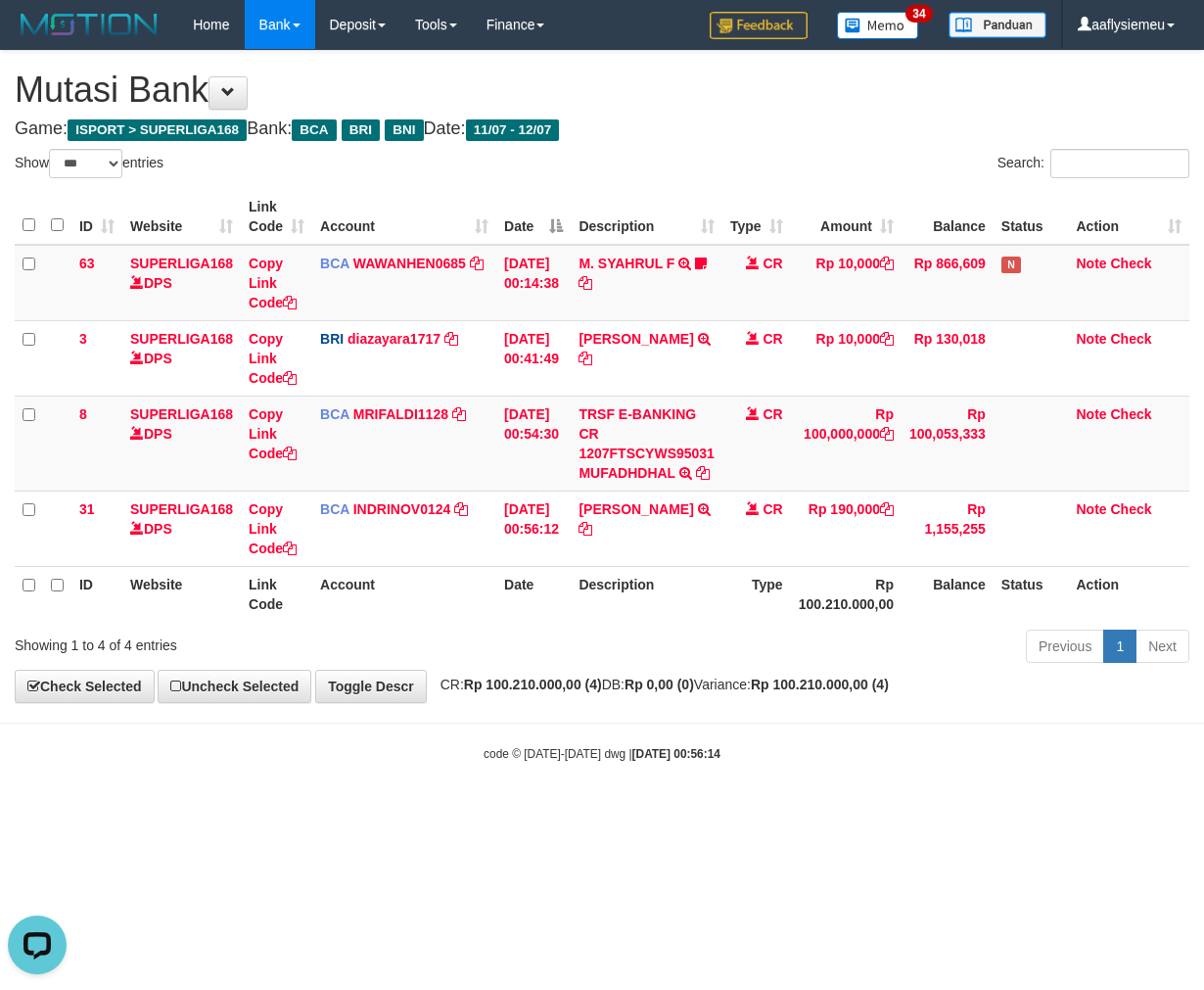 drag, startPoint x: 703, startPoint y: 865, endPoint x: 1003, endPoint y: 760, distance: 317.8443 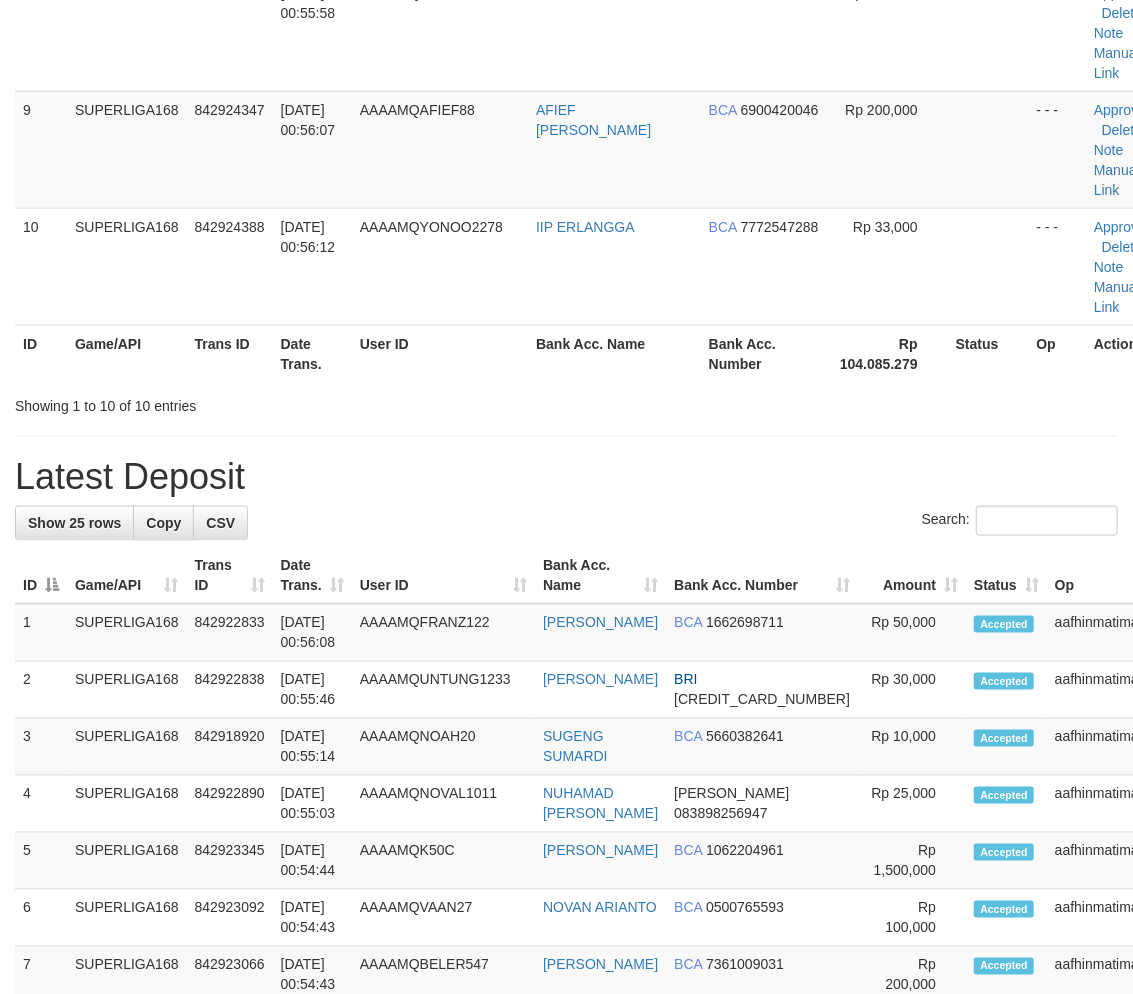 click on "**********" at bounding box center (566, 570) 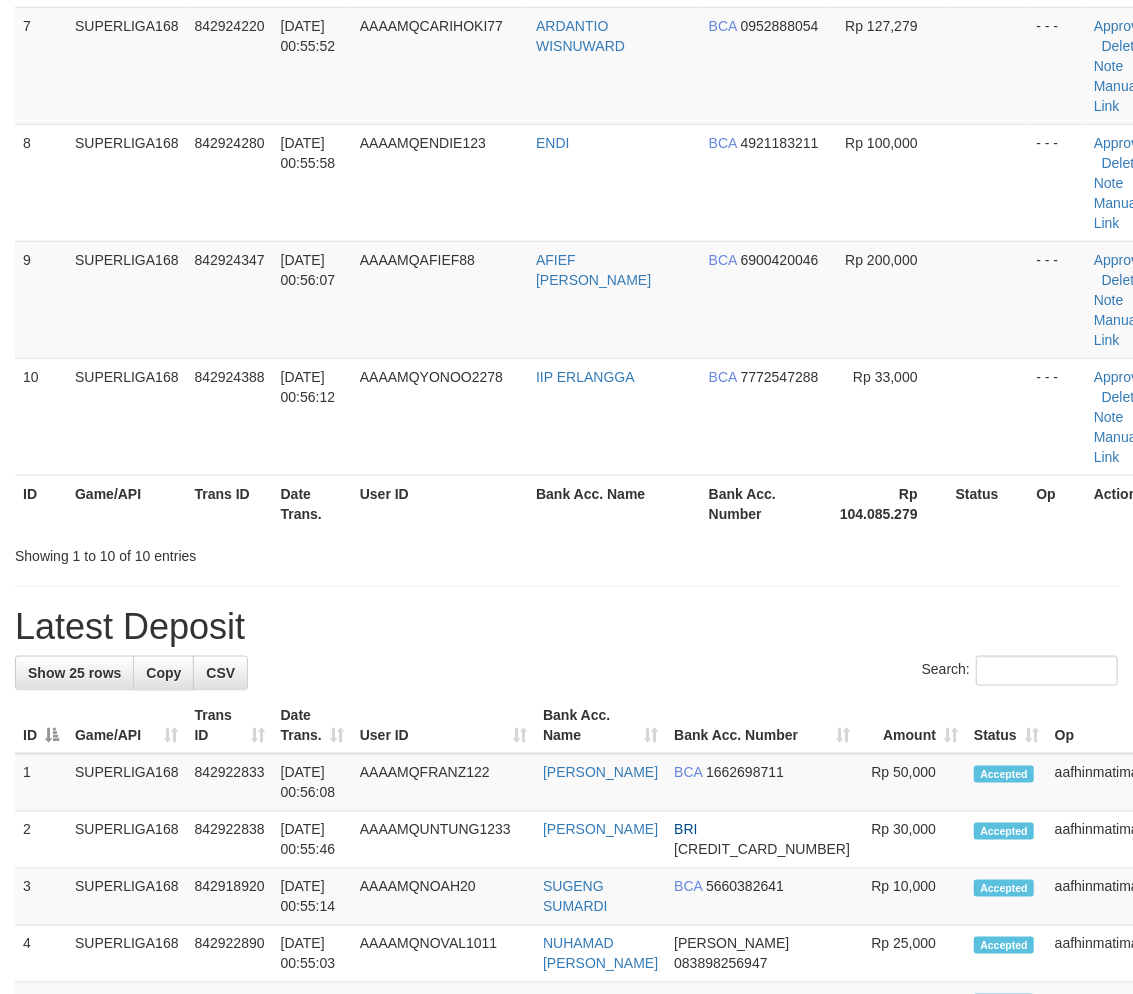 scroll, scrollTop: 762, scrollLeft: 0, axis: vertical 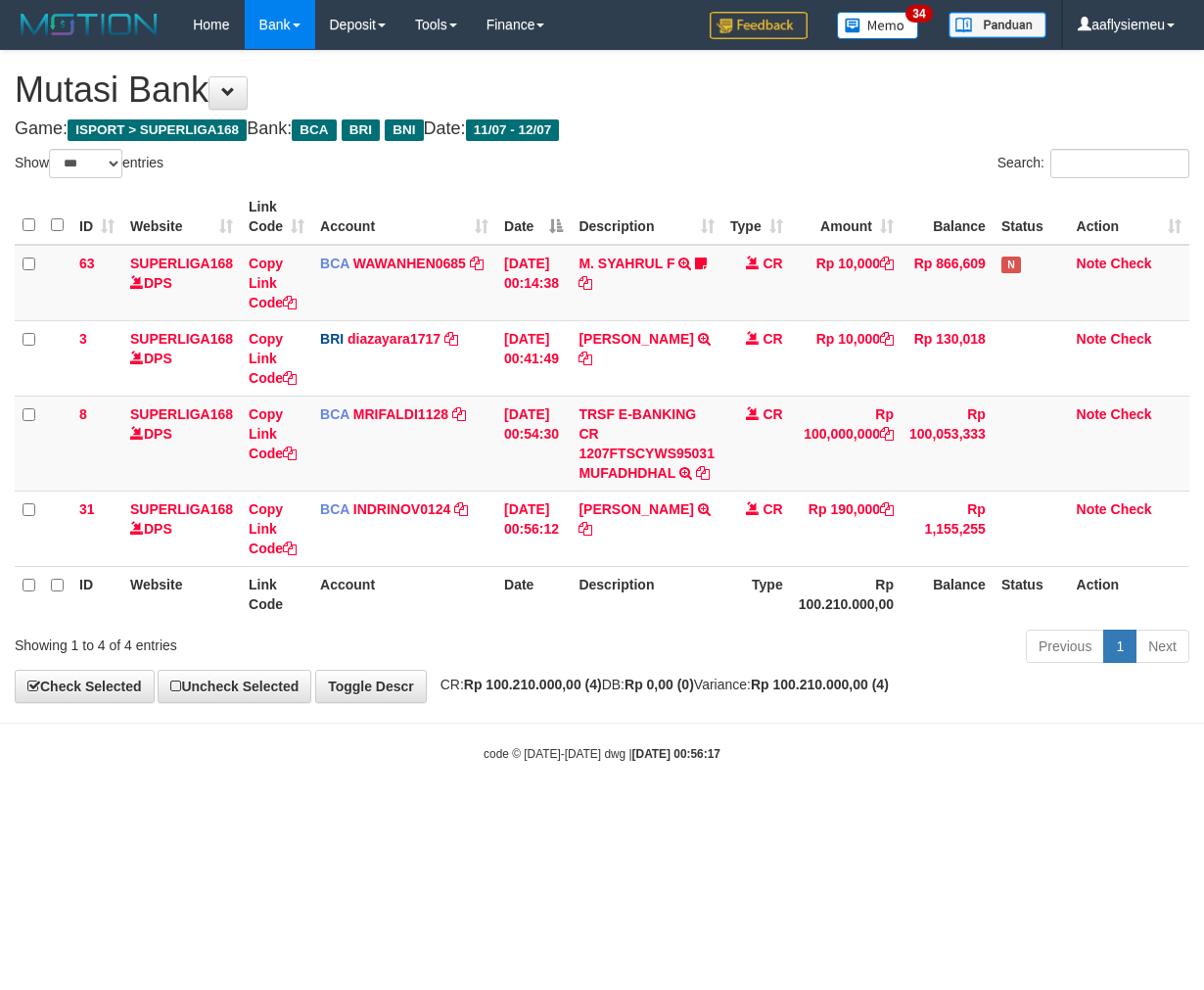select on "***" 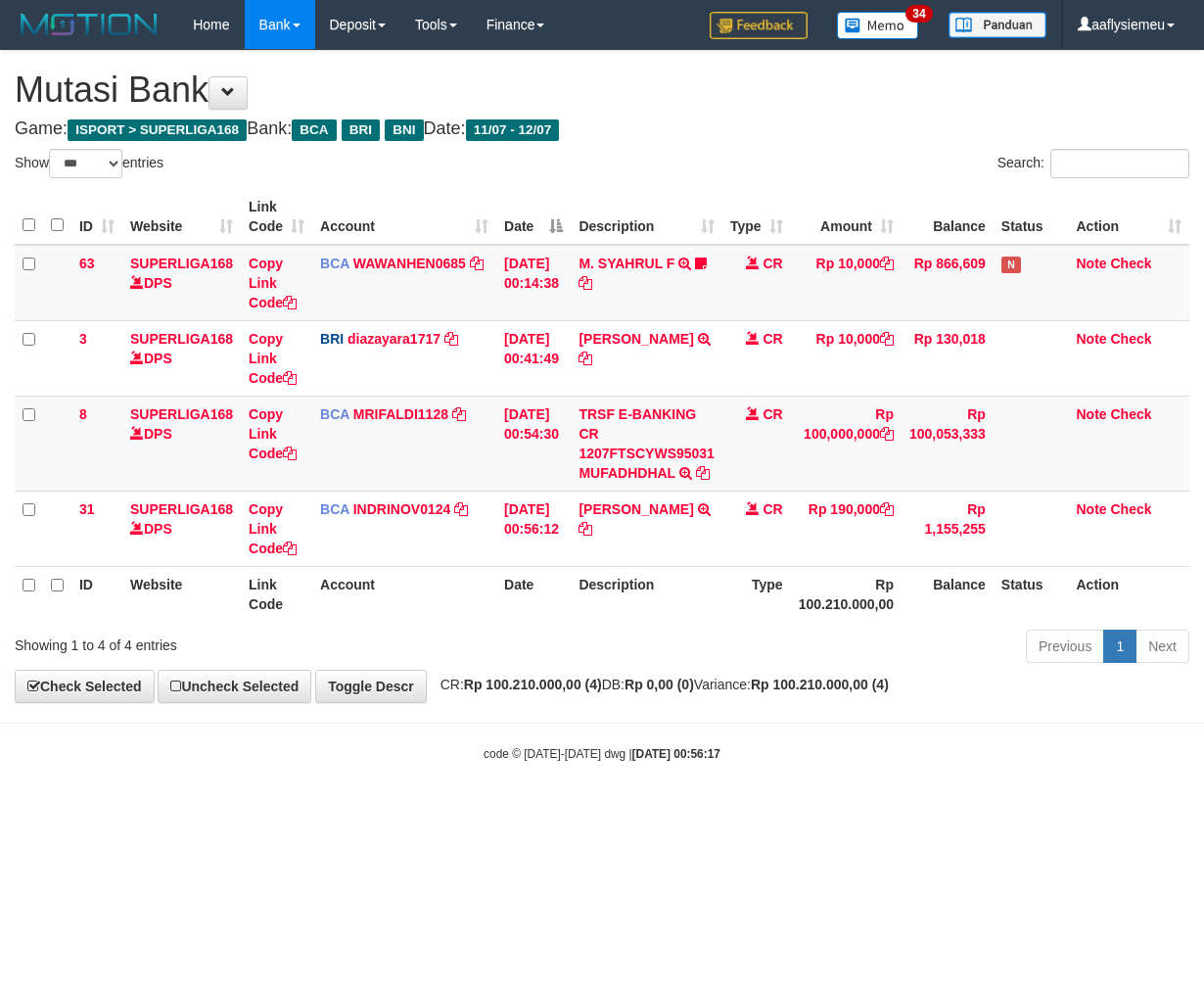 scroll, scrollTop: 0, scrollLeft: 0, axis: both 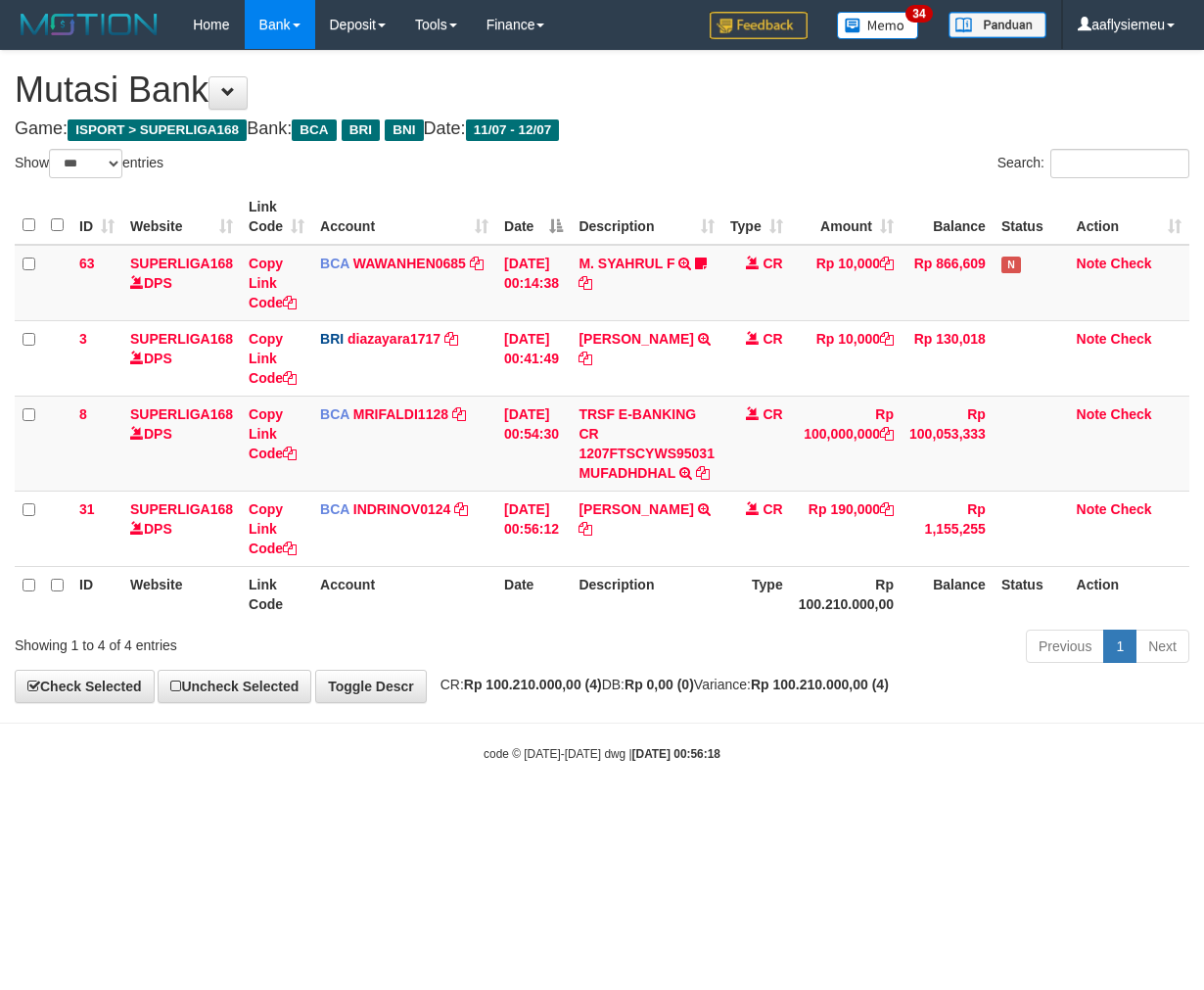 select on "***" 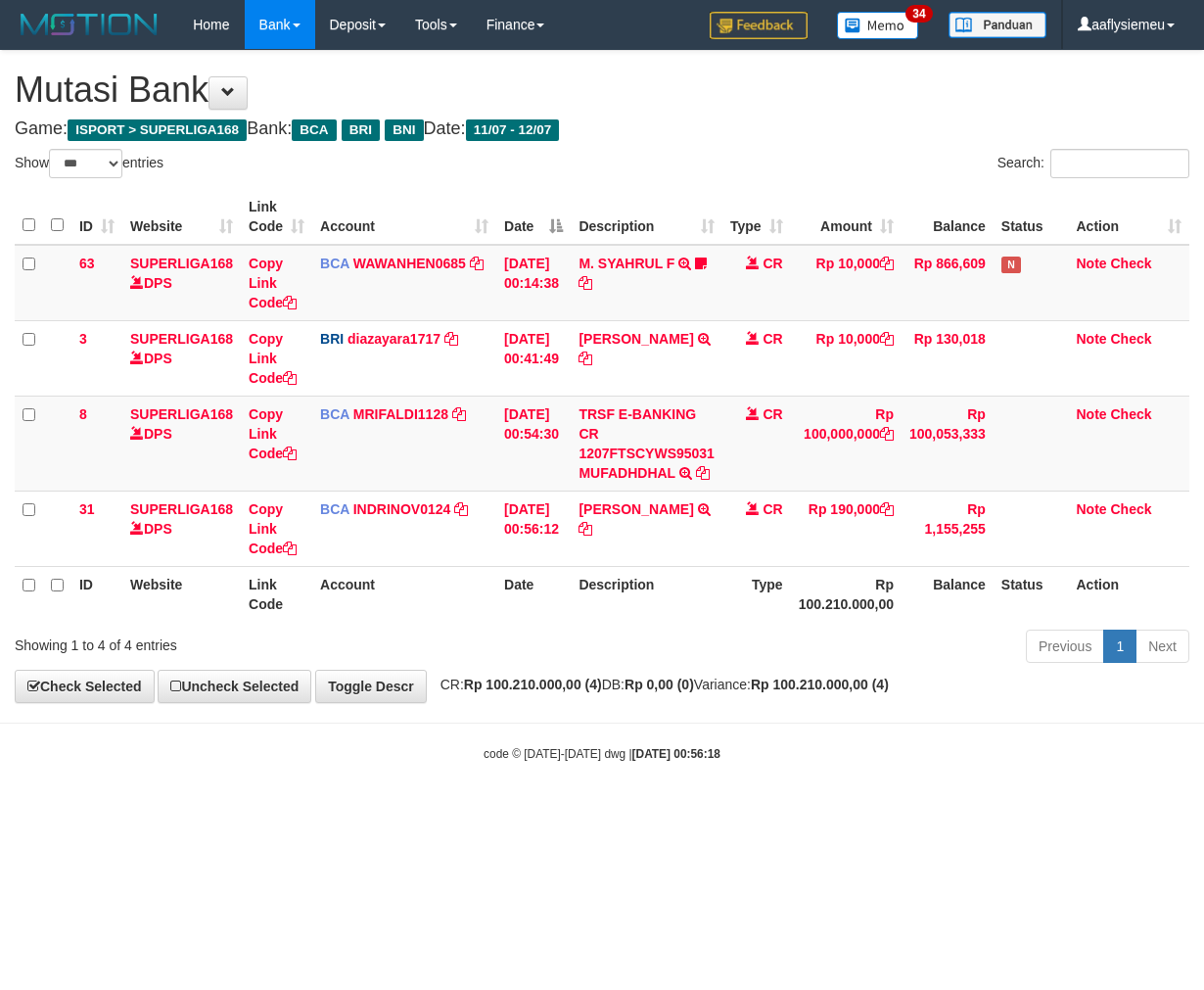 scroll, scrollTop: 0, scrollLeft: 0, axis: both 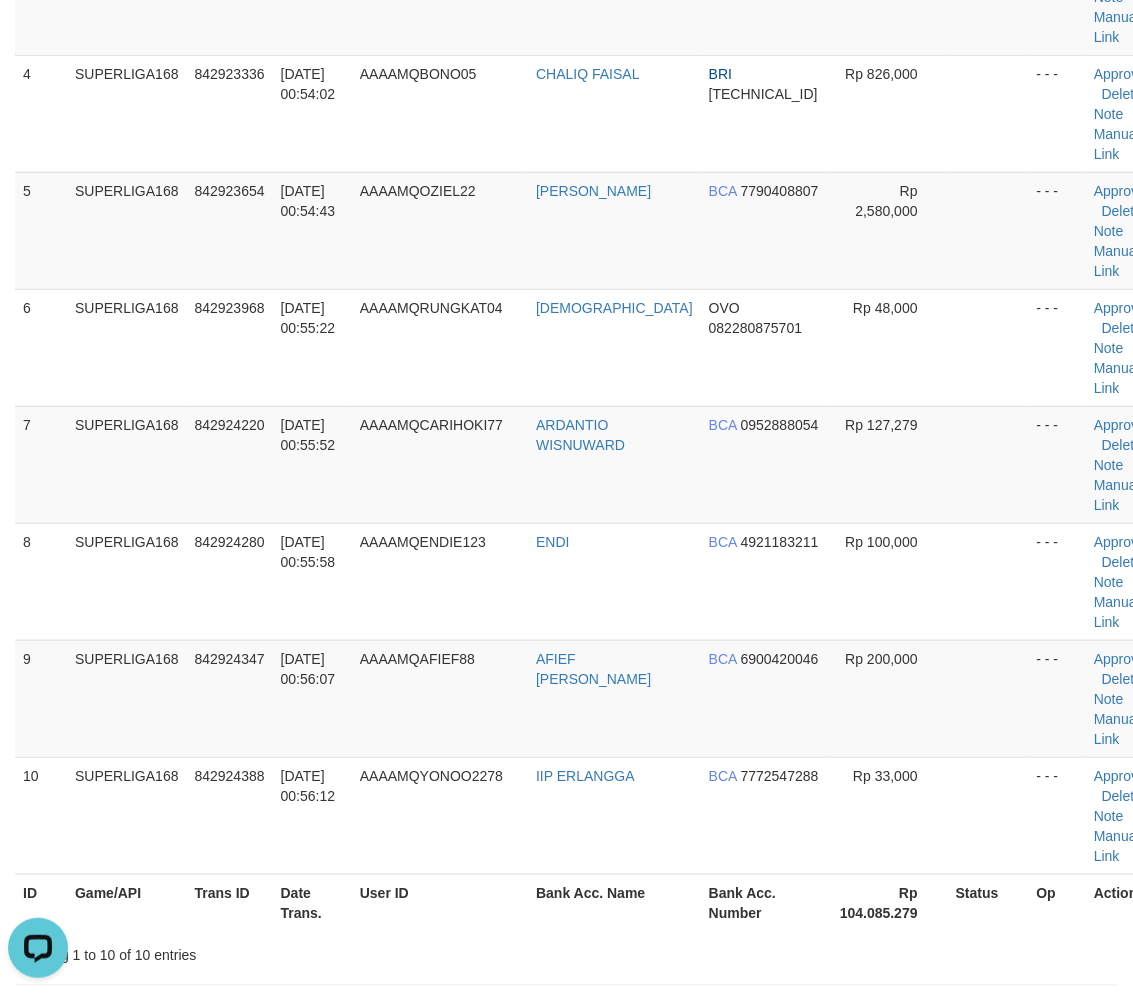 drag, startPoint x: 323, startPoint y: 601, endPoint x: 5, endPoint y: 727, distance: 342.0526 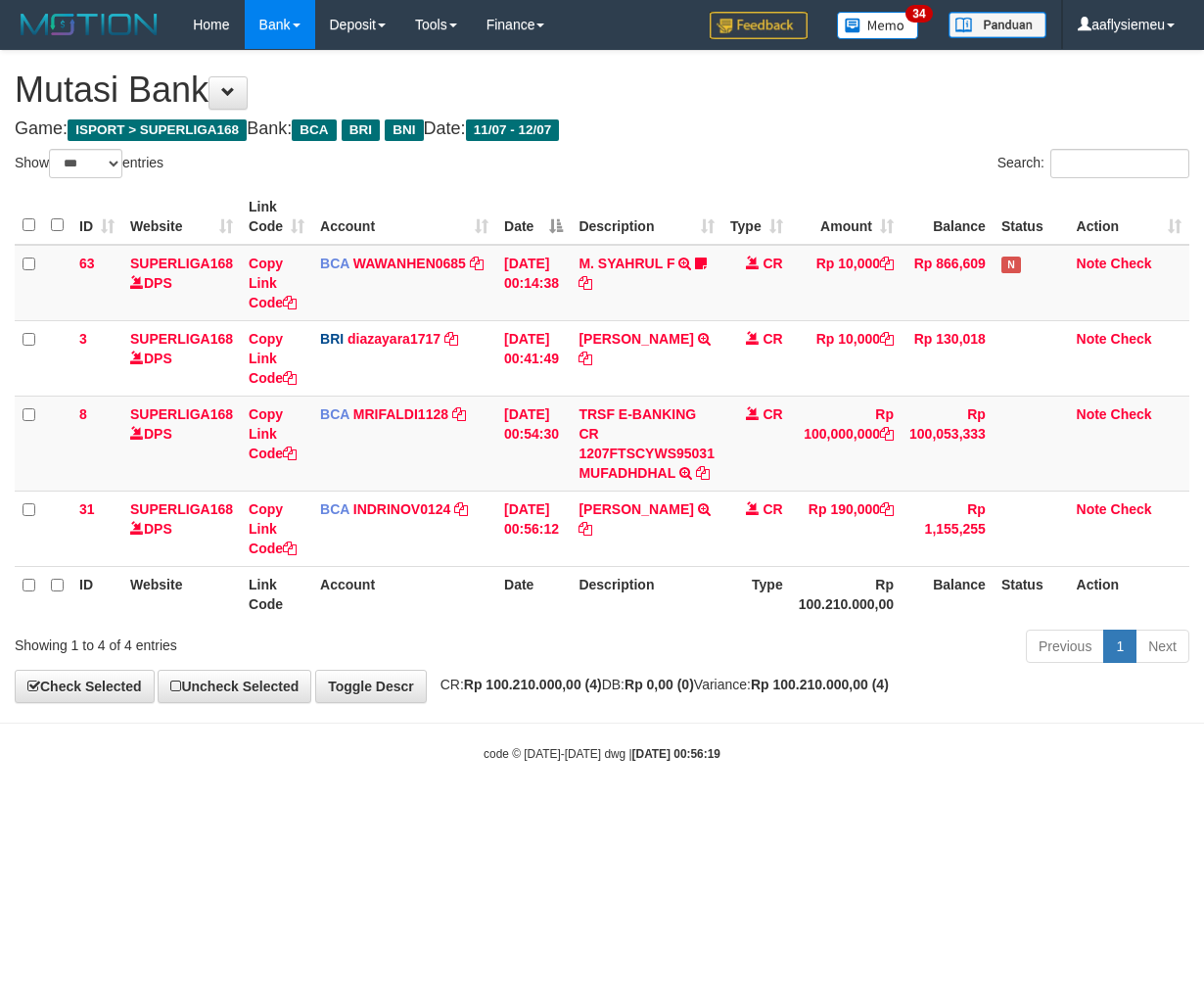 select on "***" 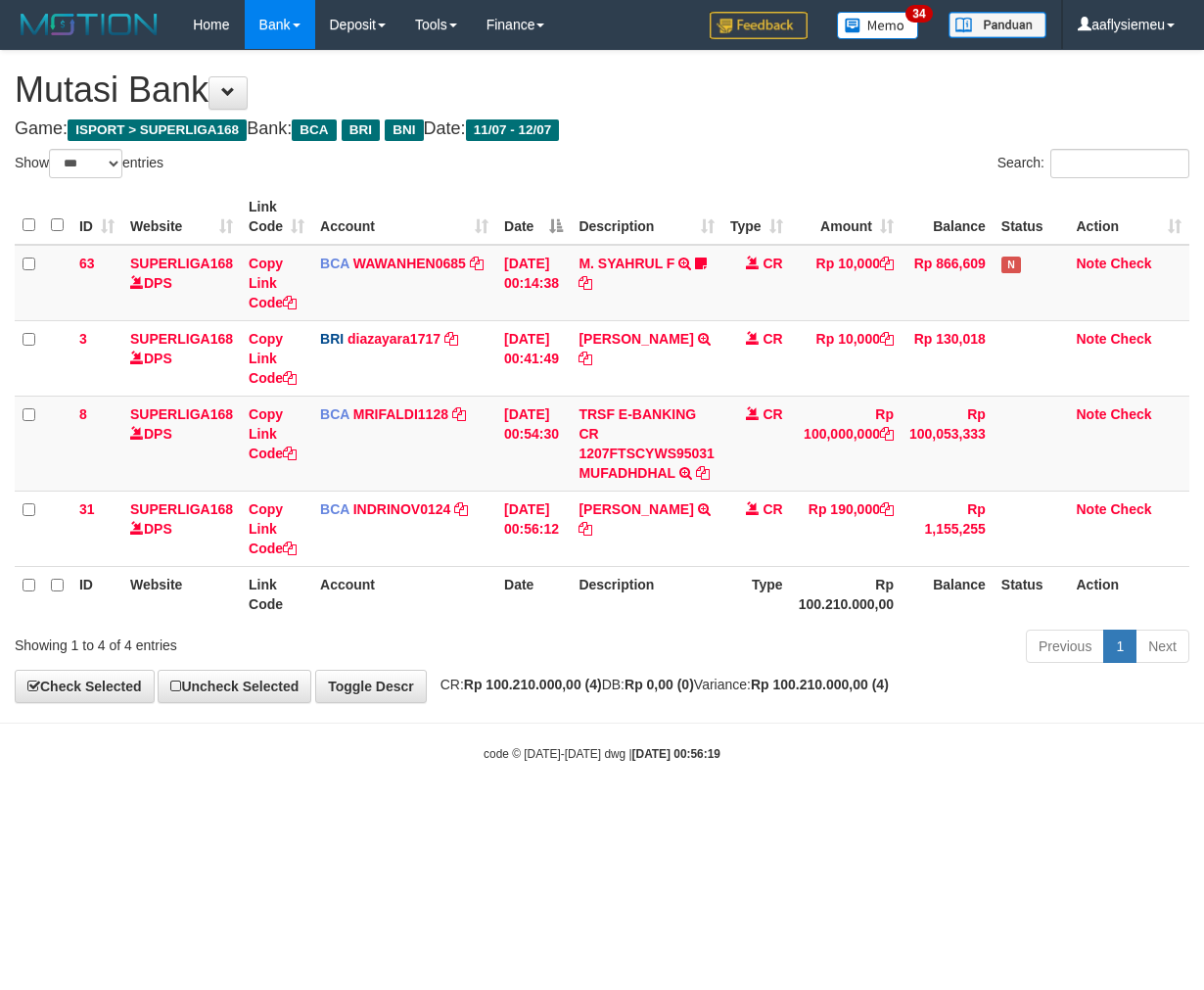 scroll, scrollTop: 0, scrollLeft: 0, axis: both 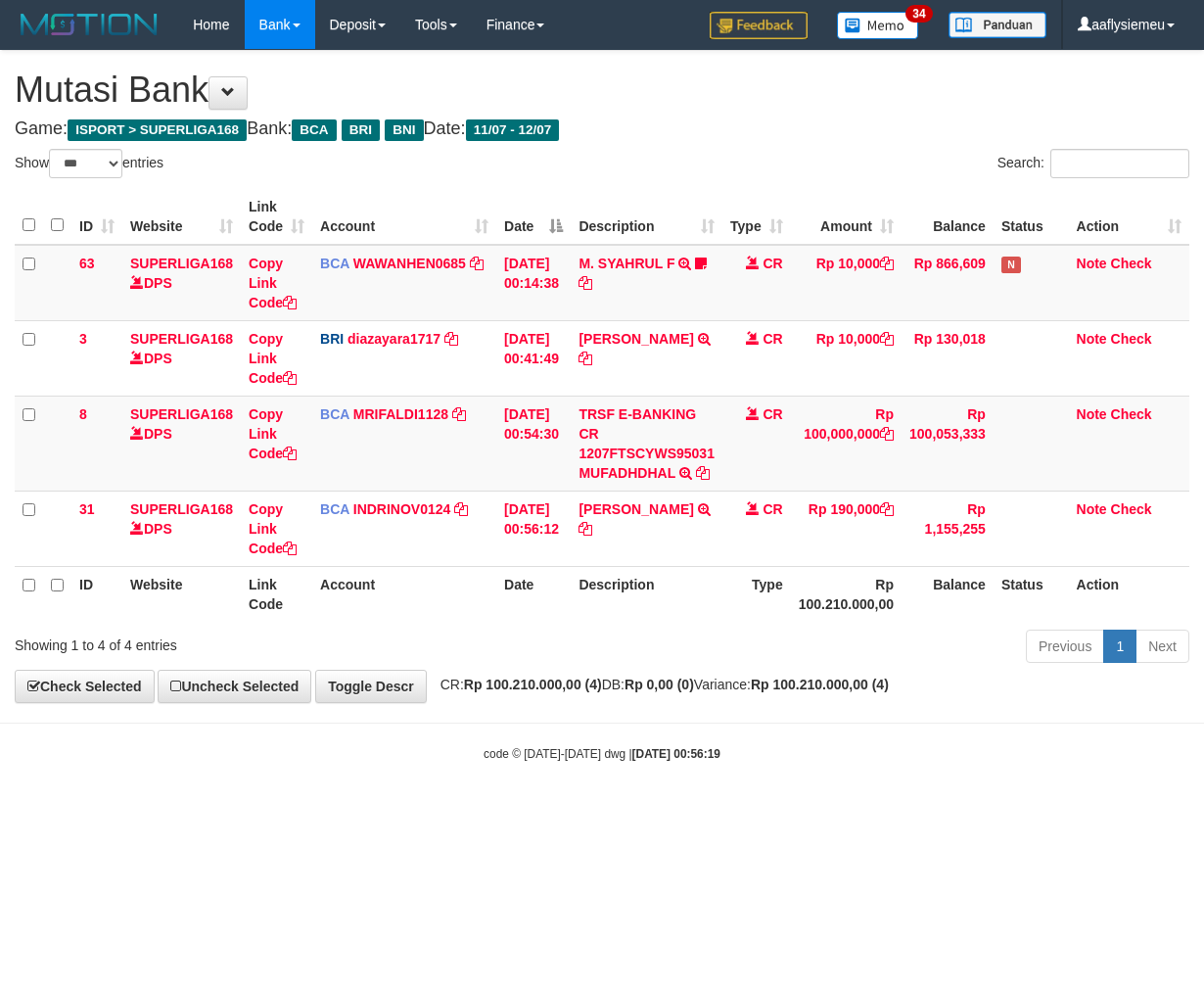 select on "***" 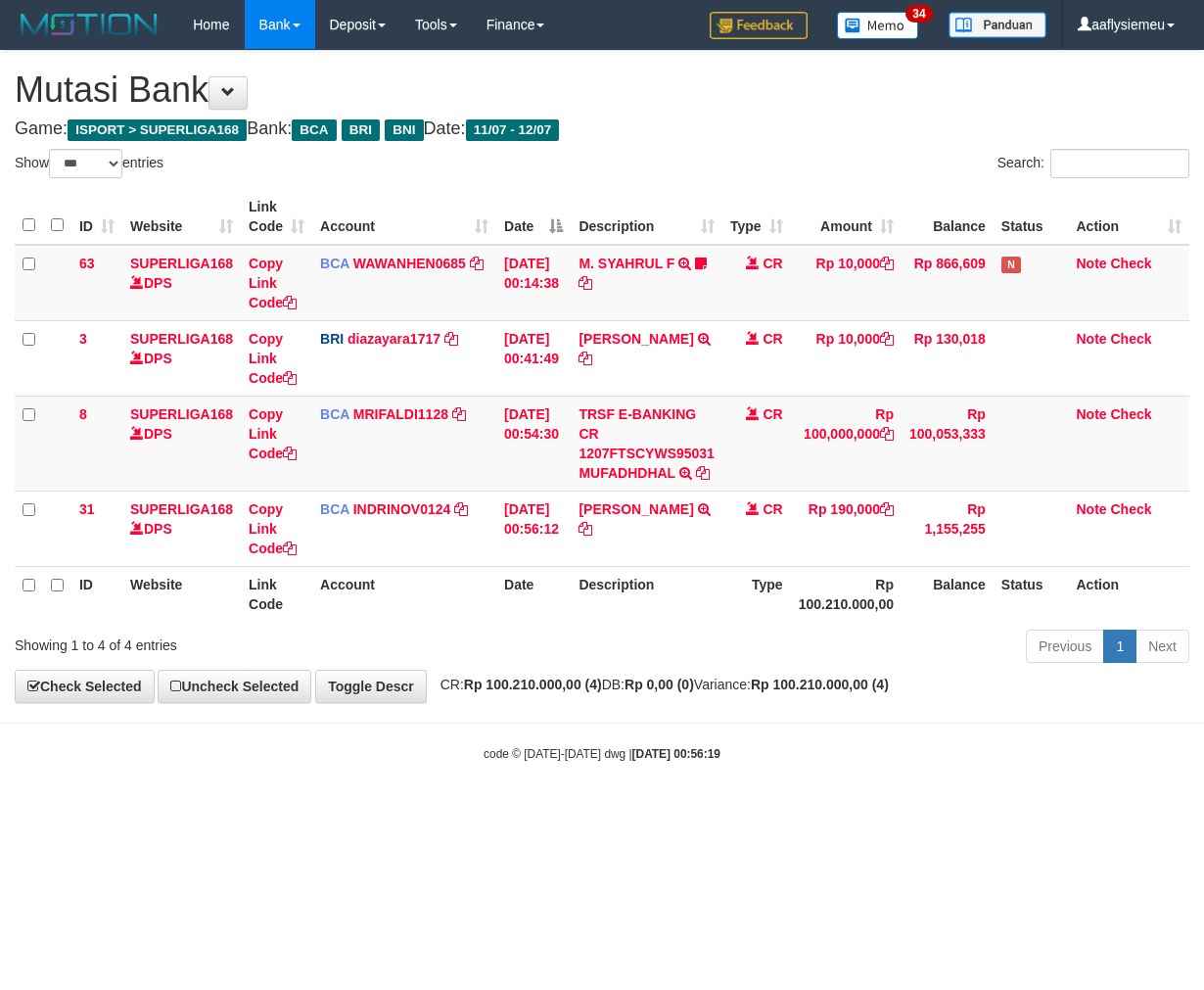 scroll, scrollTop: 0, scrollLeft: 0, axis: both 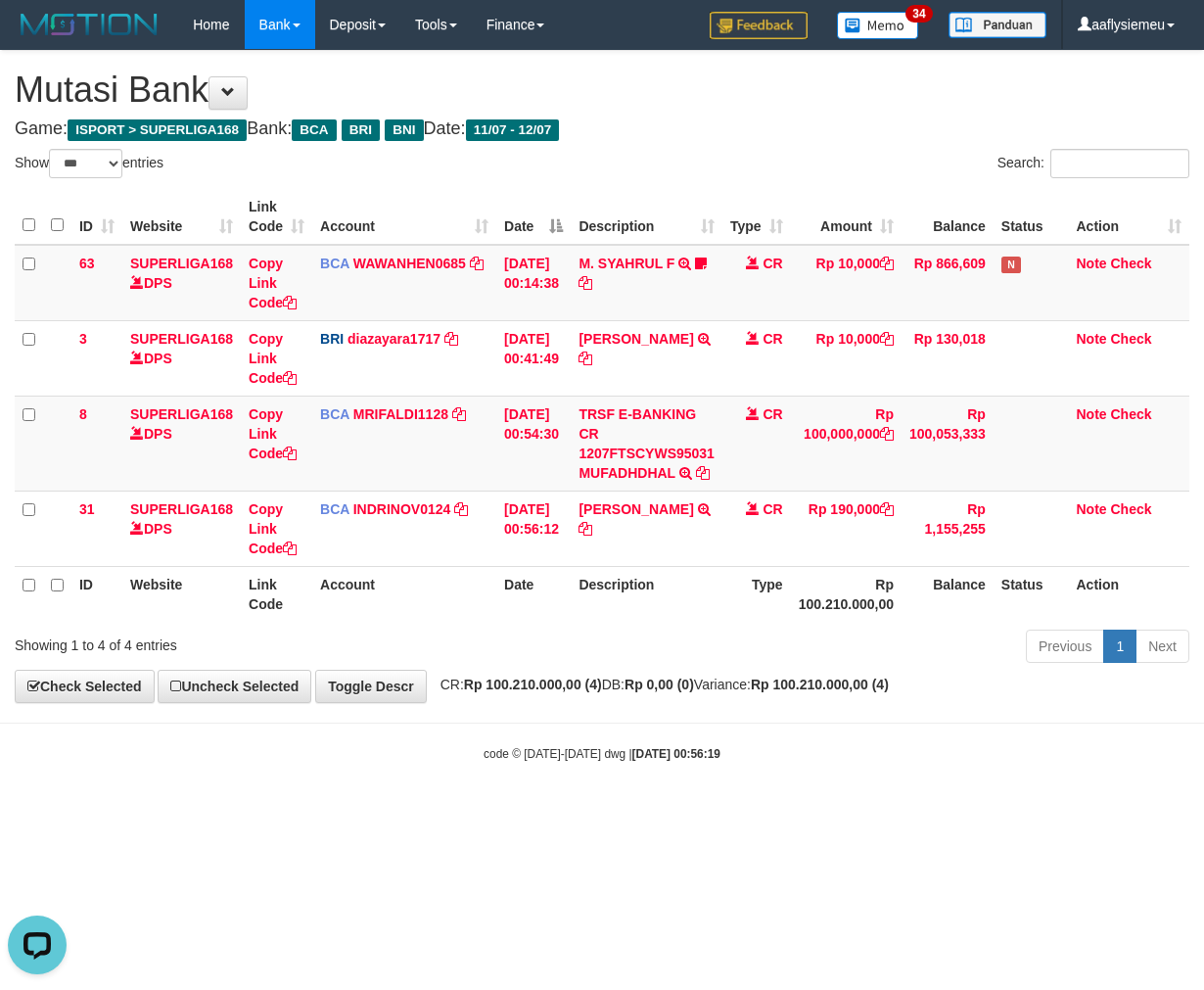 click on "Toggle navigation
Home
Bank
Account List
Load
By Website
Group
[ISPORT]													SUPERLIGA168
By Load Group (DPS)" at bounding box center [602, 405] 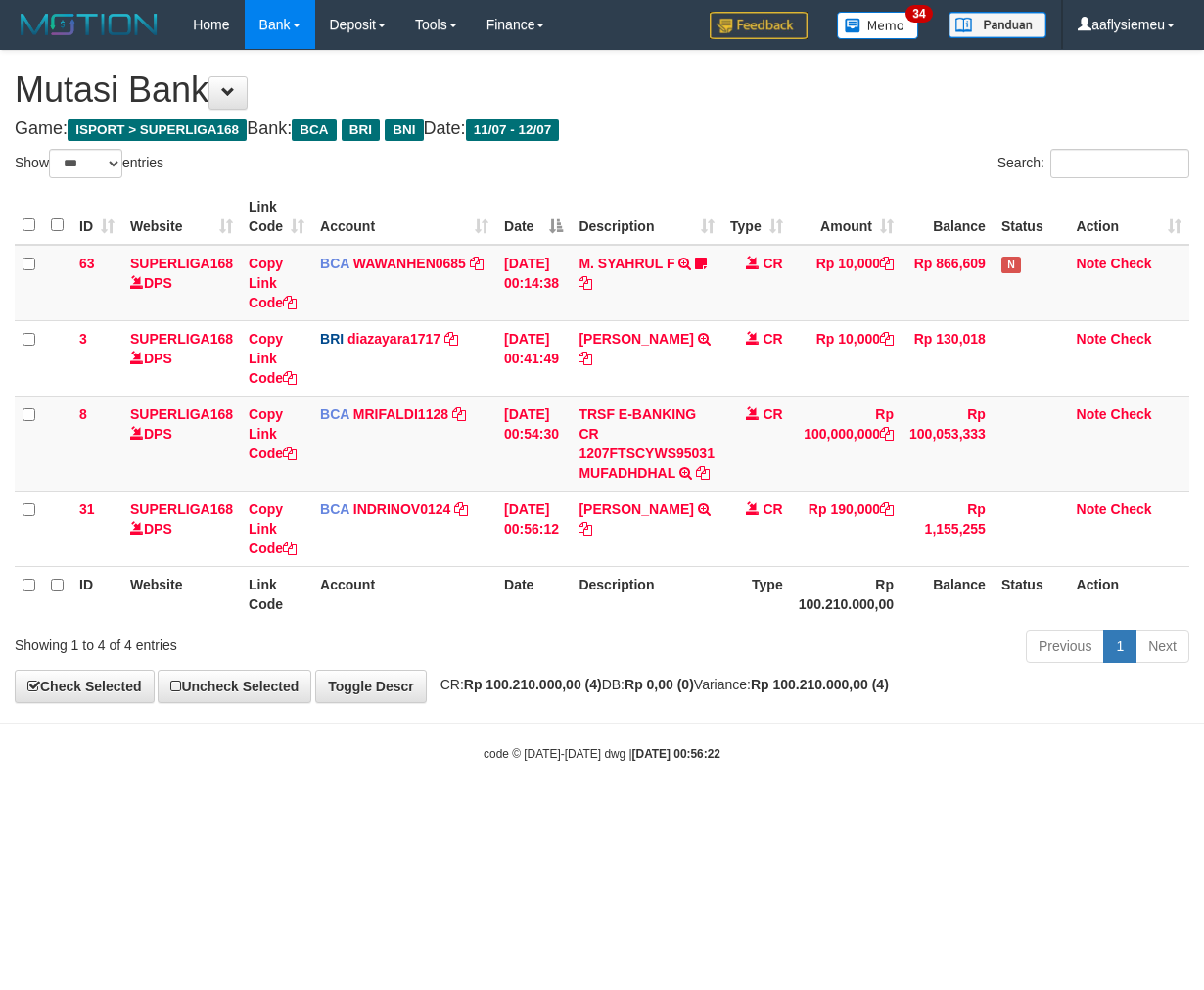 select on "***" 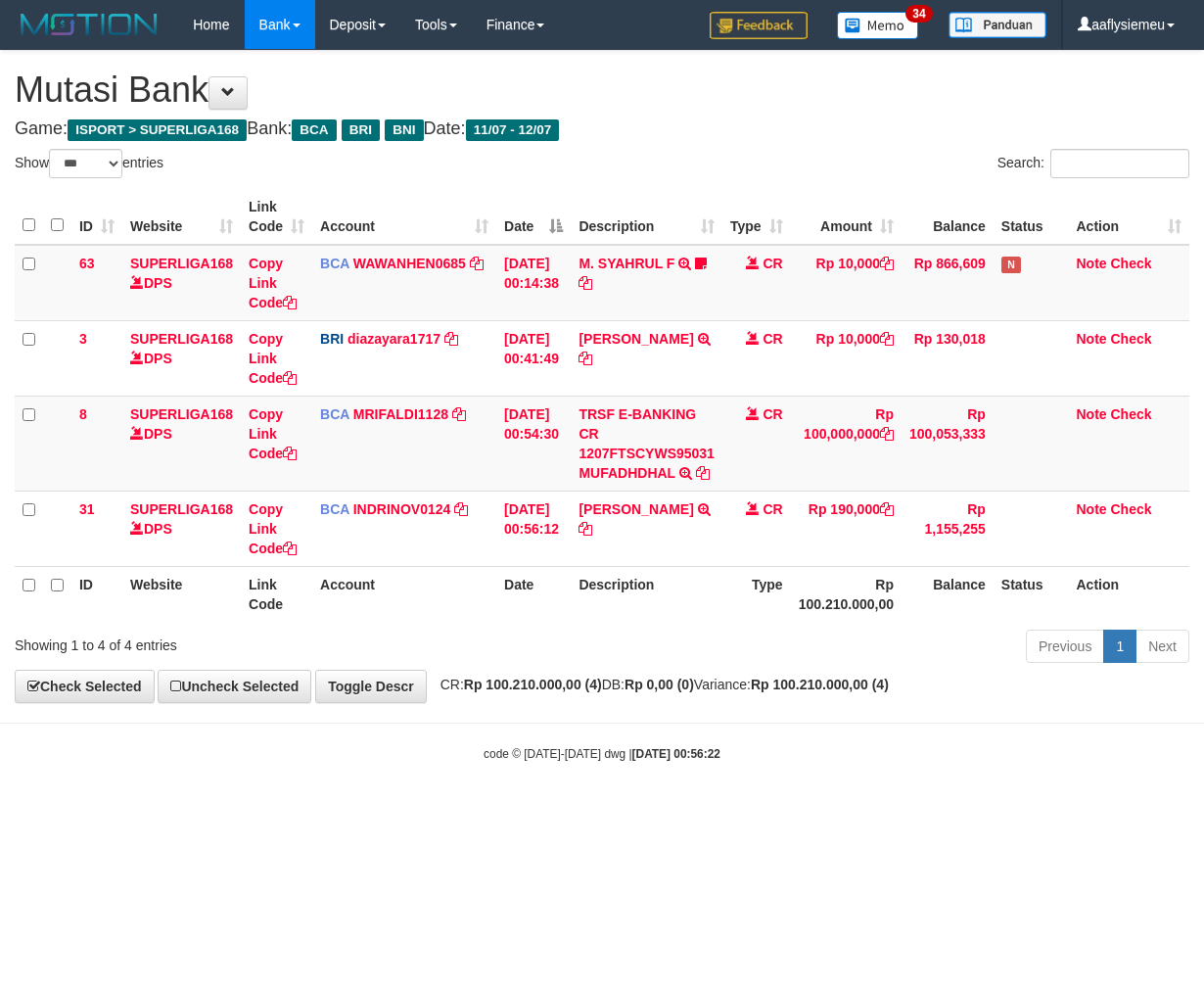 scroll, scrollTop: 0, scrollLeft: 0, axis: both 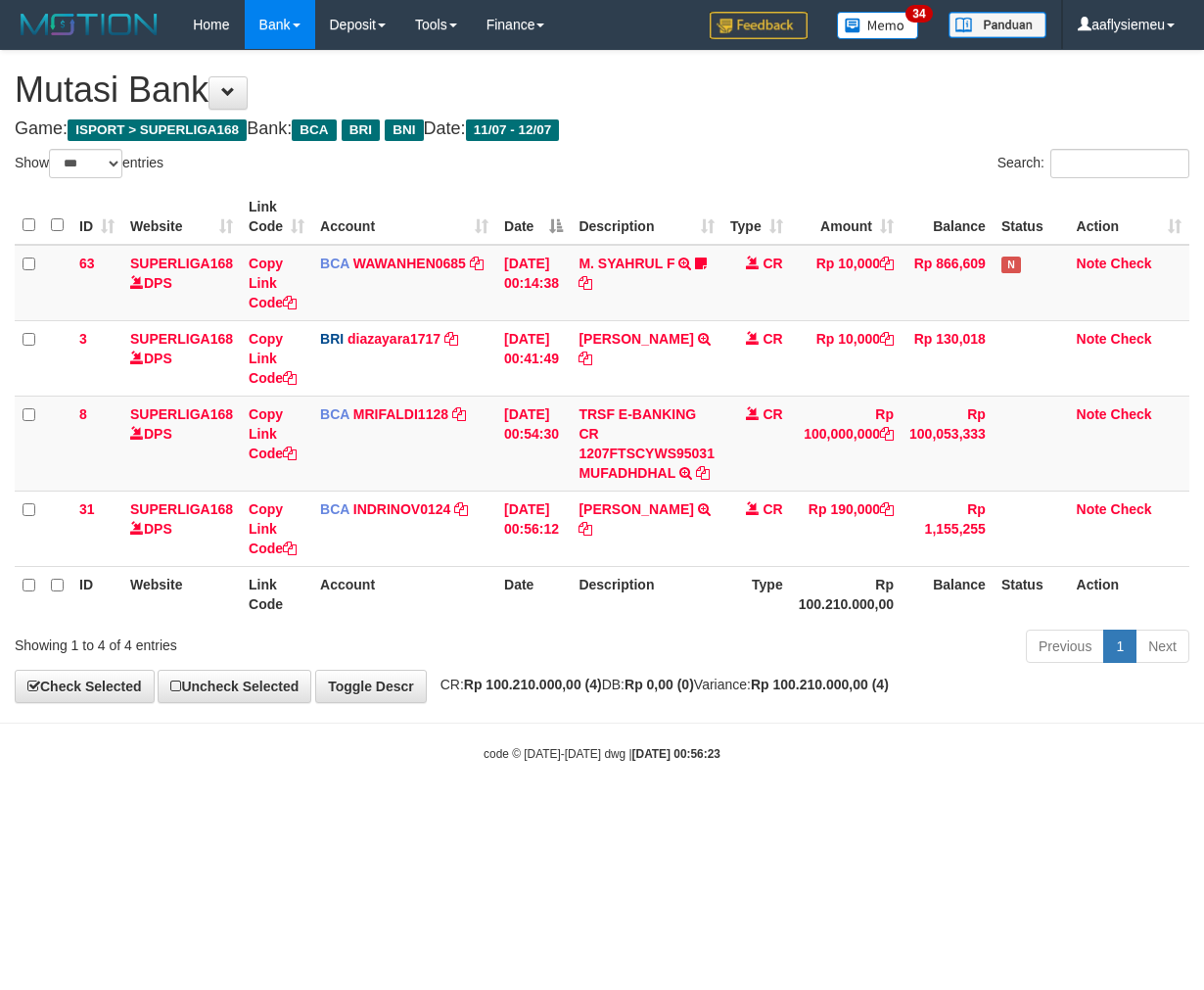select on "***" 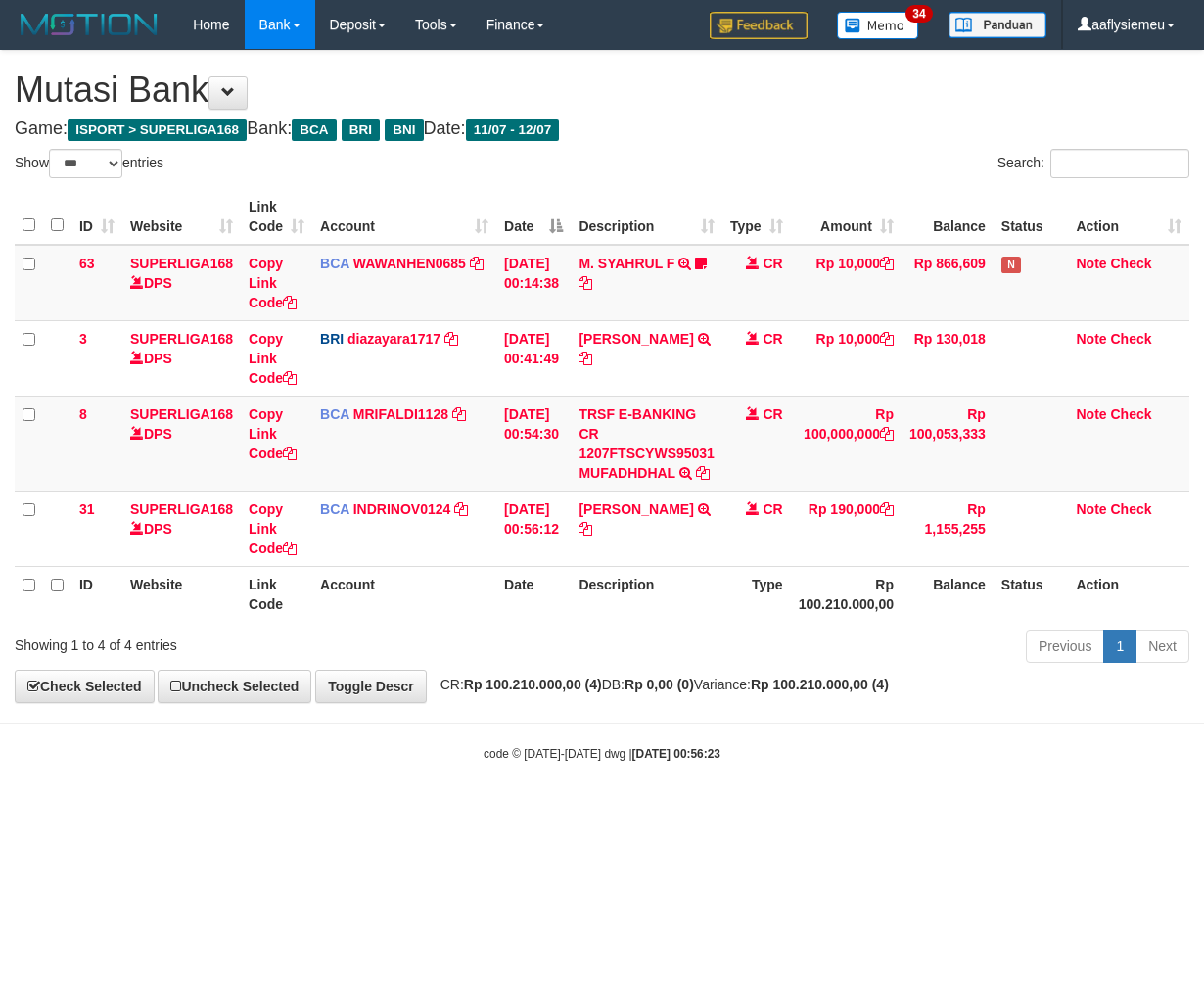 scroll, scrollTop: 0, scrollLeft: 0, axis: both 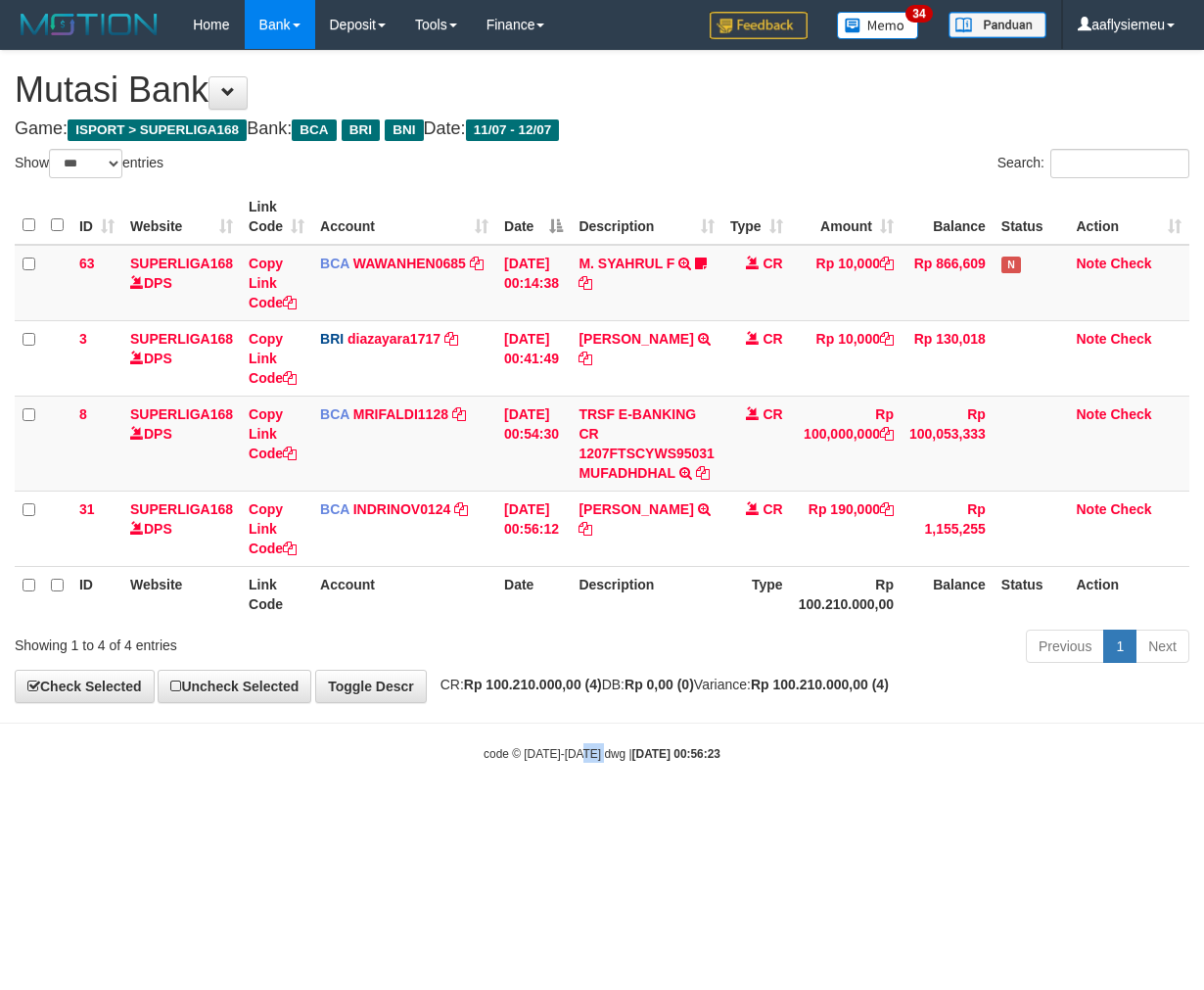 drag, startPoint x: 0, startPoint y: 0, endPoint x: 573, endPoint y: 870, distance: 1041.7433 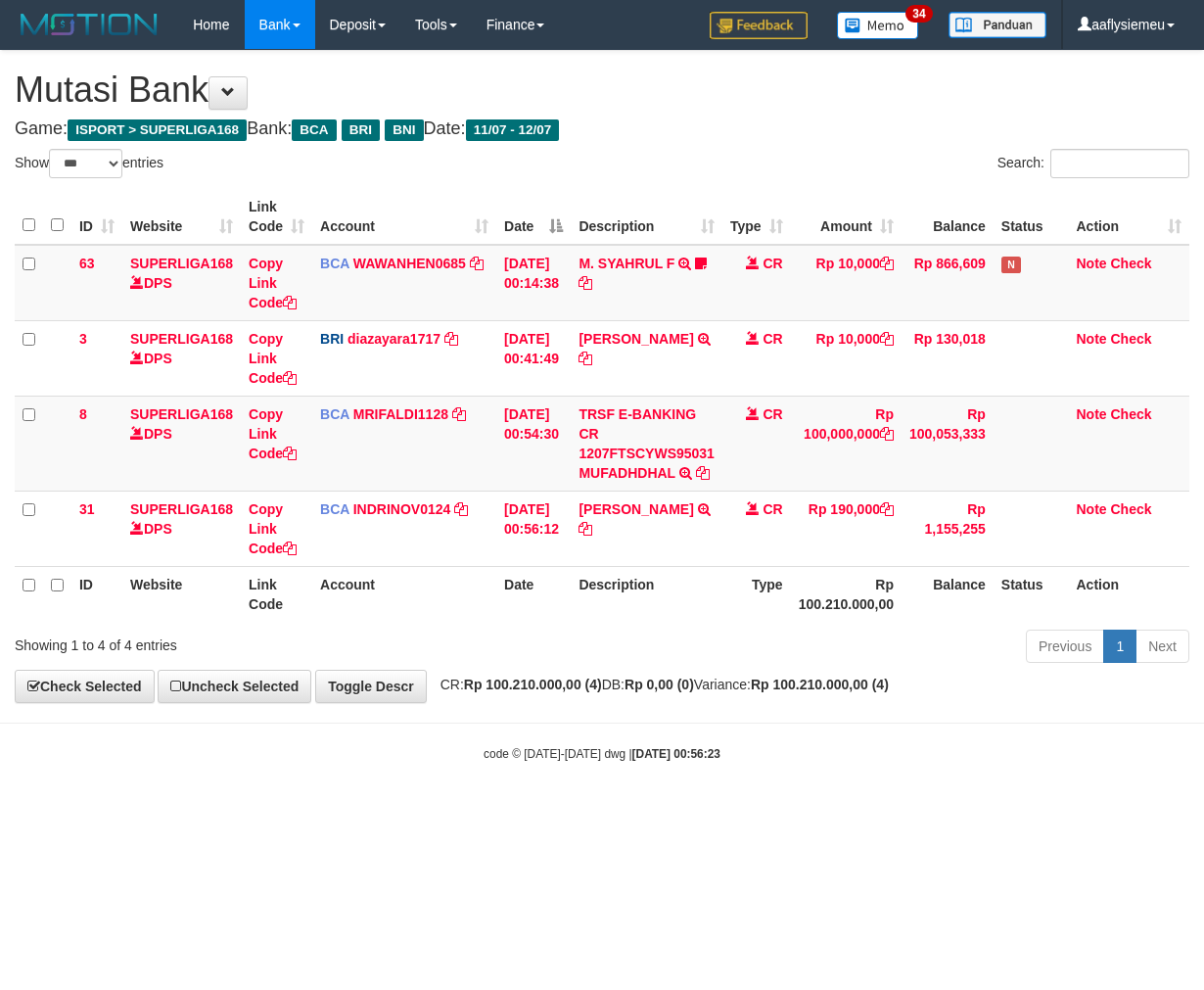 click on "Toggle navigation
Home
Bank
Account List
Load
By Website
Group
[ISPORT]													SUPERLIGA168
By Load Group (DPS)" at bounding box center [602, 405] 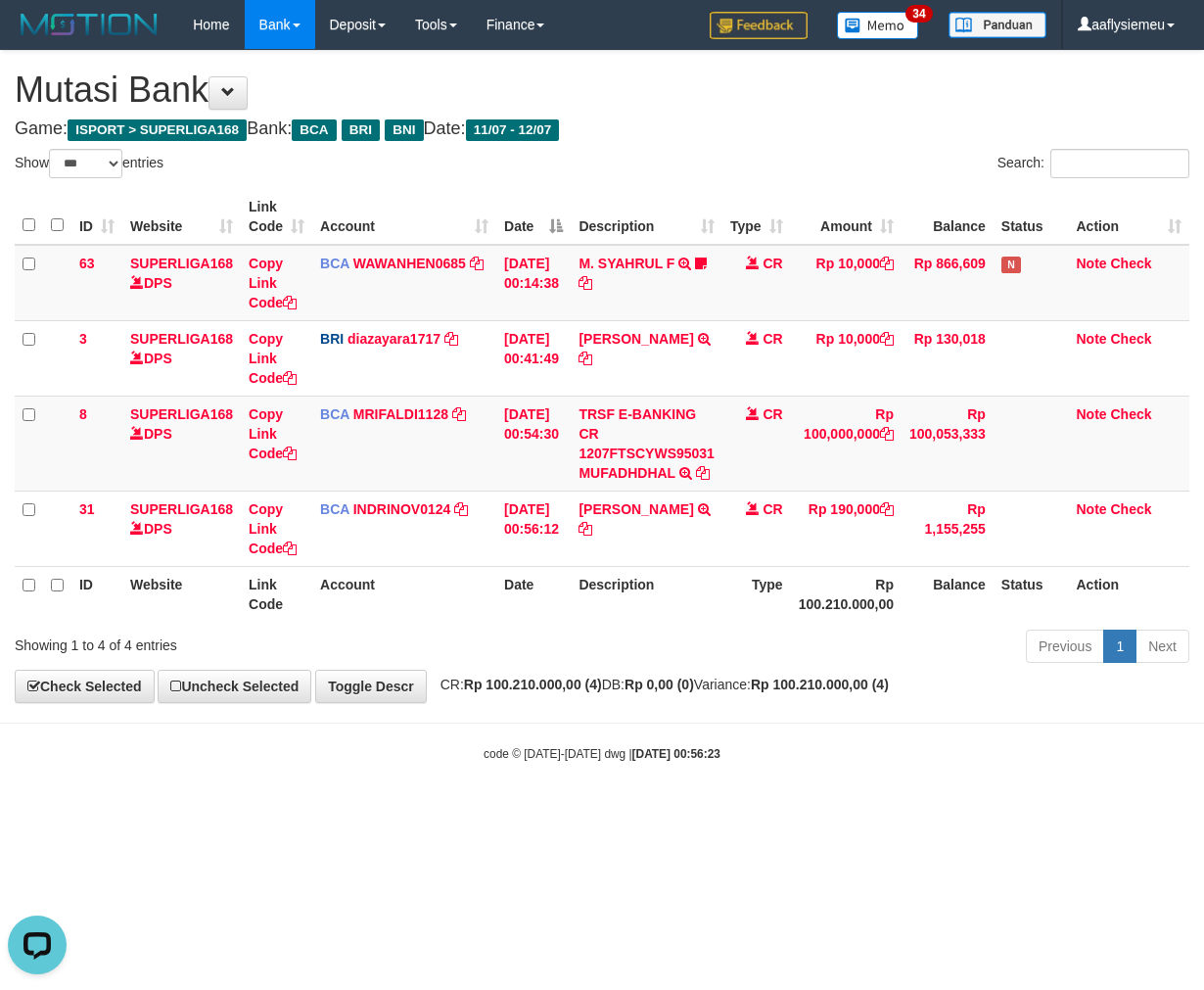 scroll, scrollTop: 0, scrollLeft: 0, axis: both 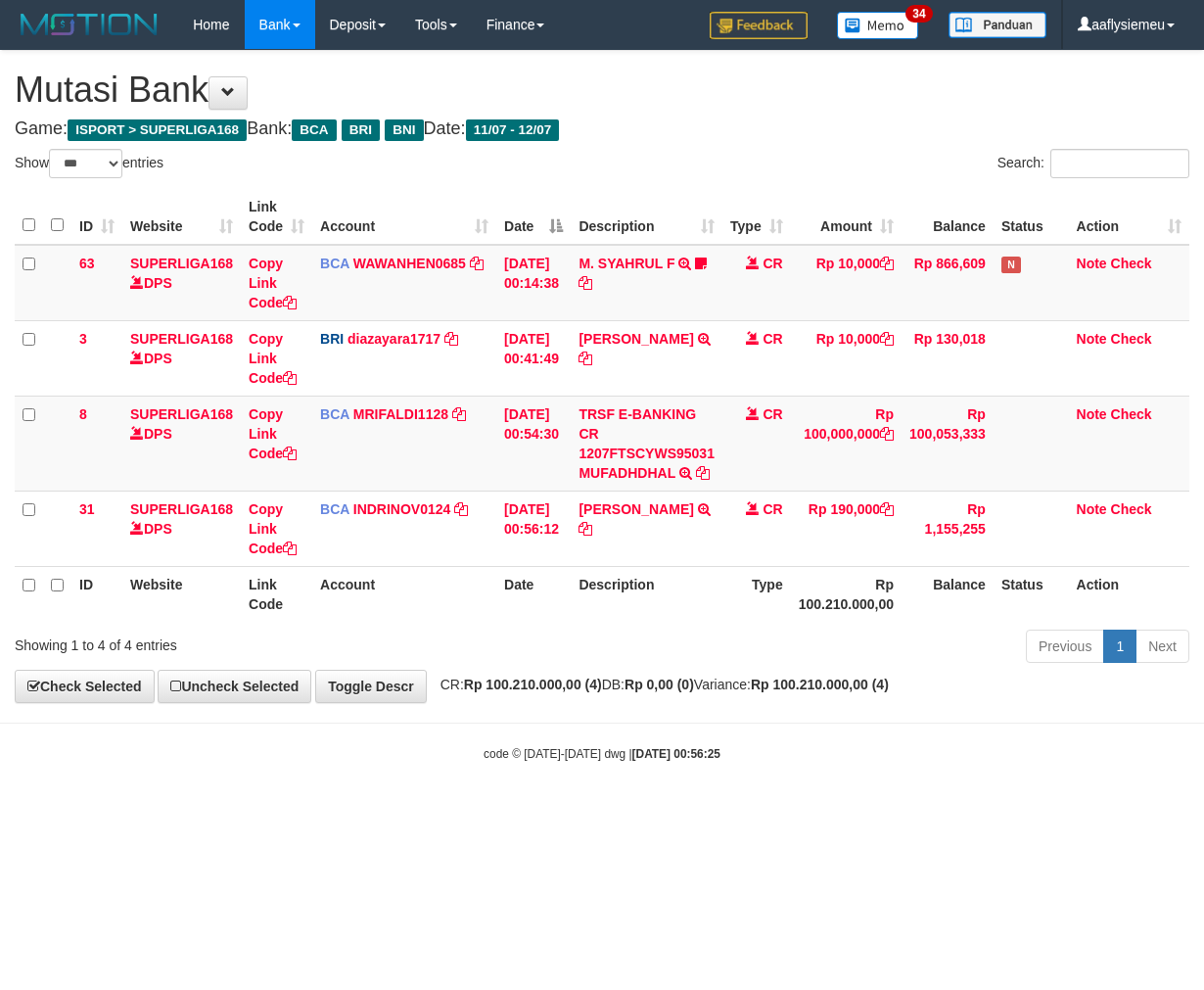 select on "***" 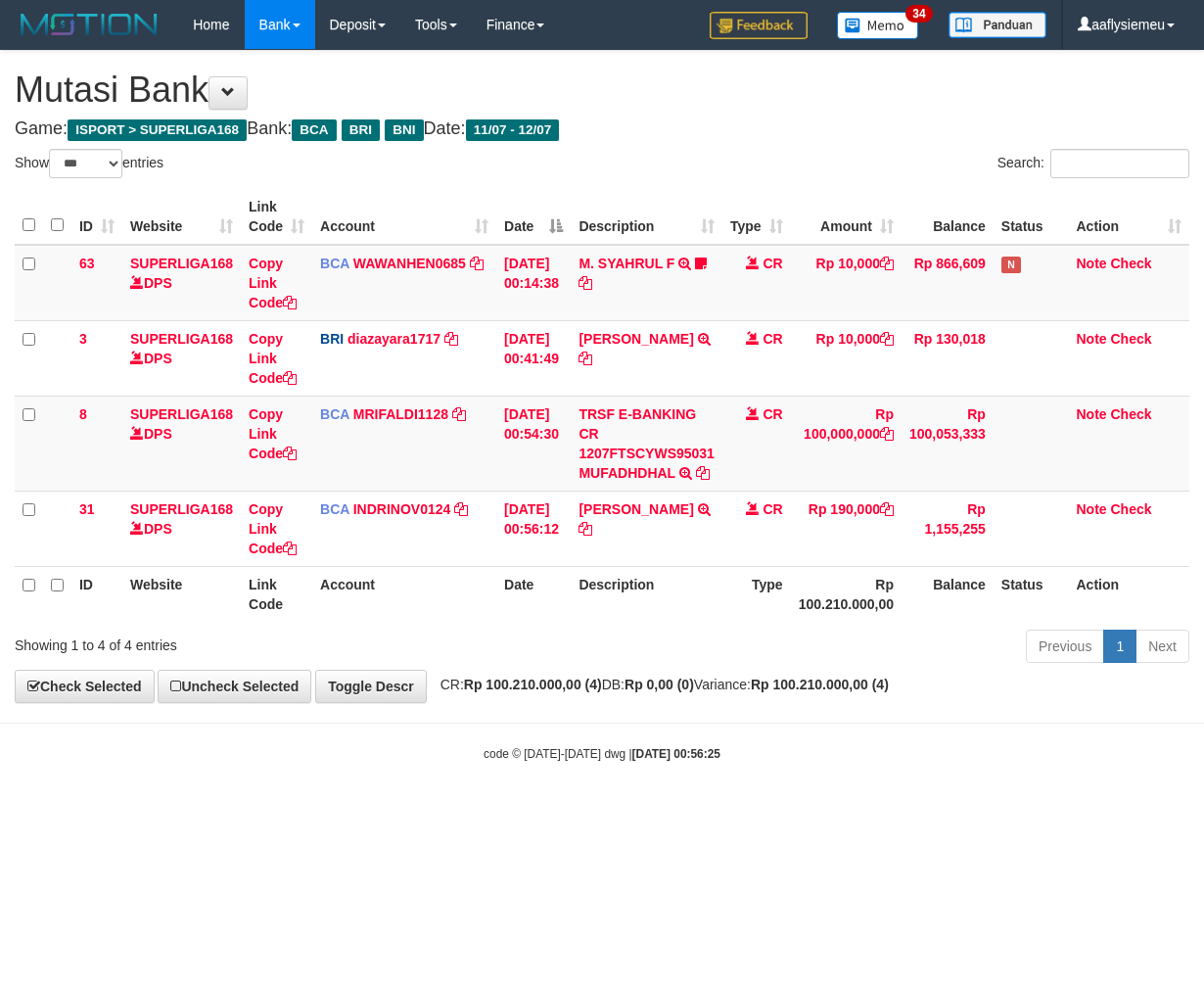 scroll, scrollTop: 0, scrollLeft: 0, axis: both 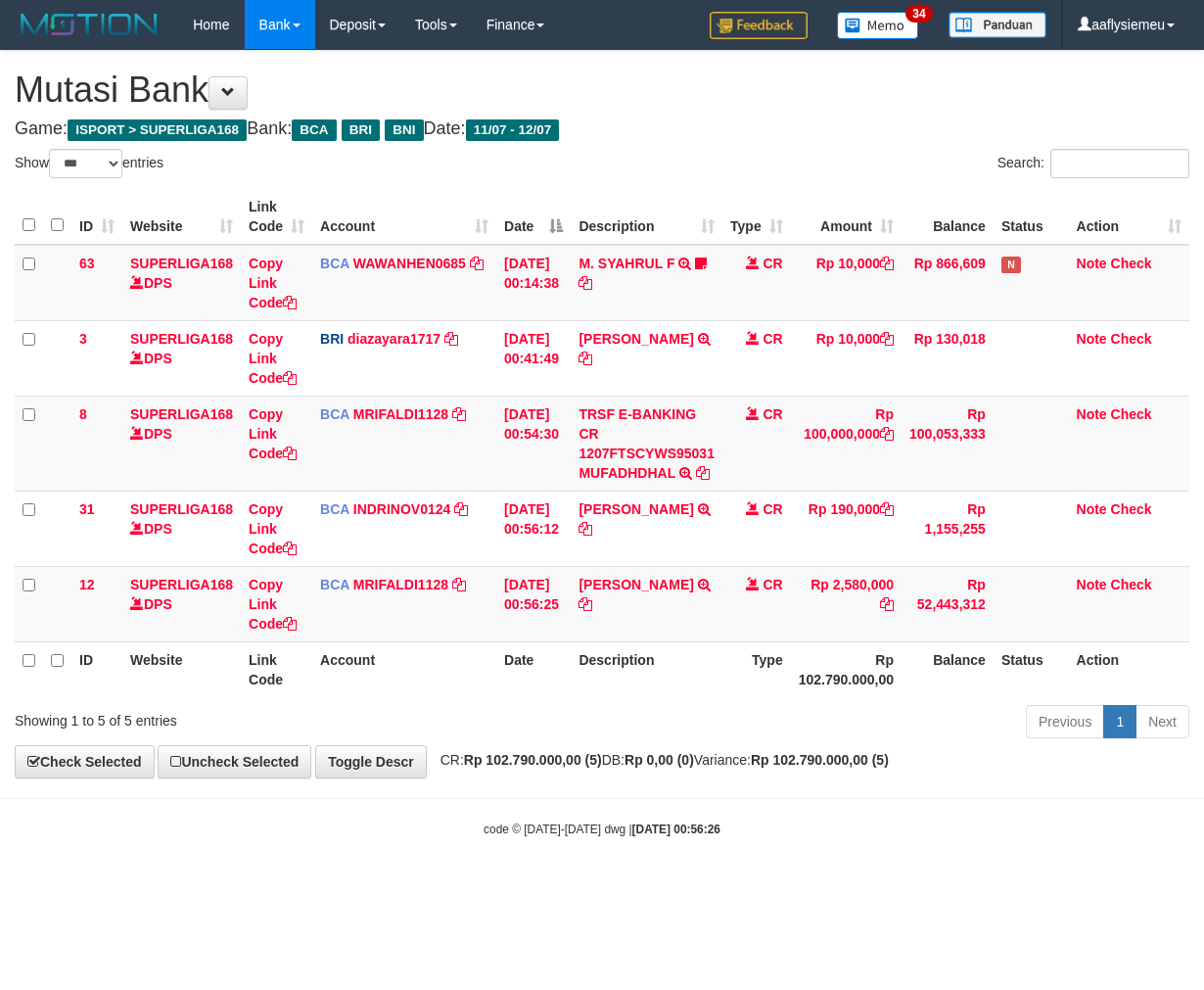 select on "***" 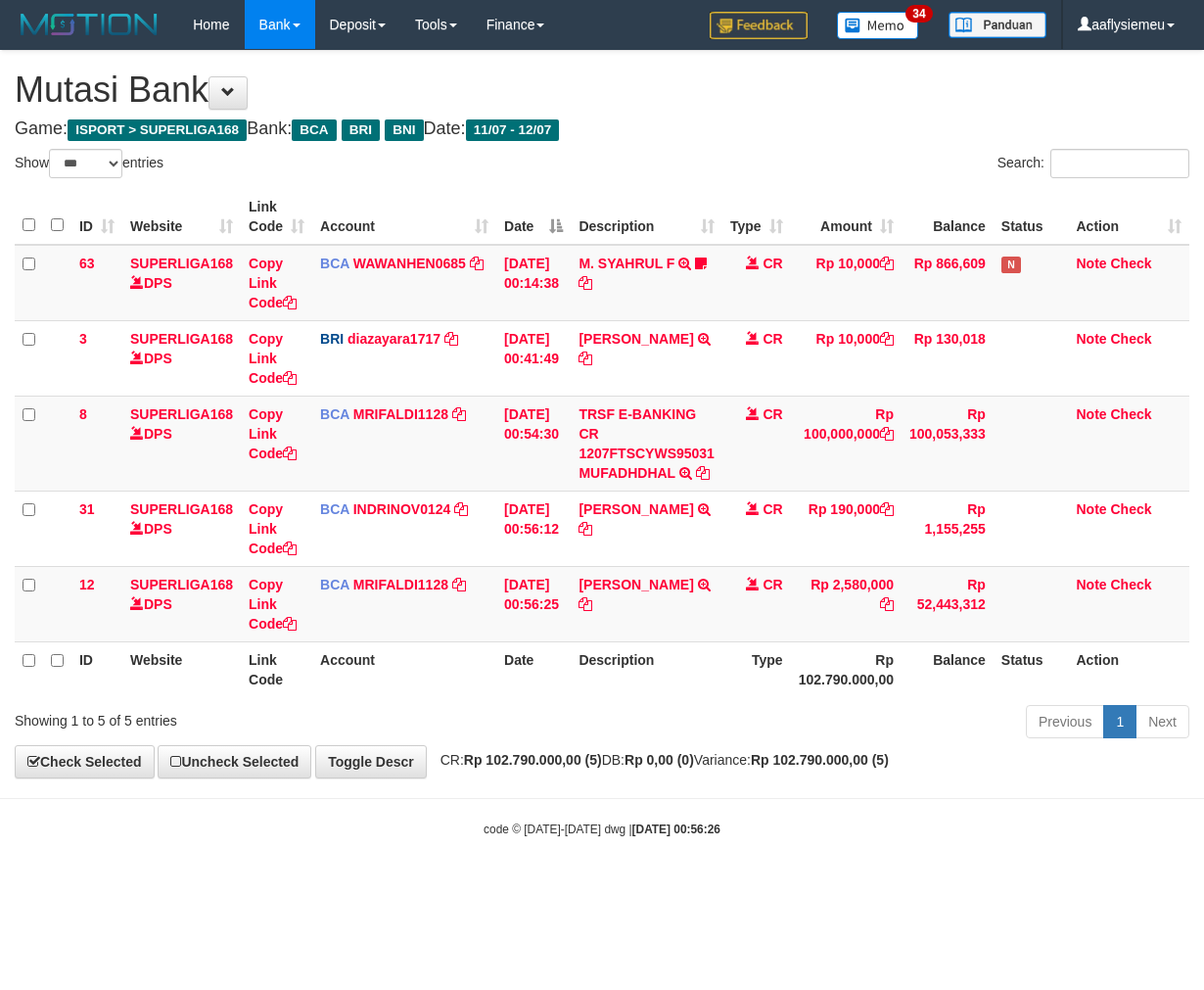 click on "Toggle navigation
Home
Bank
Account List
Load
By Website
Group
[ISPORT]													SUPERLIGA168
By Load Group (DPS)
34" at bounding box center (602, 444) 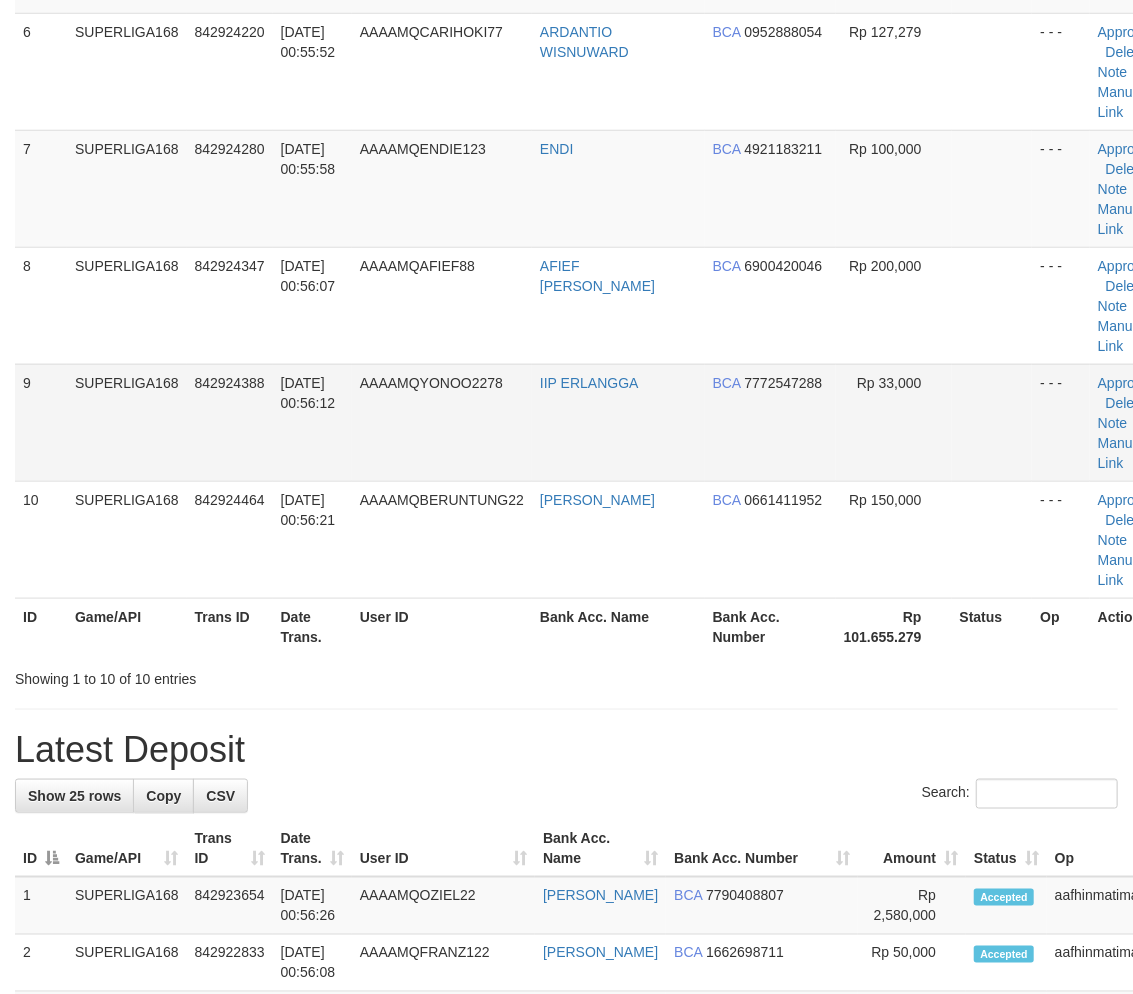 scroll, scrollTop: 546, scrollLeft: 0, axis: vertical 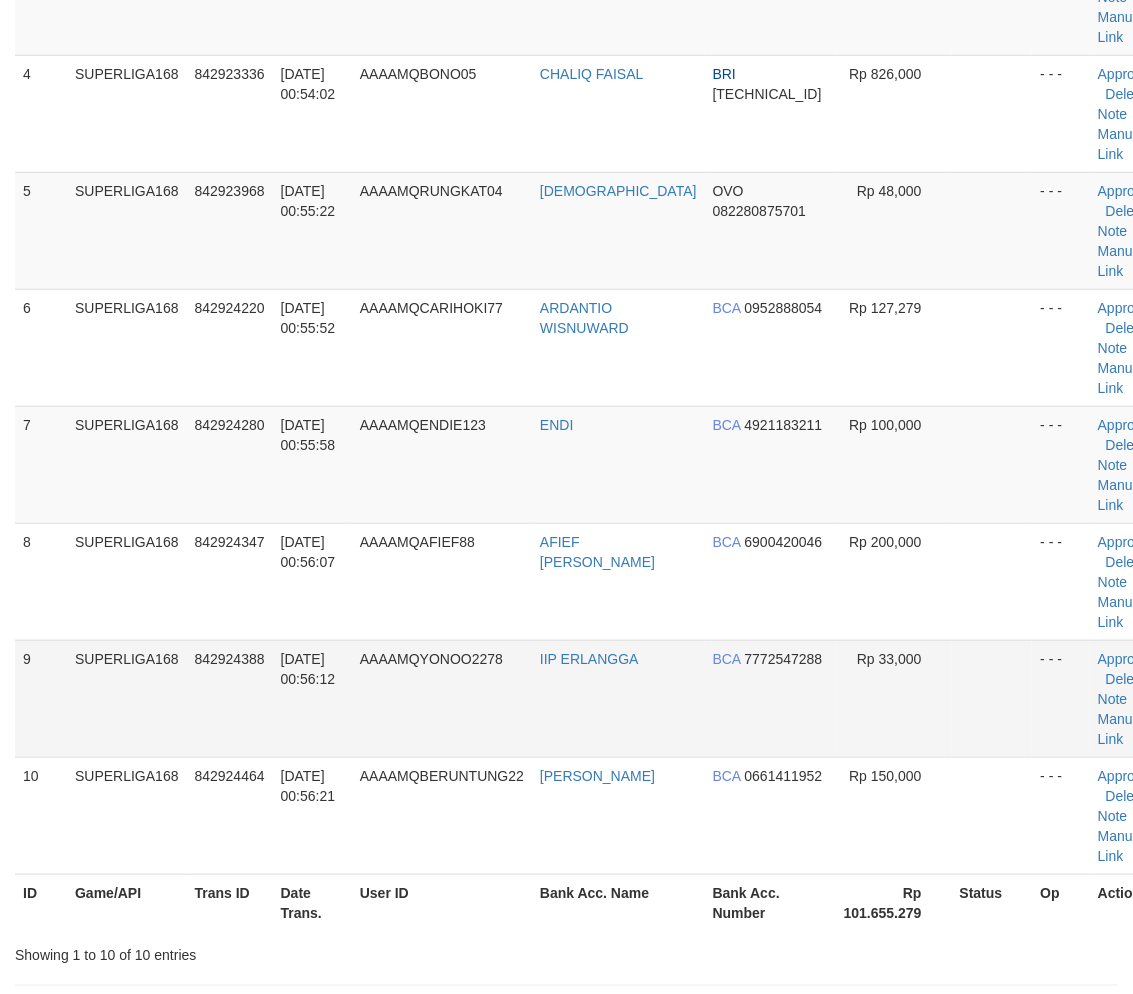 click on "1
SUPERLIGA168
842921761
12/07/2025 00:50:50
AAAAMQDRAGON22226
MUFADHDHAL
BCA
1951469101
Rp 100,000,000
- - -
Approve
Delete
Note
Manual Link
2
SUPERLIGA168
842922781
12/07/2025 00:52:55
AAAAMQANDRIBAGOL
ANDRI HERIYANTO
DANA
089518155213
Rp 100,000
Note" at bounding box center [593, 289] 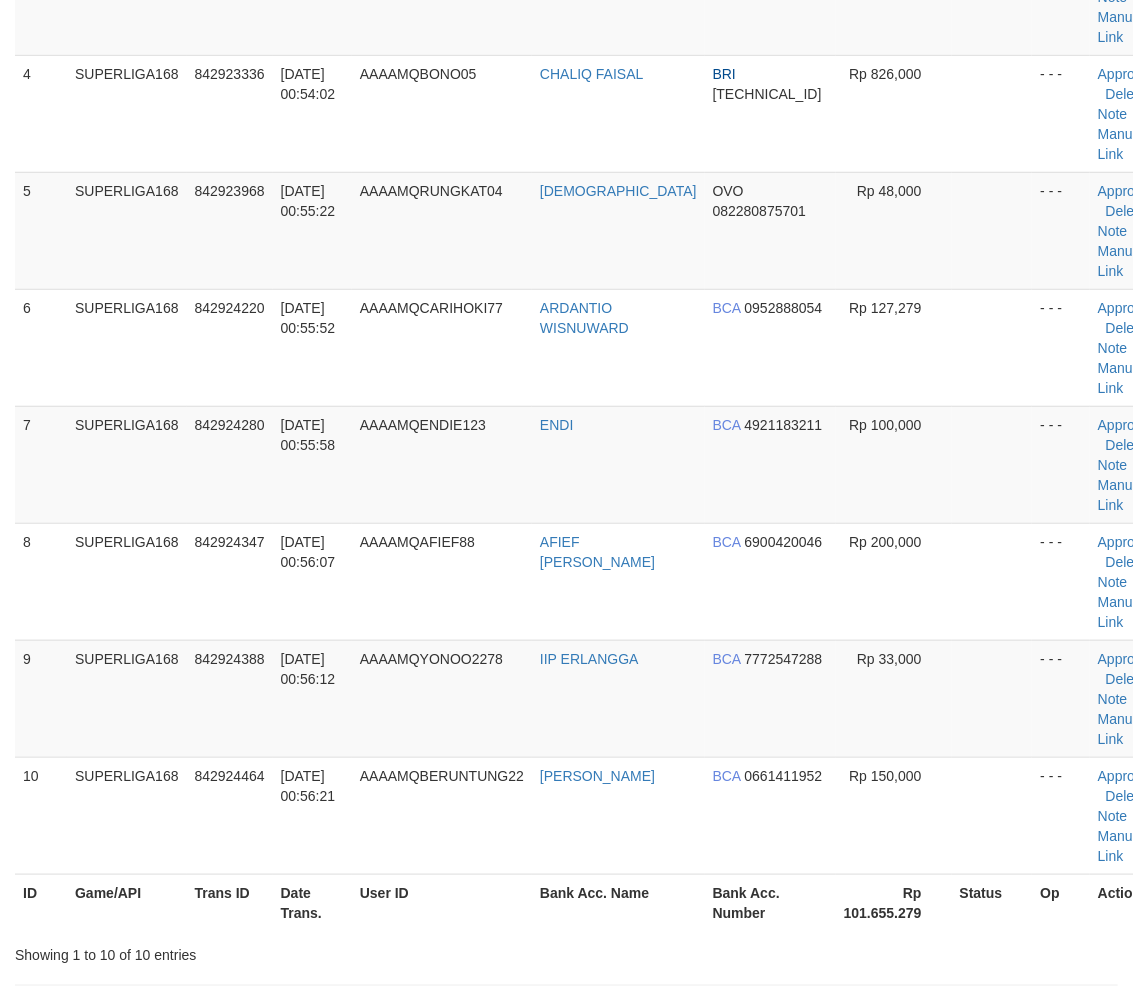 drag, startPoint x: 264, startPoint y: 485, endPoint x: 5, endPoint y: 585, distance: 277.63464 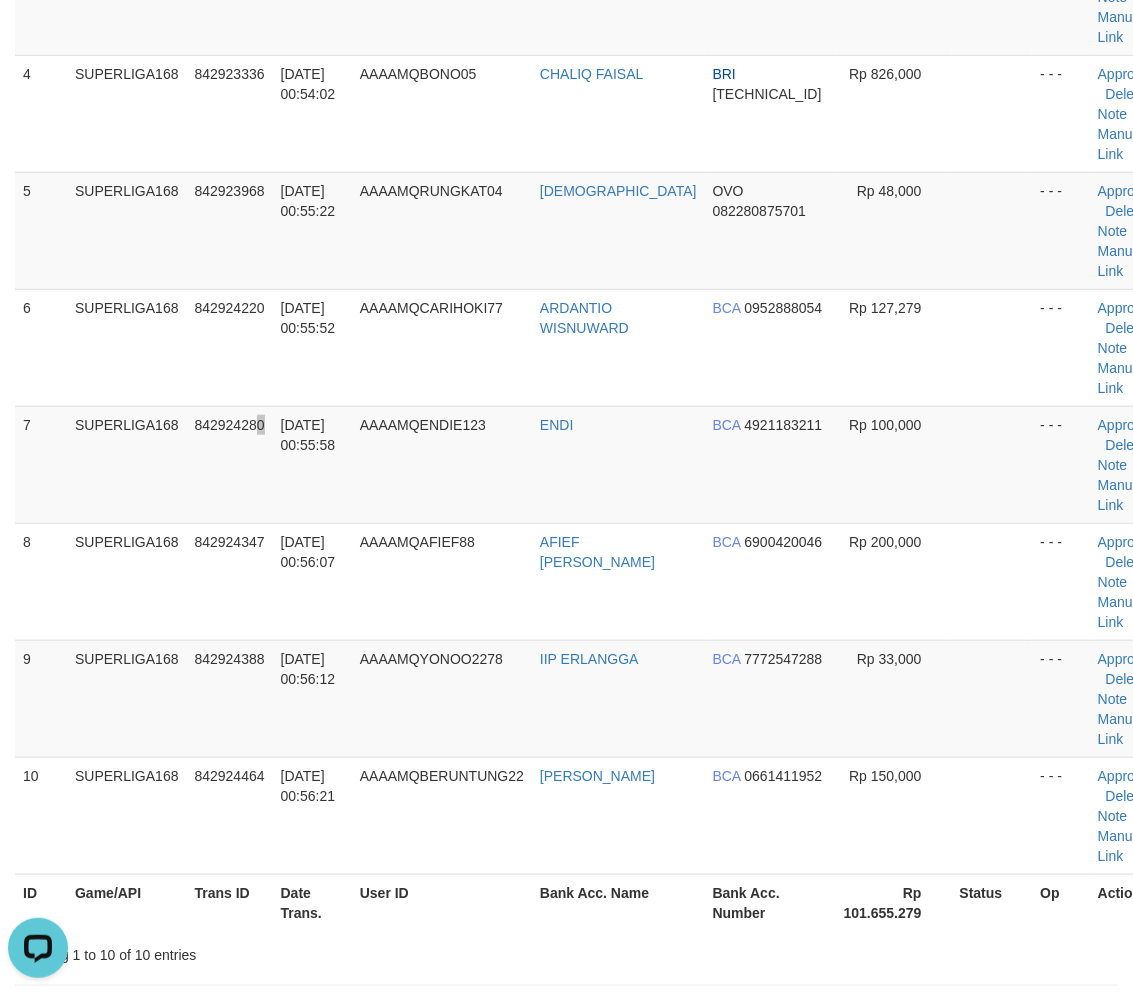 scroll, scrollTop: 0, scrollLeft: 0, axis: both 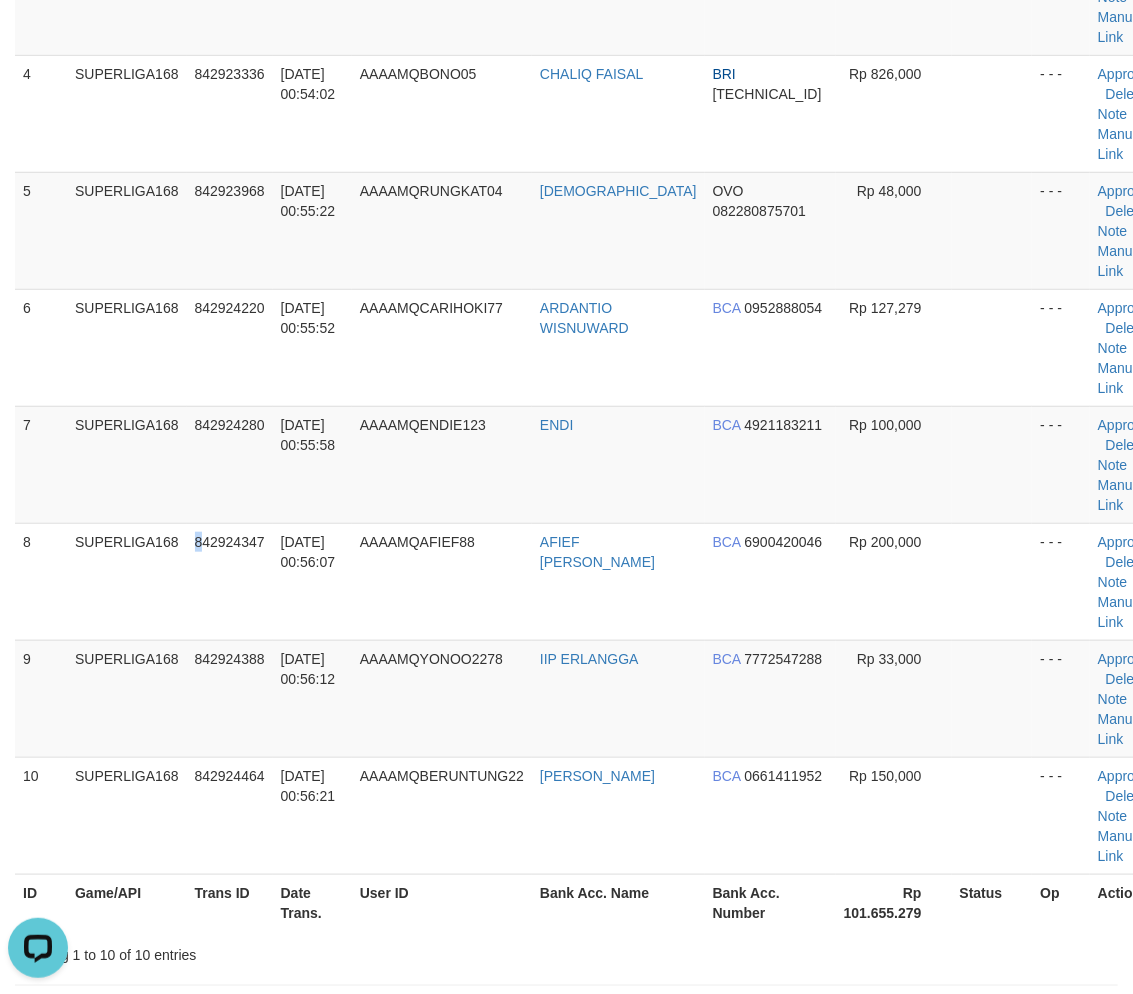 drag, startPoint x: 197, startPoint y: 553, endPoint x: 2, endPoint y: 631, distance: 210.02142 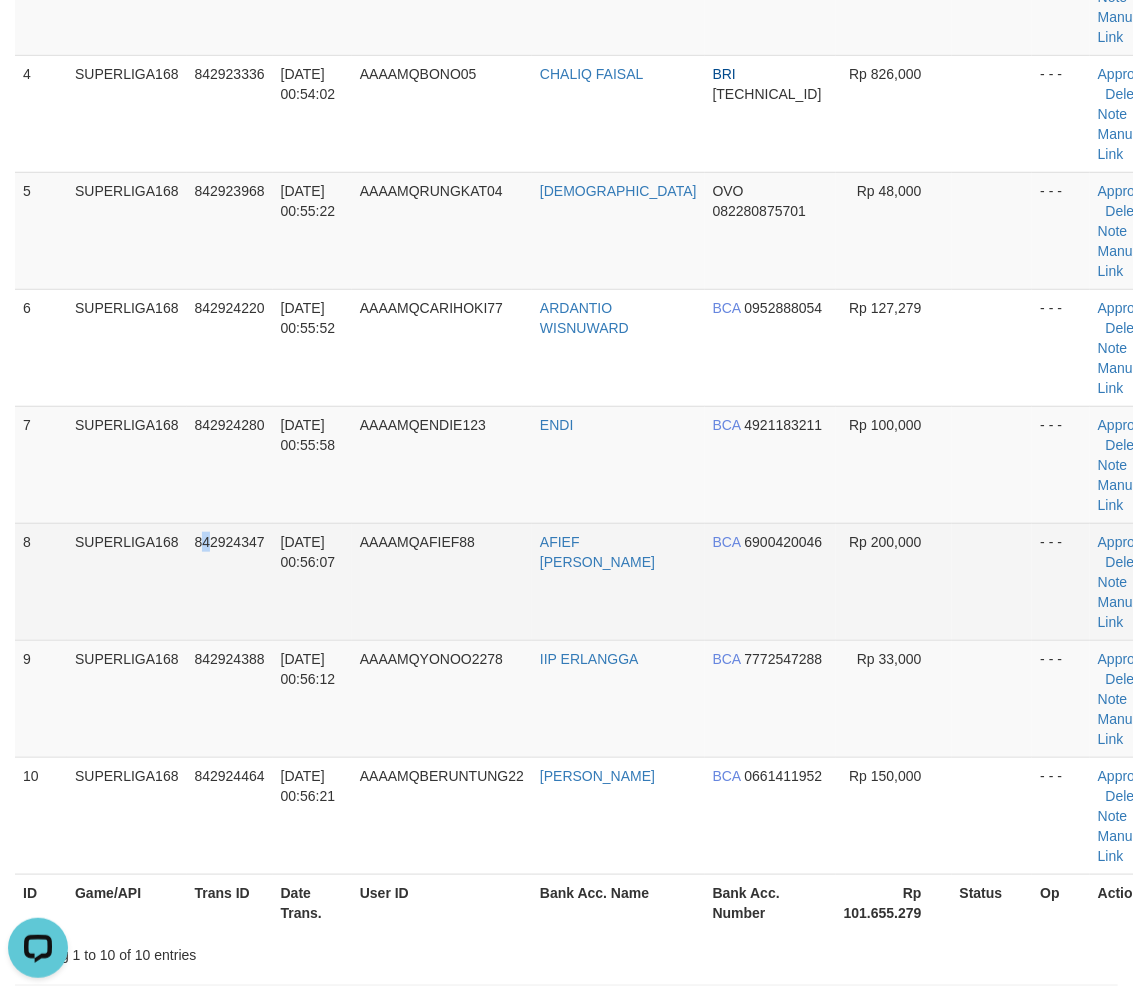 drag, startPoint x: 208, startPoint y: 522, endPoint x: 137, endPoint y: 556, distance: 78.72102 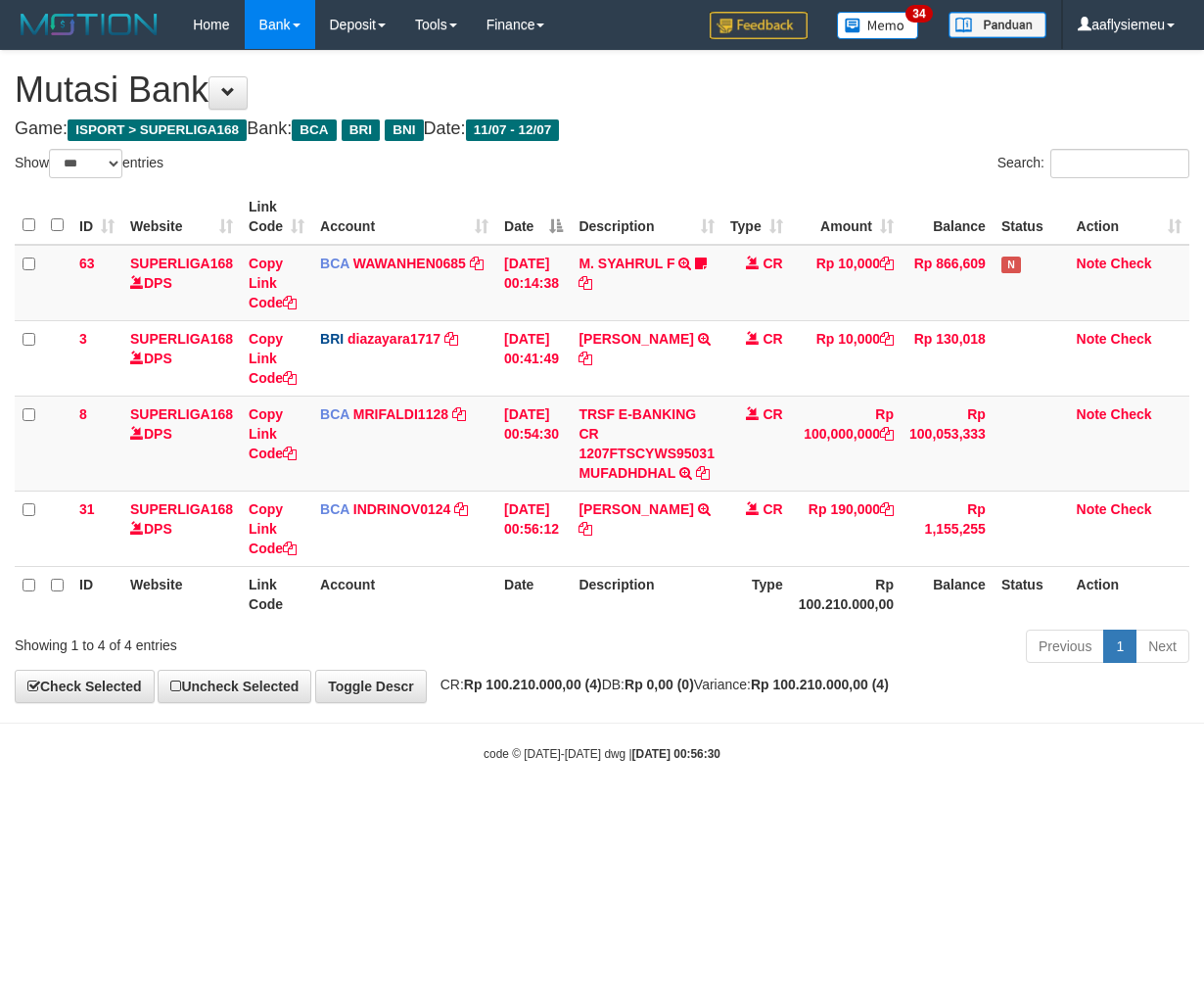 select on "***" 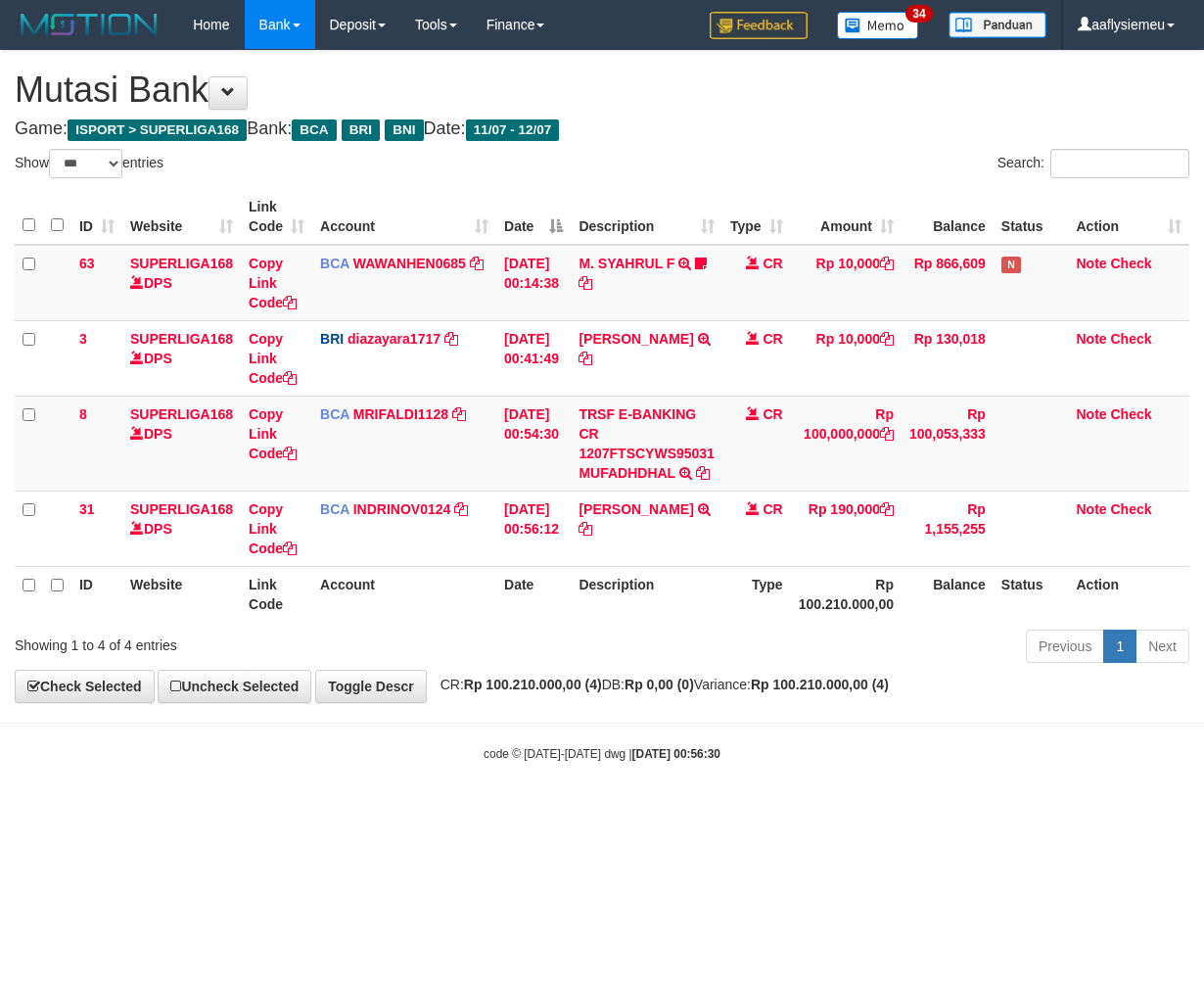 scroll, scrollTop: 0, scrollLeft: 0, axis: both 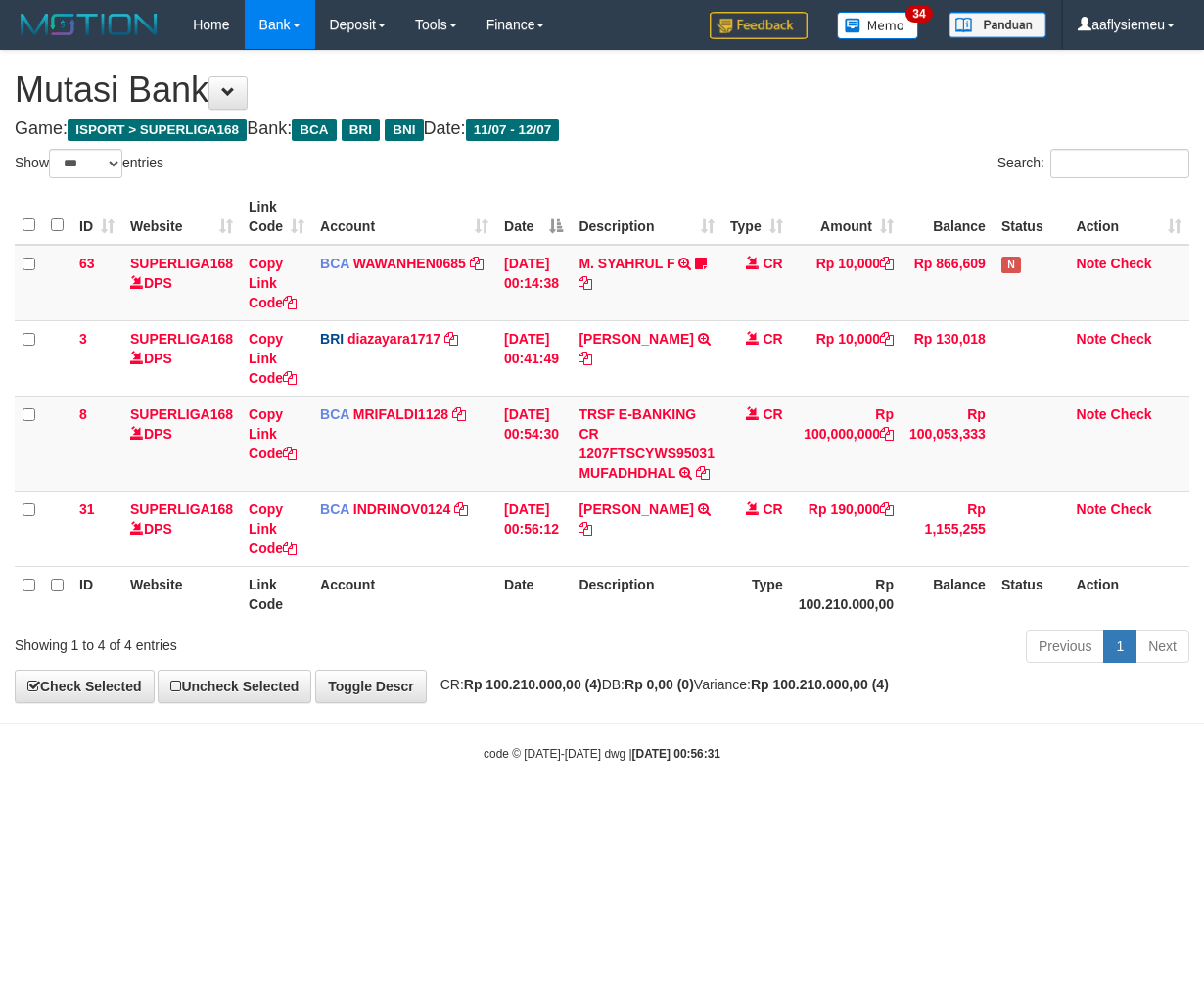 select on "***" 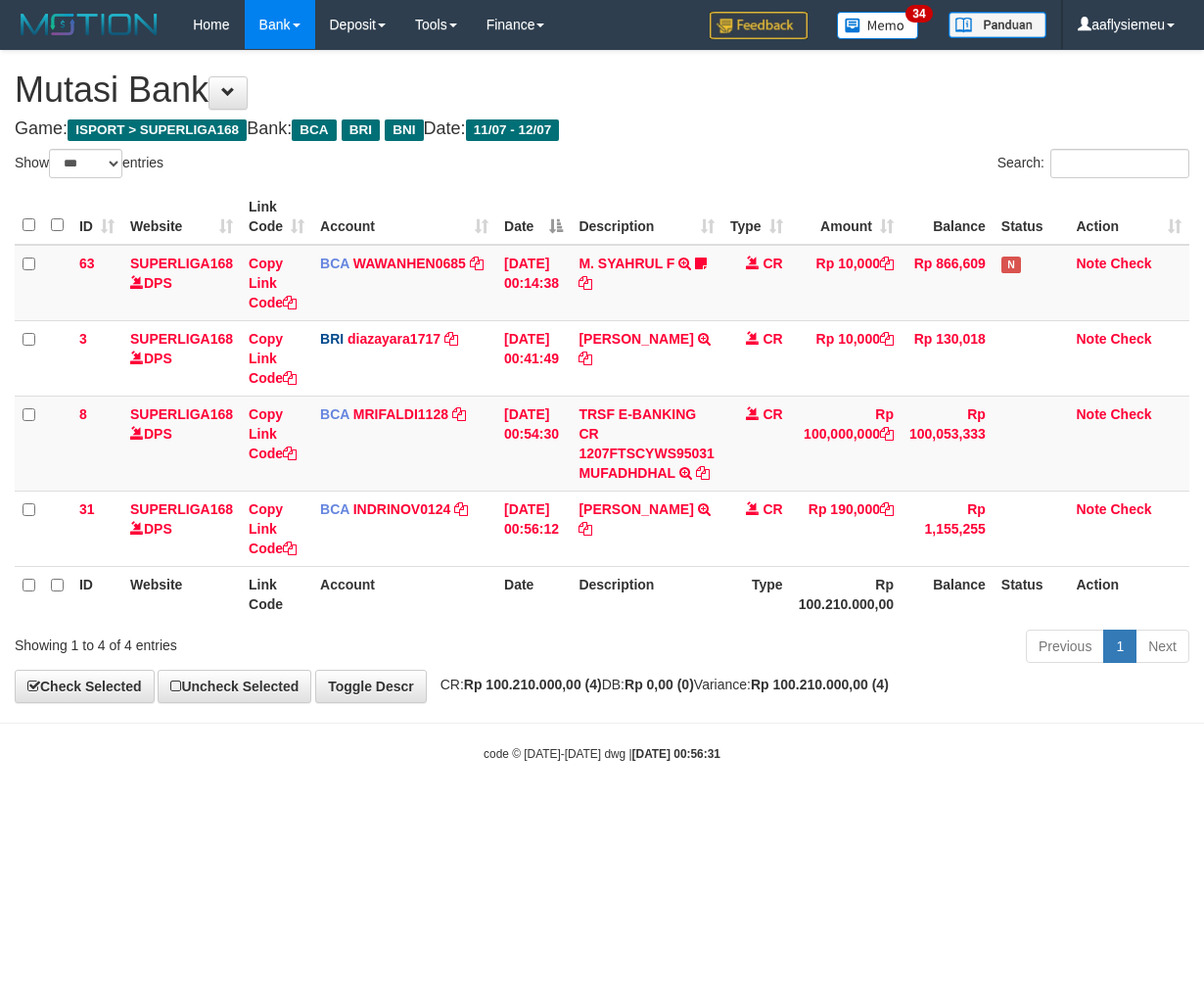 scroll, scrollTop: 0, scrollLeft: 0, axis: both 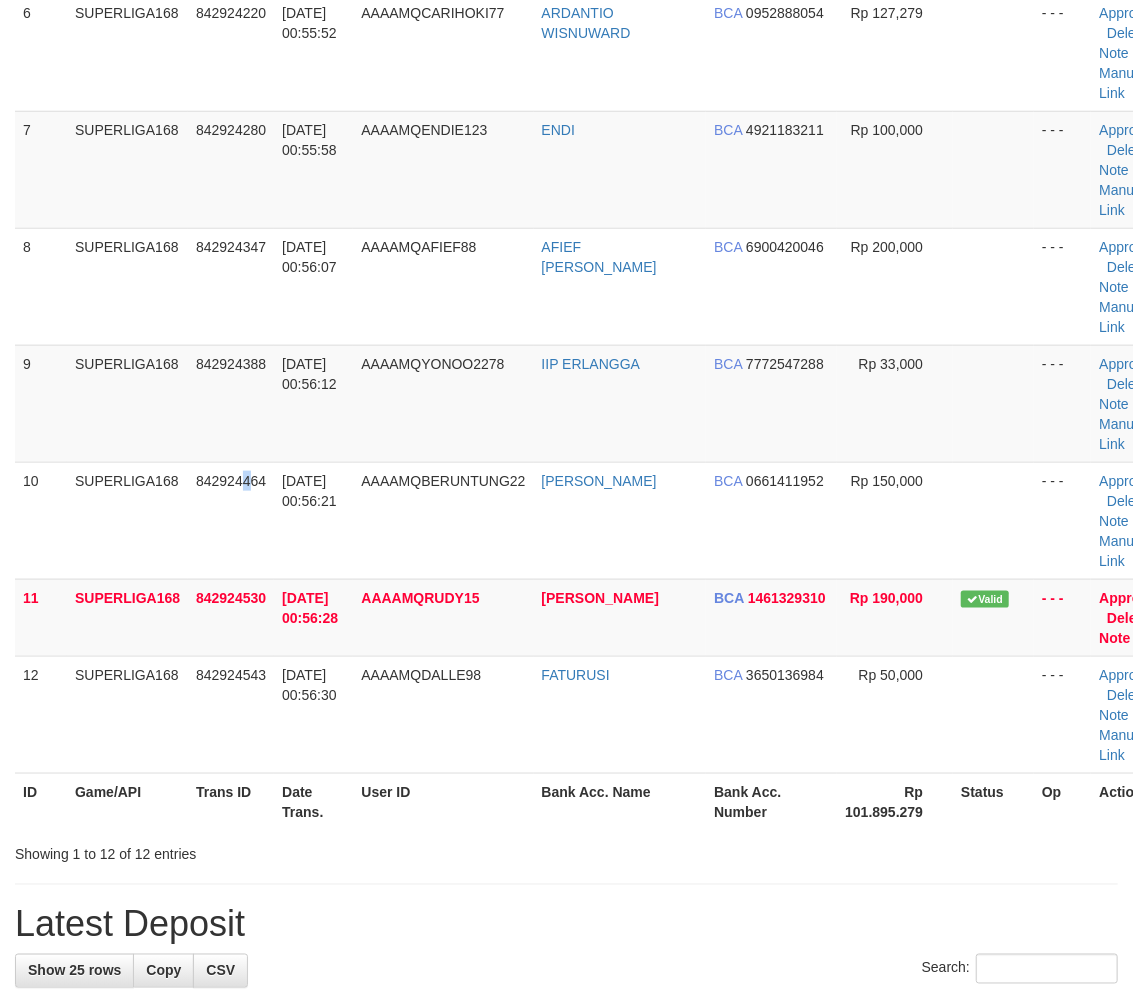 click on "842924464" at bounding box center [231, 520] 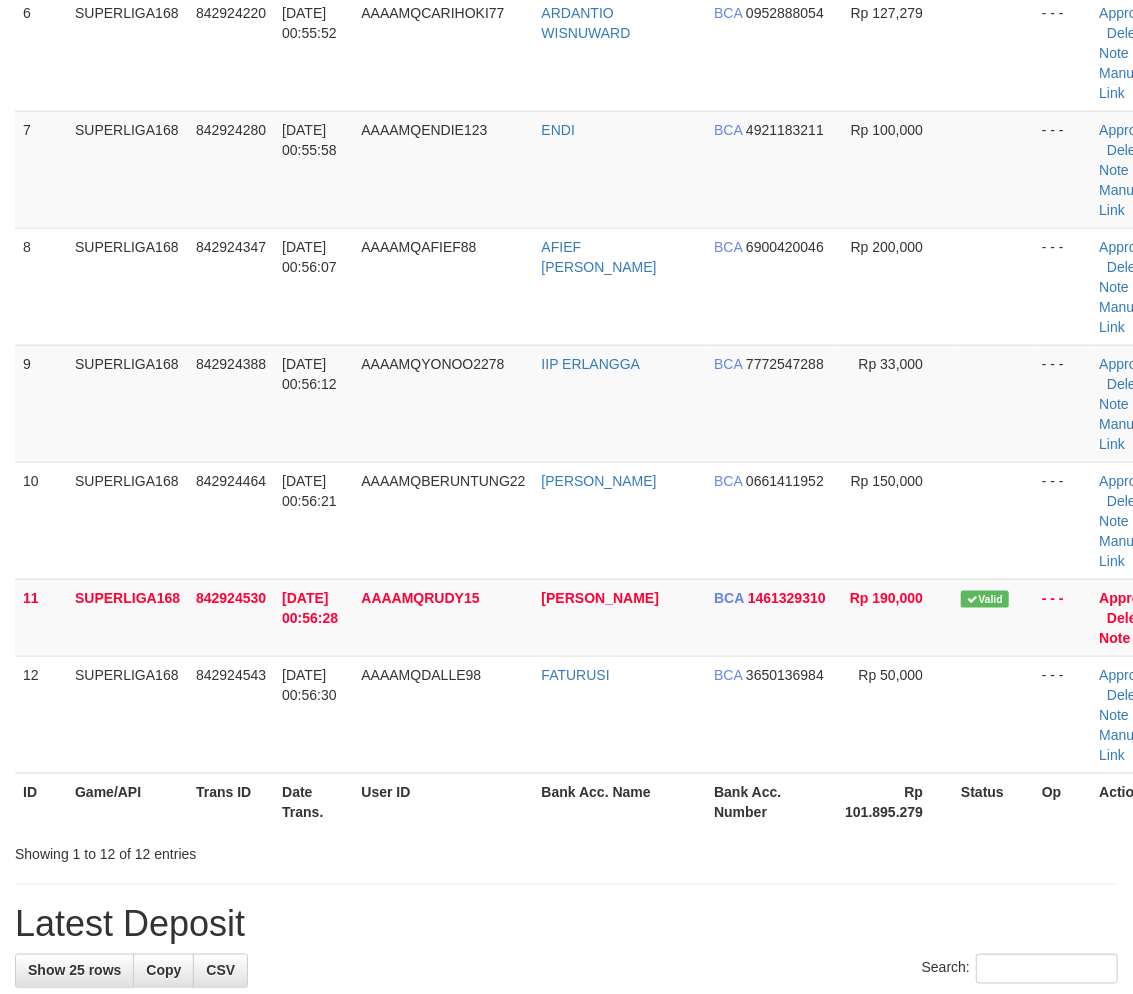 scroll, scrollTop: 546, scrollLeft: 0, axis: vertical 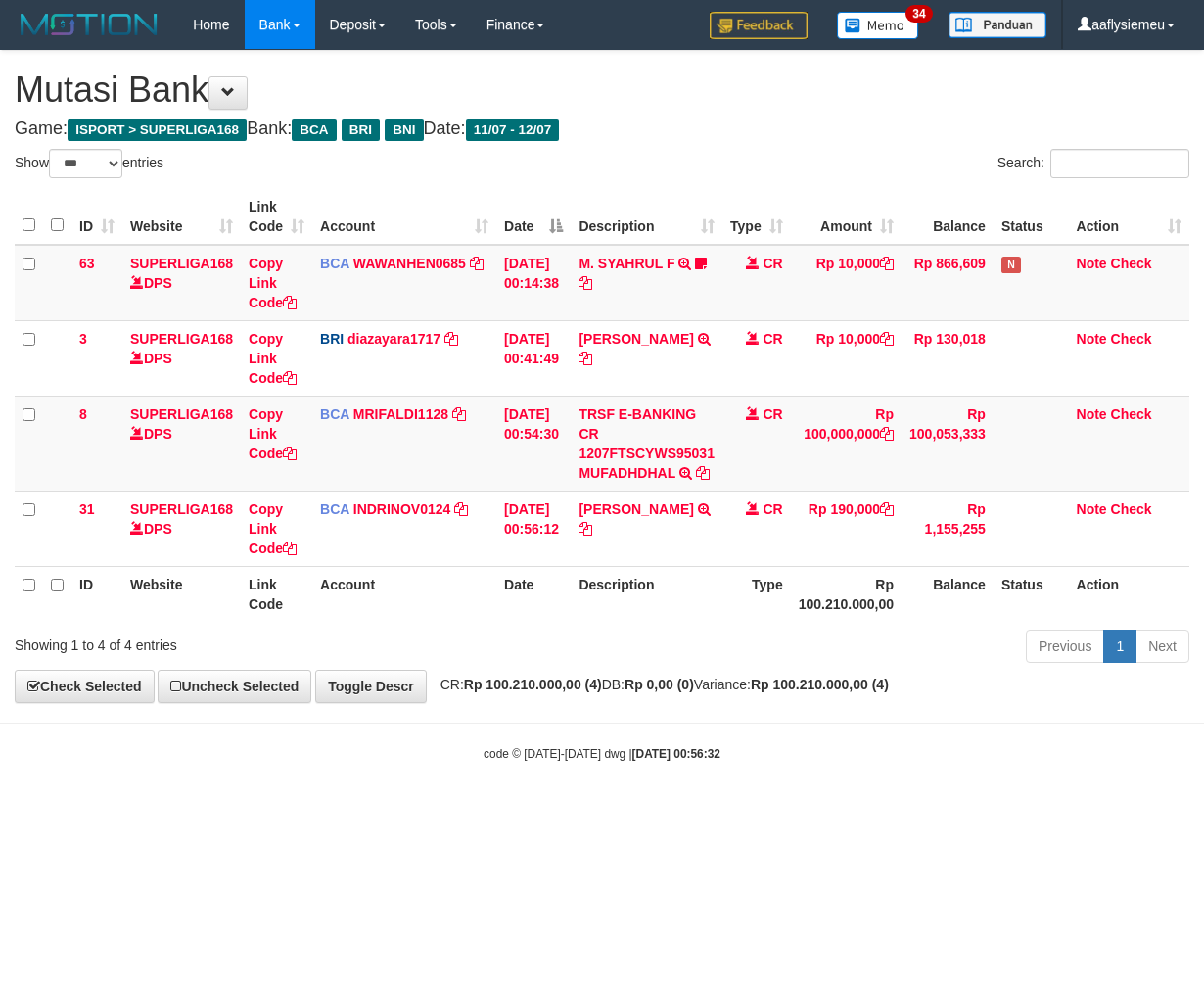 select on "***" 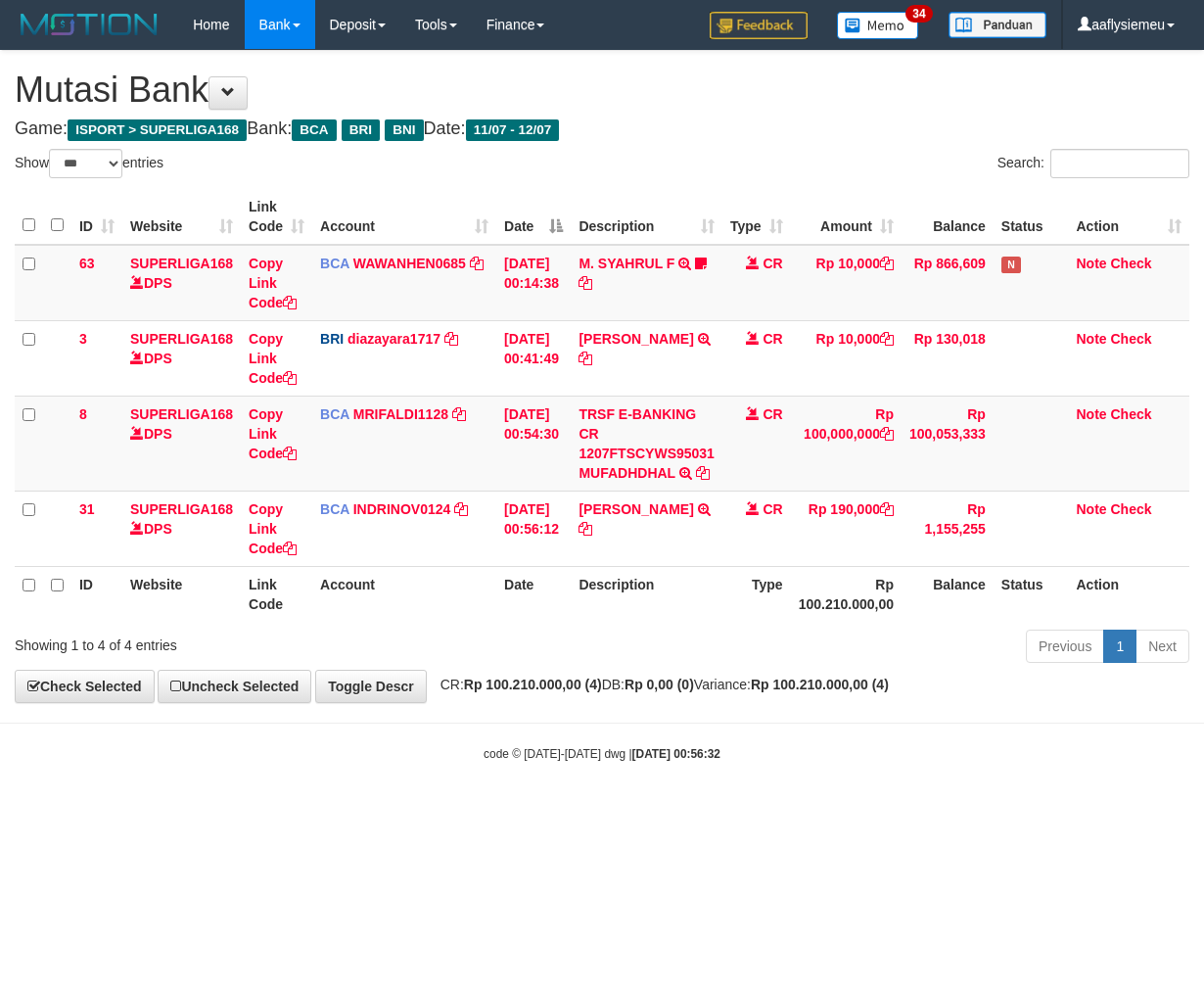 scroll, scrollTop: 0, scrollLeft: 0, axis: both 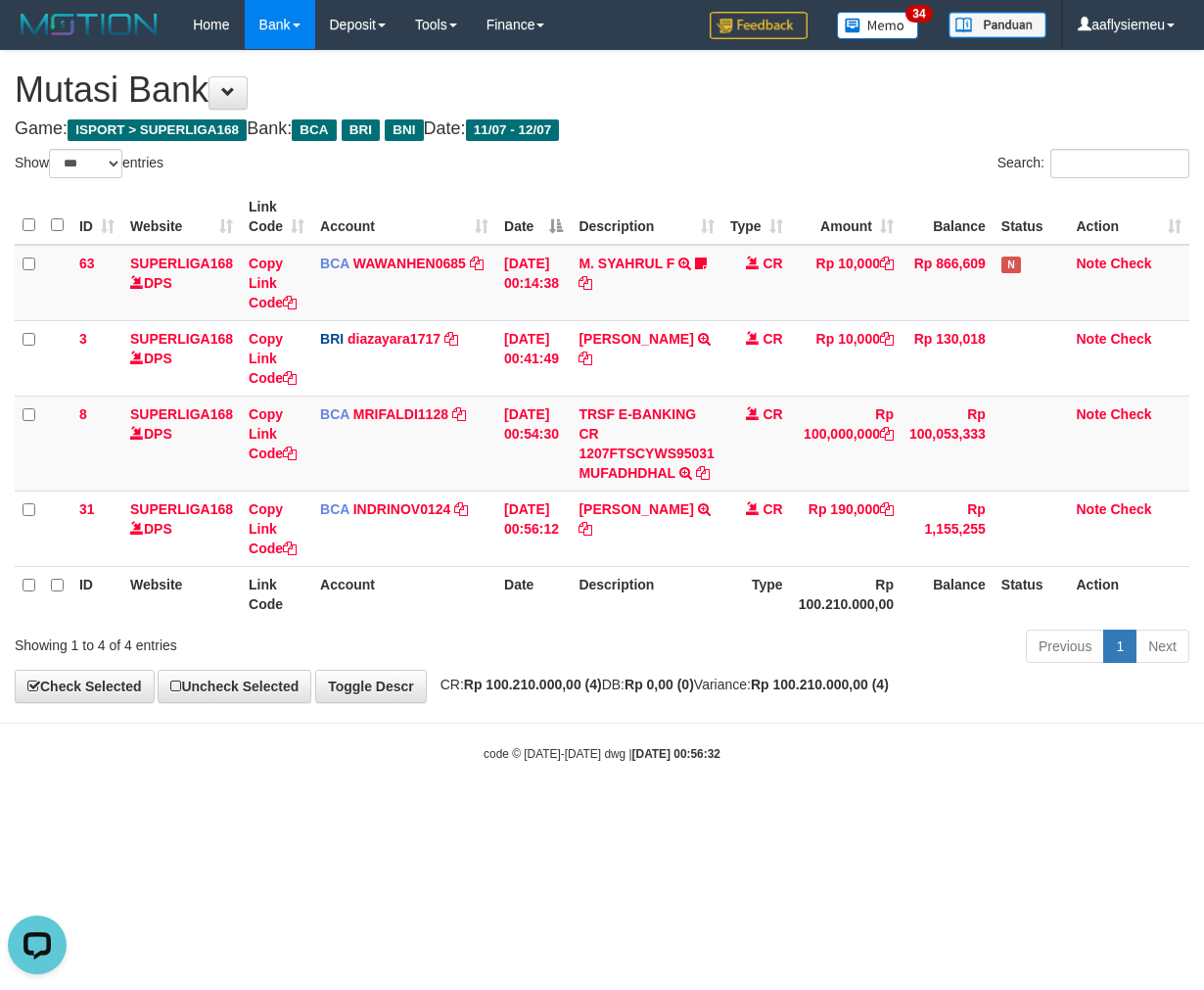 click on "2025/07/12 00:56:32" at bounding box center (676, 754) 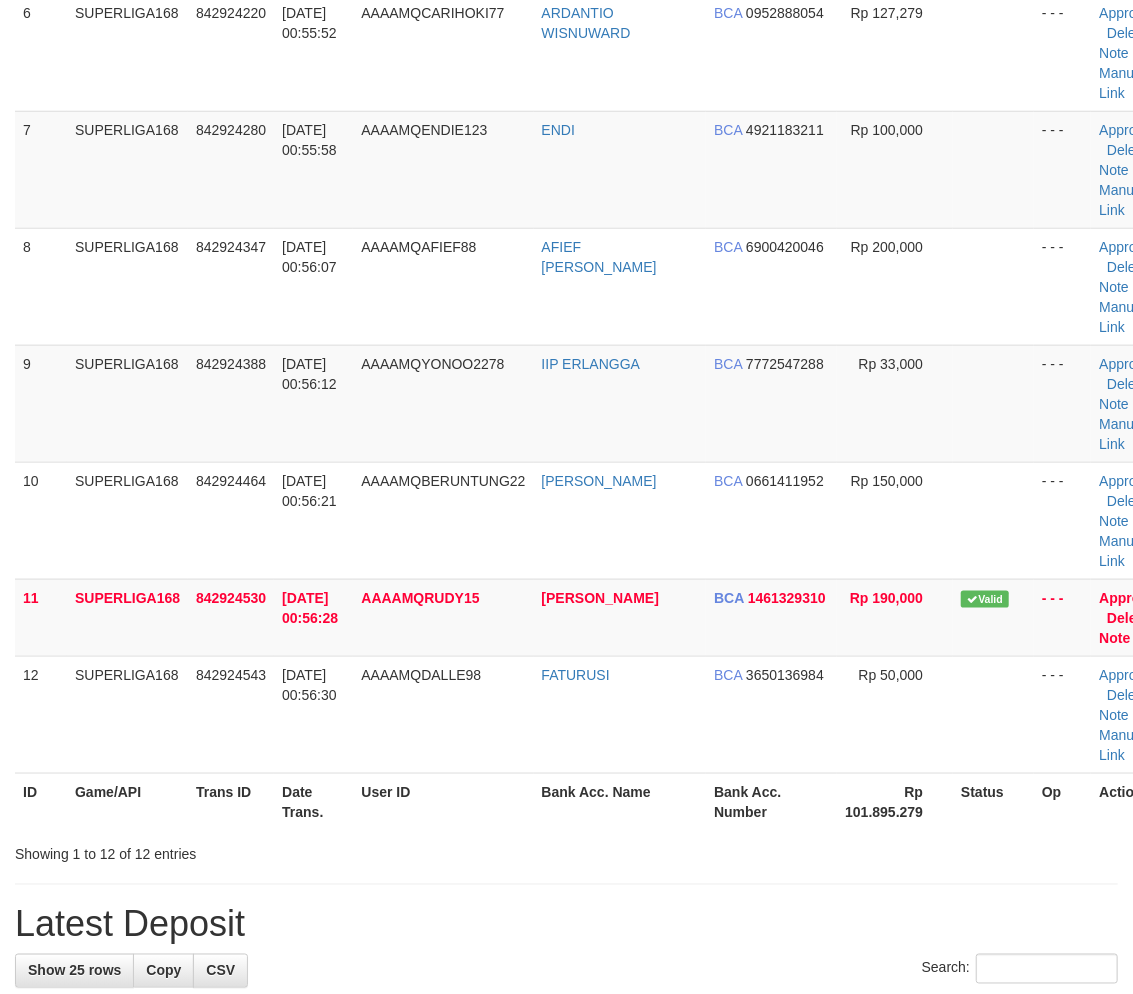 drag, startPoint x: 250, startPoint y: 476, endPoint x: 1, endPoint y: 570, distance: 266.15222 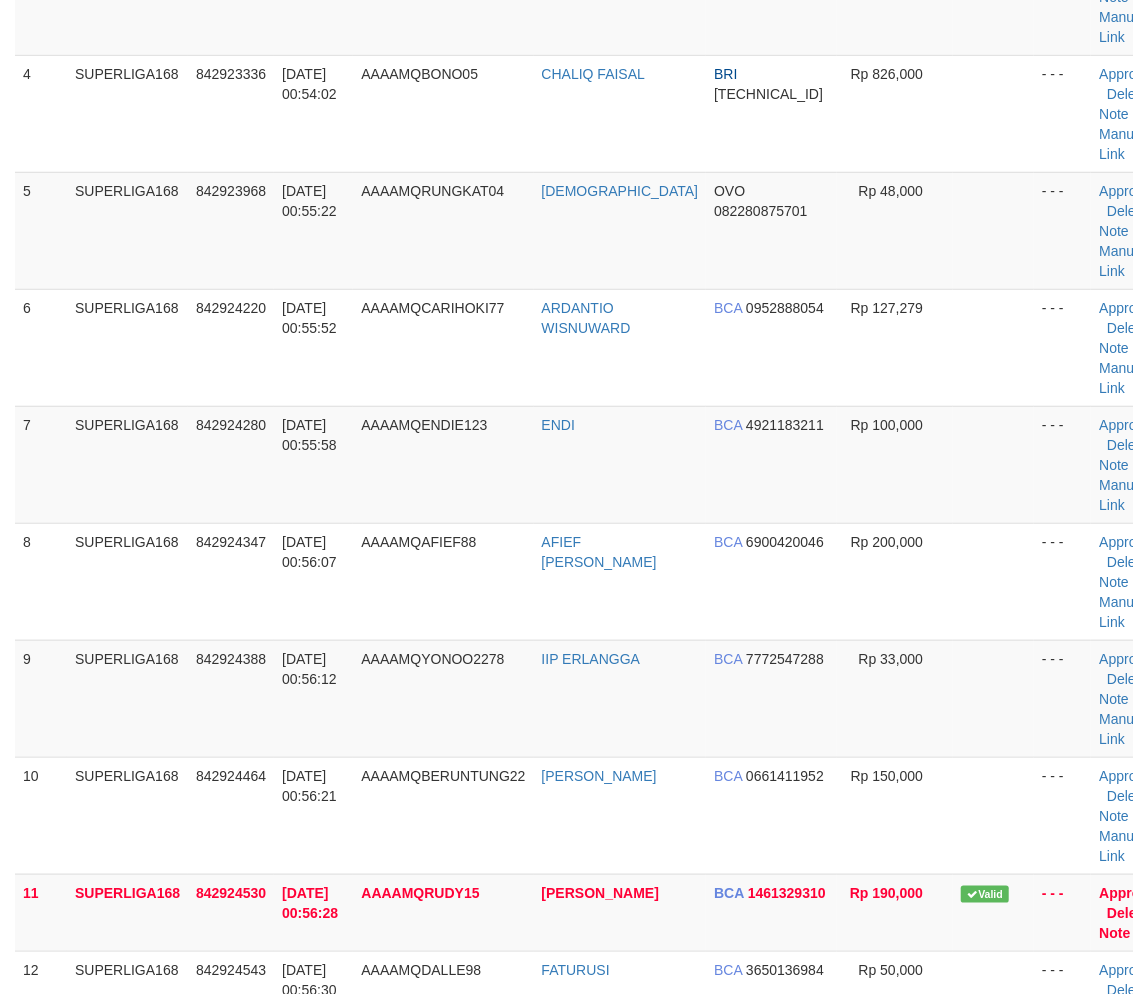 drag, startPoint x: 326, startPoint y: 458, endPoint x: 11, endPoint y: 576, distance: 336.37628 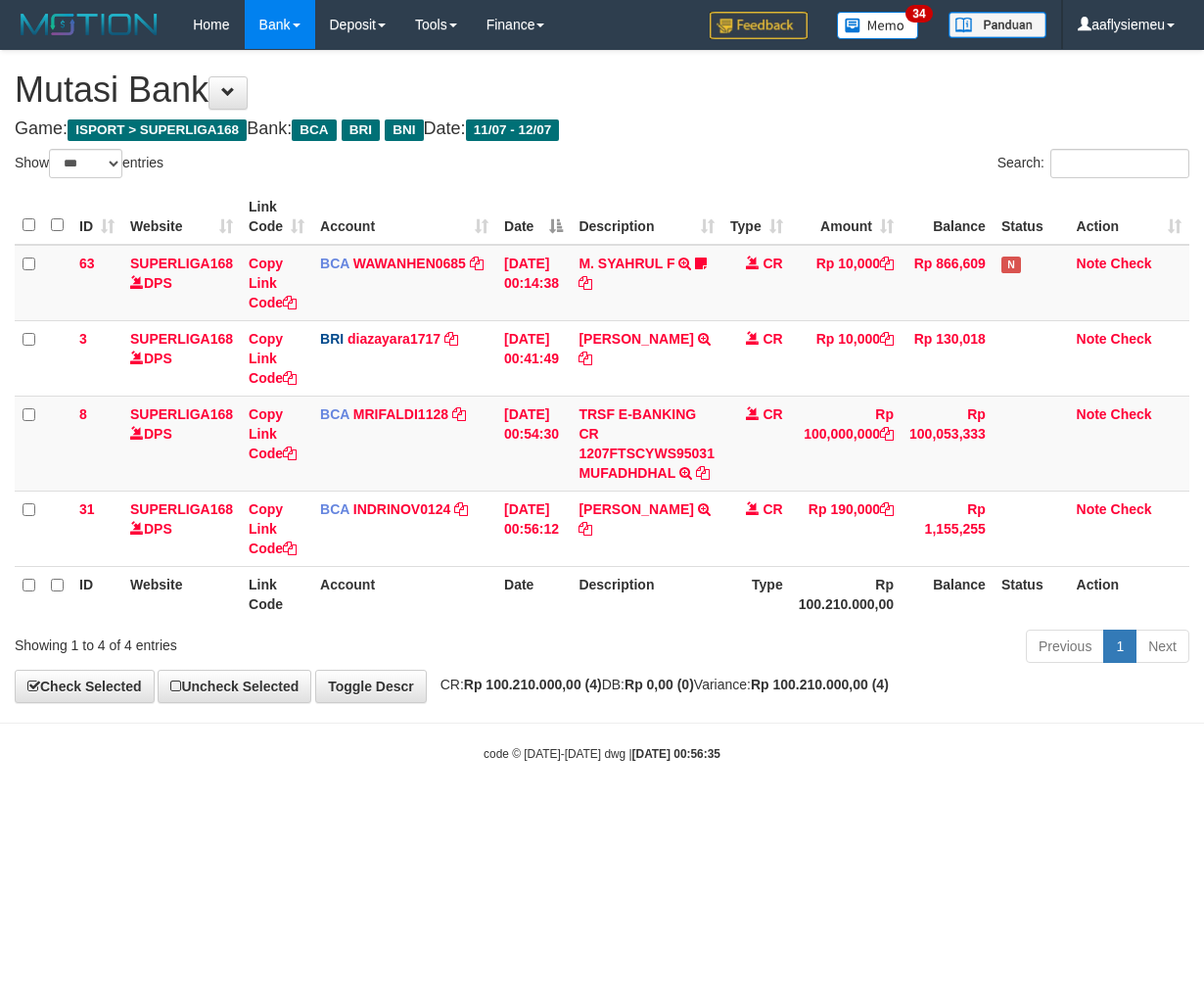 select on "***" 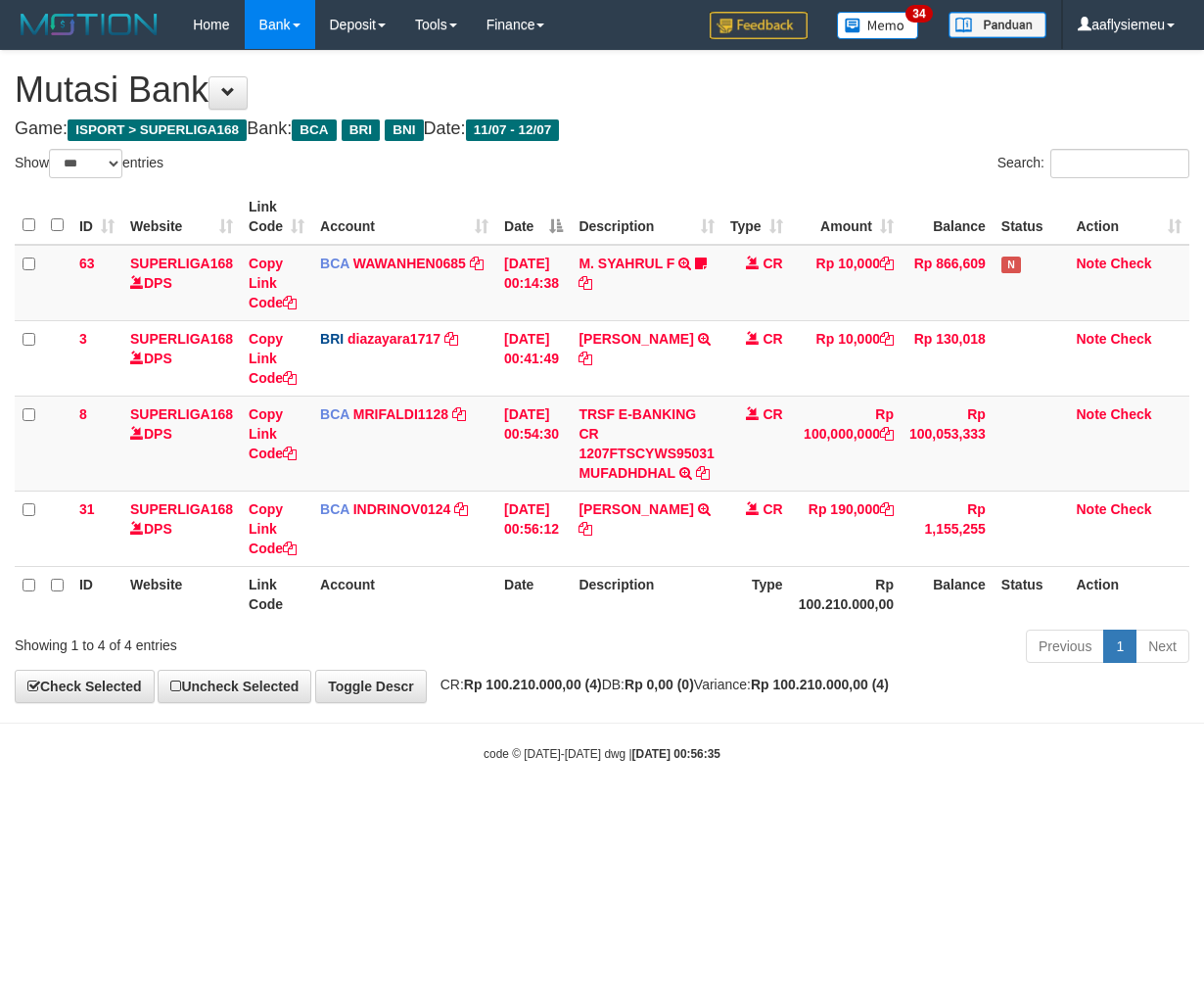 scroll, scrollTop: 0, scrollLeft: 0, axis: both 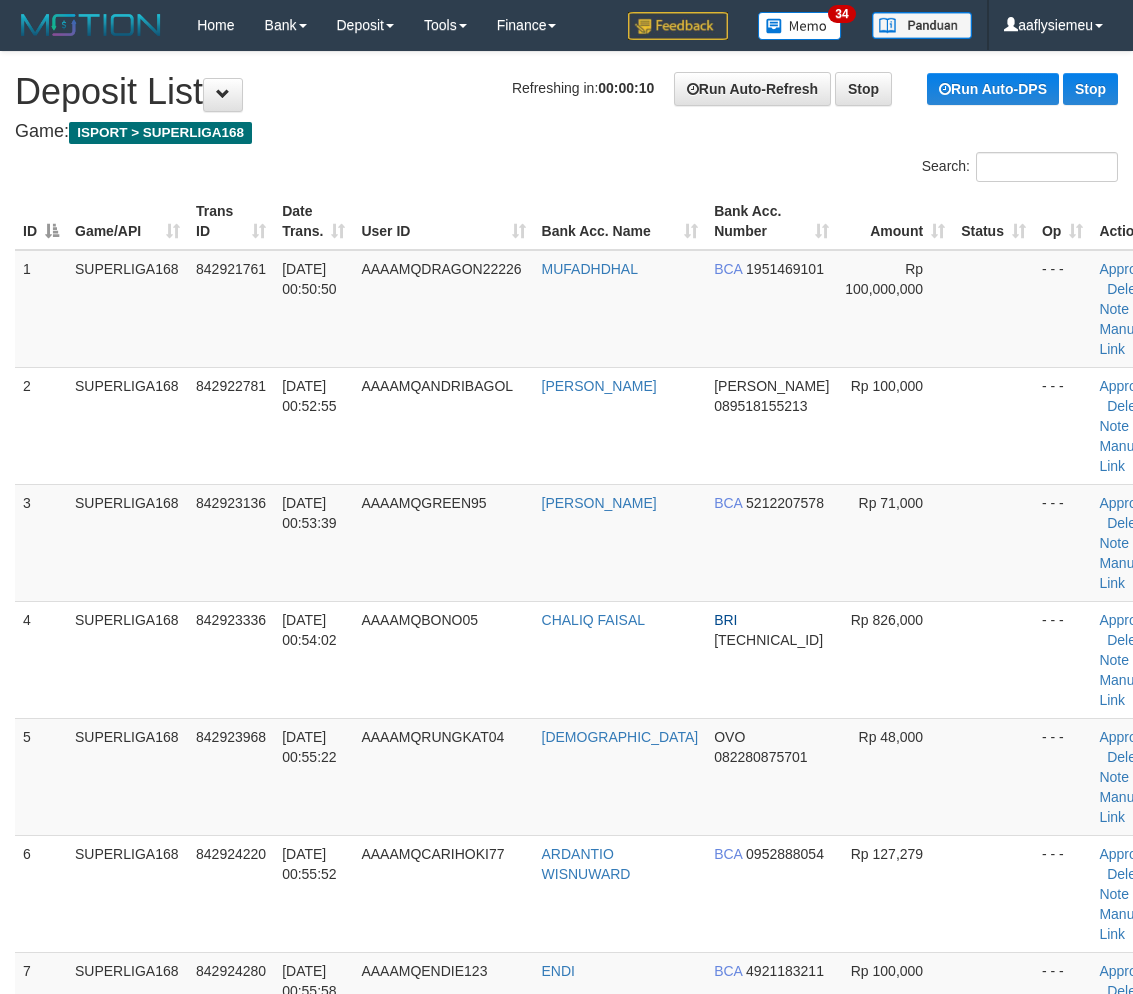 click on "AAAAMQBERUNTUNG22" at bounding box center (443, 1361) 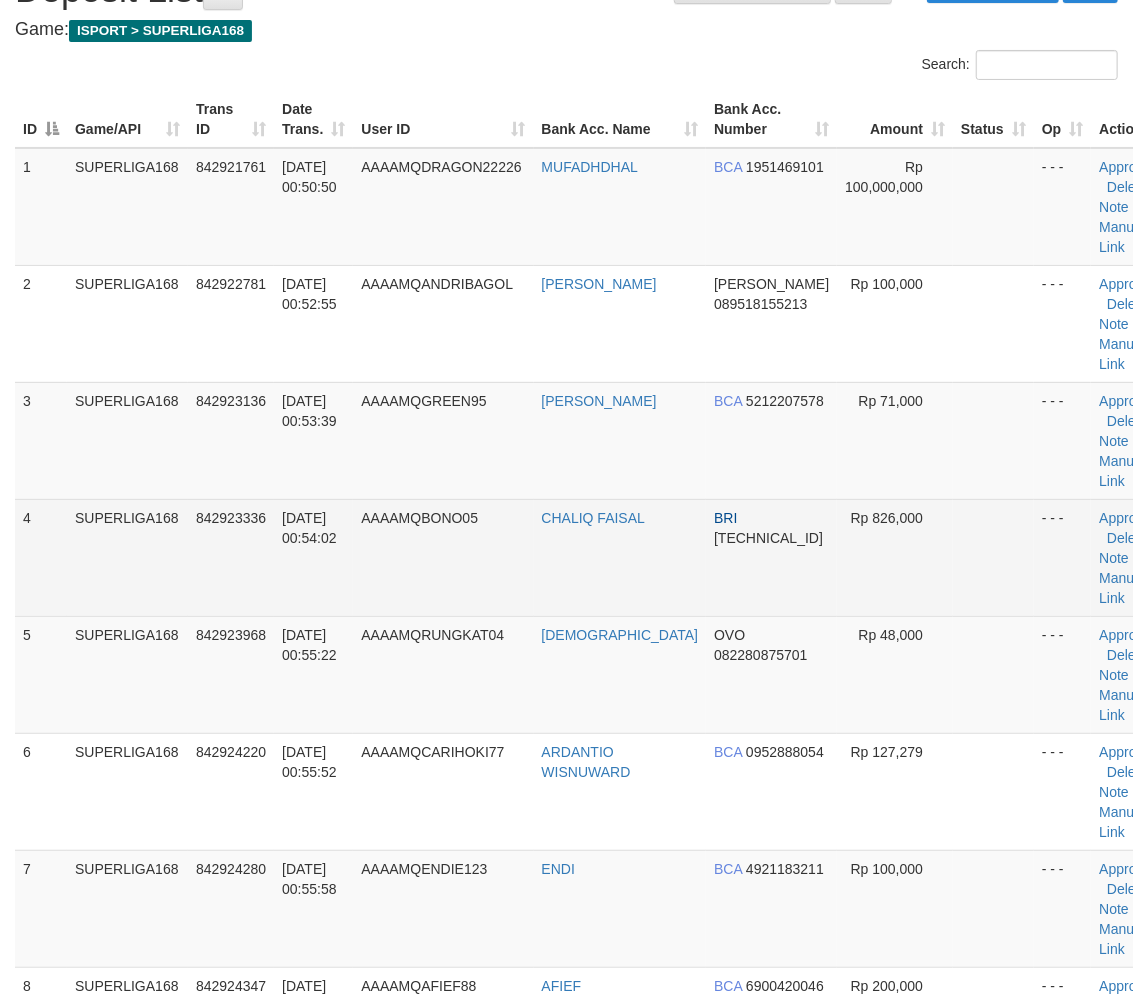 scroll, scrollTop: 101, scrollLeft: 0, axis: vertical 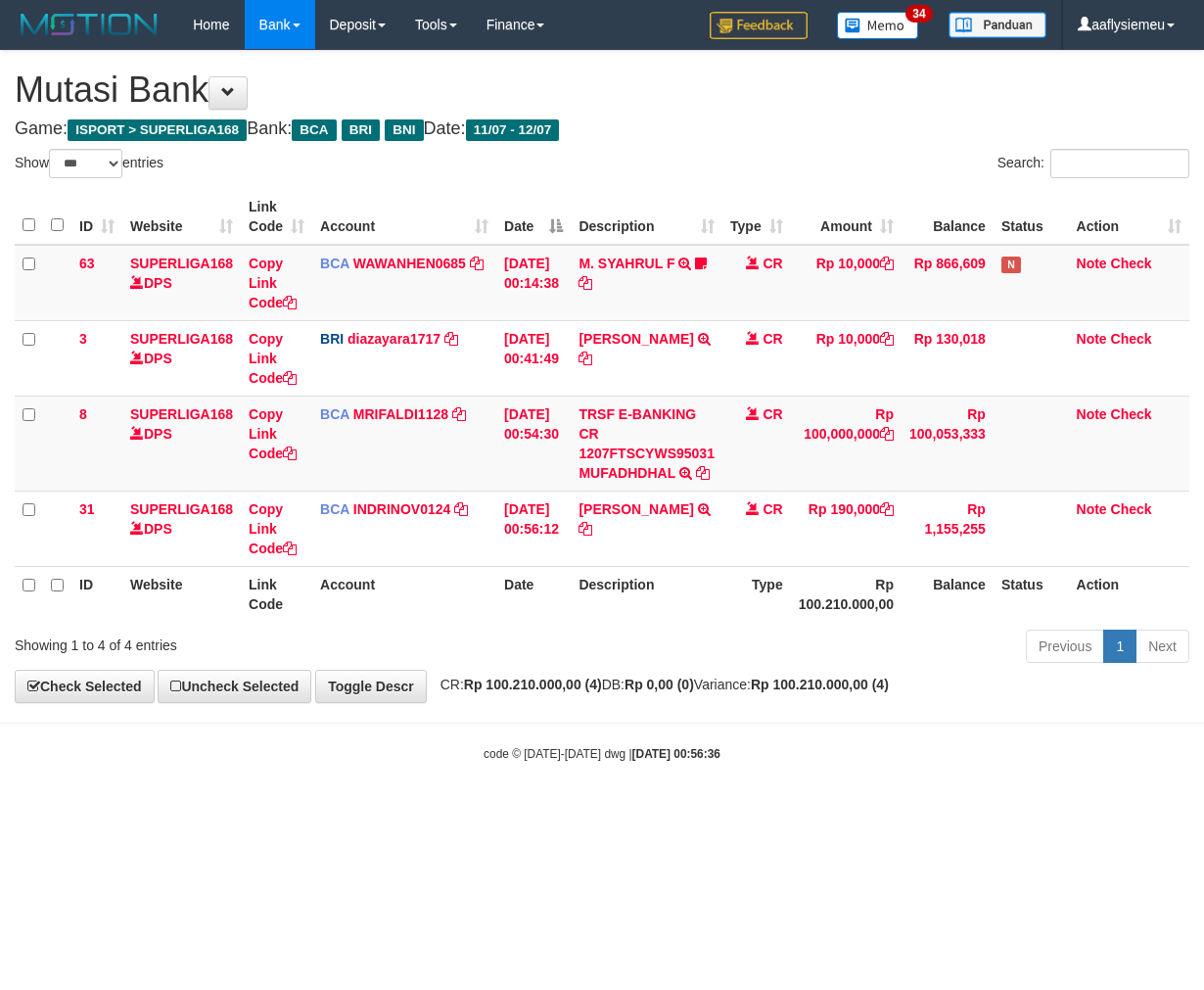 select on "***" 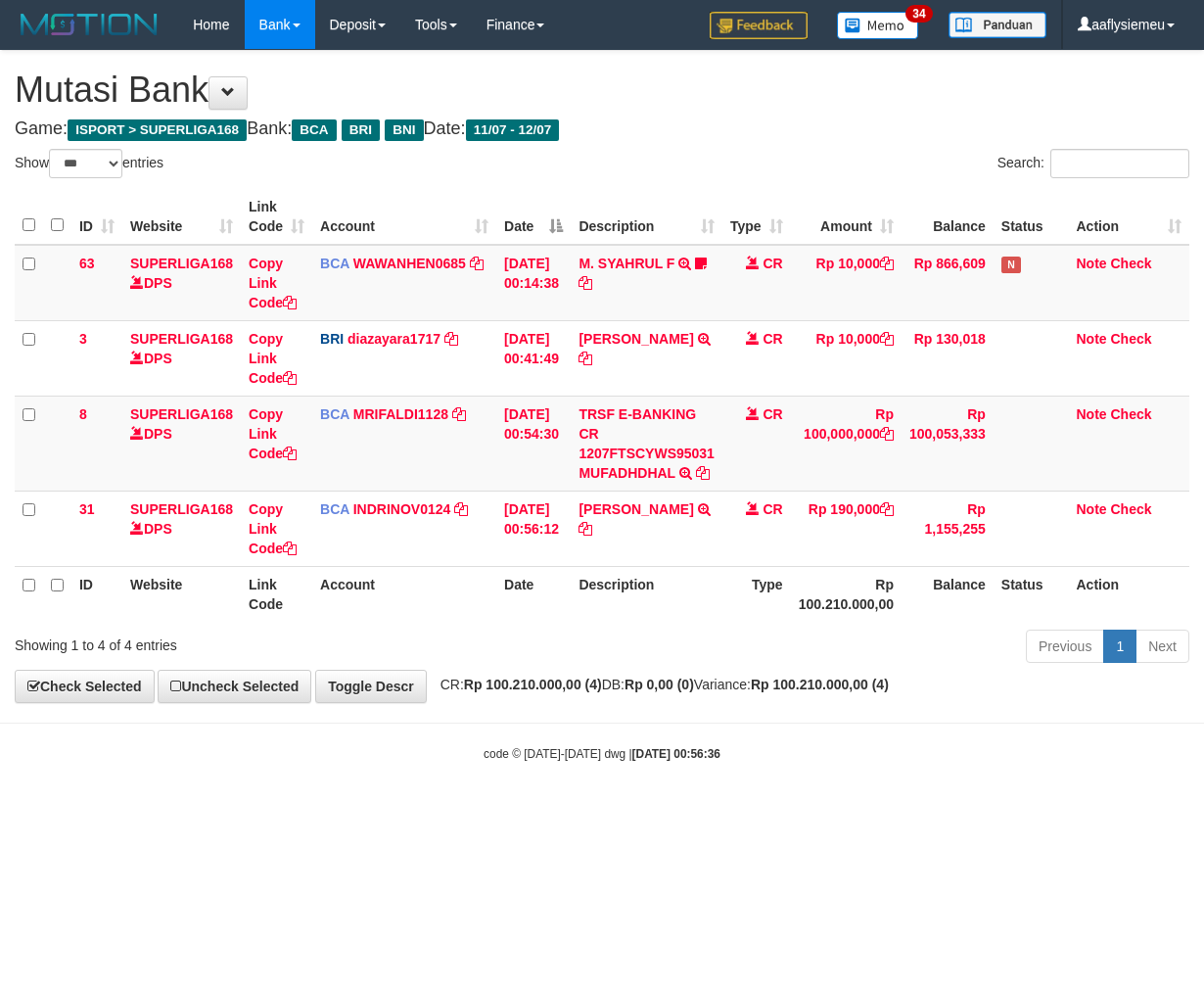 scroll, scrollTop: 0, scrollLeft: 0, axis: both 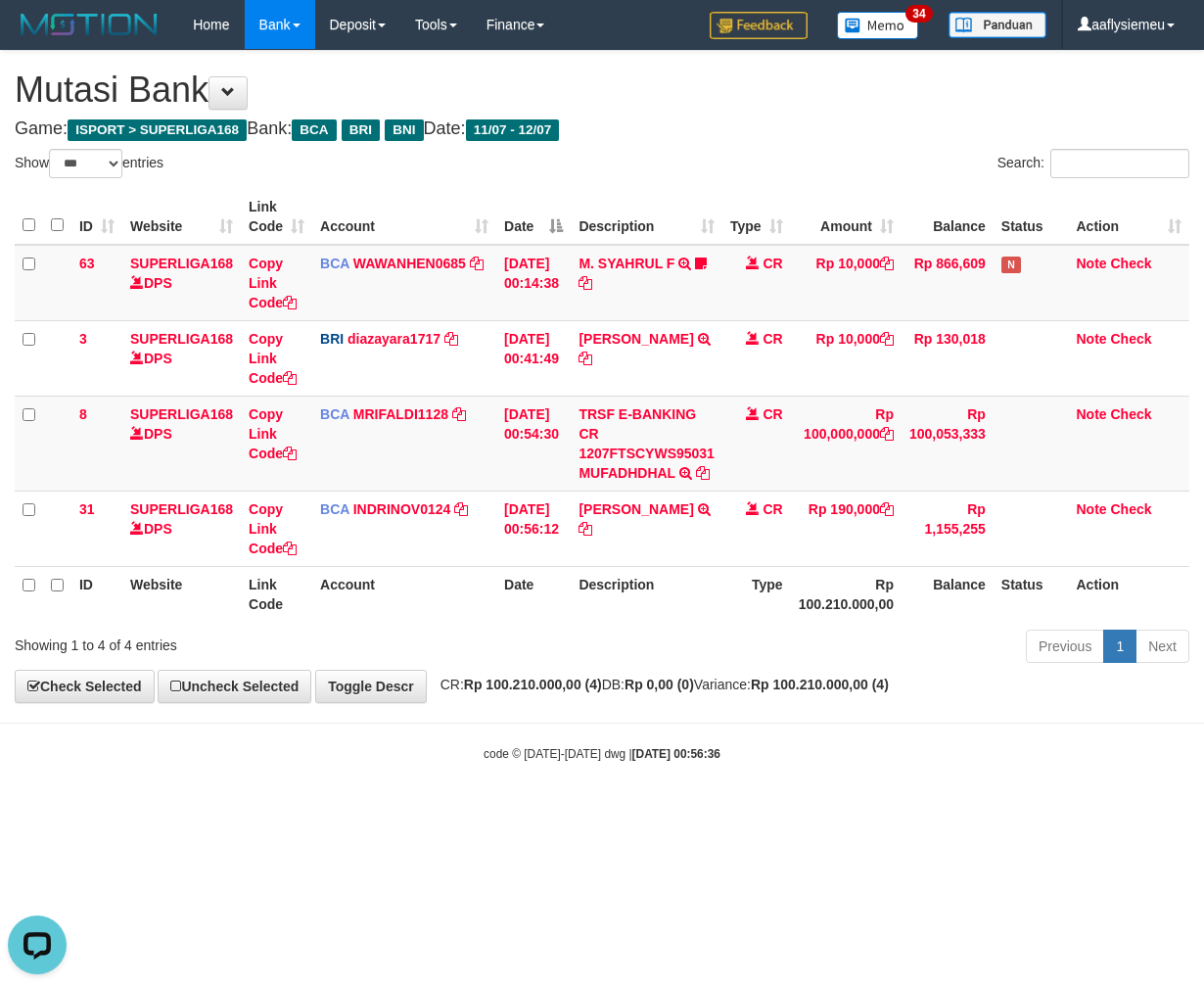 drag, startPoint x: 785, startPoint y: 858, endPoint x: 981, endPoint y: 866, distance: 196.1632 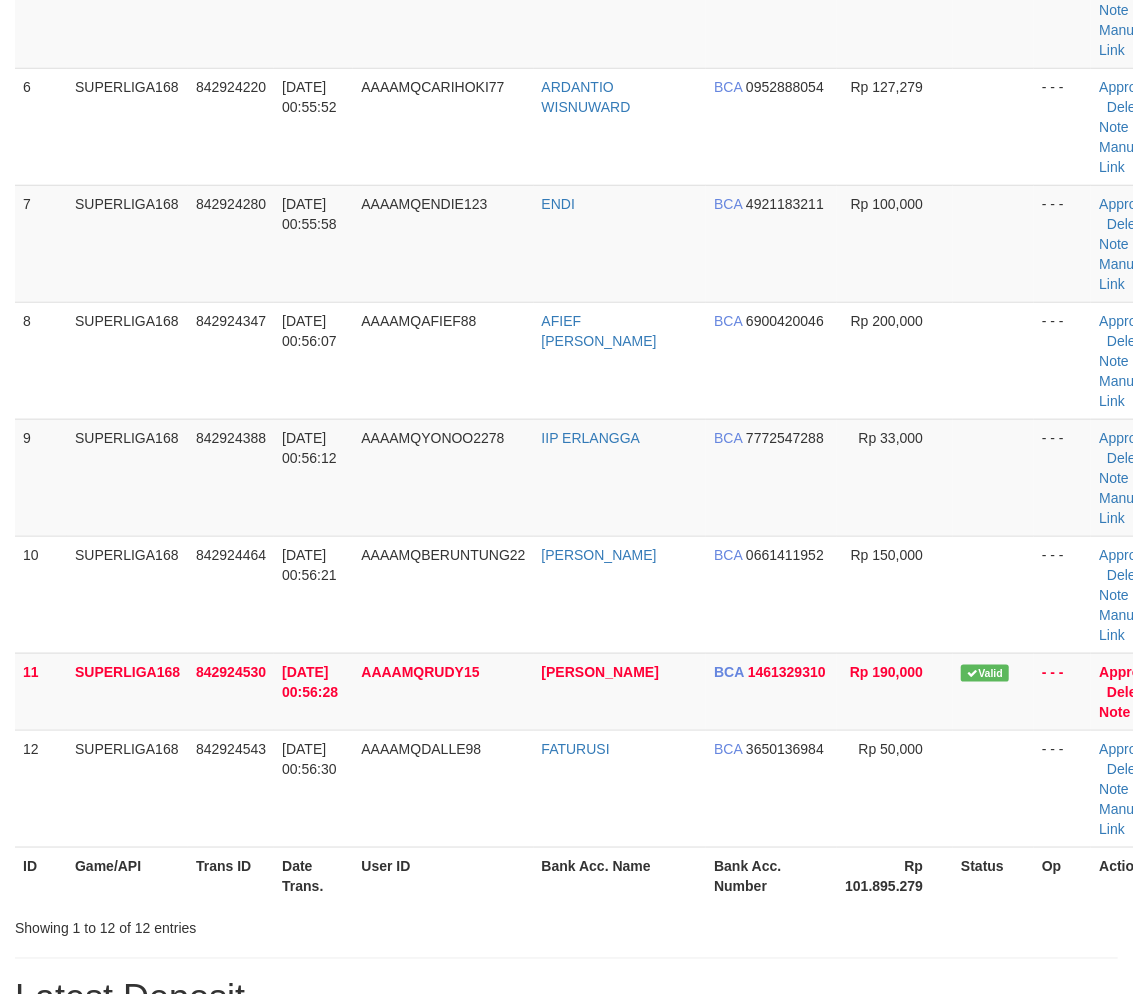 scroll, scrollTop: 951, scrollLeft: 0, axis: vertical 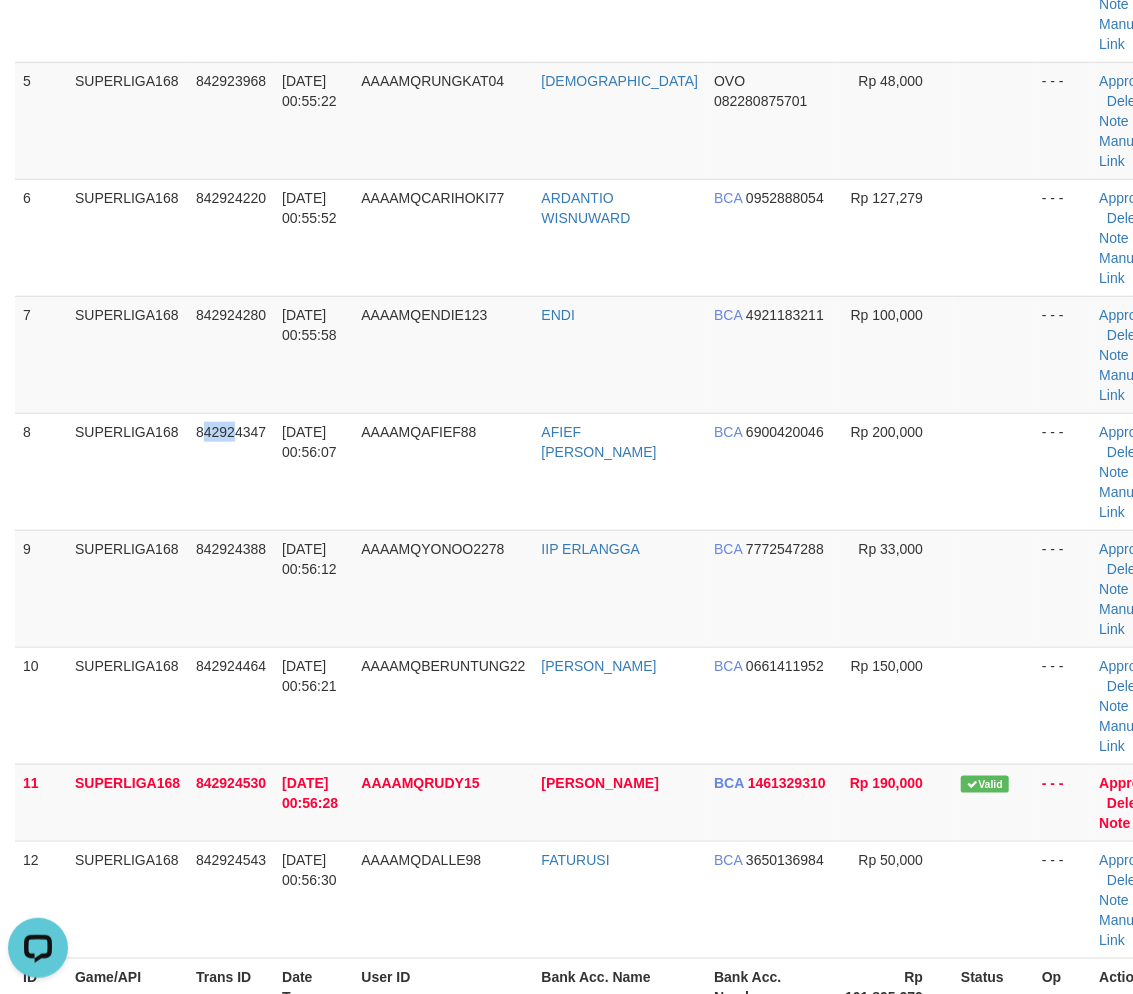 drag, startPoint x: 222, startPoint y: 421, endPoint x: 5, endPoint y: 500, distance: 230.93289 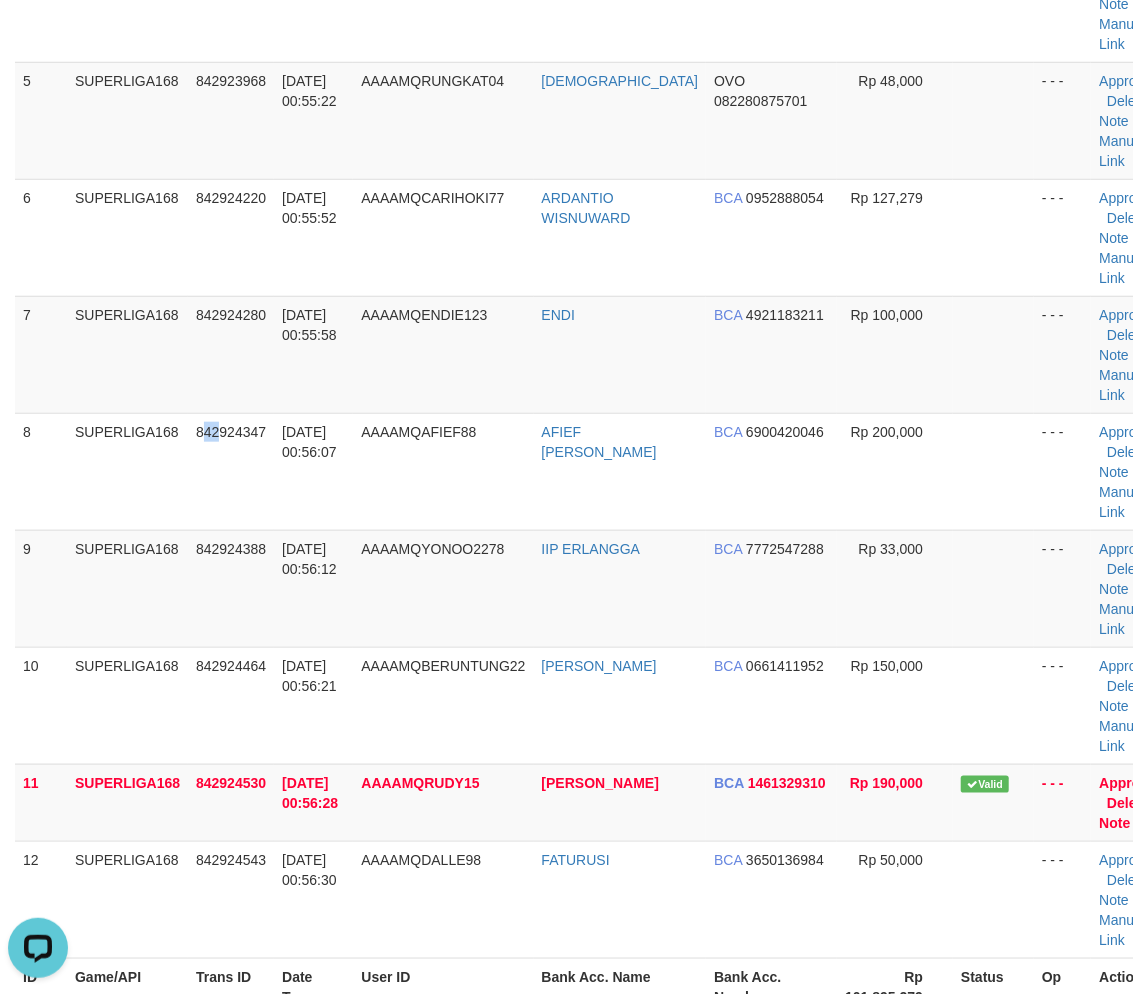 drag, startPoint x: 320, startPoint y: 494, endPoint x: 3, endPoint y: 640, distance: 349.00574 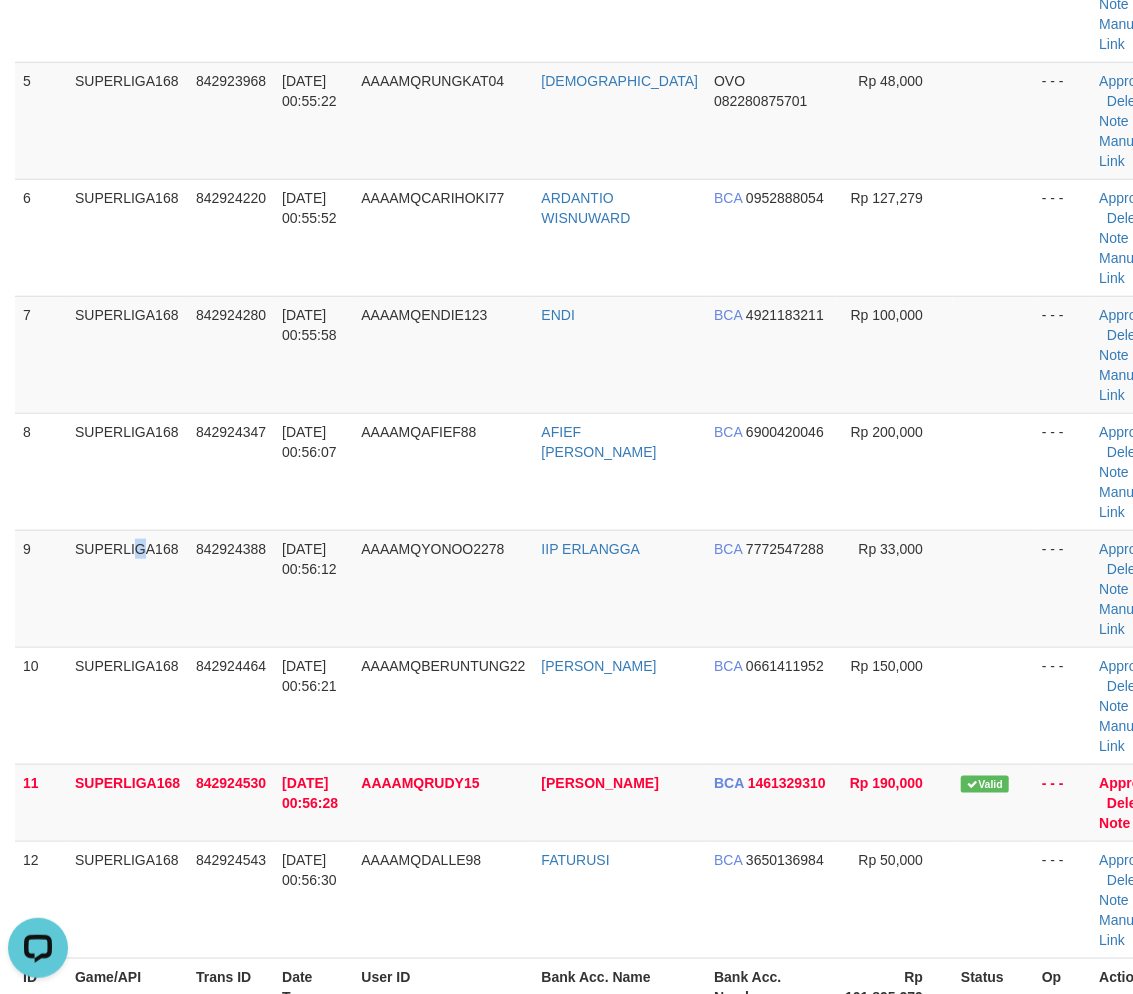 drag, startPoint x: 93, startPoint y: 593, endPoint x: 0, endPoint y: 636, distance: 102.45975 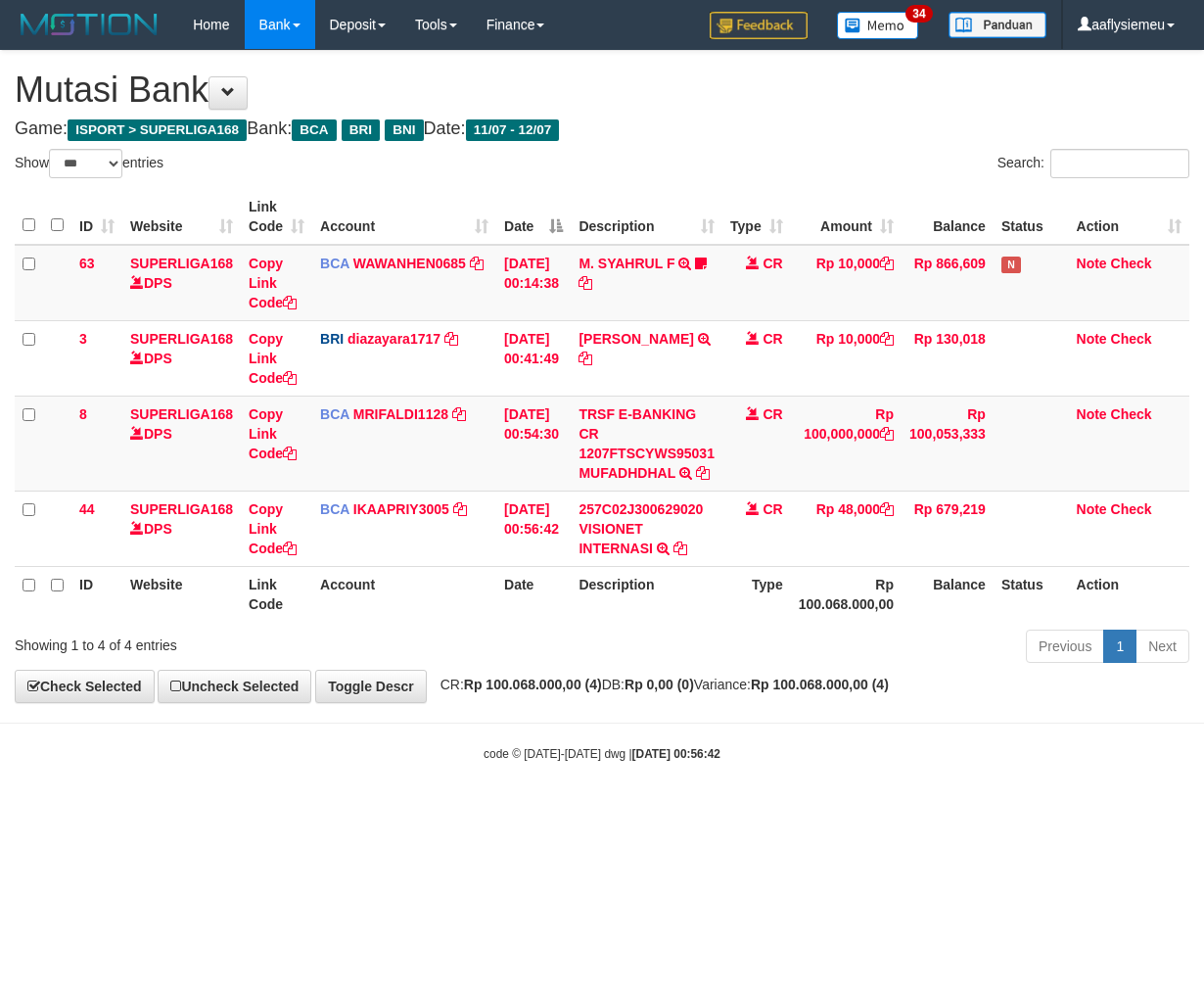 select on "***" 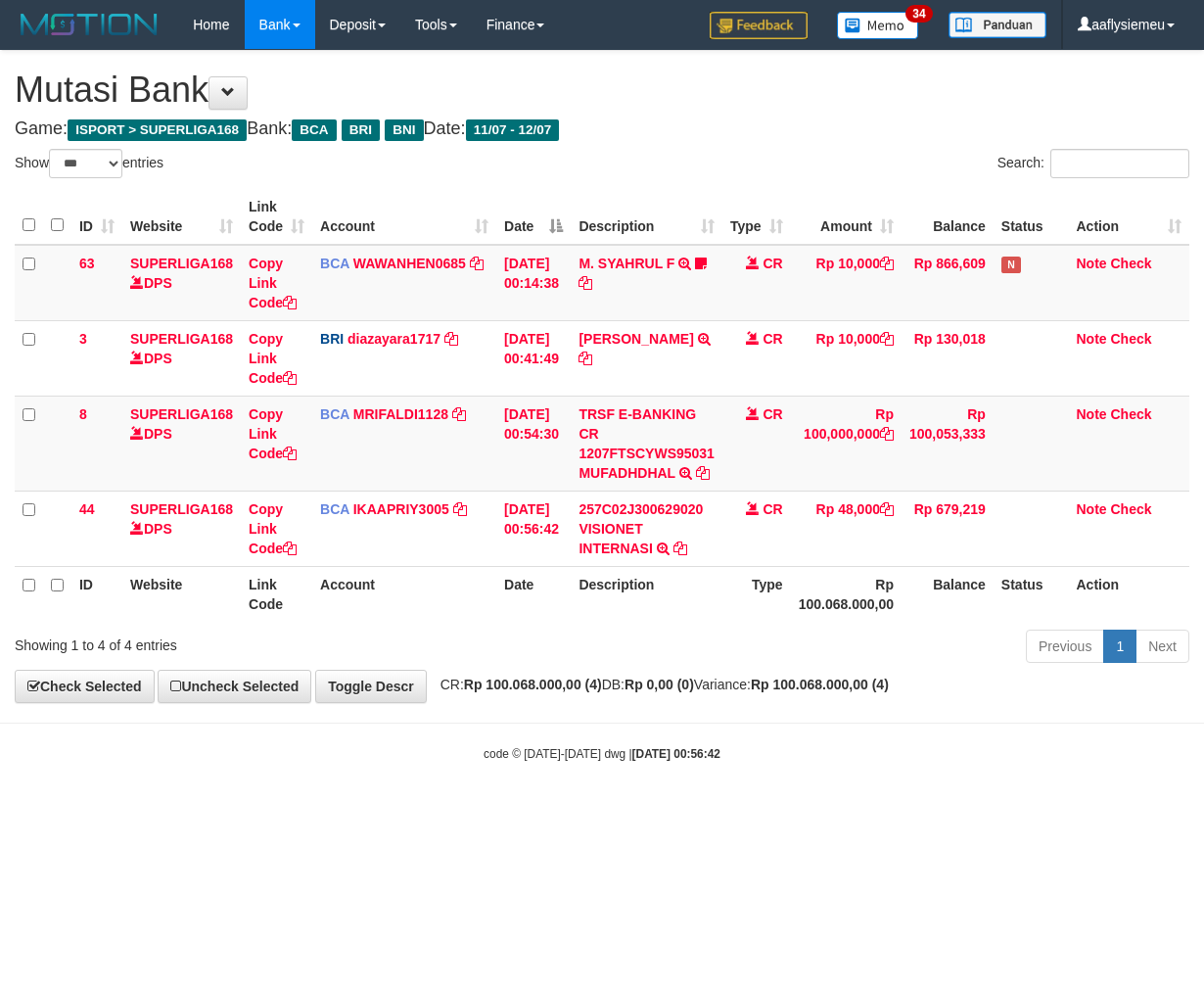 scroll, scrollTop: 0, scrollLeft: 0, axis: both 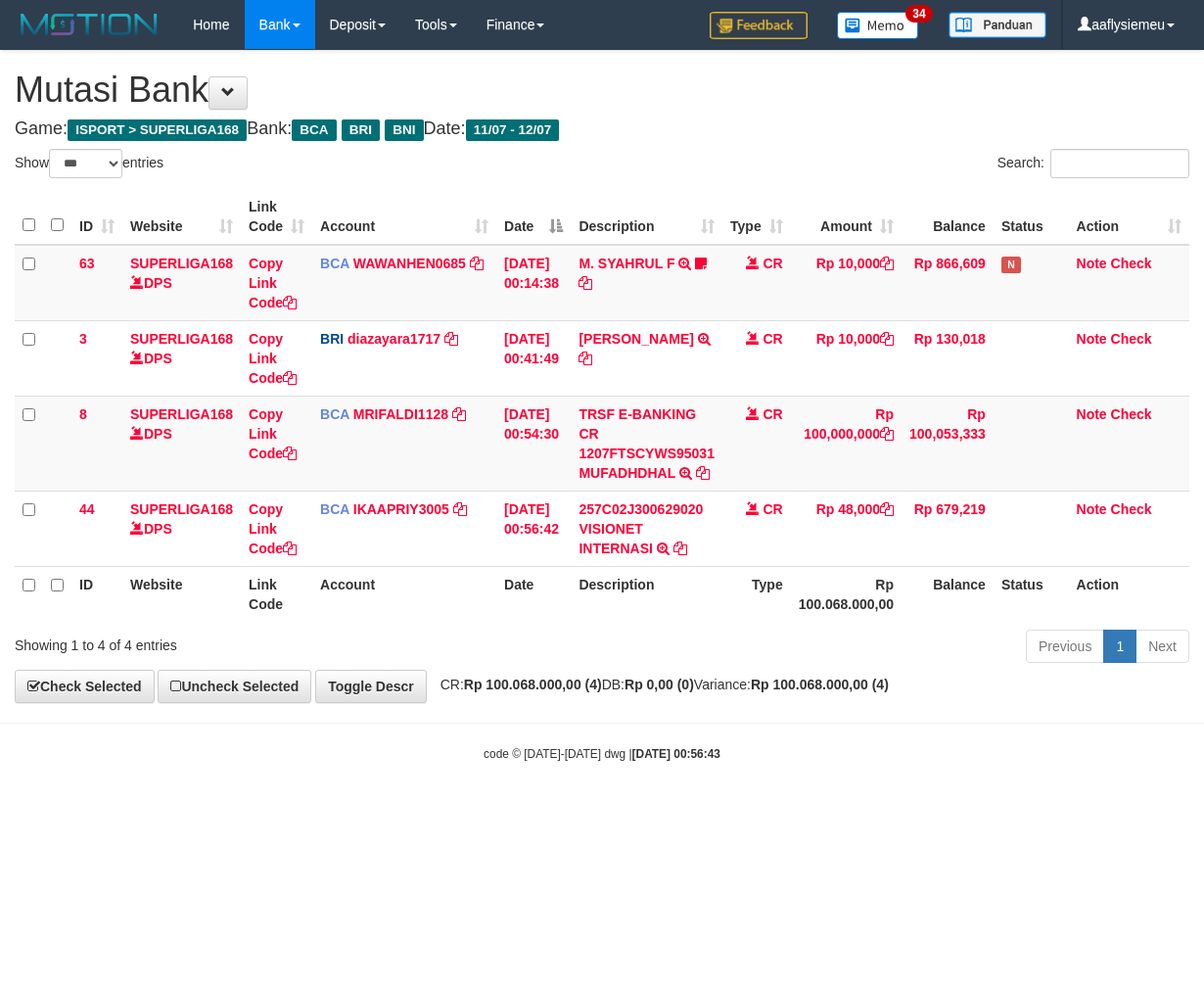 select on "***" 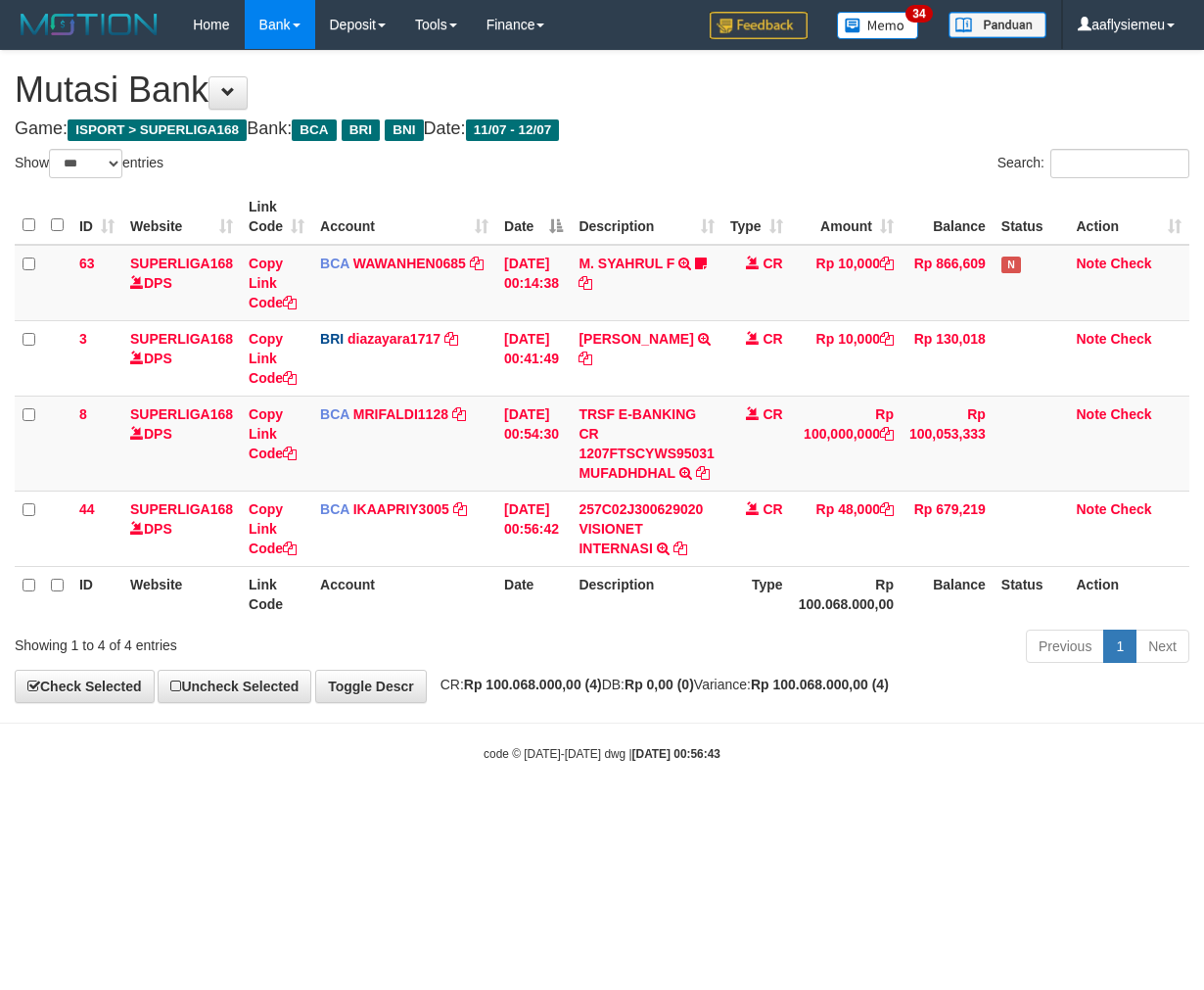 scroll, scrollTop: 0, scrollLeft: 0, axis: both 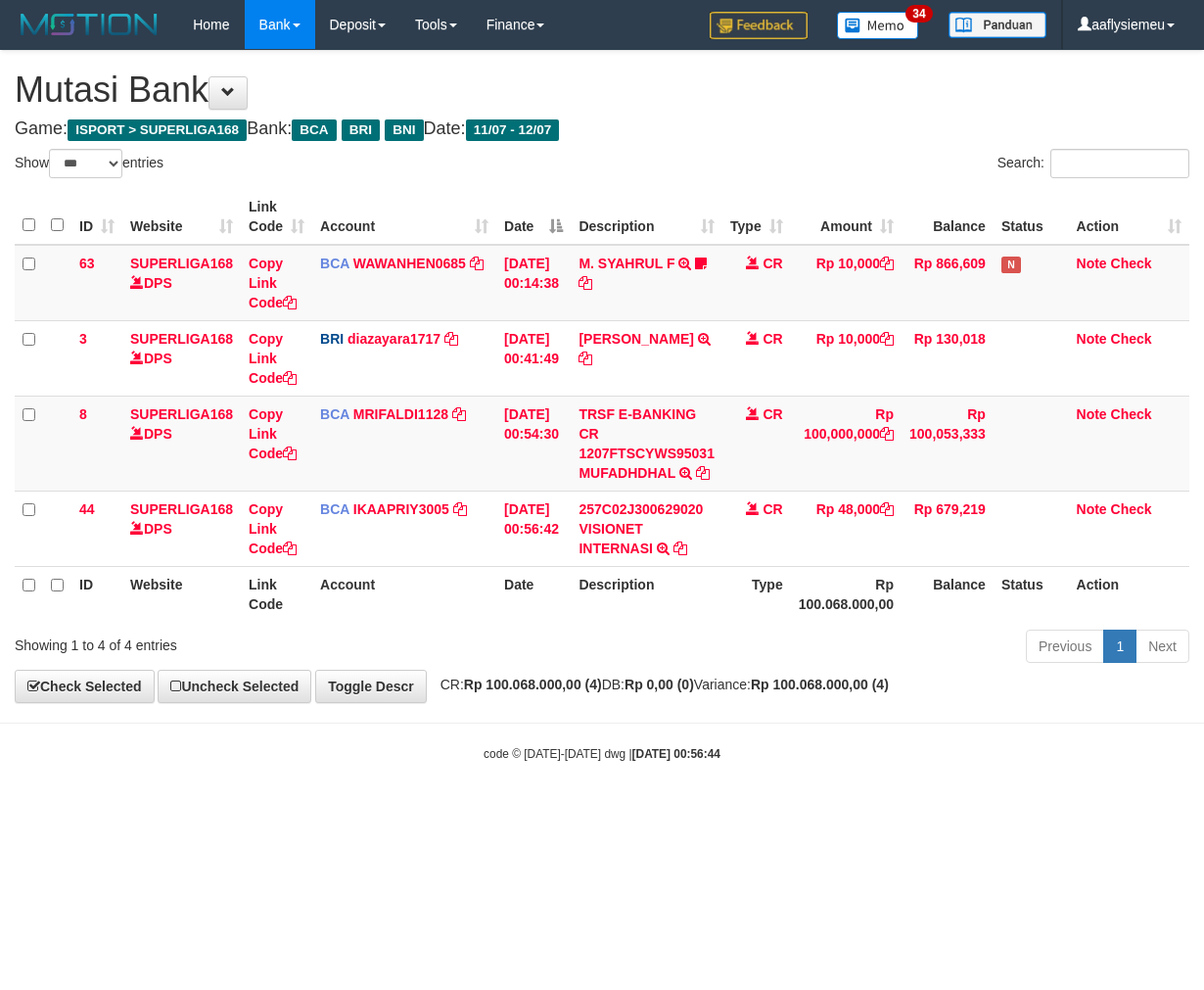select on "***" 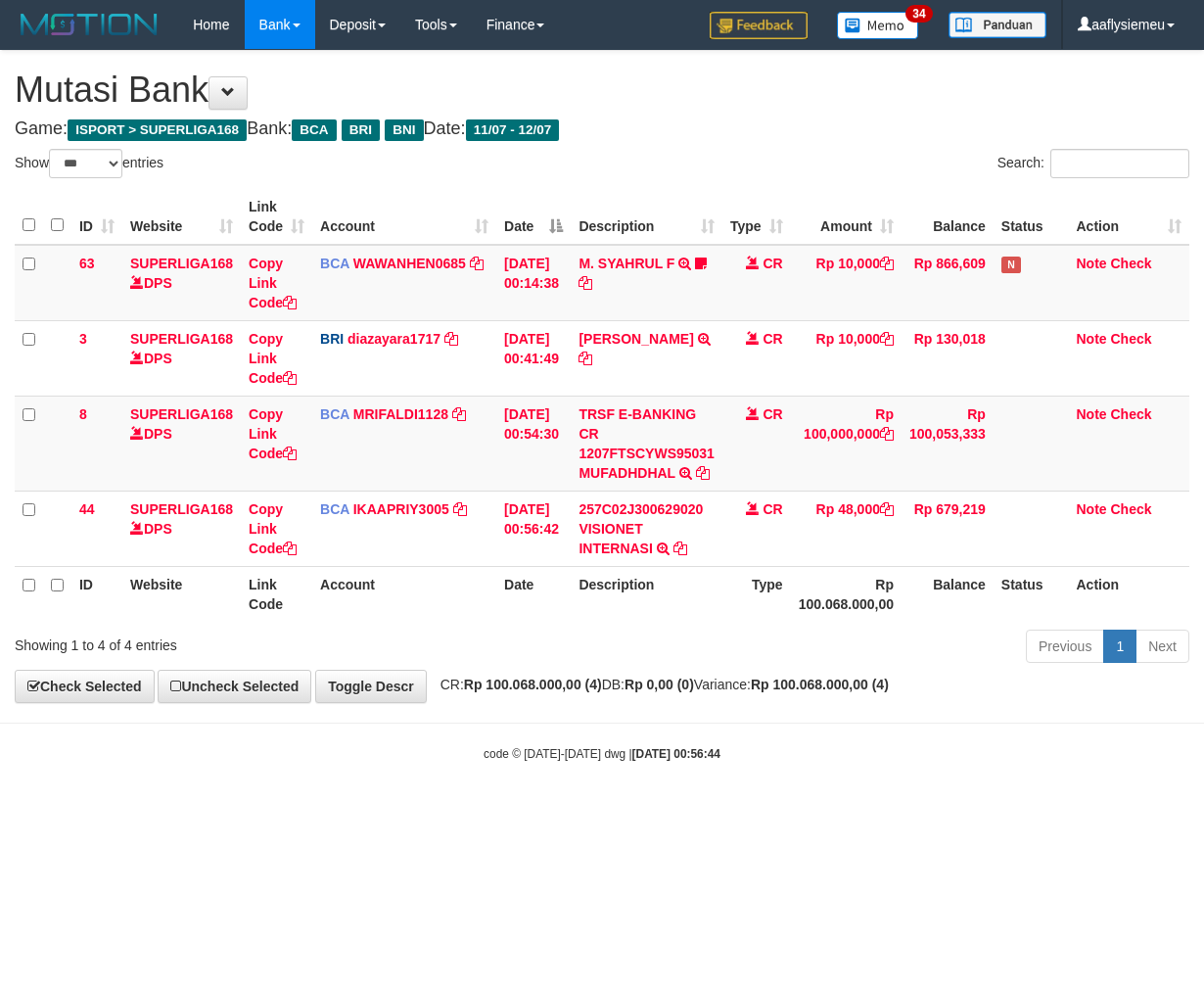 scroll, scrollTop: 0, scrollLeft: 0, axis: both 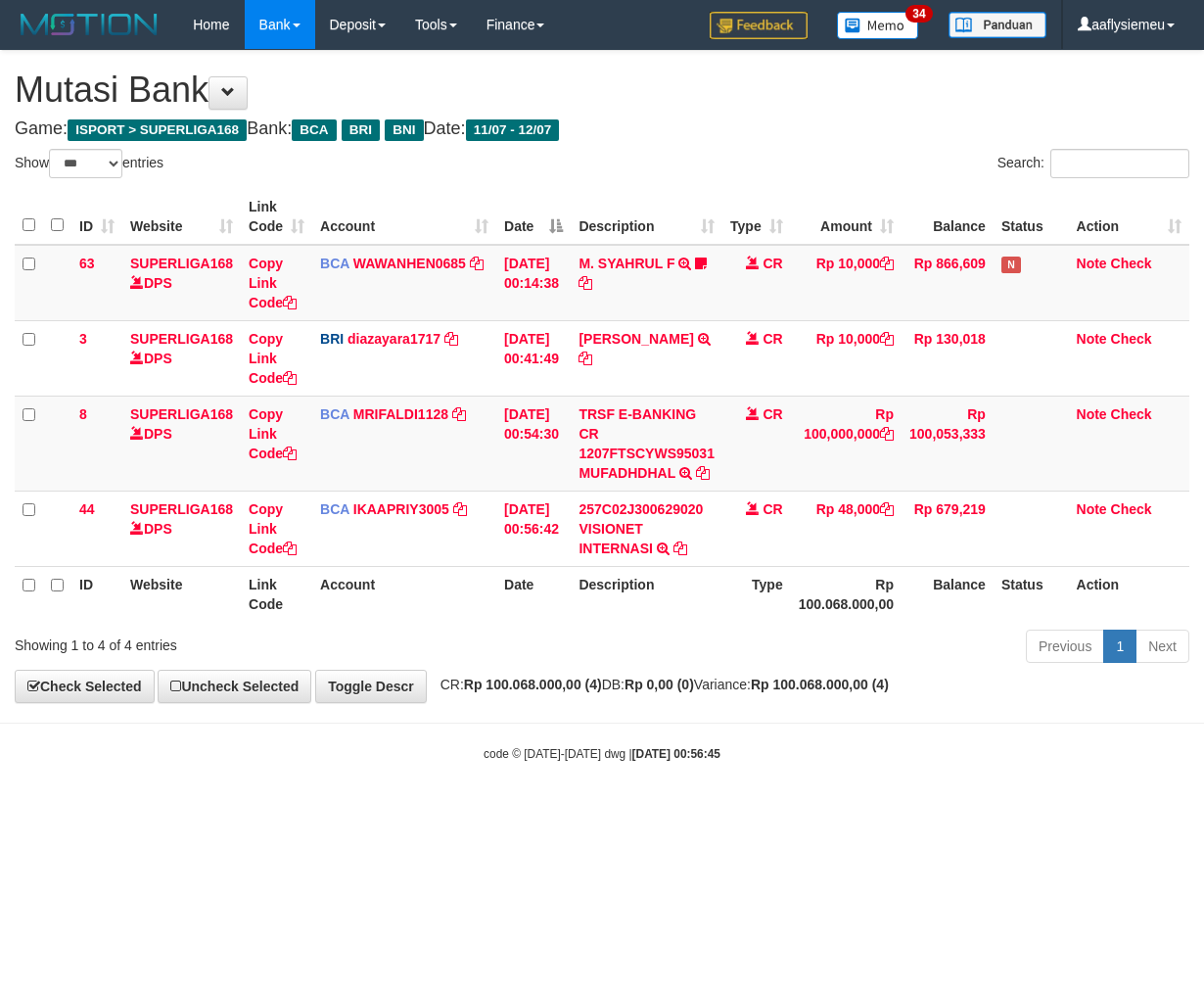 select on "***" 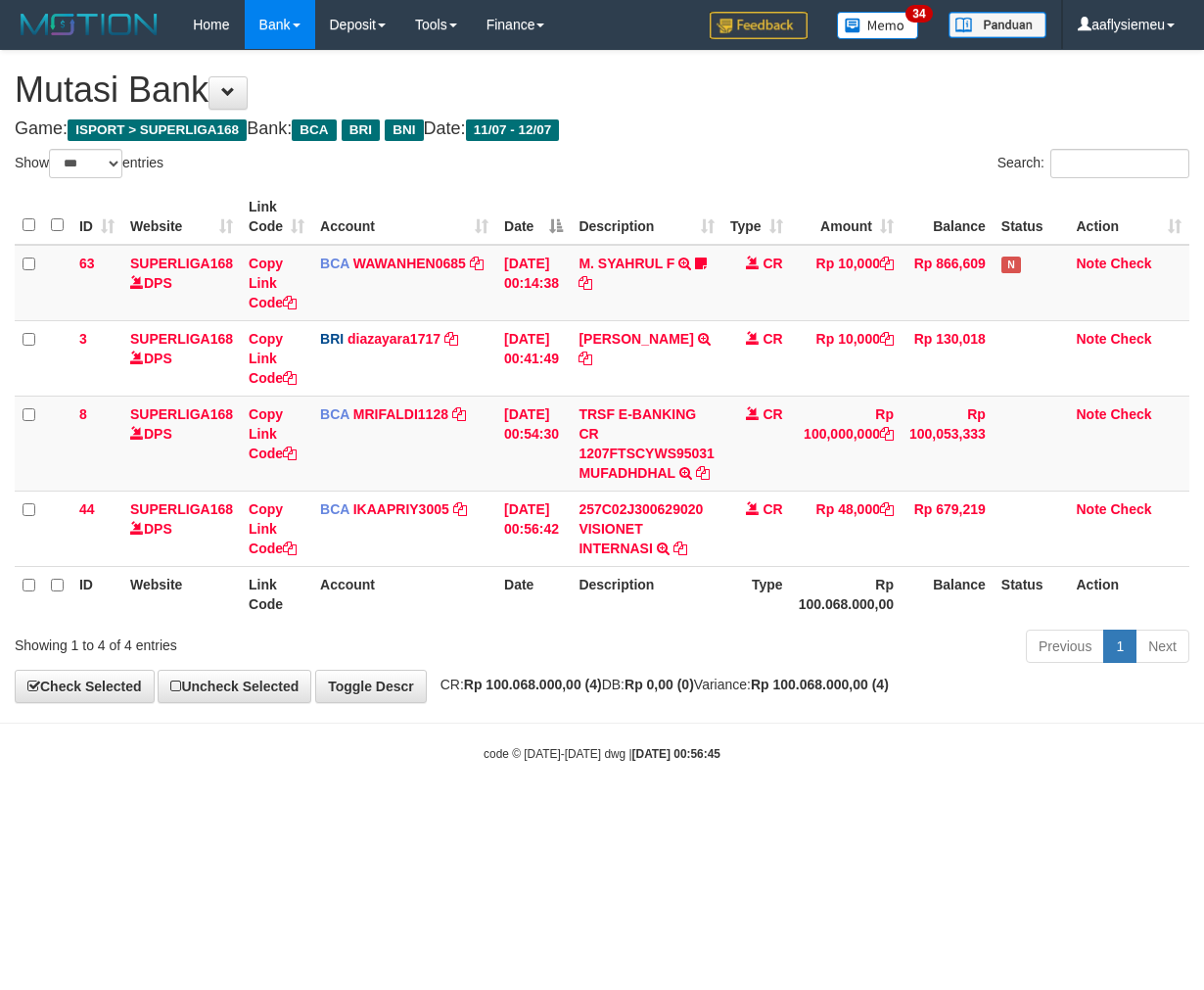 scroll, scrollTop: 0, scrollLeft: 0, axis: both 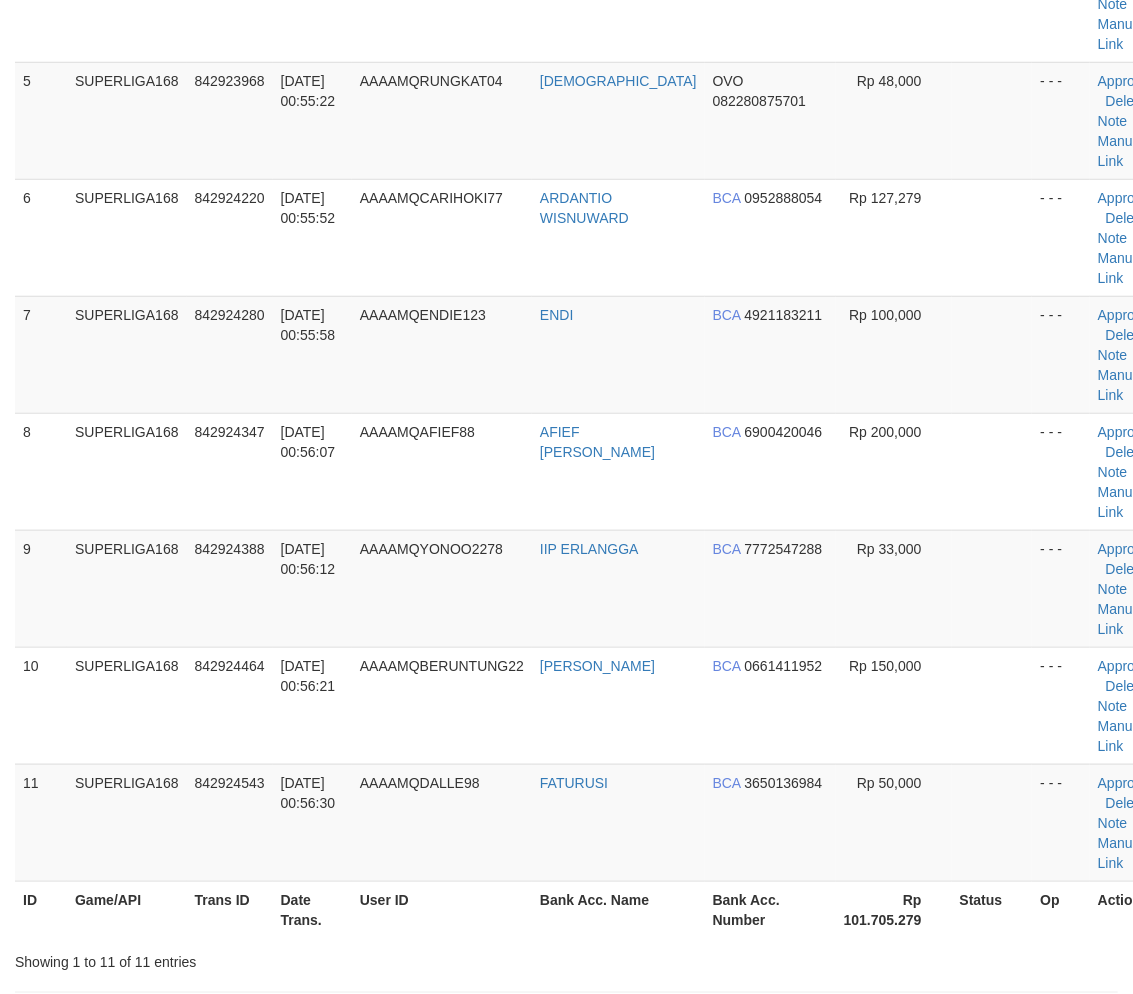 drag, startPoint x: 181, startPoint y: 493, endPoint x: 10, endPoint y: 570, distance: 187.53667 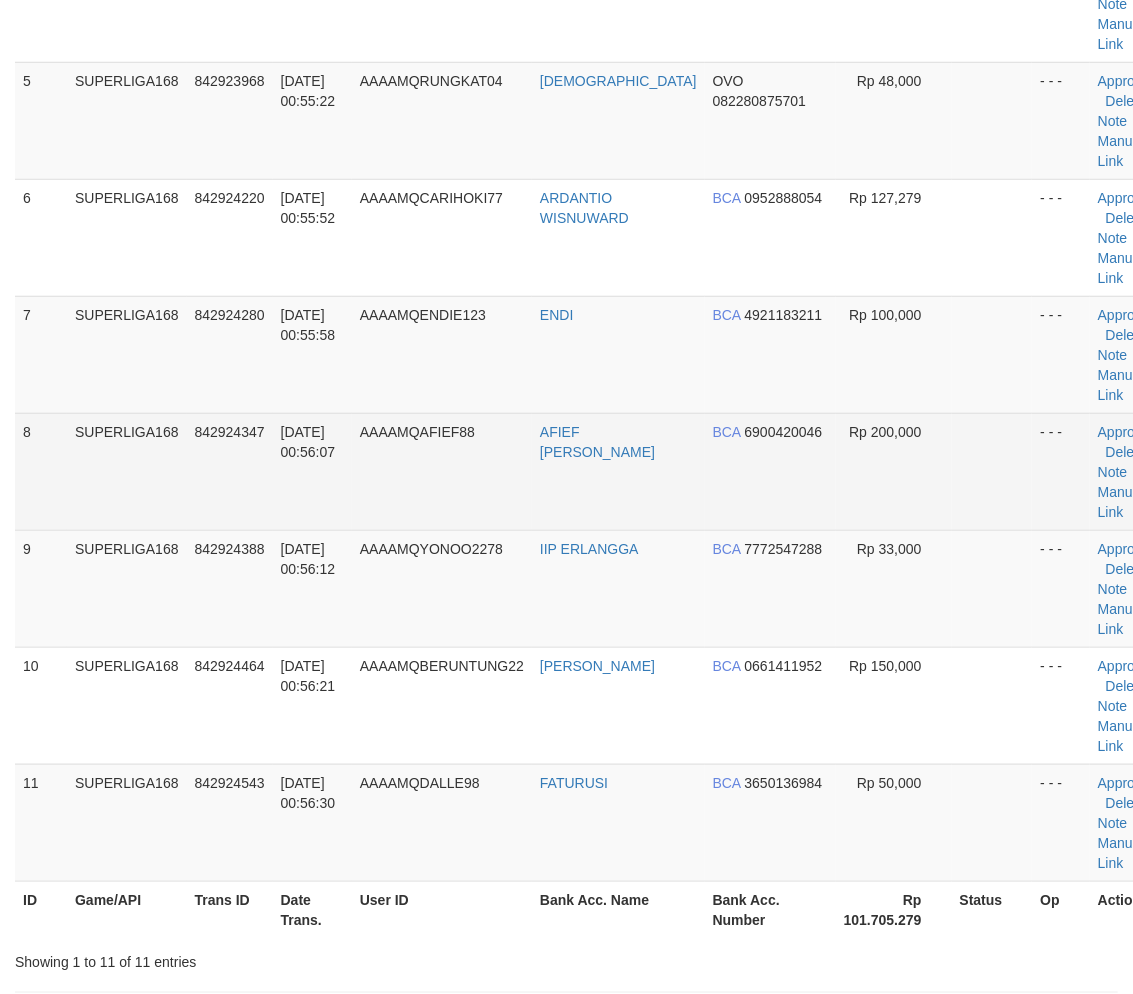 click on "SUPERLIGA168" at bounding box center (127, 471) 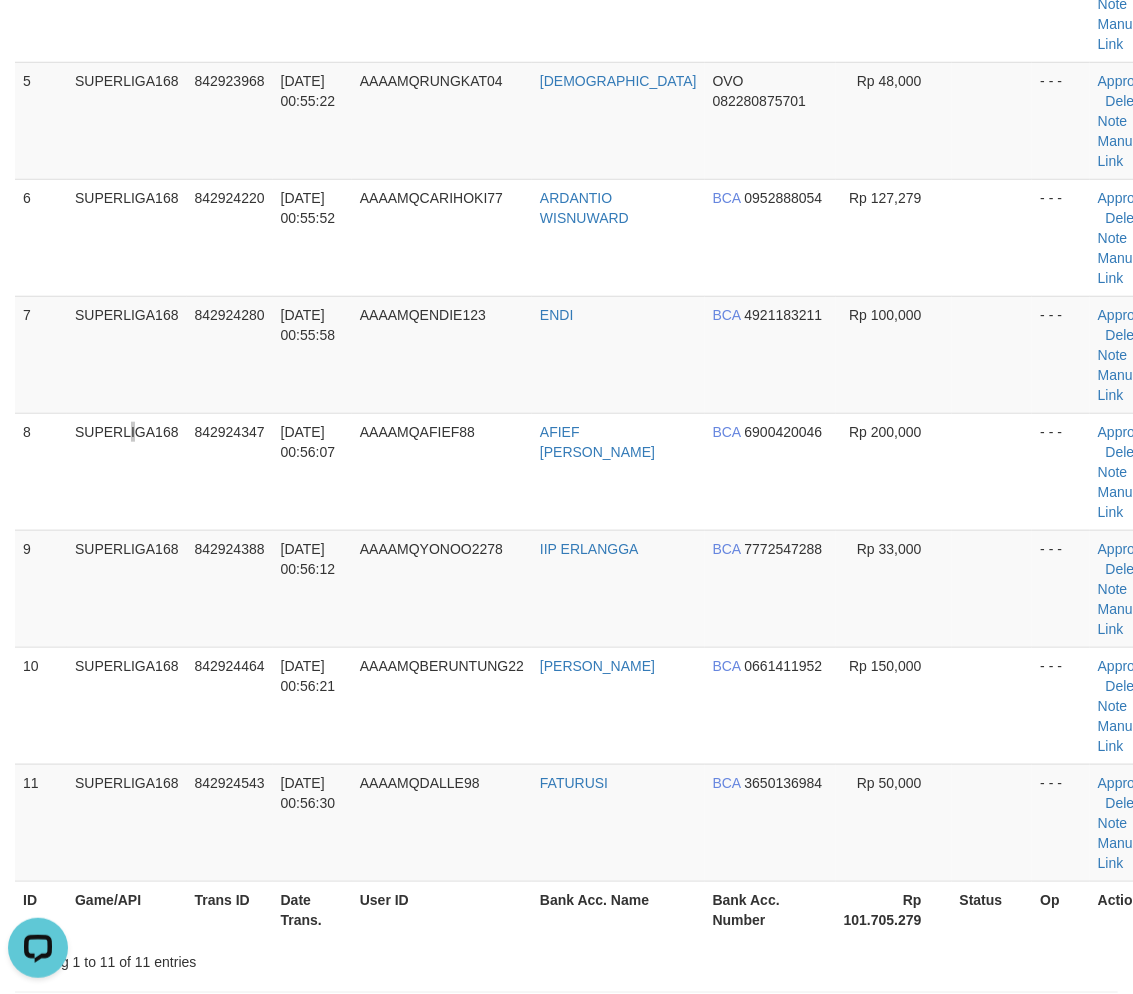 scroll, scrollTop: 0, scrollLeft: 0, axis: both 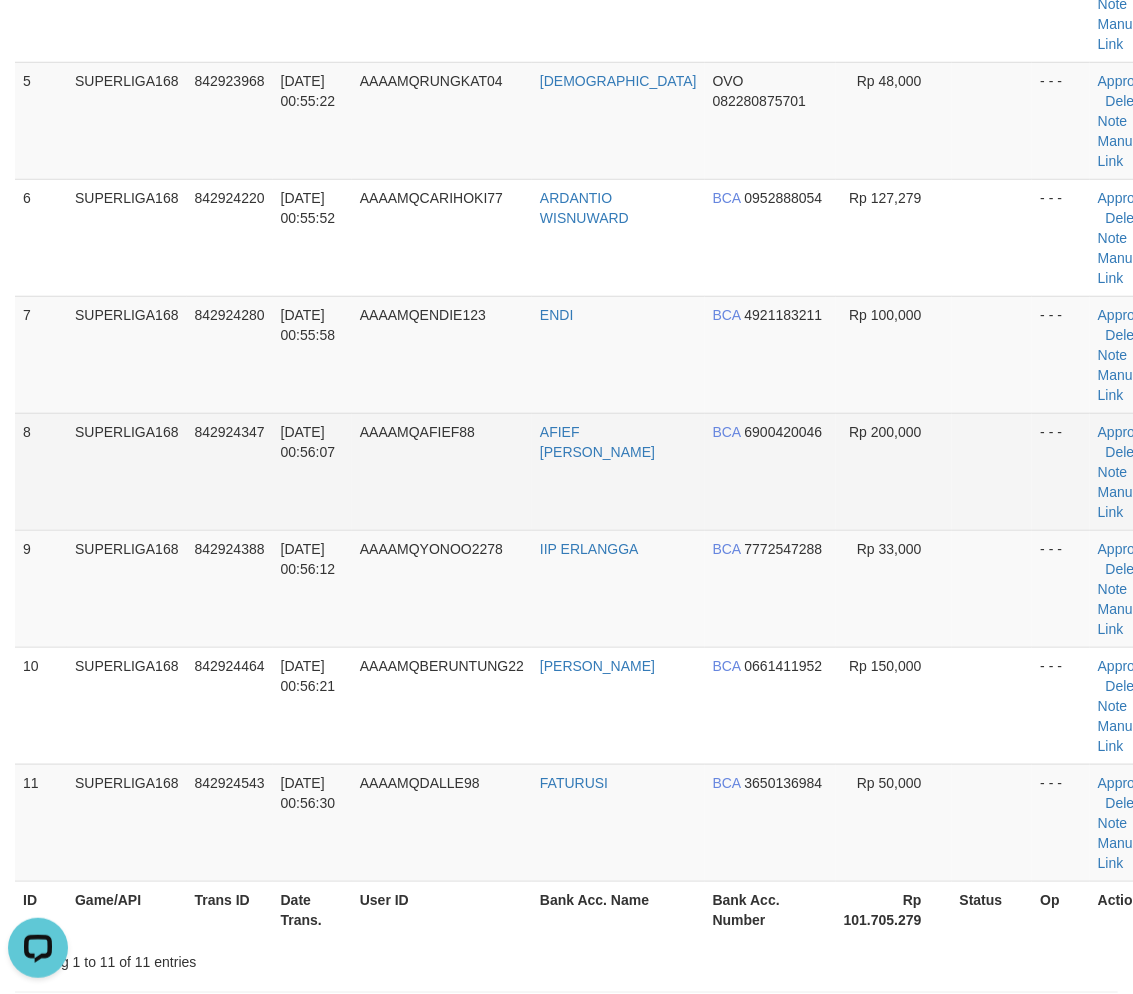 drag, startPoint x: 184, startPoint y: 454, endPoint x: 142, endPoint y: 493, distance: 57.31492 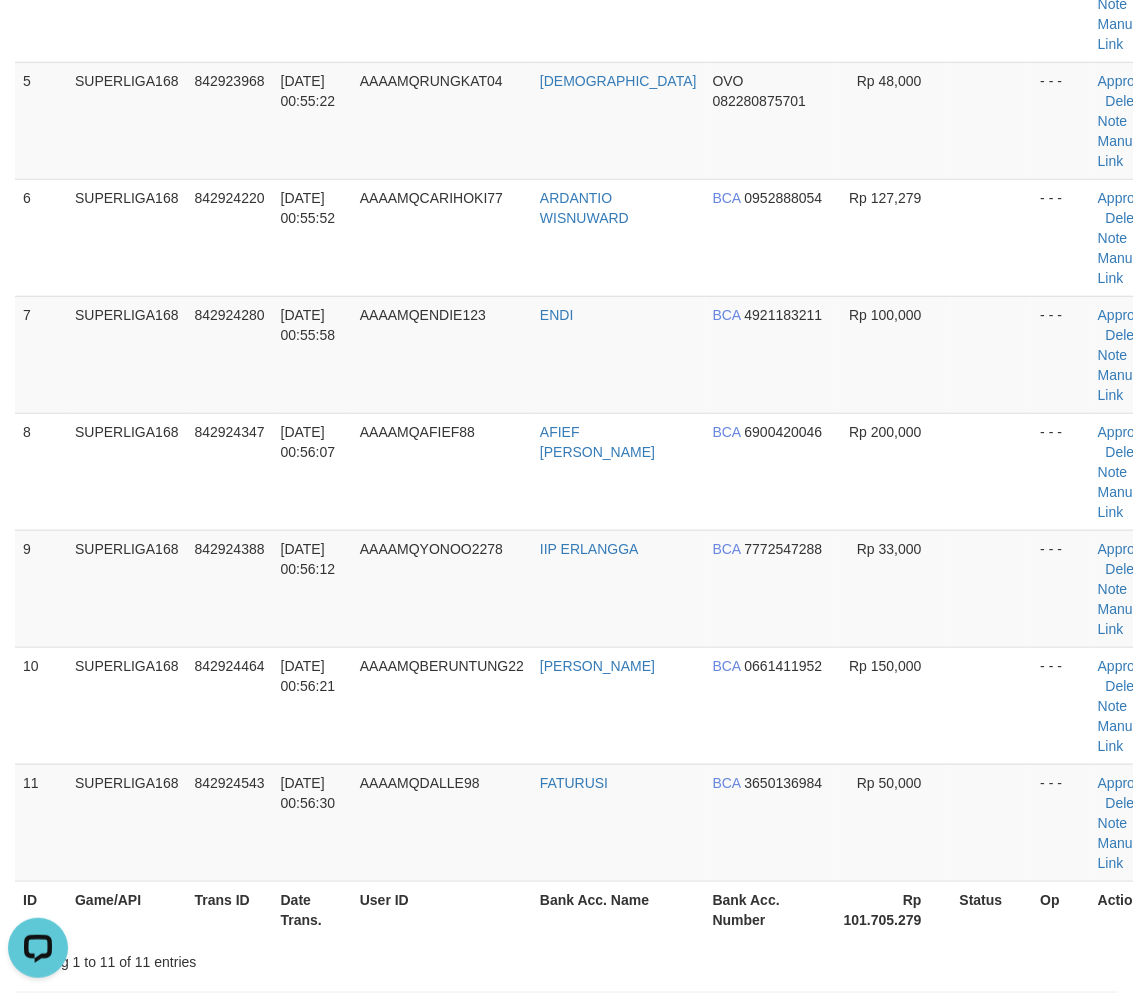 click on "9" at bounding box center [41, 588] 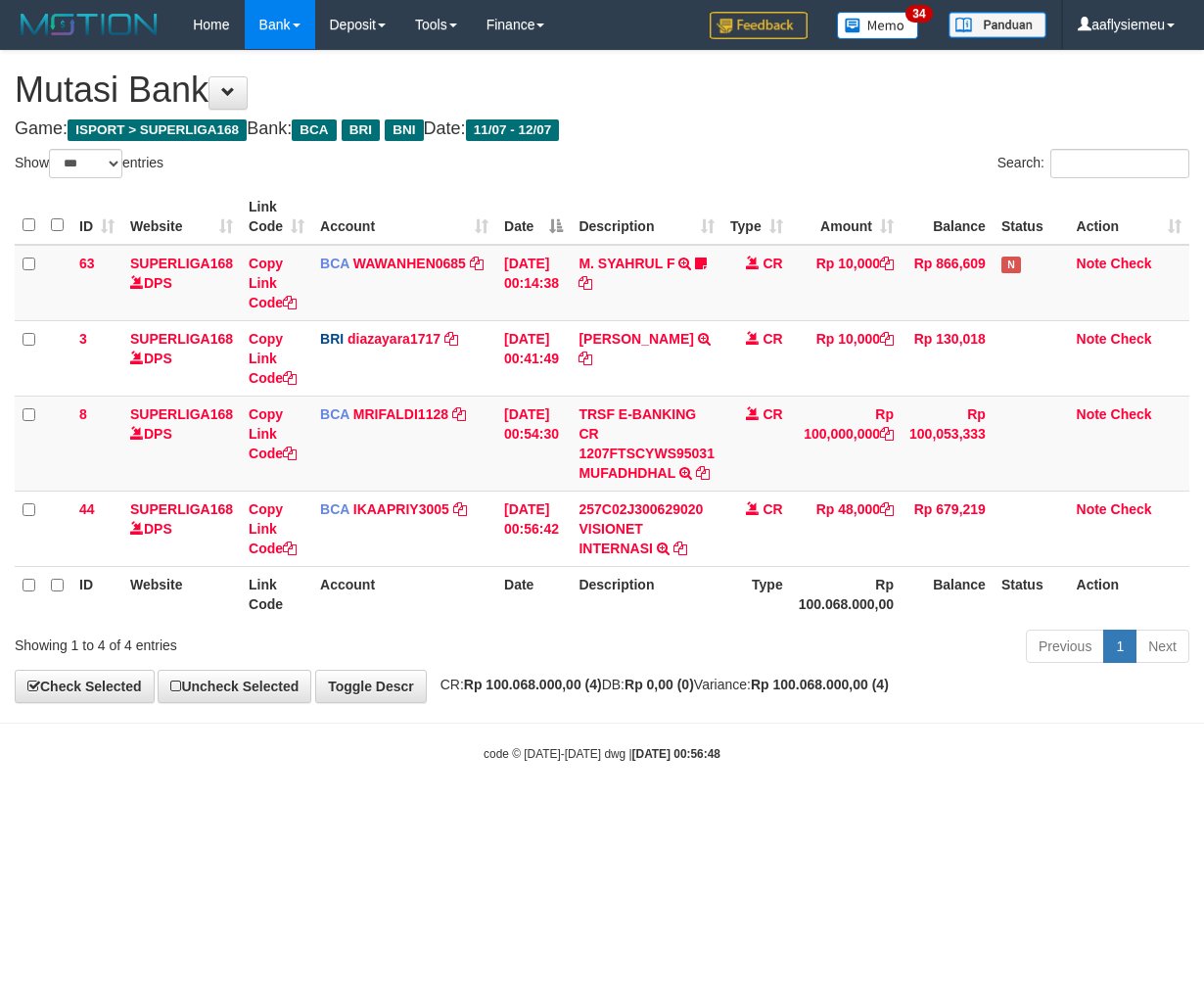 select on "***" 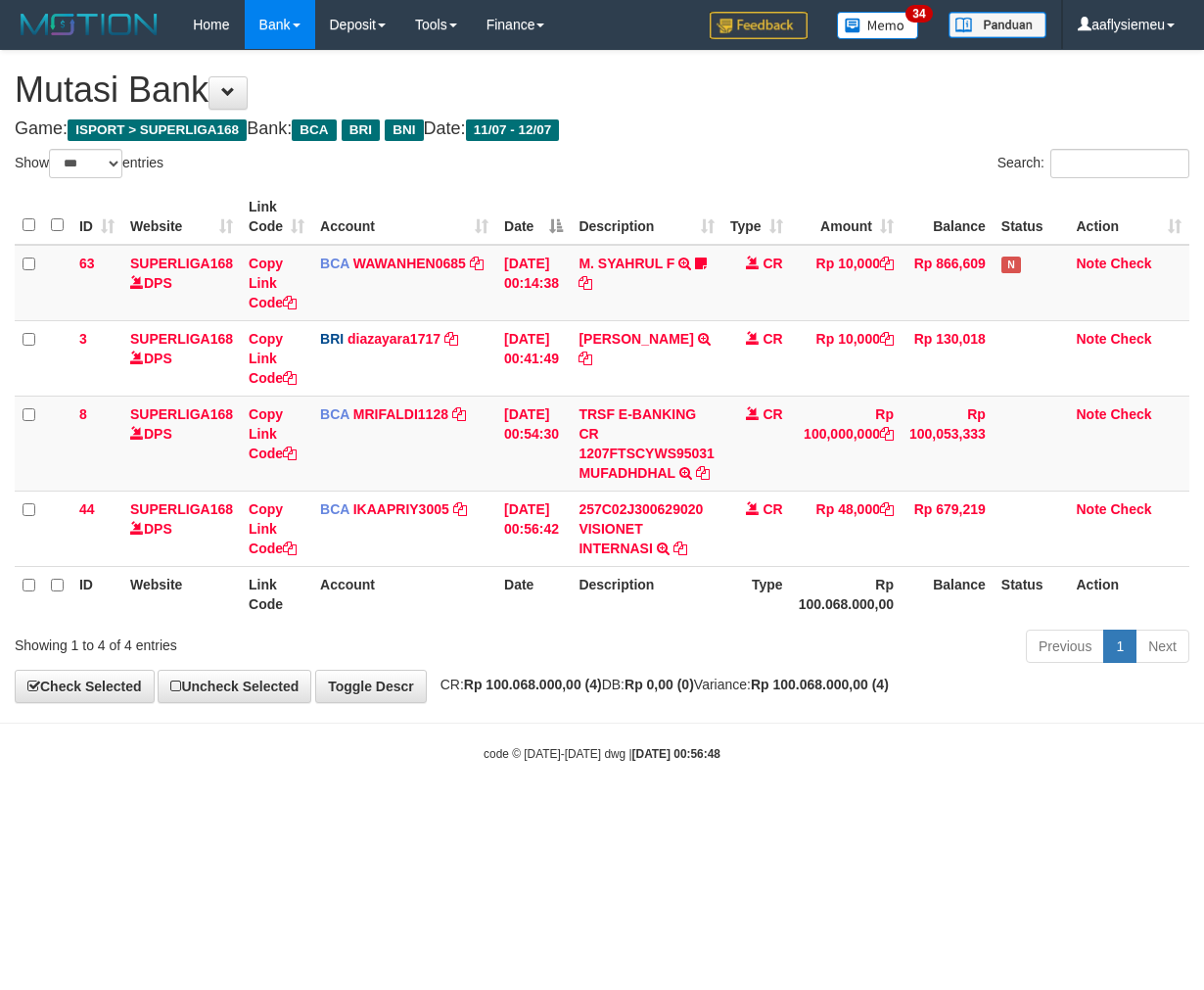 scroll, scrollTop: 0, scrollLeft: 0, axis: both 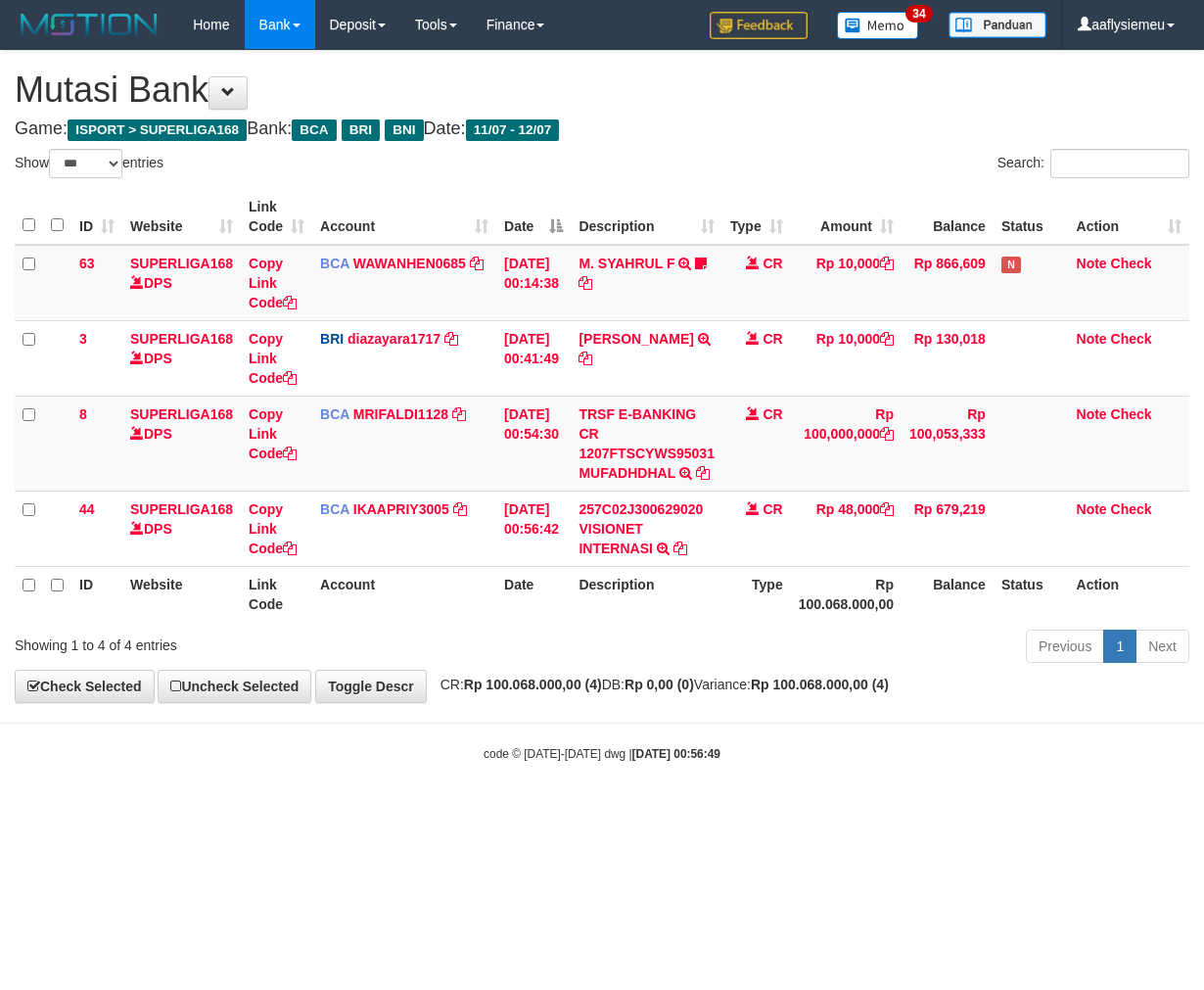 select on "***" 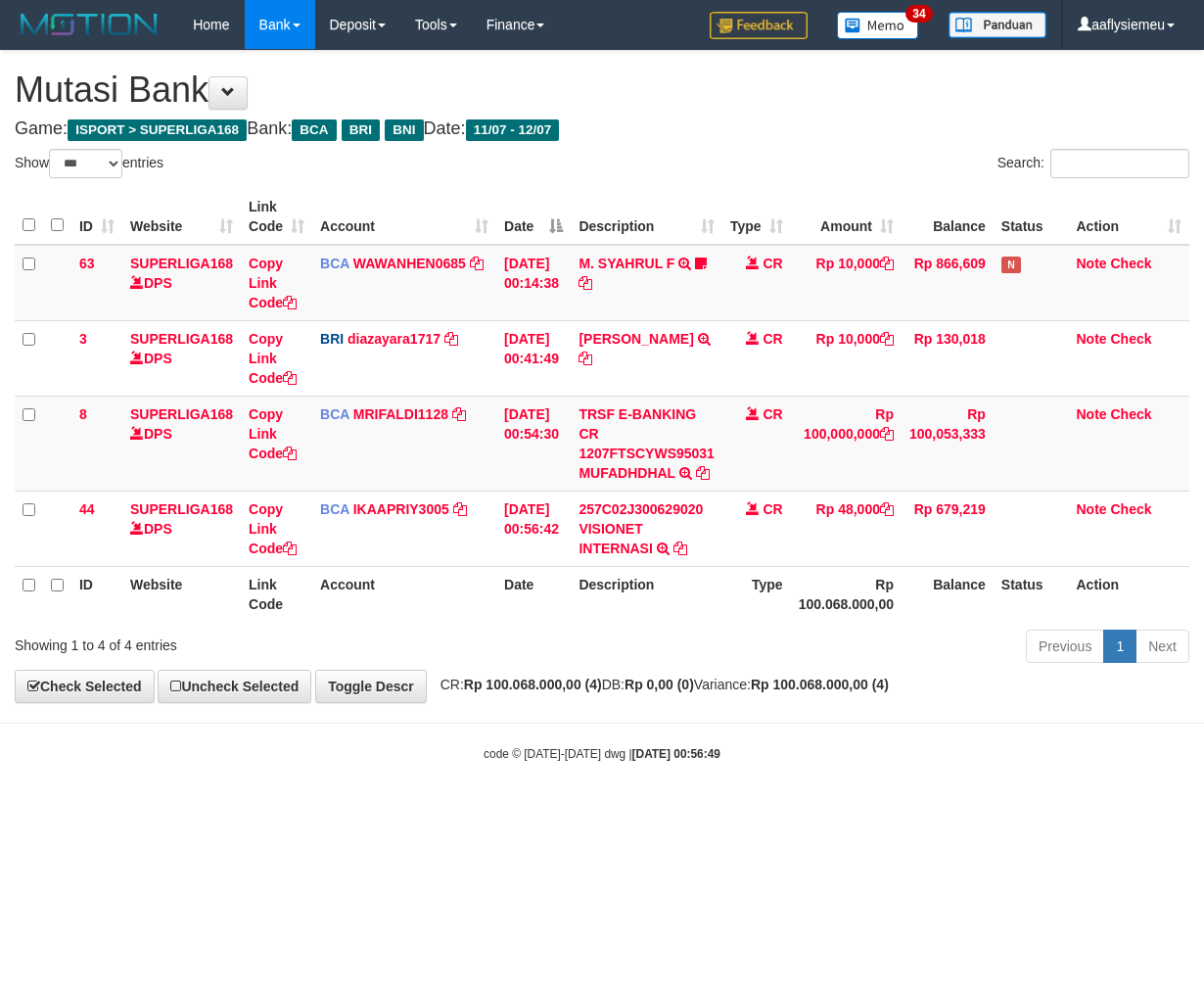 scroll, scrollTop: 0, scrollLeft: 0, axis: both 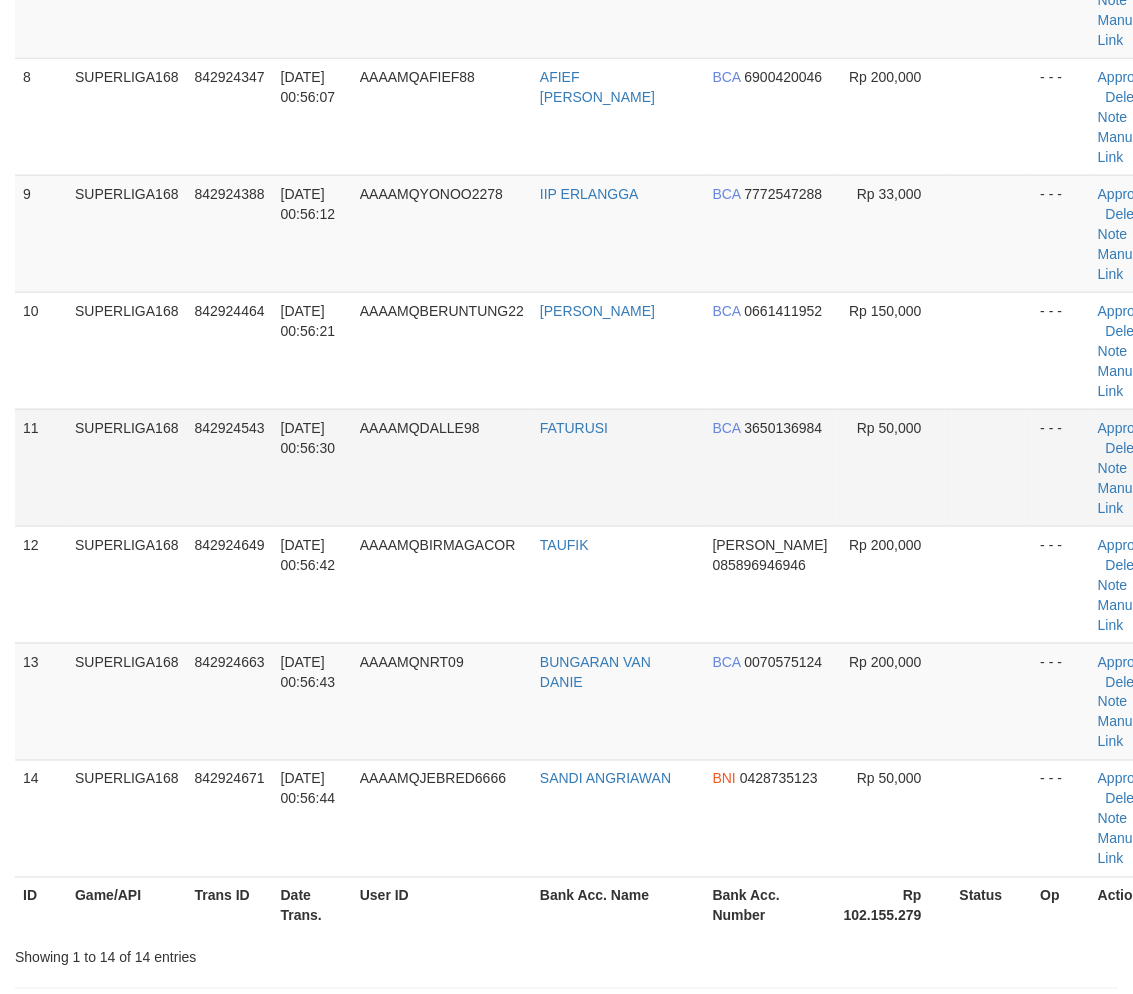 click on "SUPERLIGA168" at bounding box center [127, 467] 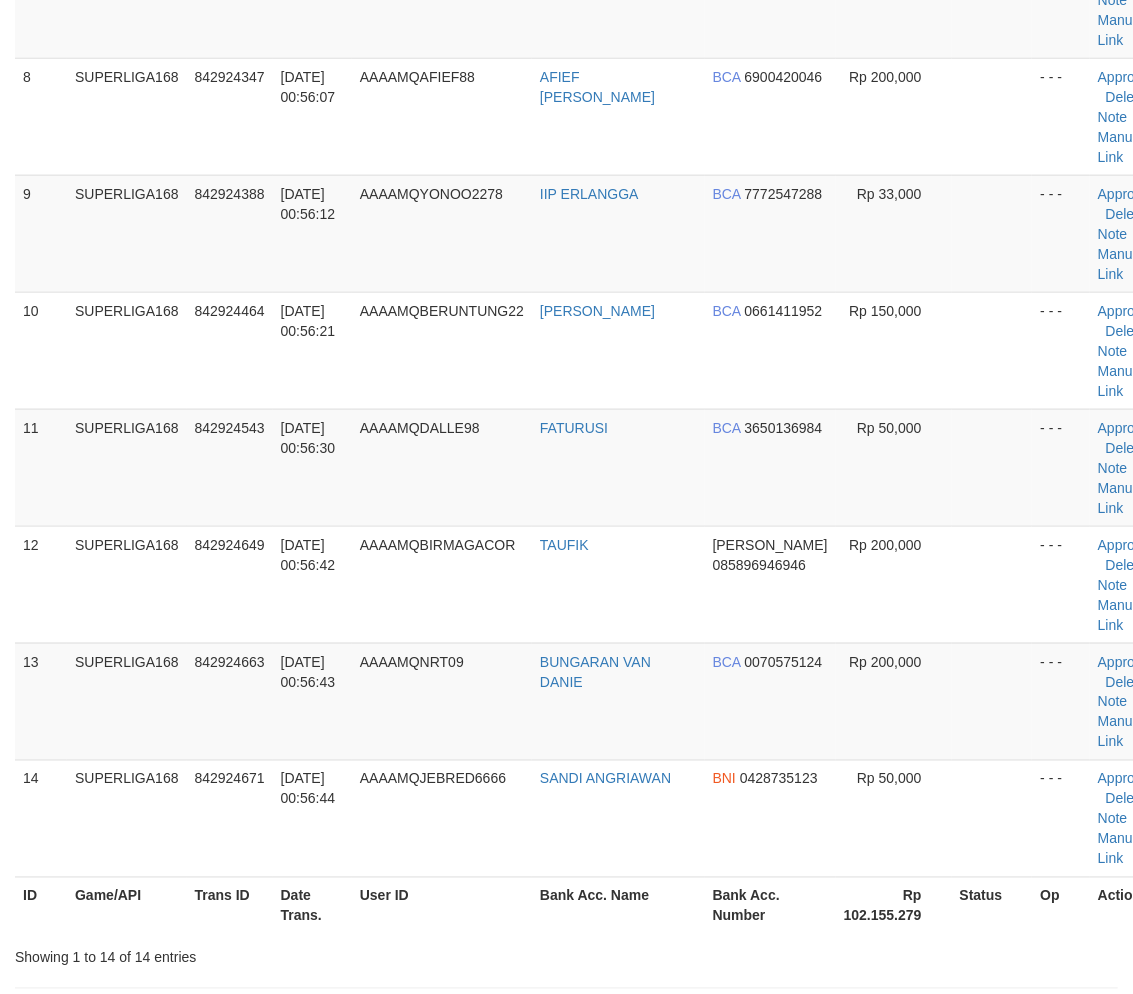 scroll, scrollTop: 656, scrollLeft: 0, axis: vertical 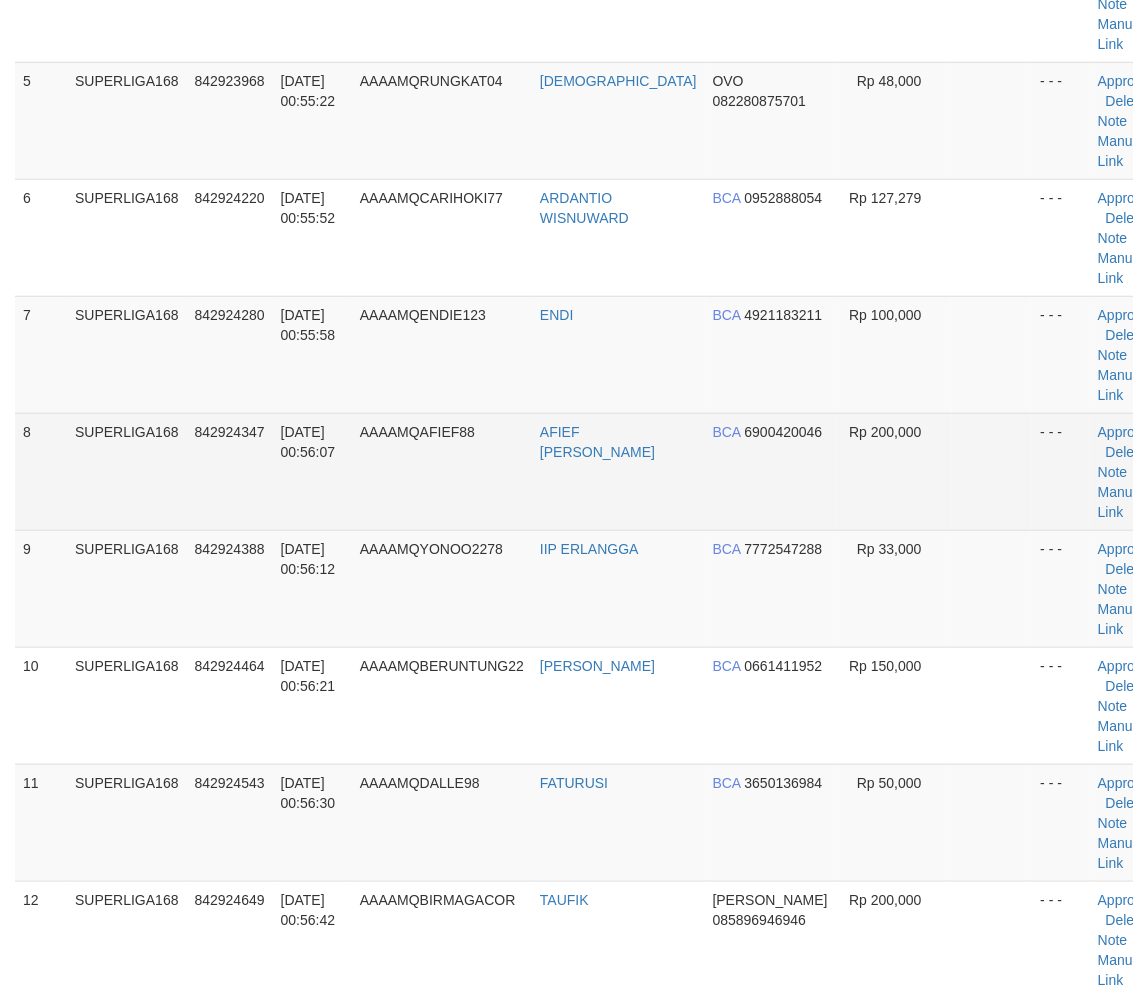 drag, startPoint x: 163, startPoint y: 491, endPoint x: 93, endPoint y: 524, distance: 77.388626 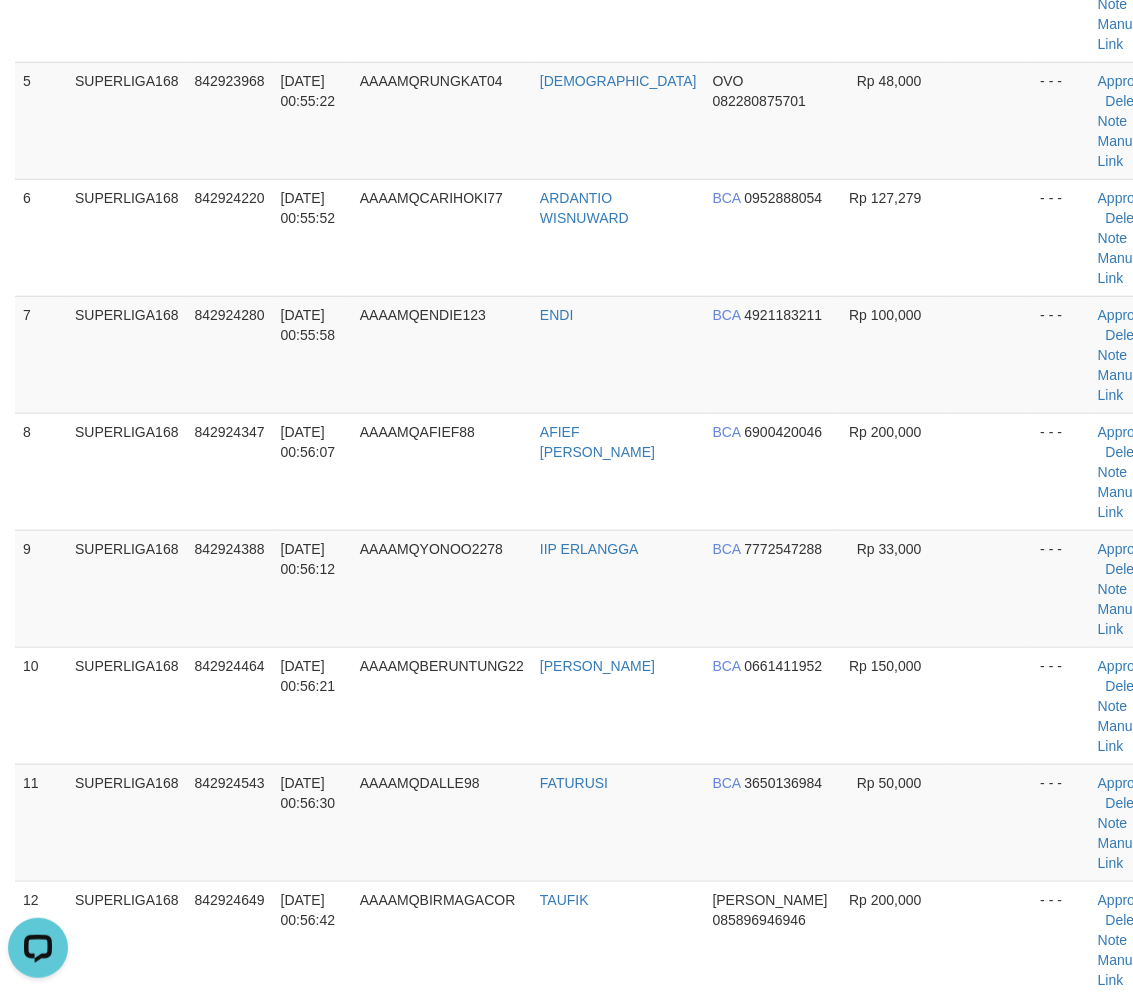 scroll, scrollTop: 0, scrollLeft: 0, axis: both 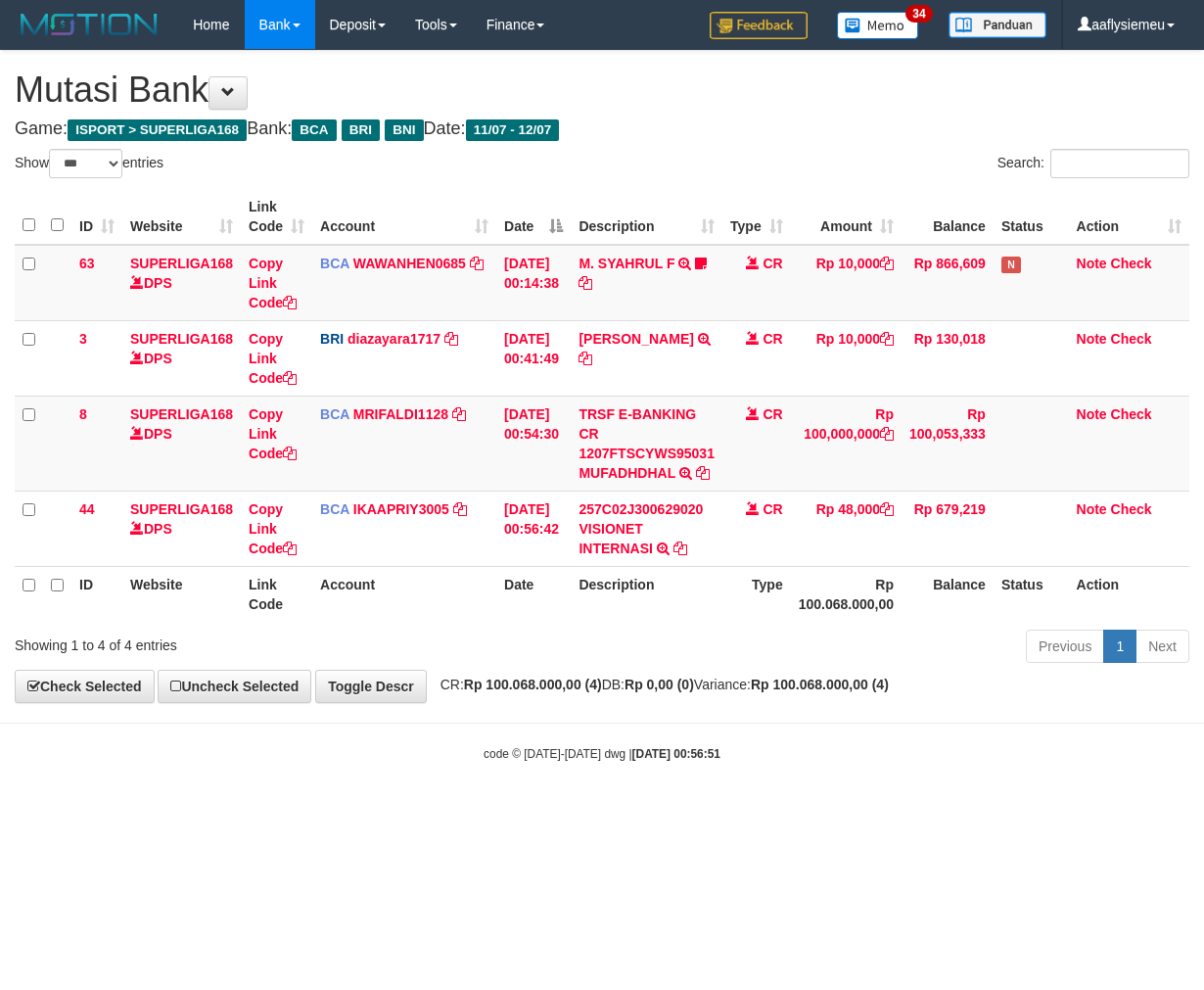 select on "***" 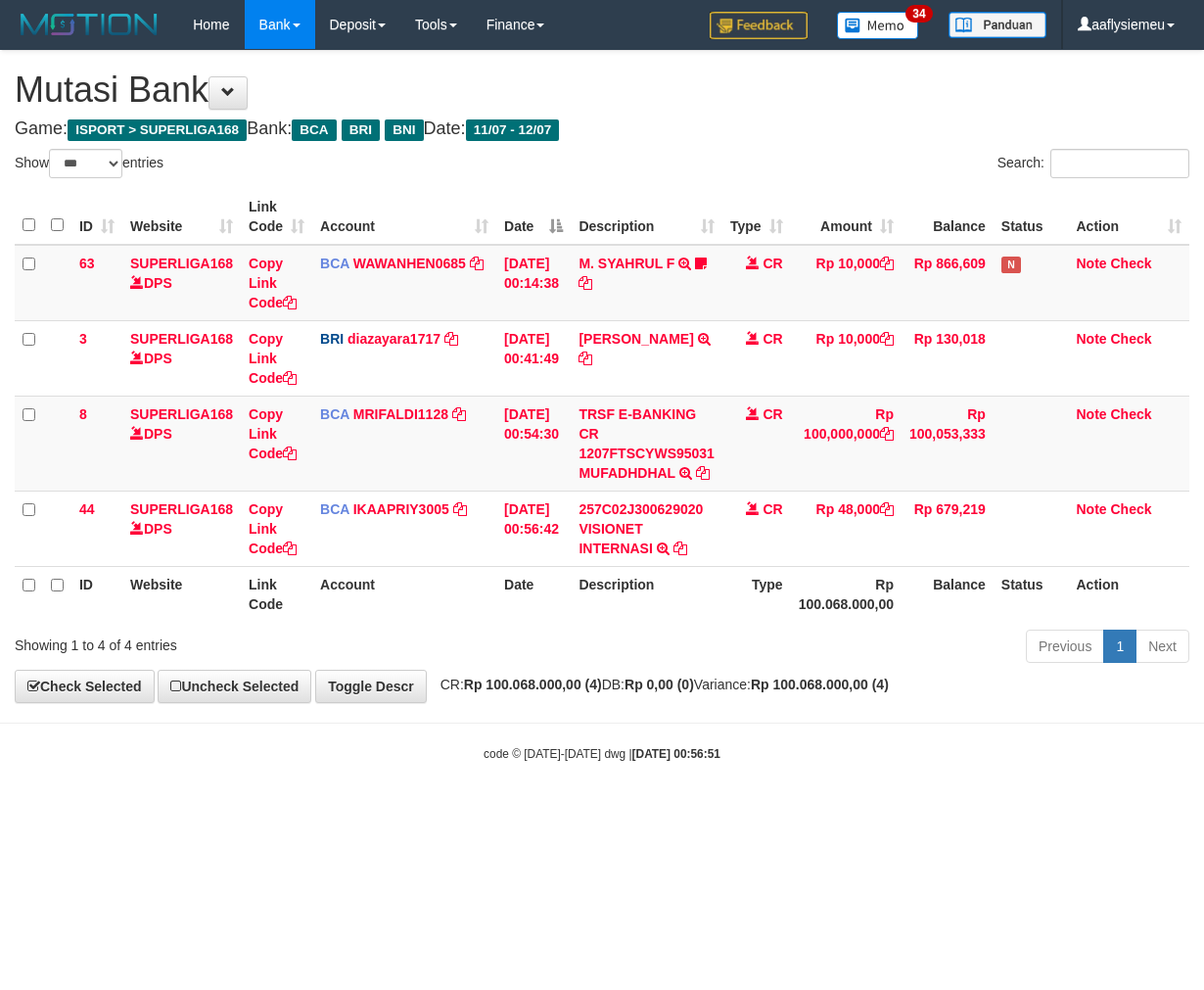 scroll, scrollTop: 0, scrollLeft: 0, axis: both 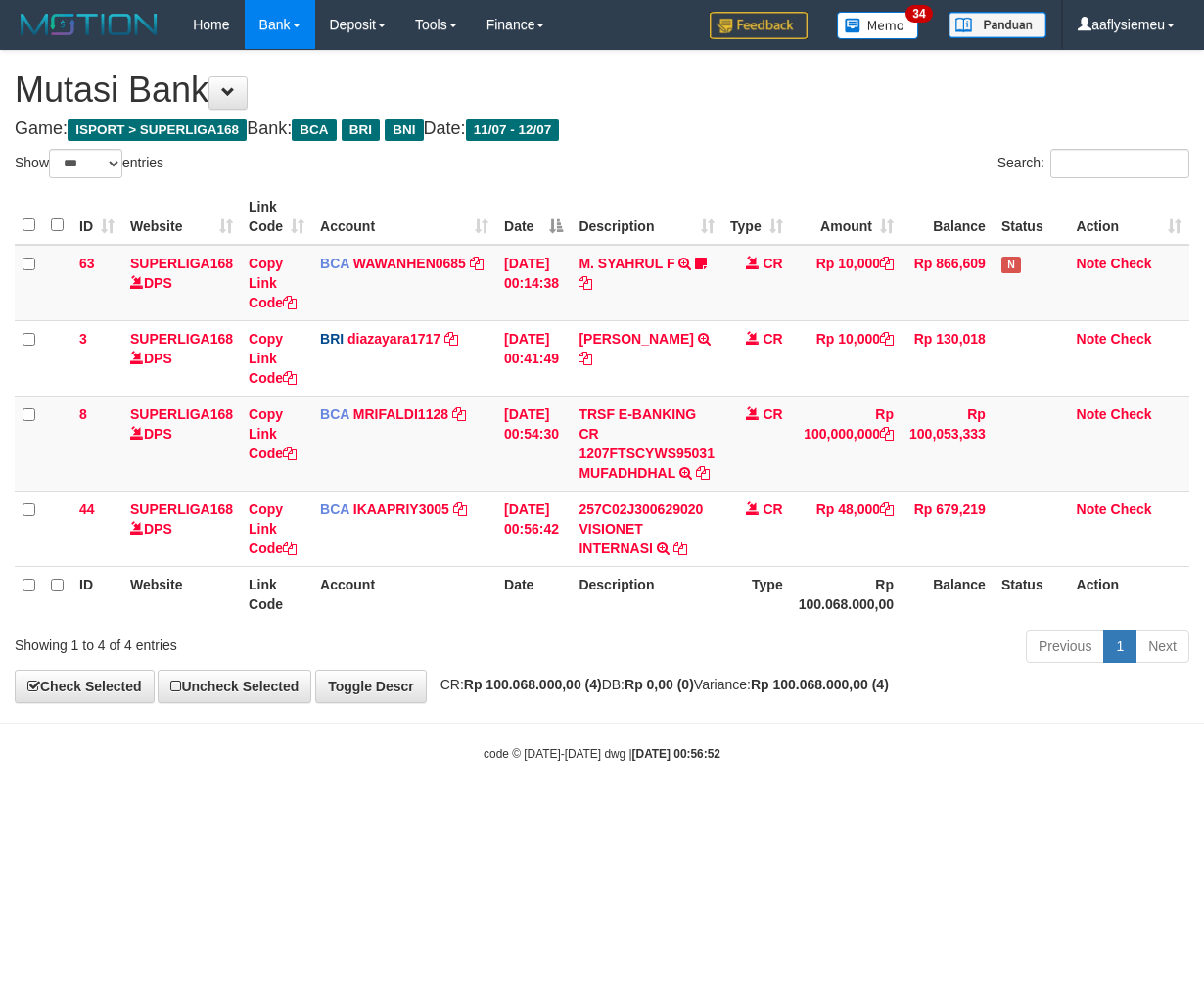 select on "***" 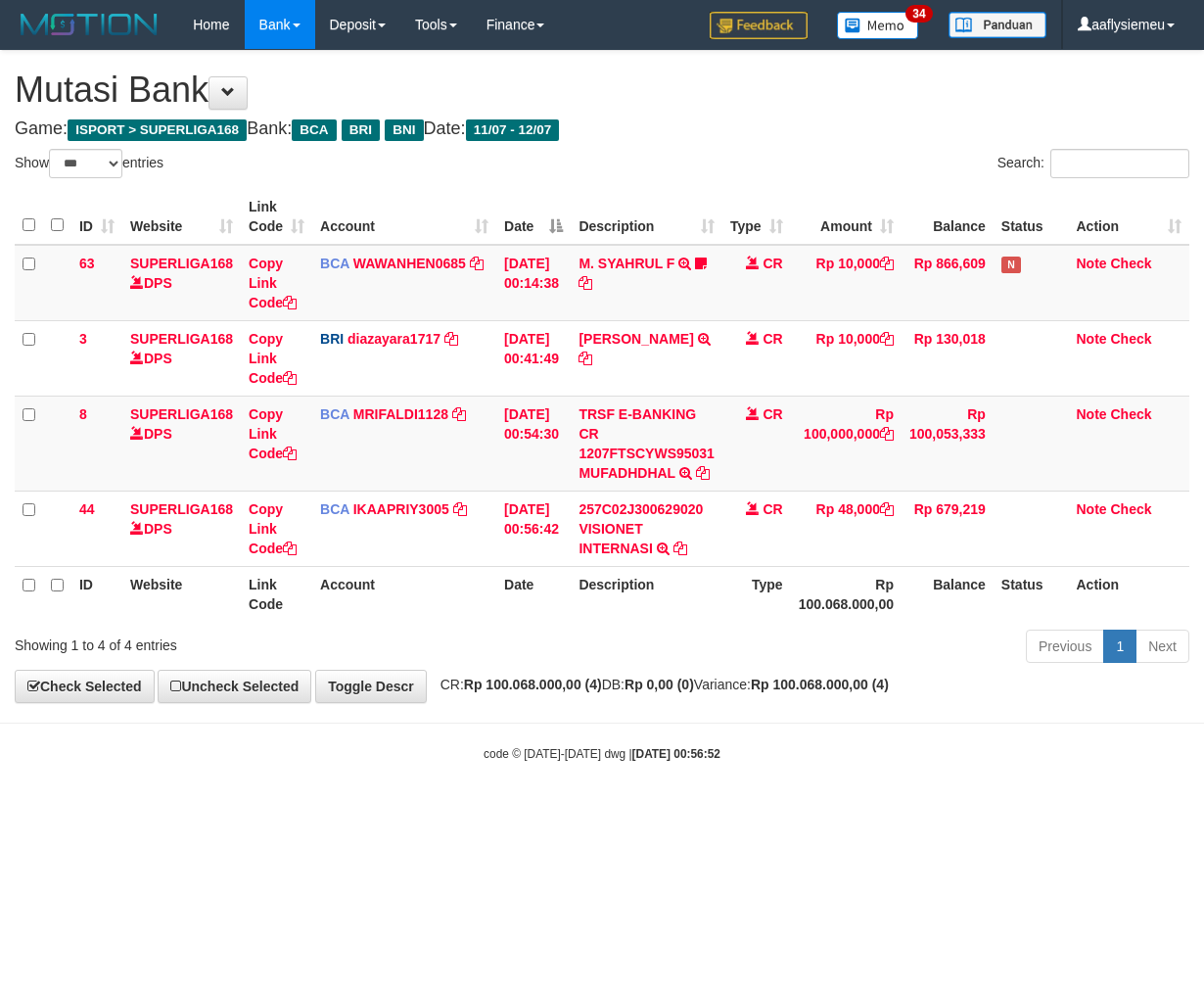 scroll, scrollTop: 0, scrollLeft: 0, axis: both 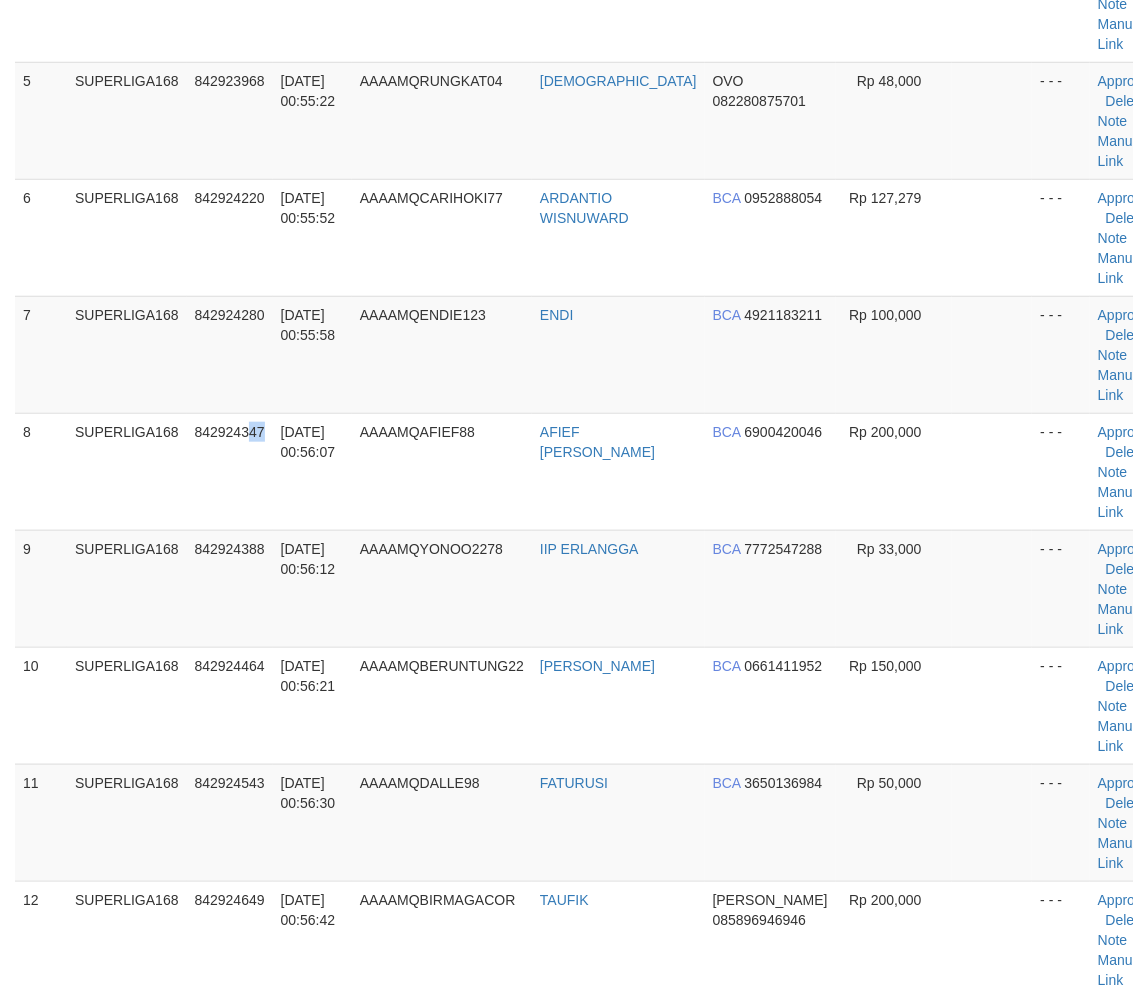 drag, startPoint x: 258, startPoint y: 521, endPoint x: 4, endPoint y: 634, distance: 278.0018 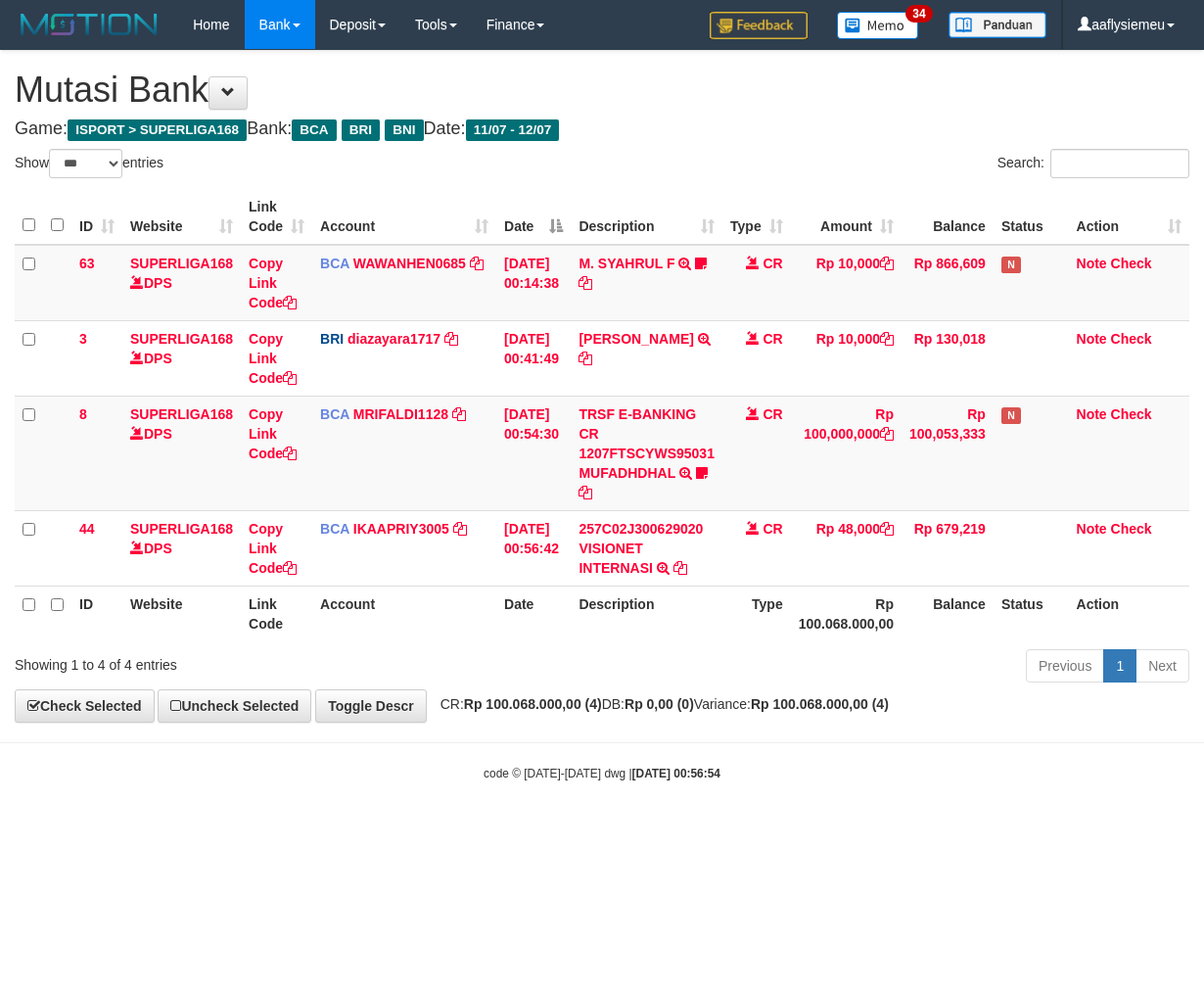 select on "***" 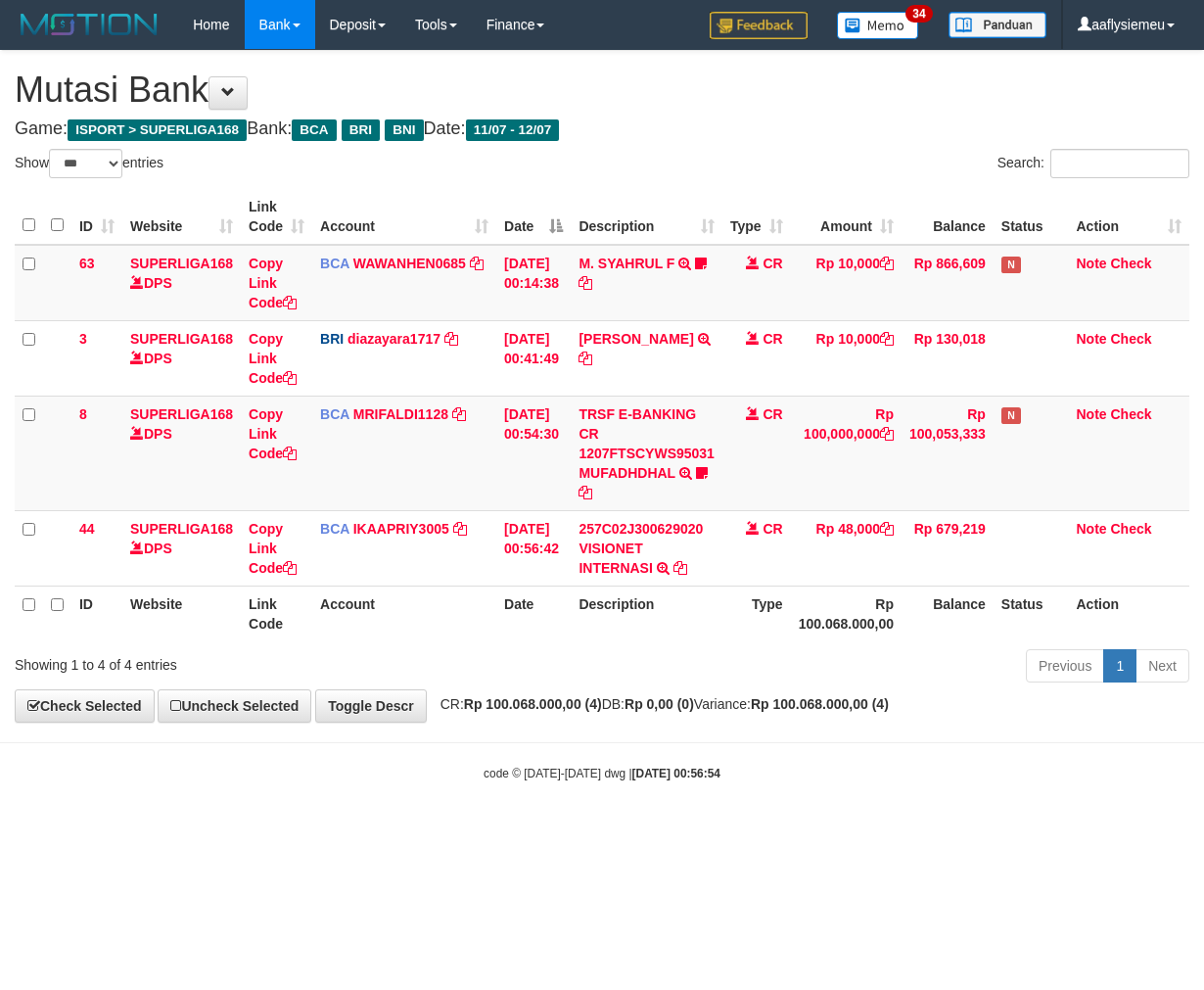 scroll, scrollTop: 0, scrollLeft: 0, axis: both 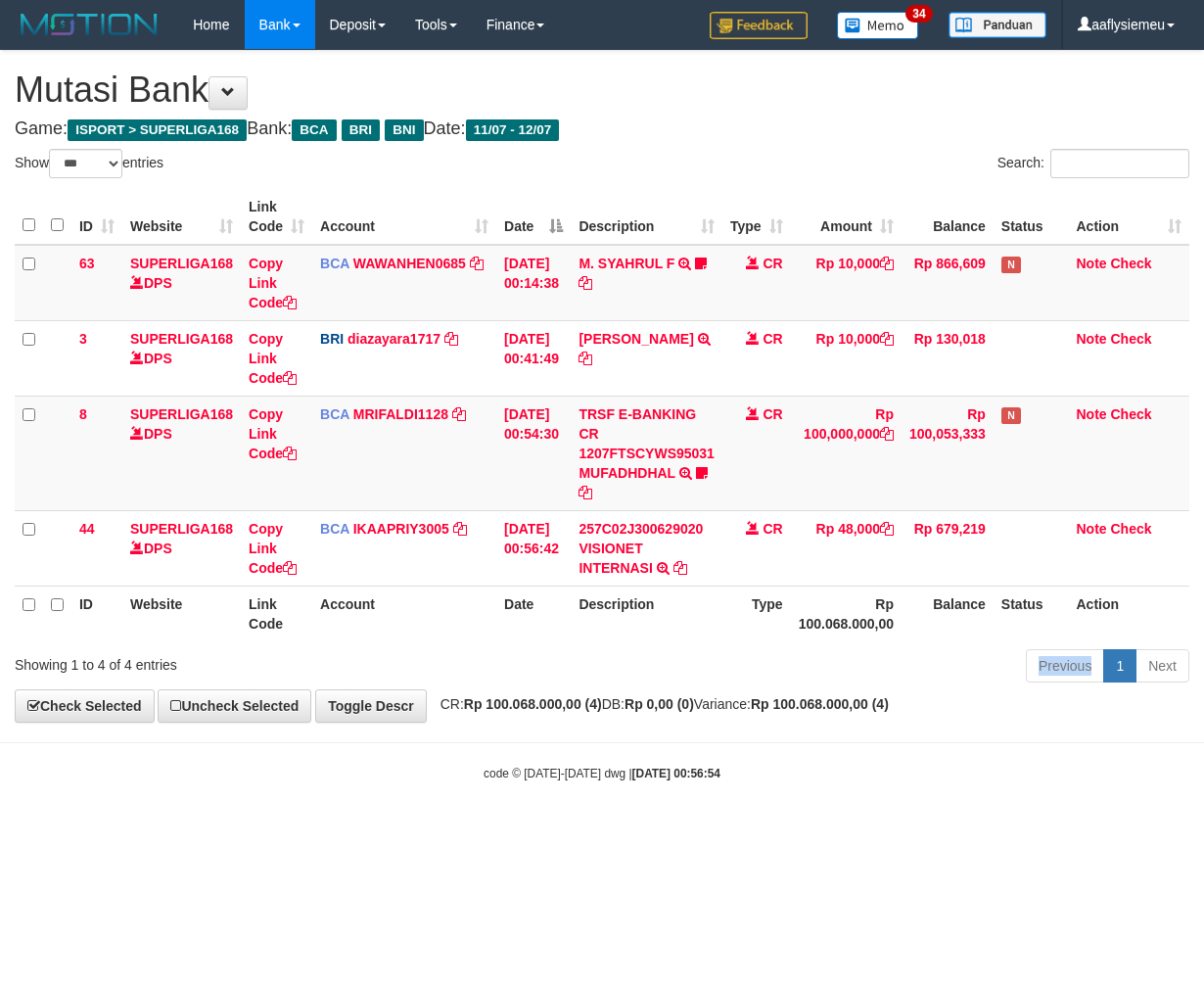 click on "Previous 1 Next" at bounding box center [854, 668] 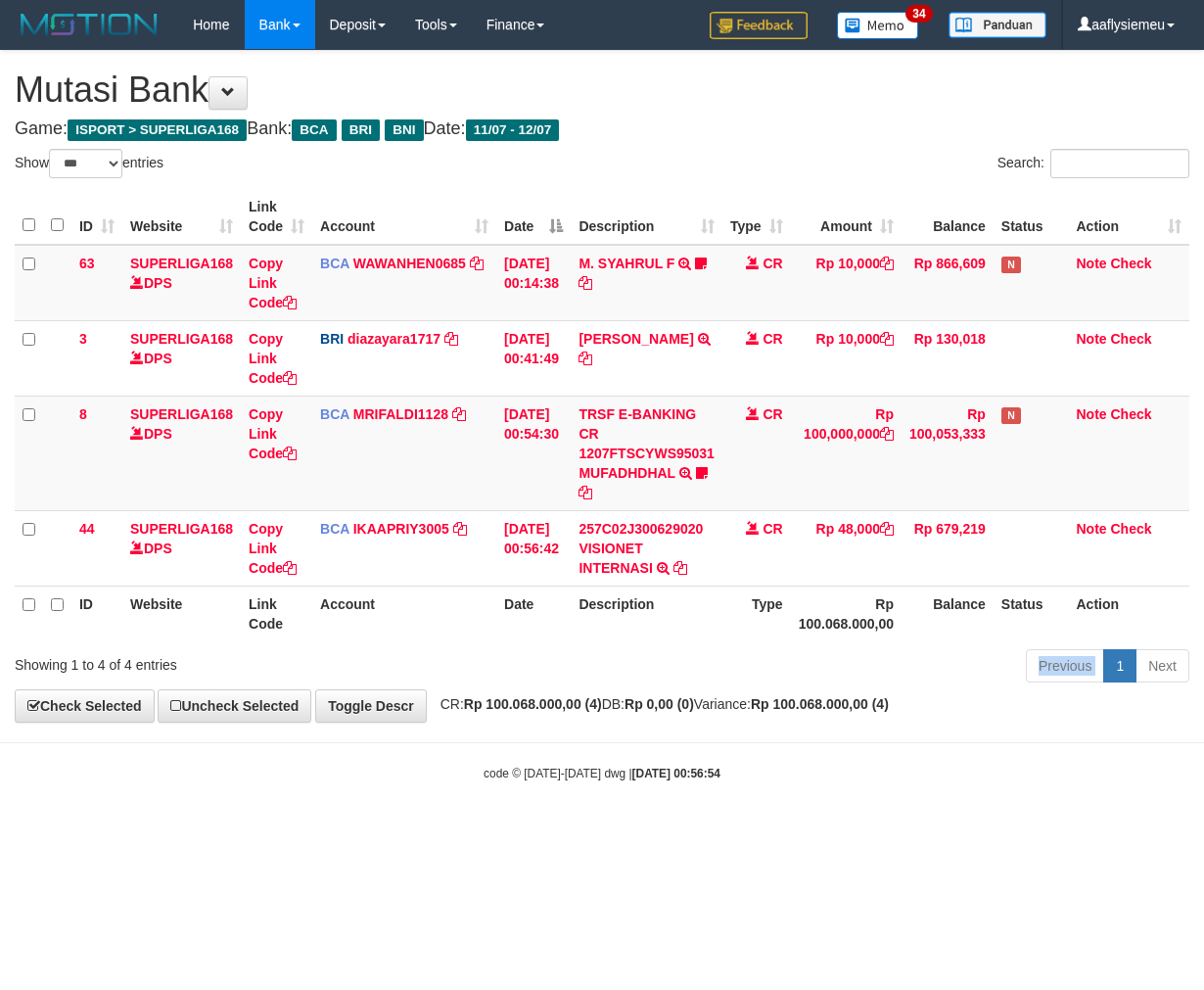 click on "Previous 1 Next" at bounding box center [854, 668] 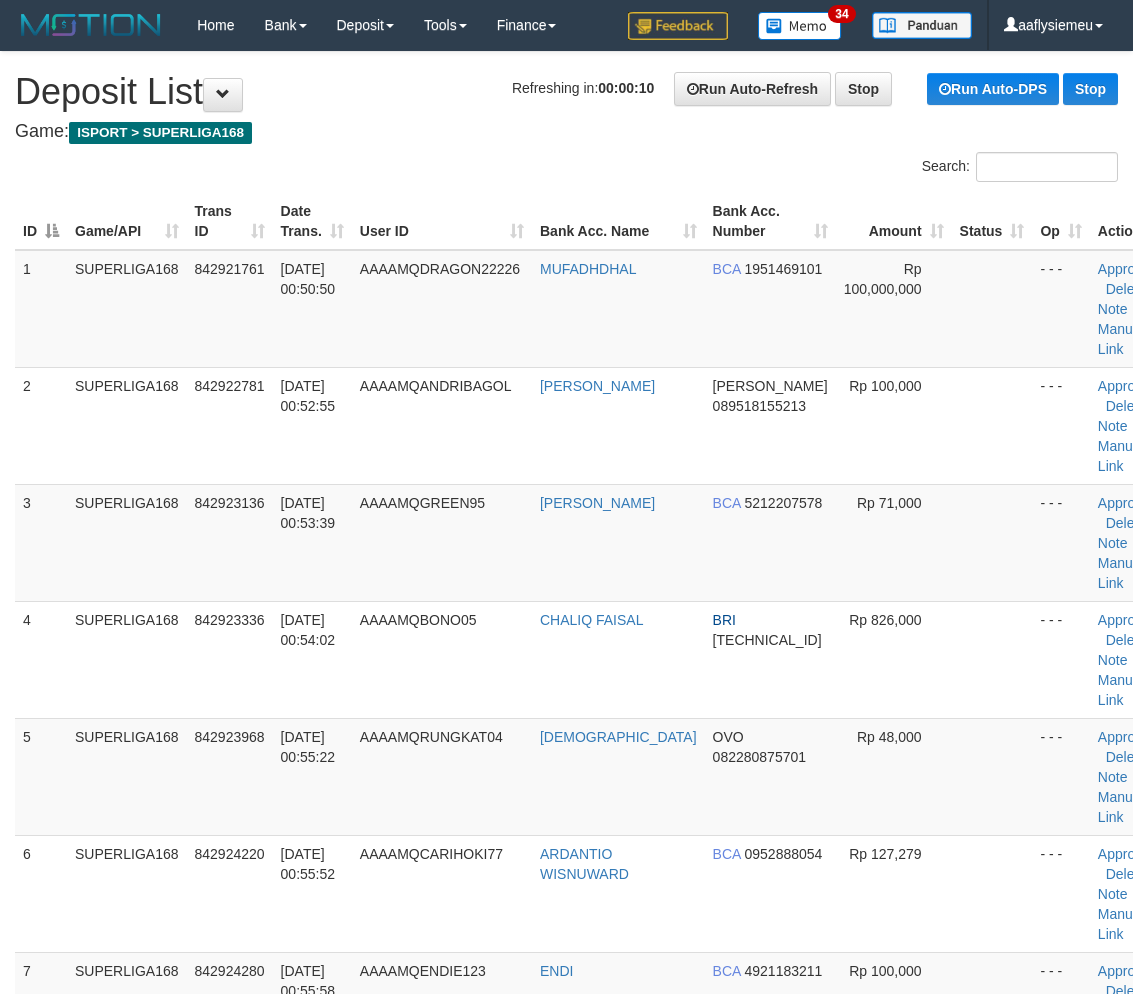 scroll, scrollTop: 656, scrollLeft: 0, axis: vertical 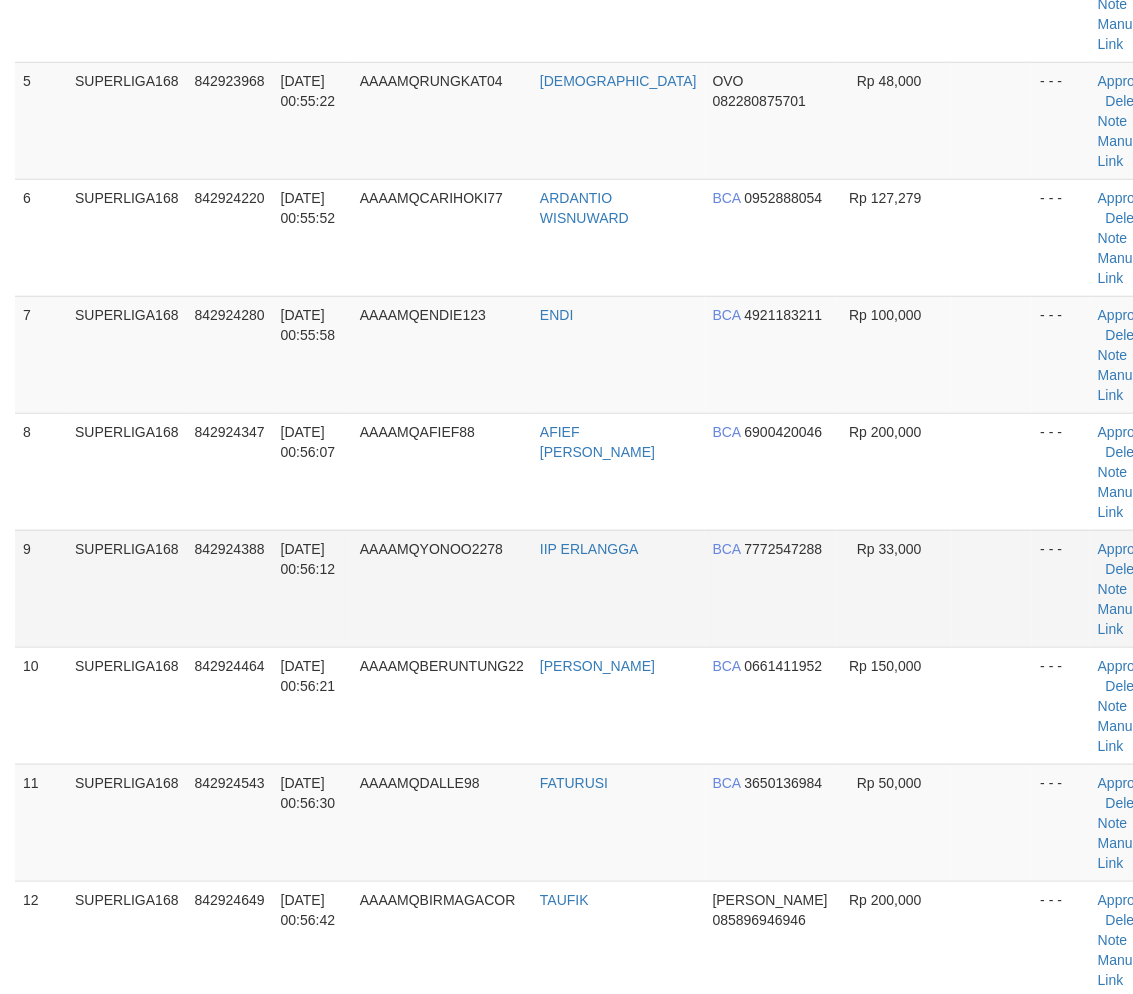 drag, startPoint x: 158, startPoint y: 567, endPoint x: 107, endPoint y: 583, distance: 53.450912 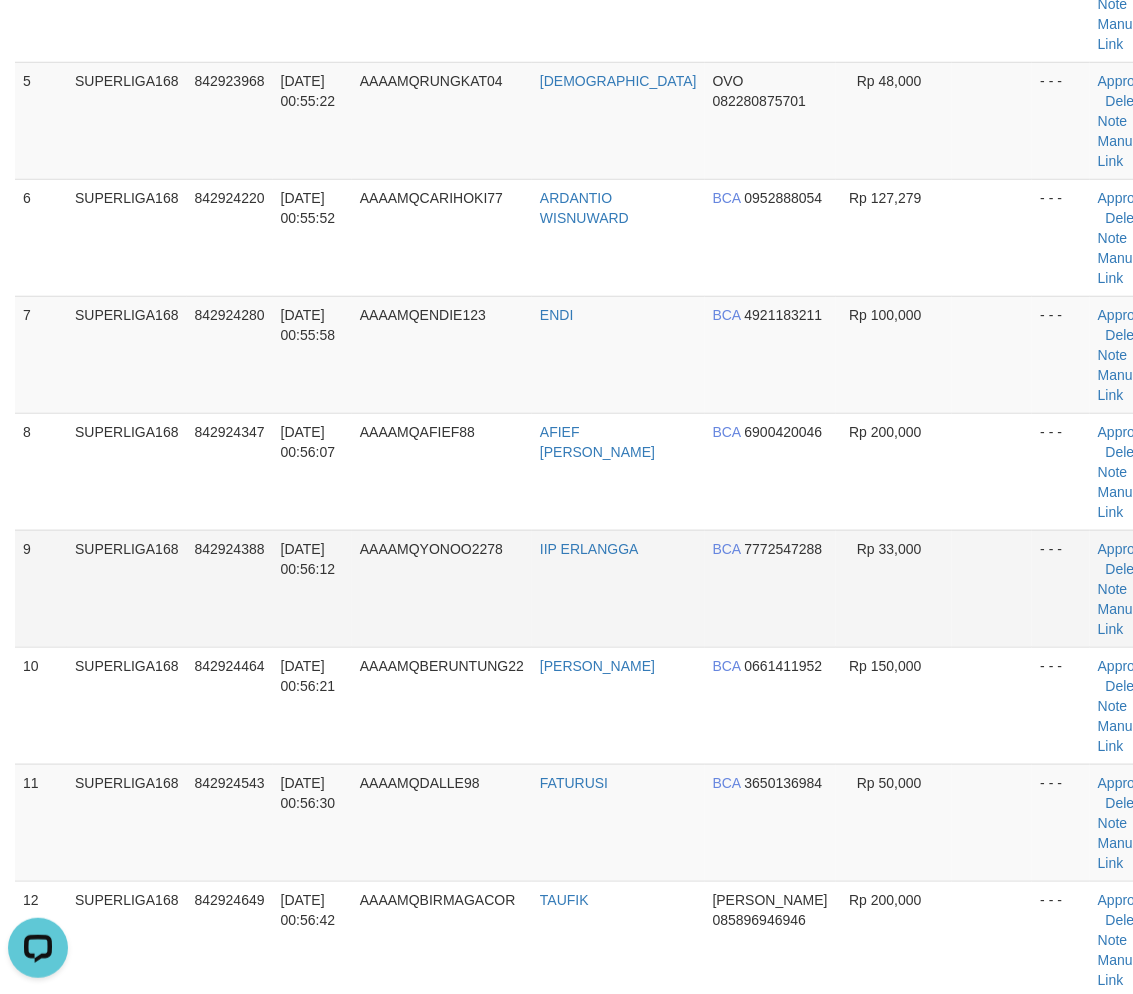 scroll, scrollTop: 0, scrollLeft: 0, axis: both 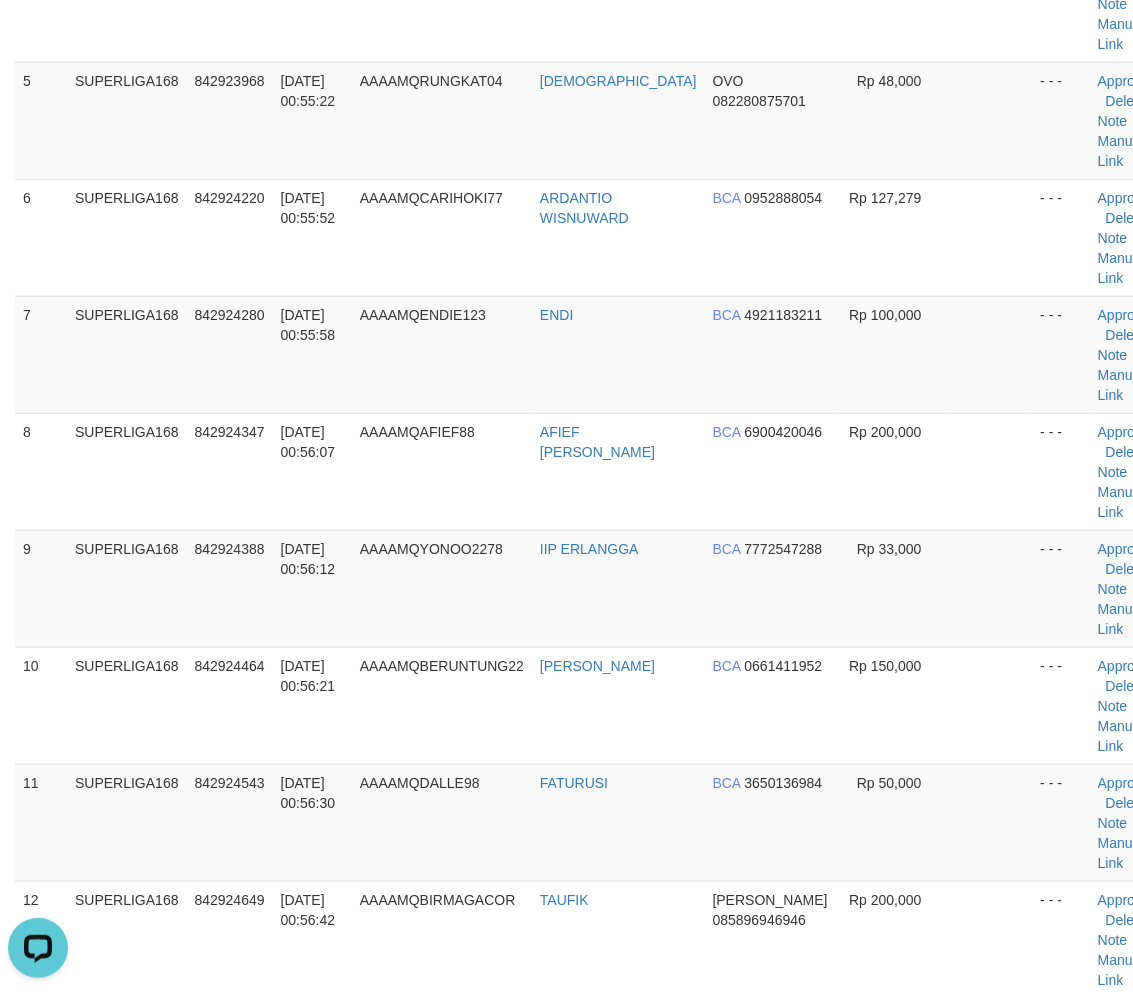 click on "Toggle navigation
Home
Bank
Account List
Load
By Website
Group
[ISPORT]													SUPERLIGA168
By Load Group (DPS)" at bounding box center (566, 1331) 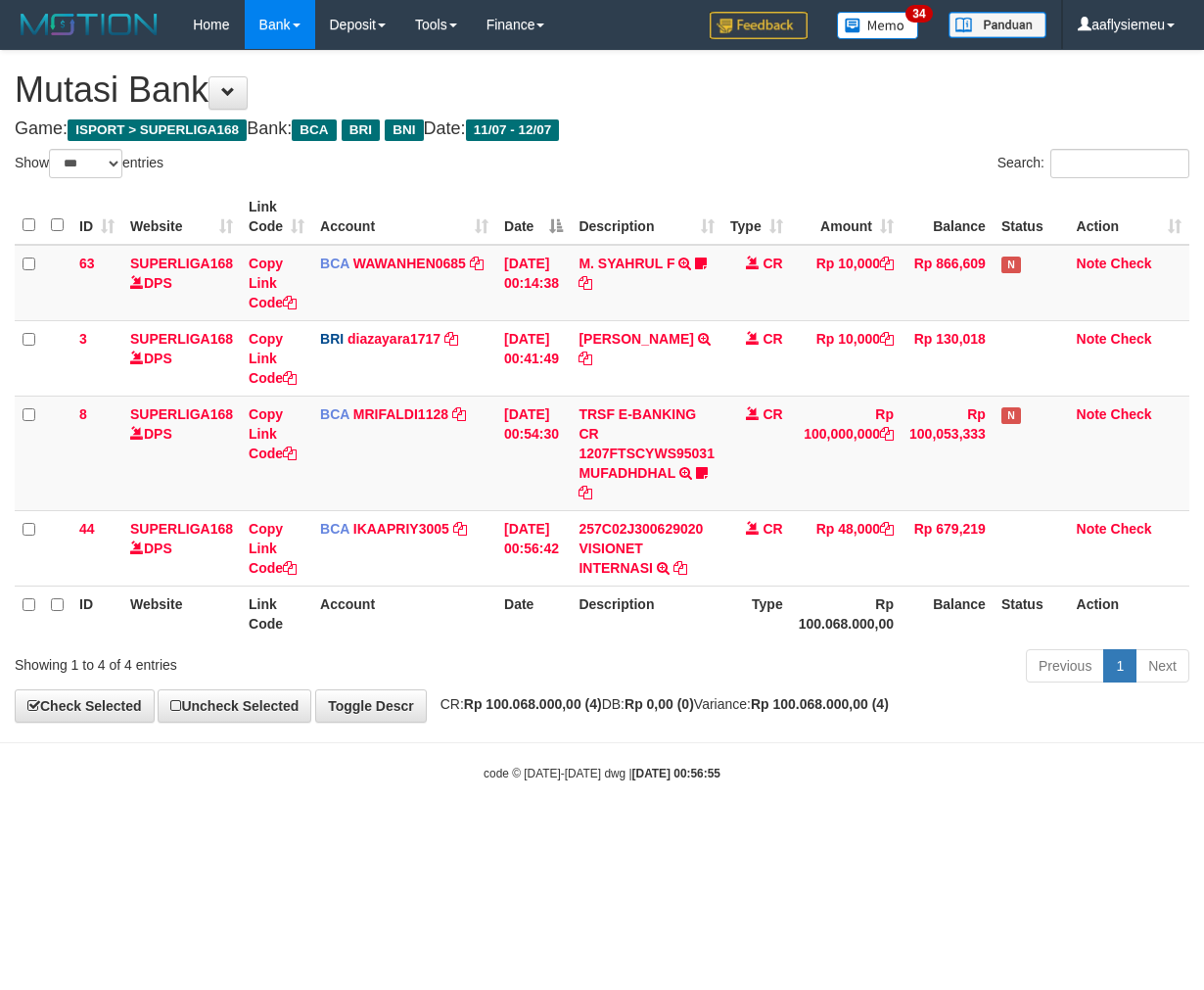 select on "***" 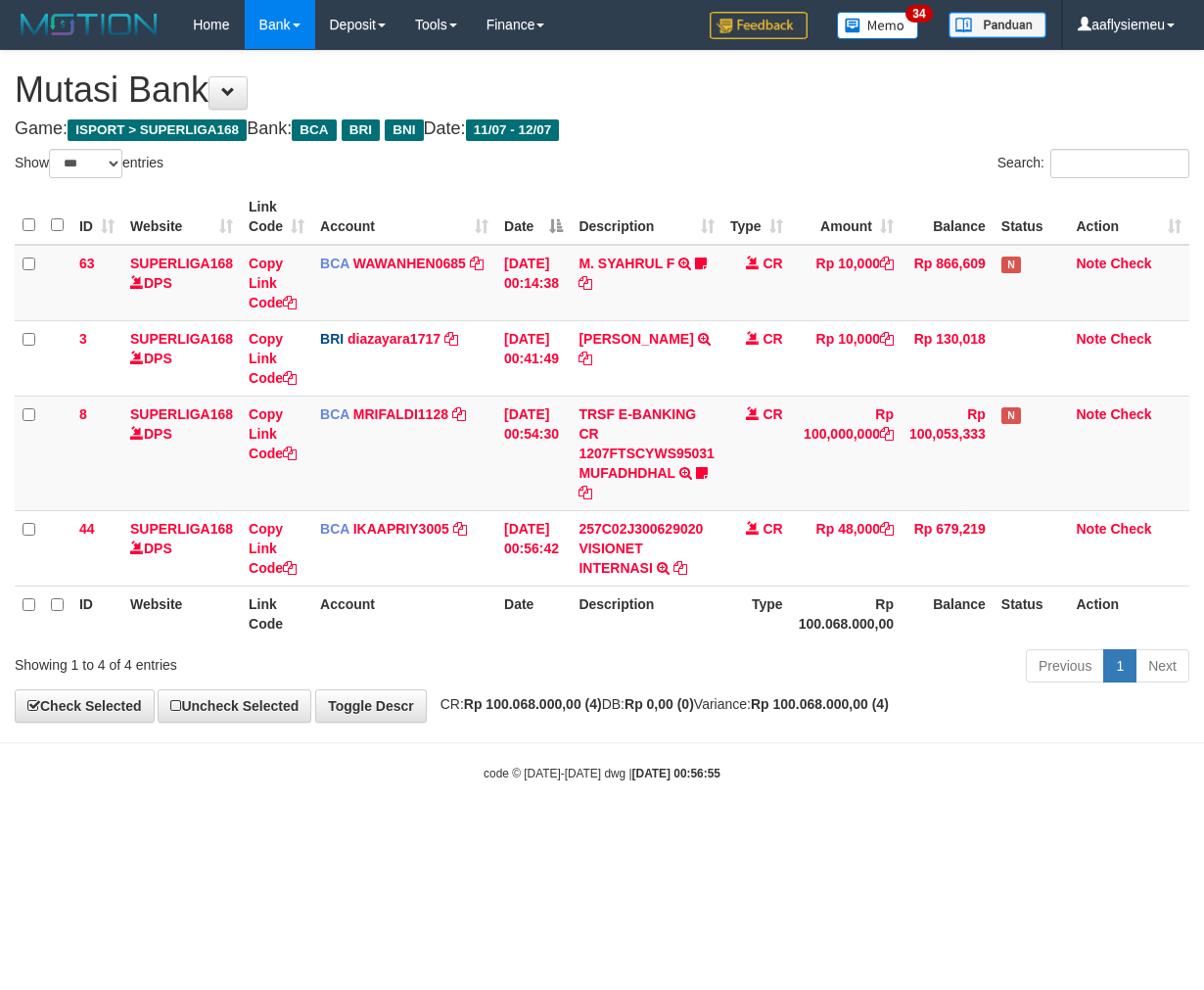 scroll, scrollTop: 0, scrollLeft: 0, axis: both 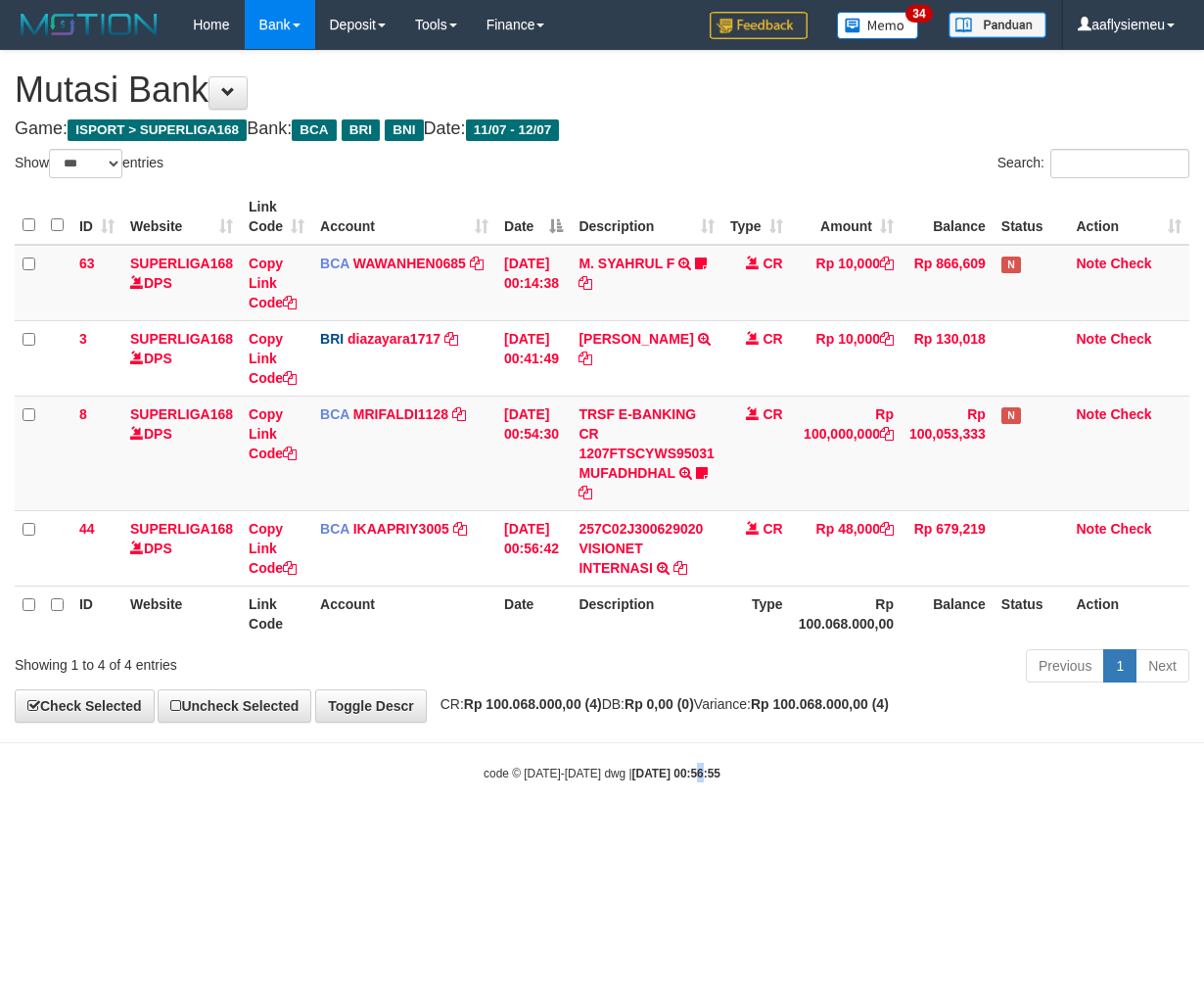 click on "Toggle navigation
Home
Bank
Account List
Load
By Website
Group
[ISPORT]													SUPERLIGA168
By Load Group (DPS)
34" at bounding box center [602, 415] 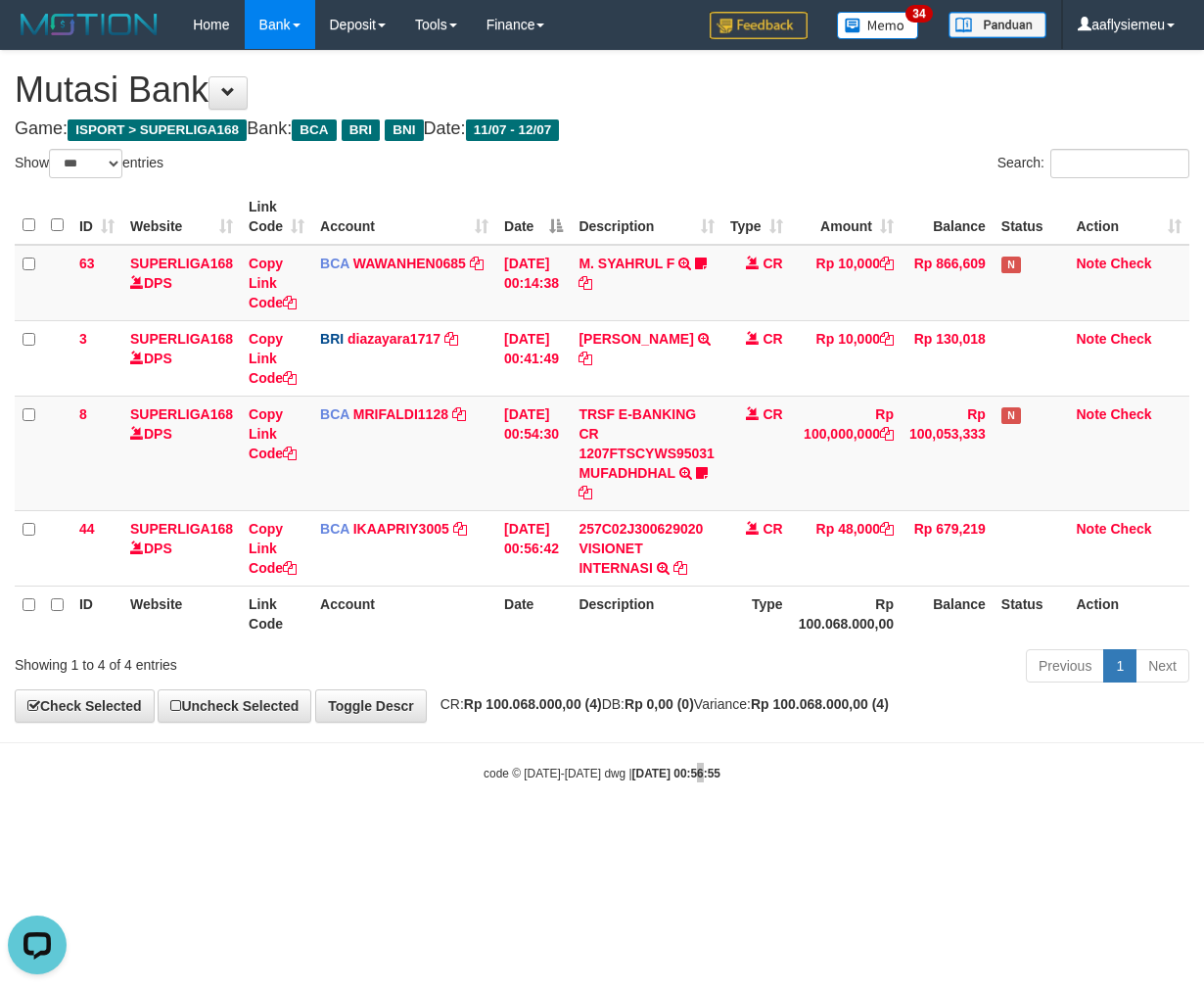 scroll, scrollTop: 0, scrollLeft: 0, axis: both 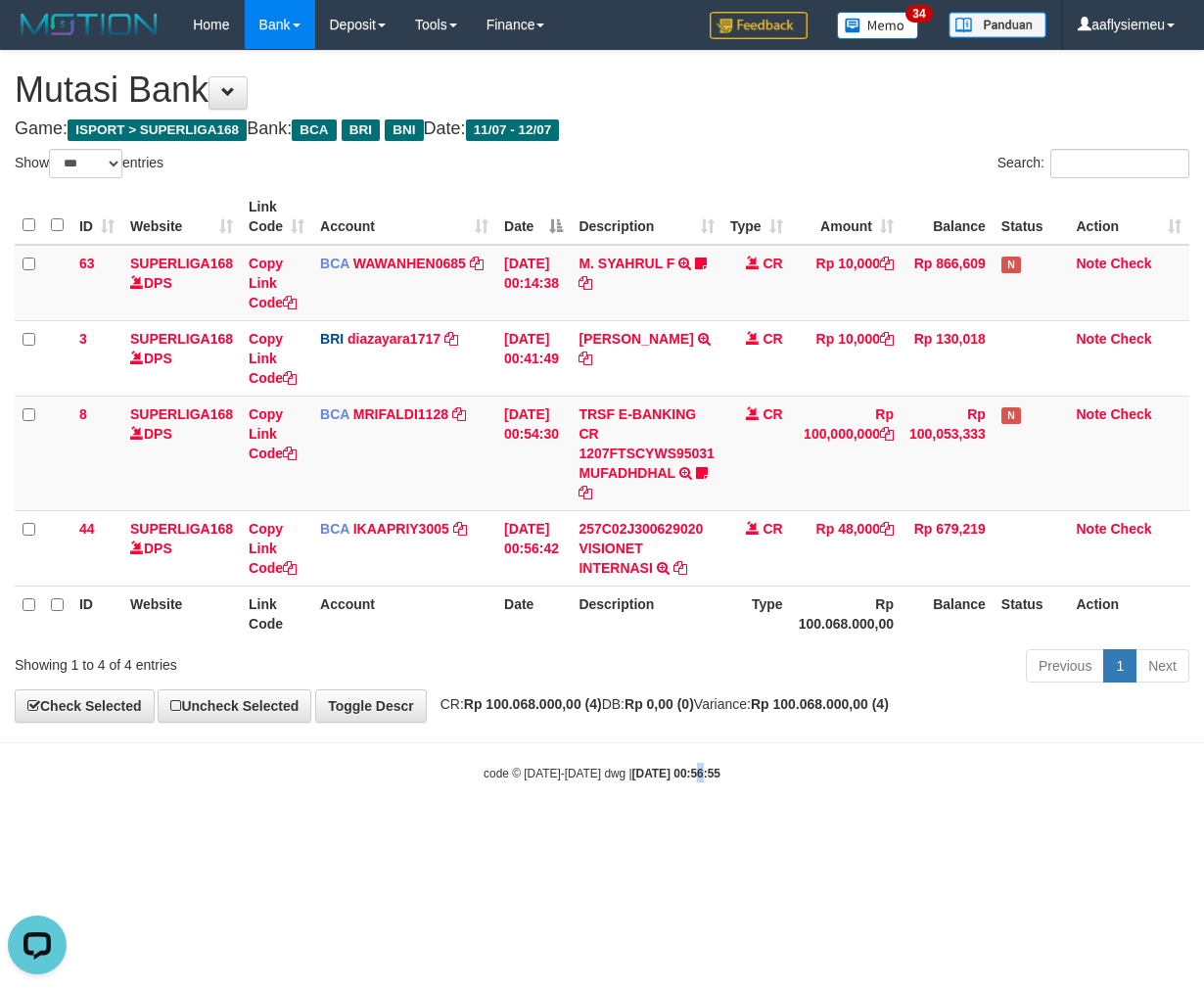 click on "Toggle navigation
Home
Bank
Account List
Load
By Website
Group
[ISPORT]													SUPERLIGA168
By Load Group (DPS)
34" at bounding box center (602, 415) 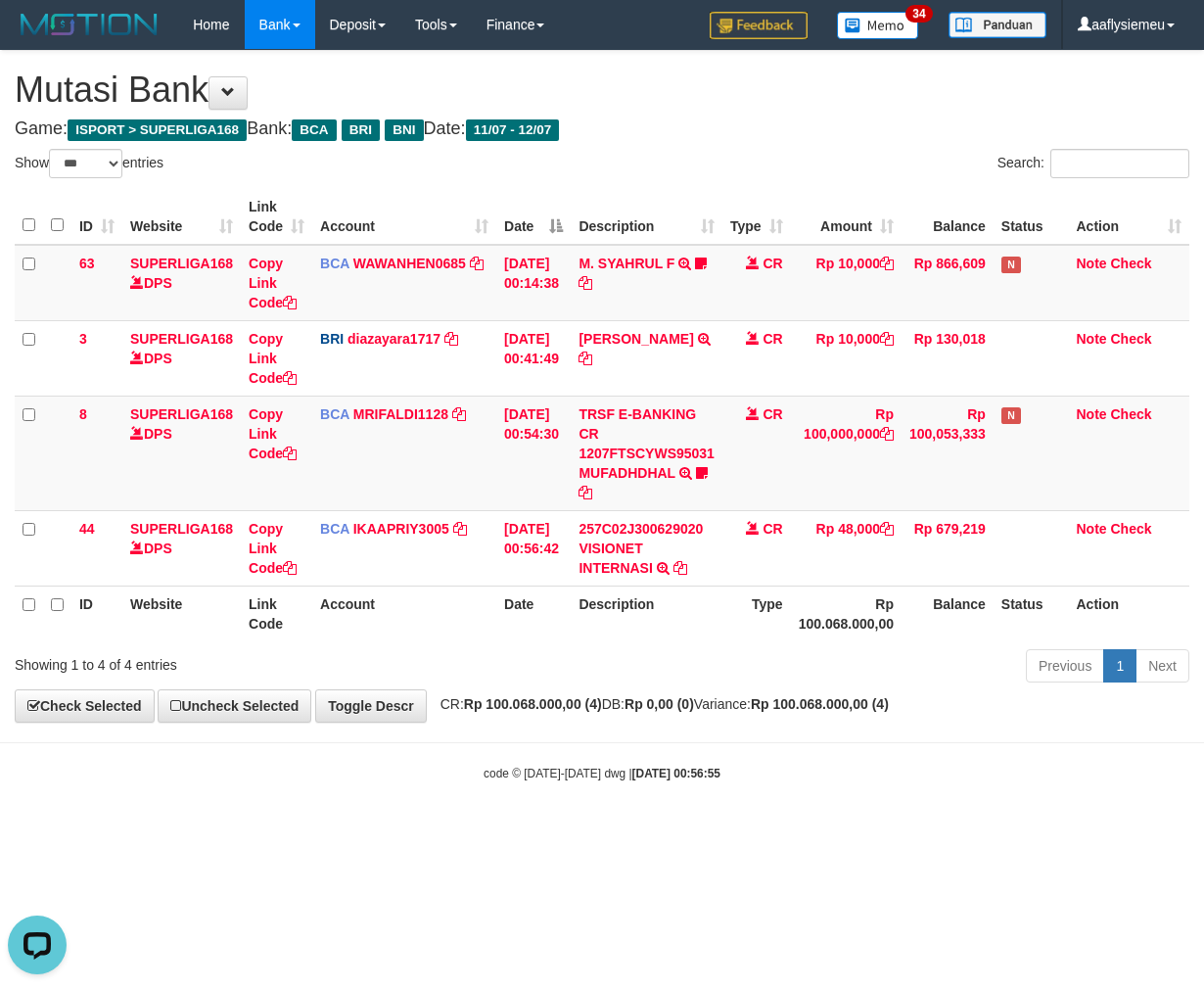 click on "Toggle navigation
Home
Bank
Account List
Load
By Website
Group
[ISPORT]													SUPERLIGA168
By Load Group (DPS)
34" at bounding box center (602, 415) 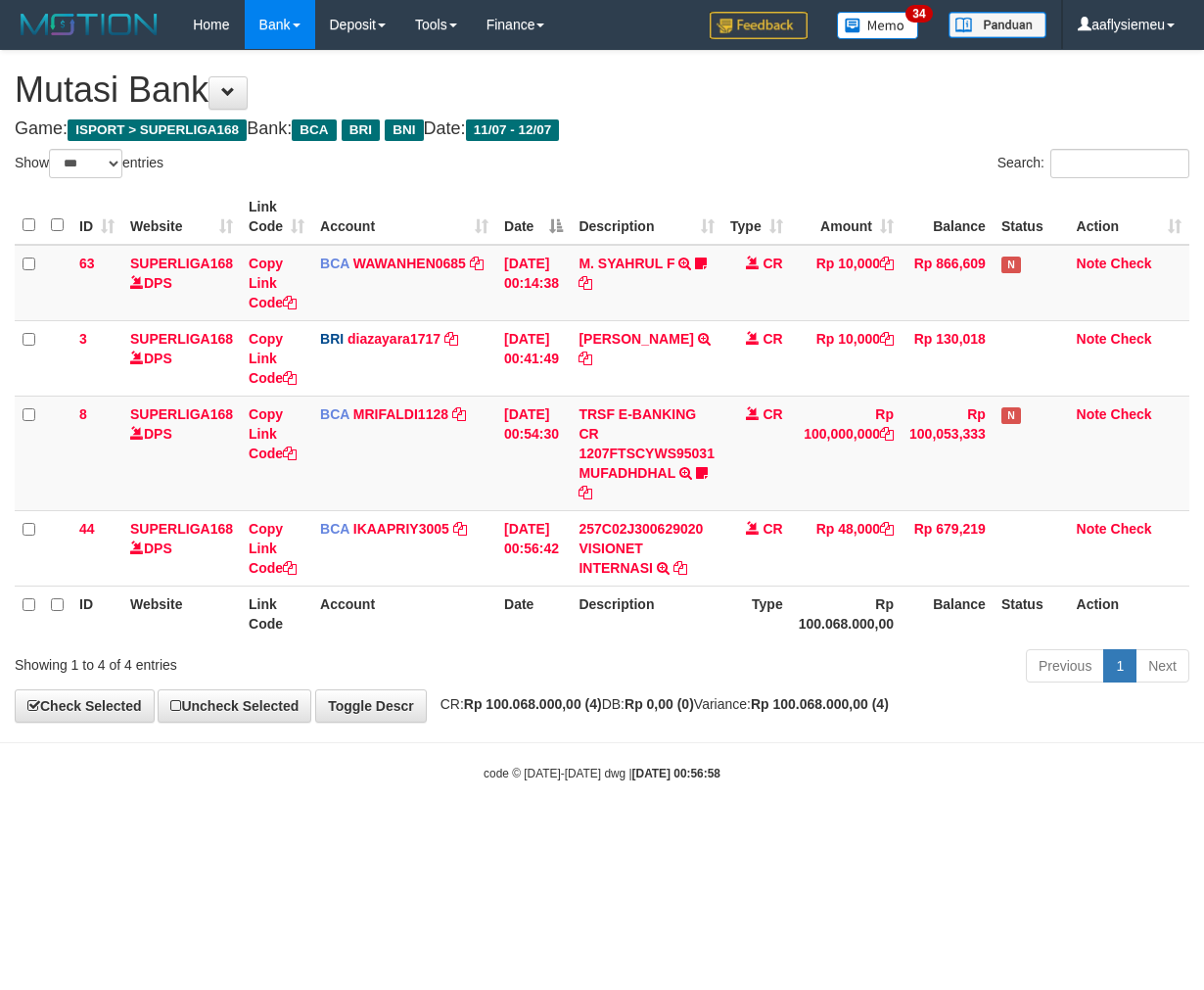 select on "***" 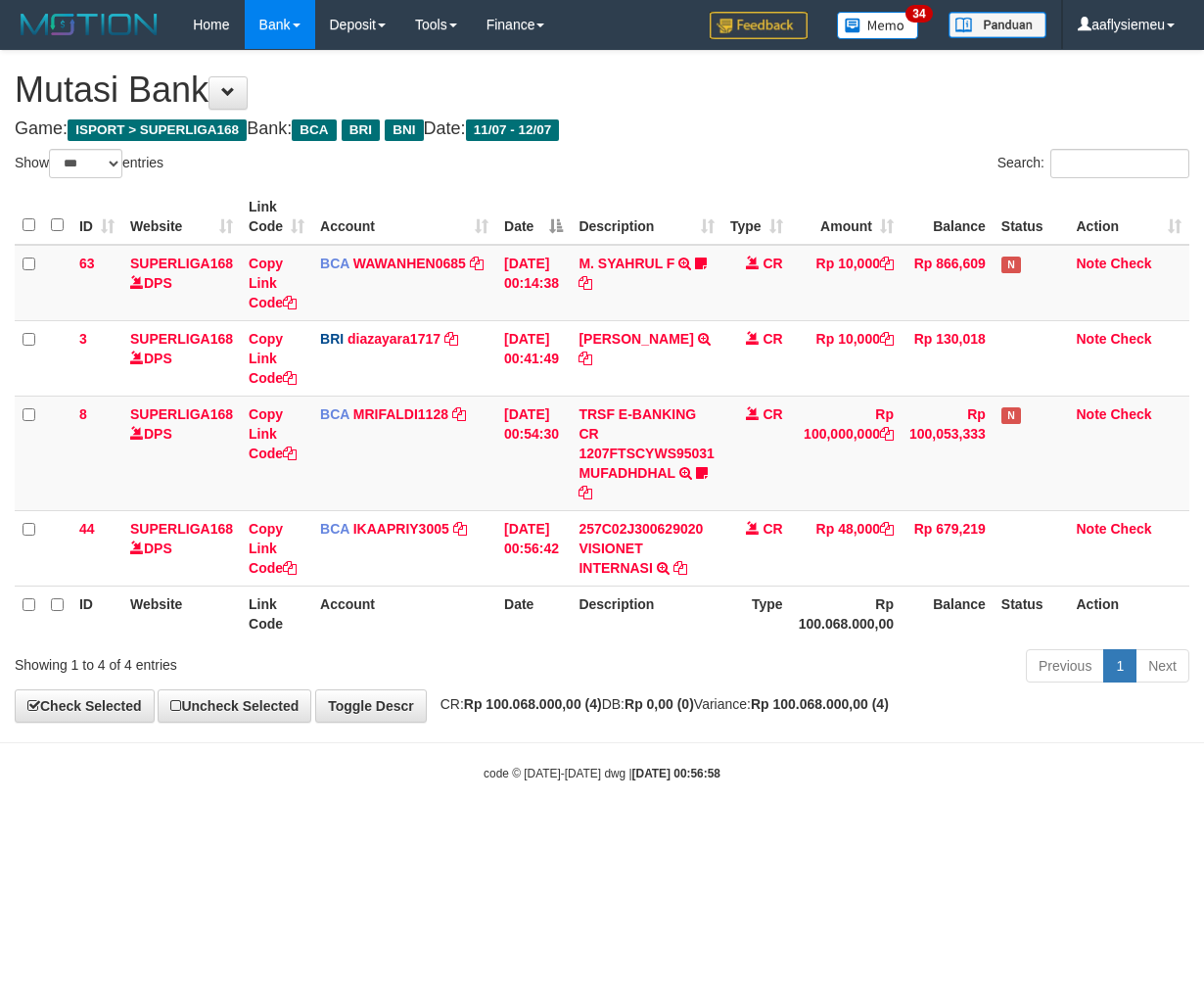 scroll, scrollTop: 0, scrollLeft: 0, axis: both 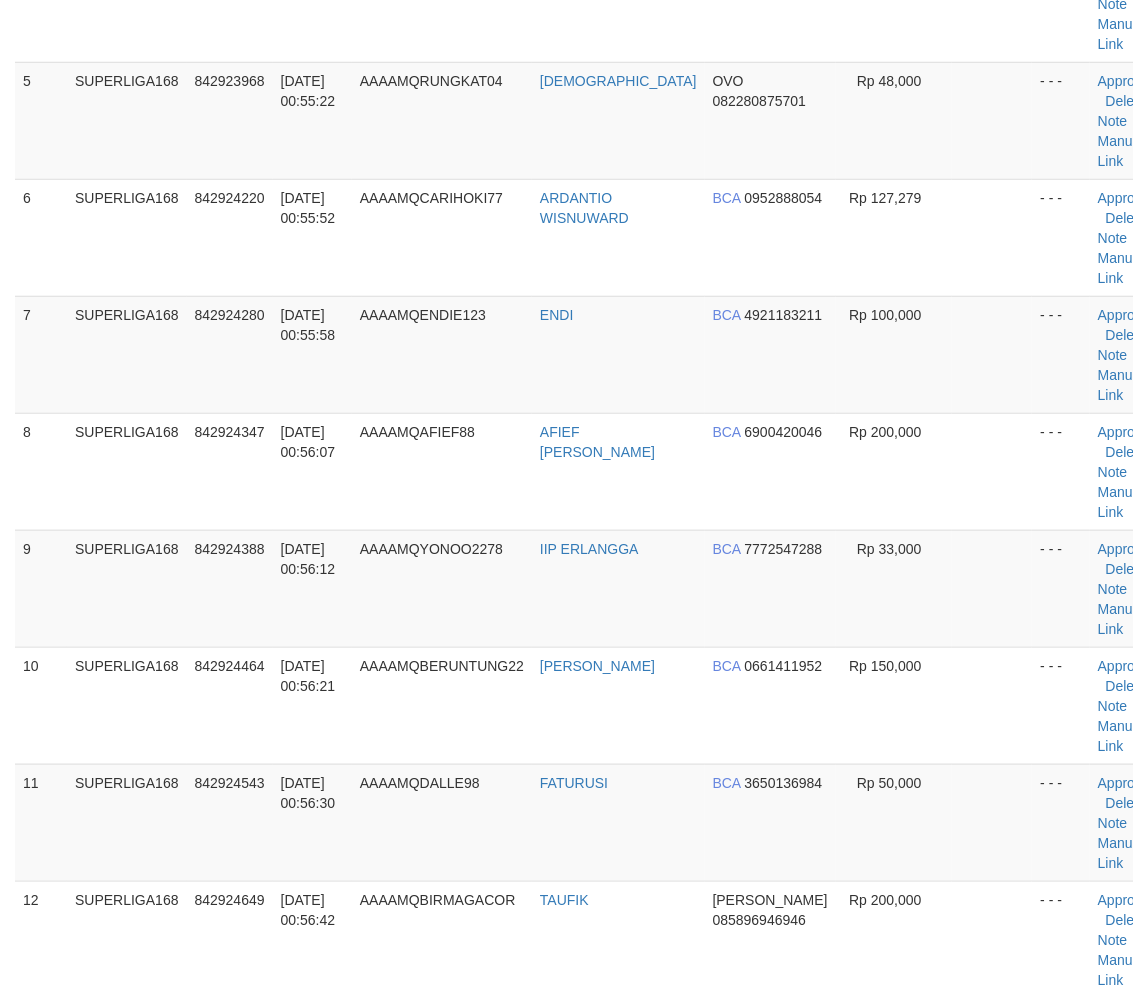 drag, startPoint x: 48, startPoint y: 611, endPoint x: 2, endPoint y: 634, distance: 51.42956 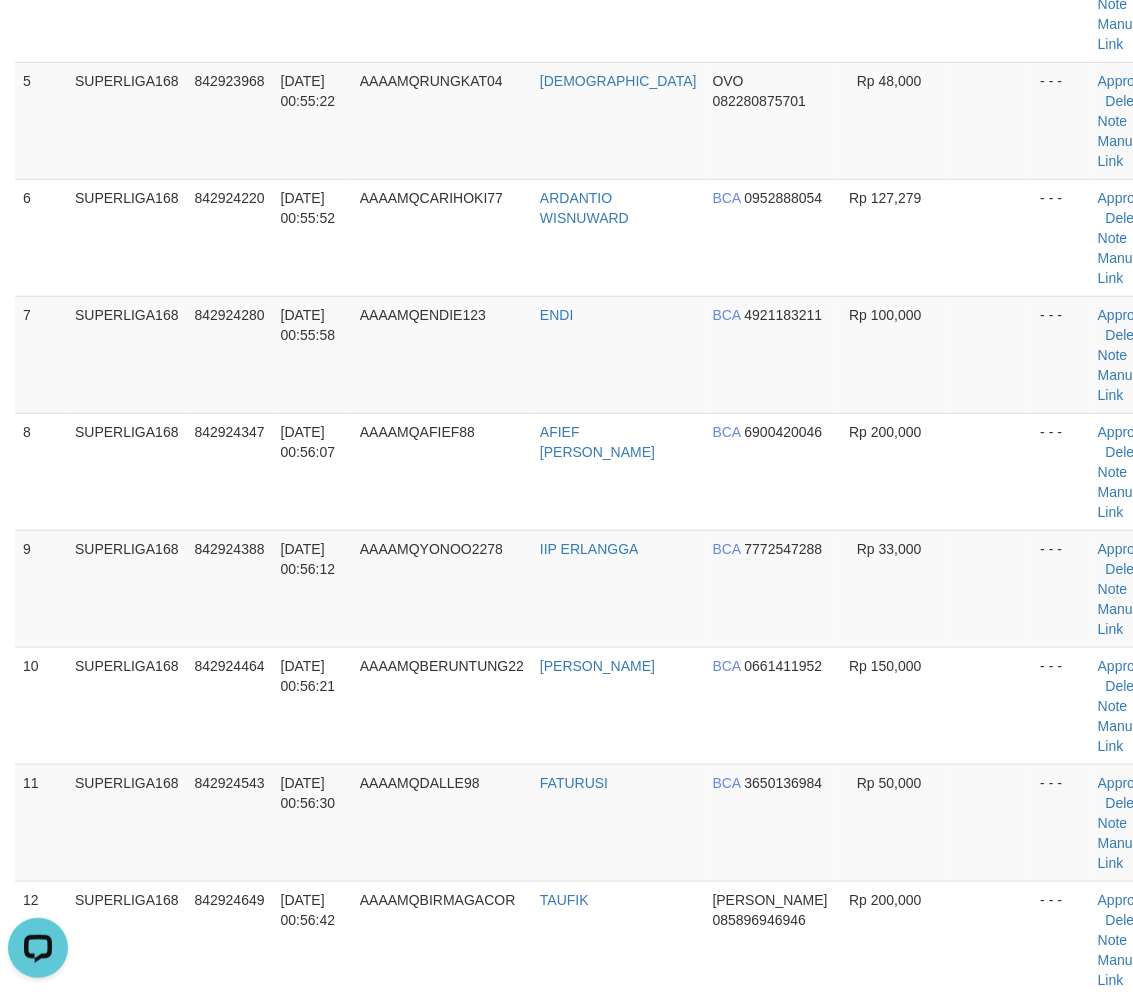 scroll, scrollTop: 0, scrollLeft: 0, axis: both 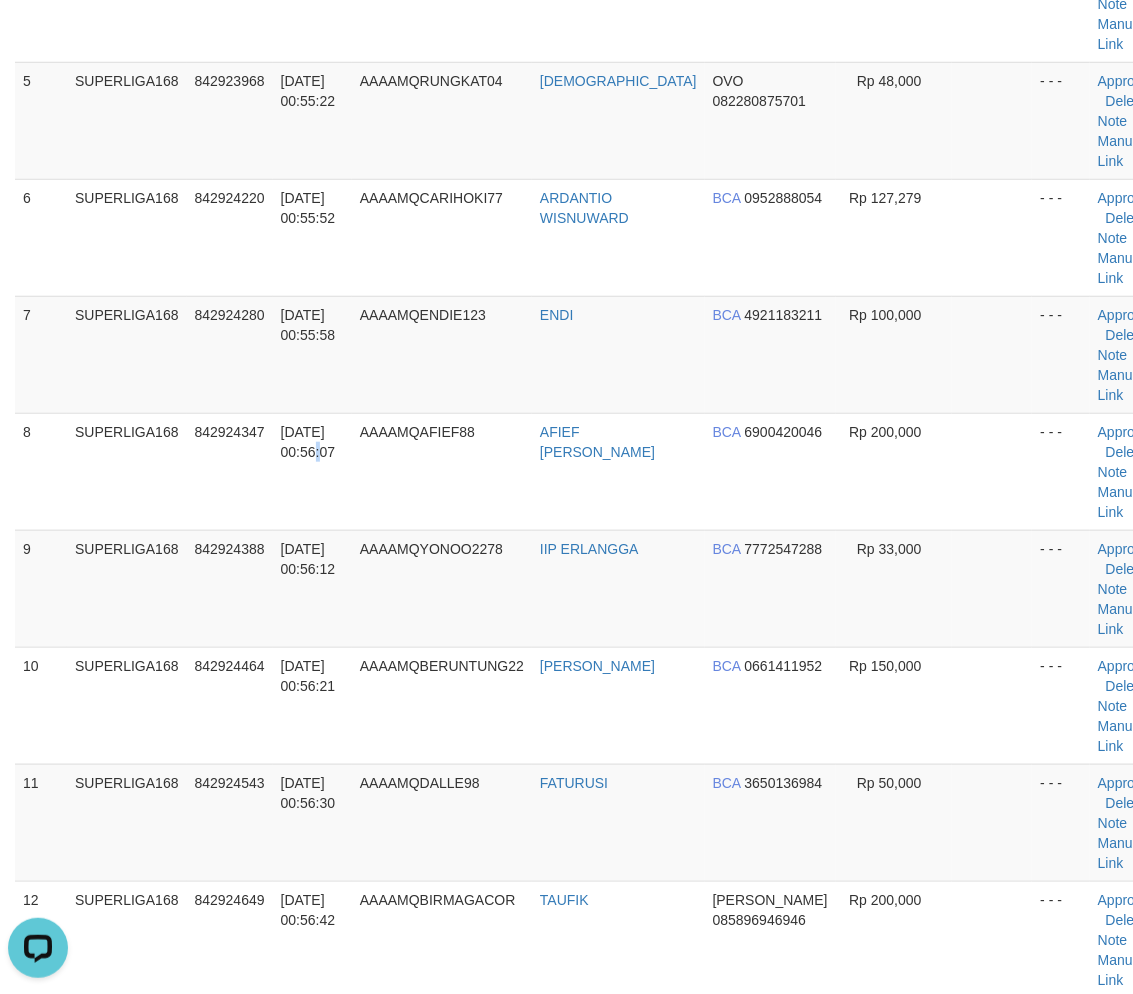 drag, startPoint x: 295, startPoint y: 502, endPoint x: 3, endPoint y: 635, distance: 320.86288 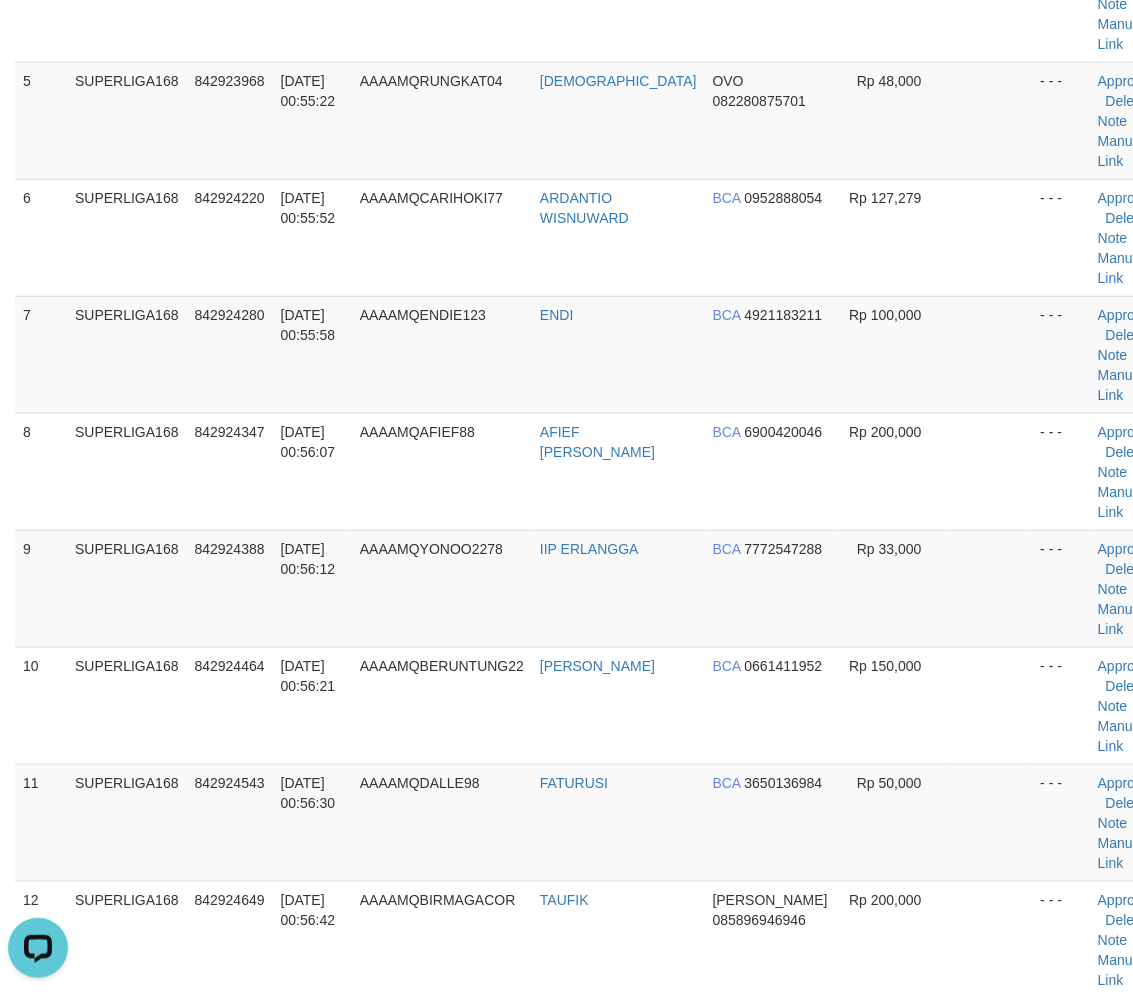 drag, startPoint x: 252, startPoint y: 520, endPoint x: 1, endPoint y: 613, distance: 267.67517 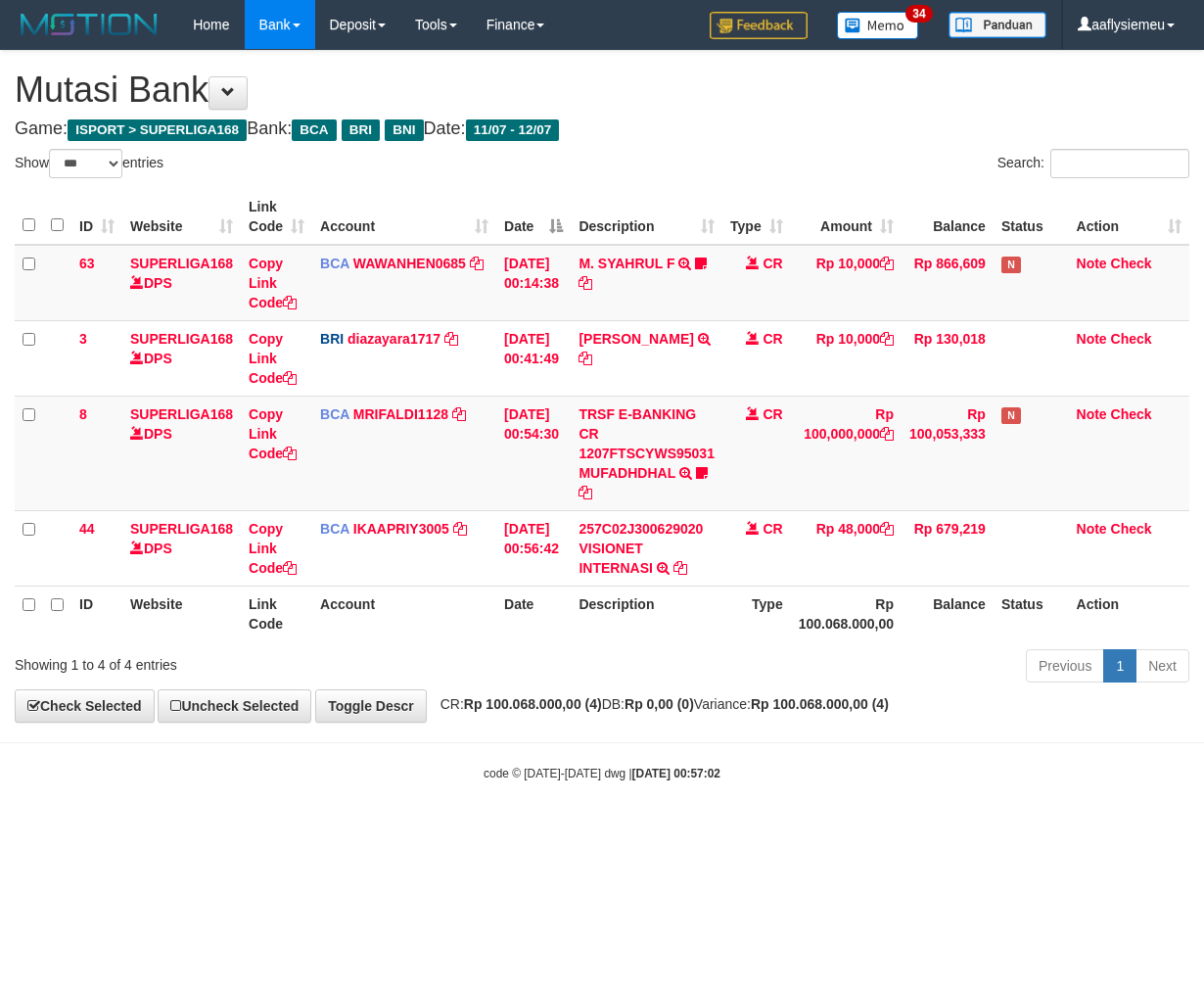 select on "***" 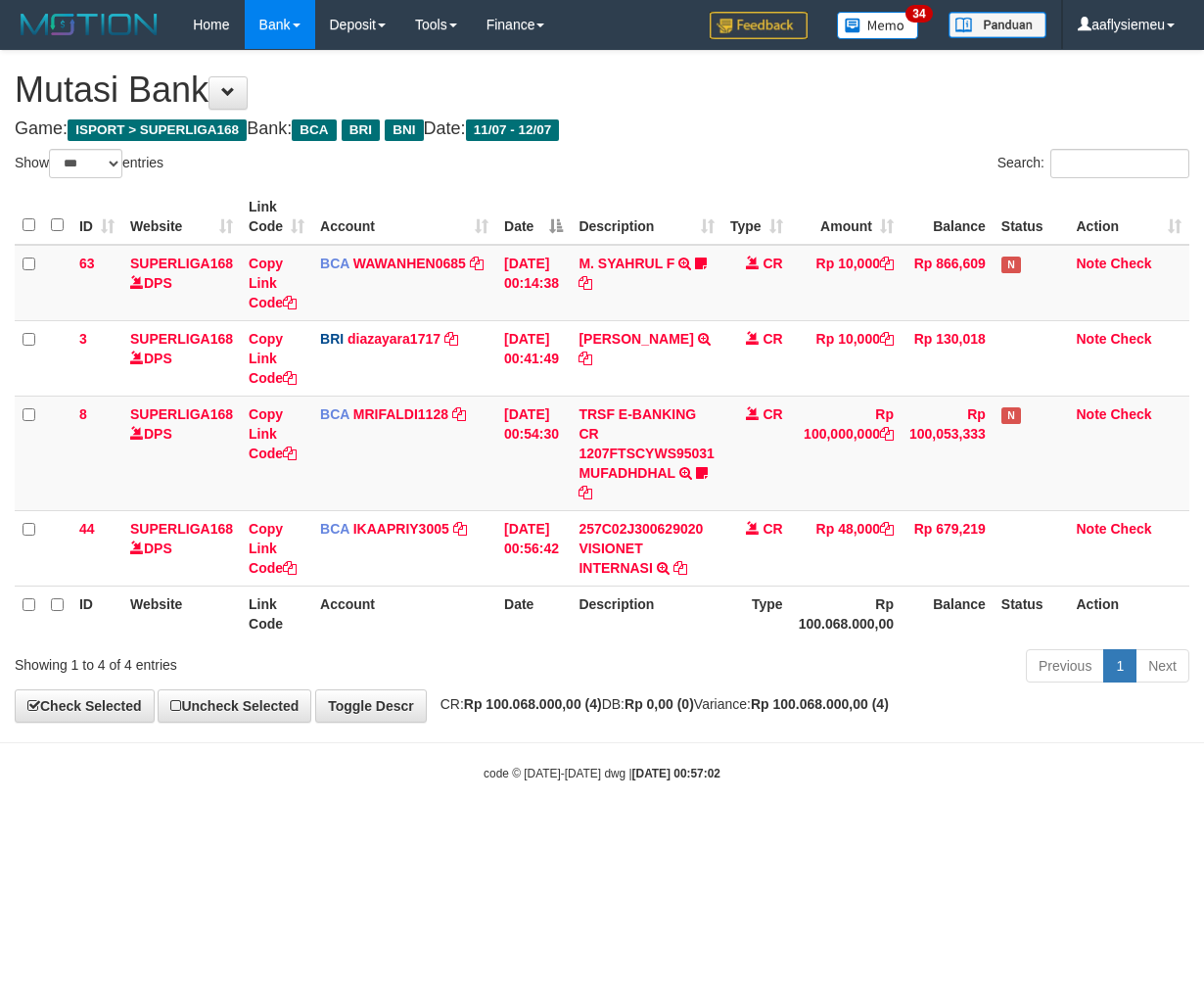 scroll, scrollTop: 0, scrollLeft: 0, axis: both 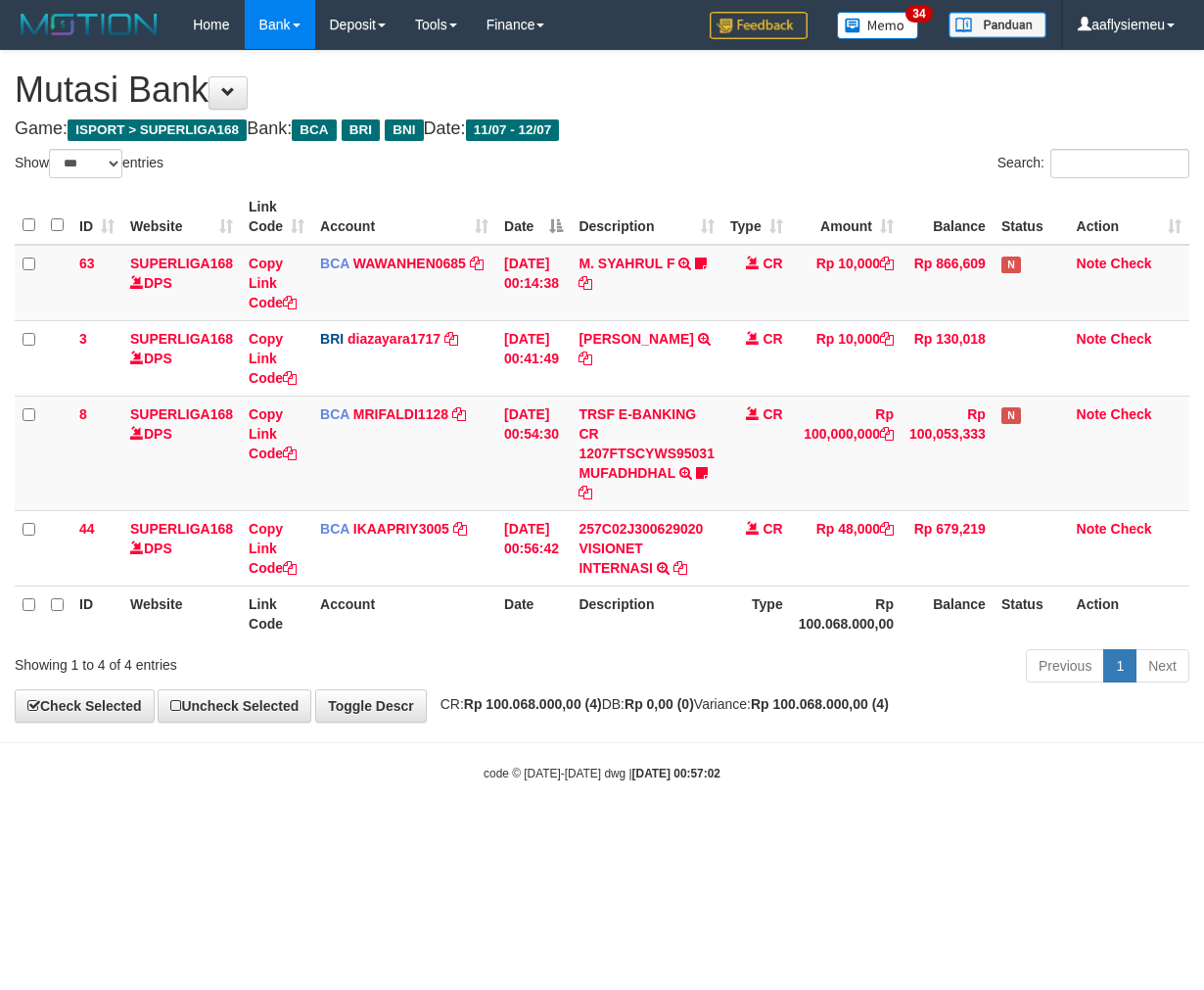 select on "***" 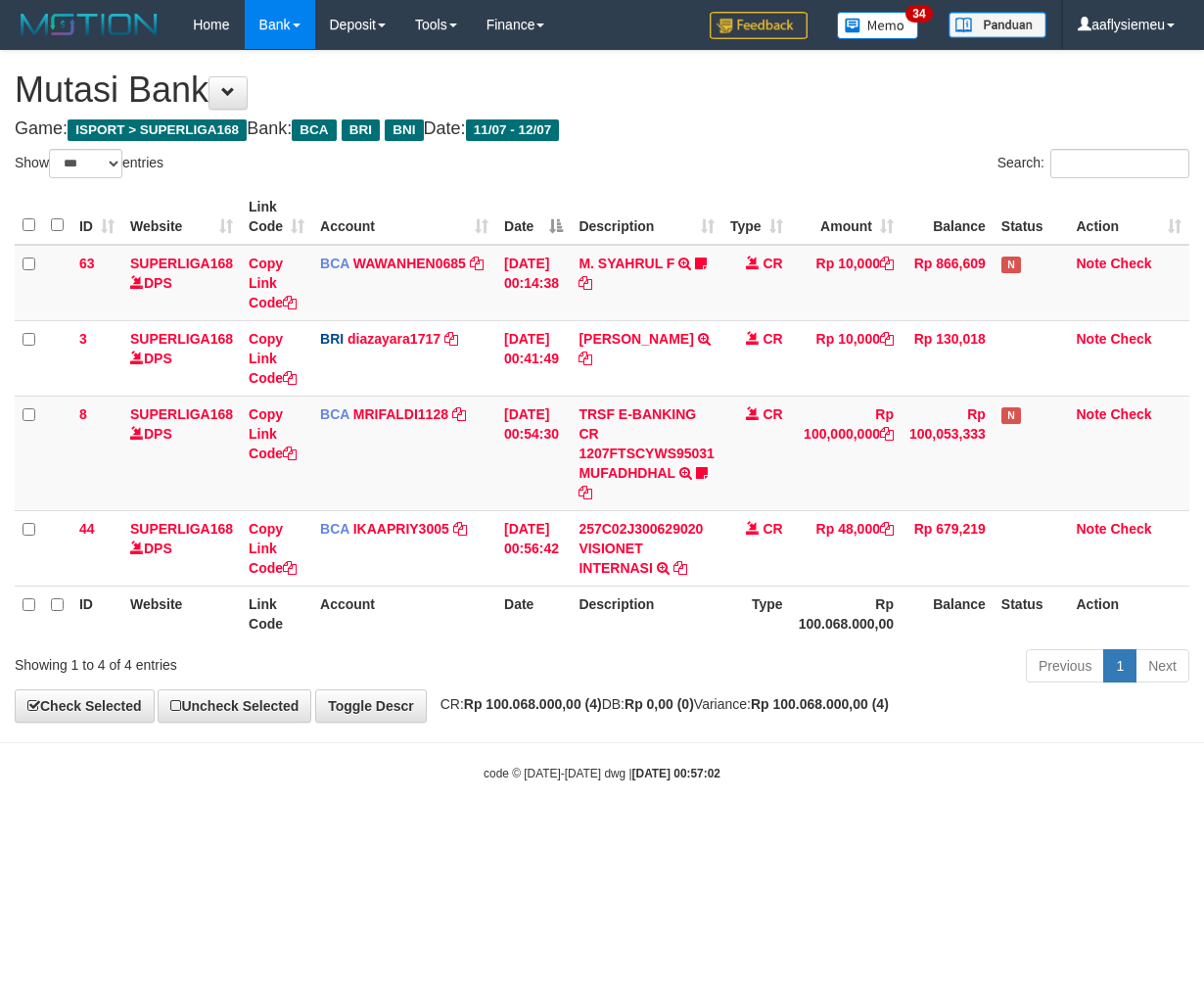 scroll, scrollTop: 0, scrollLeft: 0, axis: both 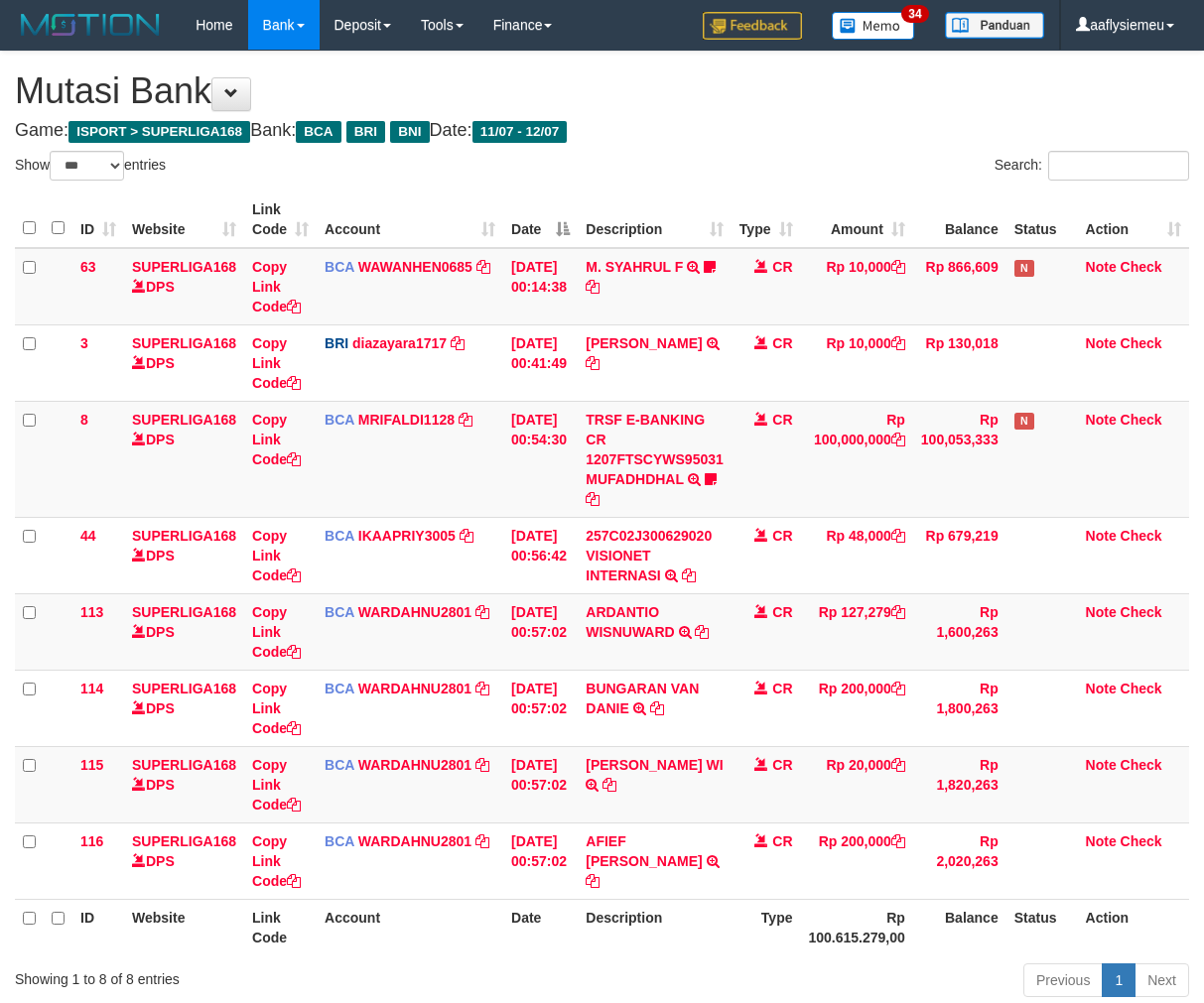 select on "***" 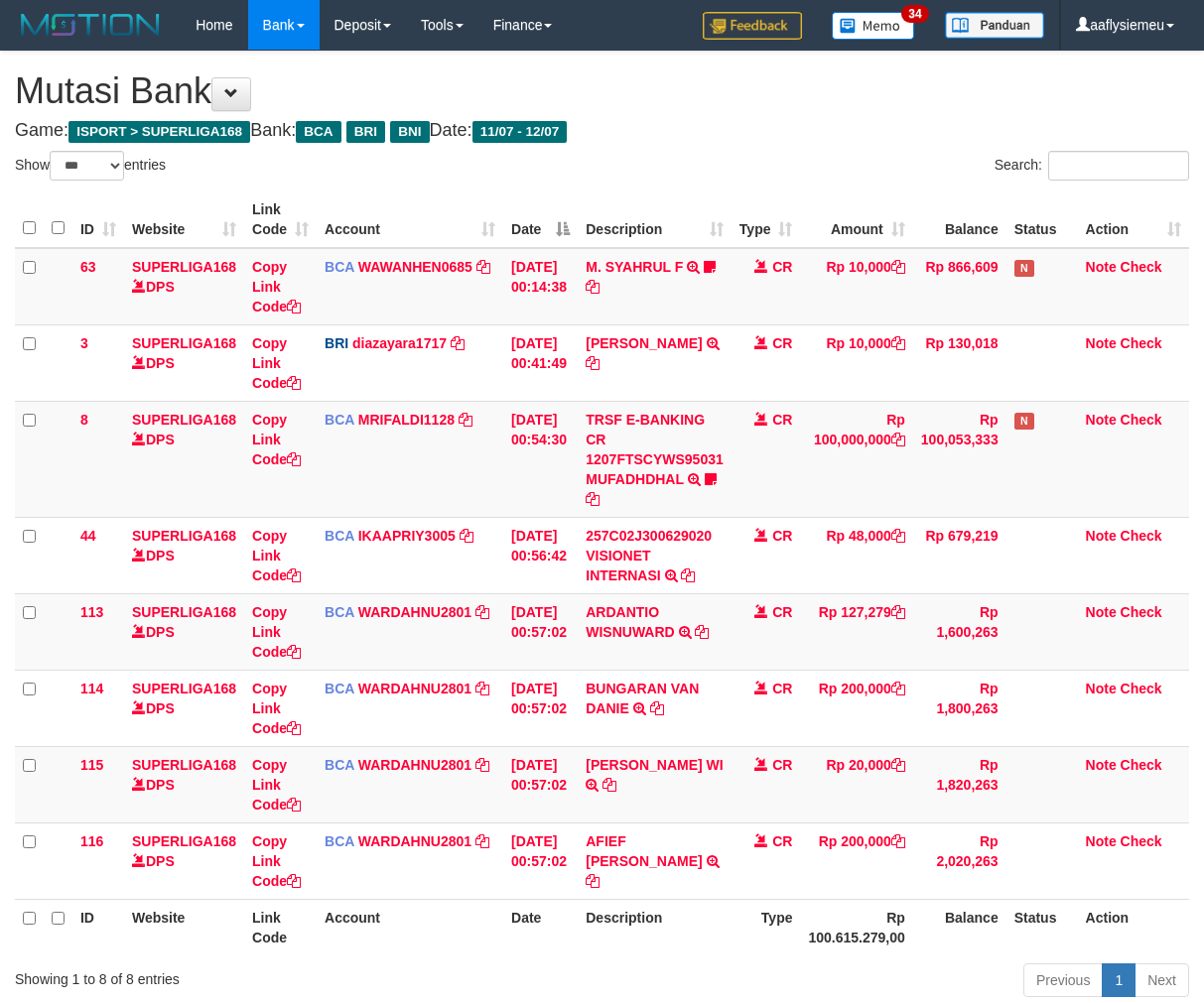 scroll, scrollTop: 0, scrollLeft: 0, axis: both 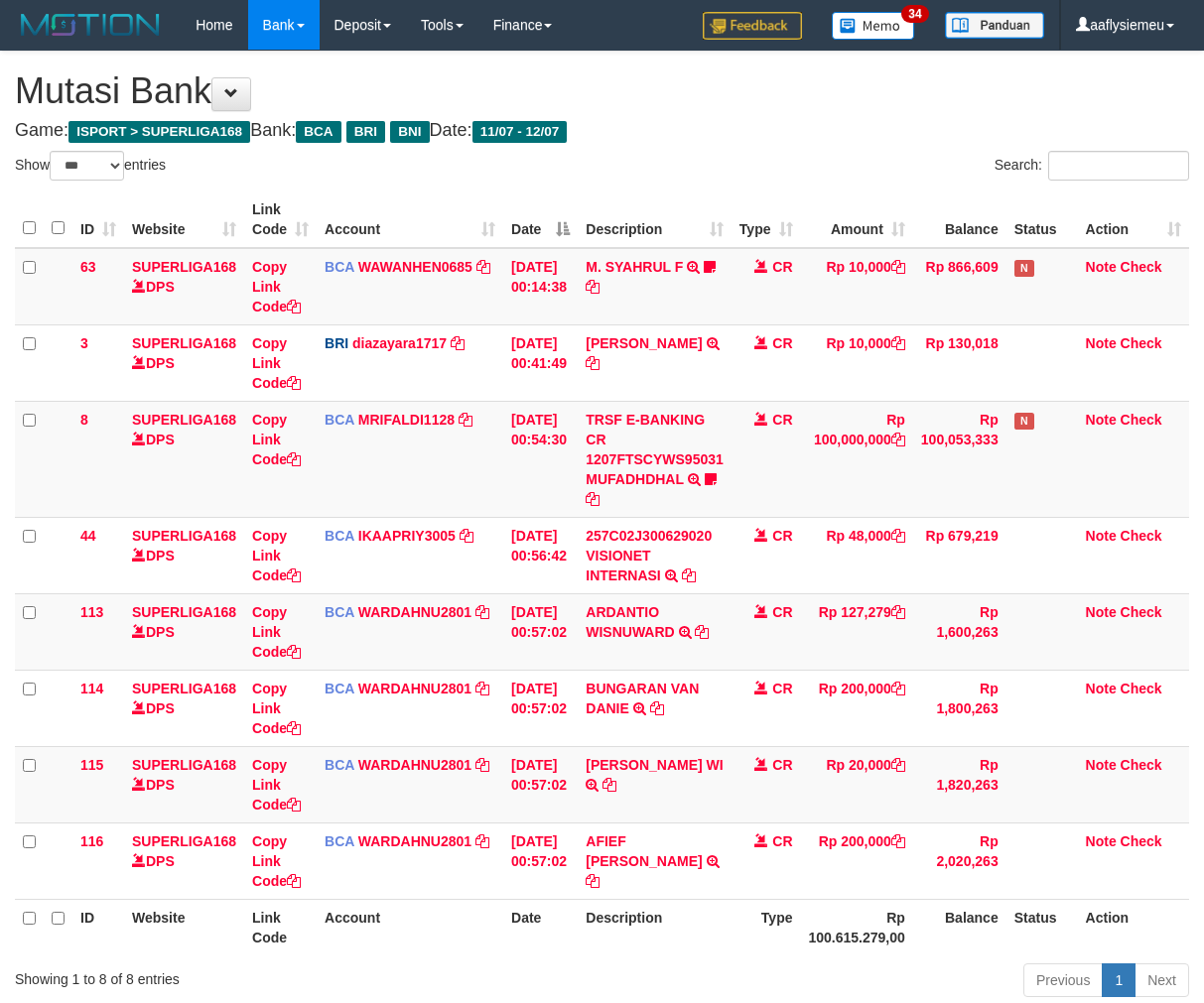 select on "***" 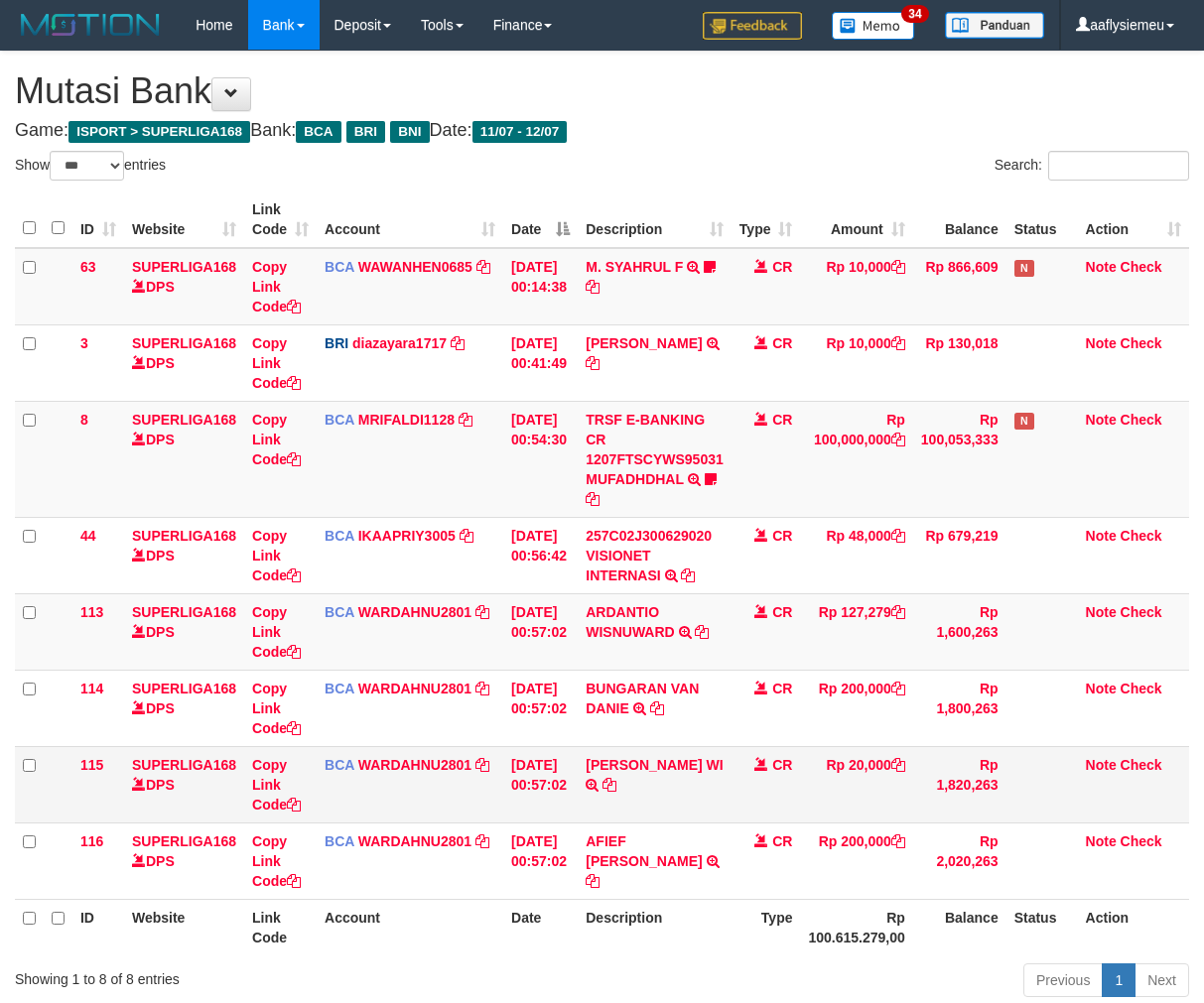 scroll, scrollTop: 0, scrollLeft: 0, axis: both 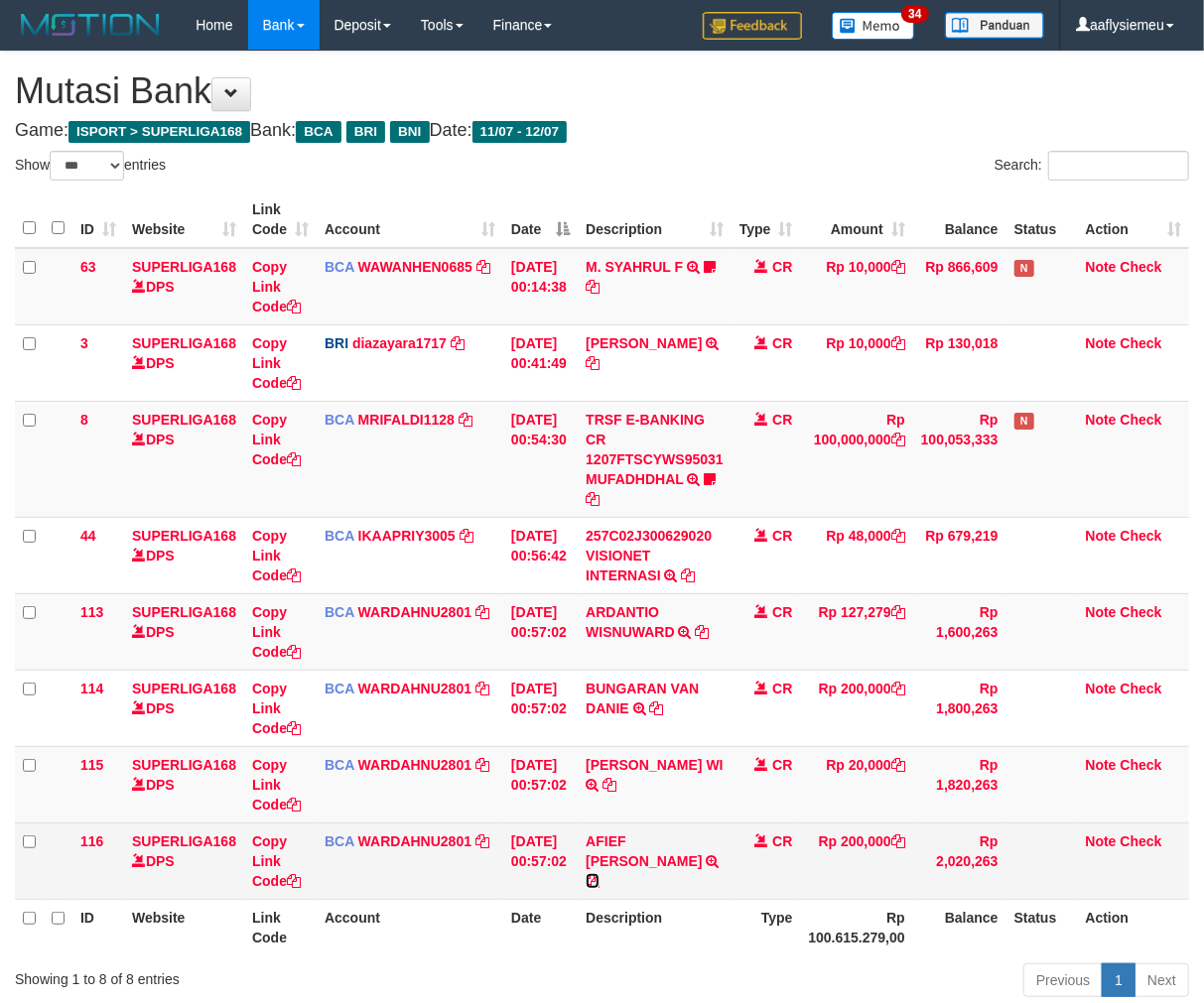 click at bounding box center [593, 881] 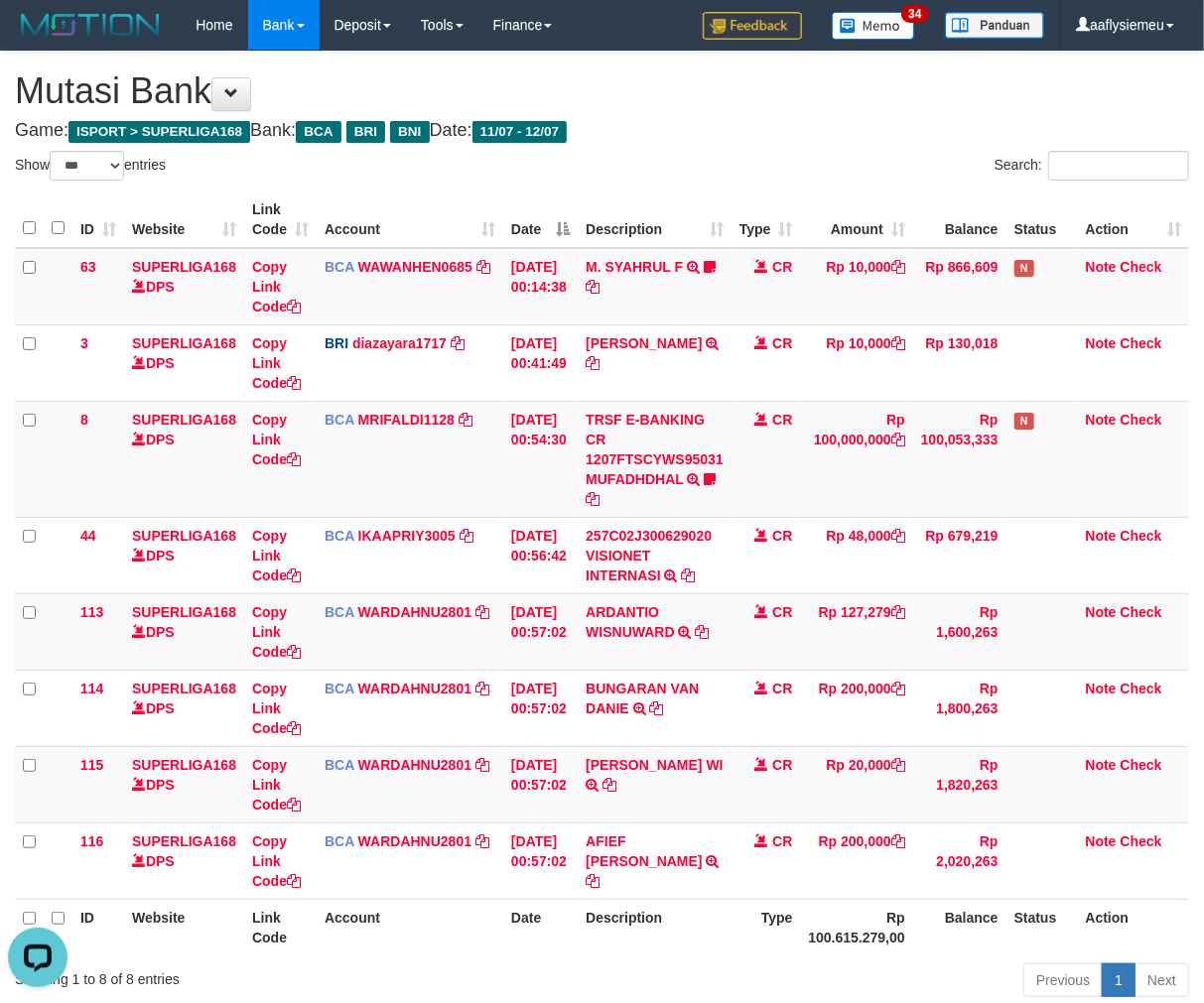 scroll, scrollTop: 0, scrollLeft: 0, axis: both 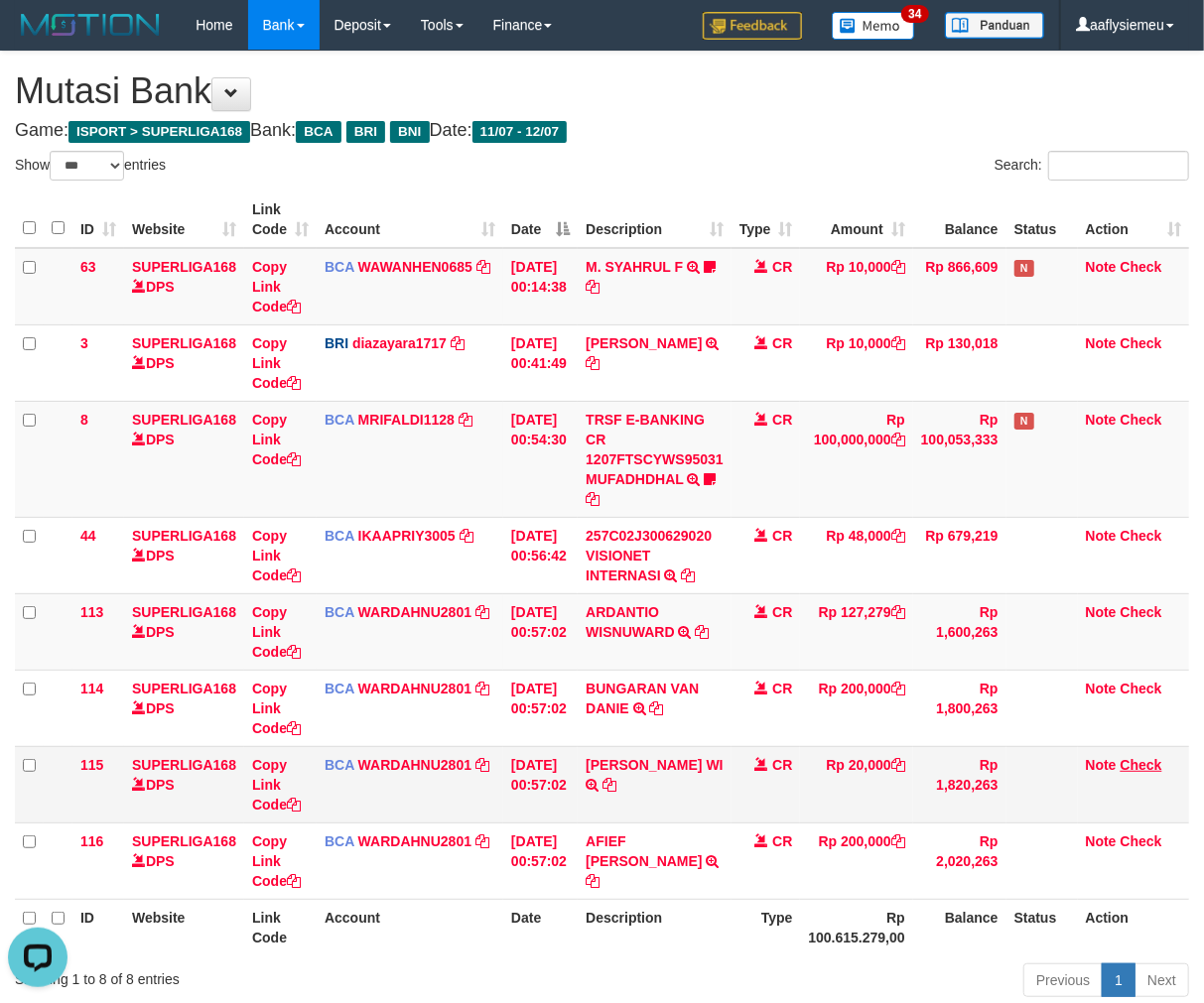drag, startPoint x: 852, startPoint y: 890, endPoint x: 1148, endPoint y: 765, distance: 321.31138 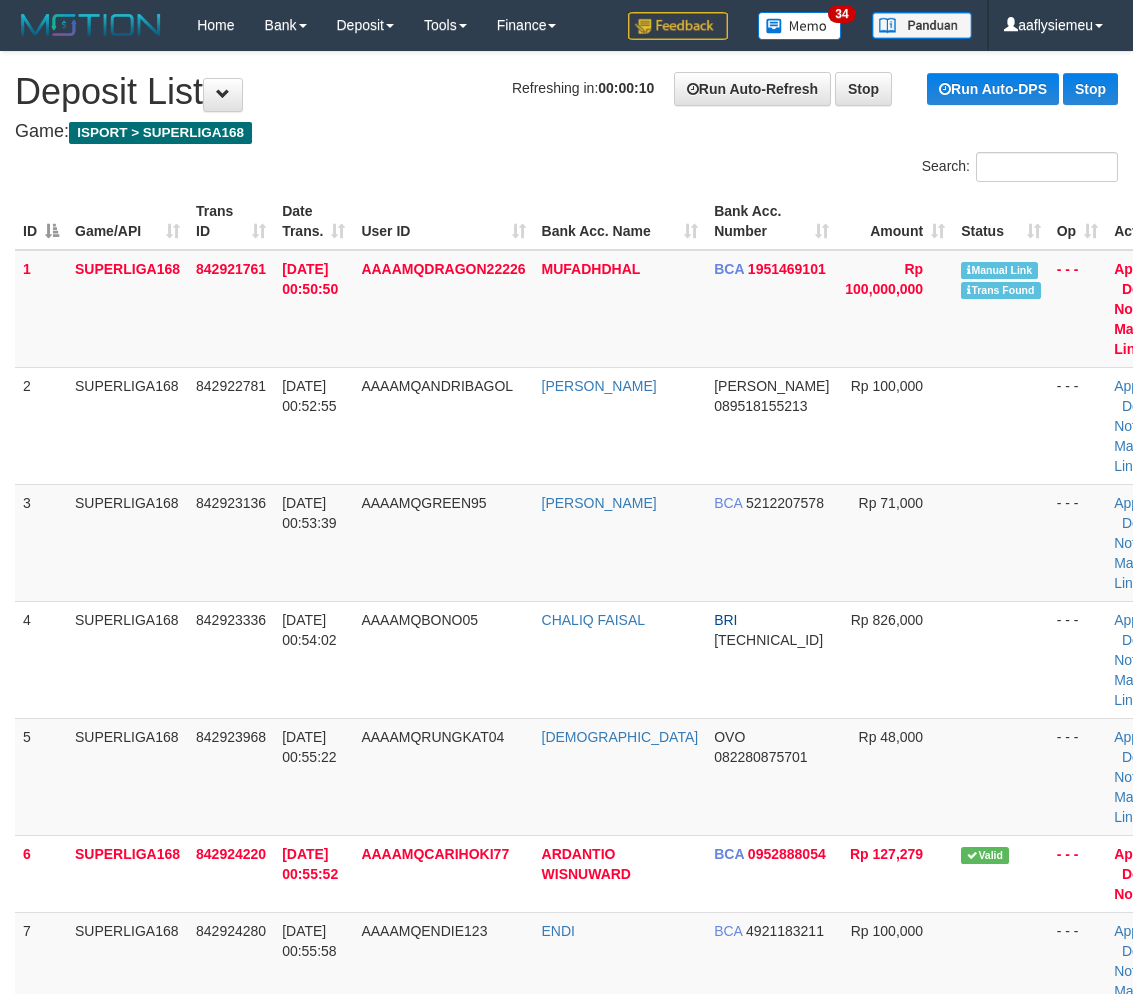 scroll, scrollTop: 767, scrollLeft: 0, axis: vertical 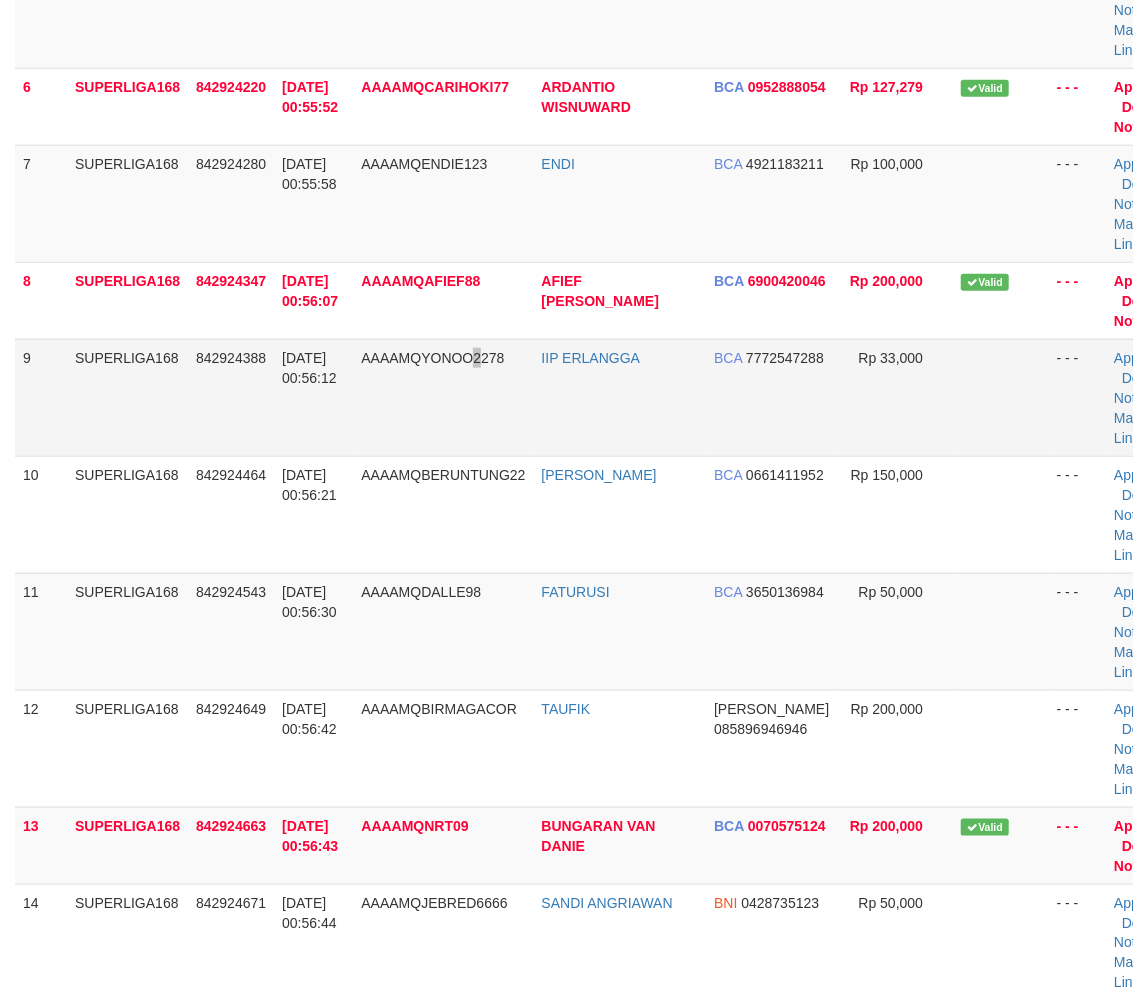 click on "AAAAMQYONOO2278" at bounding box center [443, 397] 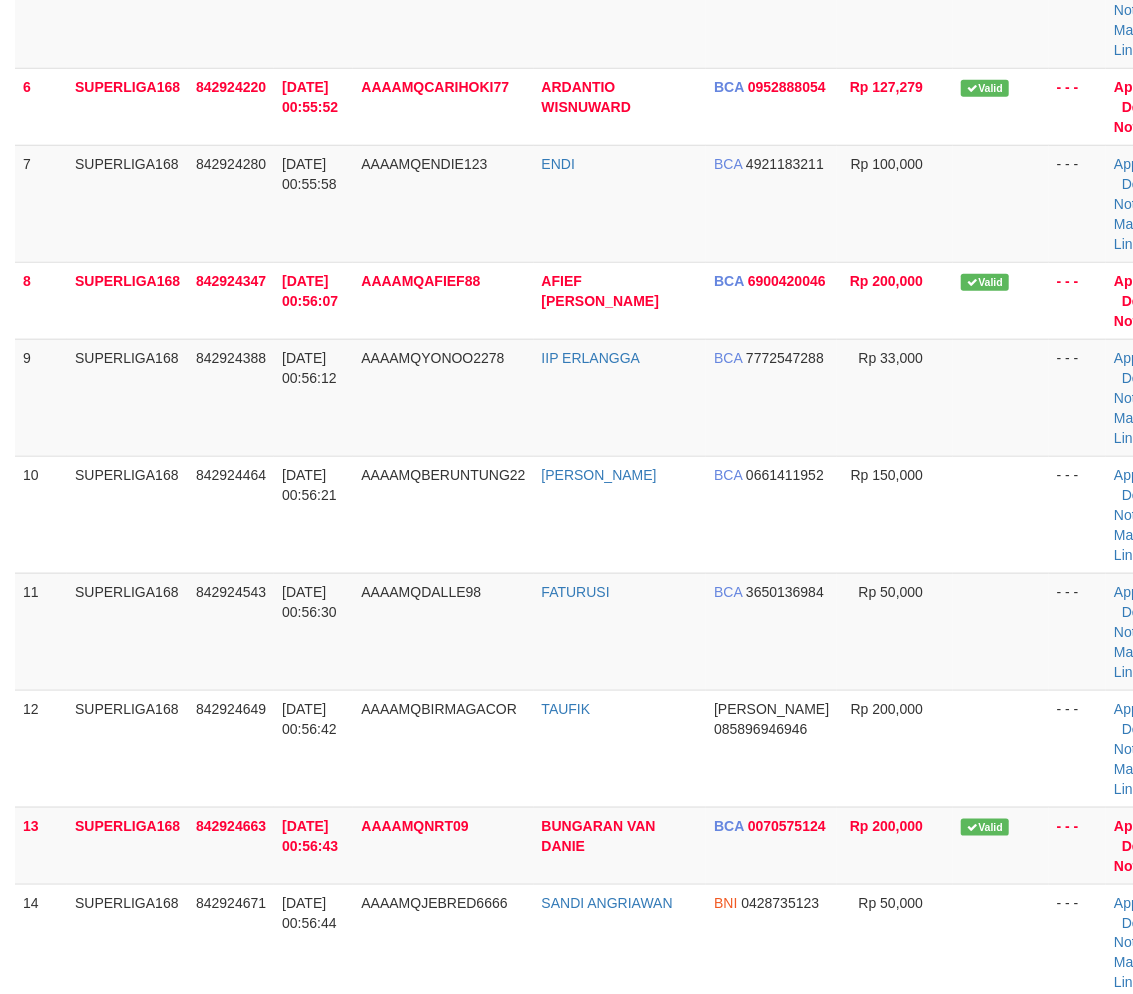 drag, startPoint x: 158, startPoint y: 566, endPoint x: 3, endPoint y: 657, distance: 179.7387 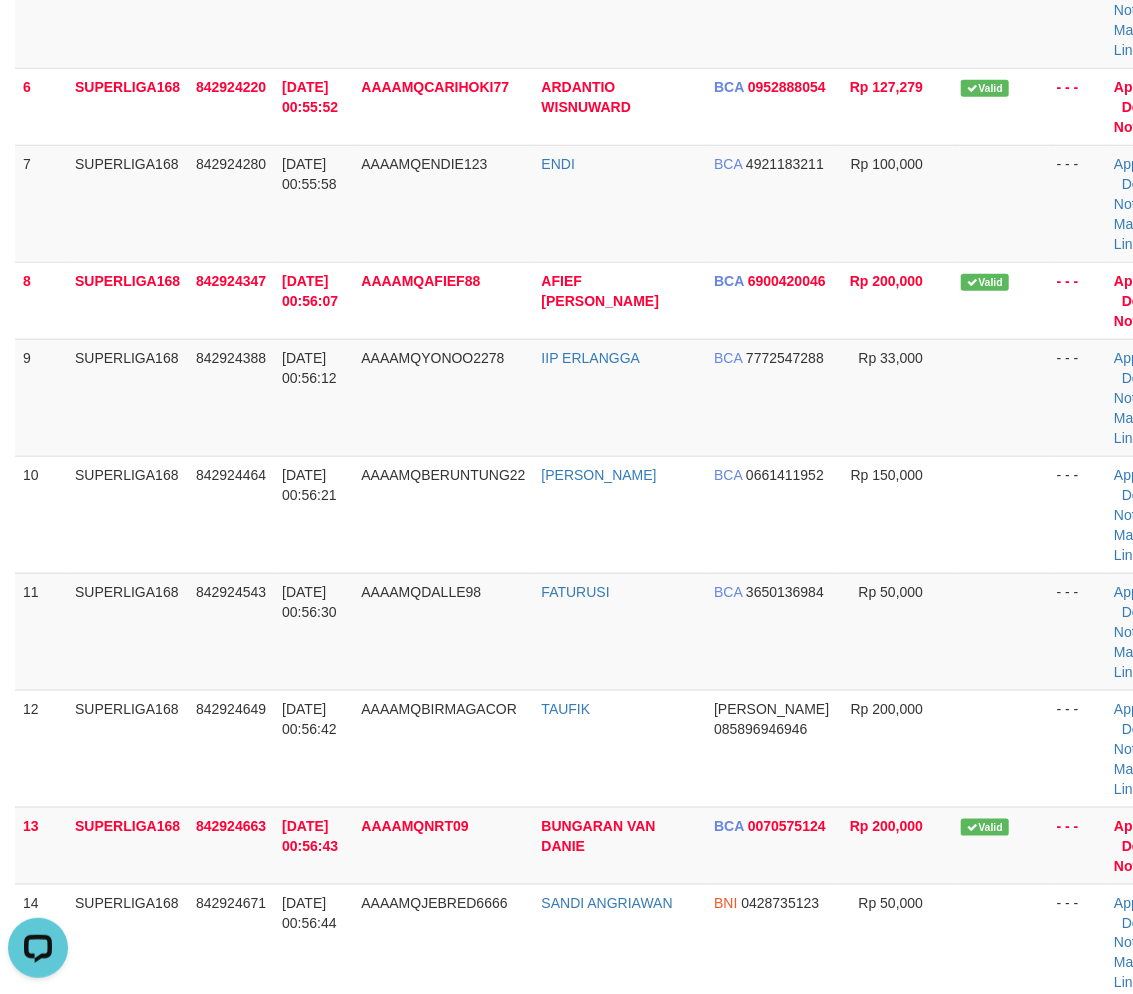 scroll, scrollTop: 0, scrollLeft: 0, axis: both 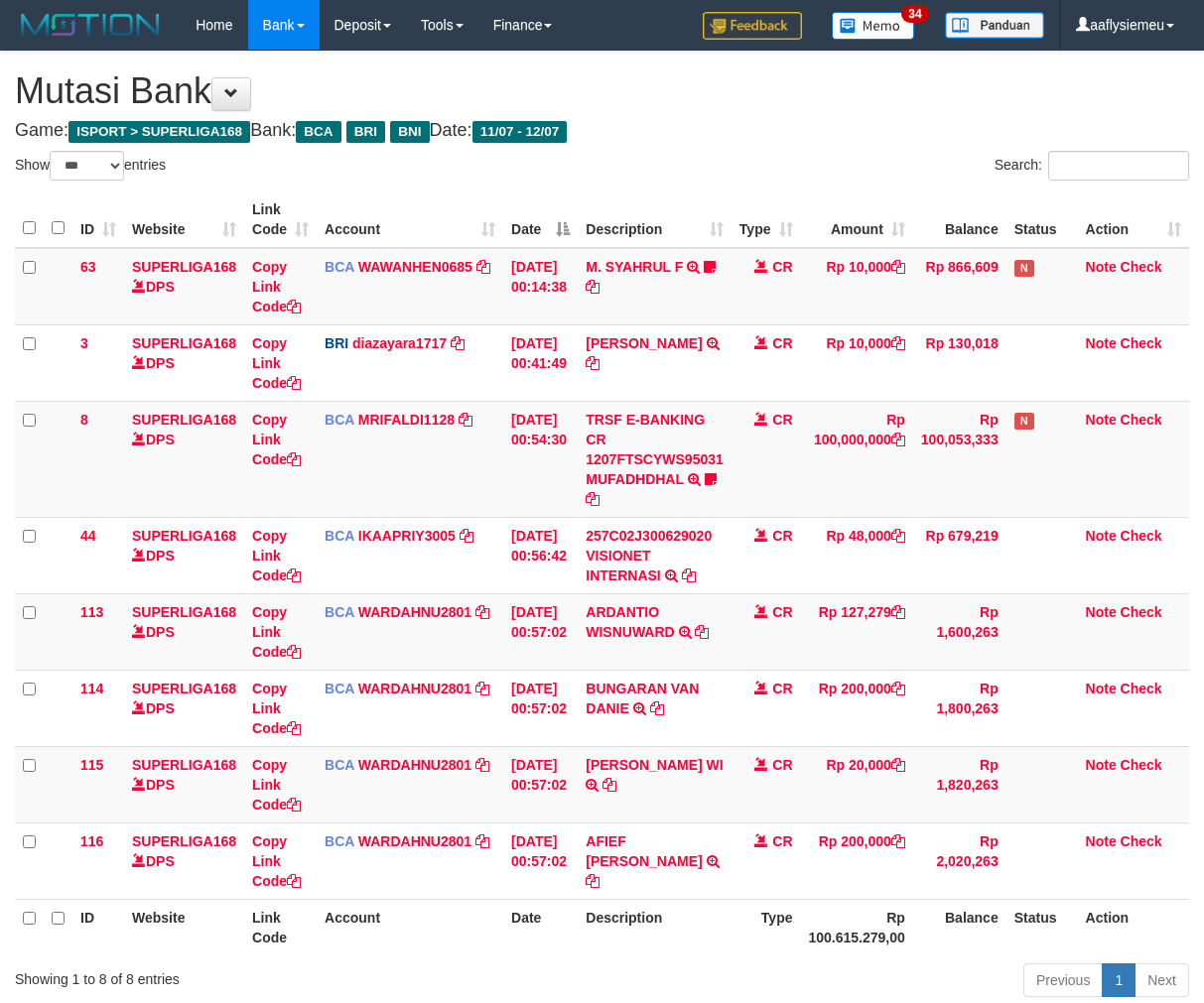 select on "***" 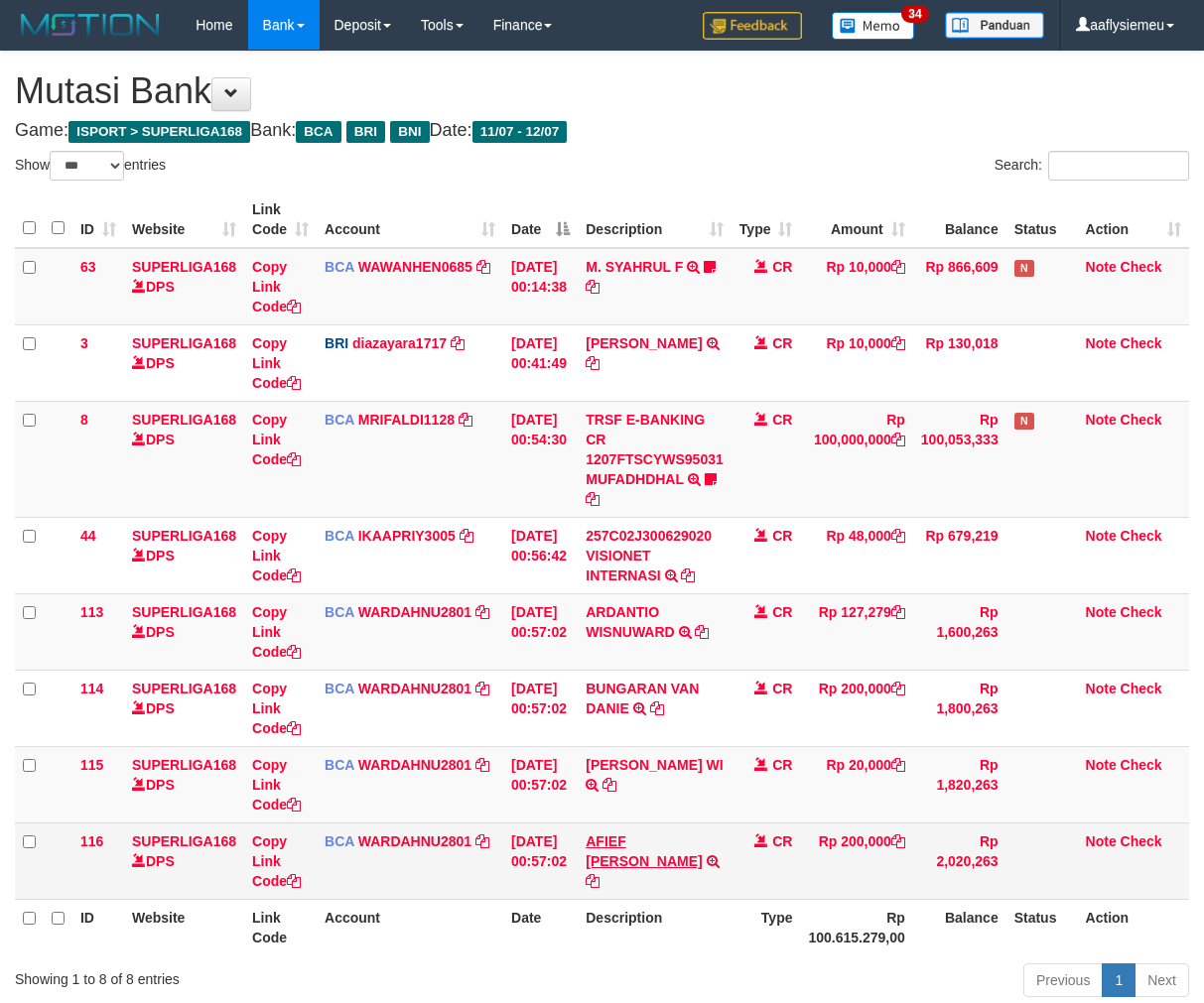 scroll, scrollTop: 0, scrollLeft: 0, axis: both 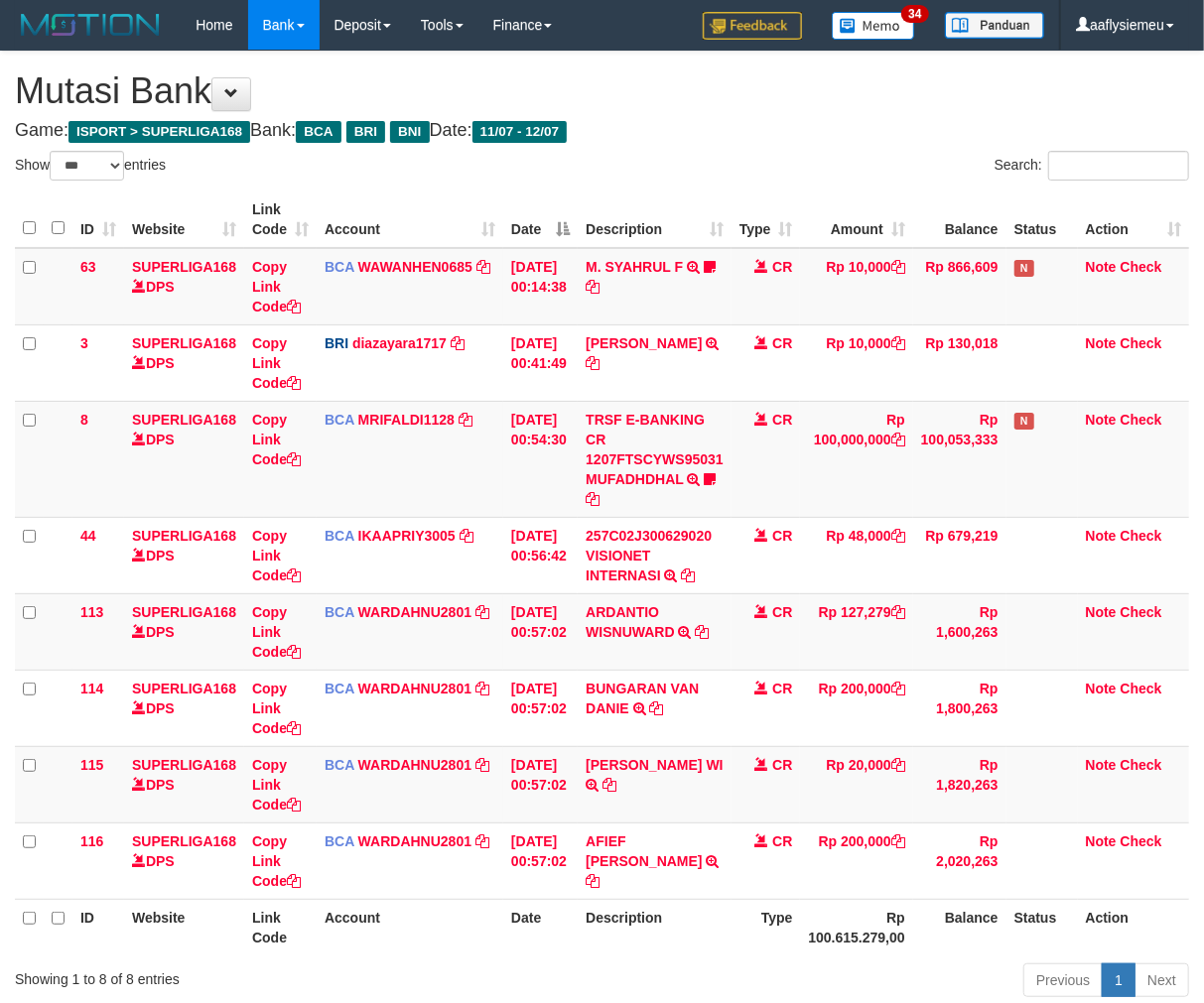 click on "Description" at bounding box center [654, 927] 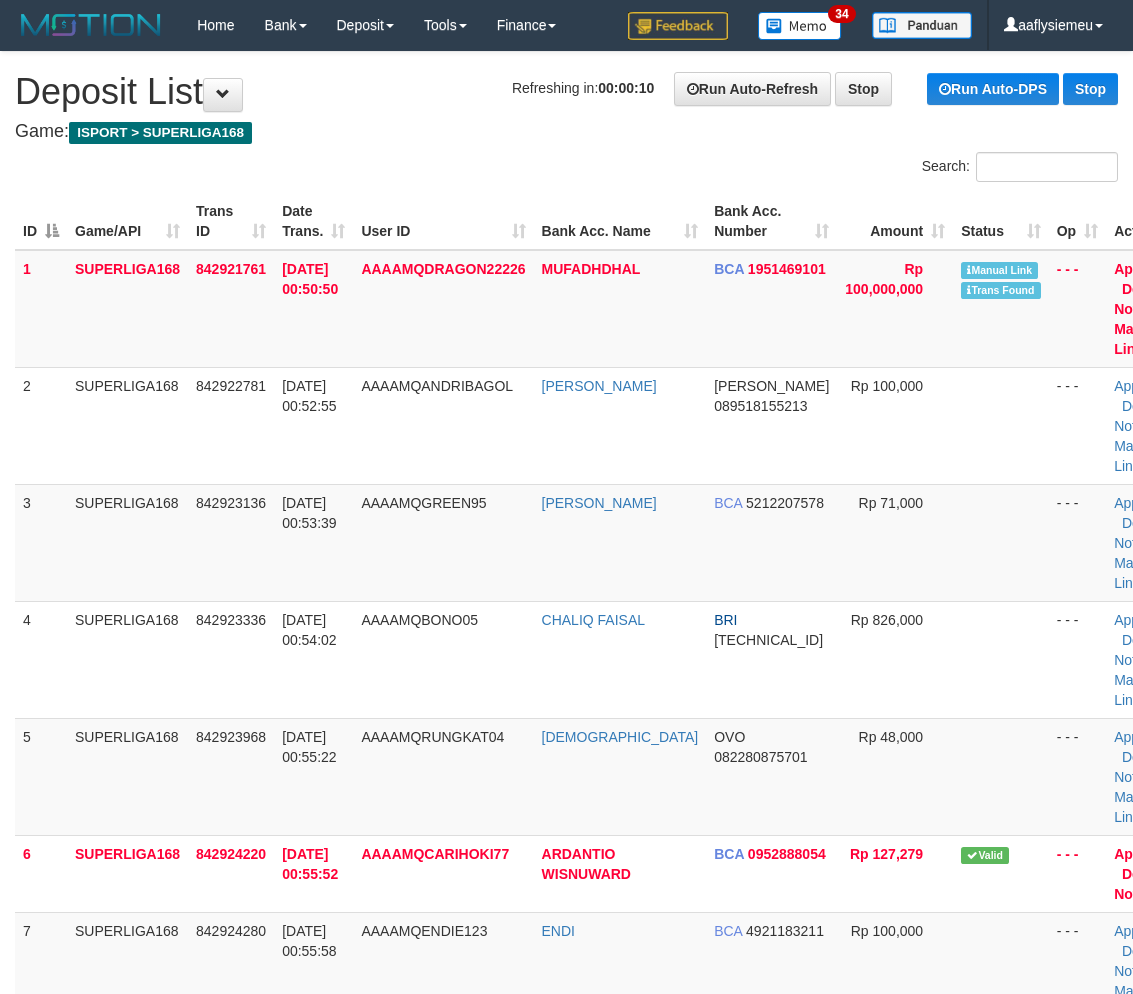 scroll, scrollTop: 767, scrollLeft: 0, axis: vertical 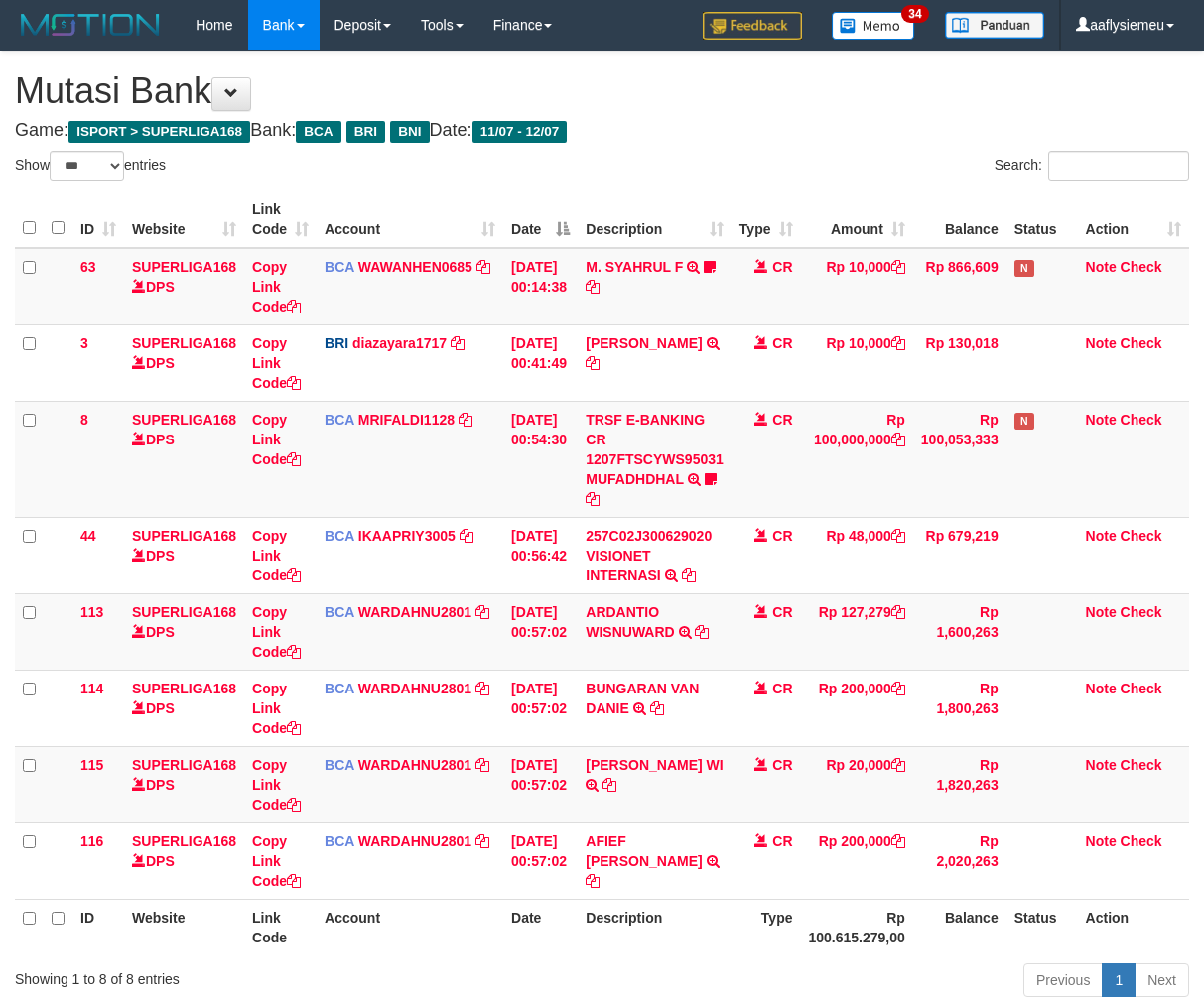 select on "***" 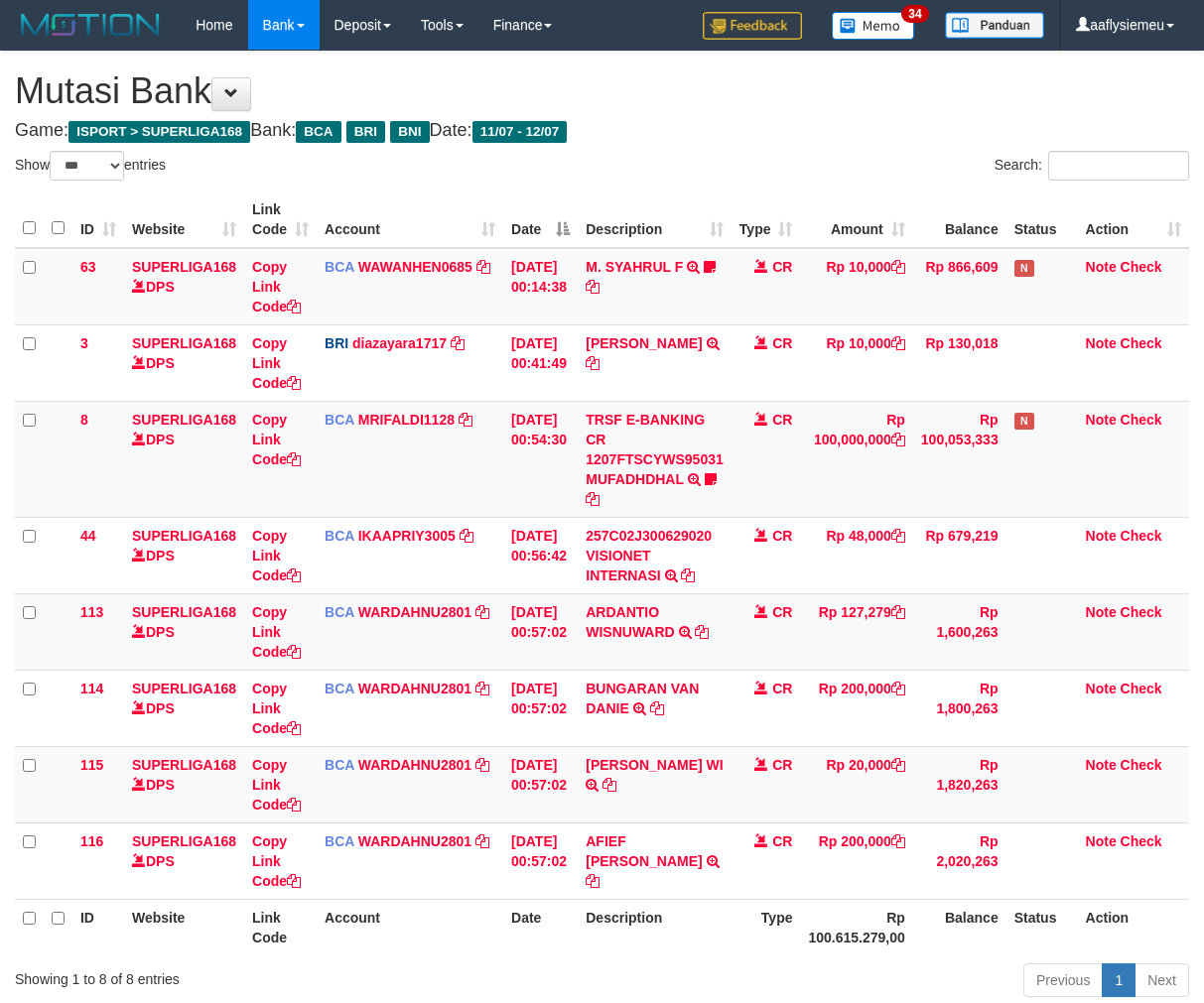 scroll, scrollTop: 145, scrollLeft: 0, axis: vertical 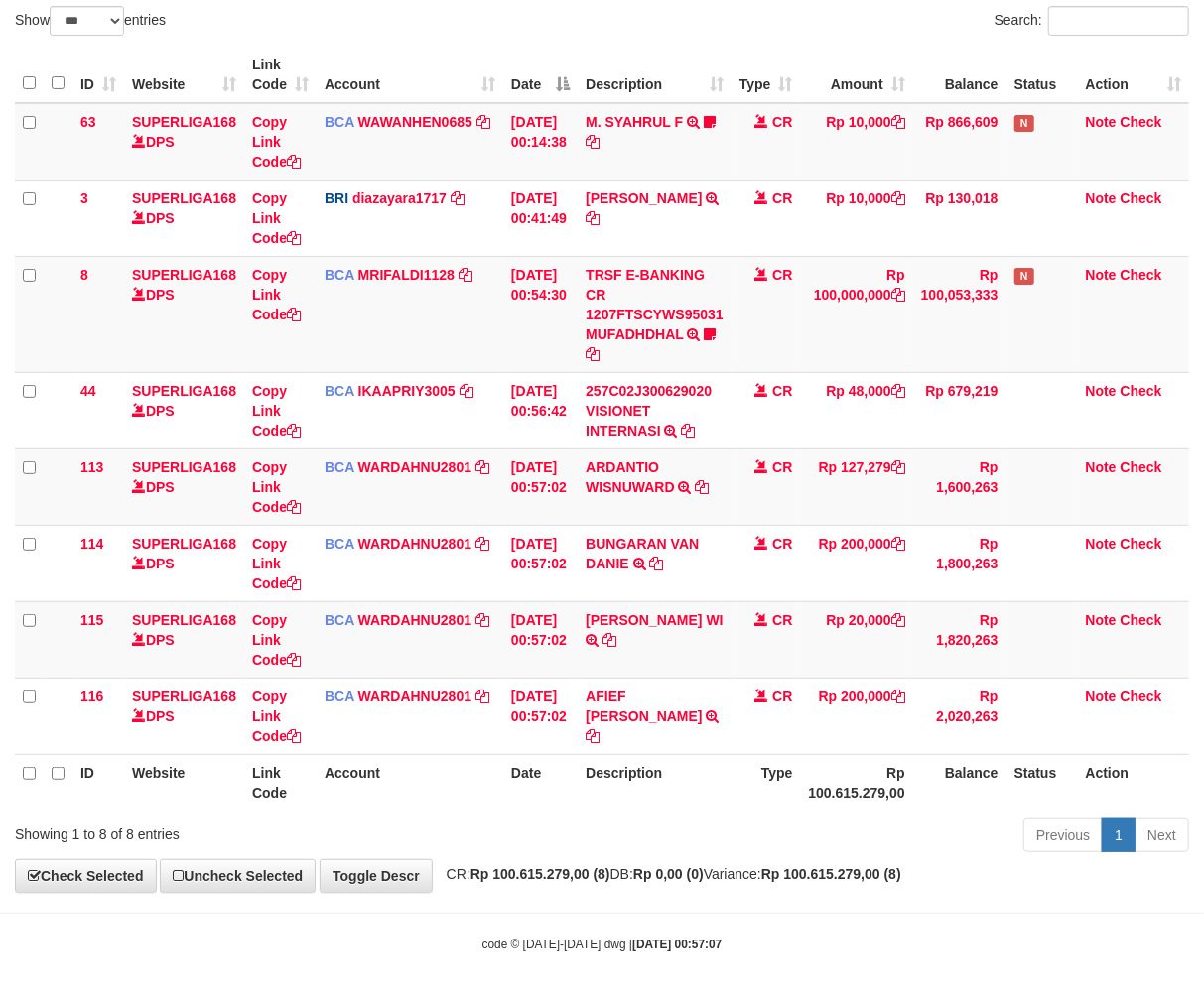 click on "Previous 1 Next" at bounding box center (853, 837) 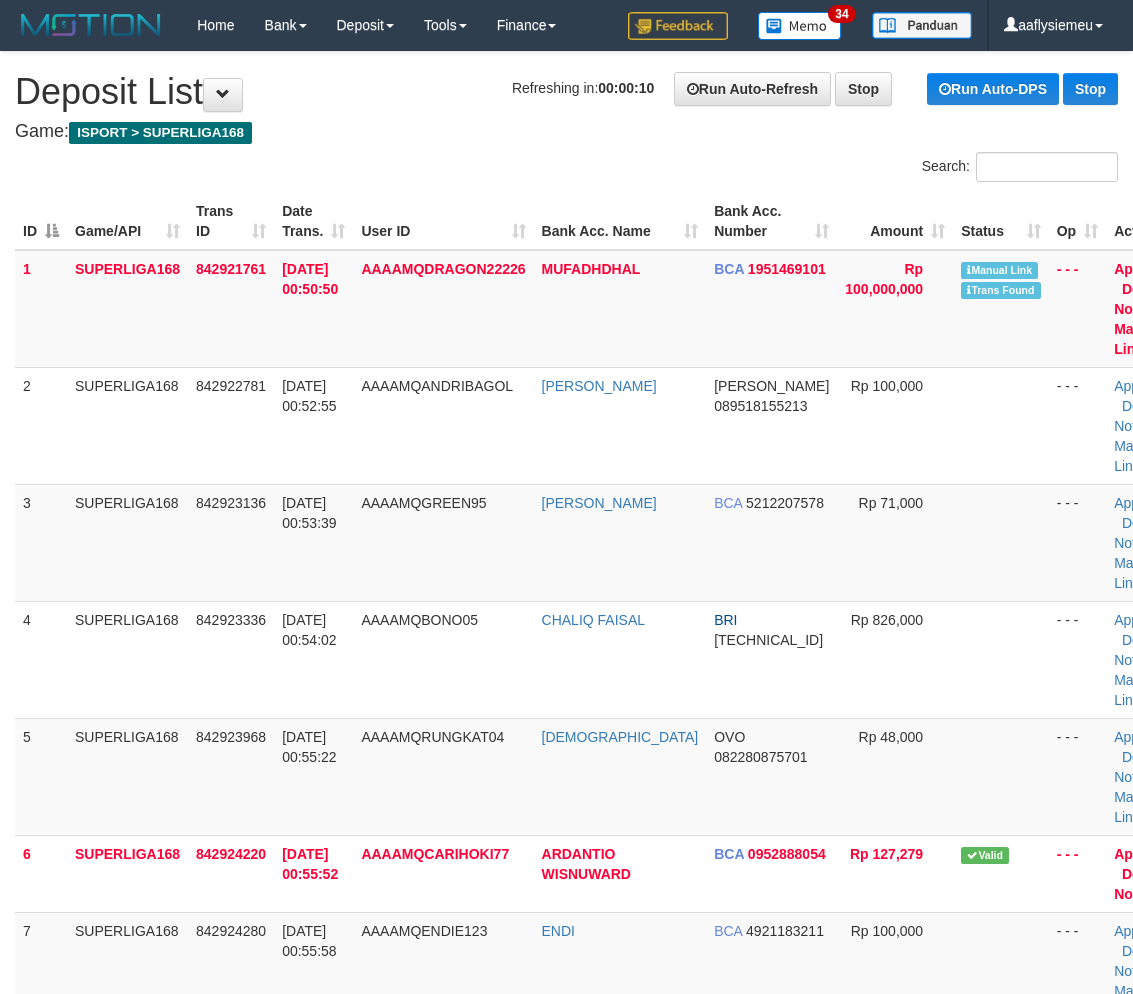 scroll, scrollTop: 767, scrollLeft: 0, axis: vertical 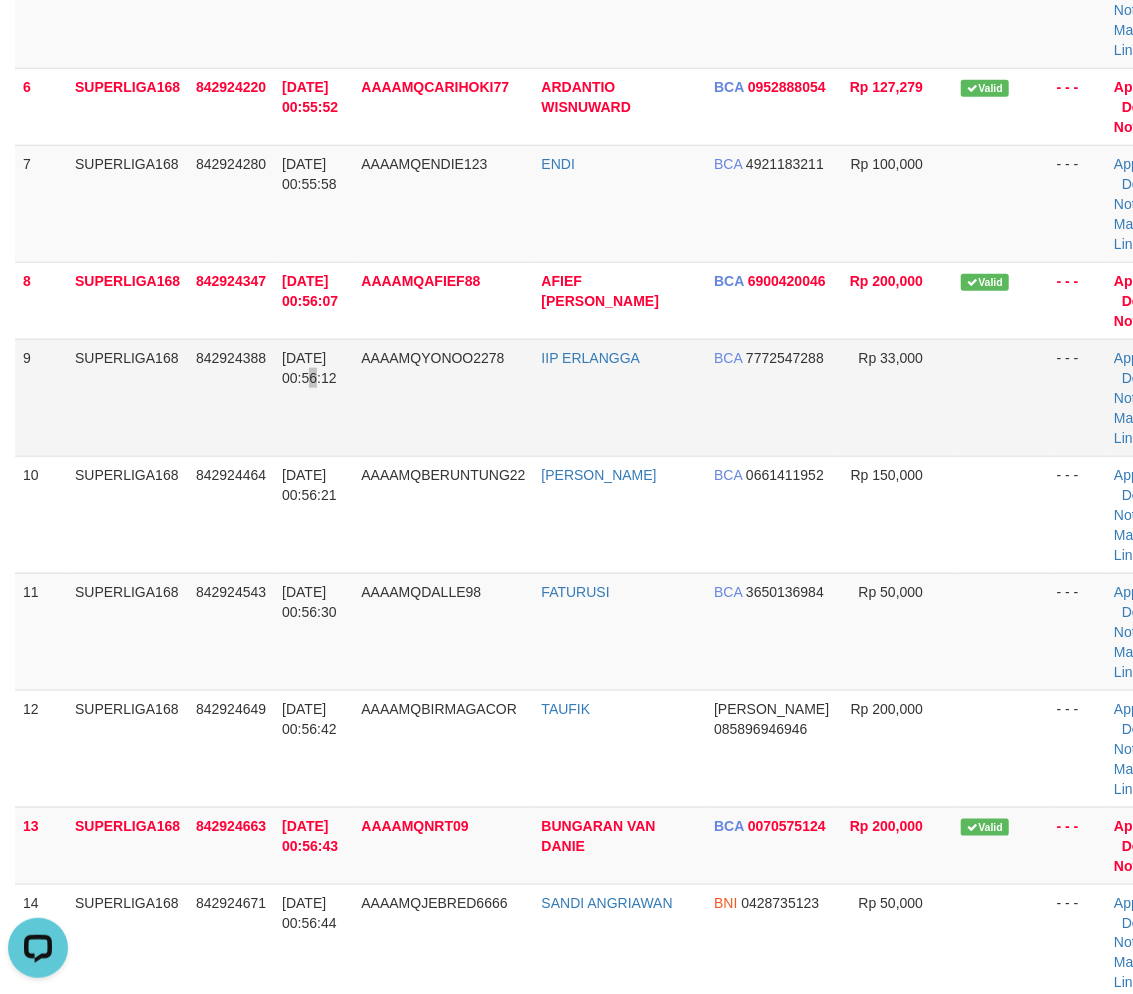 click on "12/07/2025 00:56:12" at bounding box center (313, 397) 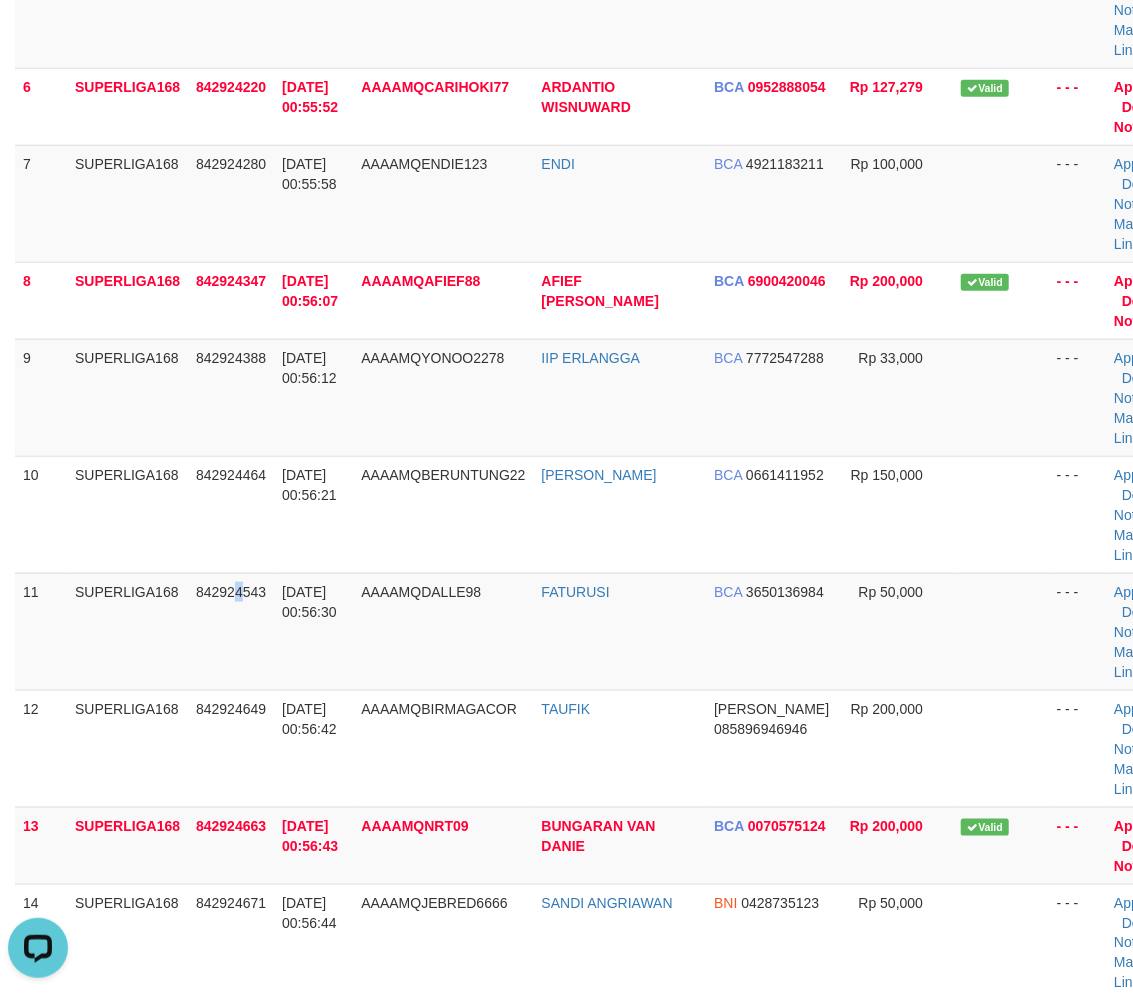 drag, startPoint x: 238, startPoint y: 595, endPoint x: 4, endPoint y: 686, distance: 251.0717 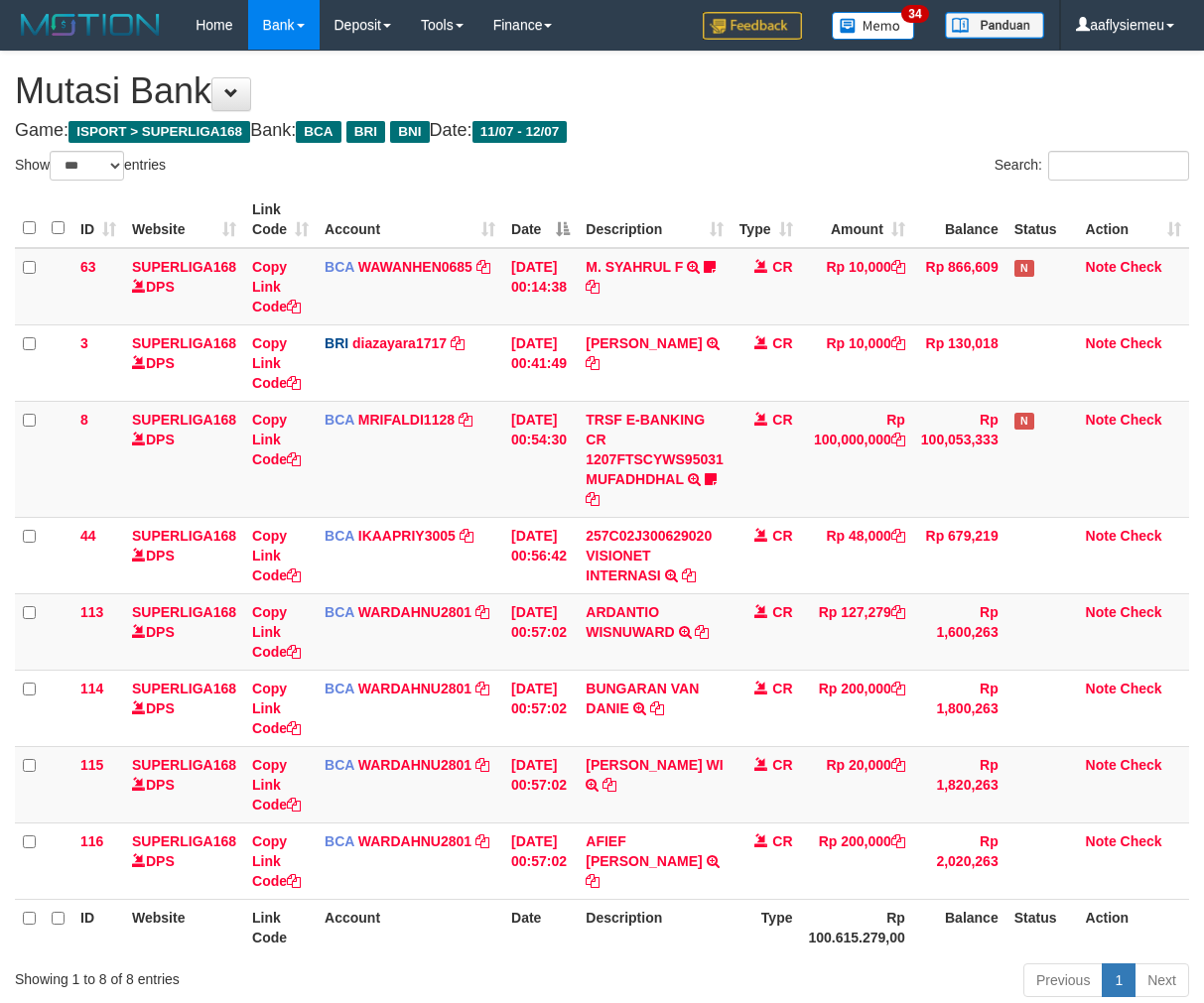 select on "***" 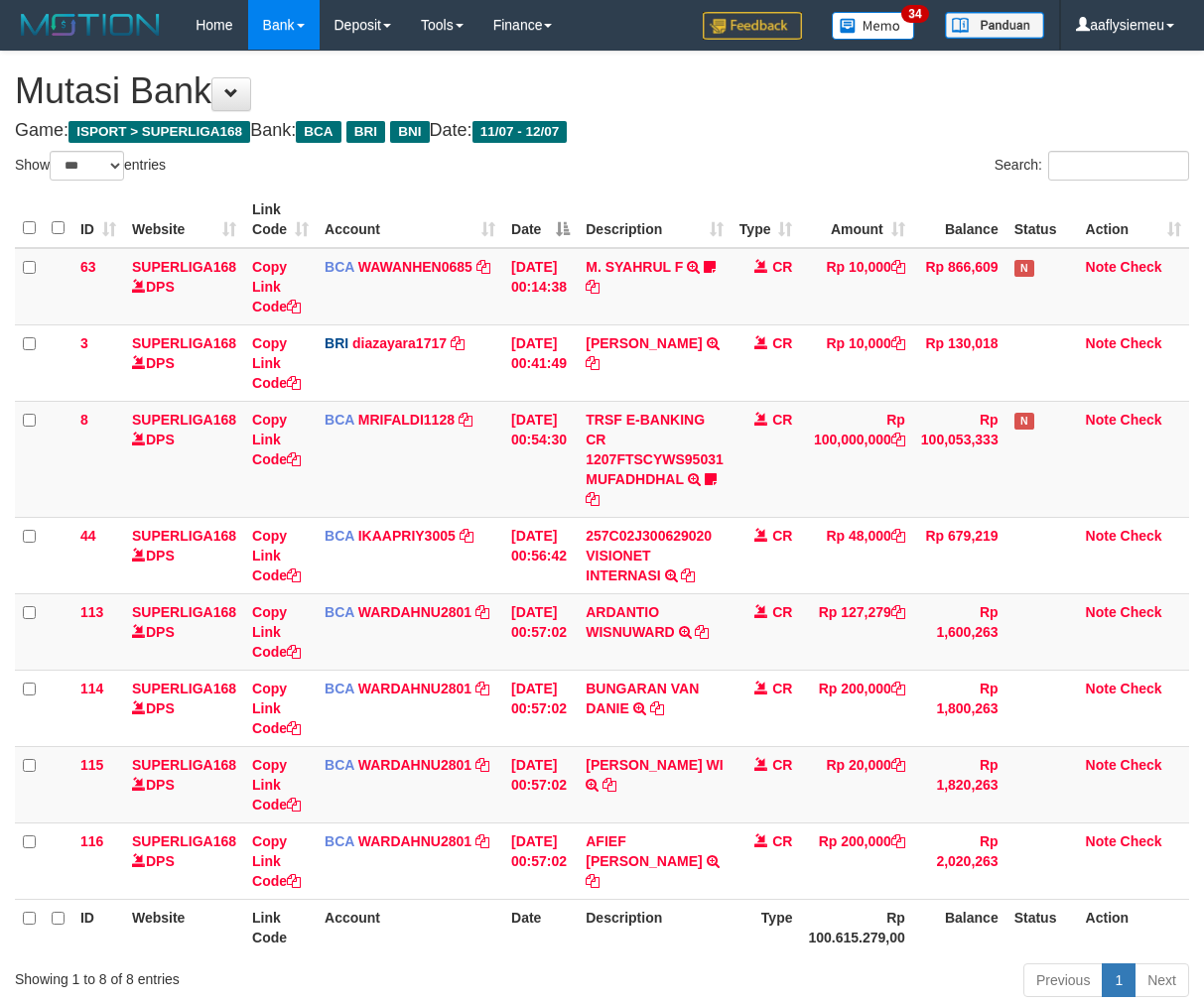 scroll, scrollTop: 142, scrollLeft: 0, axis: vertical 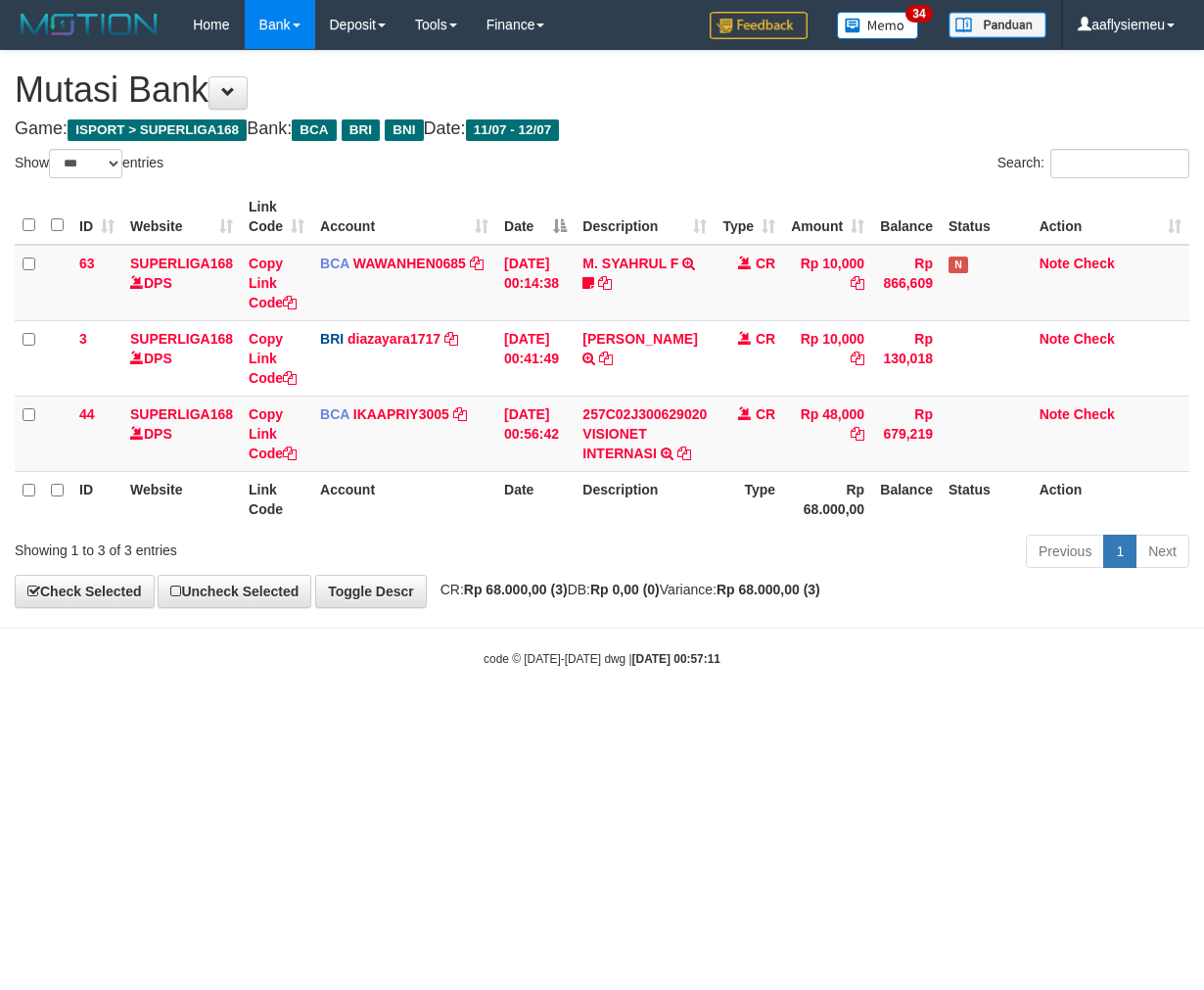 select on "***" 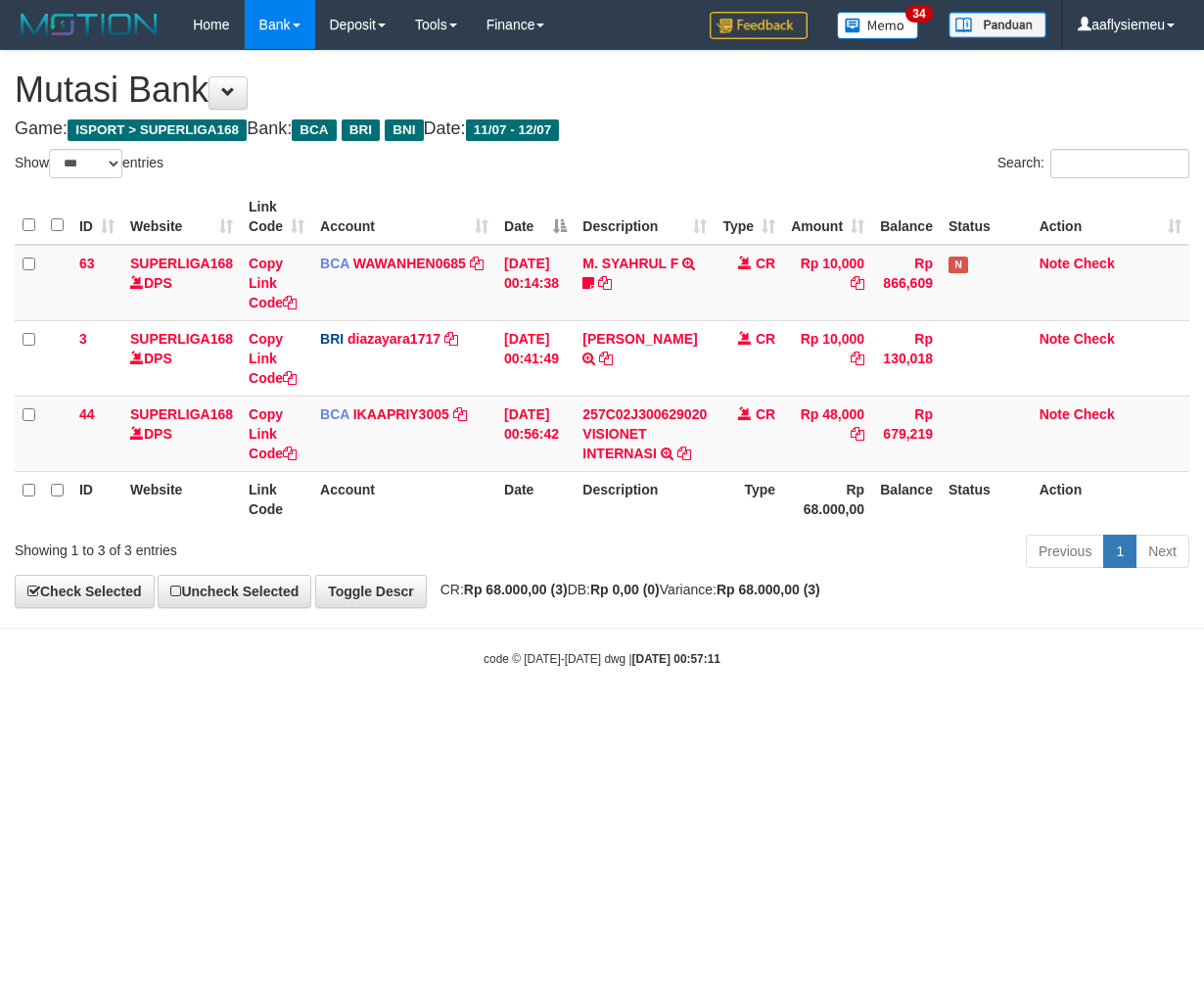 scroll, scrollTop: 0, scrollLeft: 0, axis: both 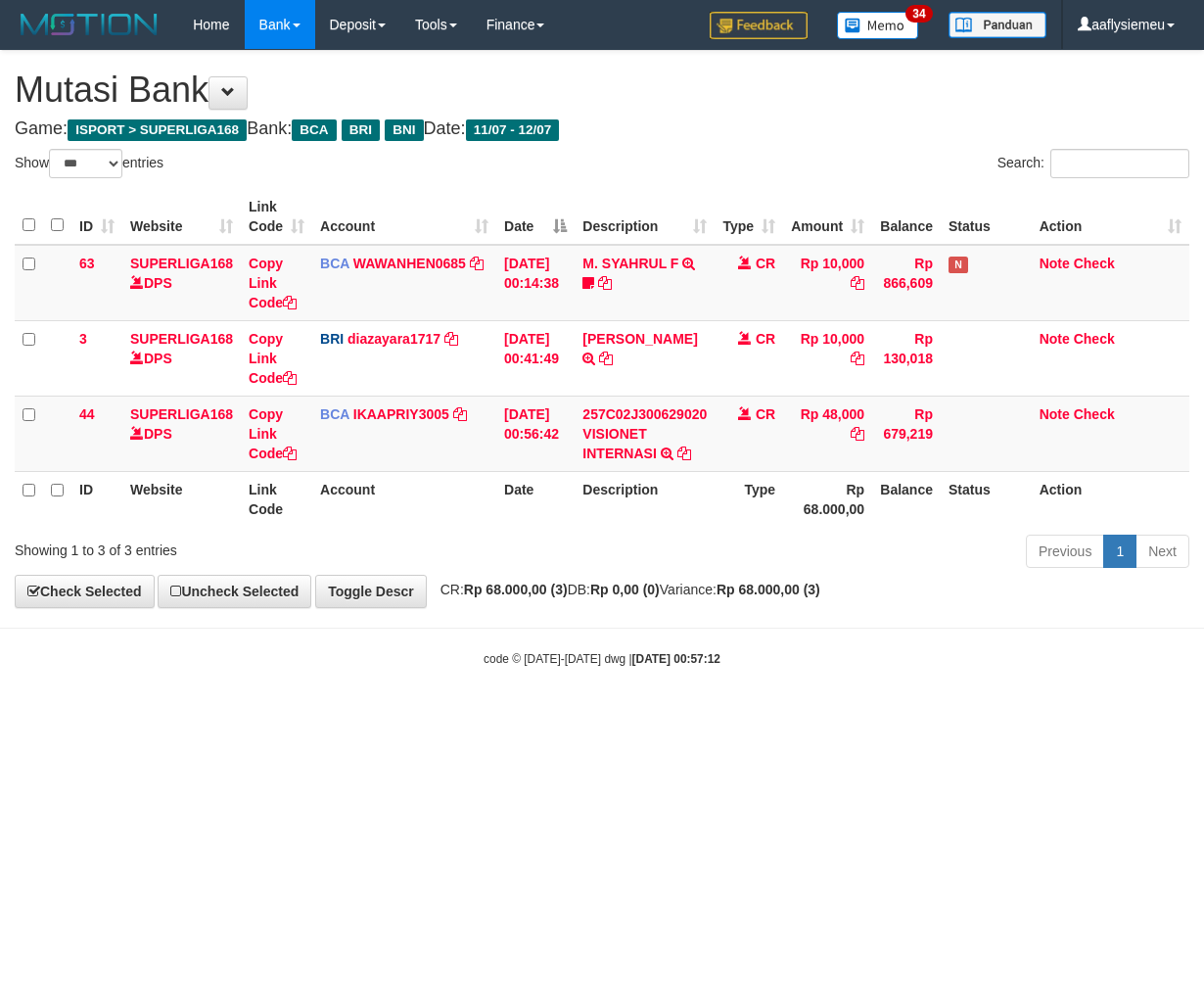 select on "***" 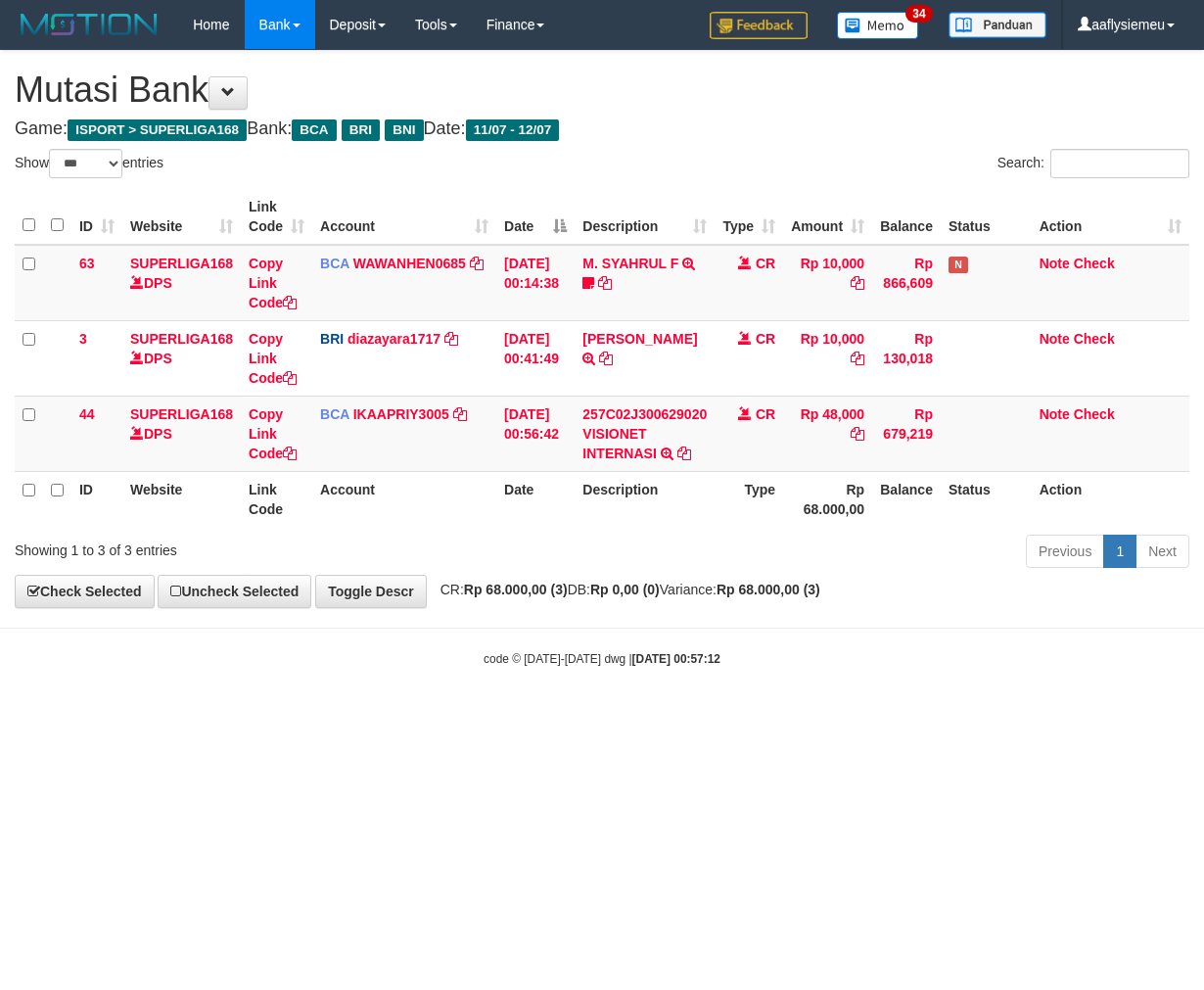 scroll, scrollTop: 0, scrollLeft: 0, axis: both 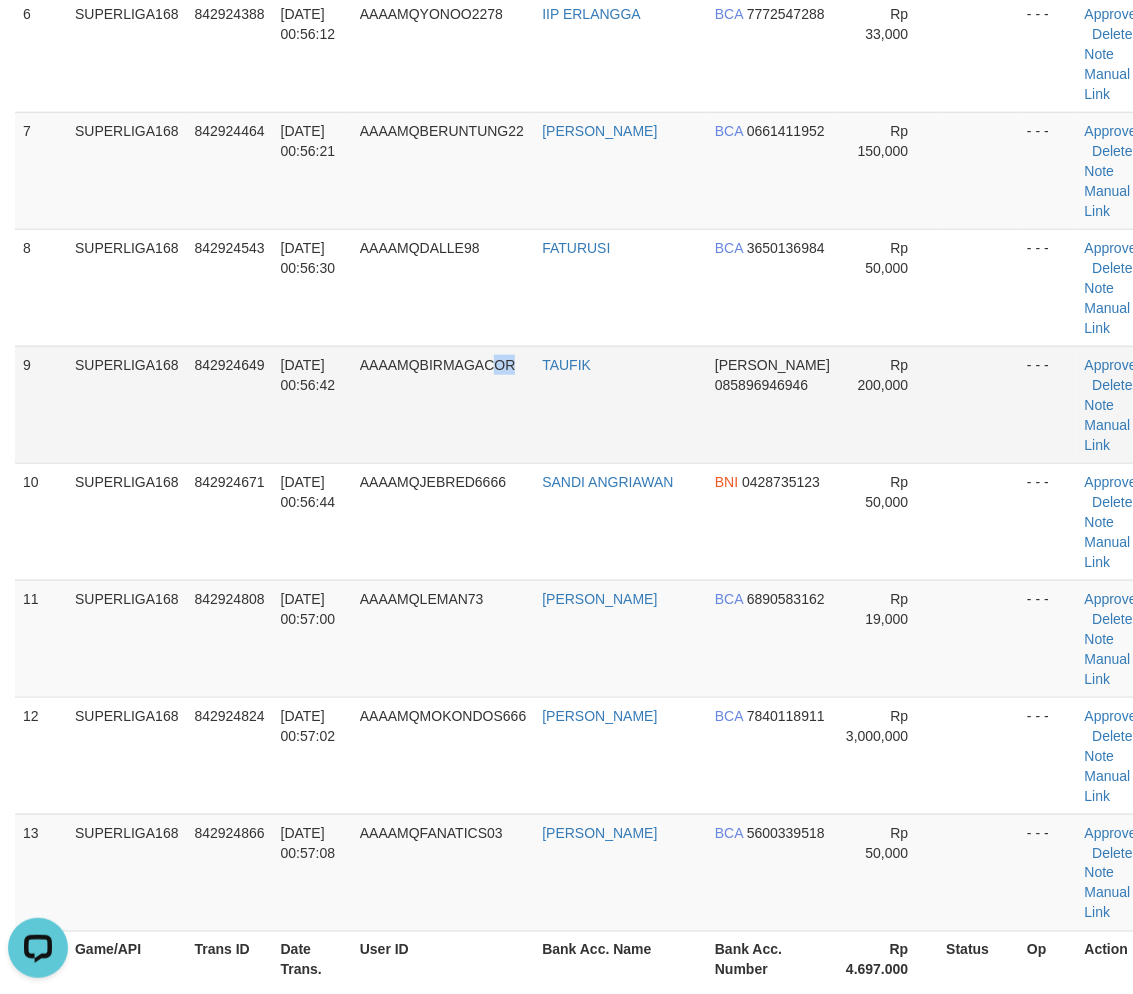 drag, startPoint x: 516, startPoint y: 434, endPoint x: 526, endPoint y: 437, distance: 10.440307 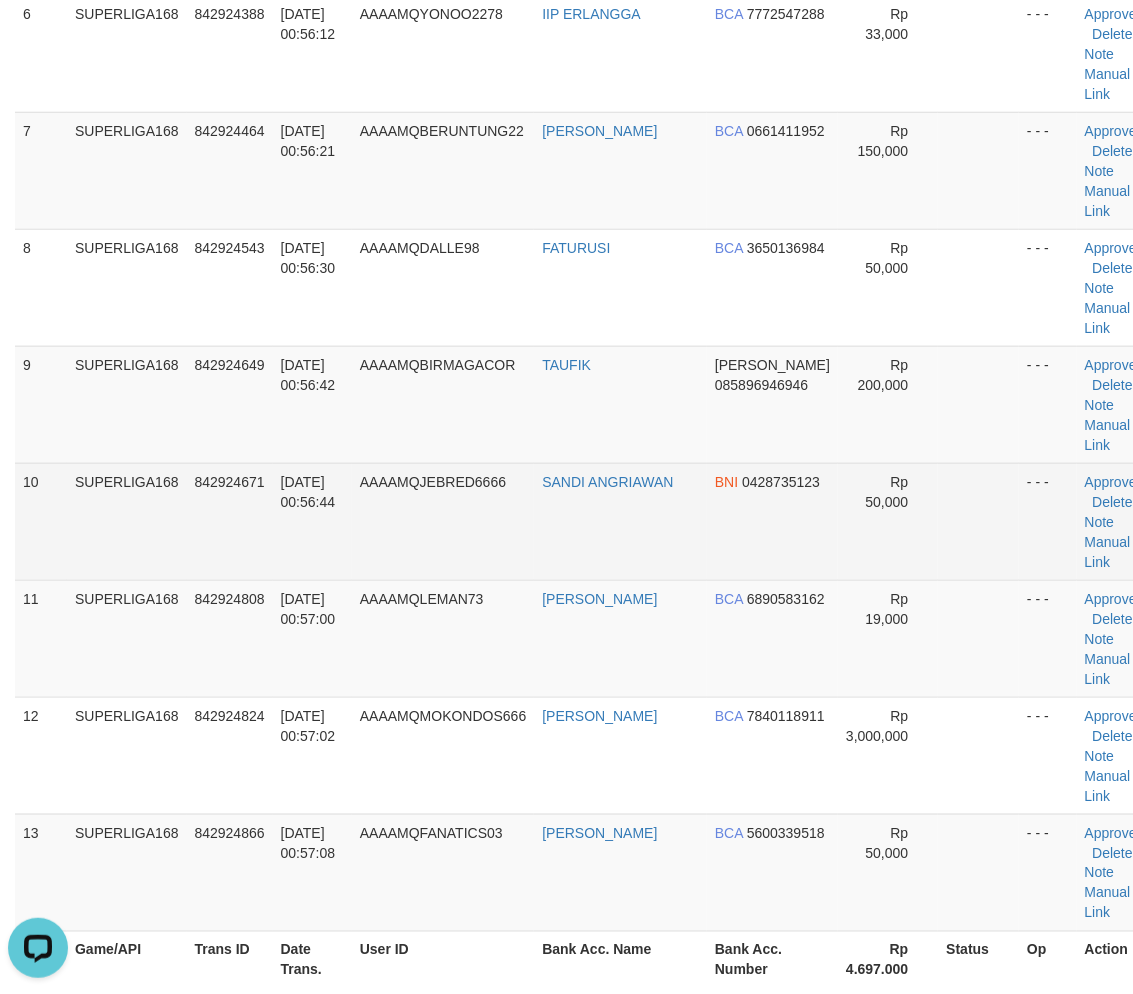click on "842924671" at bounding box center (230, 521) 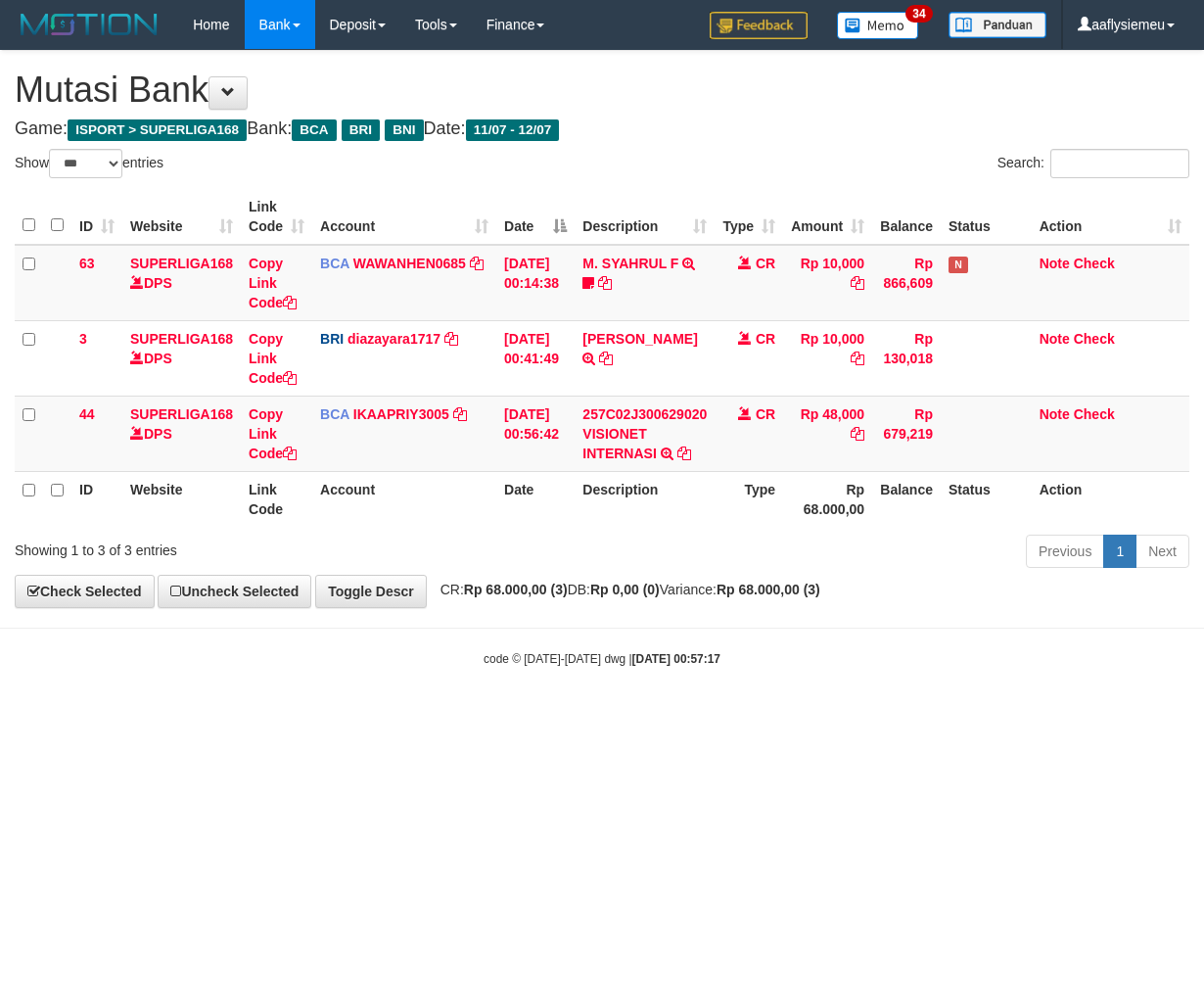 select on "***" 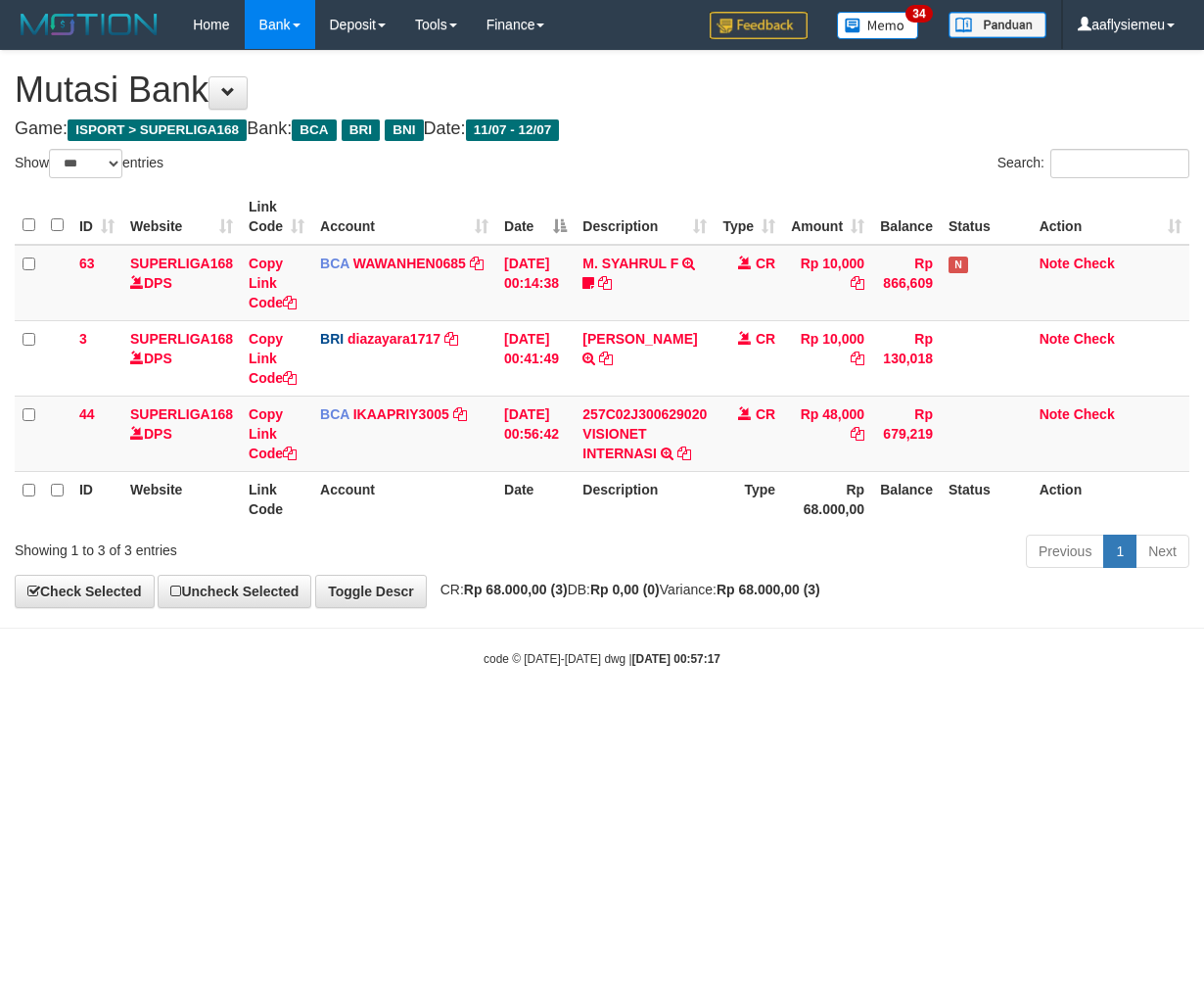 scroll, scrollTop: 0, scrollLeft: 0, axis: both 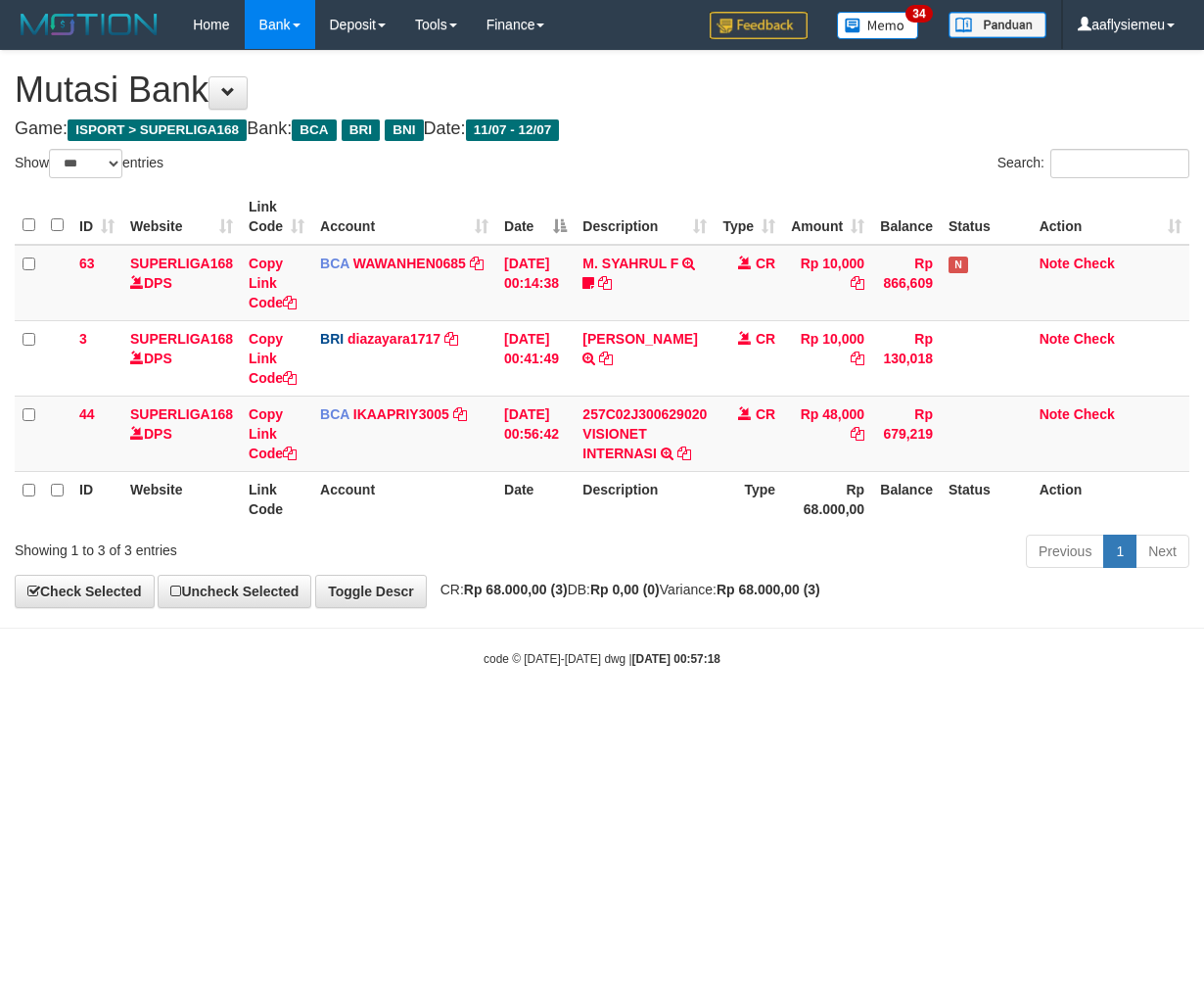 select on "***" 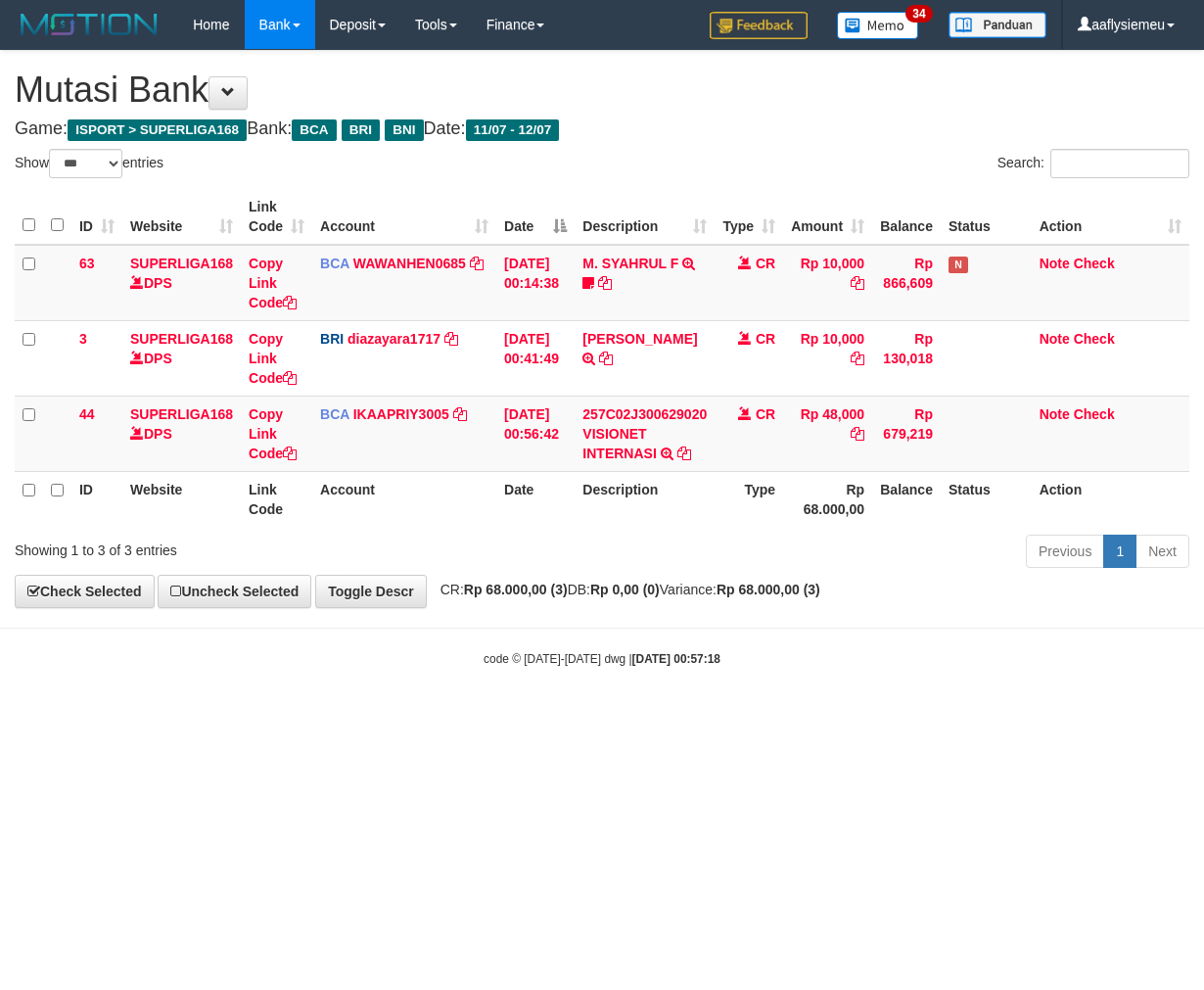 scroll, scrollTop: 0, scrollLeft: 0, axis: both 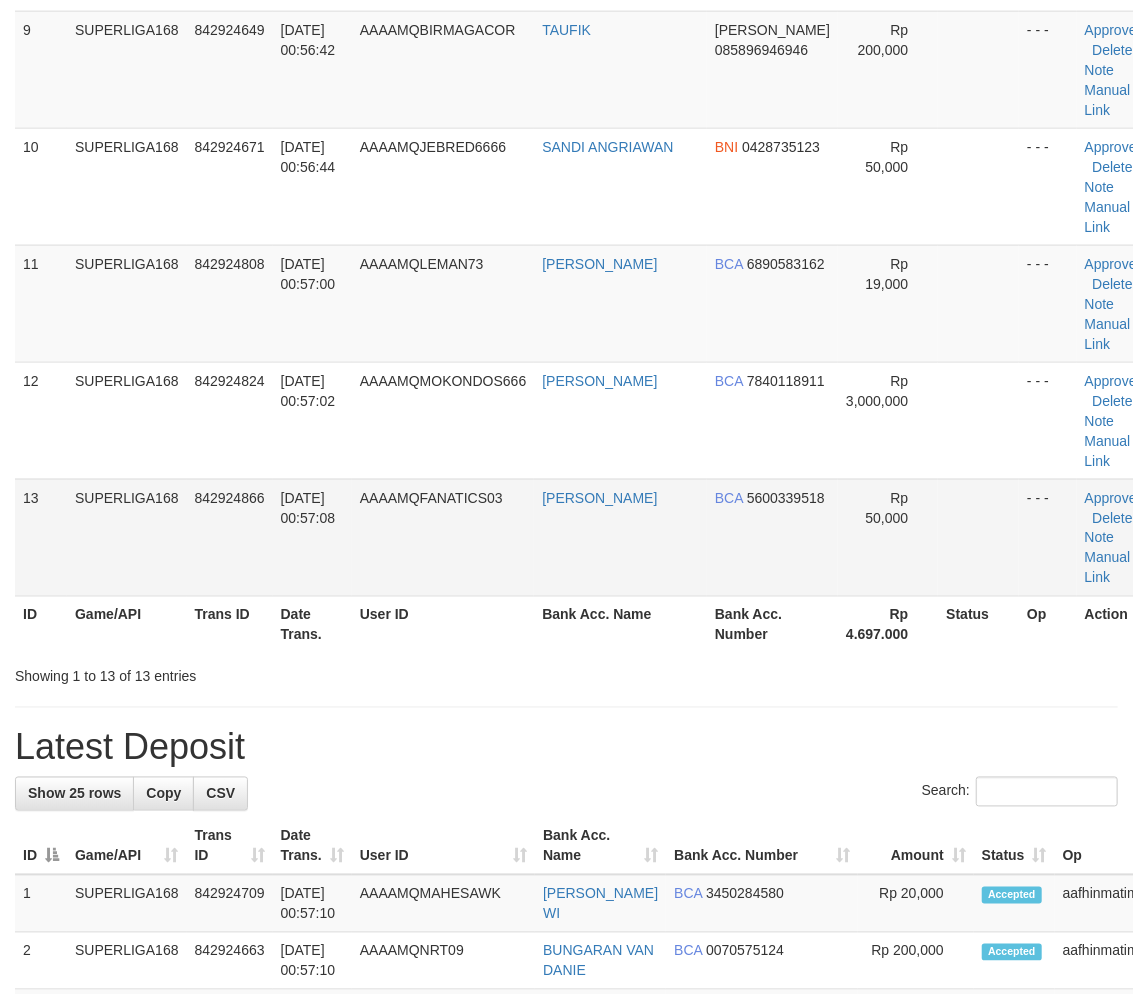drag, startPoint x: 313, startPoint y: 454, endPoint x: 188, endPoint y: 505, distance: 135.00371 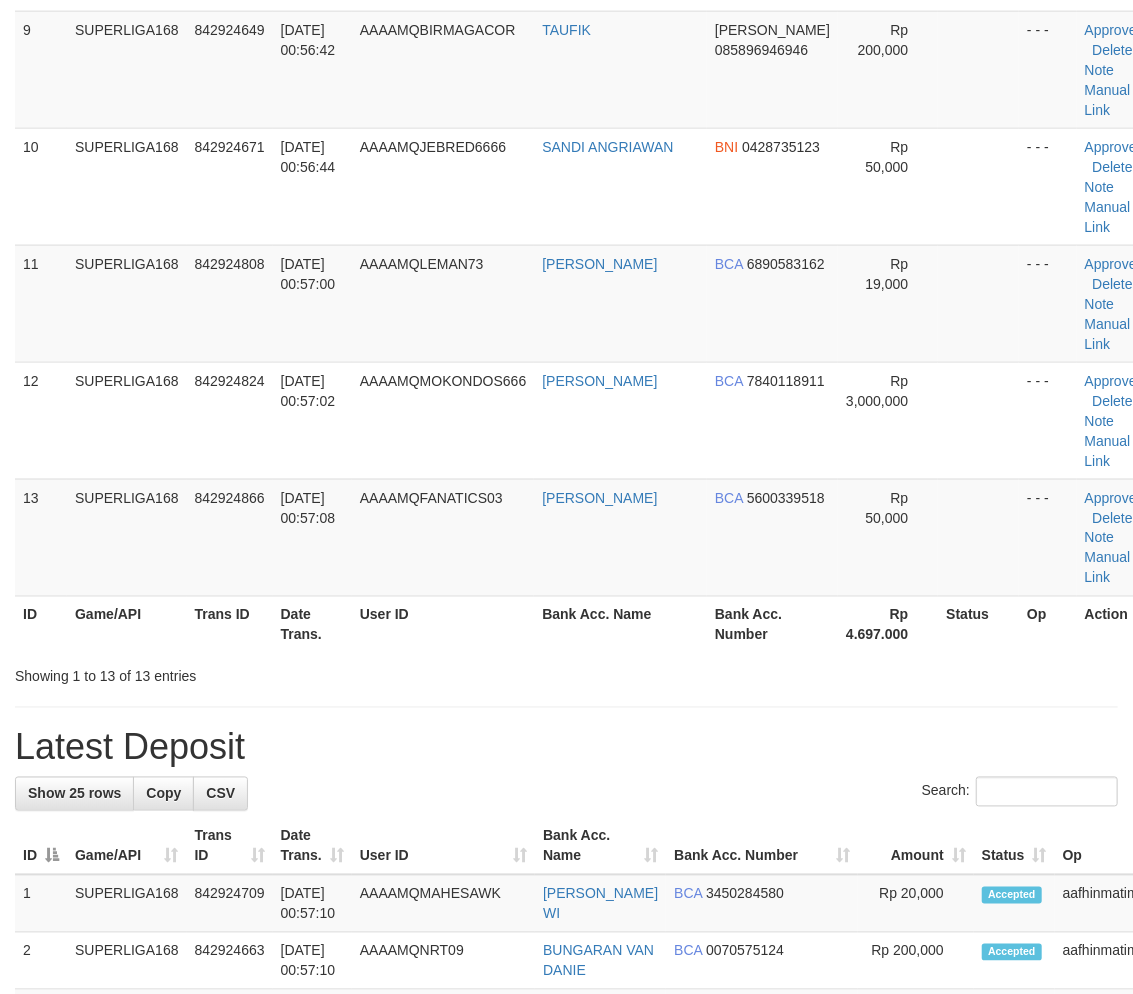 scroll, scrollTop: 840, scrollLeft: 0, axis: vertical 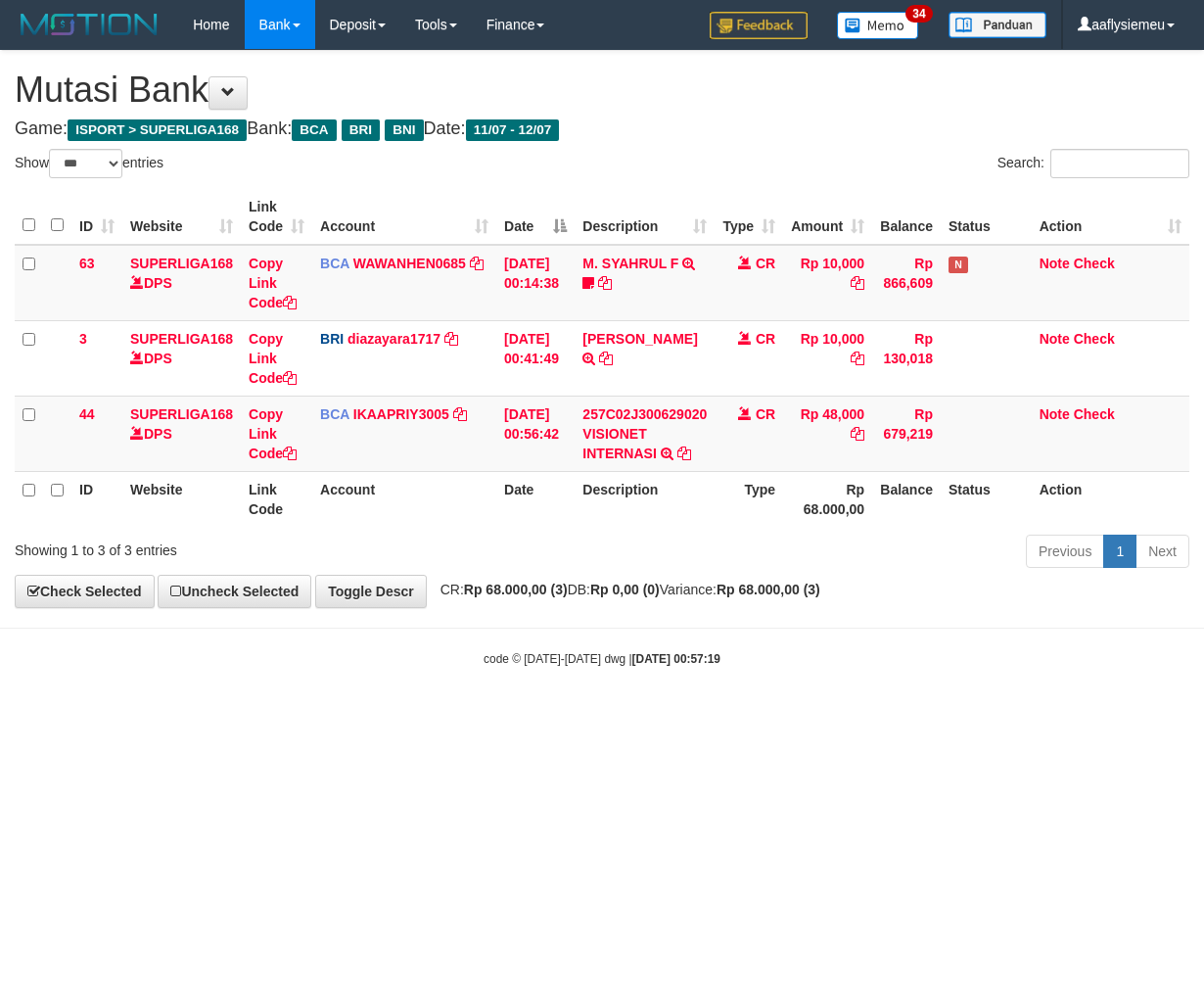 select on "***" 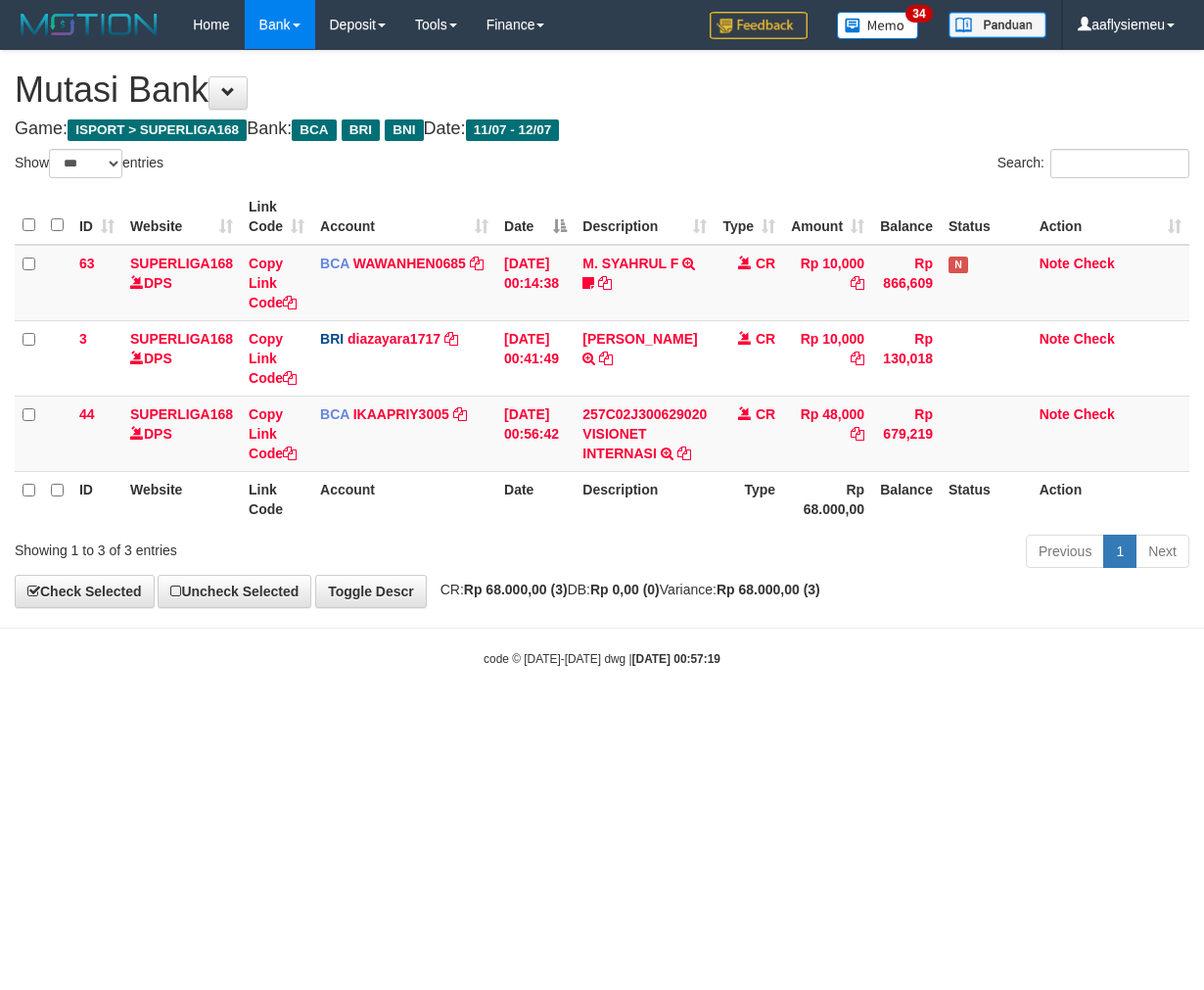 scroll, scrollTop: 0, scrollLeft: 0, axis: both 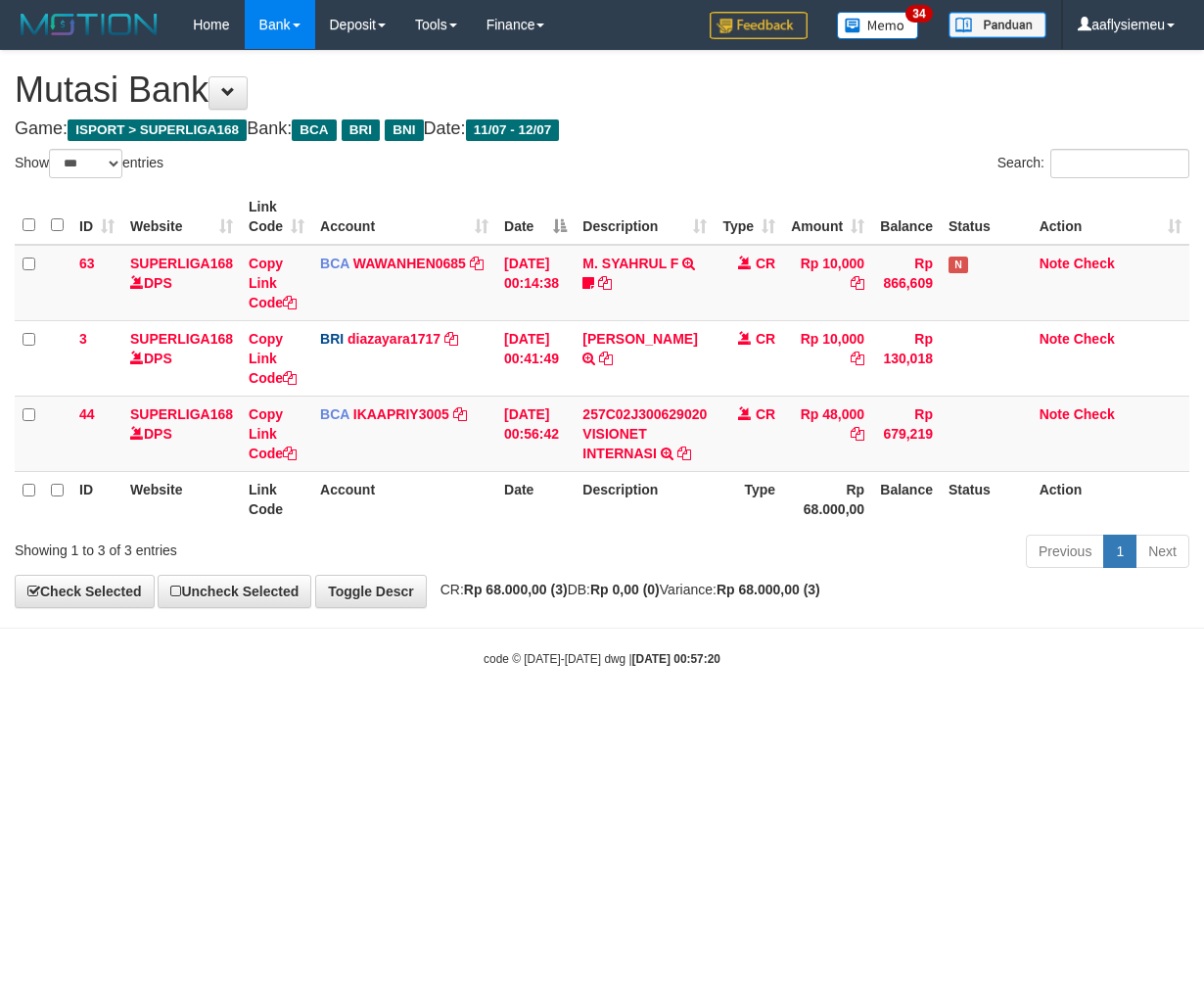 select on "***" 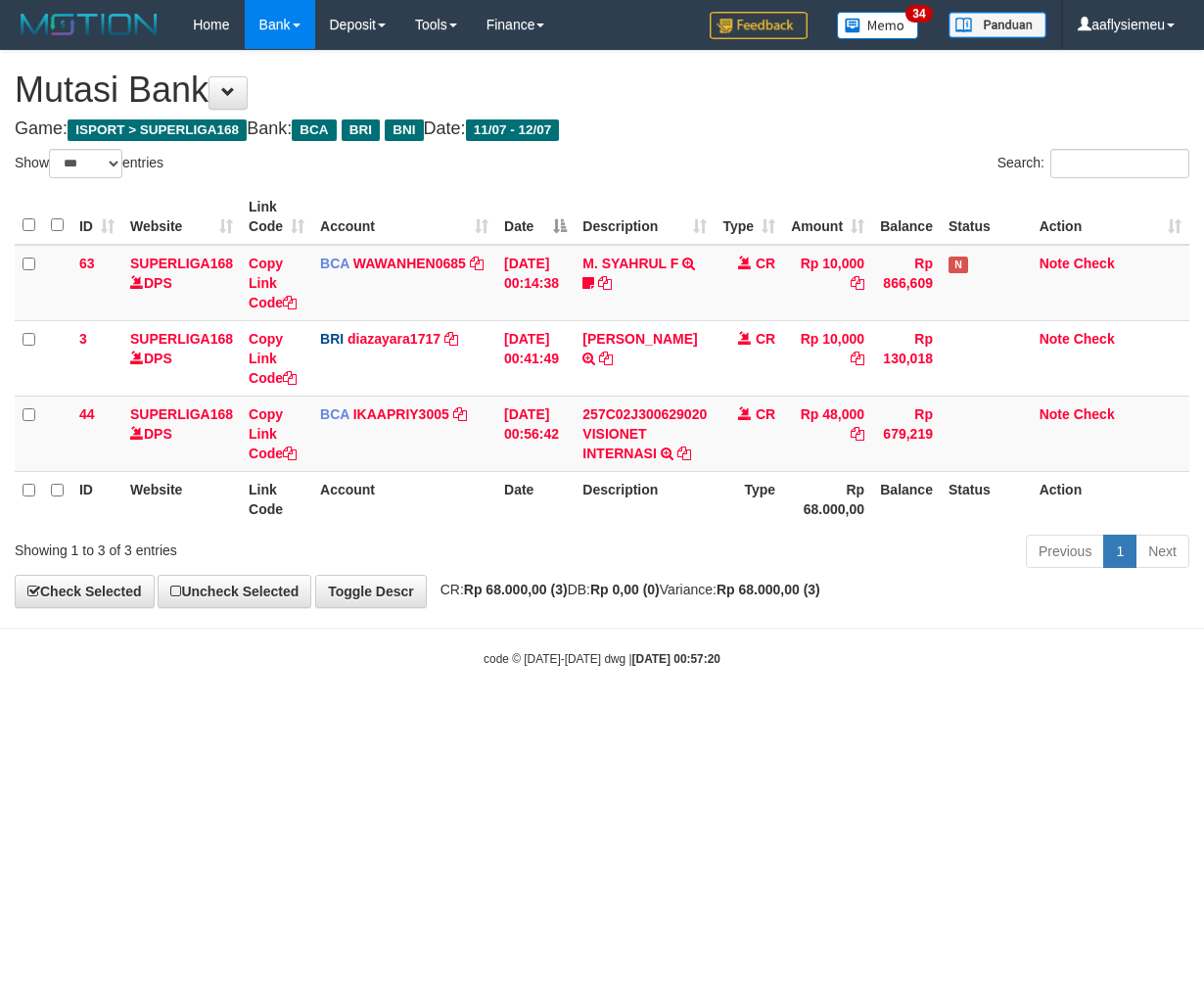 scroll, scrollTop: 0, scrollLeft: 0, axis: both 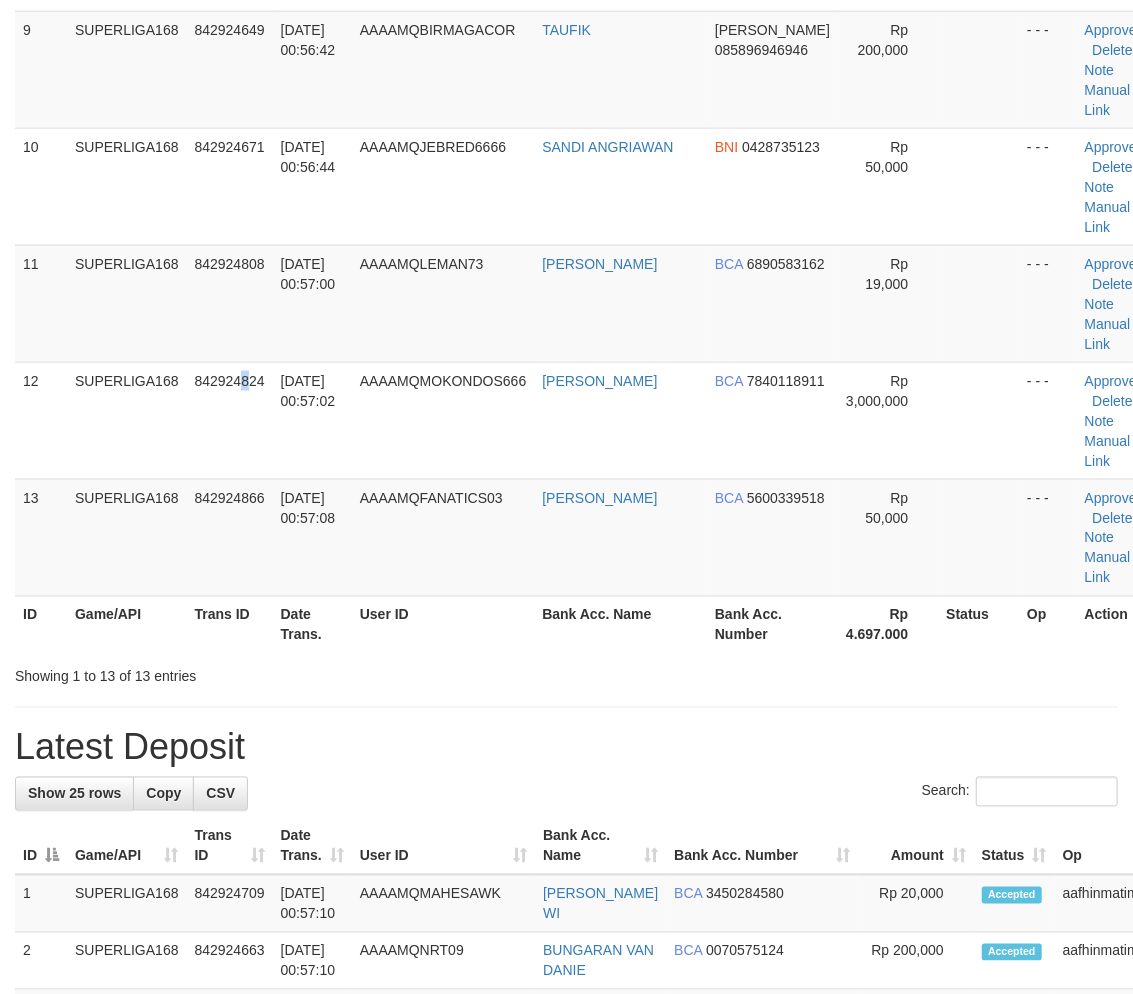 drag, startPoint x: 242, startPoint y: 442, endPoint x: 0, endPoint y: 535, distance: 259.2547 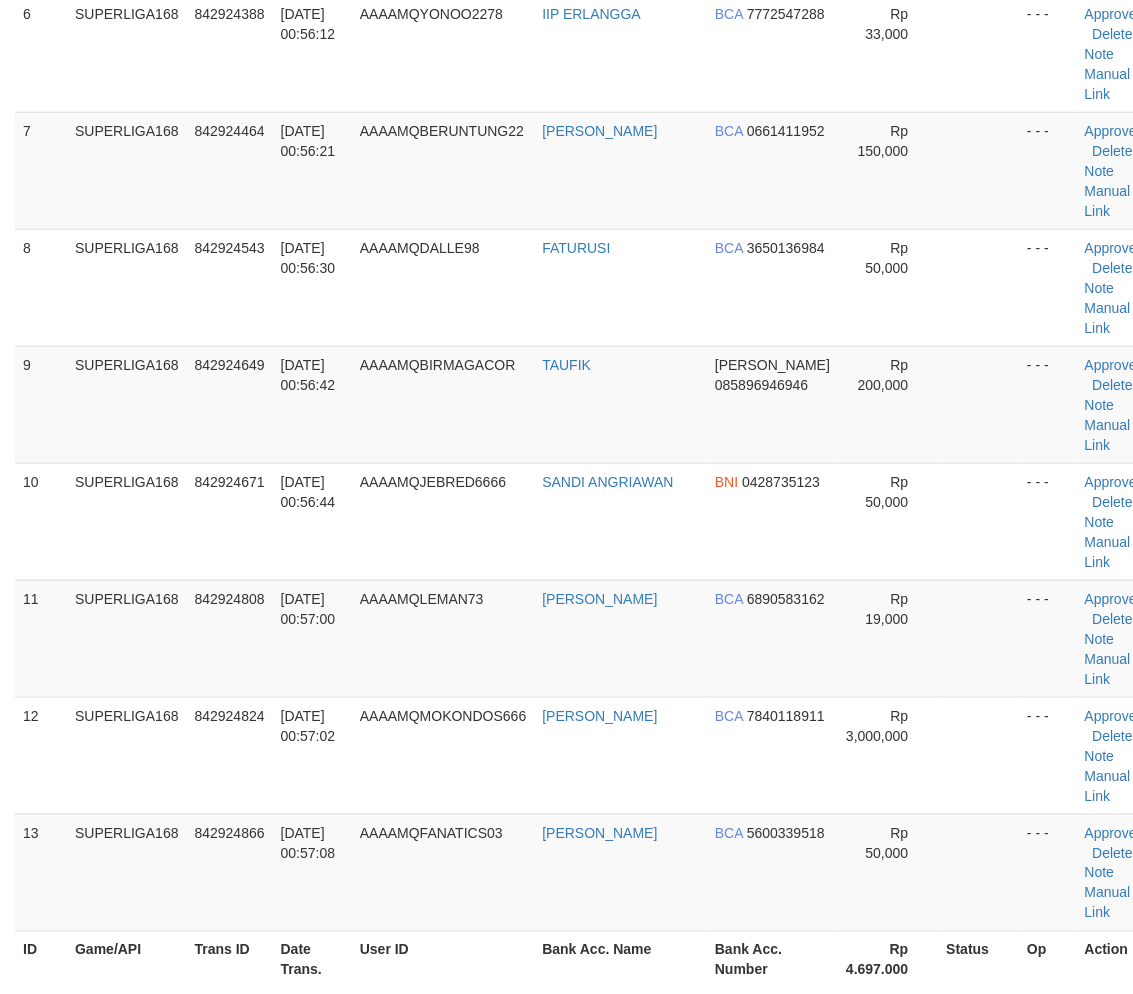 drag, startPoint x: 182, startPoint y: 468, endPoint x: 3, endPoint y: 557, distance: 199.90498 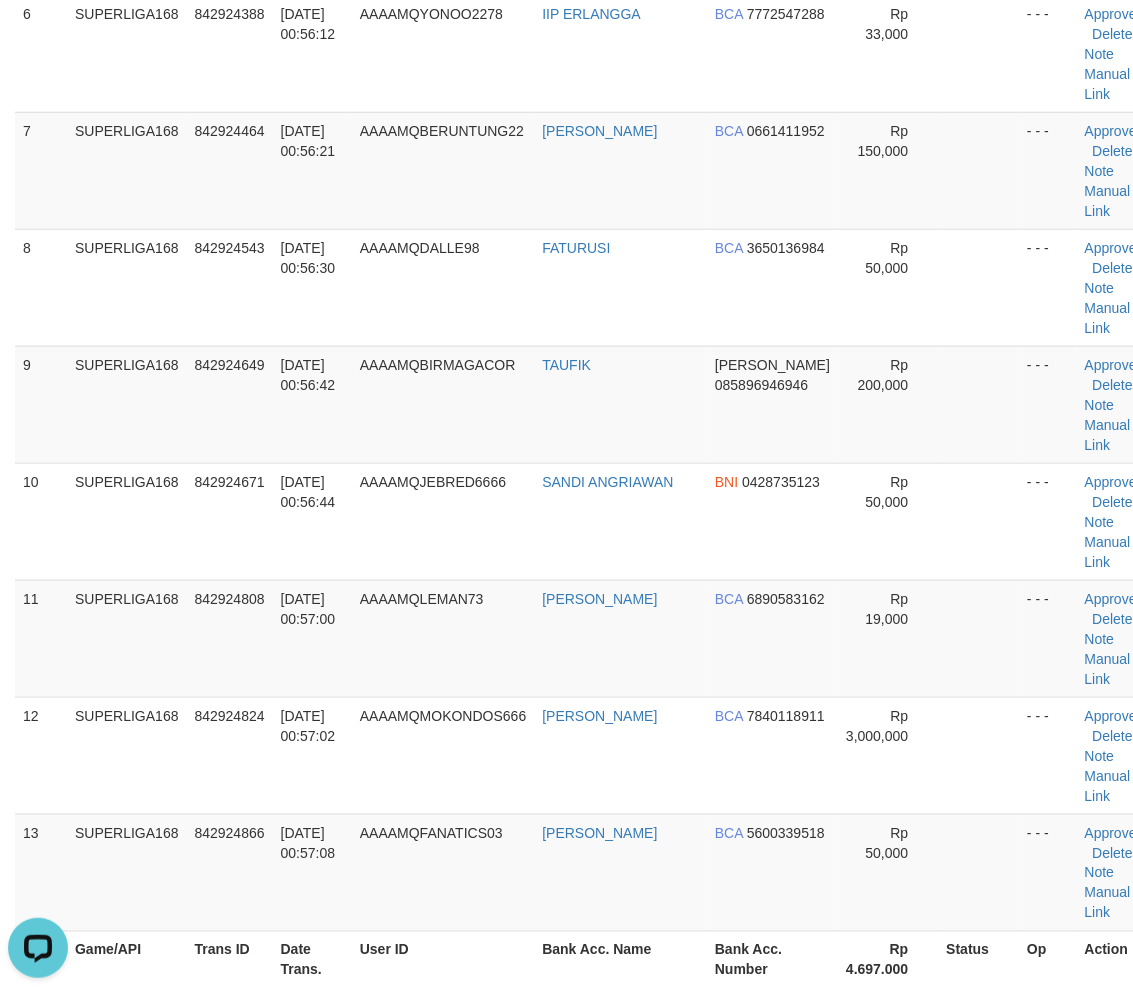 scroll, scrollTop: 0, scrollLeft: 0, axis: both 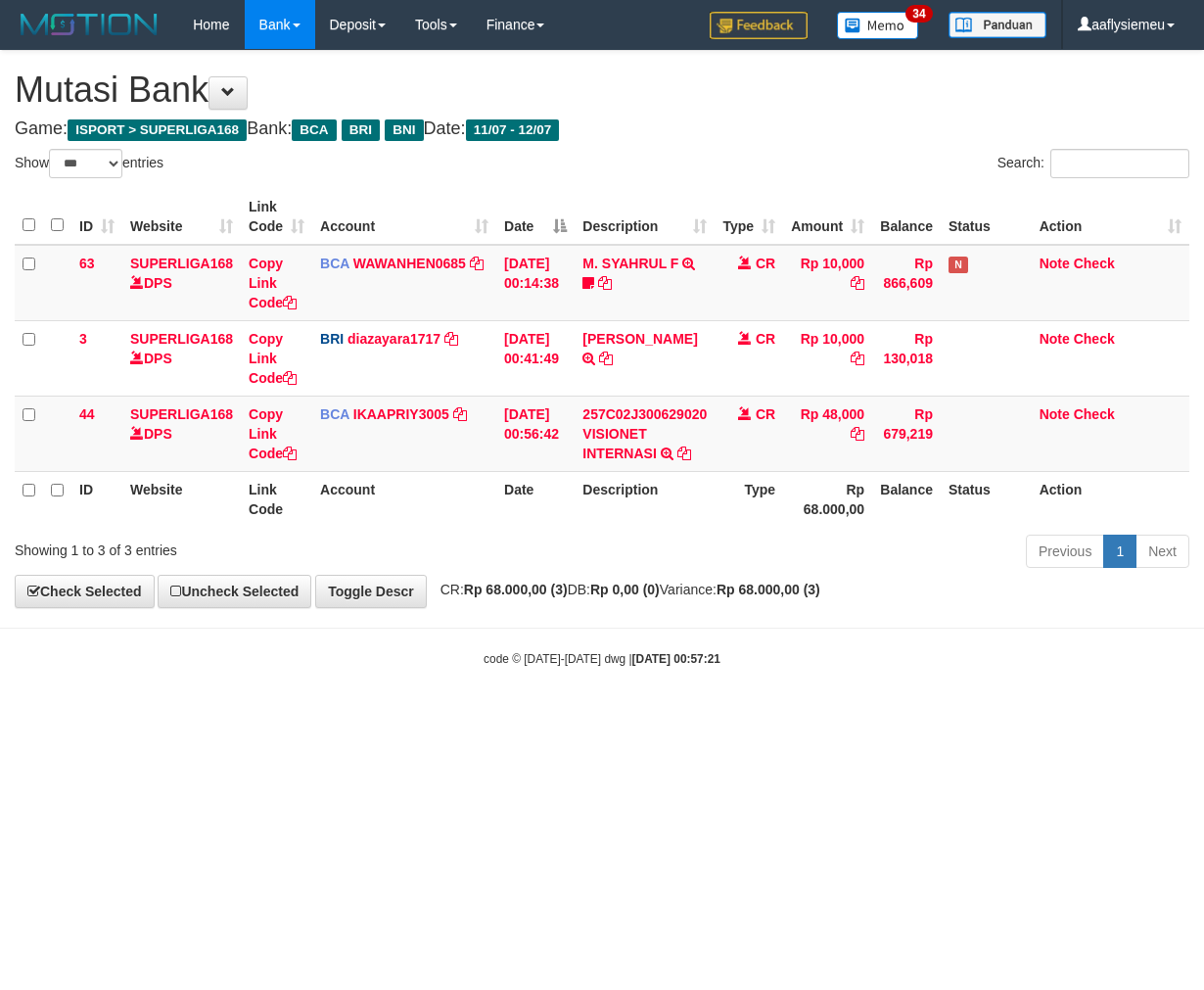 select on "***" 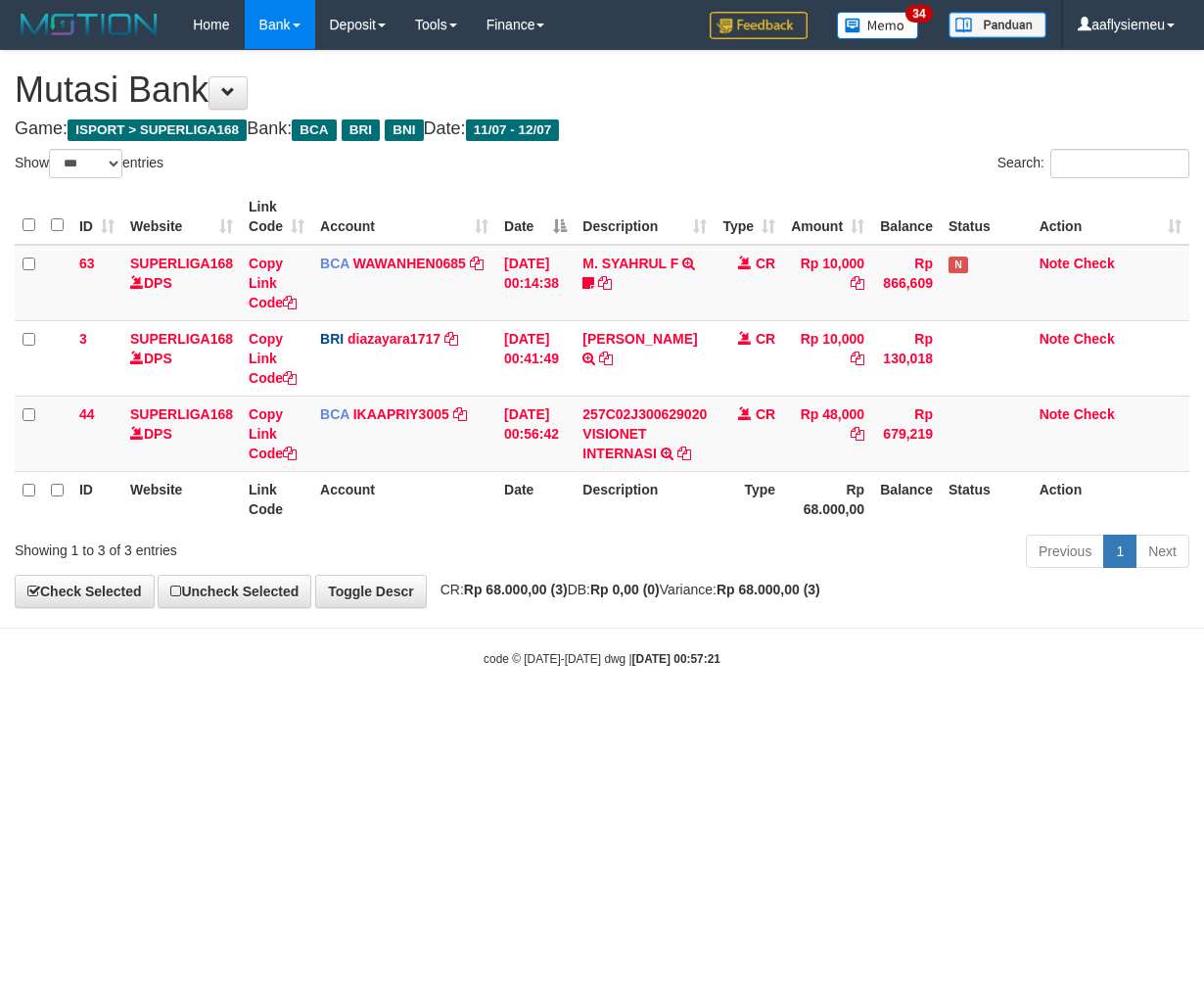 scroll, scrollTop: 0, scrollLeft: 0, axis: both 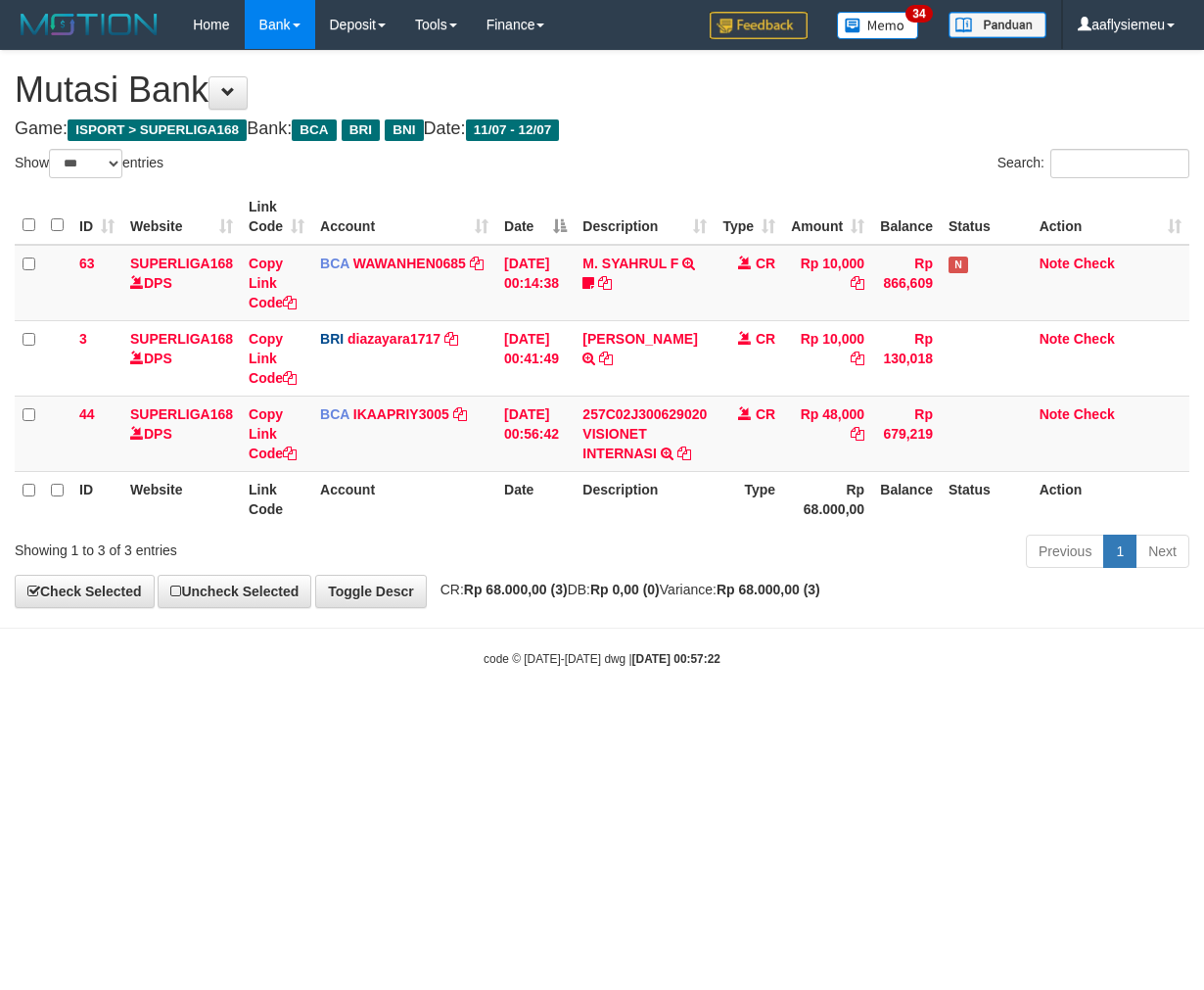 select on "***" 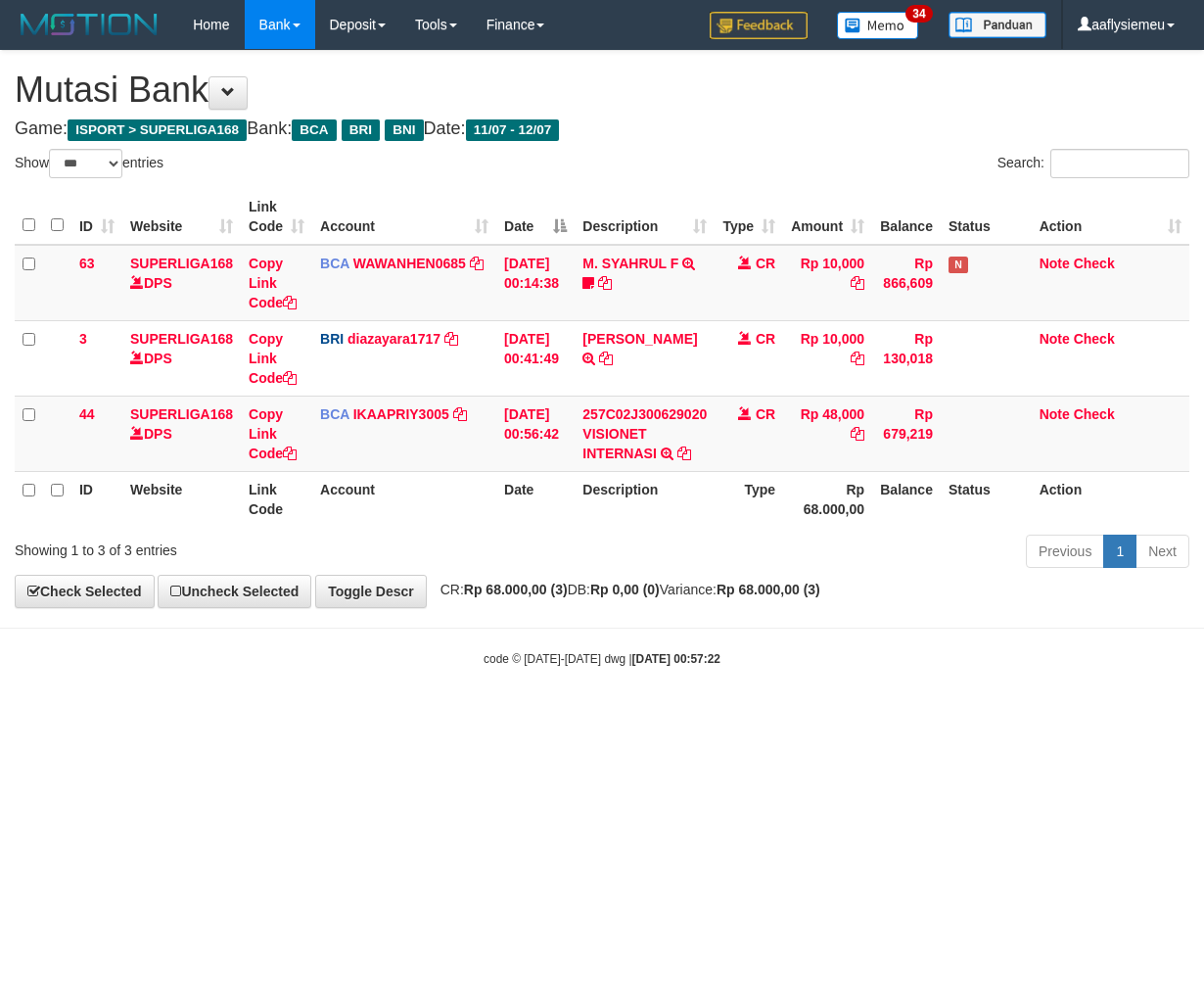 scroll, scrollTop: 0, scrollLeft: 0, axis: both 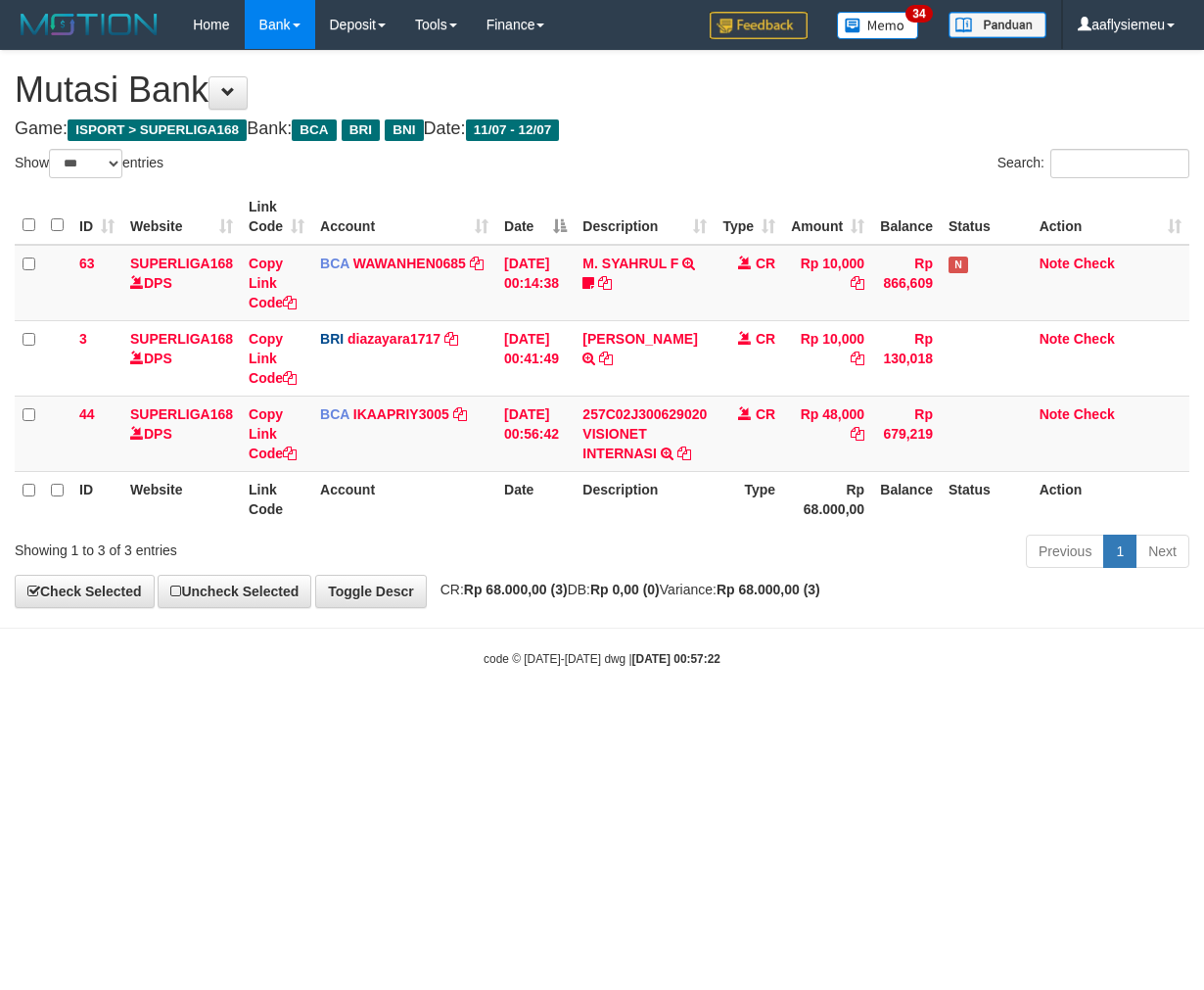 select on "***" 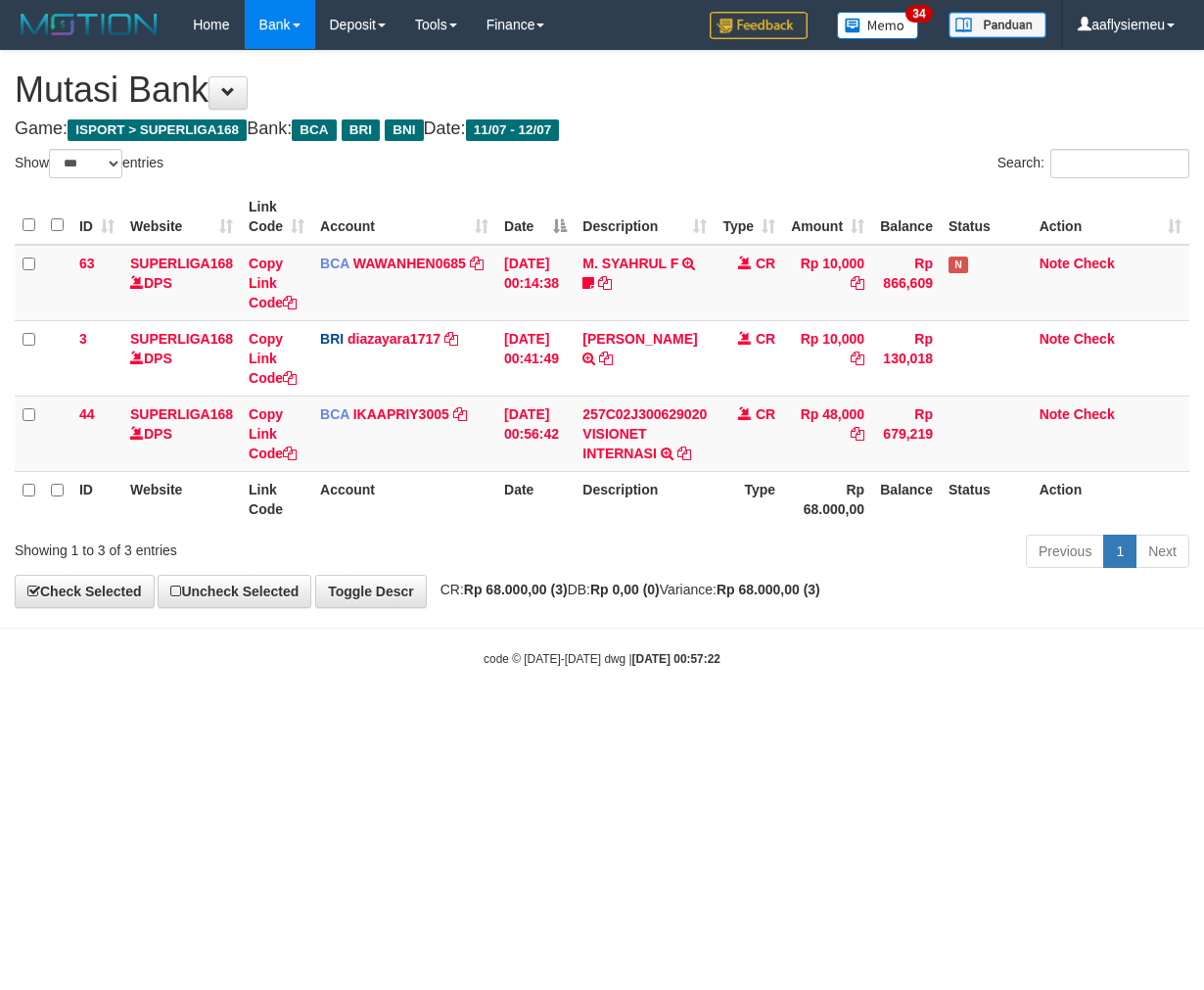 scroll, scrollTop: 0, scrollLeft: 0, axis: both 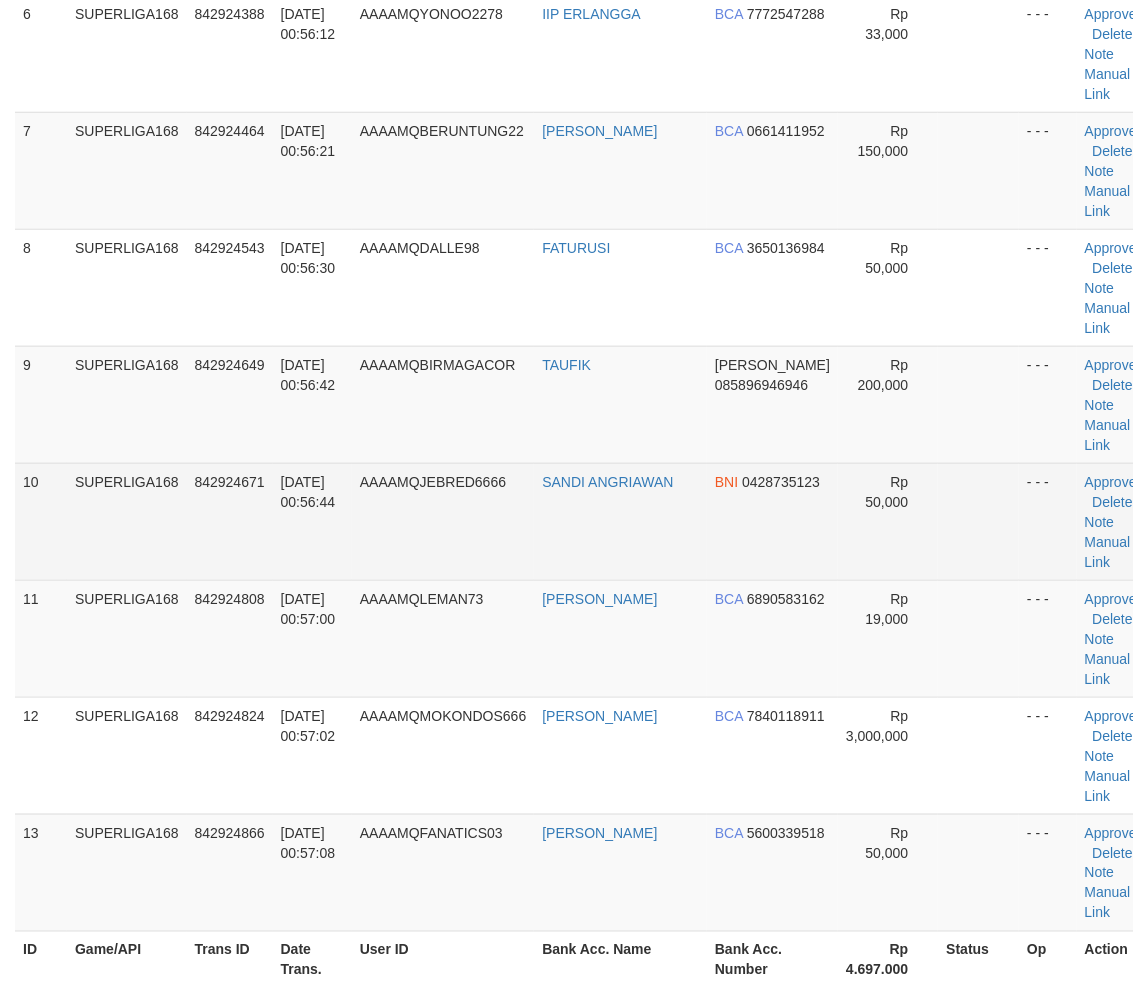 drag, startPoint x: 105, startPoint y: 438, endPoint x: 22, endPoint y: 474, distance: 90.47099 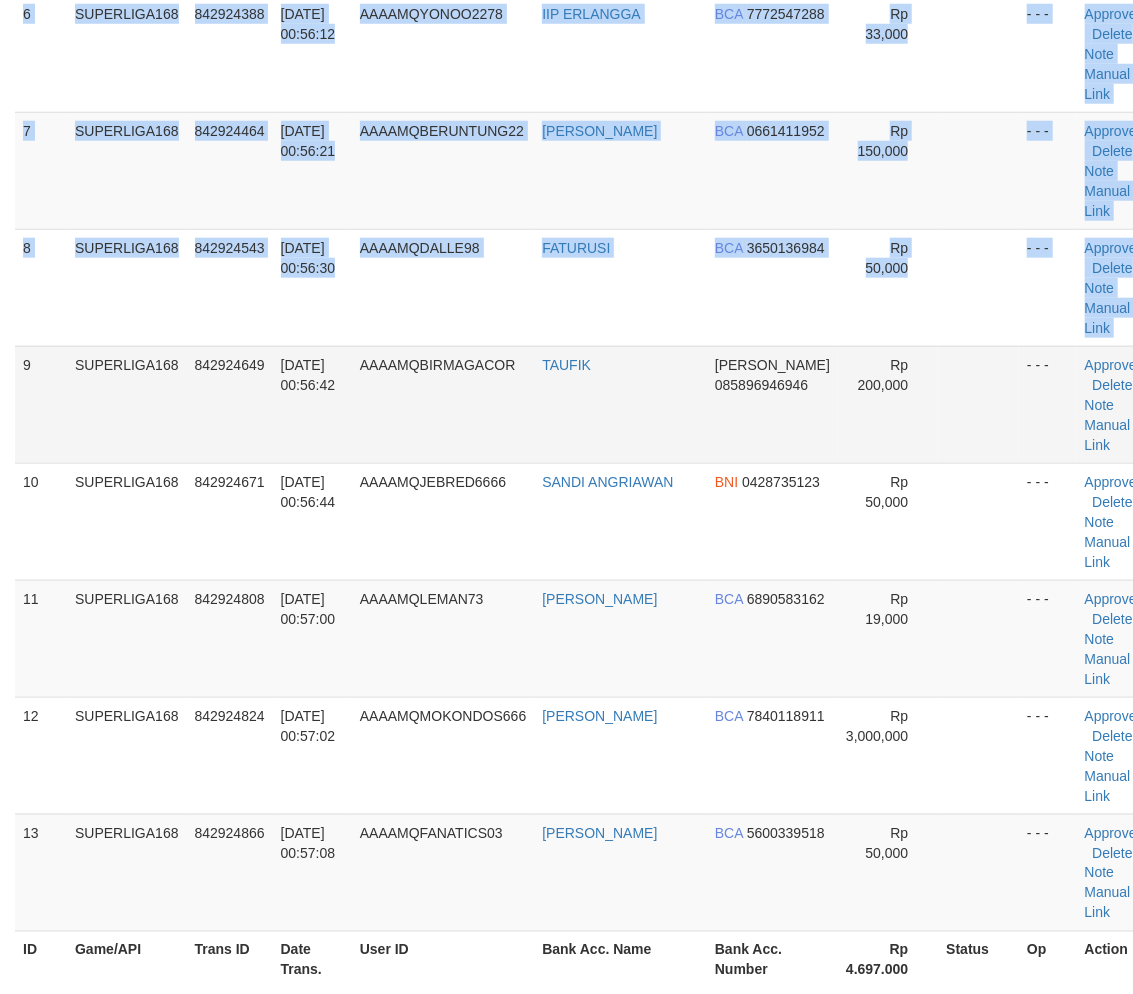 click on "ID Game/API Trans ID Date Trans. User ID Bank Acc. Name Bank Acc. Number Amount Status Op Action
1
SUPERLIGA168
842922781
12/07/2025 00:52:55
AAAAMQANDRIBAGOL
ANDRI HERIYANTO
DANA
089518155213
Rp 100,000
- - -
Approve
Delete
Note
Manual Link
2
SUPERLIGA168
842923136
12/07/2025 00:53:39
AAAAMQGREEN95
FIKI MALIKI JULHAI
BCA" at bounding box center (566, 170) 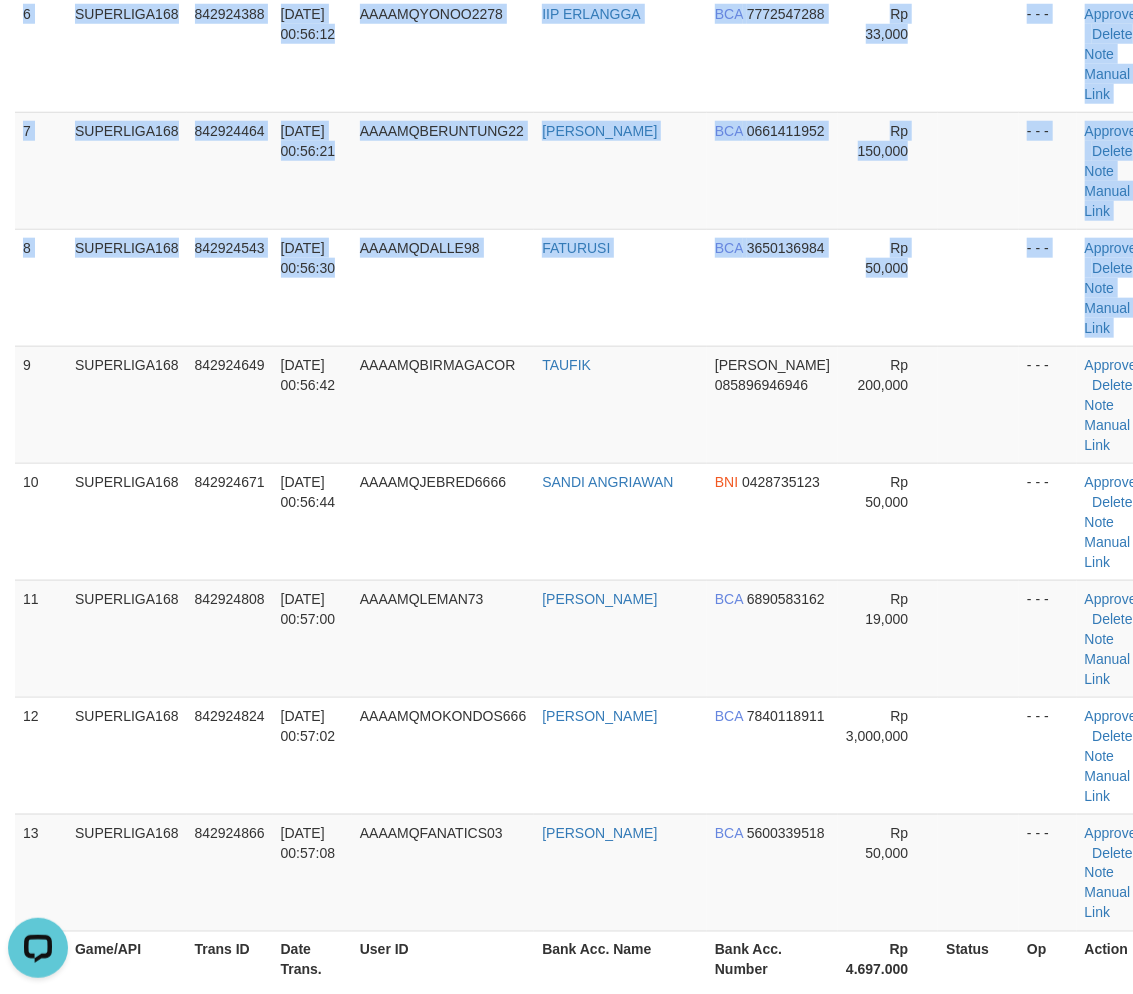 scroll, scrollTop: 0, scrollLeft: 0, axis: both 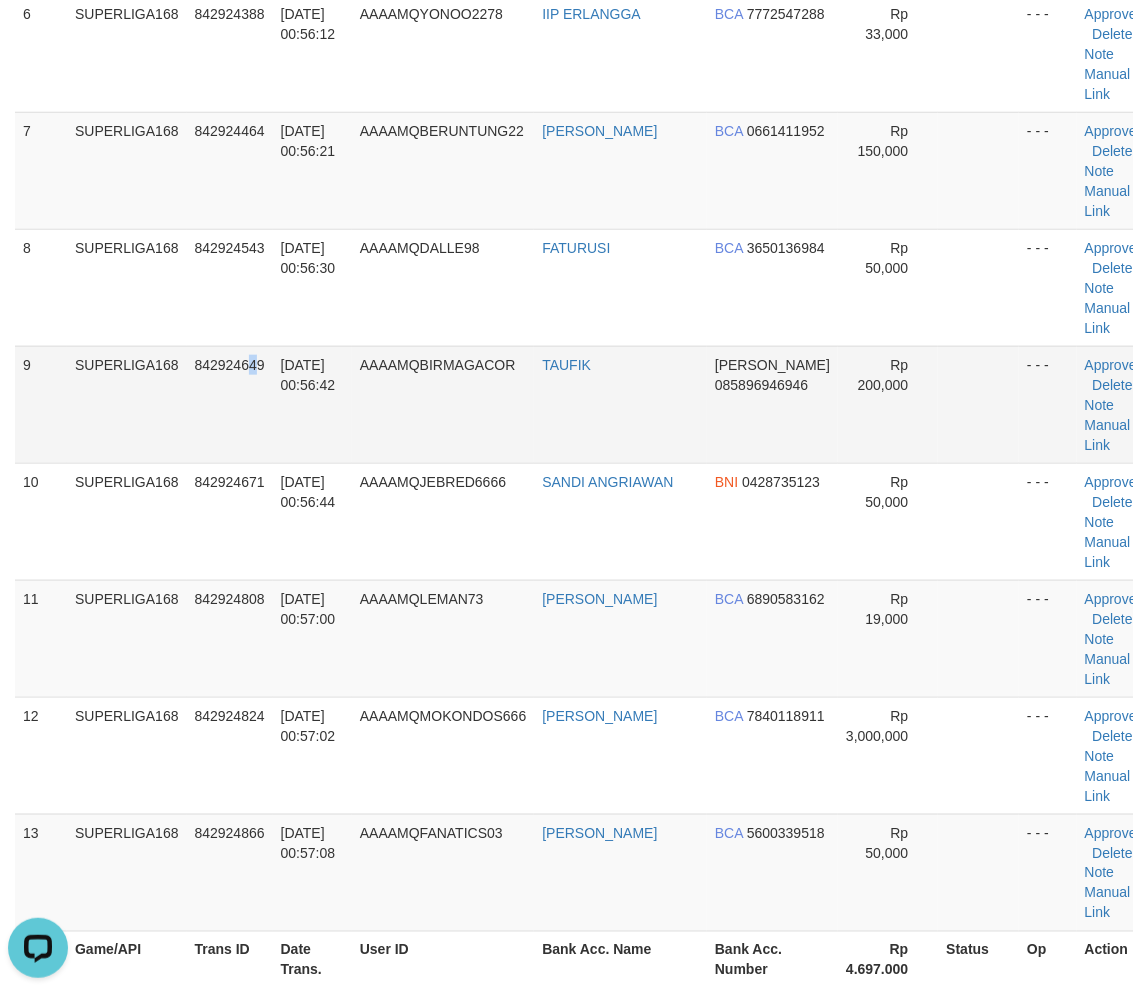 click on "842924649" at bounding box center (230, 365) 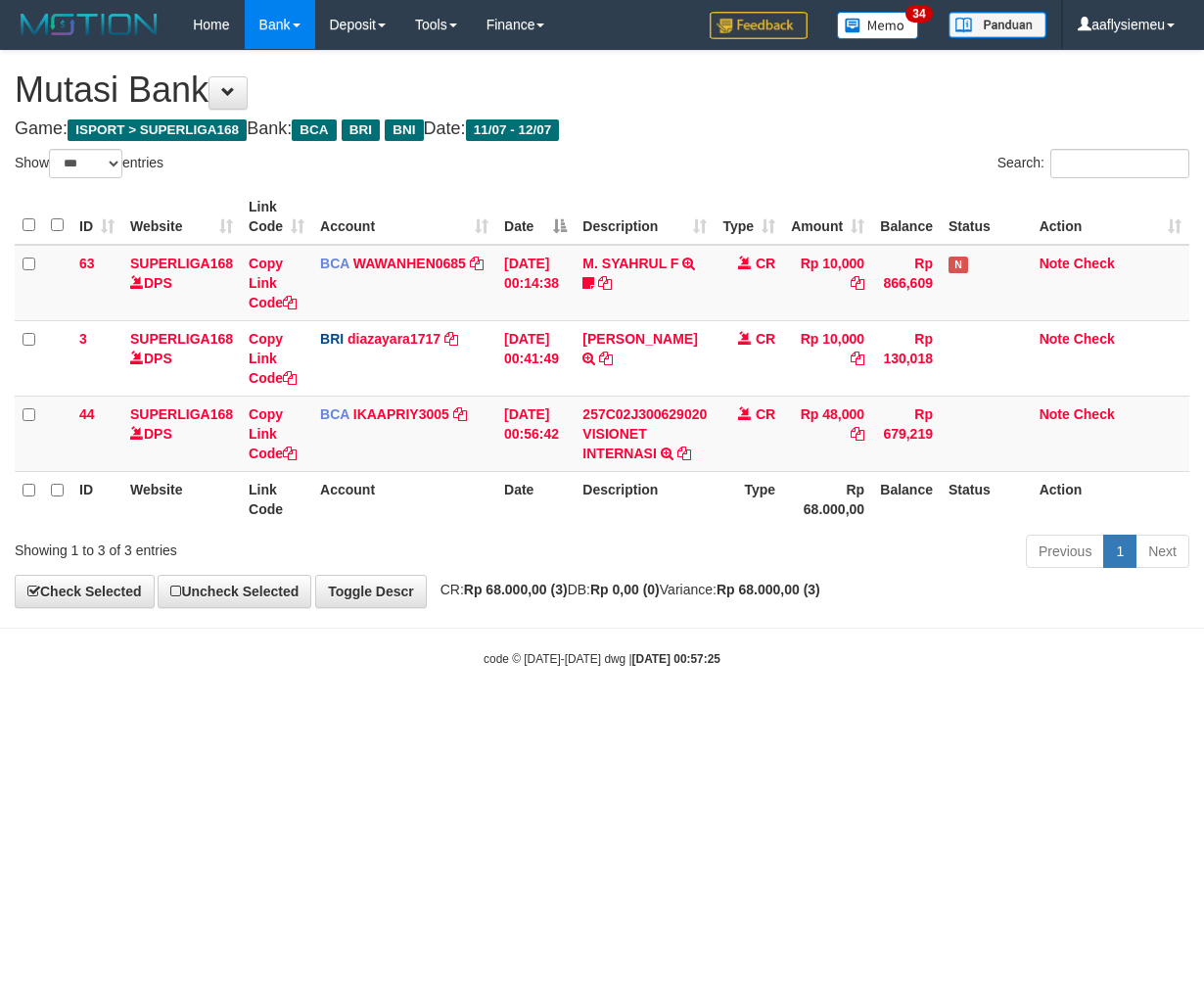 select on "***" 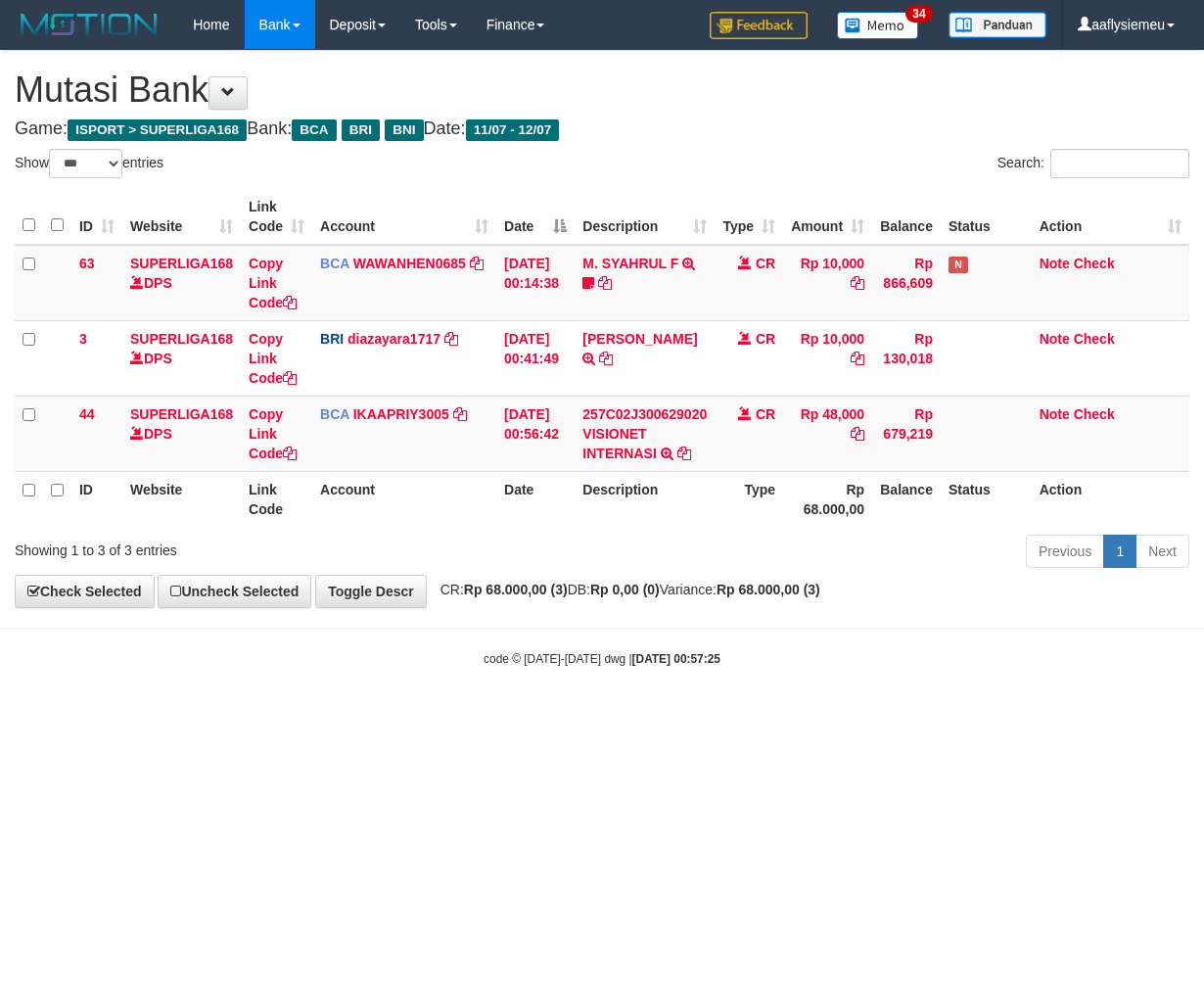 scroll, scrollTop: 0, scrollLeft: 0, axis: both 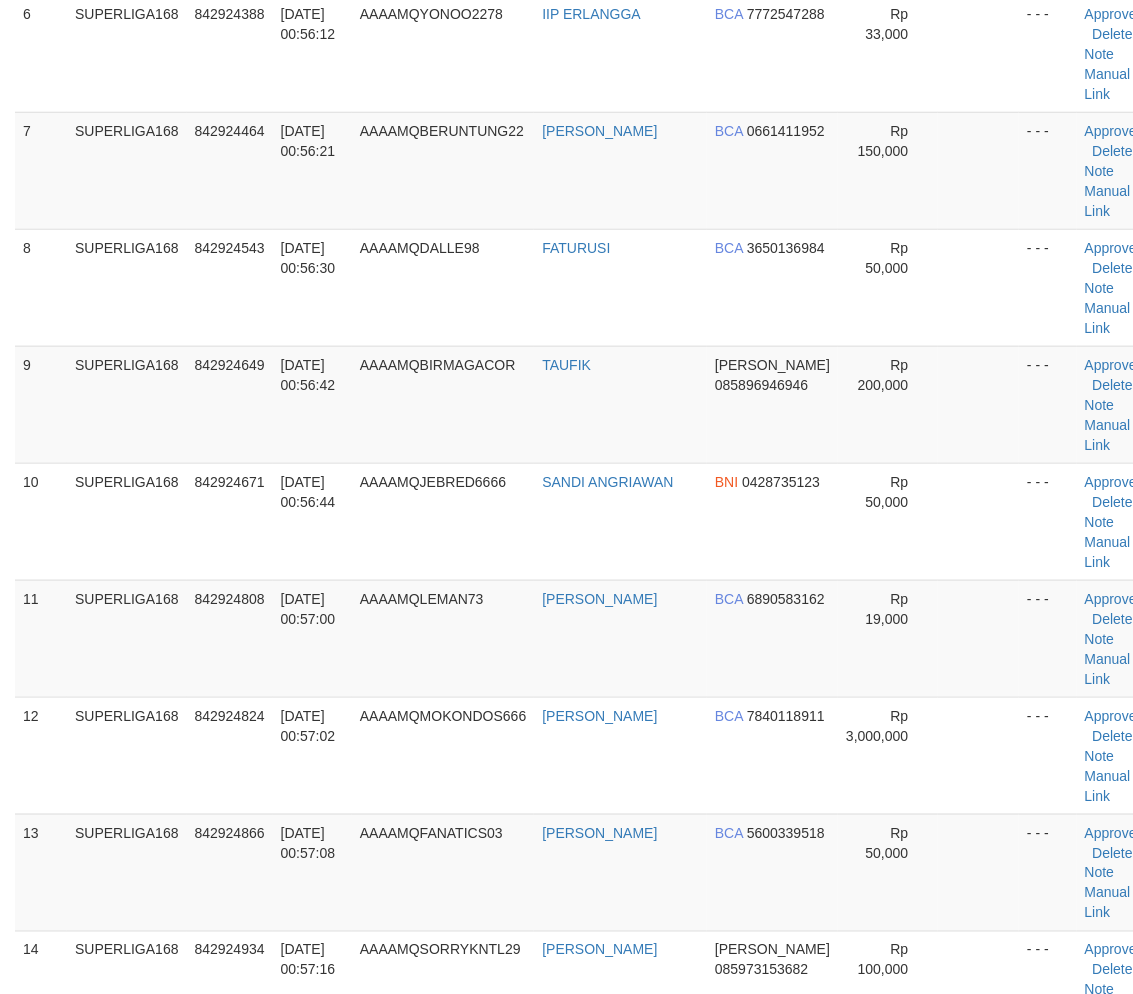 drag, startPoint x: 166, startPoint y: 407, endPoint x: 7, endPoint y: 481, distance: 175.37674 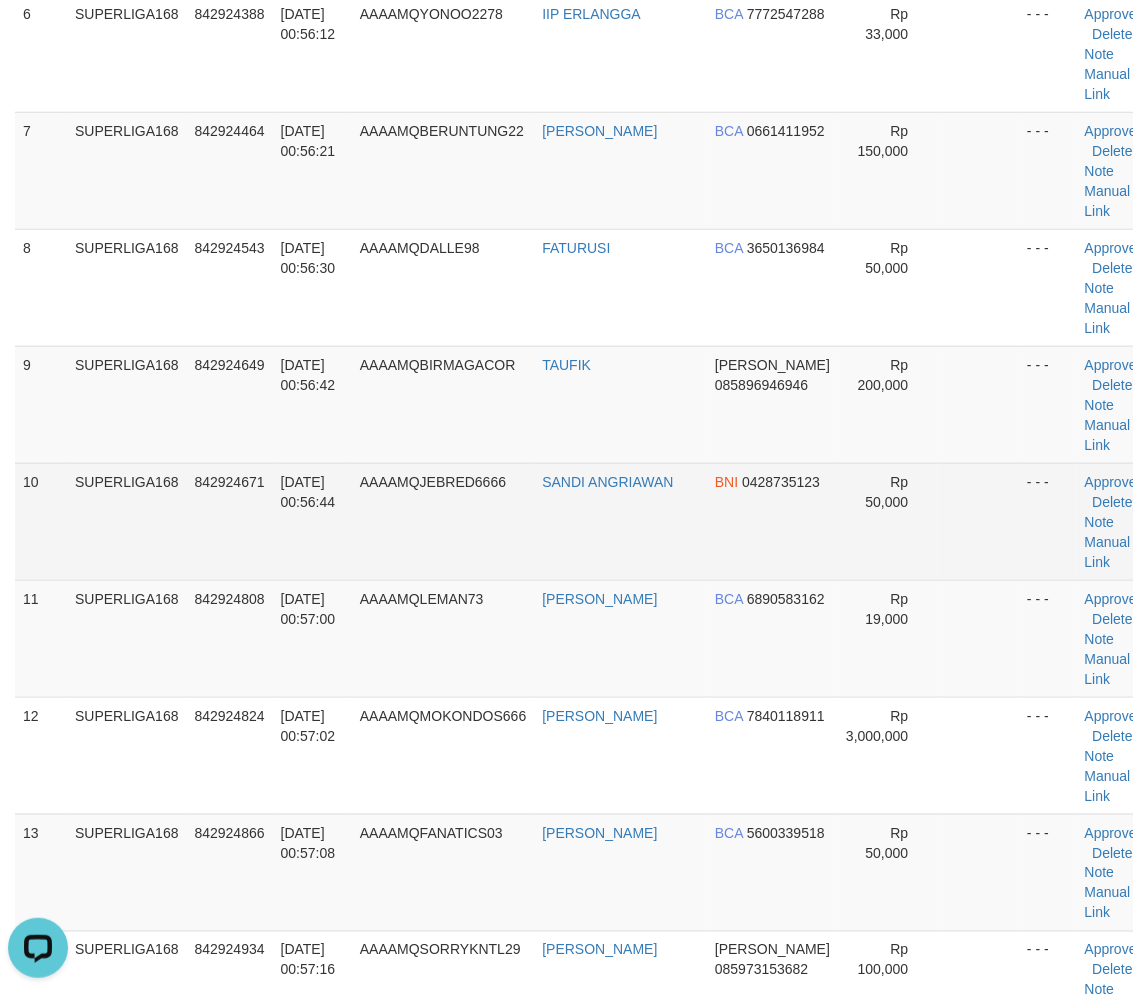 scroll, scrollTop: 0, scrollLeft: 0, axis: both 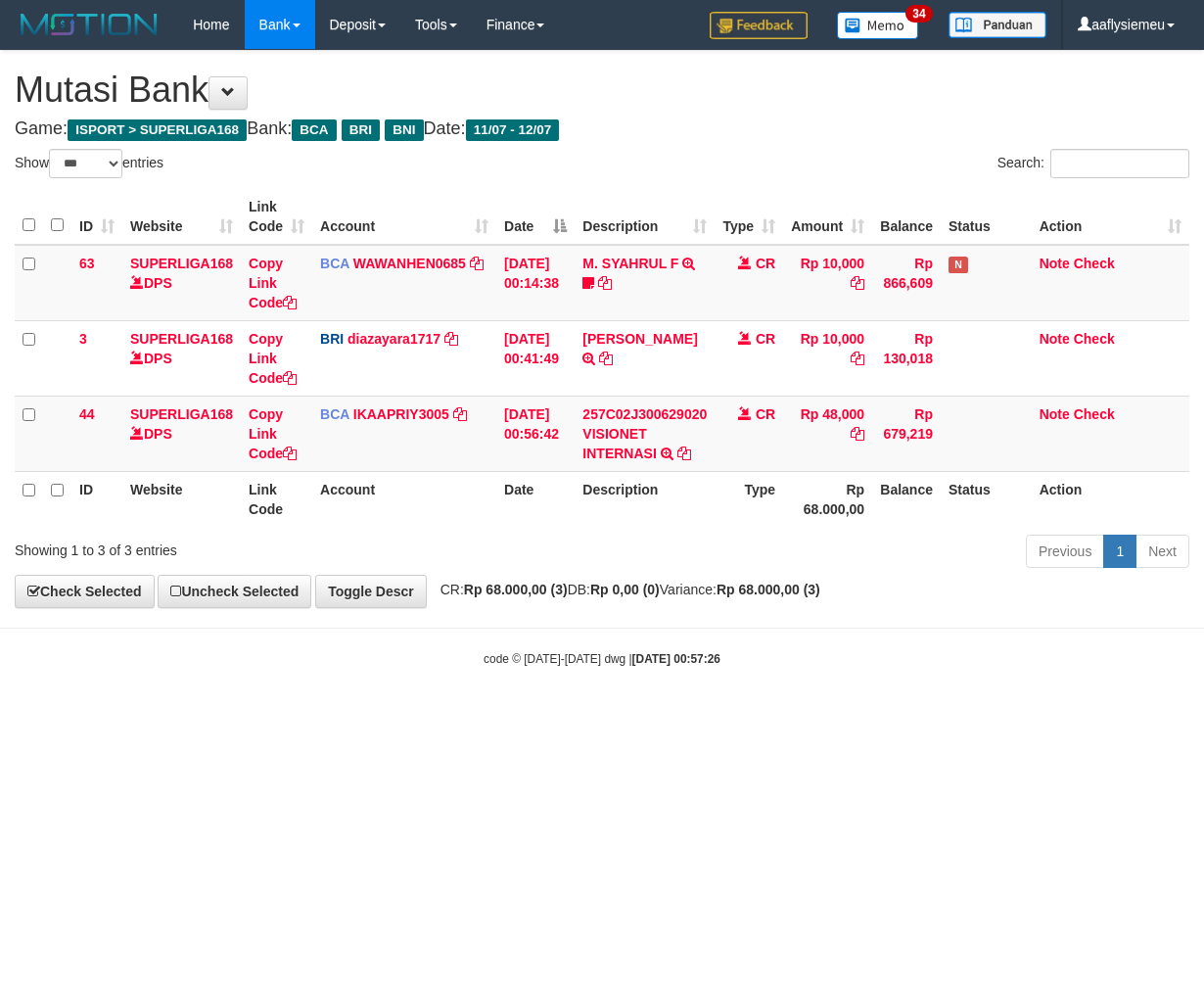 select on "***" 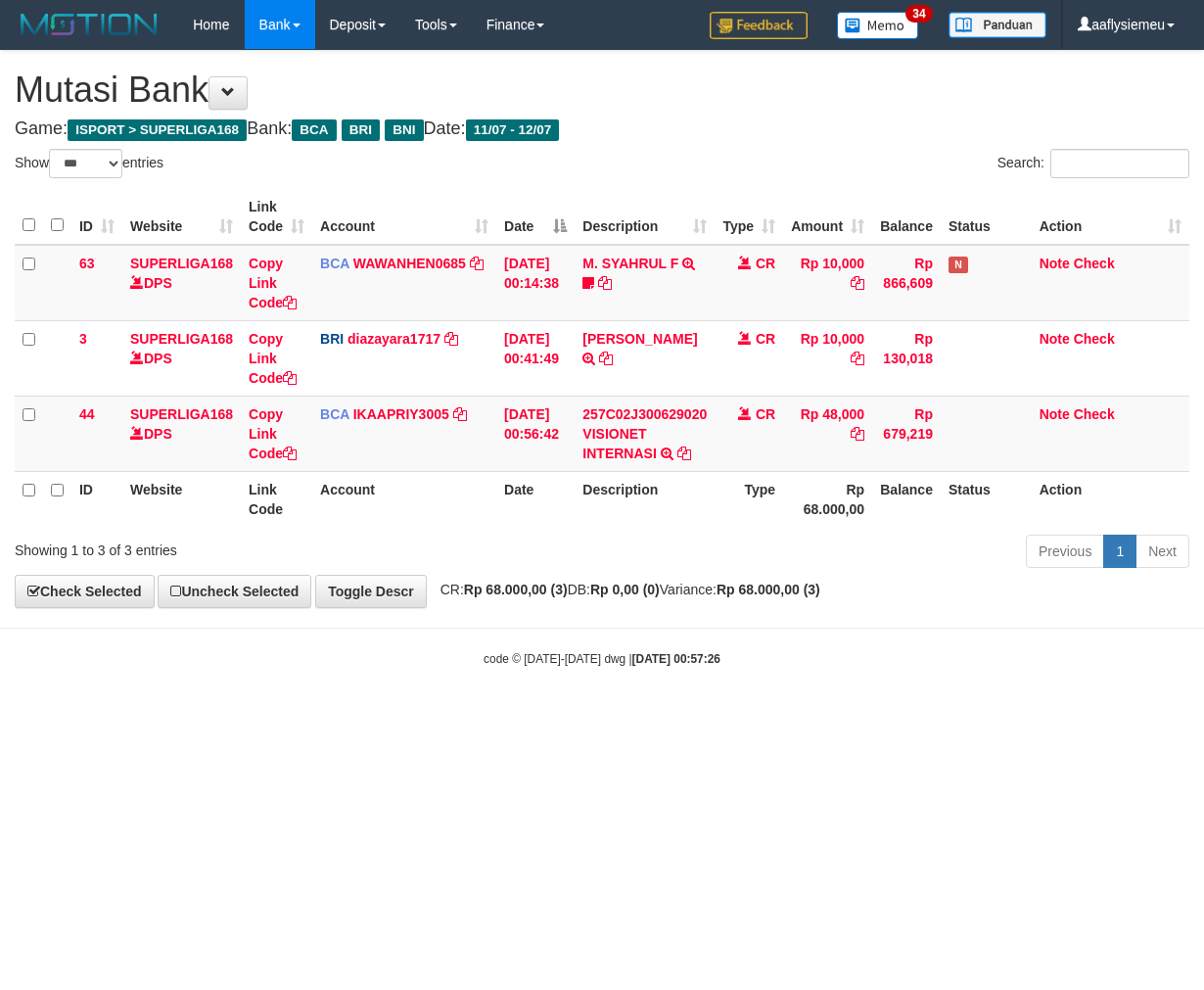 scroll, scrollTop: 0, scrollLeft: 0, axis: both 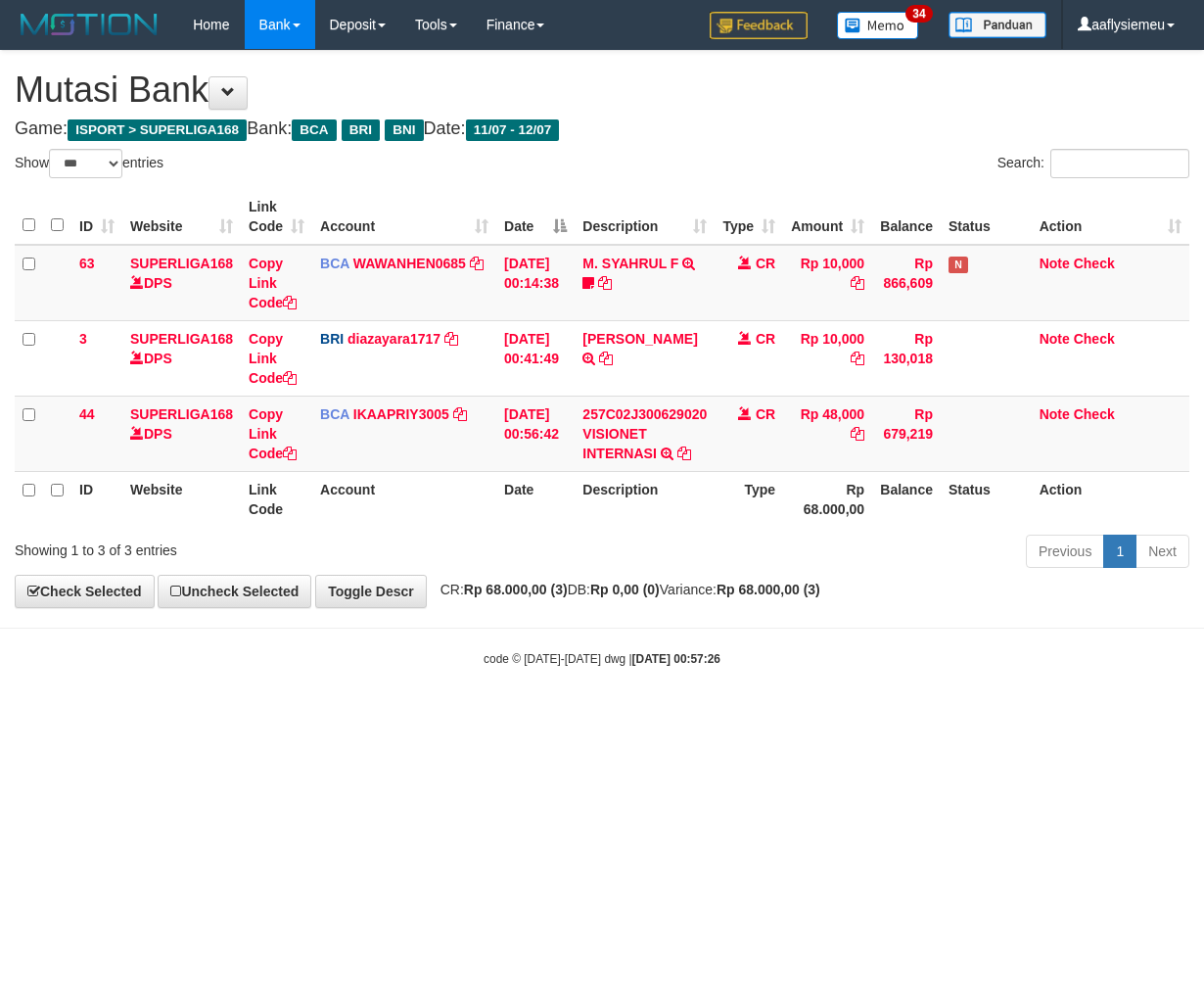 select on "***" 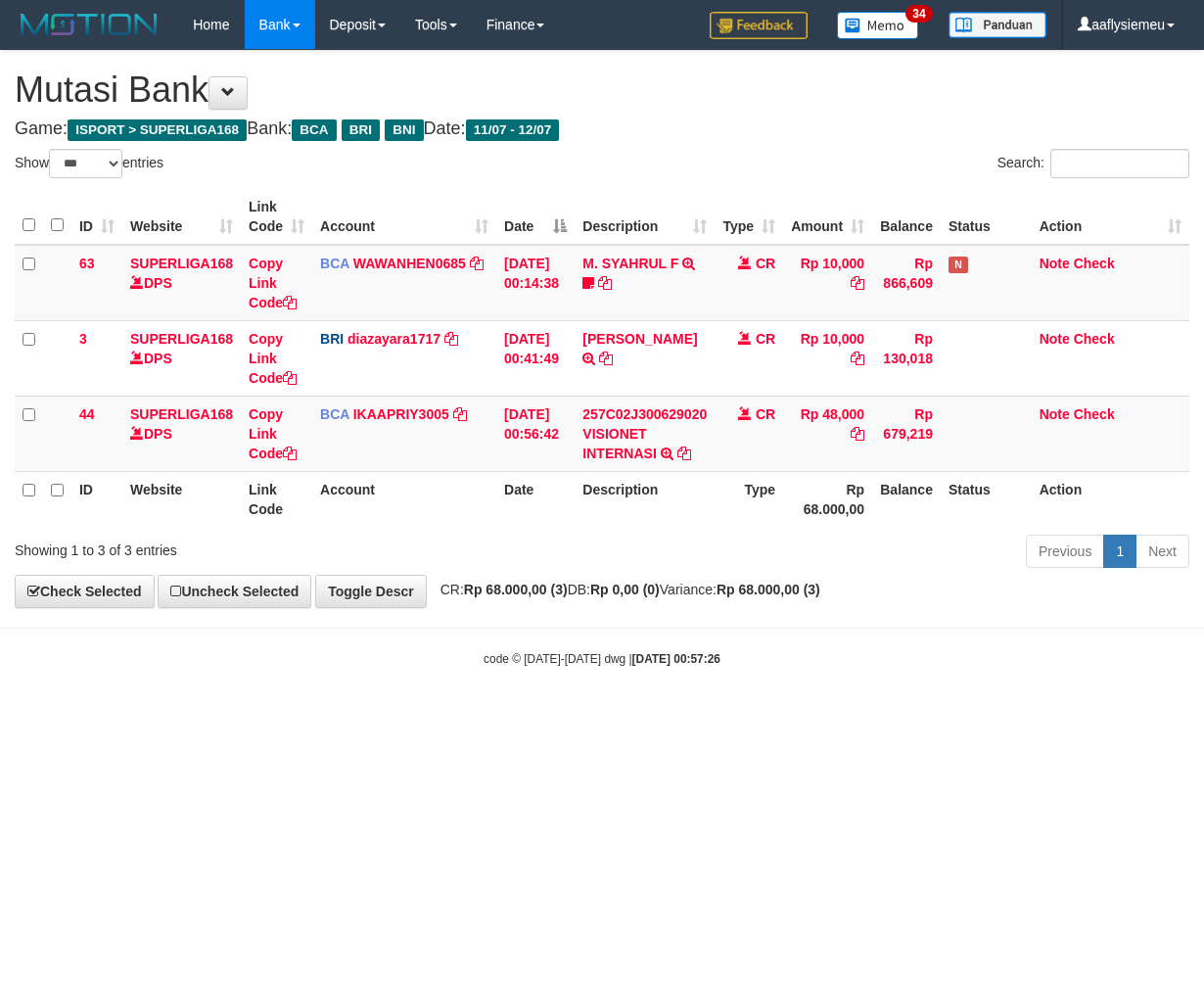 scroll, scrollTop: 0, scrollLeft: 0, axis: both 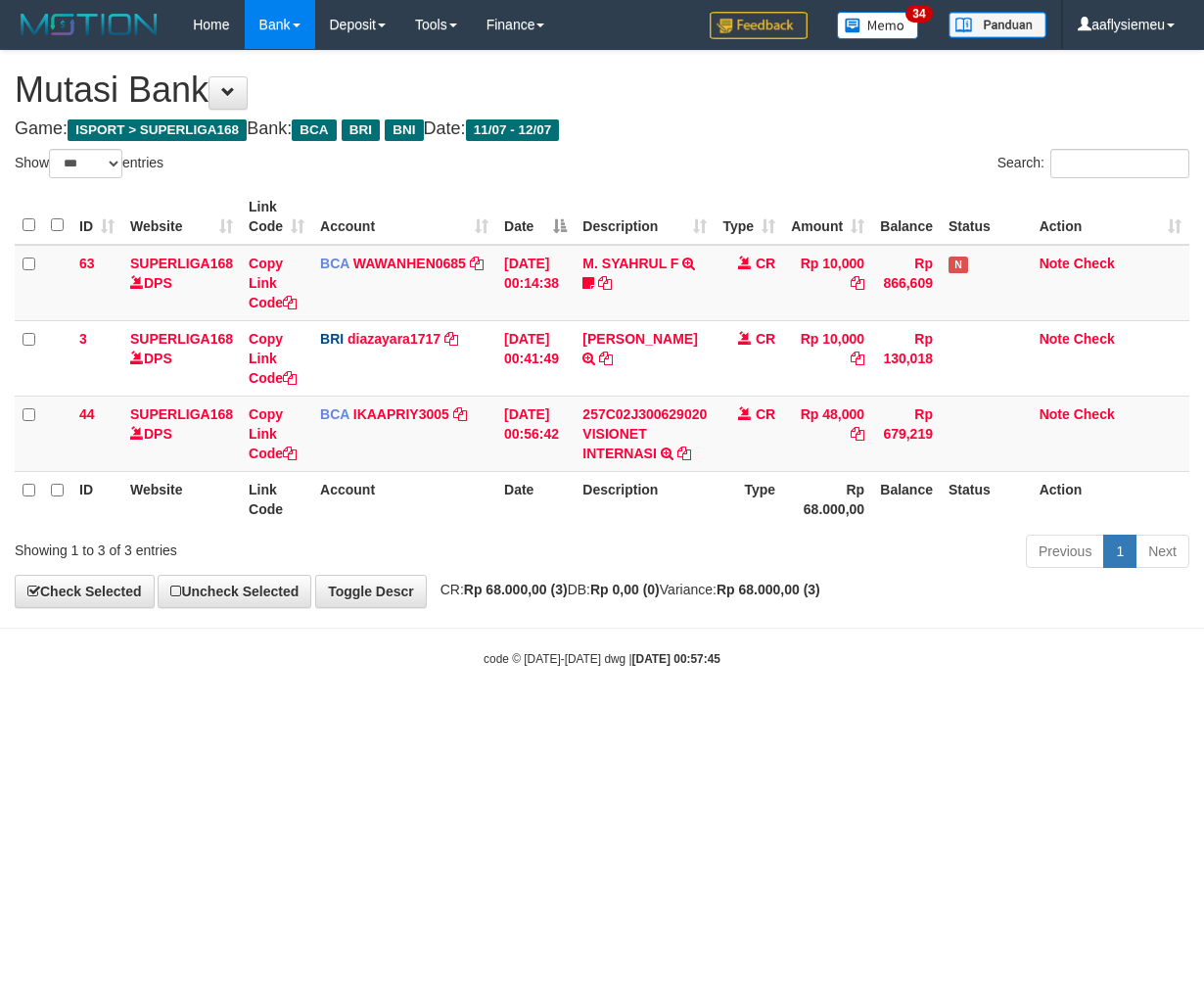 select on "***" 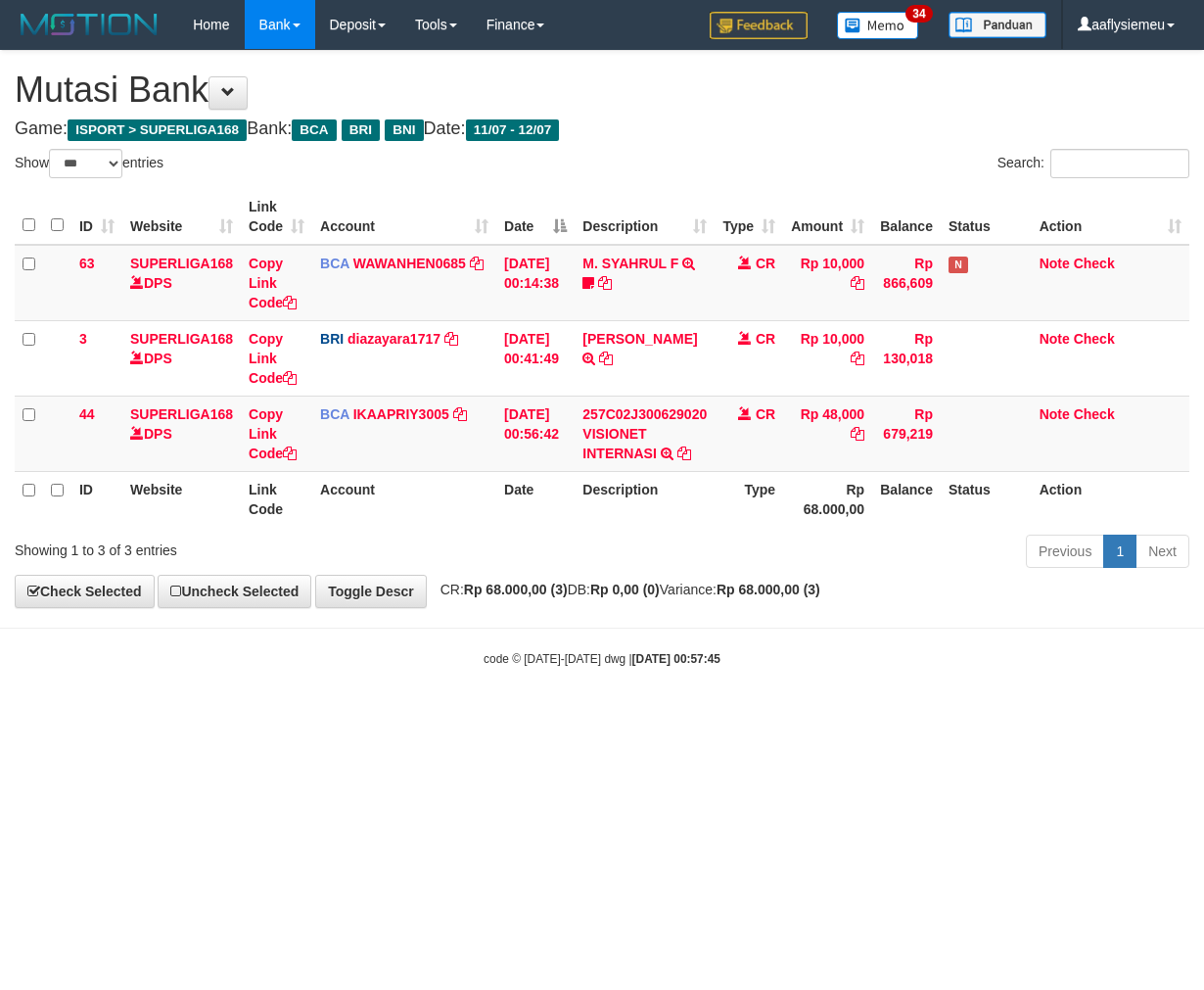 scroll, scrollTop: 0, scrollLeft: 0, axis: both 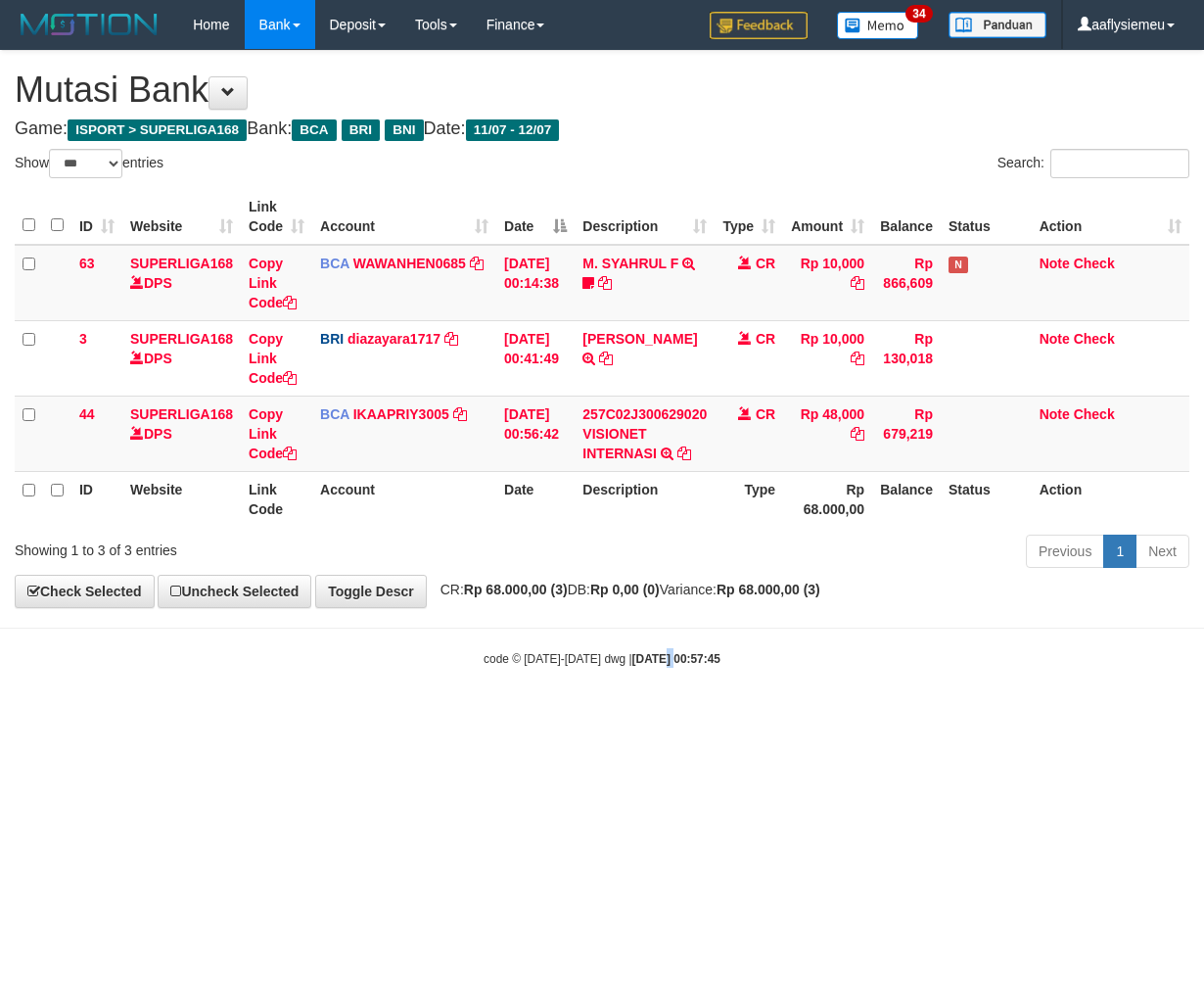 click on "[DATE] 00:57:45" at bounding box center [676, 659] 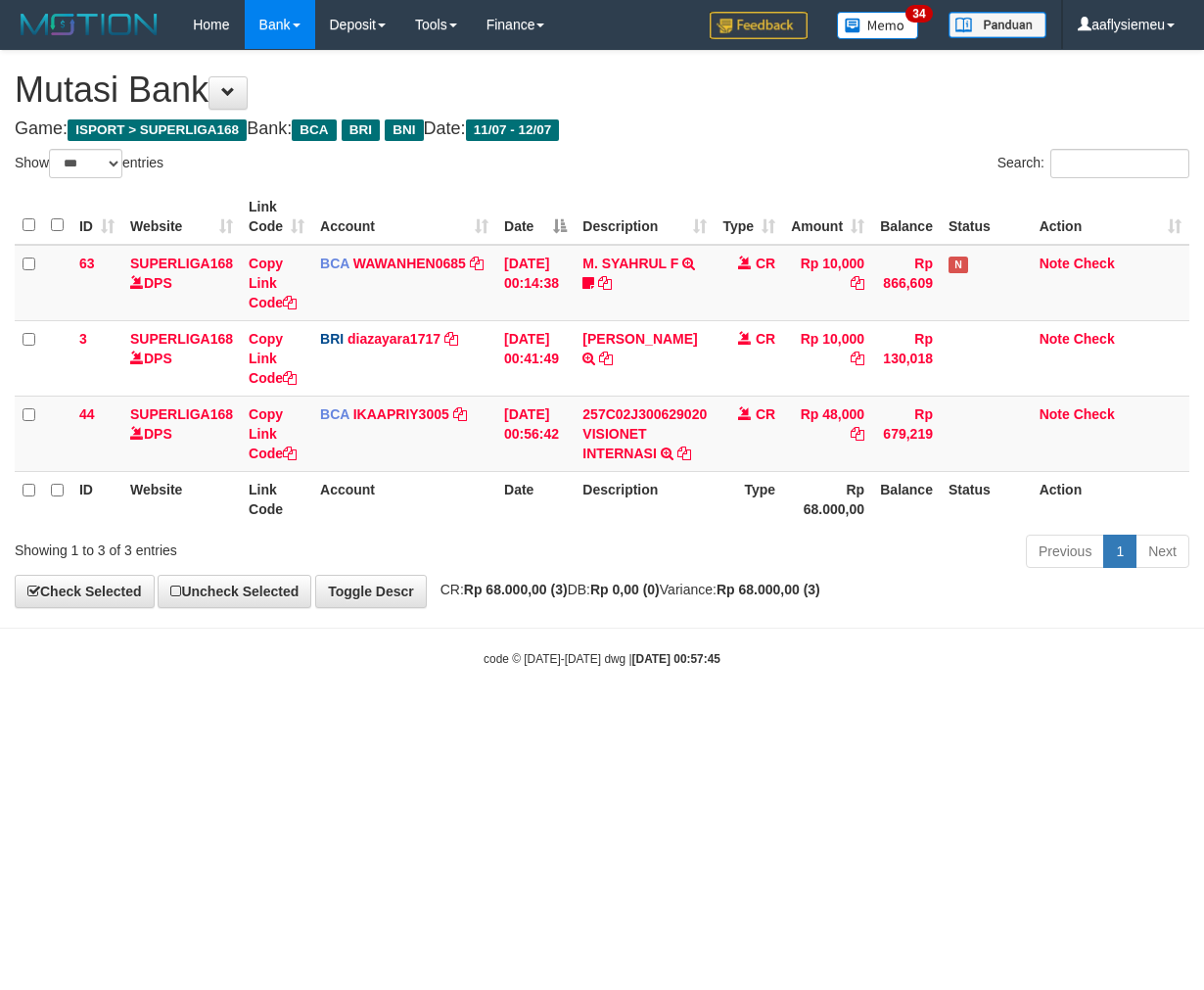 click on "Toggle navigation
Home
Bank
Account List
Load
By Website
Group
[ISPORT]													SUPERLIGA168
By Load Group (DPS)
34" at bounding box center (602, 358) 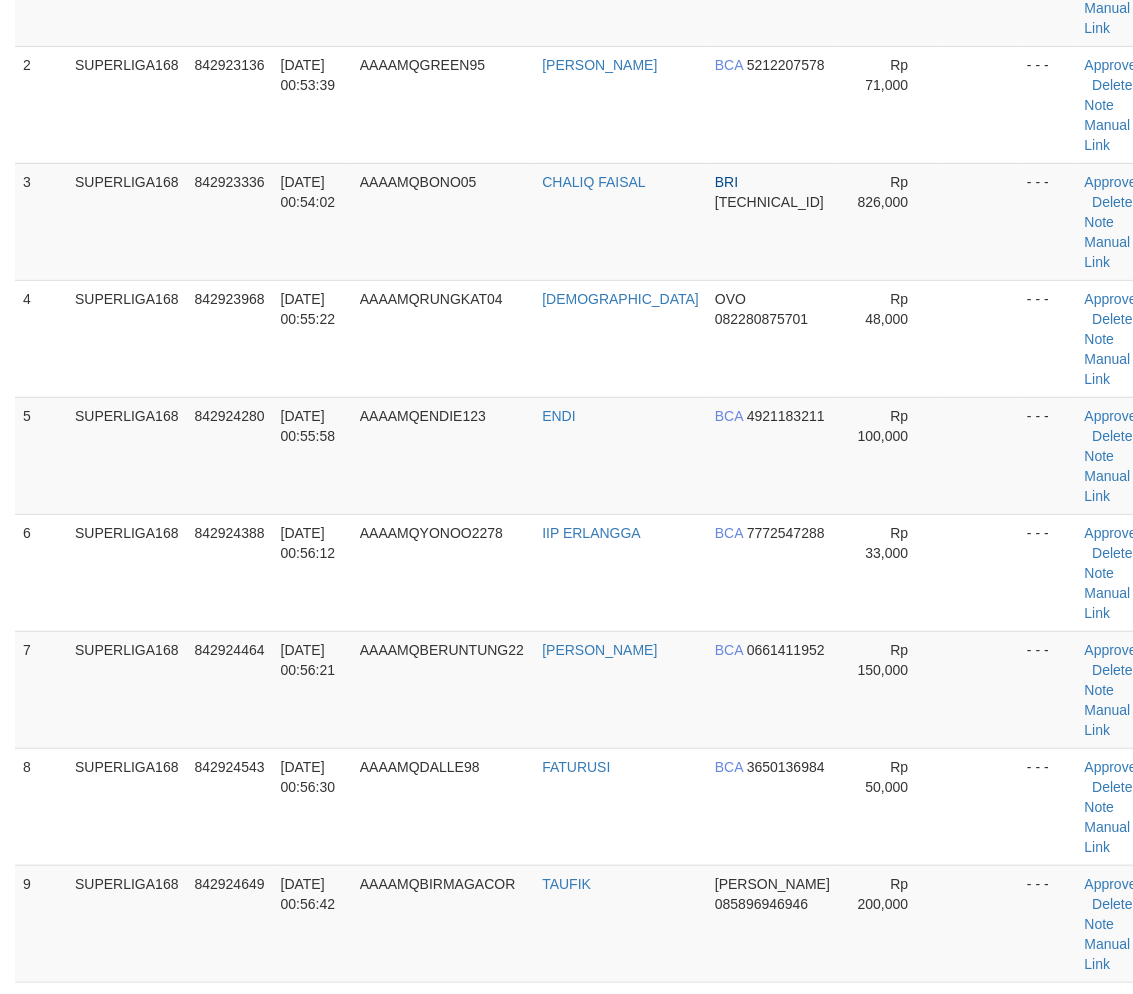 scroll, scrollTop: 333, scrollLeft: 0, axis: vertical 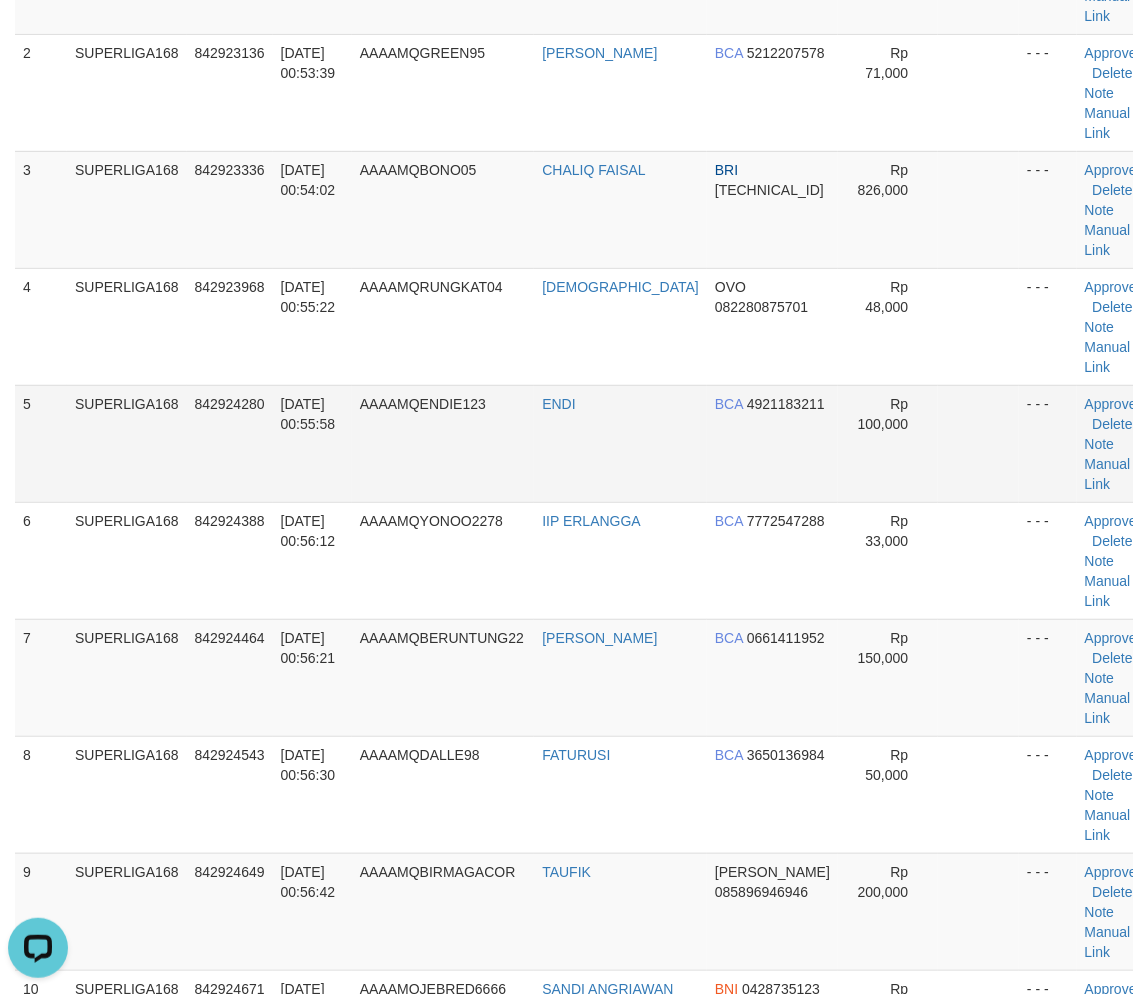 click on "5" at bounding box center [41, 443] 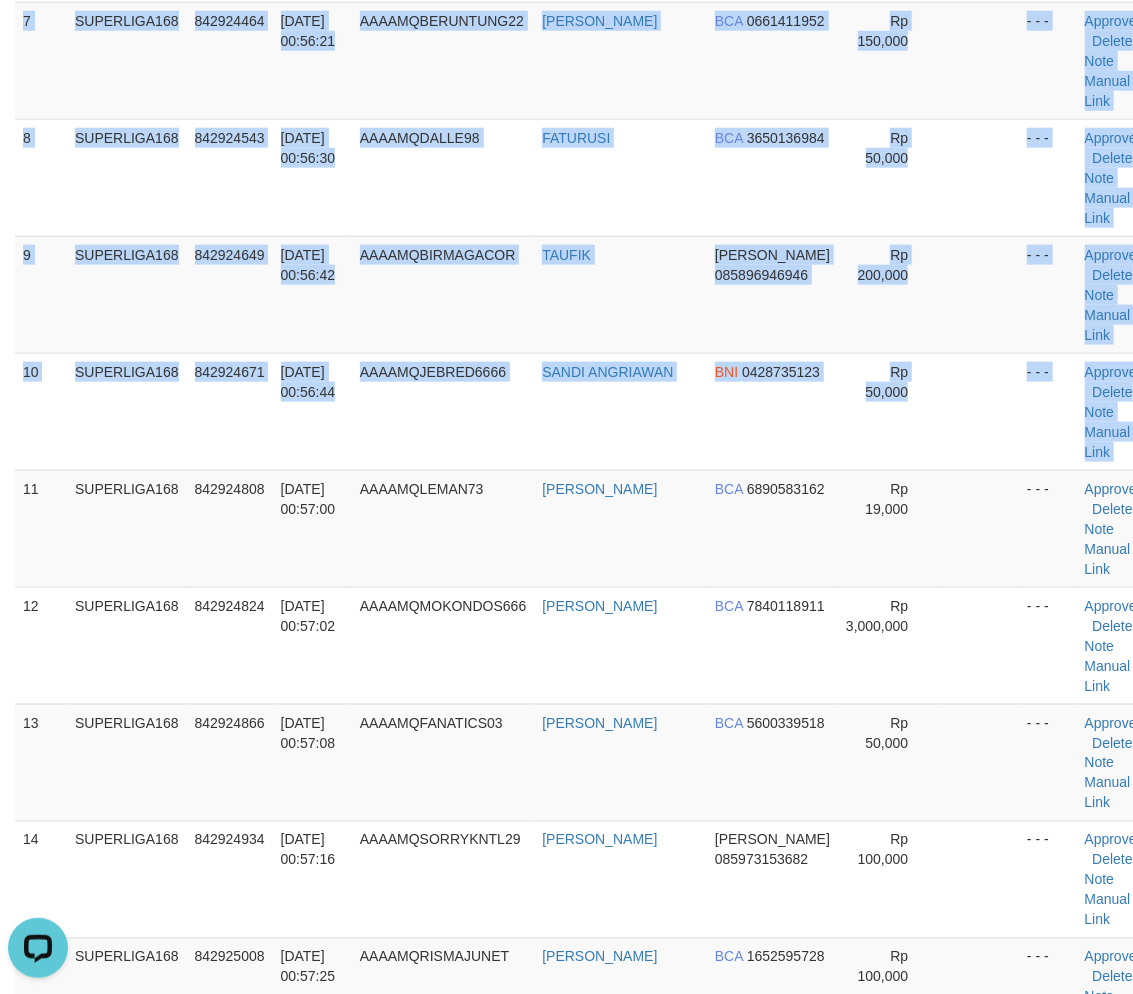 click on "ID Game/API Trans ID Date Trans. User ID Bank Acc. Name Bank Acc. Number Amount Status Op Action
1
SUPERLIGA168
842922781
[DATE] 00:52:55
[GEOGRAPHIC_DATA]
[PERSON_NAME] [PERSON_NAME]
089518155213
Rp 100,000
- - -
Approve
[GEOGRAPHIC_DATA]
Note
Manual Link
2
SUPERLIGA168
842923136
[DATE] 00:53:39
AAAAMQGREEN95
[PERSON_NAME] ID" at bounding box center (566, 294) 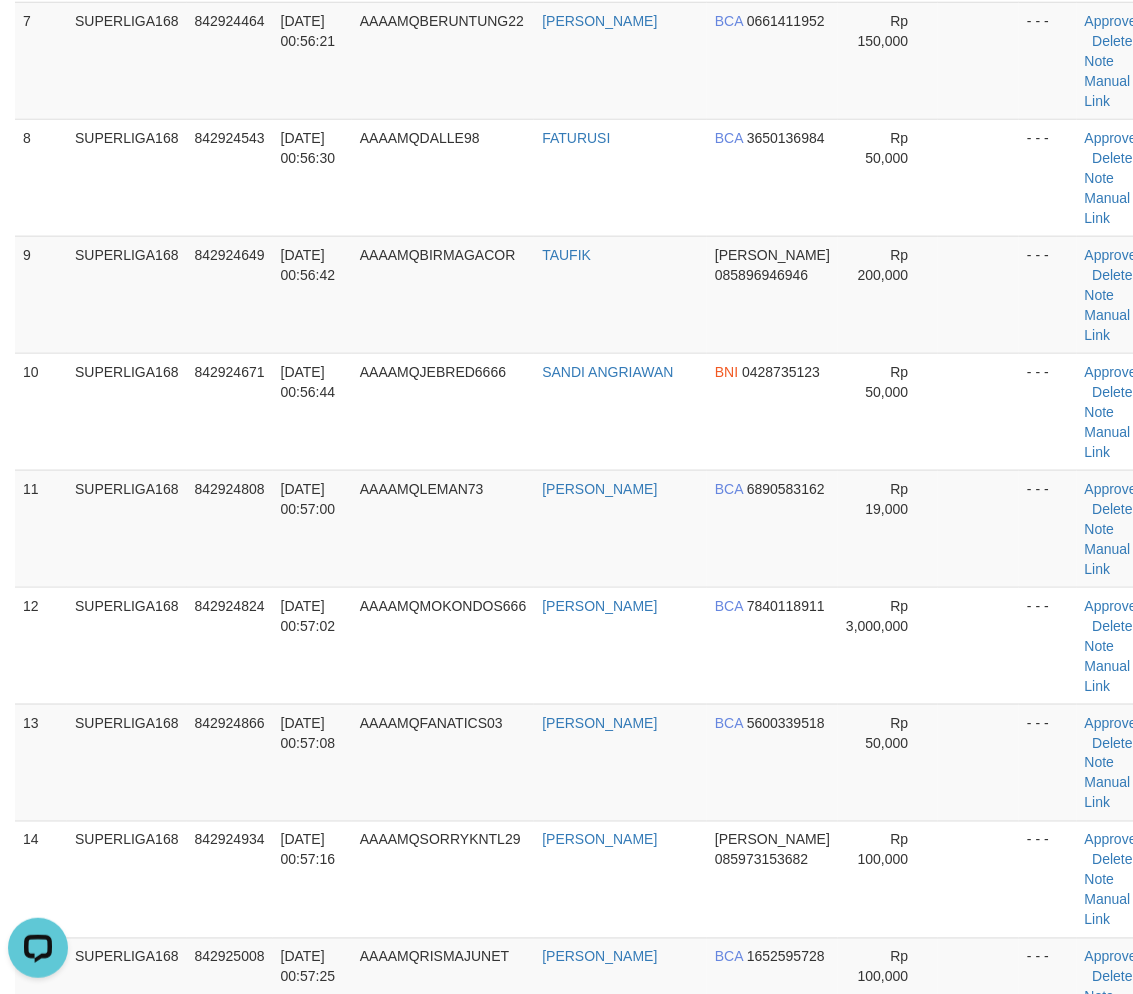 drag, startPoint x: 158, startPoint y: 556, endPoint x: 1, endPoint y: 605, distance: 164.46884 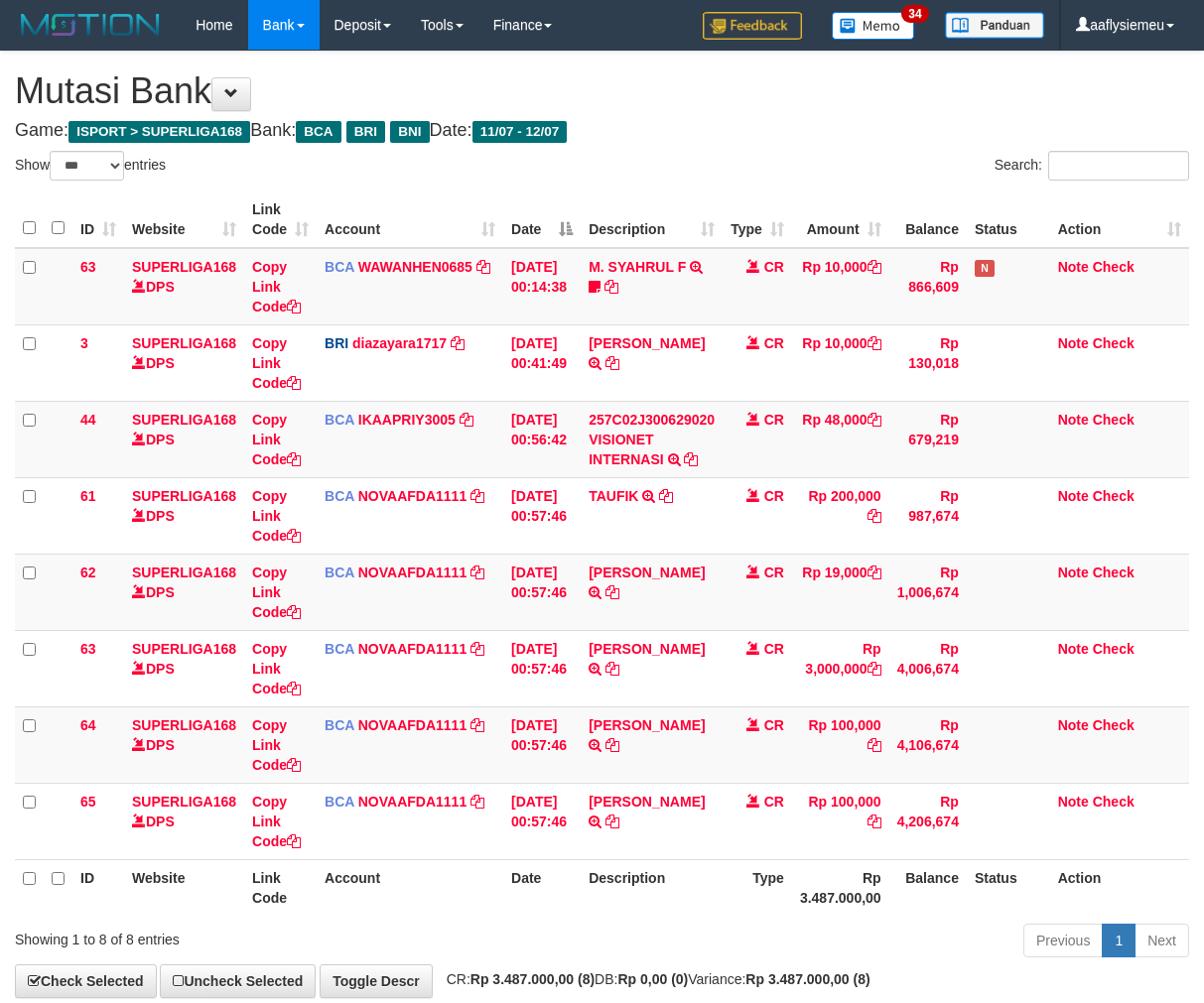 select on "***" 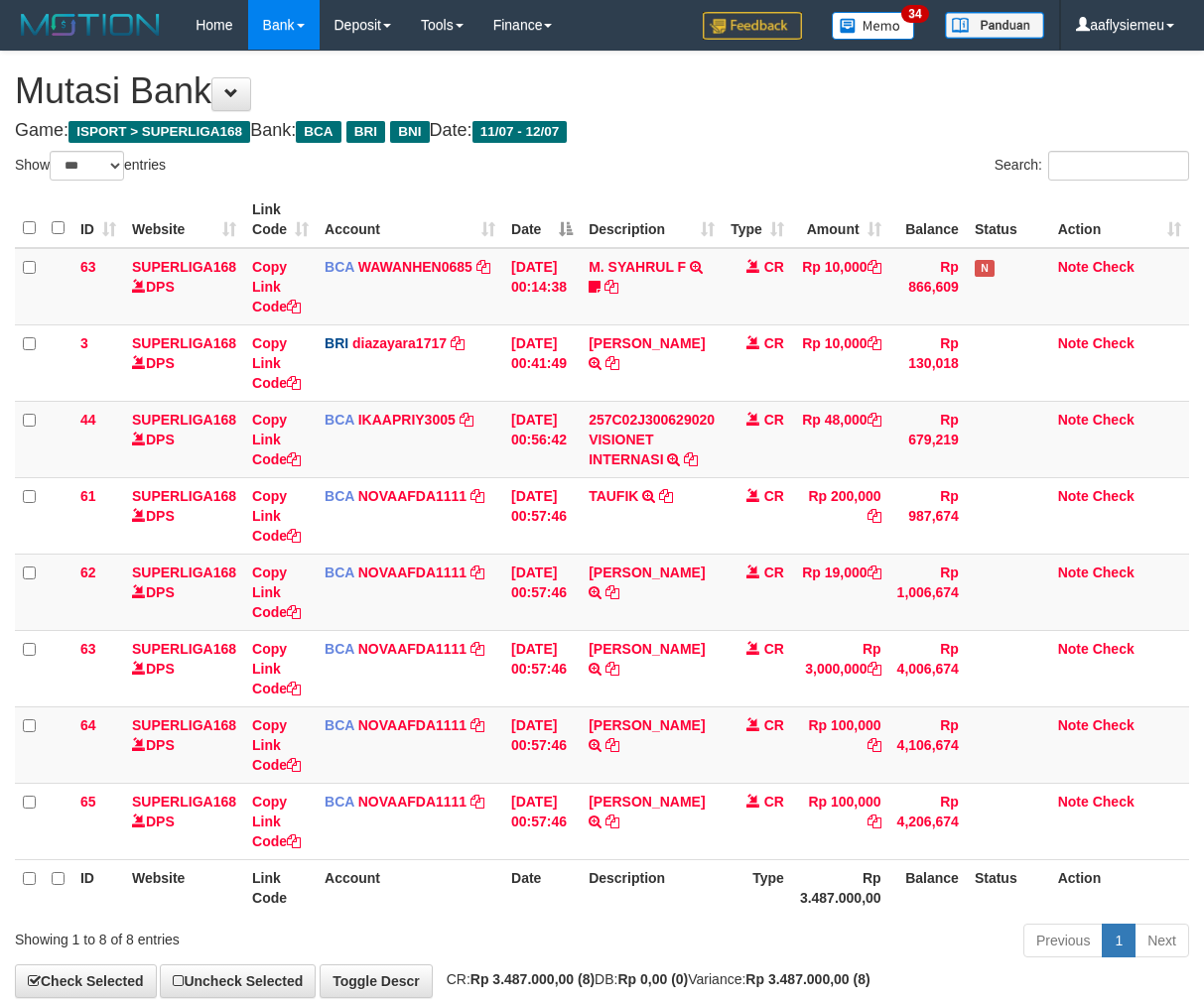 scroll, scrollTop: 0, scrollLeft: 0, axis: both 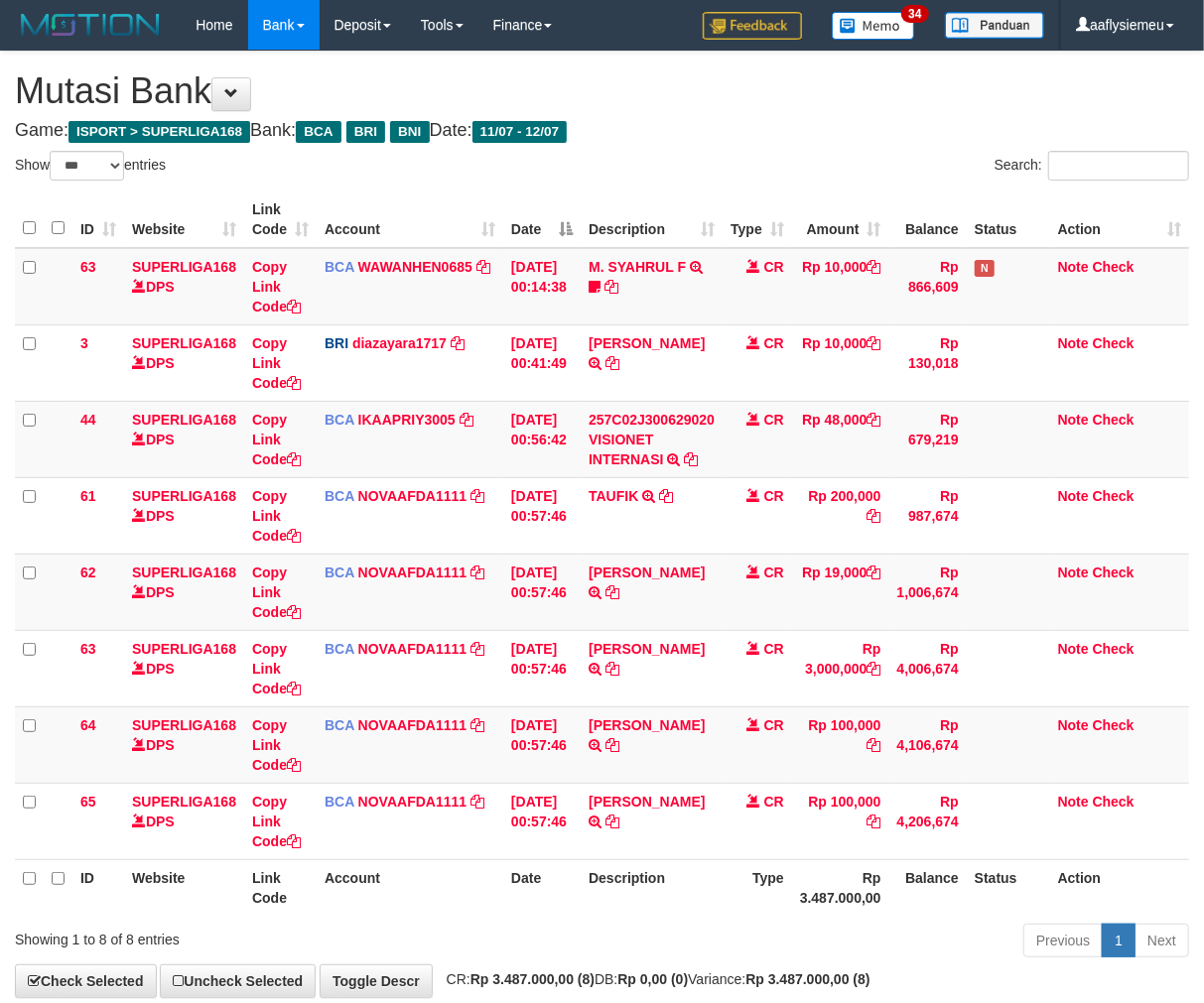 click on "DEVIN WIJAYA         TRSF E-BANKING CR 1207/FTSCY/WS95031
3000000.00DEVIN WIJAYA" at bounding box center [651, 668] 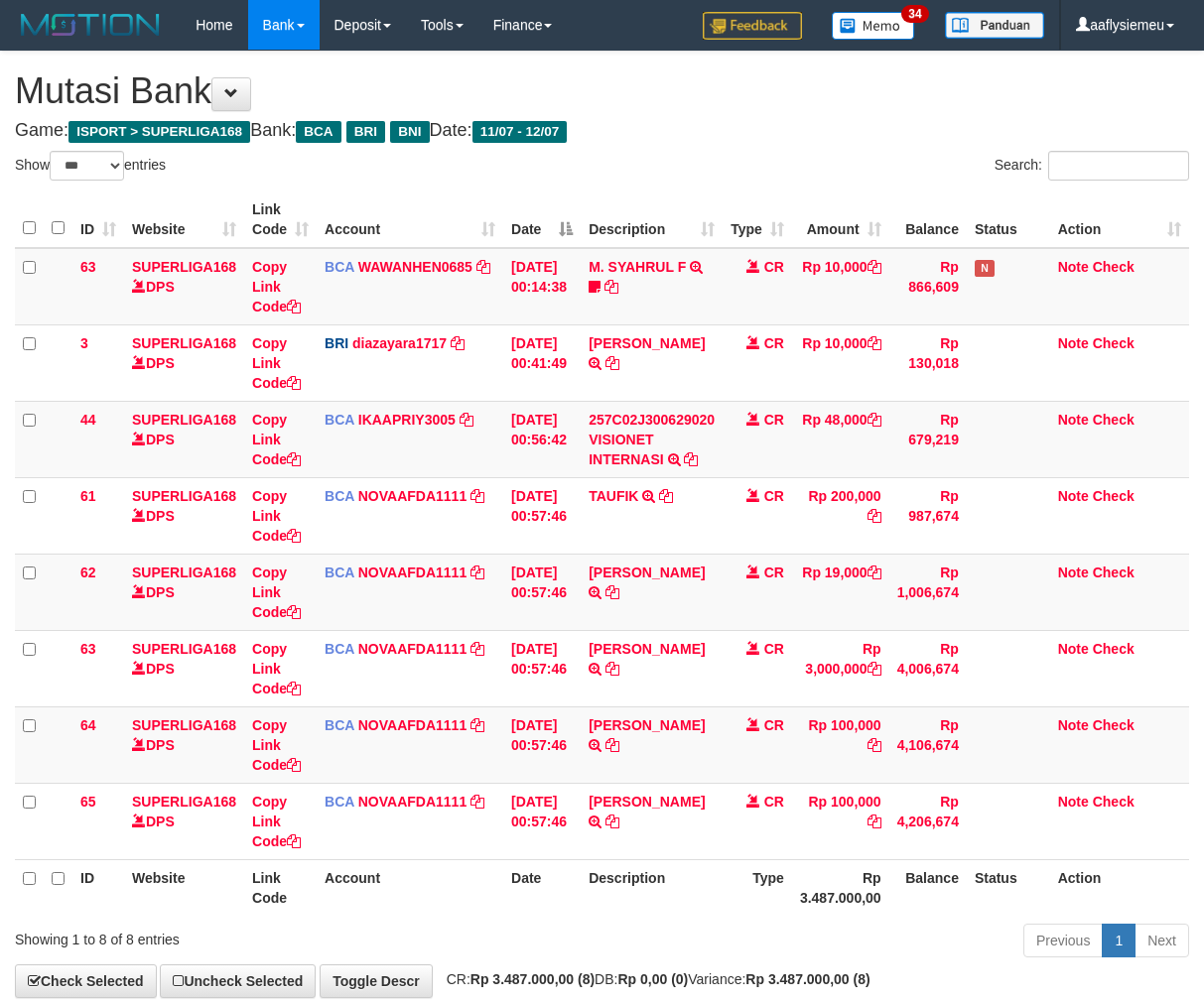 select on "***" 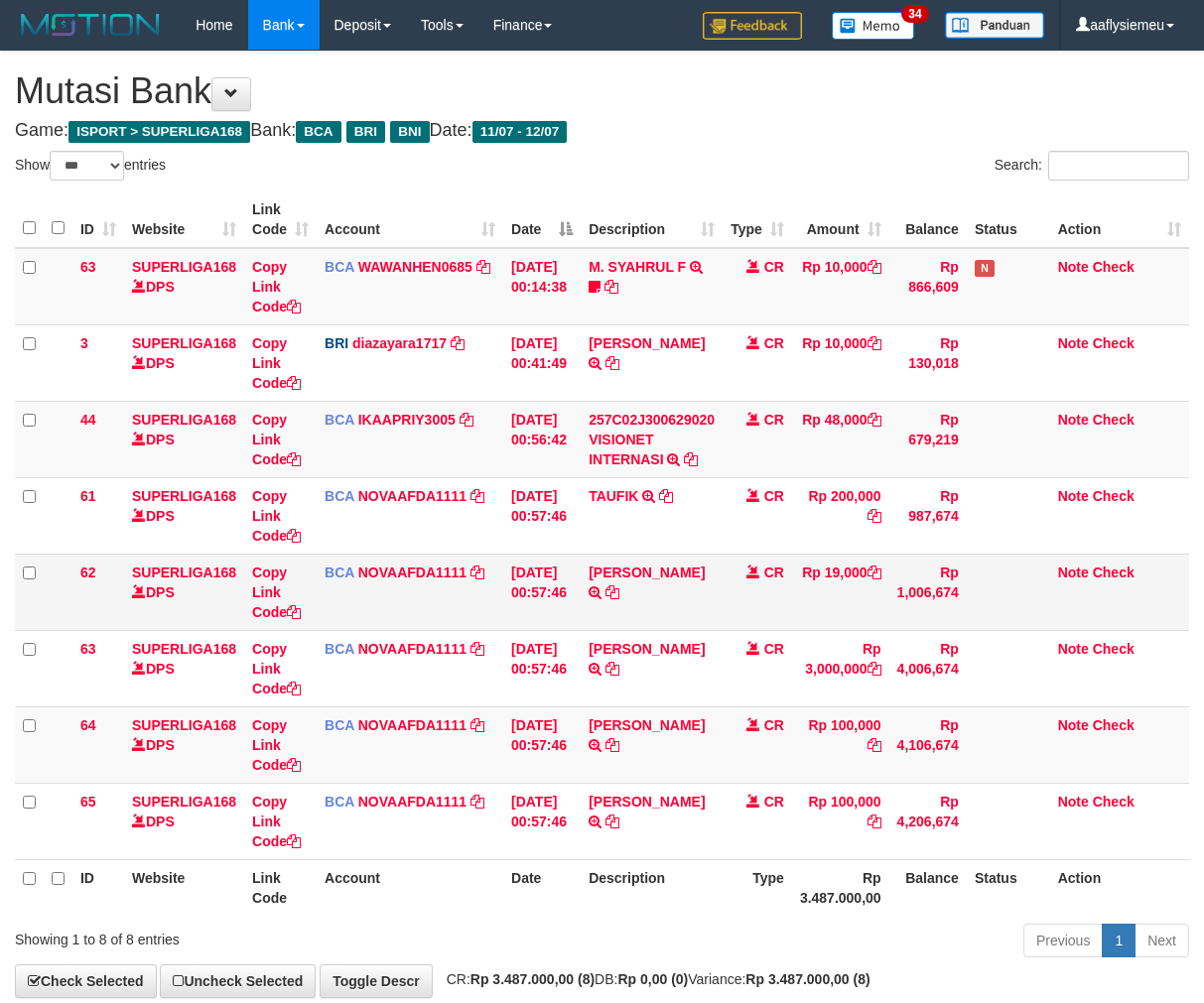 scroll, scrollTop: 105, scrollLeft: 0, axis: vertical 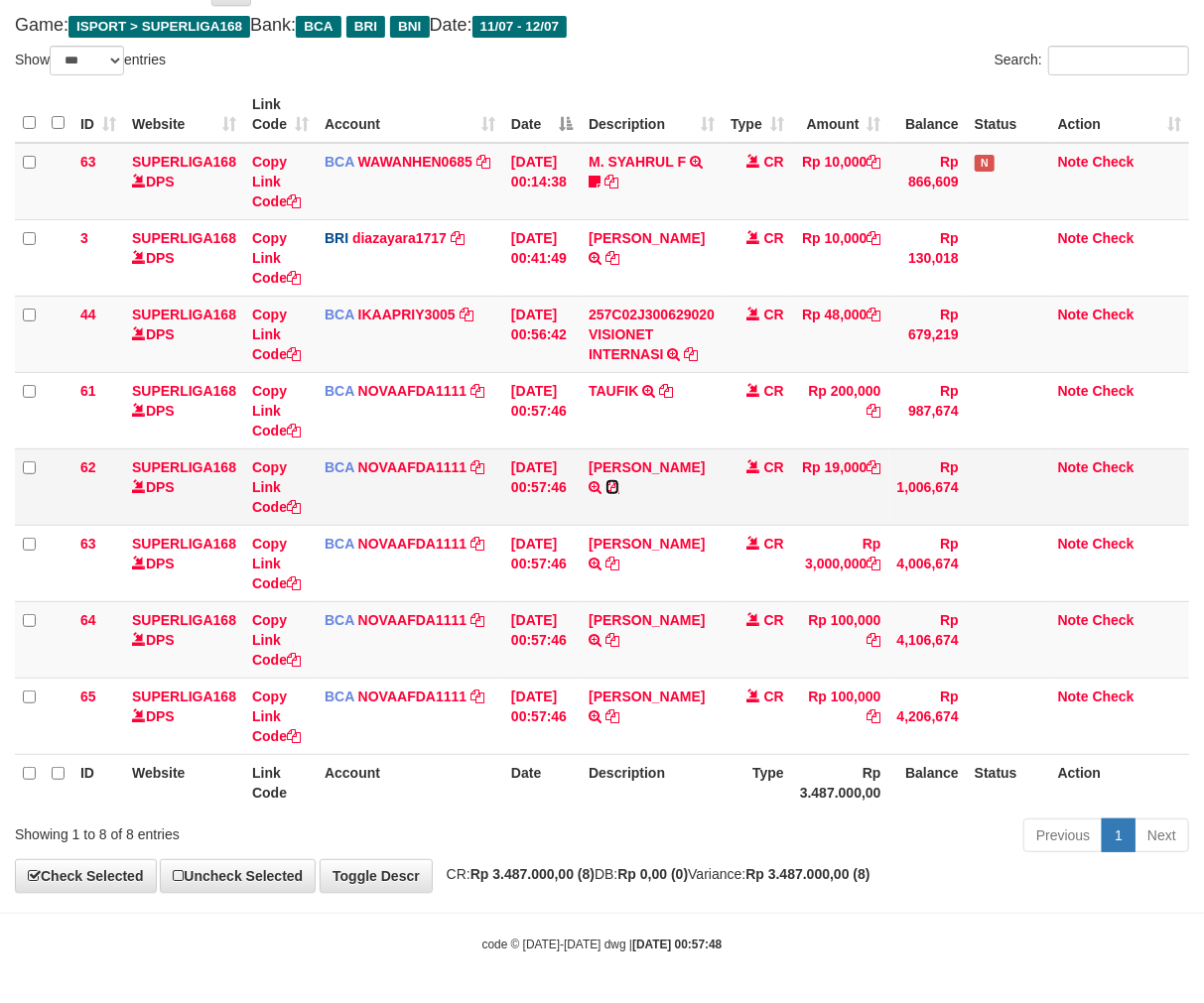 click at bounding box center (612, 487) 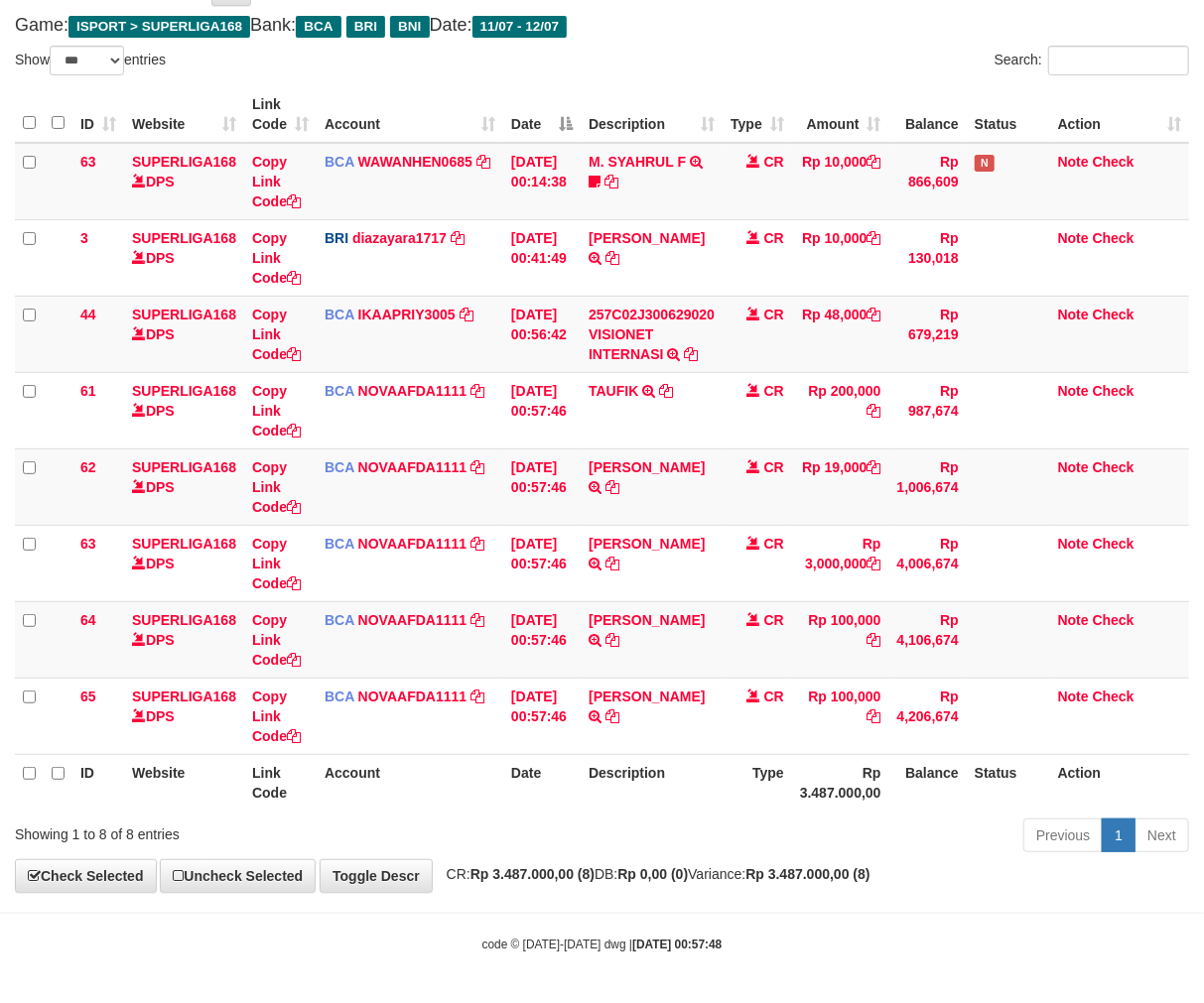 click on "Description" at bounding box center [651, 782] 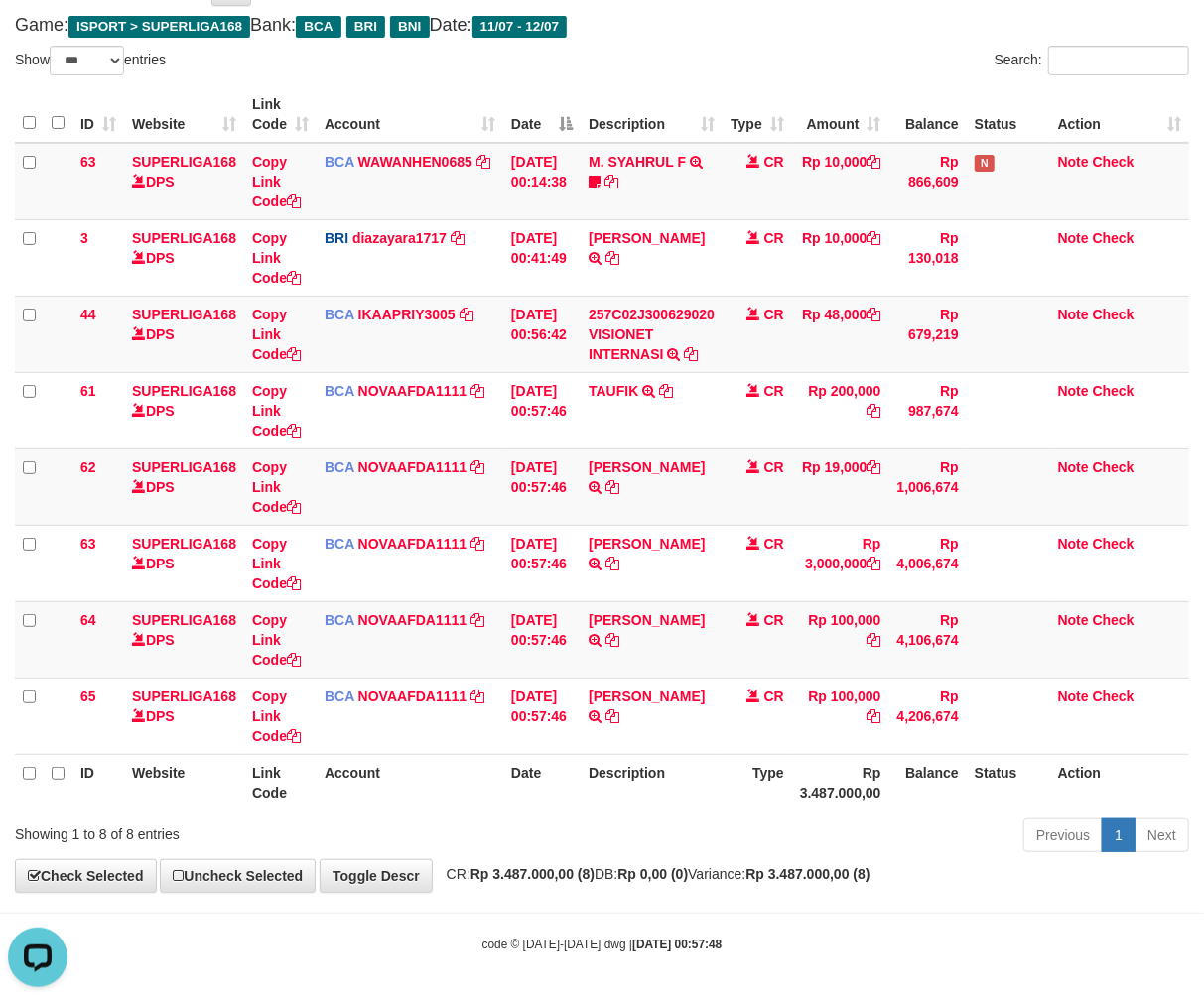 scroll, scrollTop: 0, scrollLeft: 0, axis: both 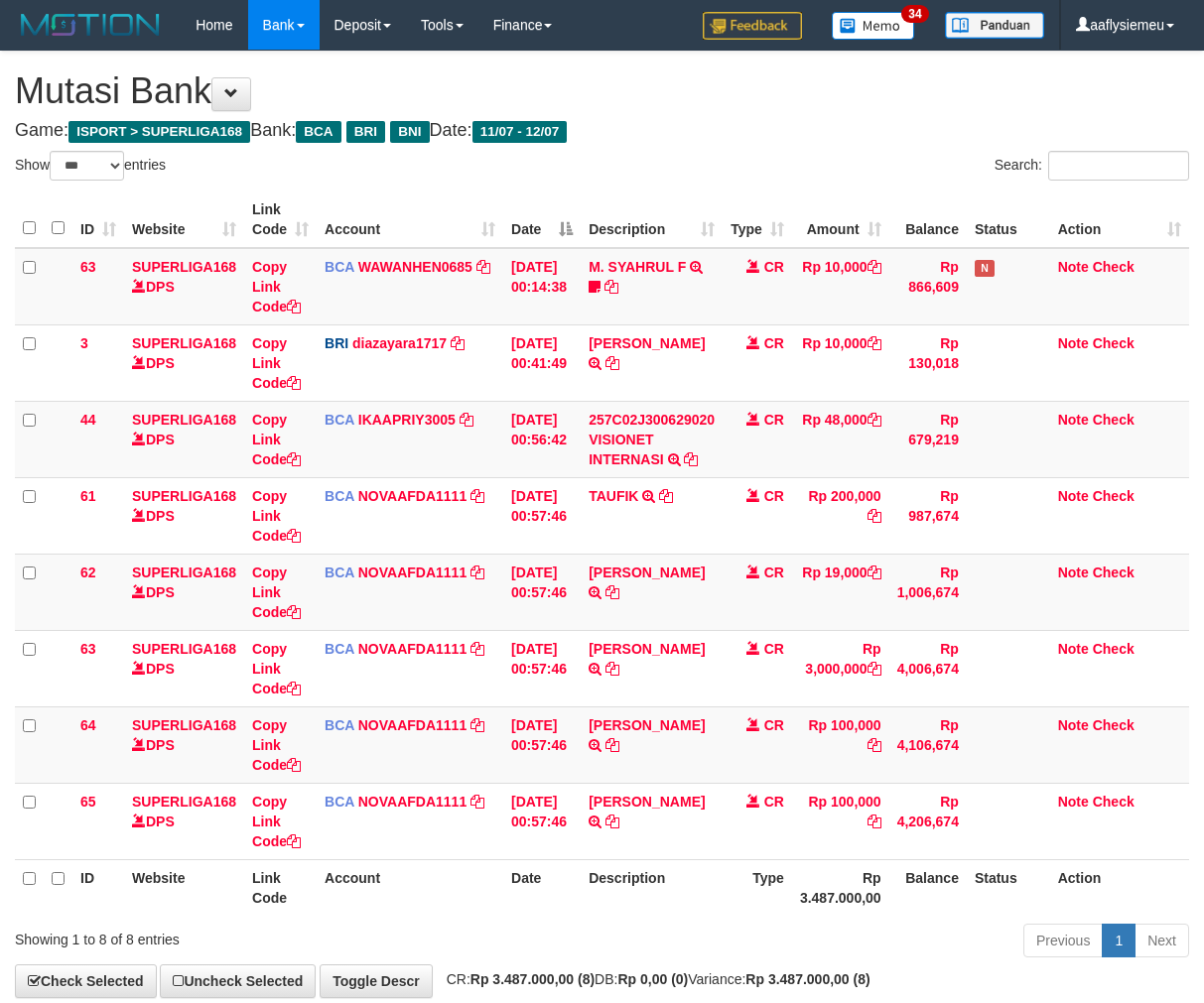 select on "***" 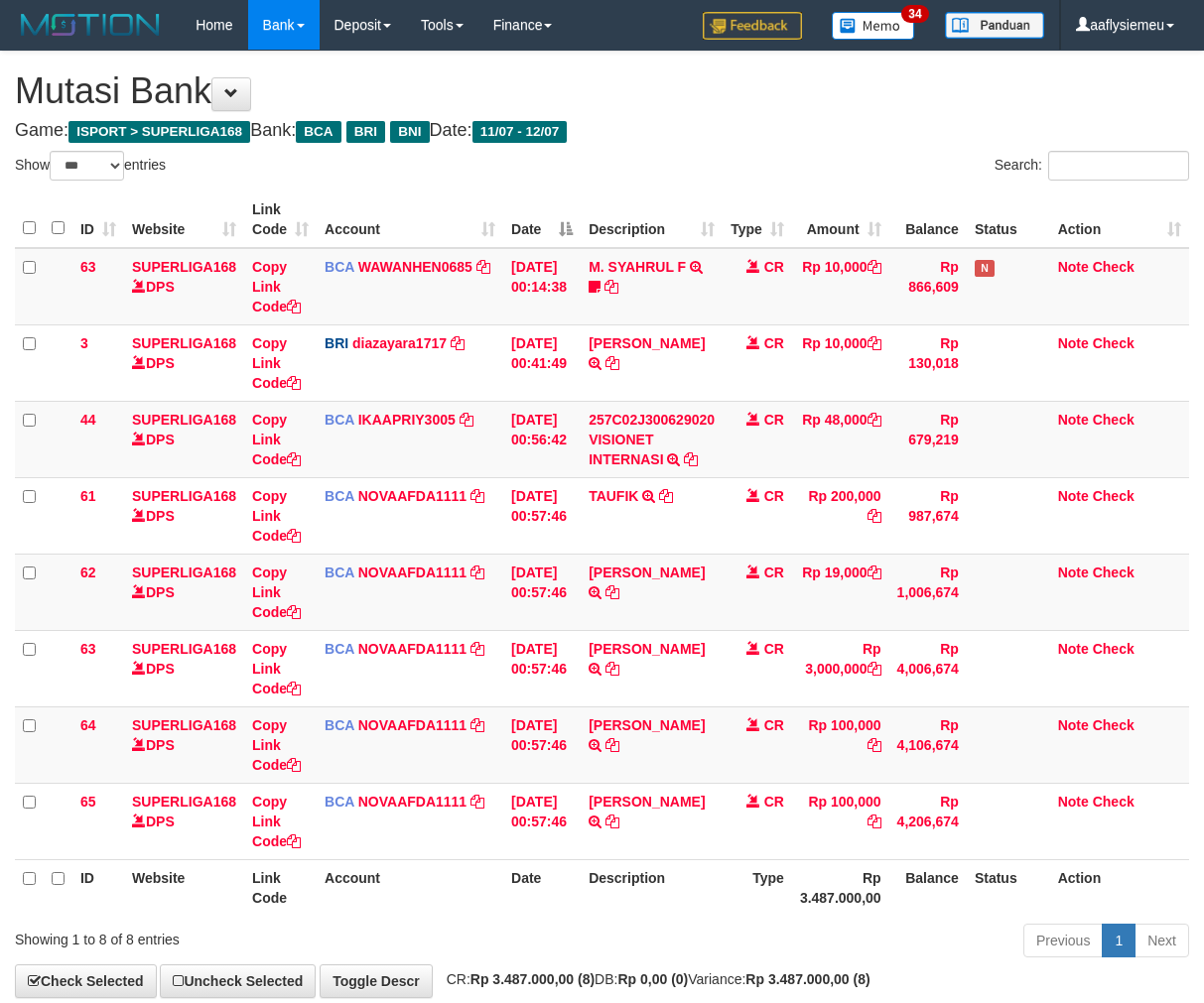 scroll, scrollTop: 105, scrollLeft: 0, axis: vertical 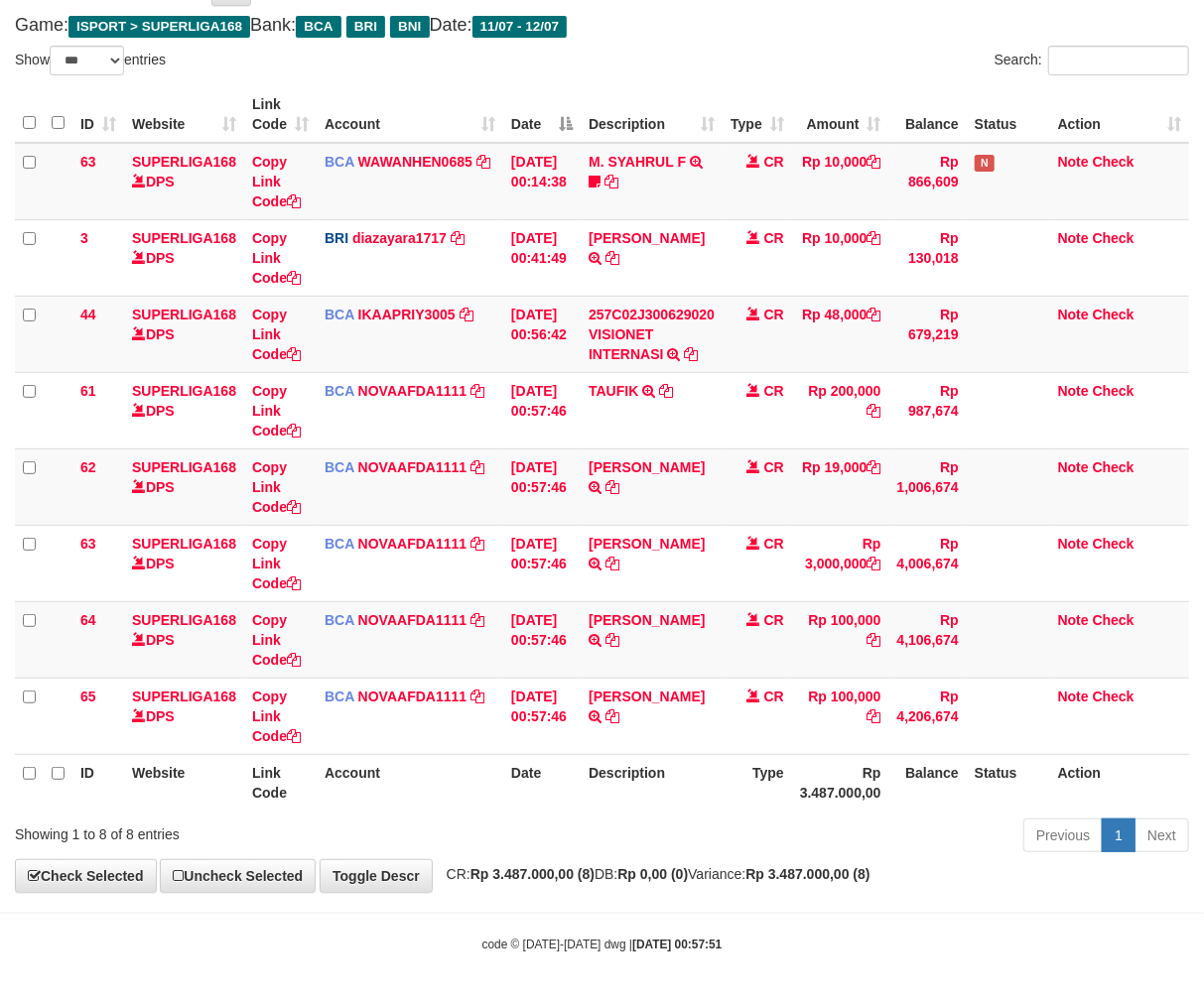 drag, startPoint x: 690, startPoint y: 789, endPoint x: 700, endPoint y: 785, distance: 10.77033 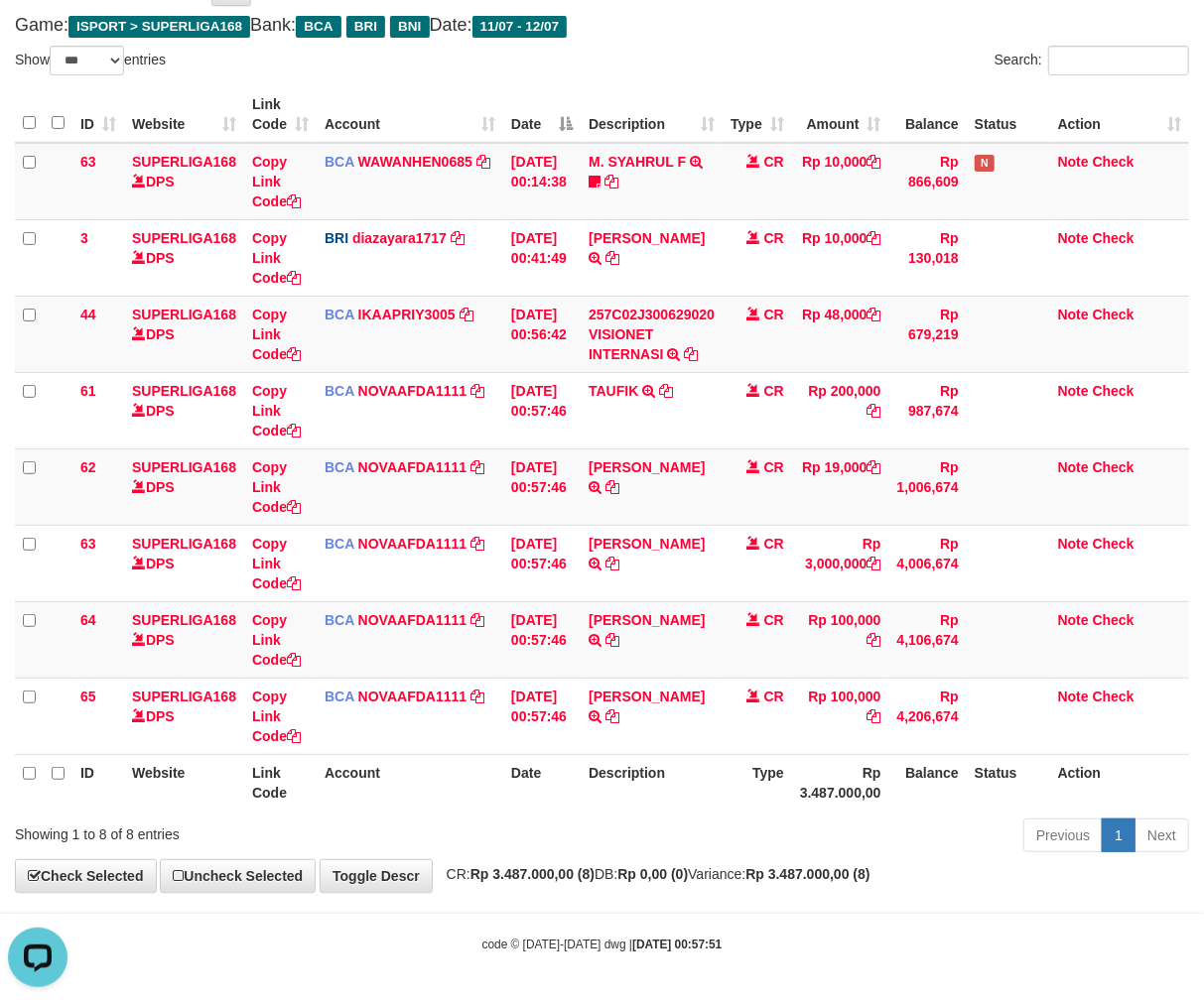 scroll, scrollTop: 0, scrollLeft: 0, axis: both 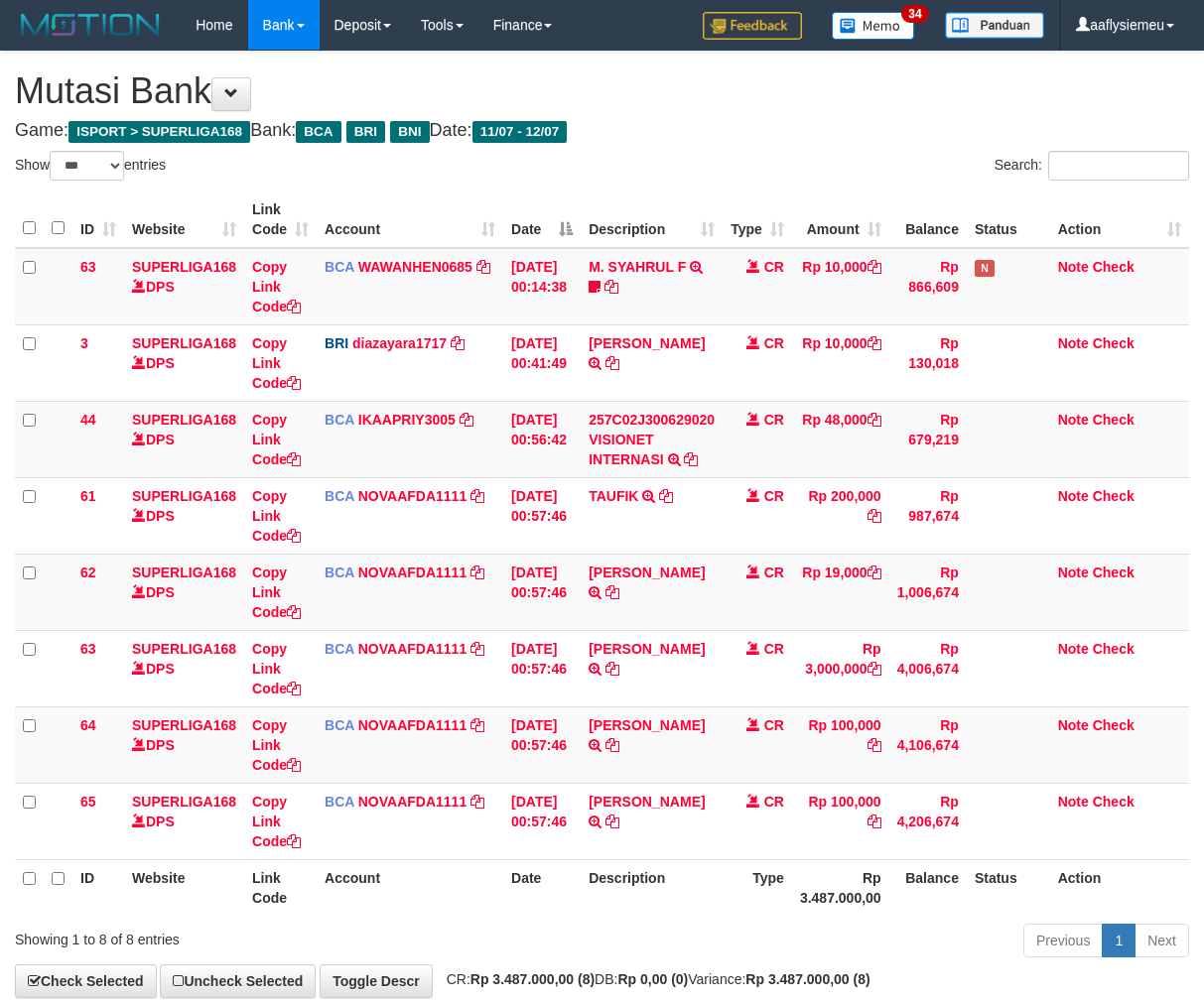 select on "***" 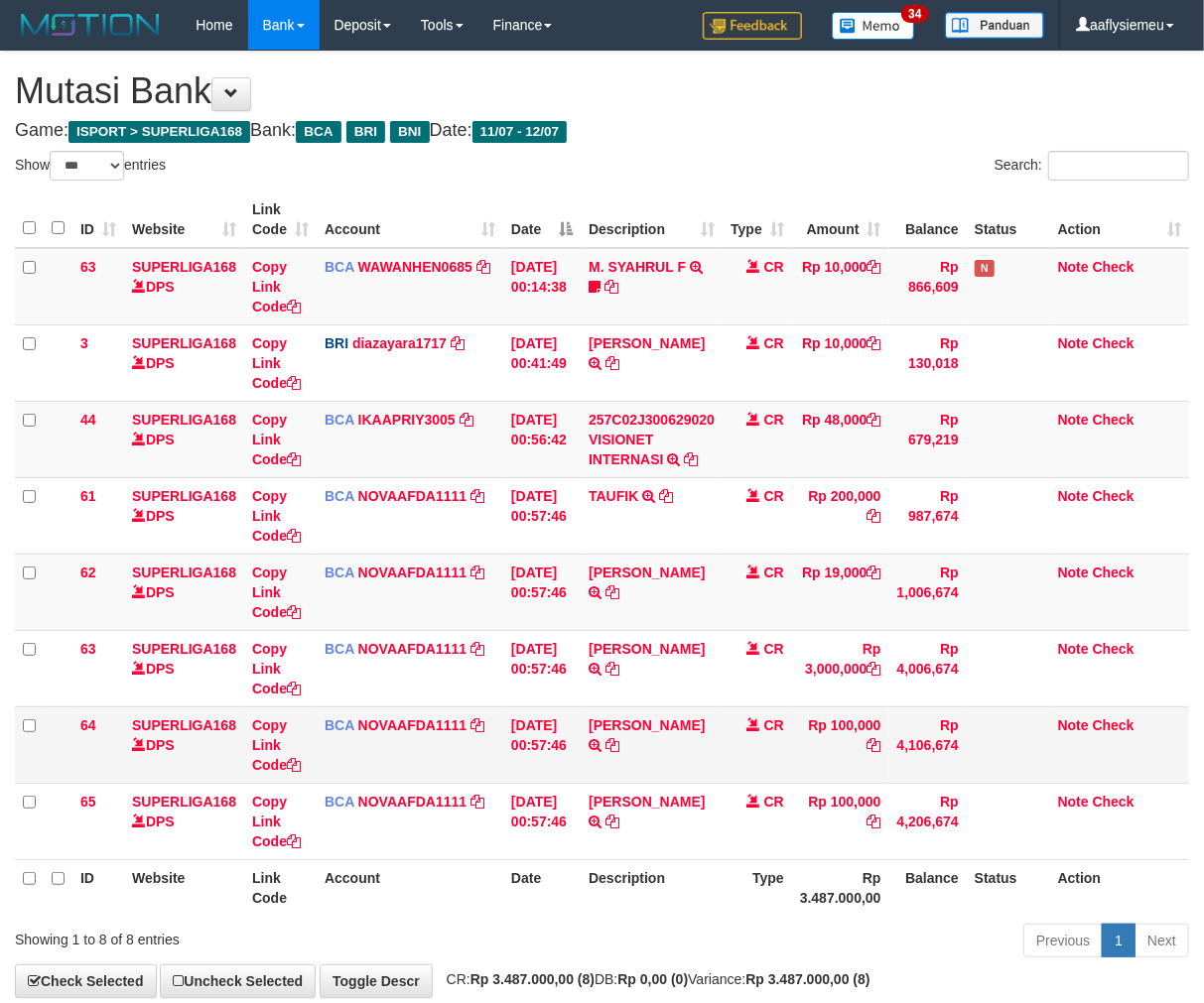 scroll, scrollTop: 0, scrollLeft: 0, axis: both 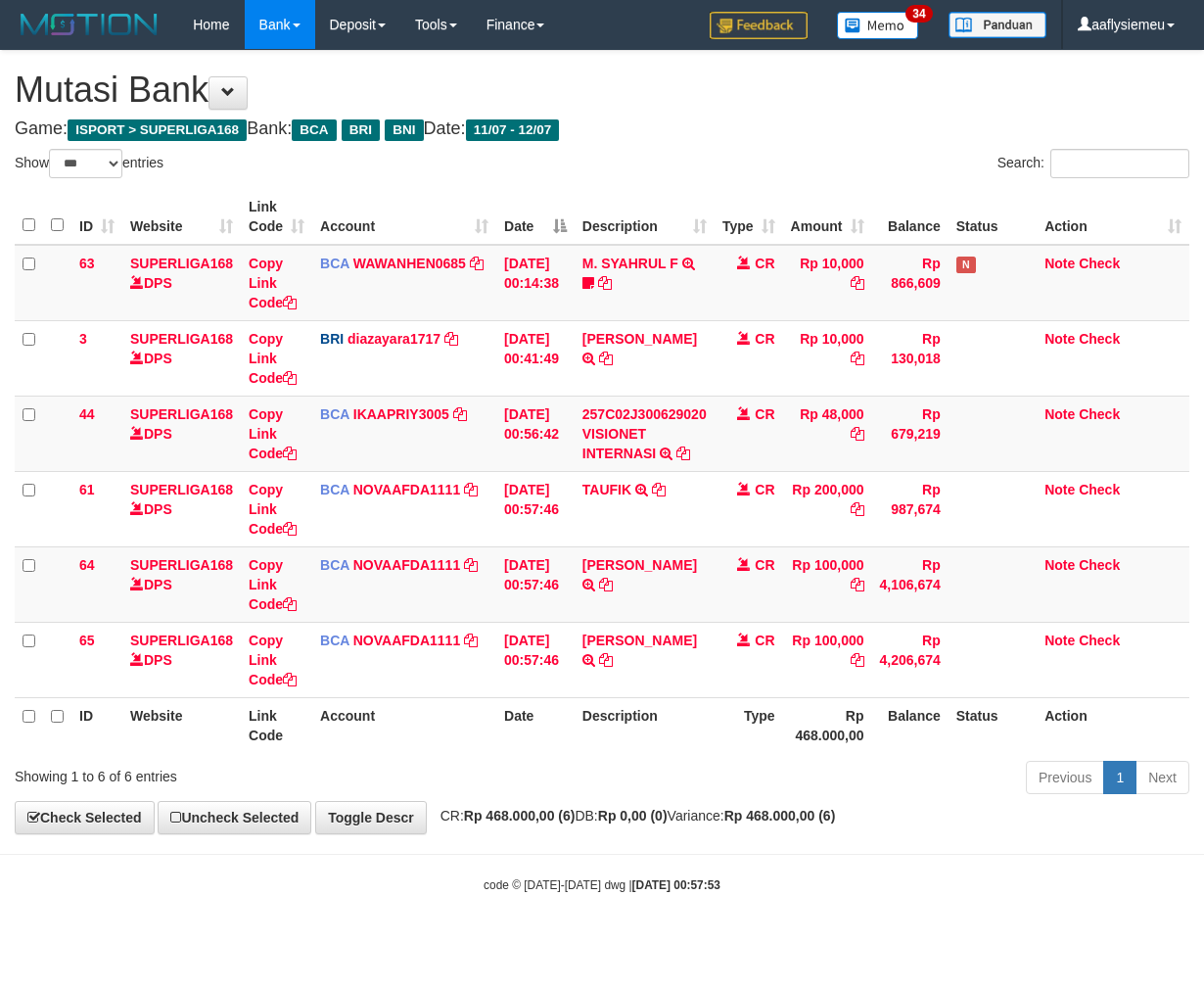 select on "***" 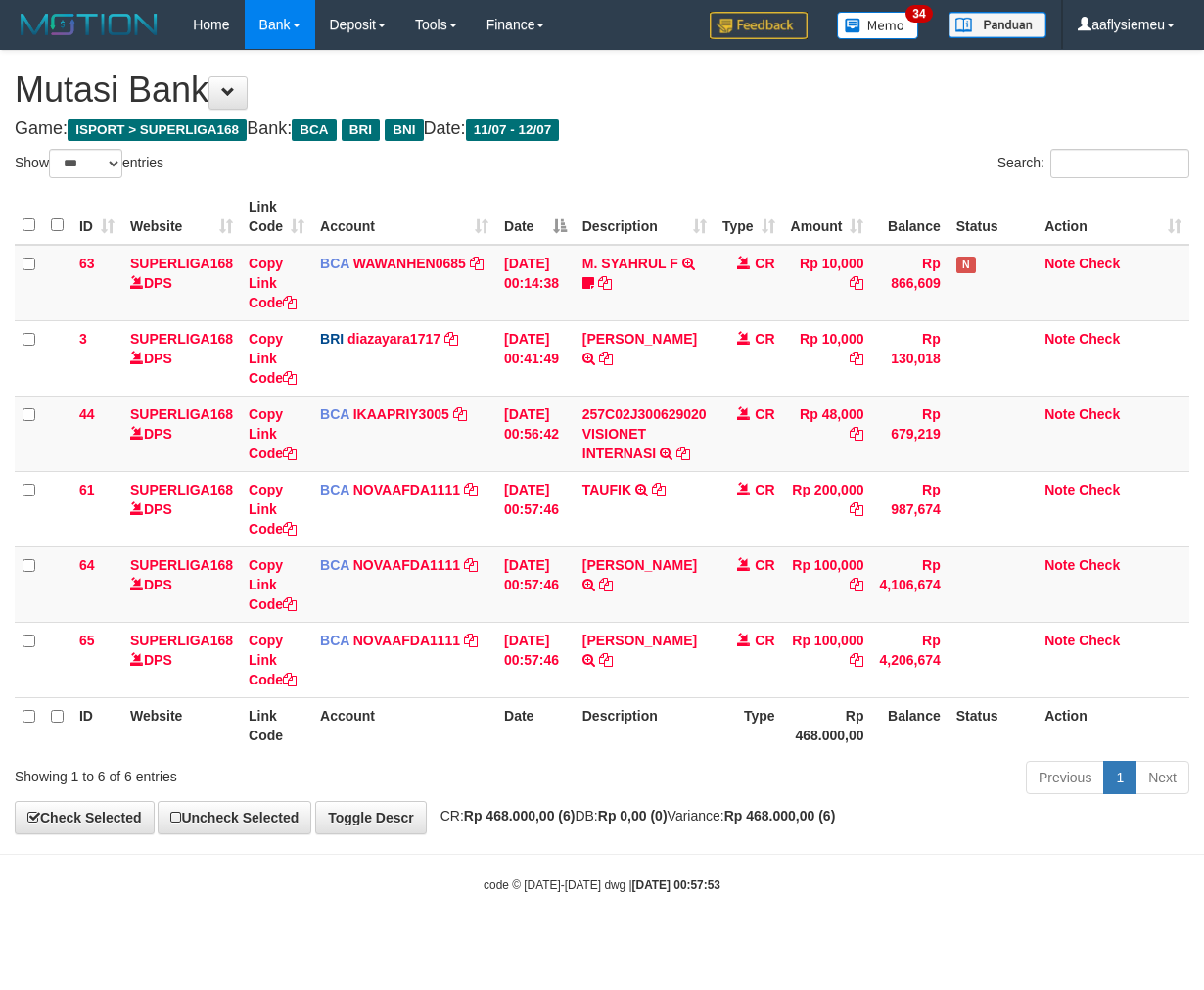 scroll, scrollTop: 0, scrollLeft: 0, axis: both 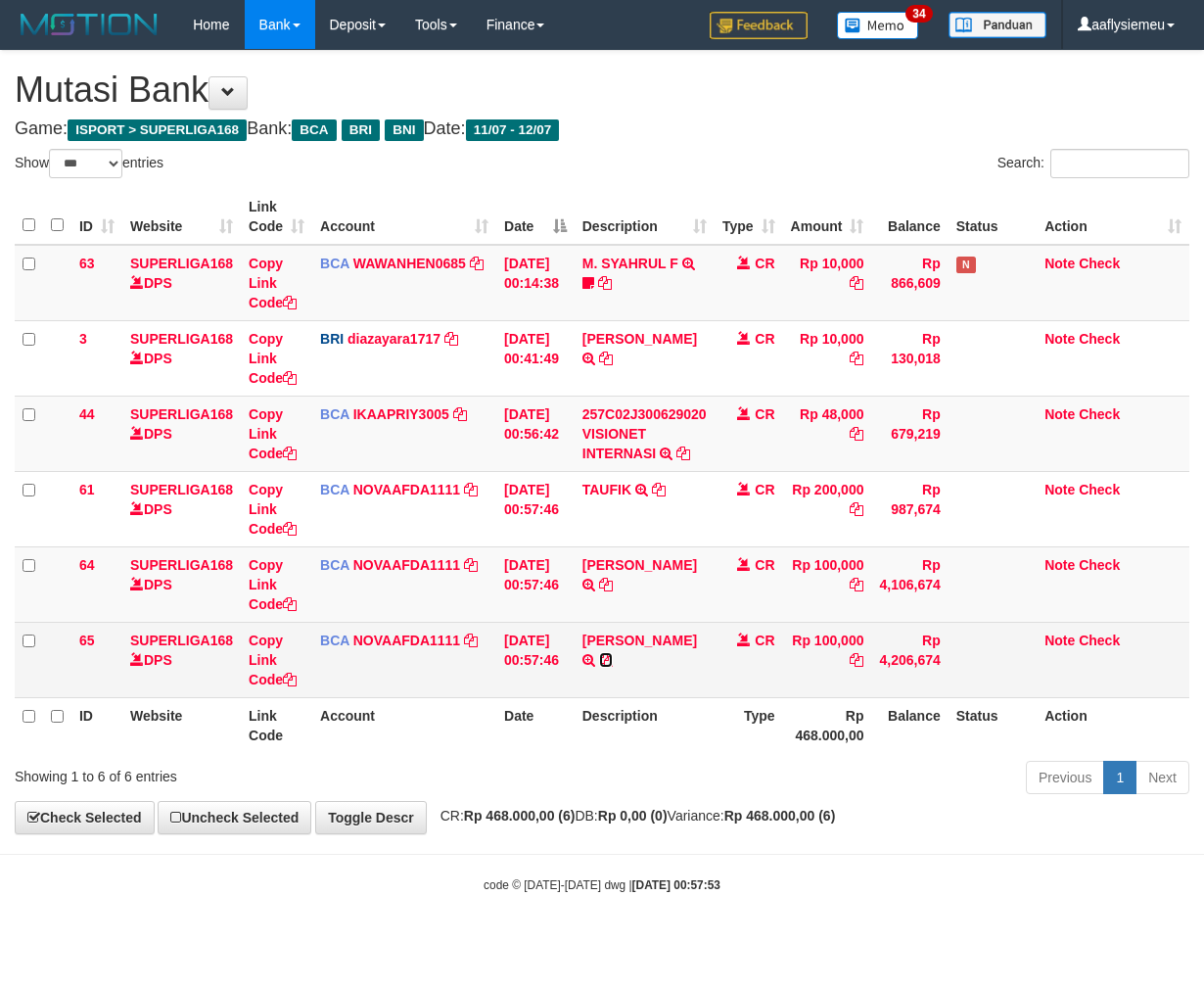 click at bounding box center [606, 660] 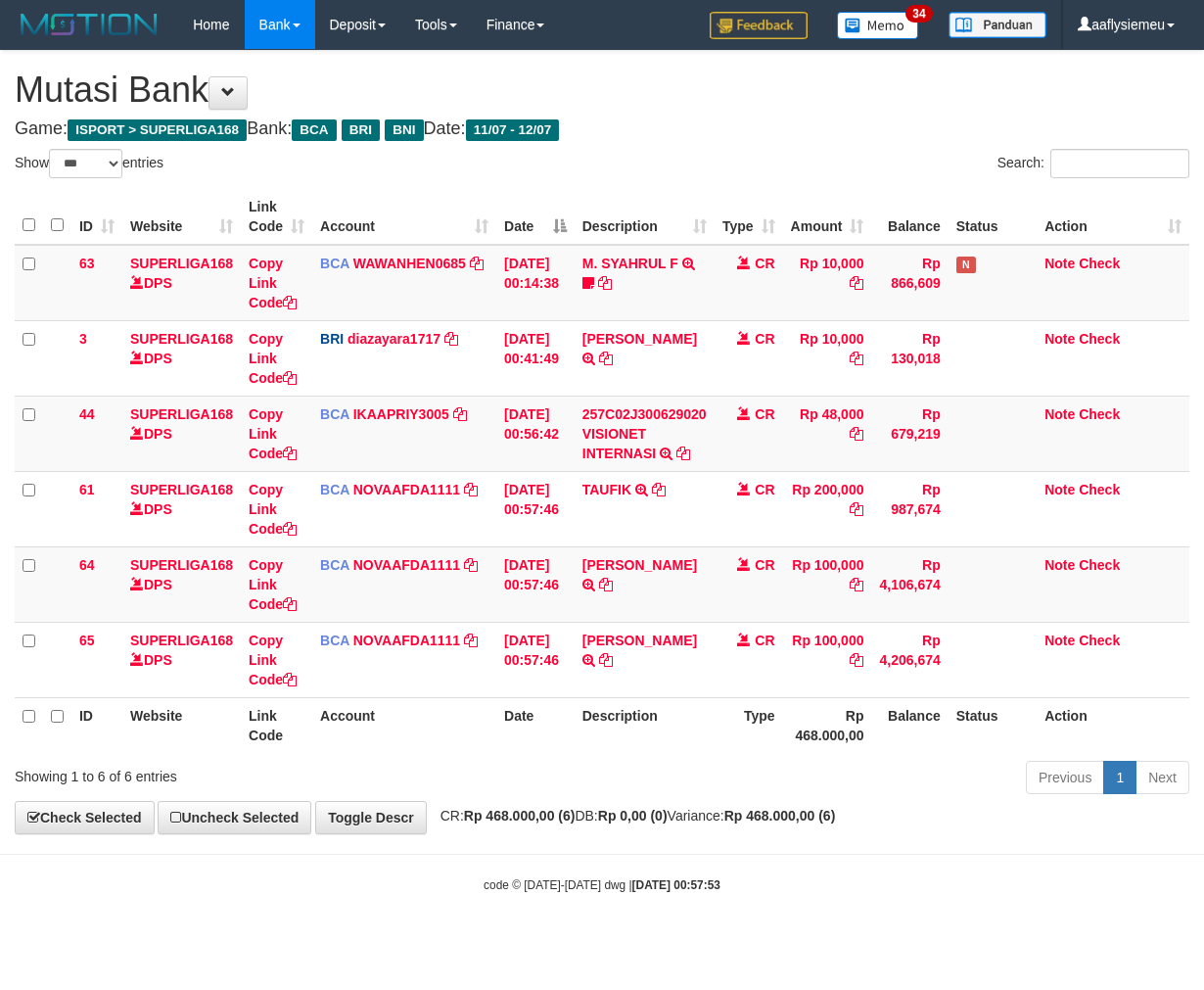 click on "Rp 468.000,00" at bounding box center [827, 725] 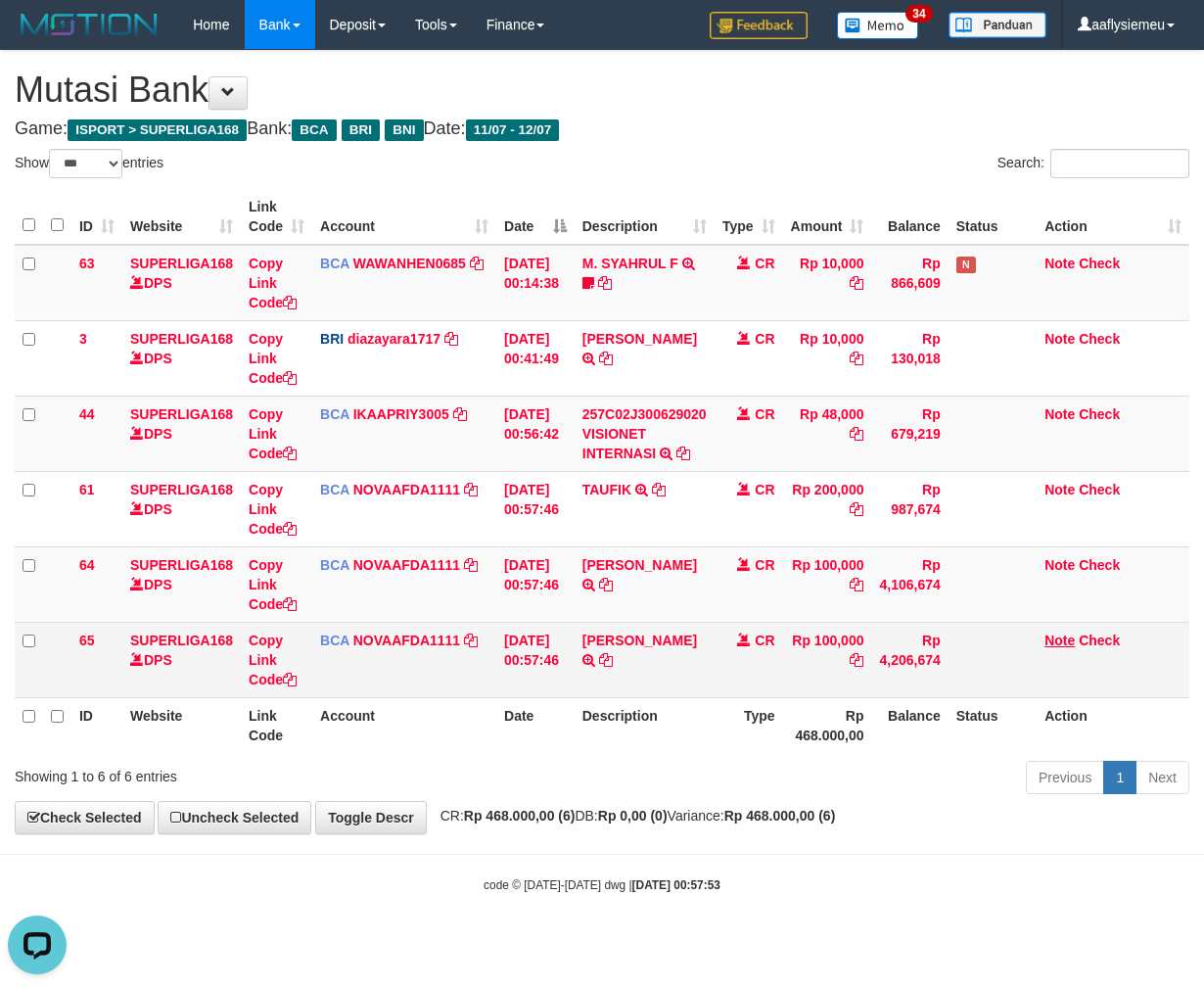 scroll, scrollTop: 0, scrollLeft: 0, axis: both 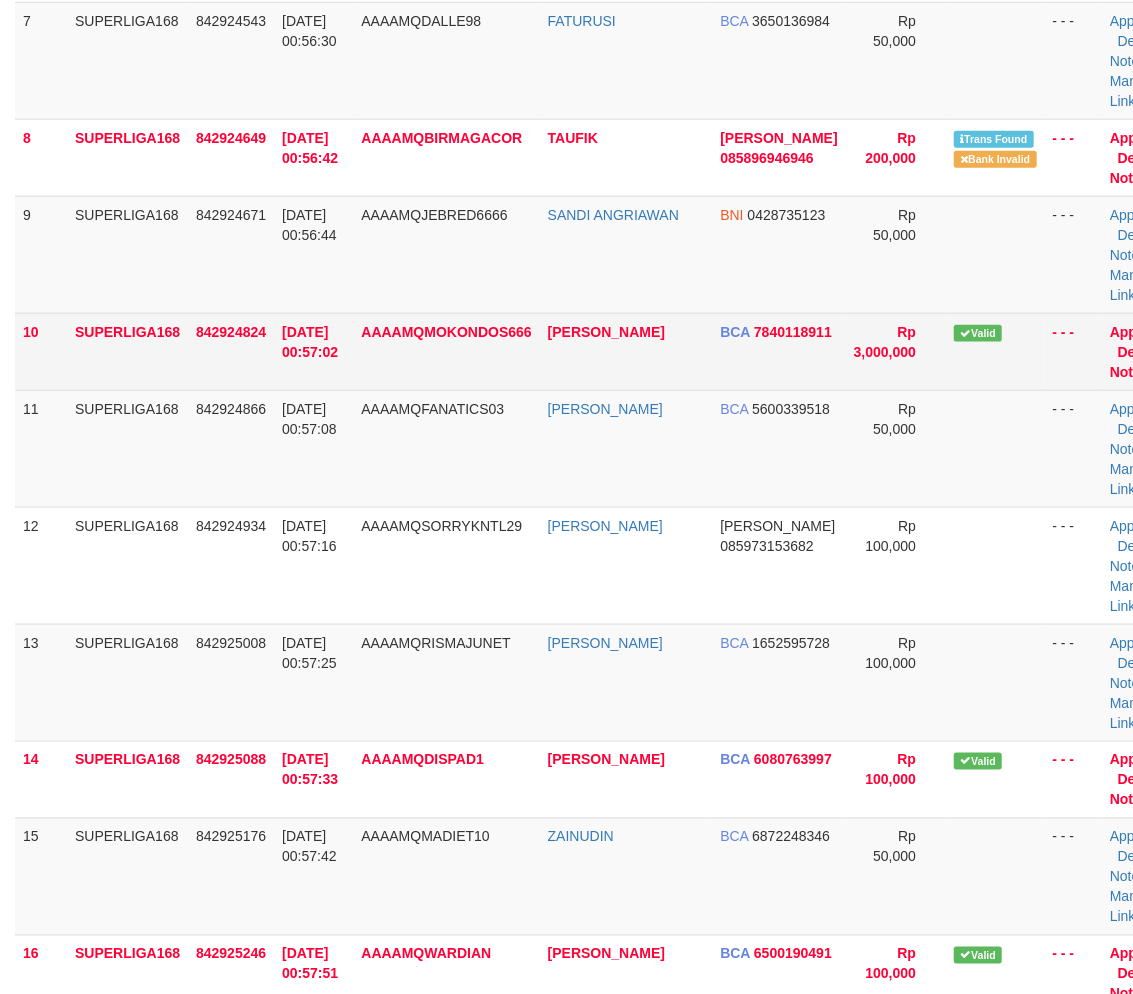 click on "AAAAMQMOKONDOS666" at bounding box center (446, 351) 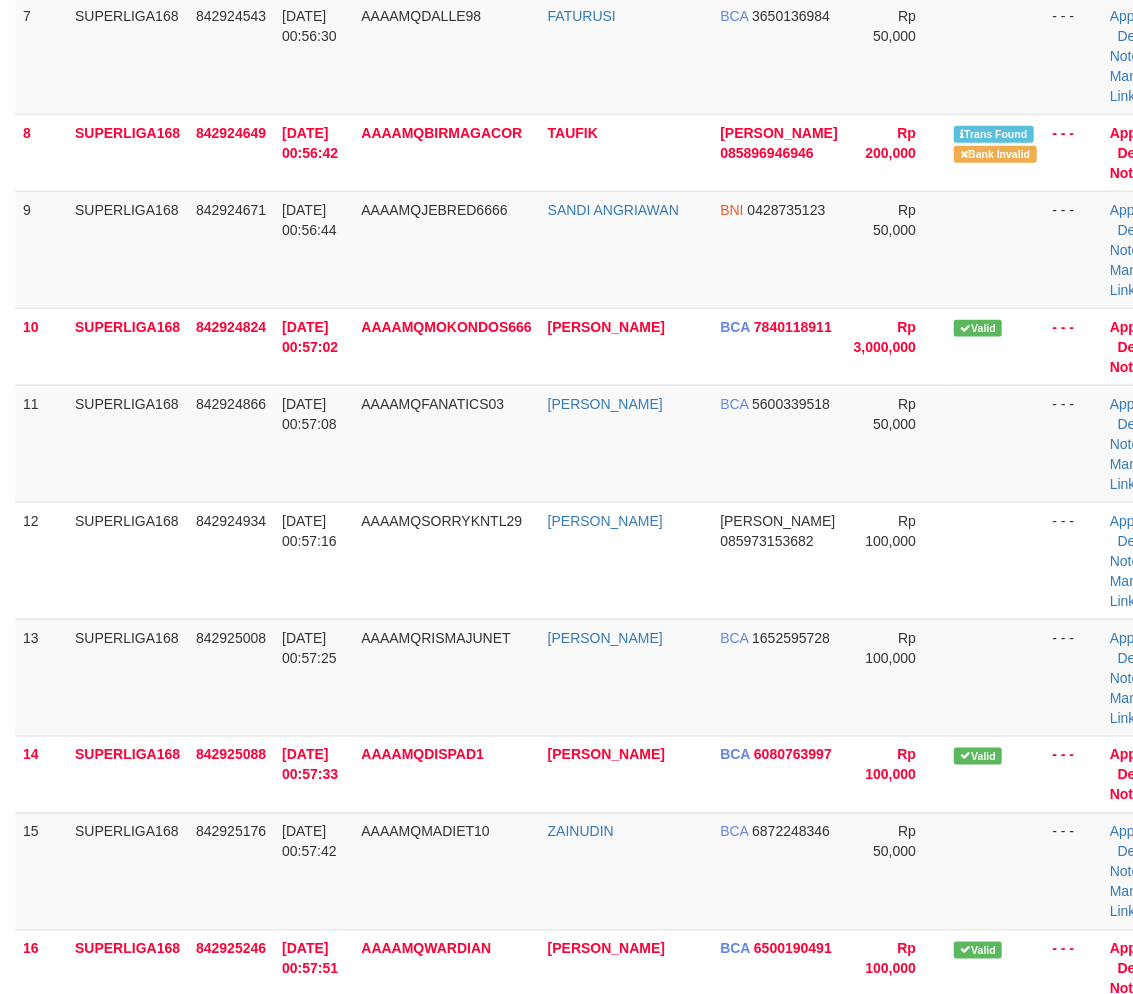drag, startPoint x: 171, startPoint y: 501, endPoint x: 2, endPoint y: 593, distance: 192.41881 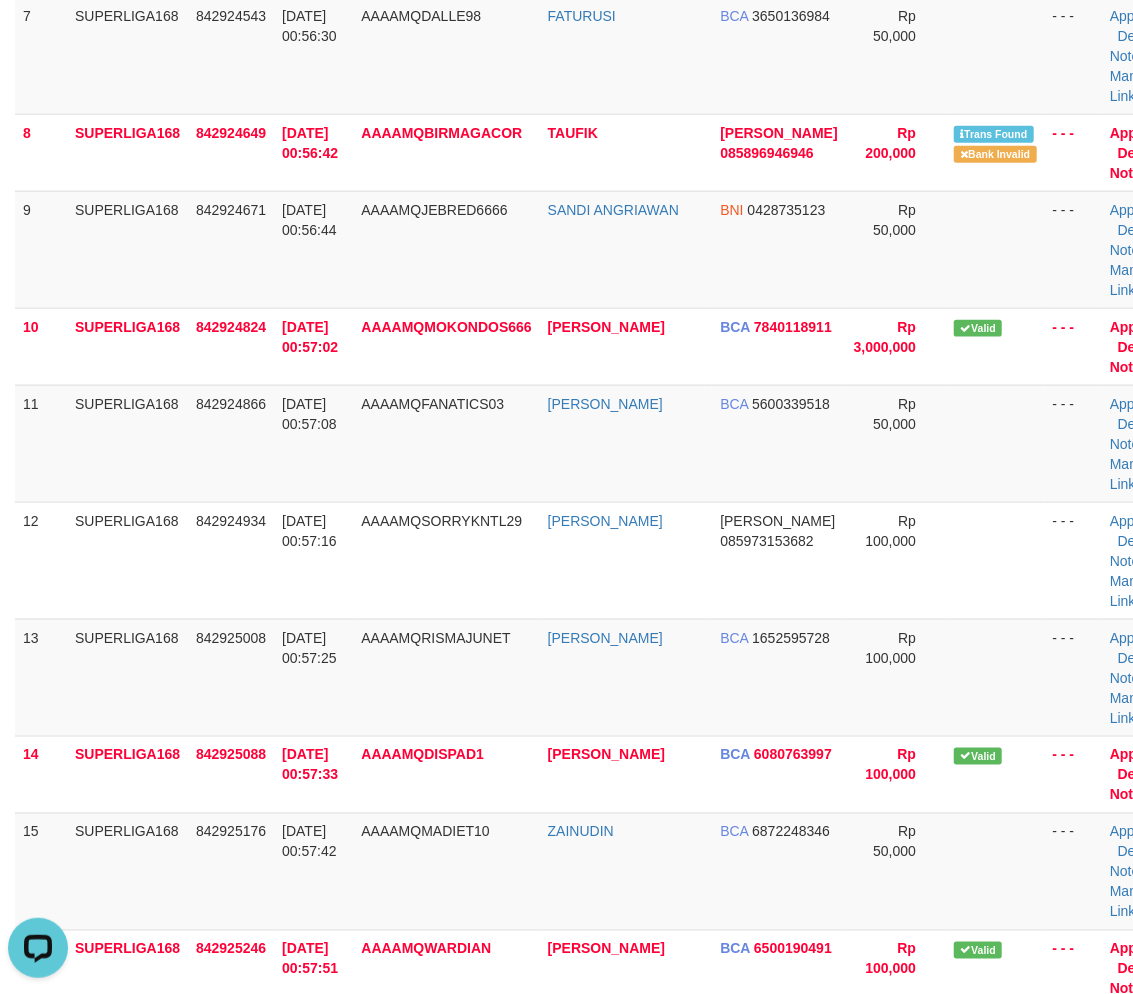 scroll, scrollTop: 0, scrollLeft: 0, axis: both 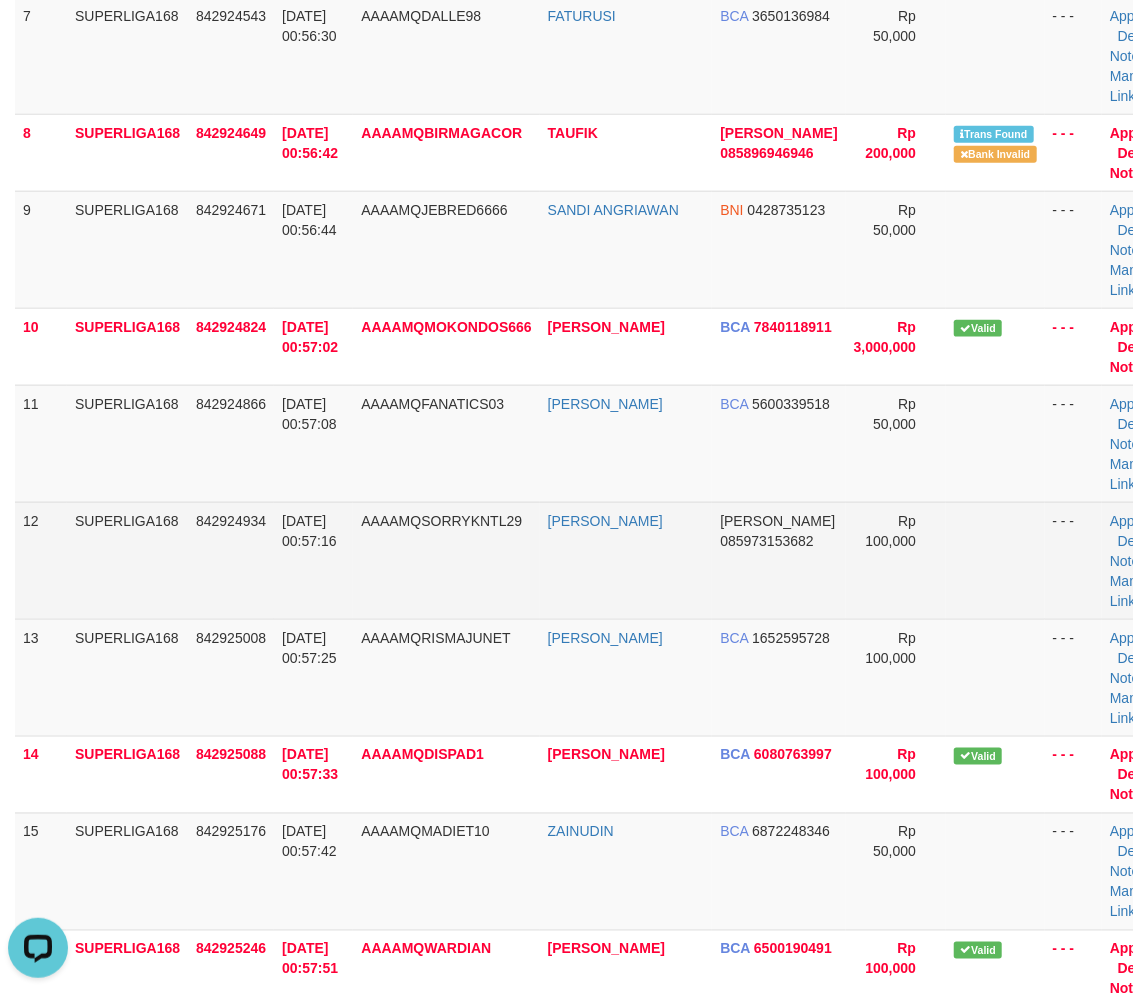 click on "1
SUPERLIGA168
842922781
12/07/2025 00:52:55
AAAAMQANDRIBAGOL
ANDRI HERIYANTO
DANA
089518155213
Rp 100,000
- - -
Approve
Delete
Note
Manual Link
2
SUPERLIGA168
842923136
12/07/2025 00:53:39
AAAAMQGREEN95
FIKI MALIKI JULHAI
BCA
5212207578
Rp 71,000" at bounding box center (599, 151) 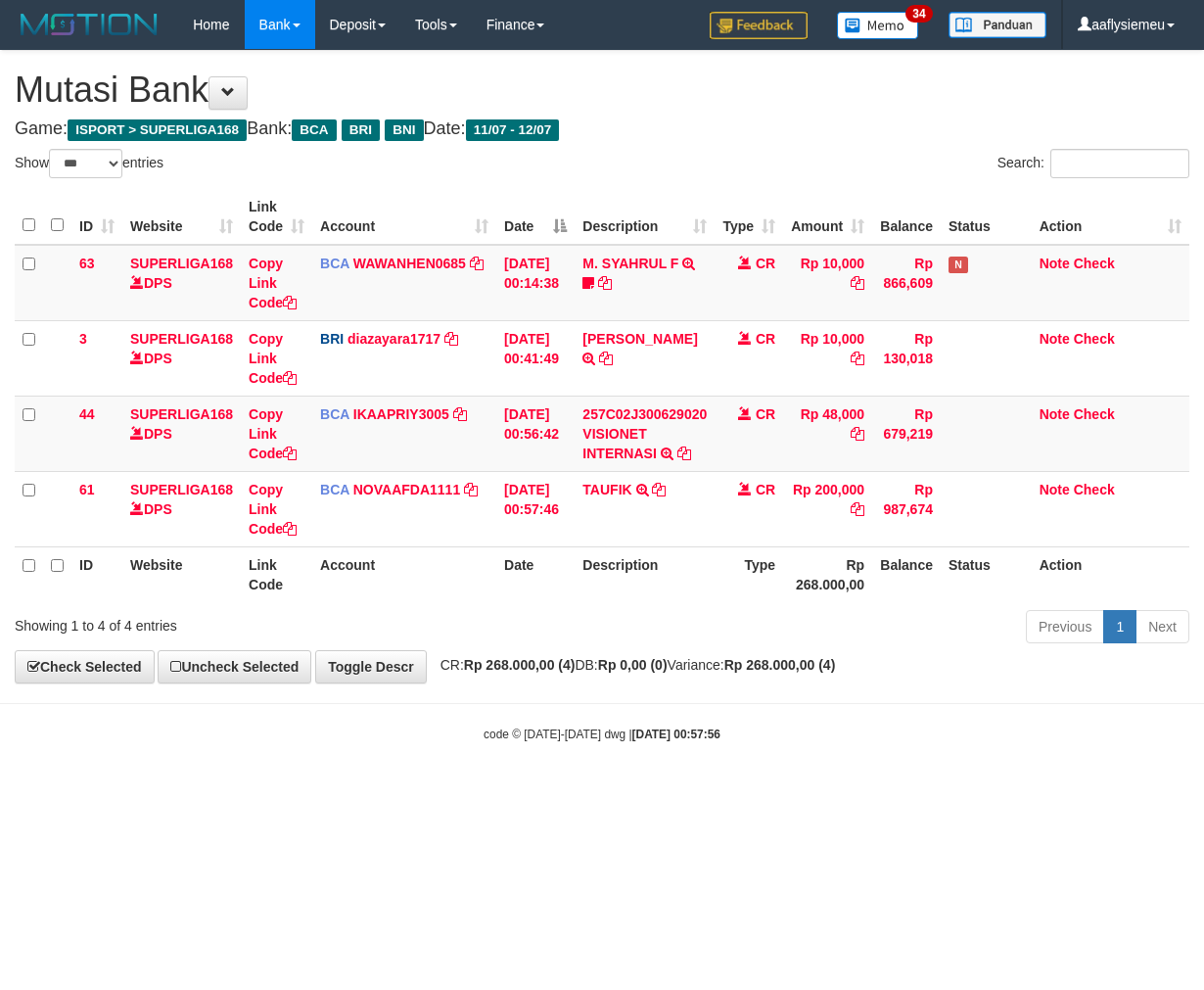 select on "***" 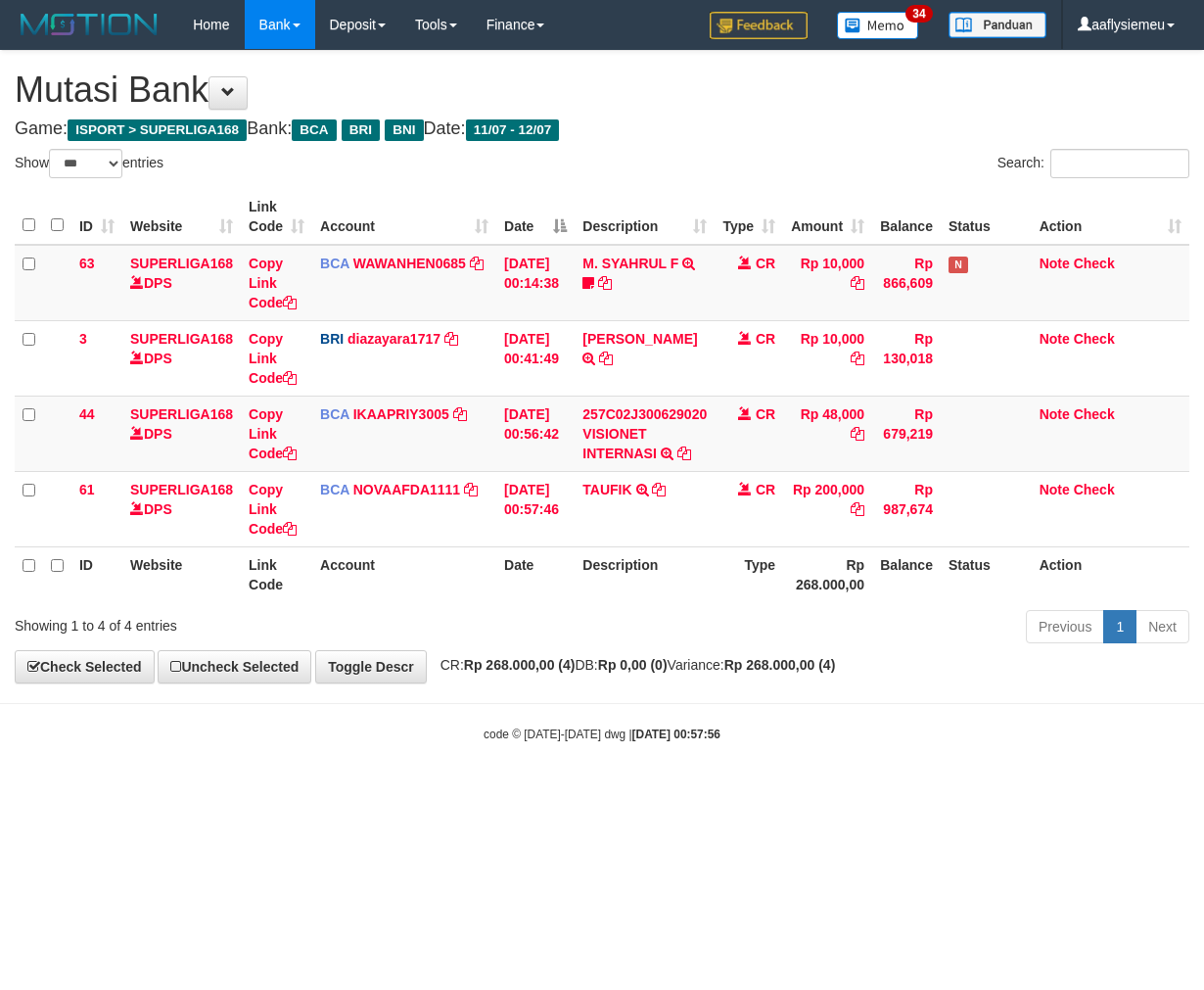 scroll, scrollTop: 0, scrollLeft: 0, axis: both 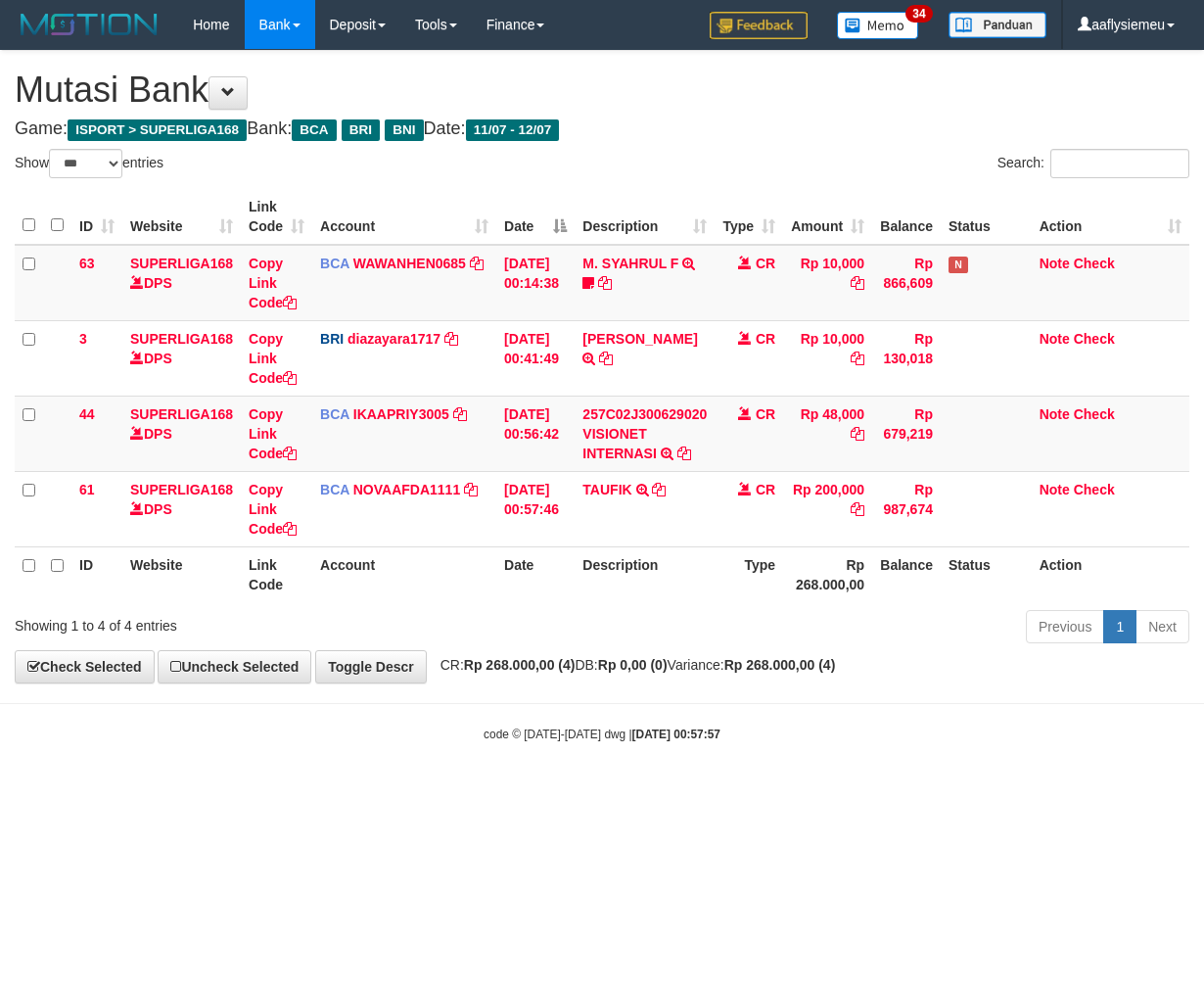 select on "***" 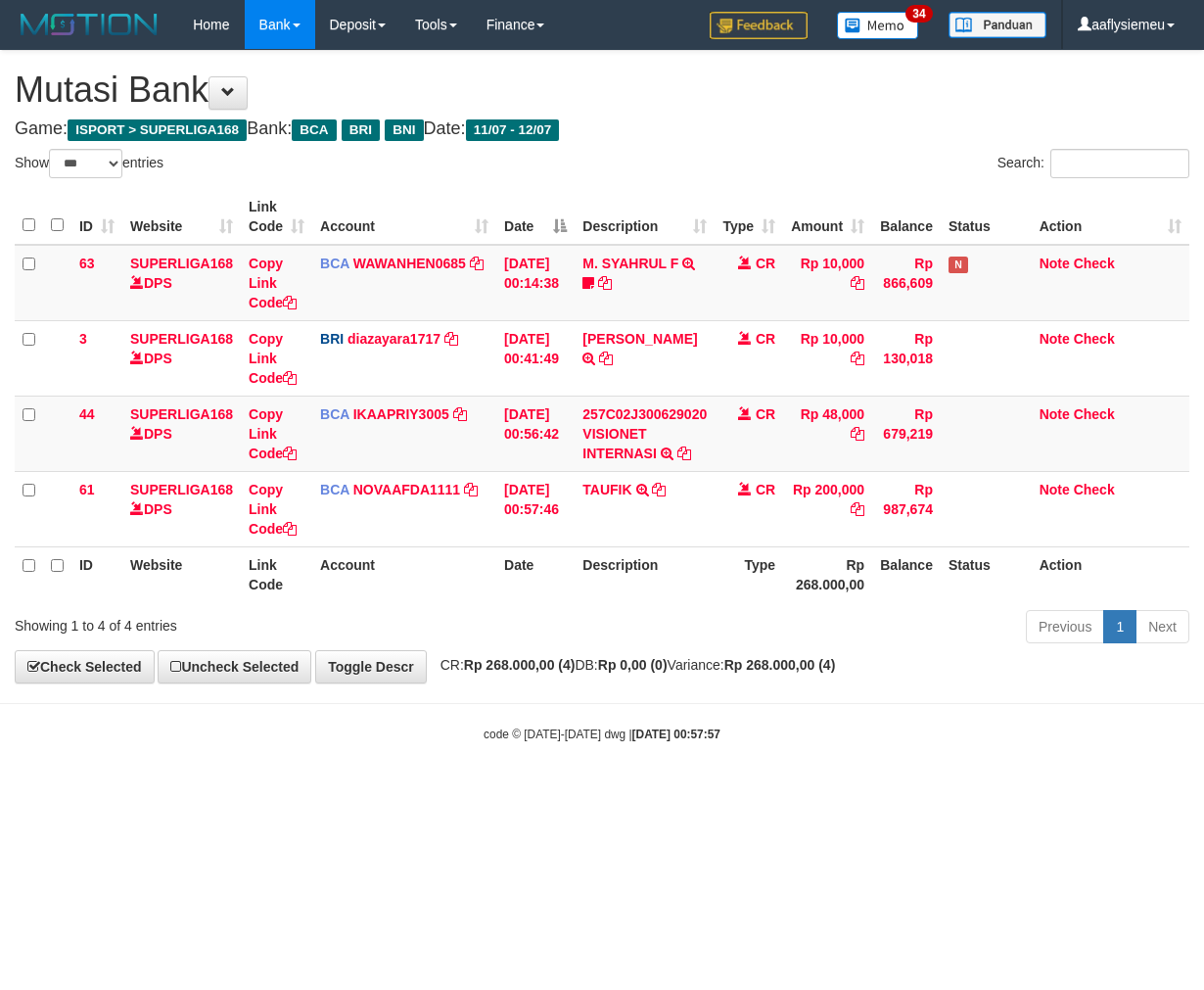 scroll, scrollTop: 0, scrollLeft: 0, axis: both 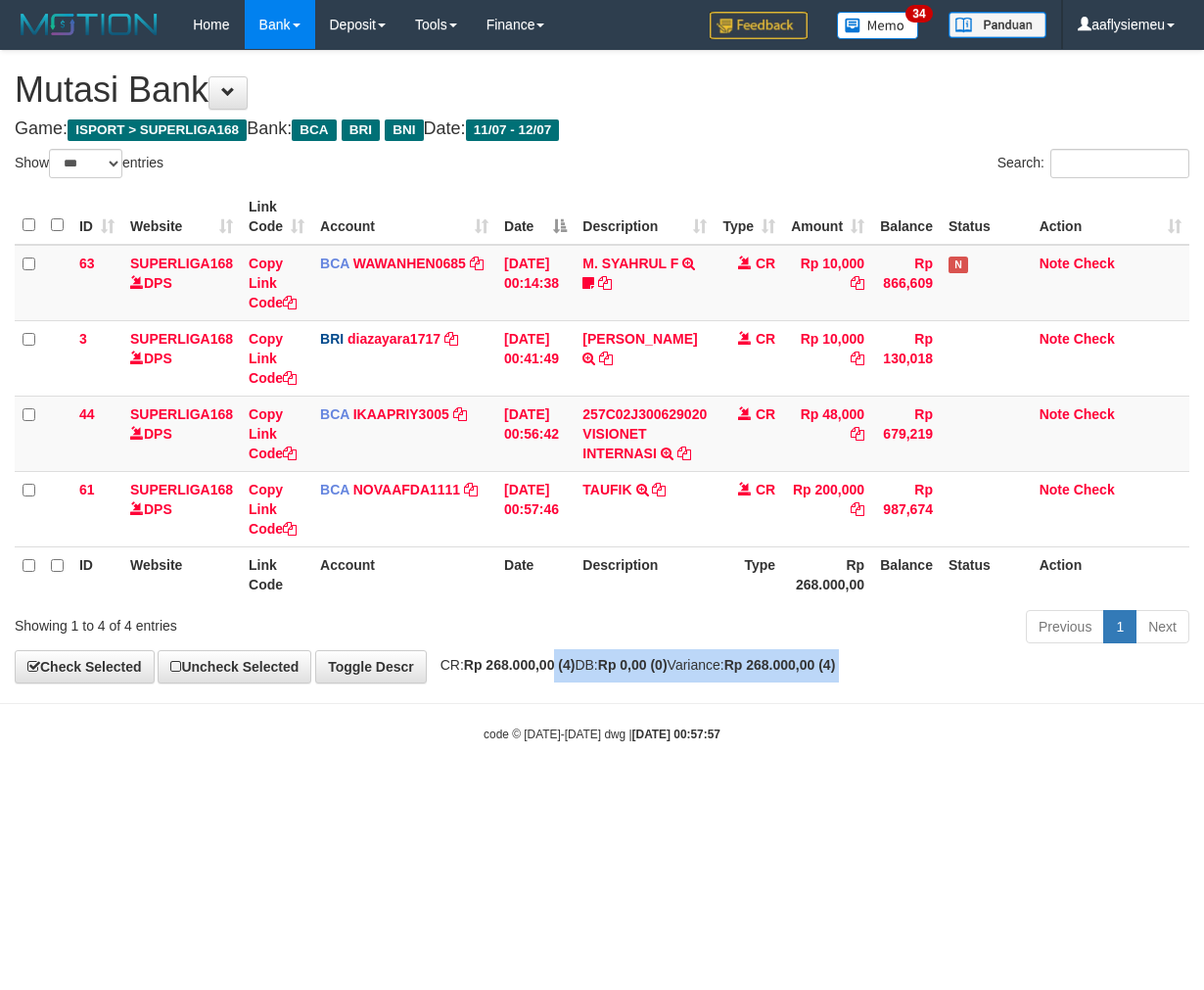 drag, startPoint x: 565, startPoint y: 684, endPoint x: 736, endPoint y: 647, distance: 174.95714 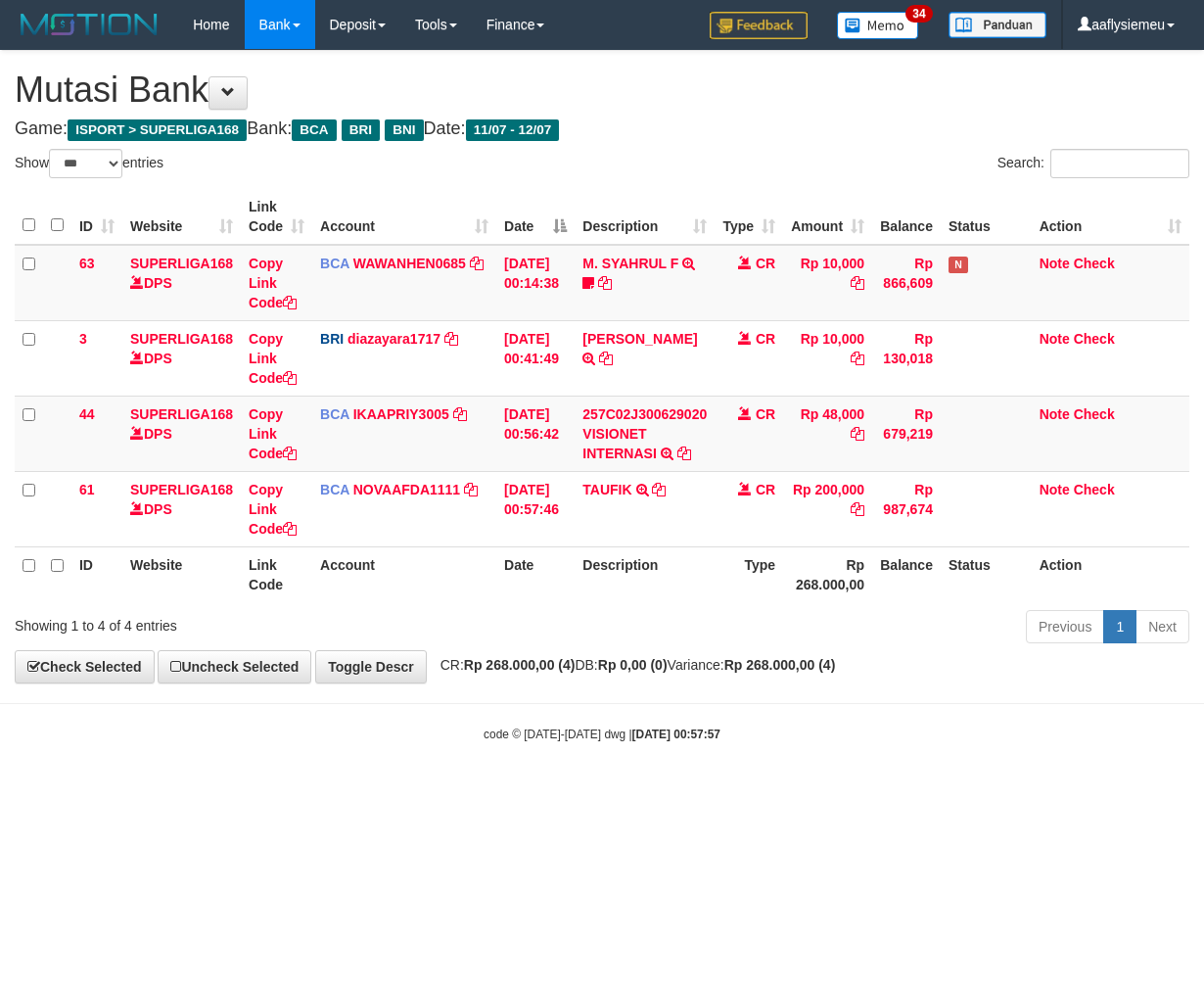 click on "Toggle navigation
Home
Bank
Account List
Load
By Website
Group
[ISPORT]													SUPERLIGA168
By Load Group (DPS)
34" at bounding box center (602, 396) 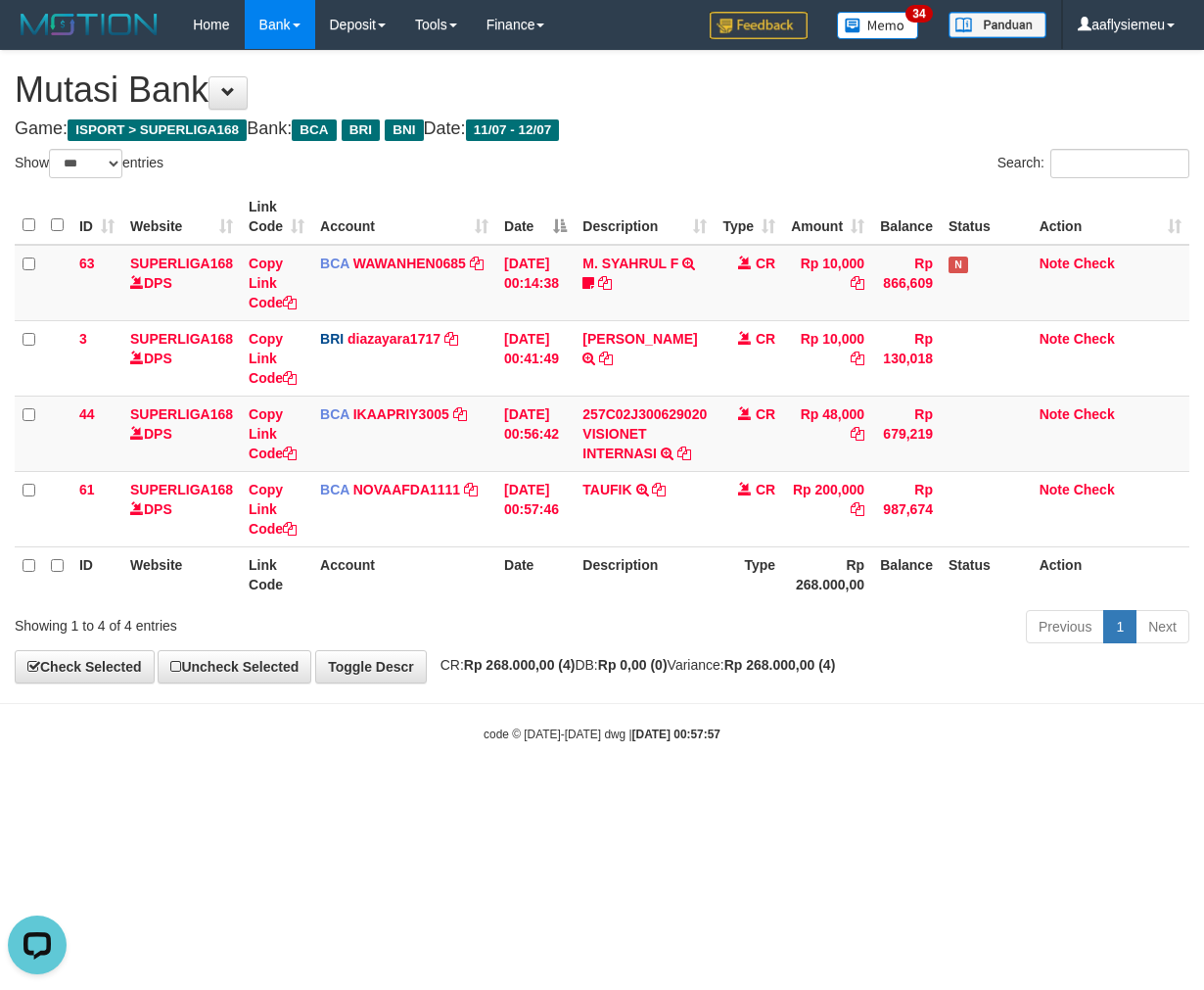 scroll, scrollTop: 0, scrollLeft: 0, axis: both 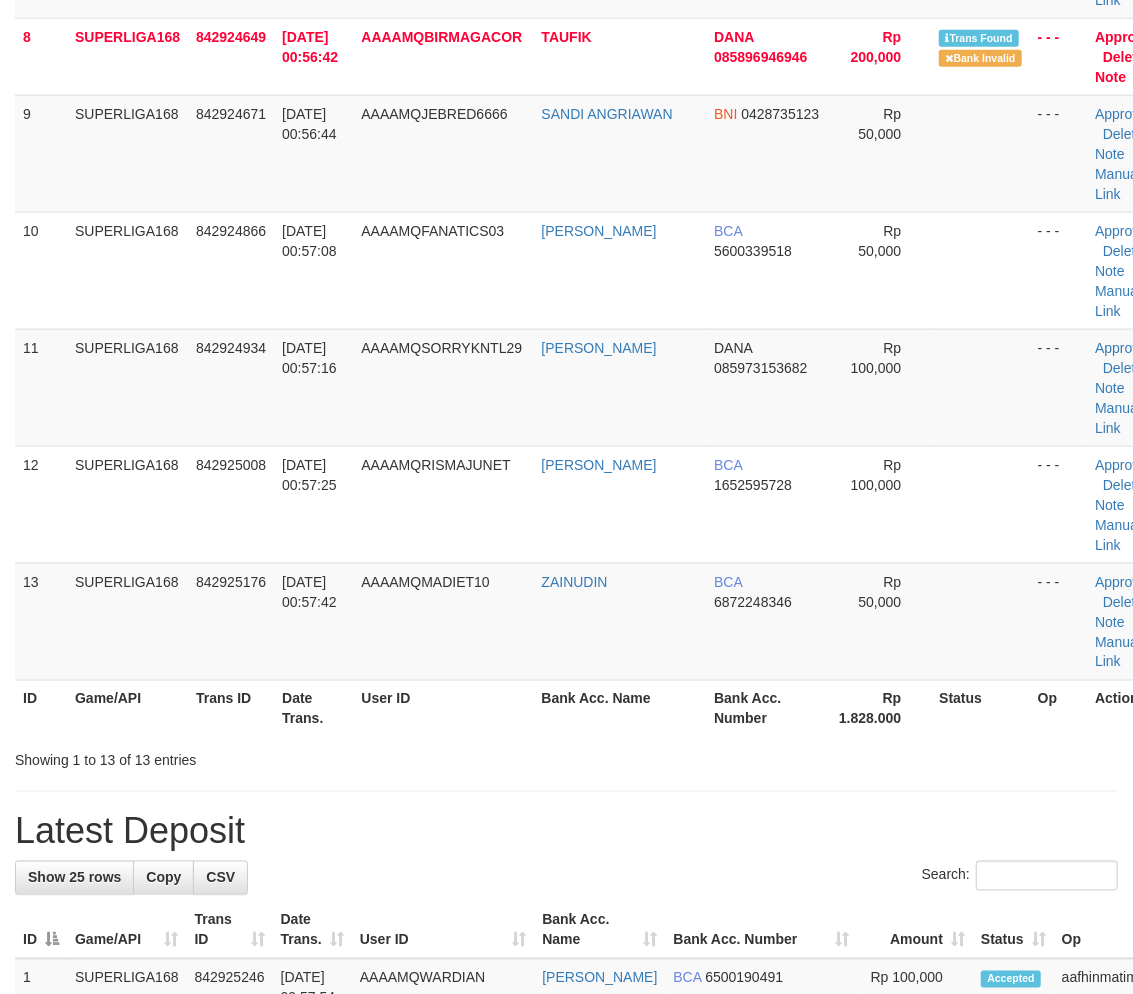 drag, startPoint x: 22, startPoint y: 493, endPoint x: 0, endPoint y: 507, distance: 26.076809 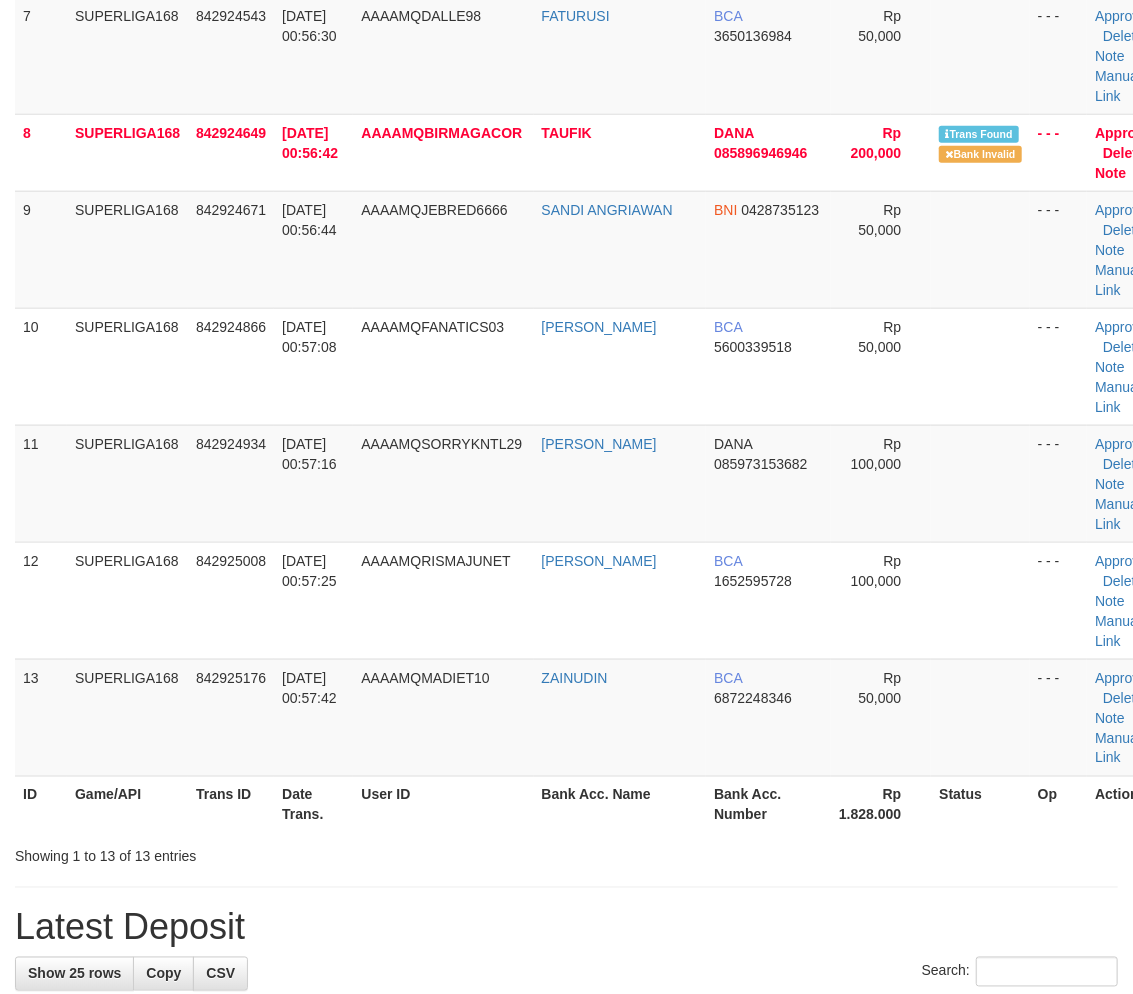 click on "ID Game/API Trans ID Date Trans. User ID Bank Acc. Name Bank Acc. Number Amount Status Op Action
1
SUPERLIGA168
842922781
[DATE] 00:52:55
[GEOGRAPHIC_DATA]
[PERSON_NAME] [PERSON_NAME]
089518155213
Rp 100,000
- - -
Approve
[GEOGRAPHIC_DATA]
Note
Manual Link
2
SUPERLIGA168
842923136
[DATE] 00:53:39
AAAAMQGREEN95
[PERSON_NAME]
BCA" at bounding box center (566, 35) 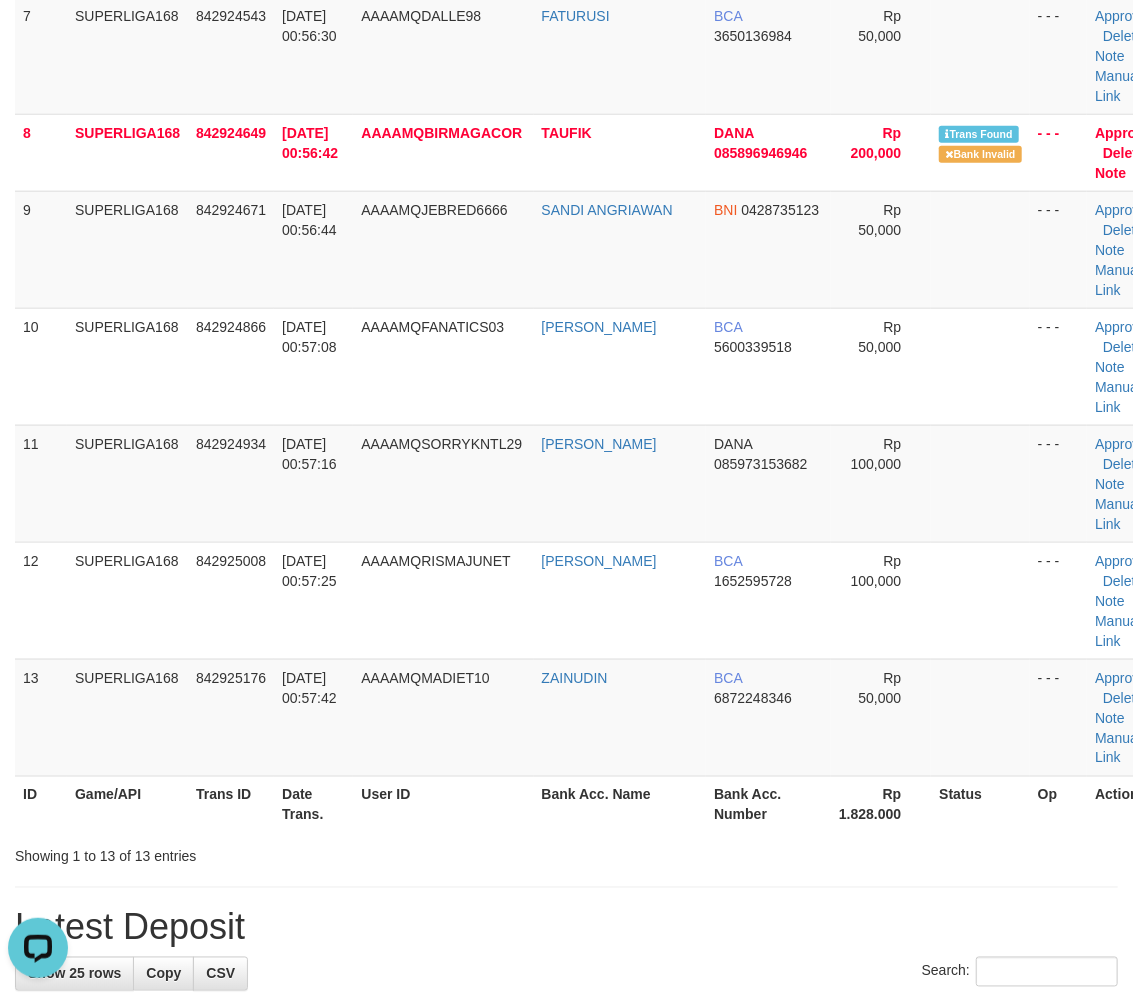 scroll, scrollTop: 0, scrollLeft: 0, axis: both 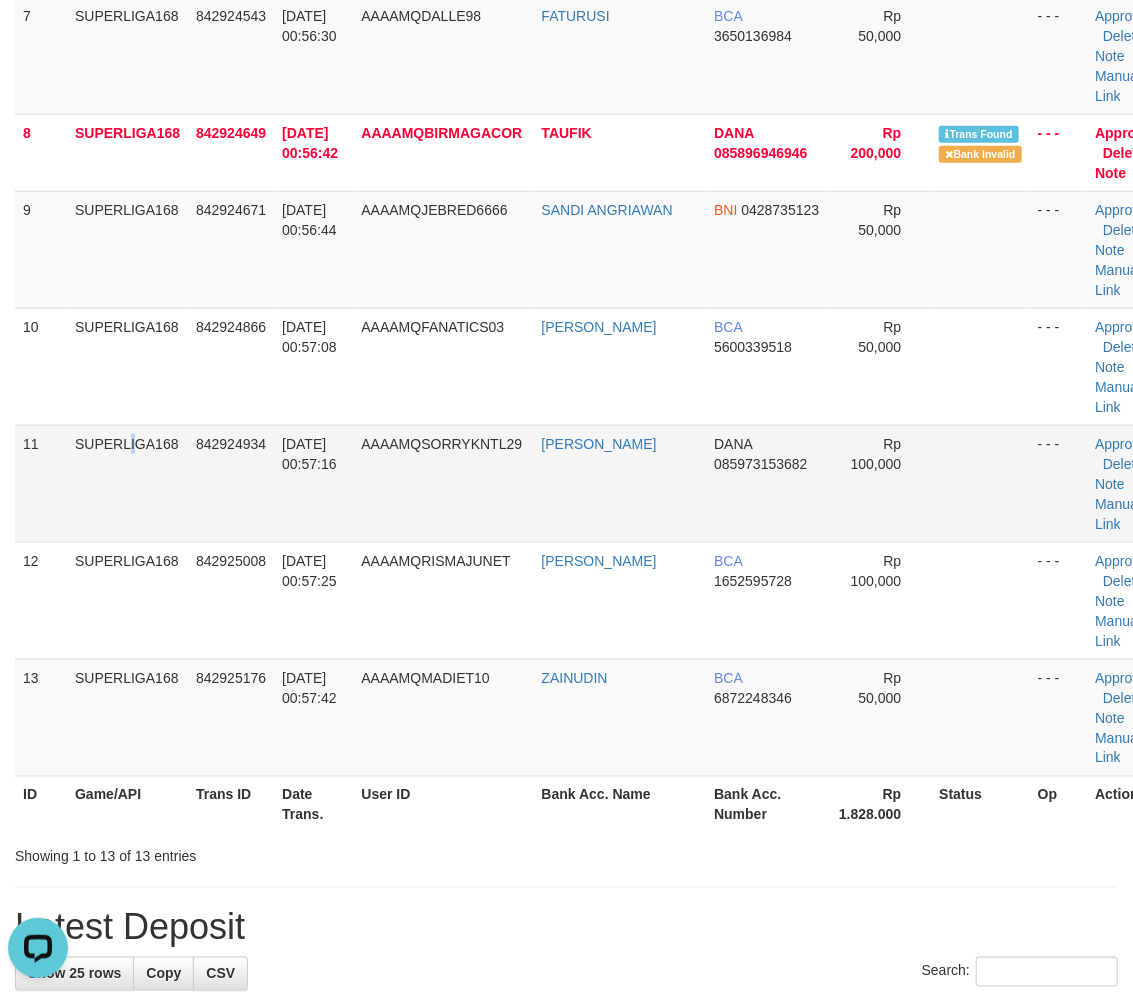 drag, startPoint x: 30, startPoint y: 506, endPoint x: 0, endPoint y: 526, distance: 36.05551 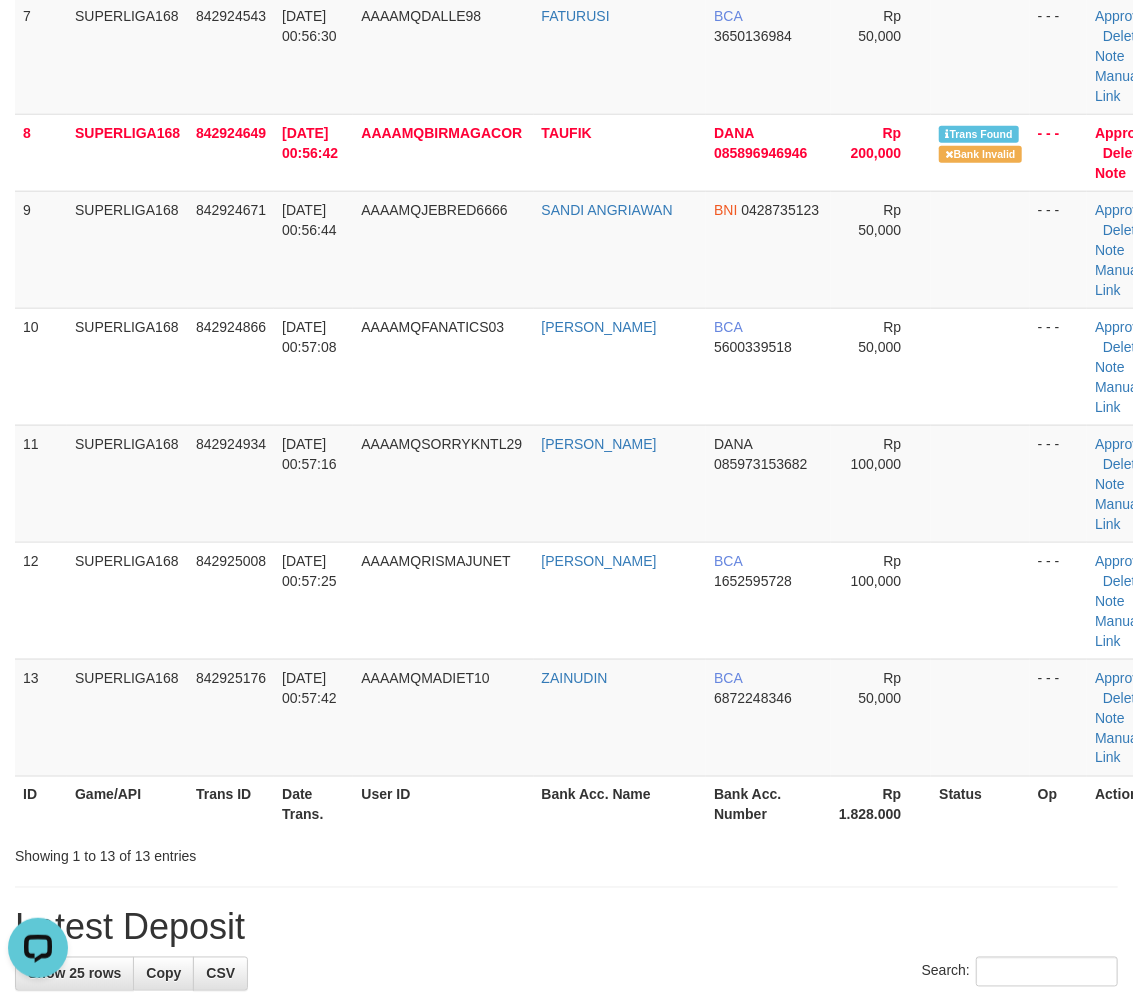 drag, startPoint x: 116, startPoint y: 495, endPoint x: 6, endPoint y: 533, distance: 116.37869 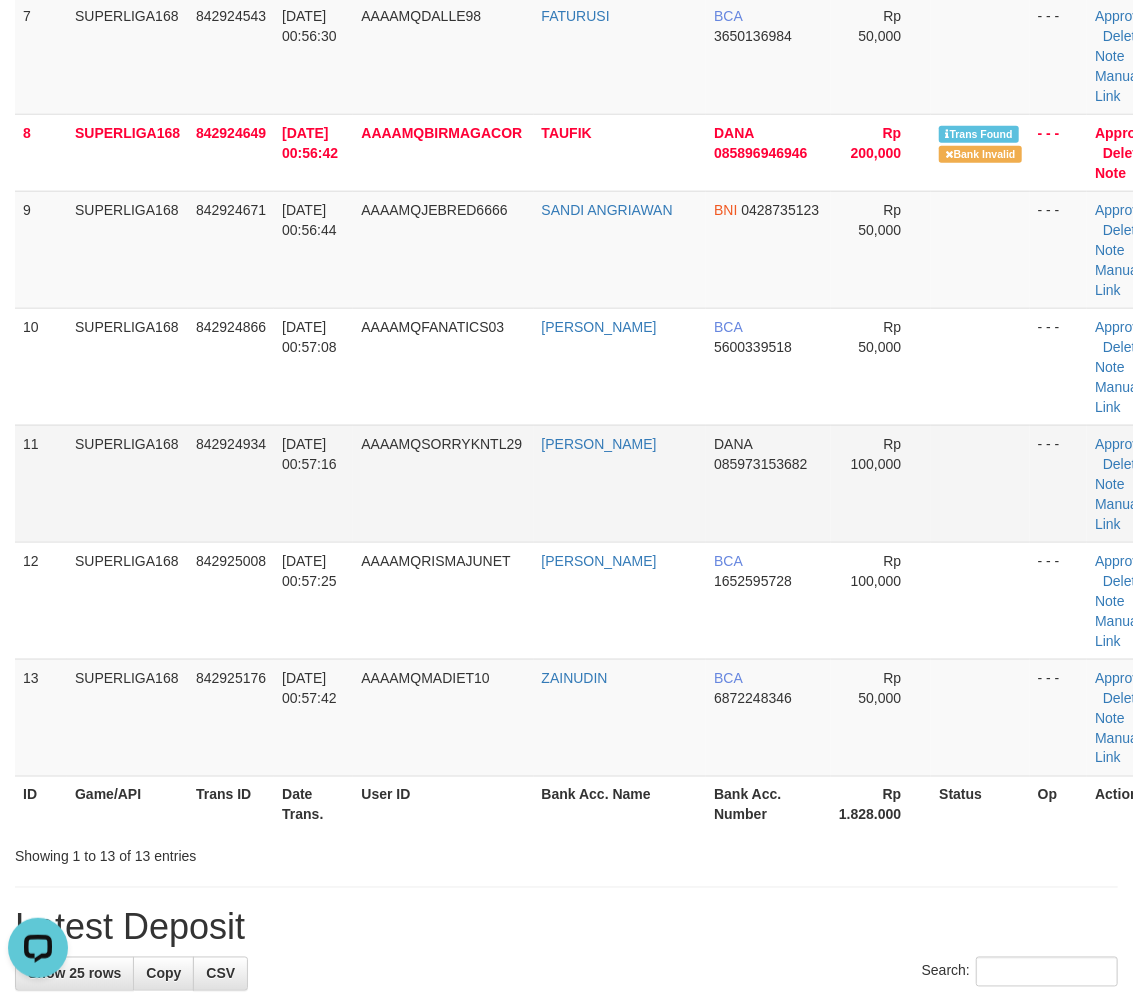 click on "SUPERLIGA168" at bounding box center [127, 483] 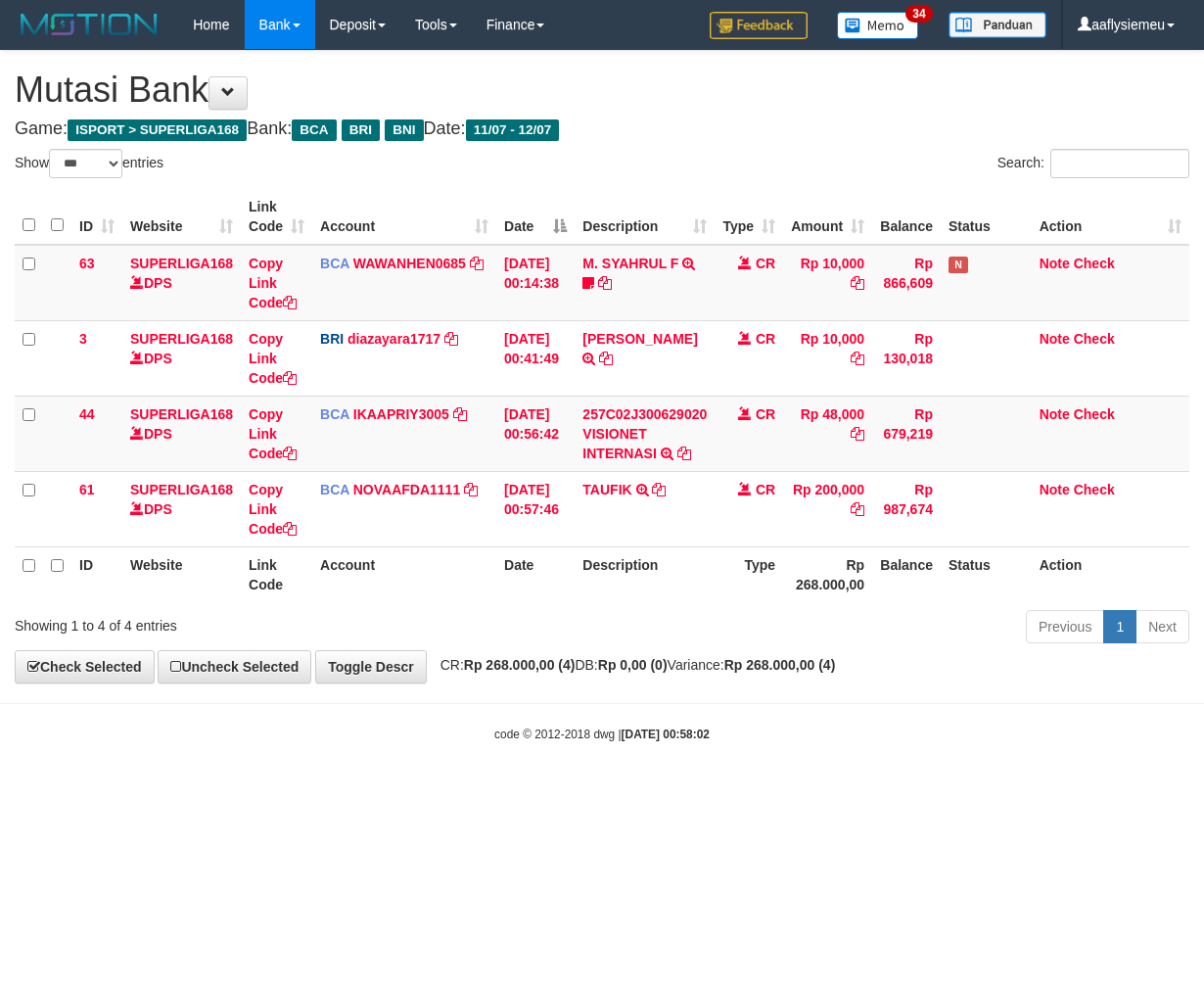 select on "***" 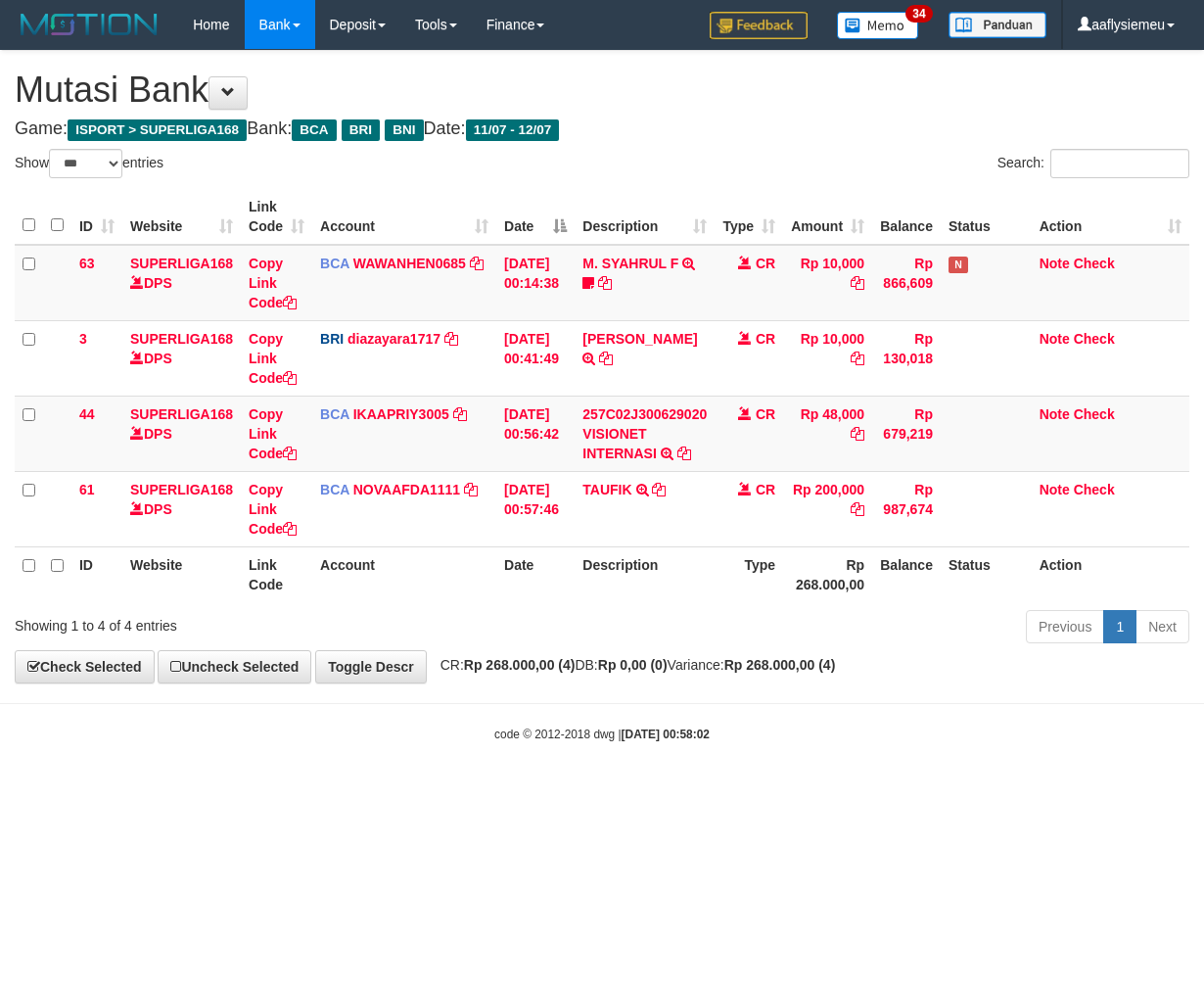 scroll, scrollTop: 0, scrollLeft: 0, axis: both 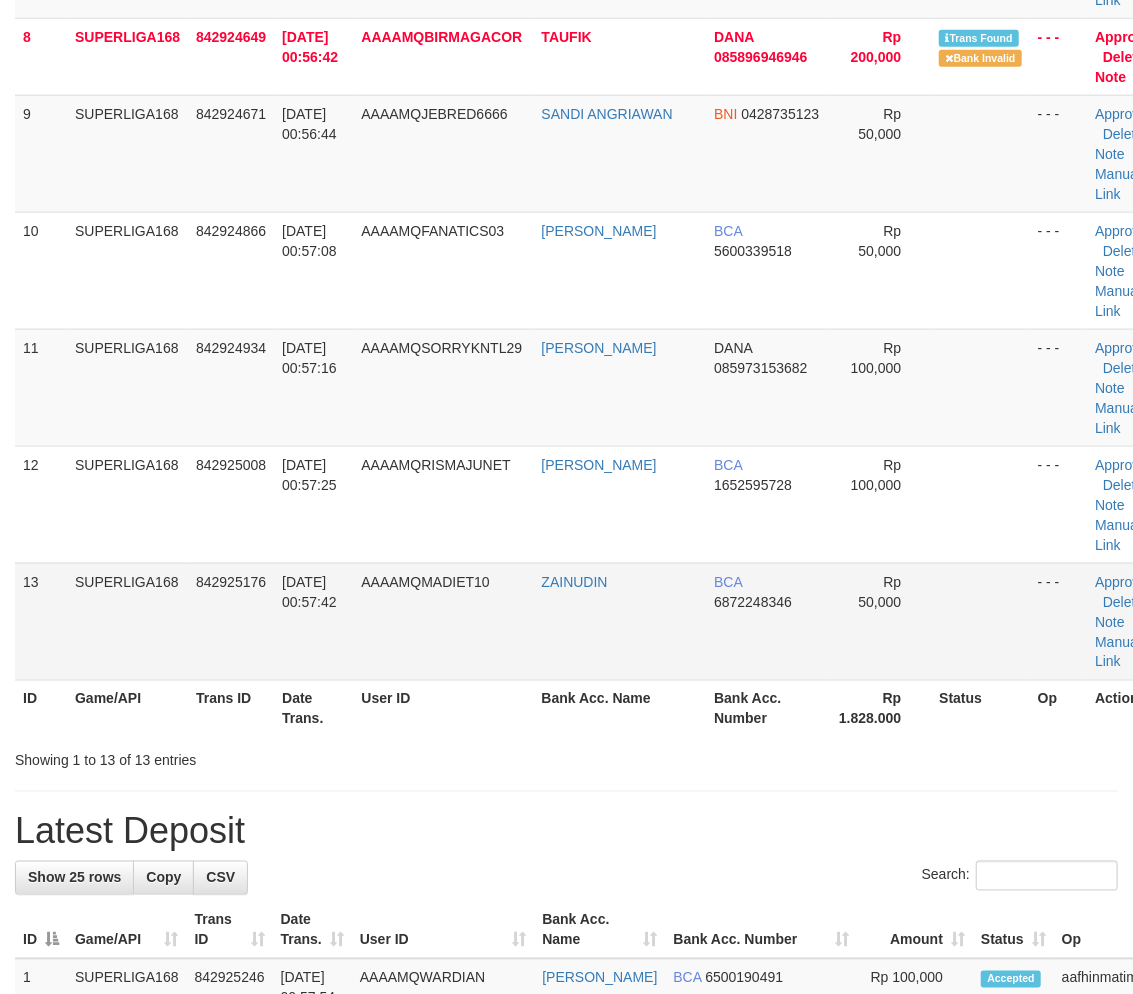 drag, startPoint x: 77, startPoint y: 561, endPoint x: 36, endPoint y: 581, distance: 45.617977 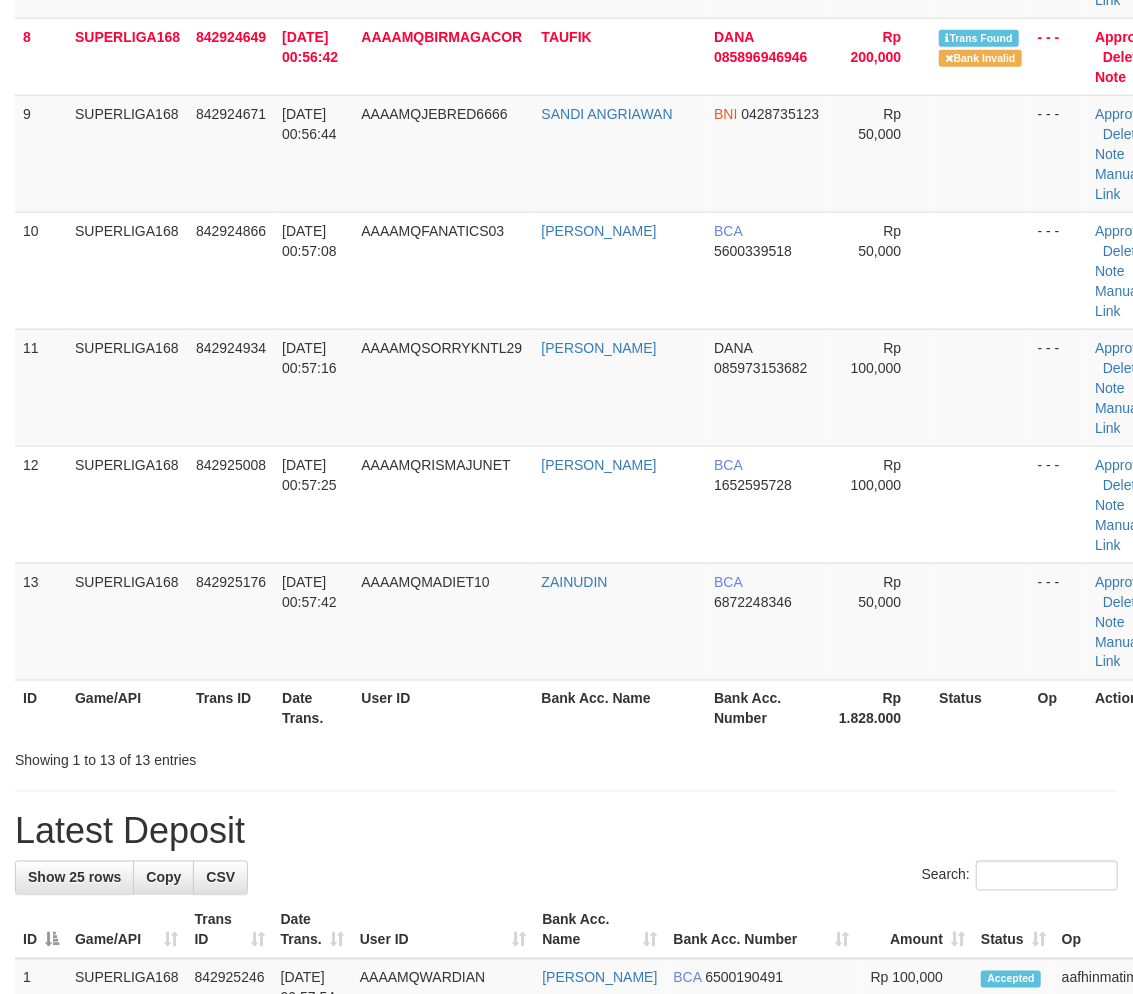scroll, scrollTop: 955, scrollLeft: 0, axis: vertical 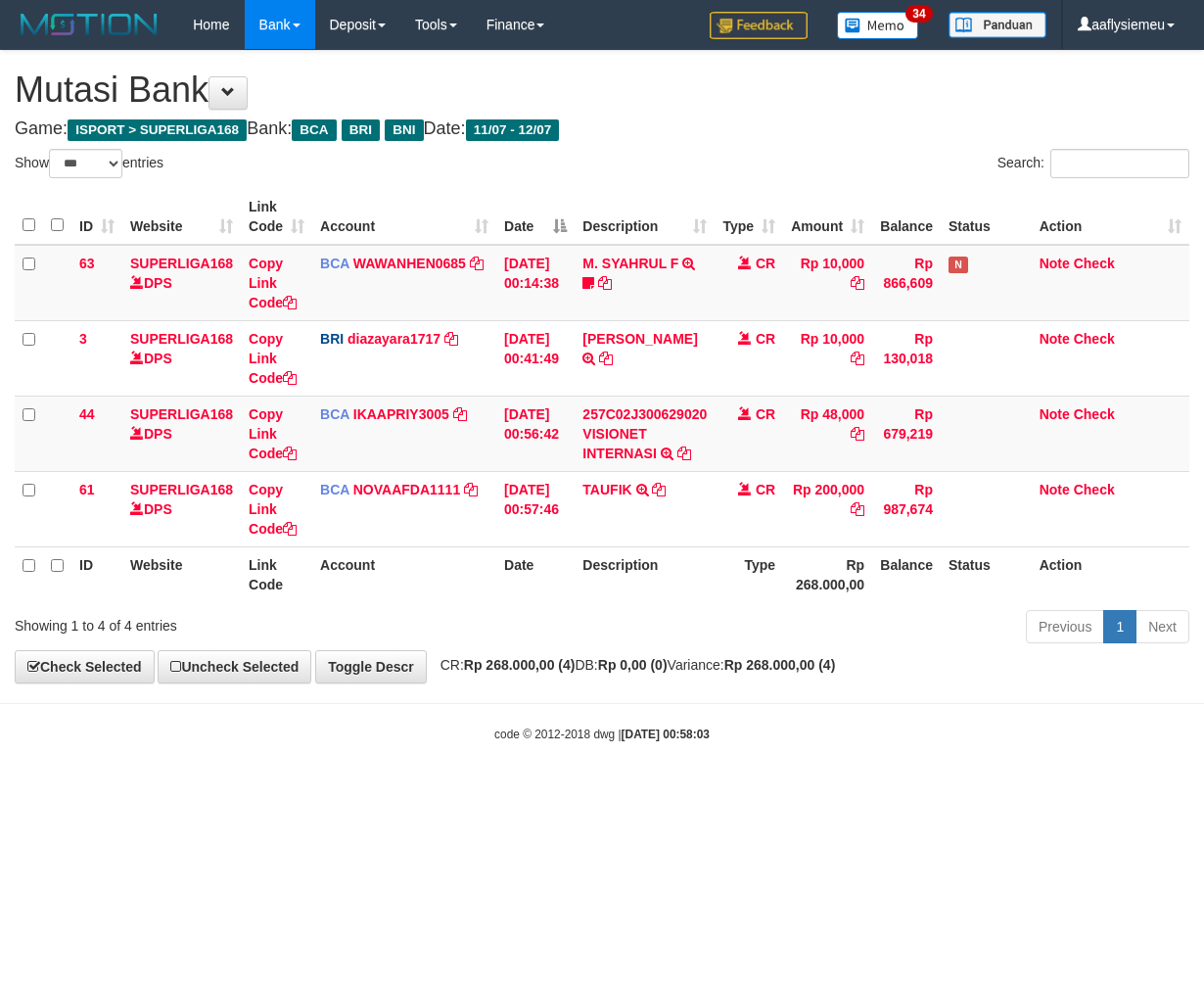 select on "***" 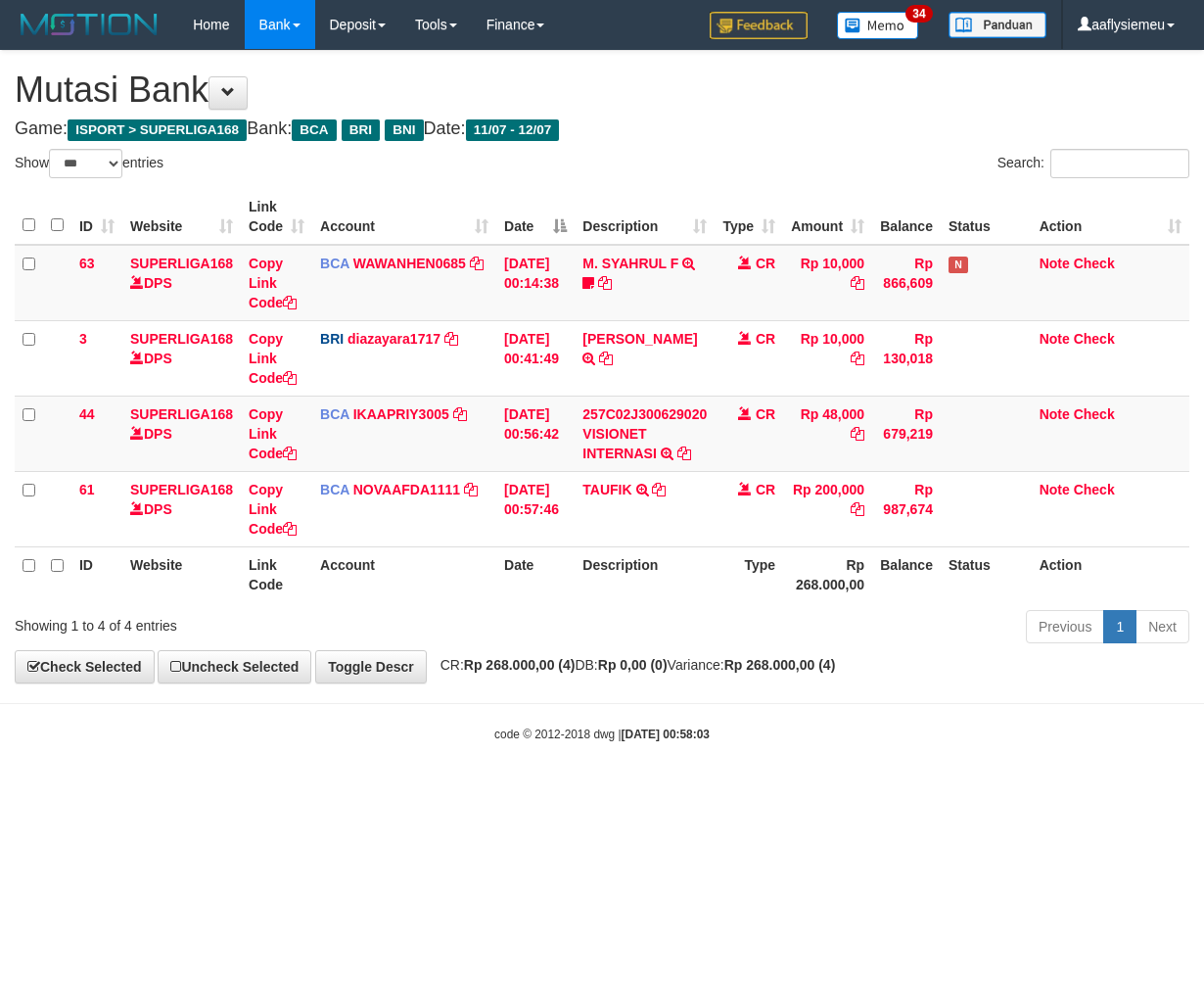 scroll, scrollTop: 0, scrollLeft: 0, axis: both 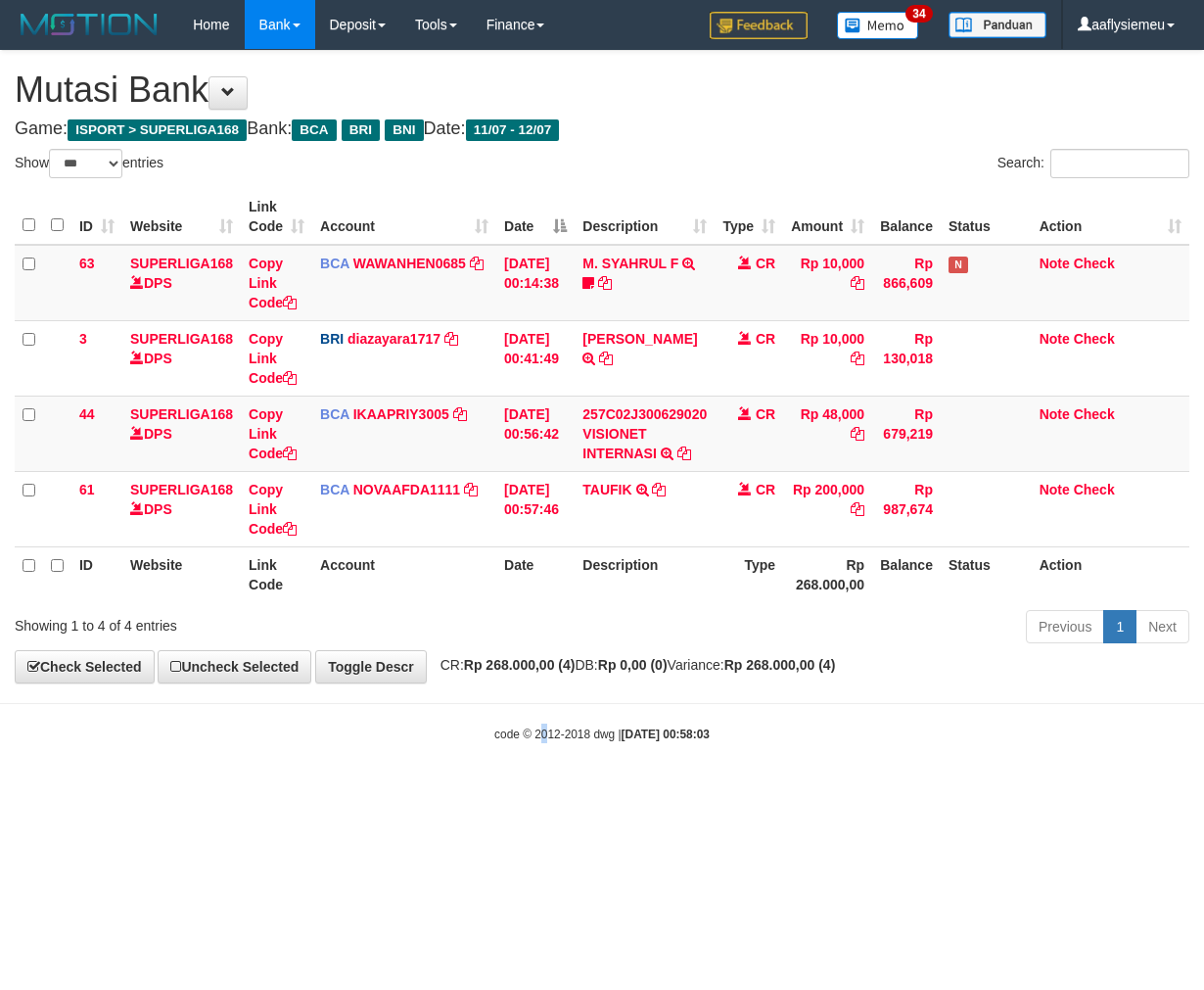click on "Toggle navigation
Home
Bank
Account List
Load
By Website
Group
[ISPORT]													SUPERLIGA168
By Load Group (DPS)
34" at bounding box center (602, 396) 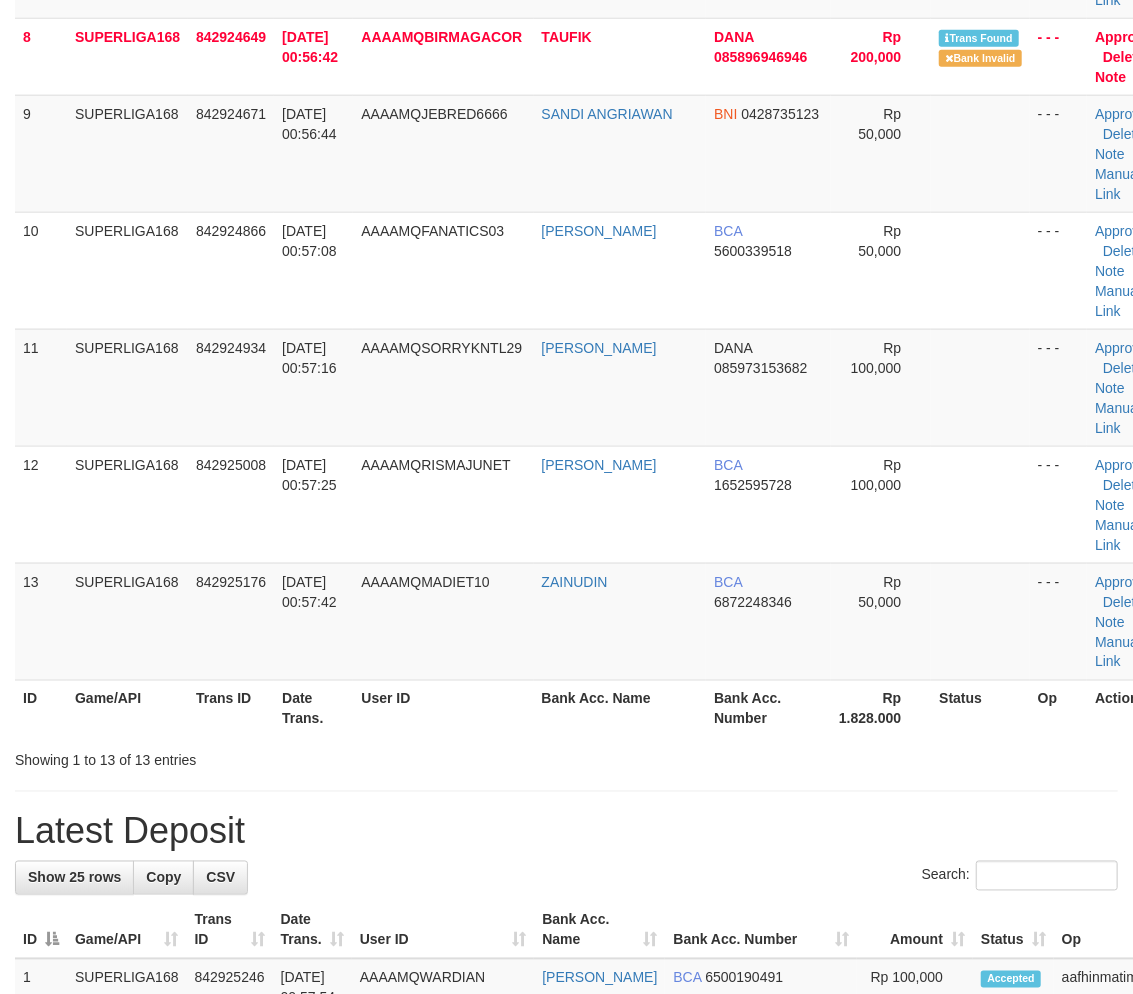 scroll, scrollTop: 955, scrollLeft: 0, axis: vertical 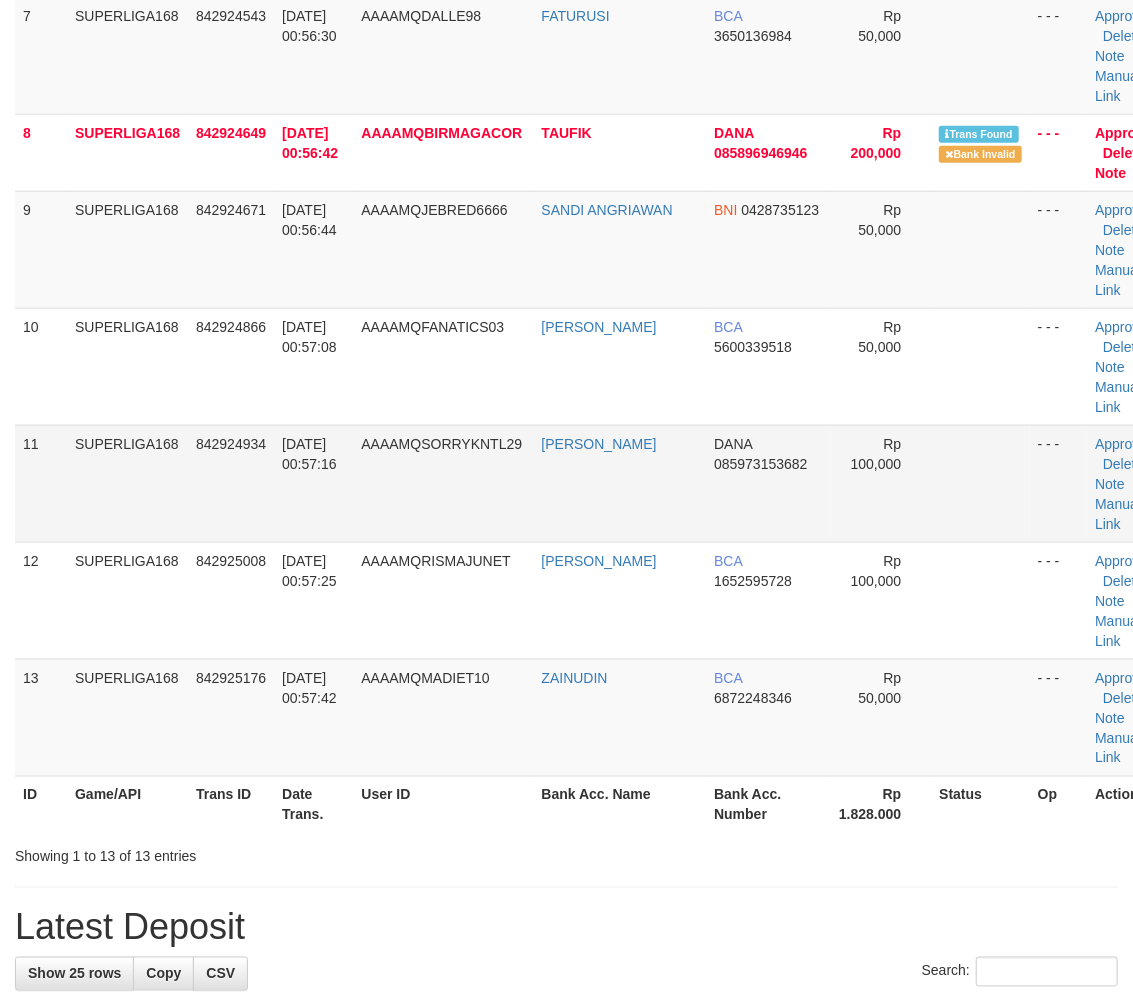 click on "11" at bounding box center [41, 483] 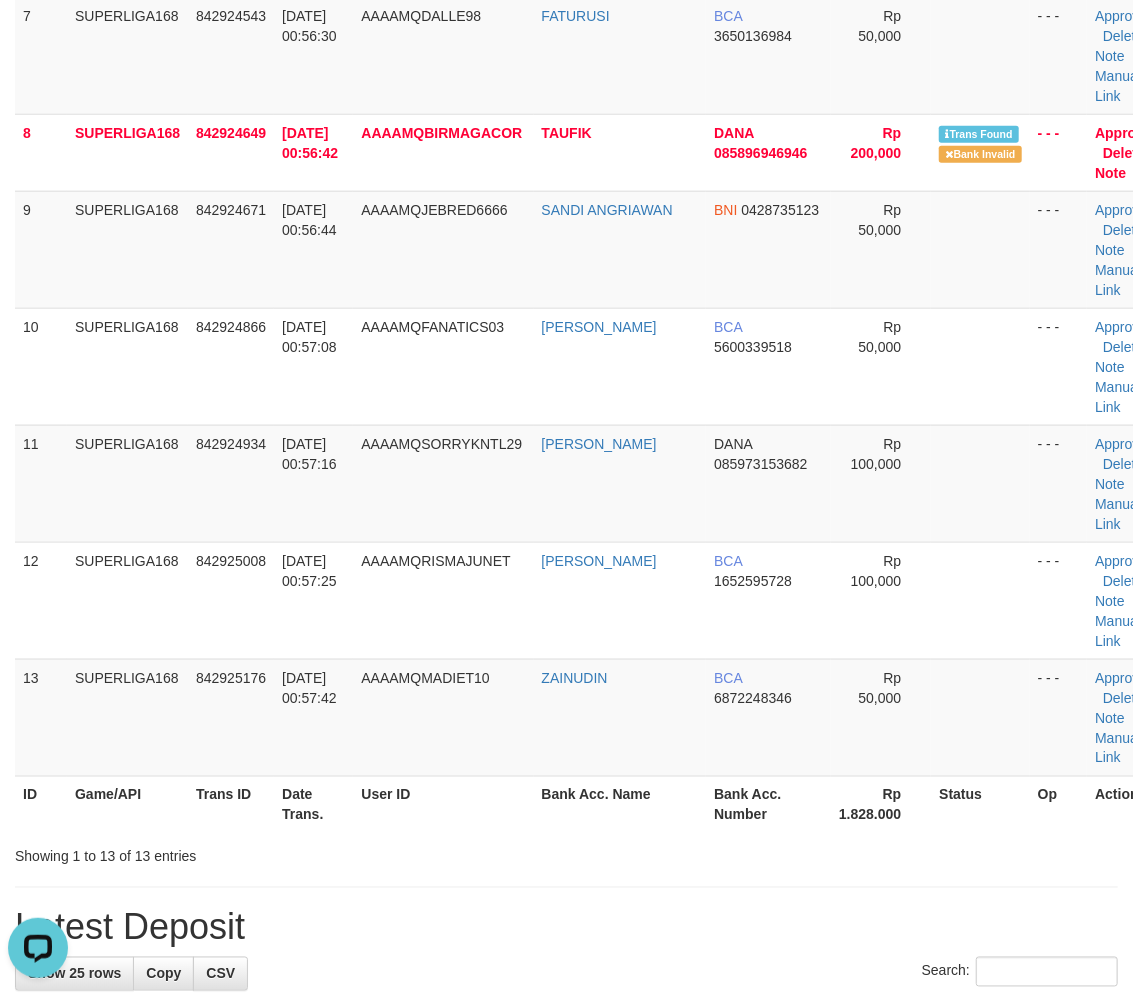 scroll, scrollTop: 0, scrollLeft: 0, axis: both 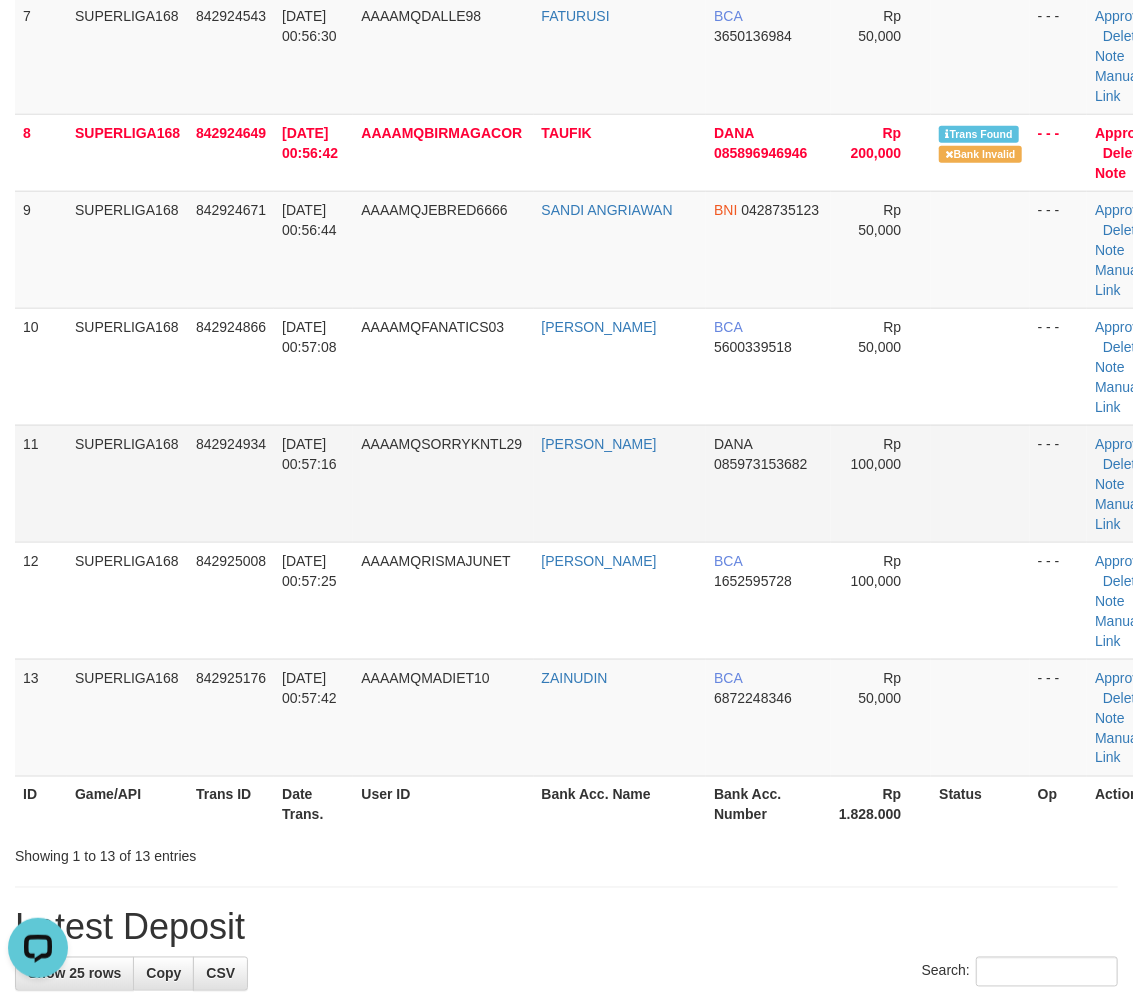 drag, startPoint x: 266, startPoint y: 525, endPoint x: 1, endPoint y: 598, distance: 274.87088 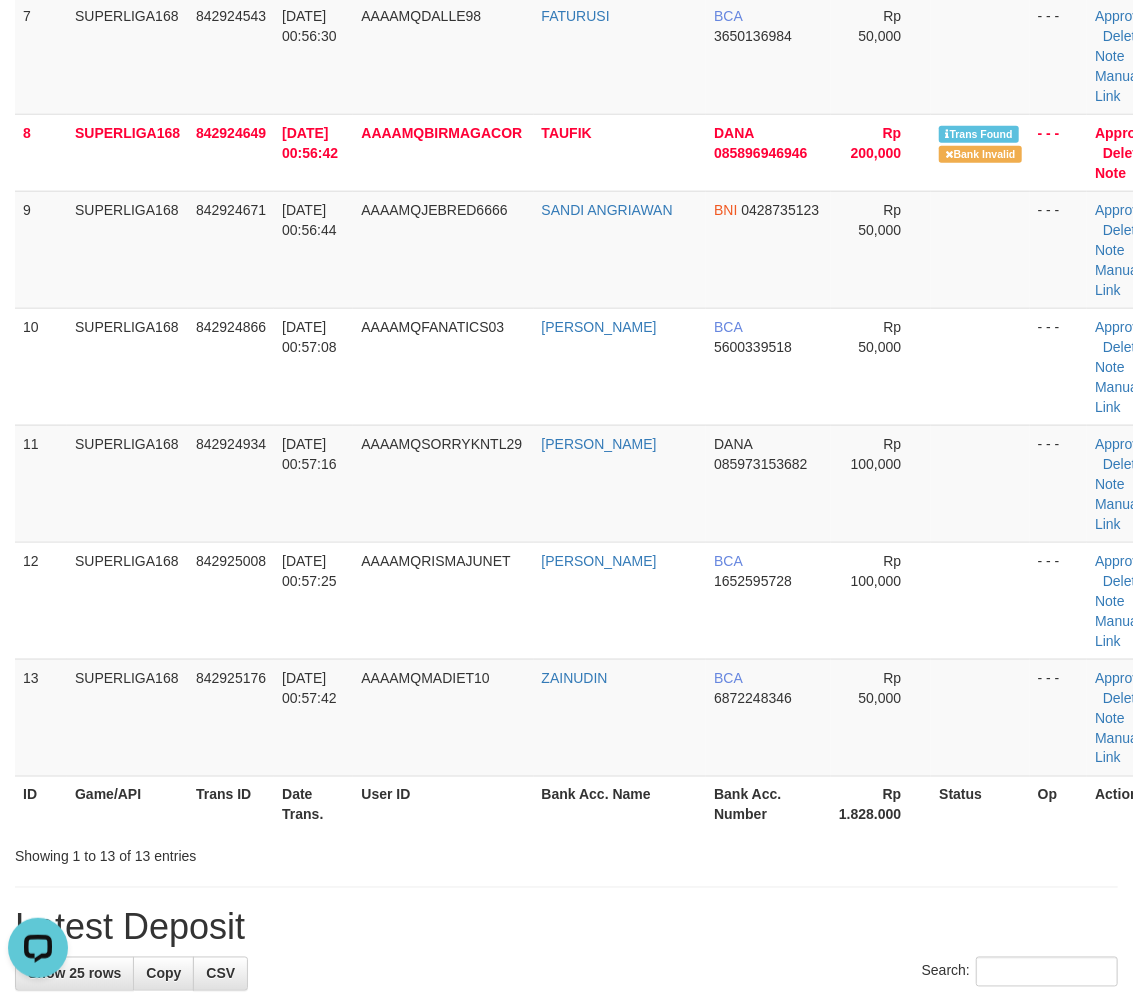 drag, startPoint x: 340, startPoint y: 506, endPoint x: 0, endPoint y: 632, distance: 362.5962 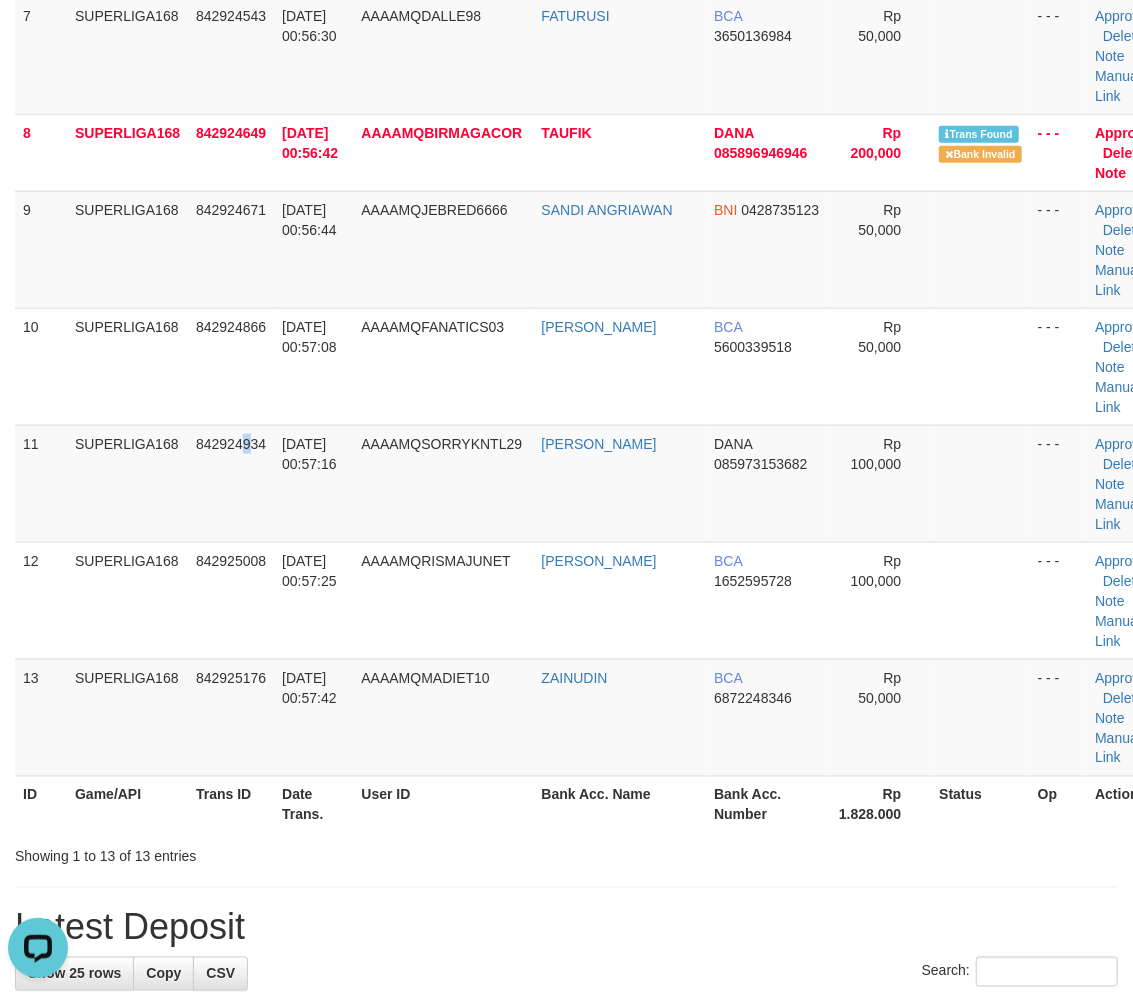 drag, startPoint x: 243, startPoint y: 475, endPoint x: 1, endPoint y: 571, distance: 260.34592 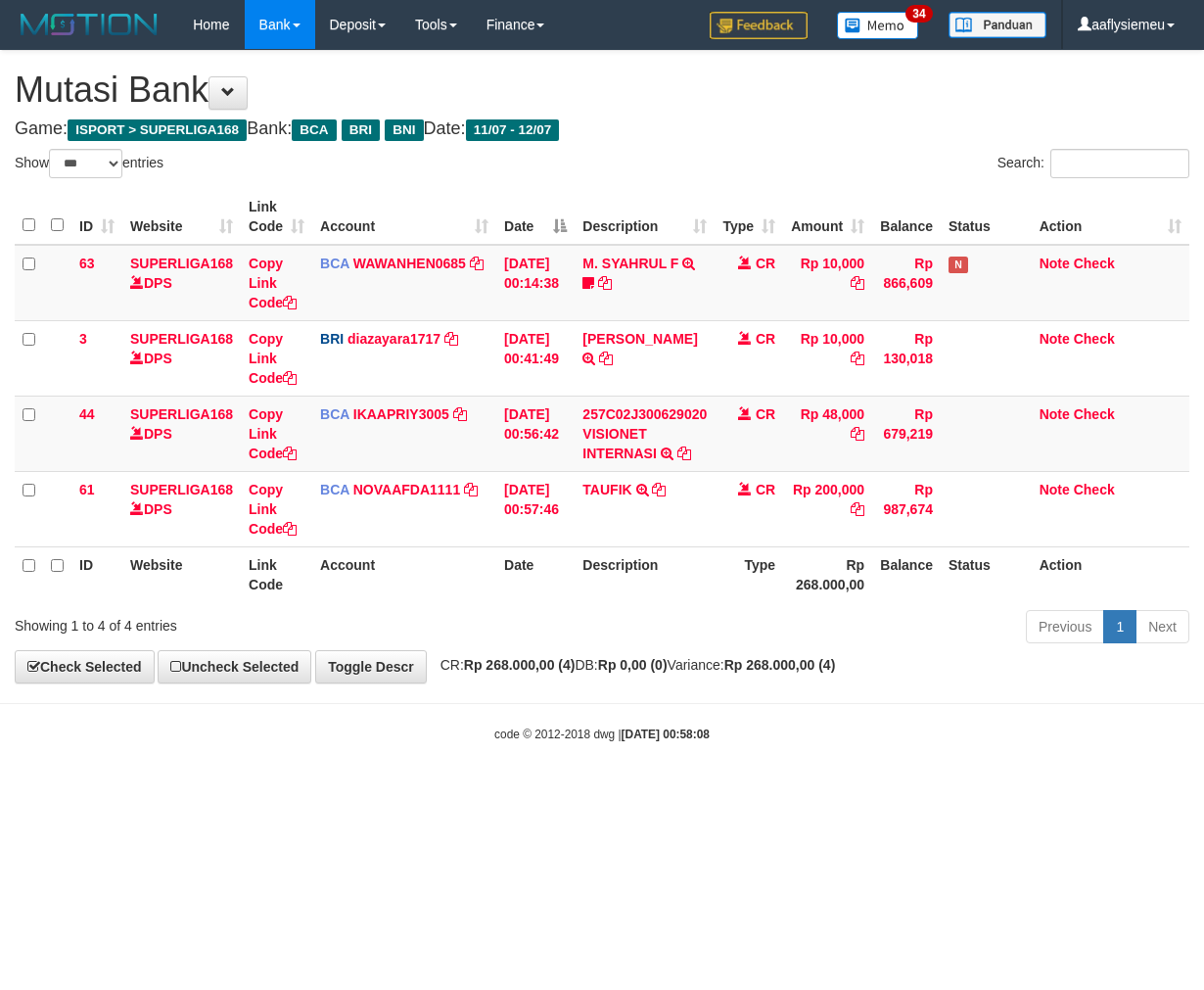 select on "***" 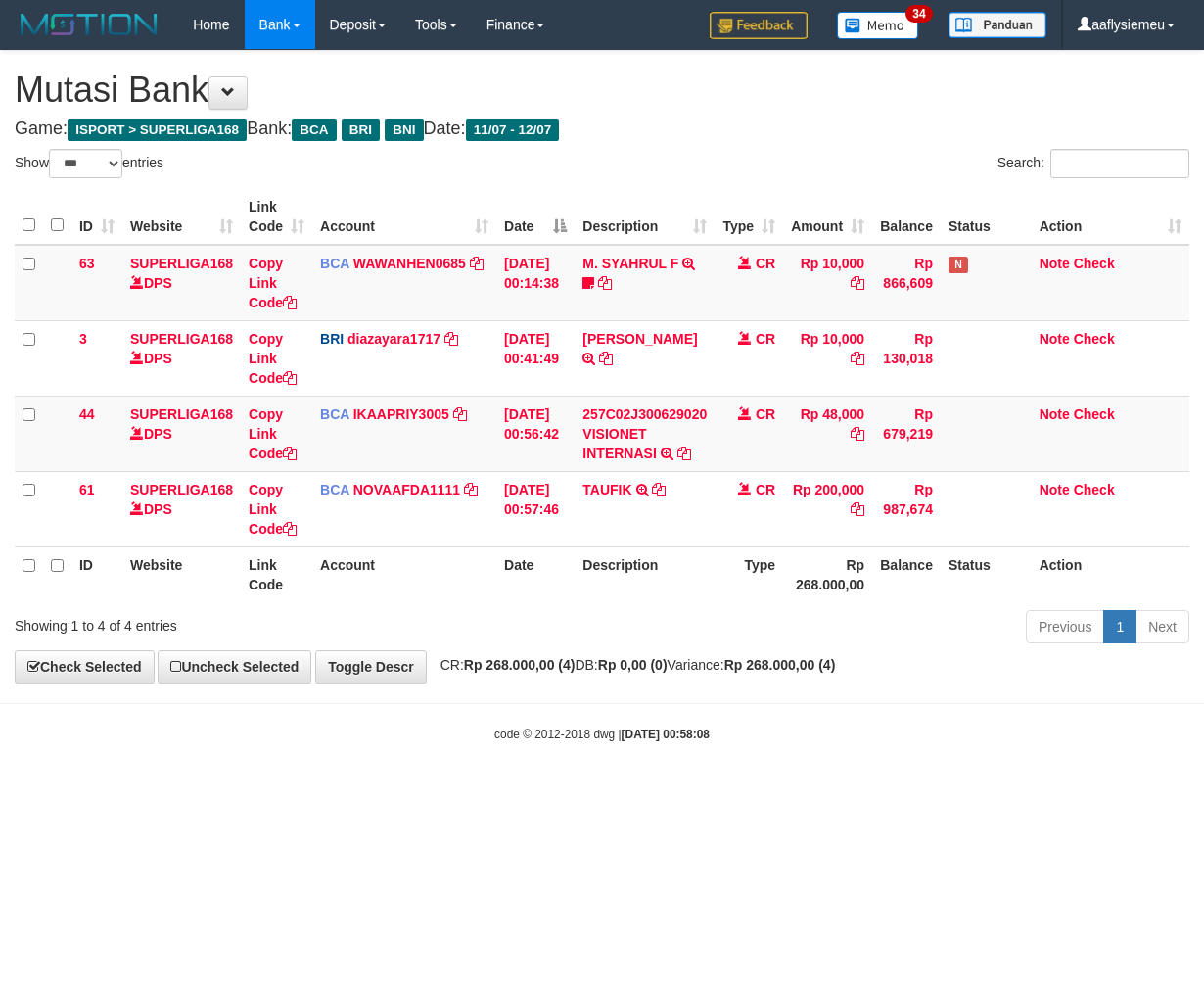 scroll, scrollTop: 0, scrollLeft: 0, axis: both 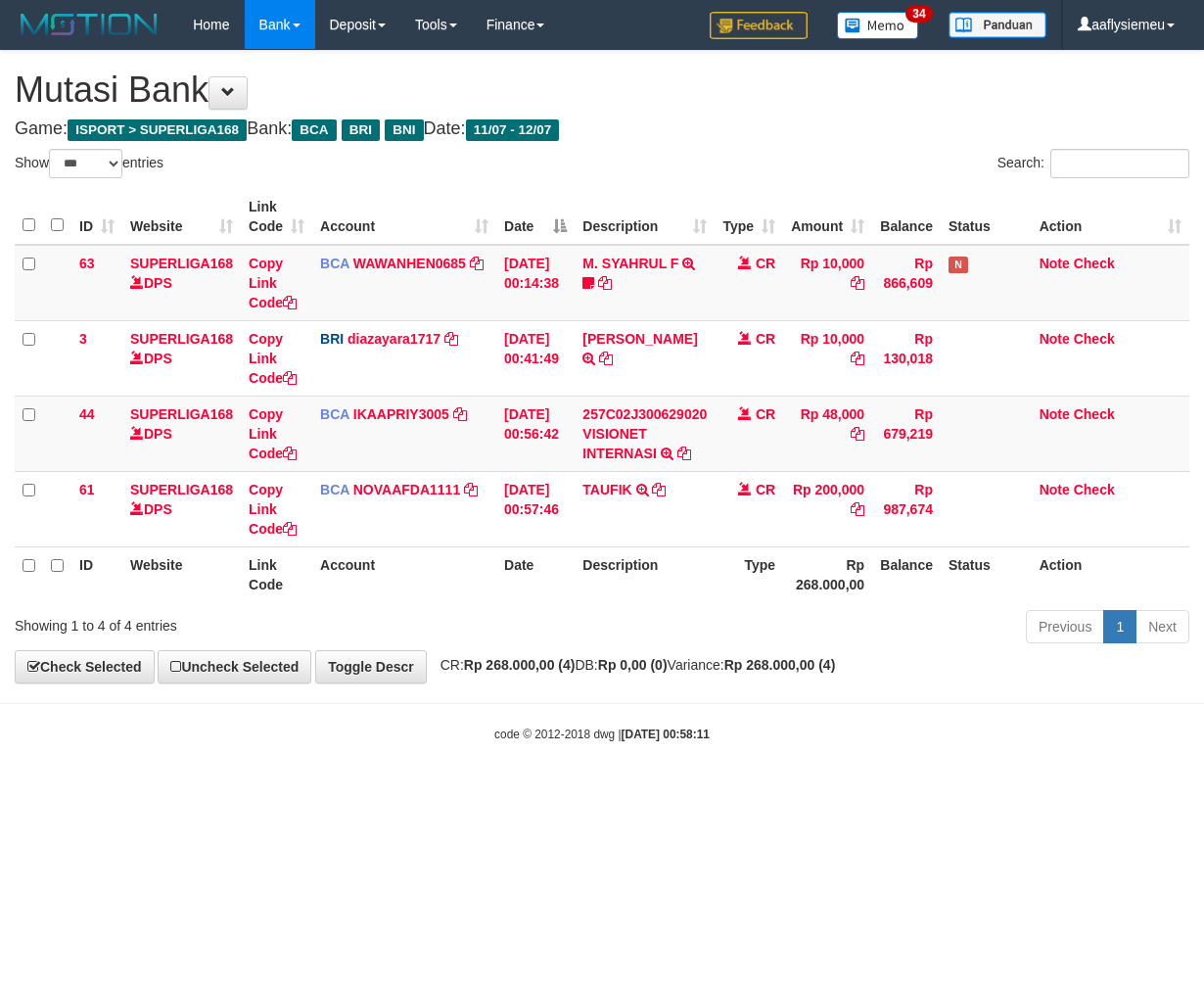 select on "***" 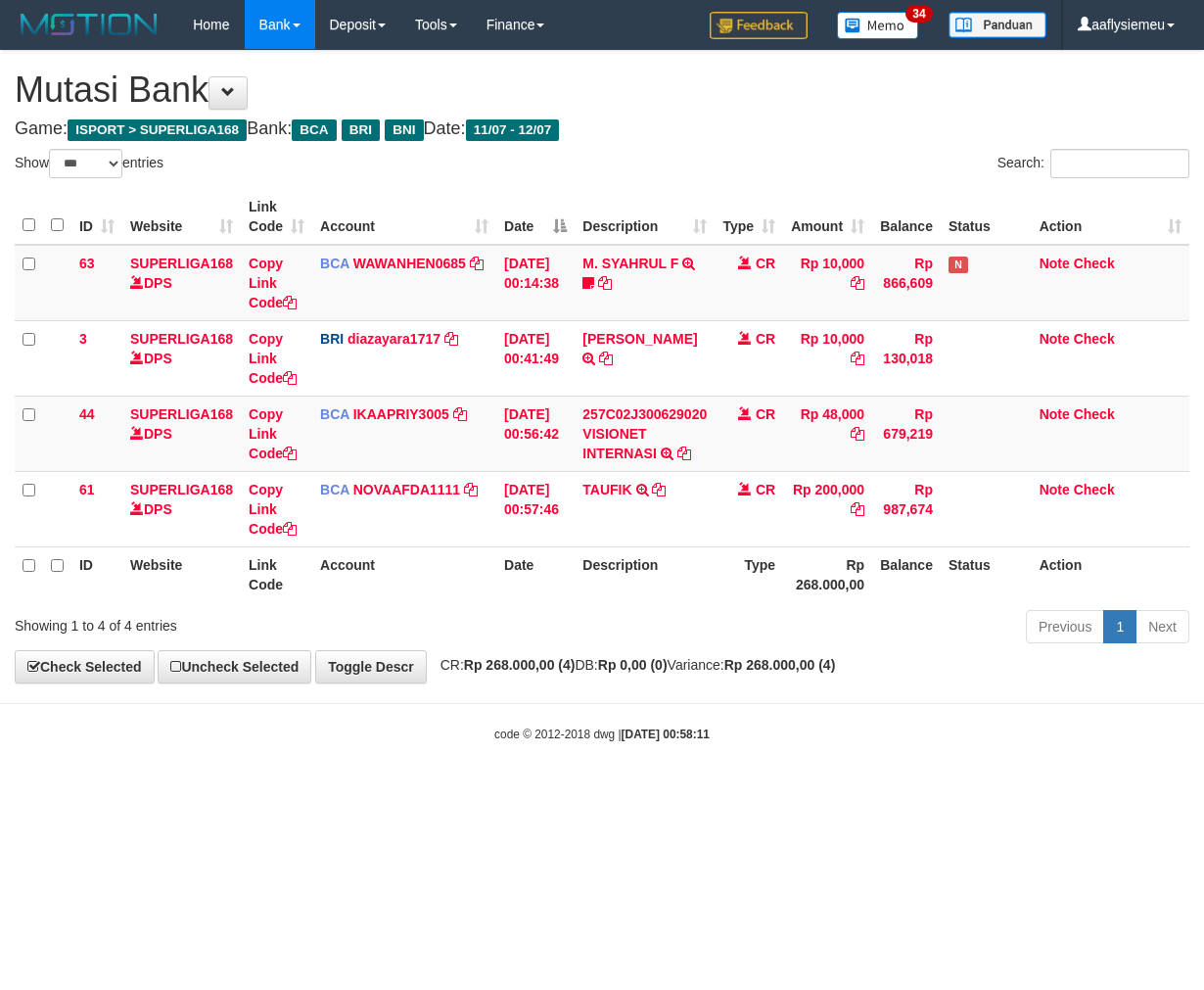 scroll, scrollTop: 0, scrollLeft: 0, axis: both 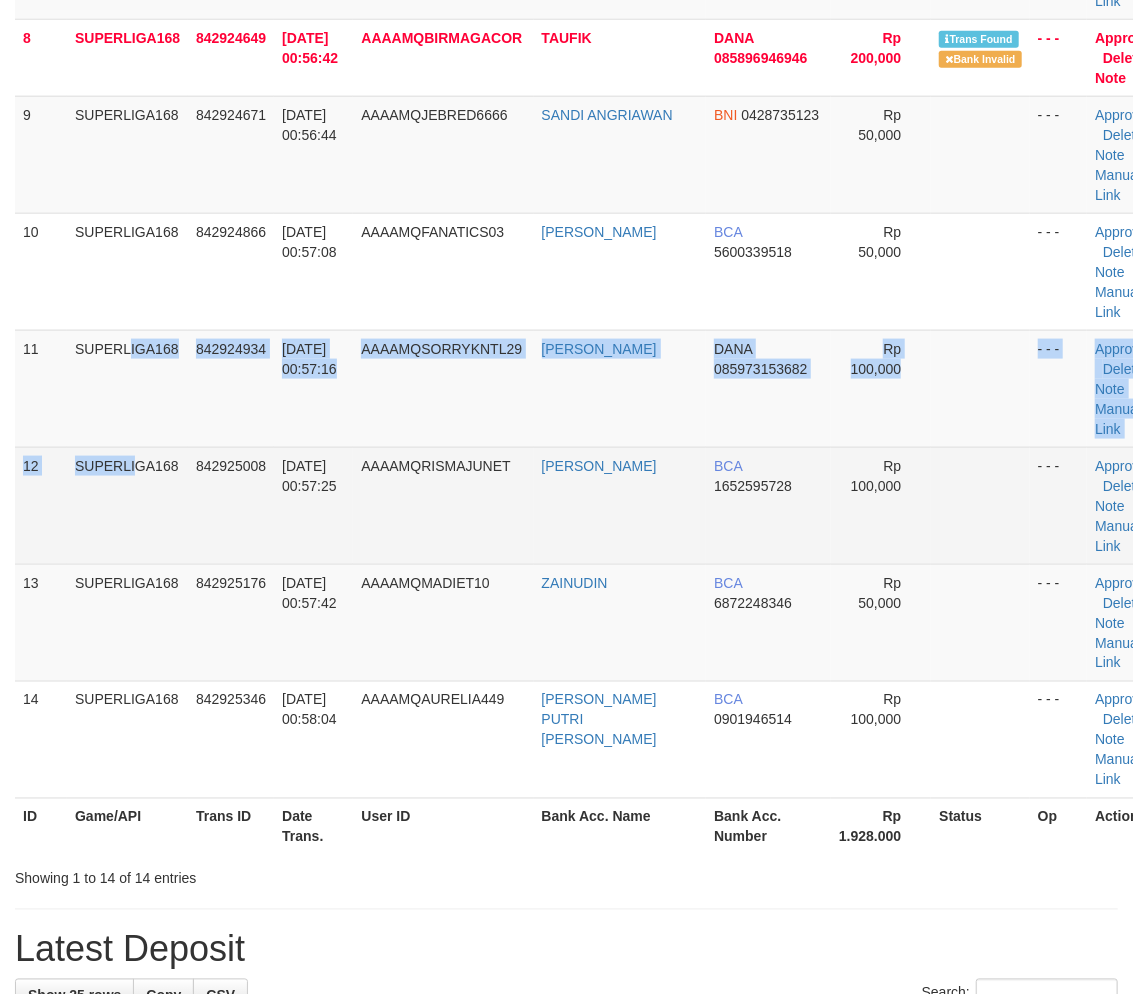 drag, startPoint x: 84, startPoint y: 473, endPoint x: 33, endPoint y: 490, distance: 53.75872 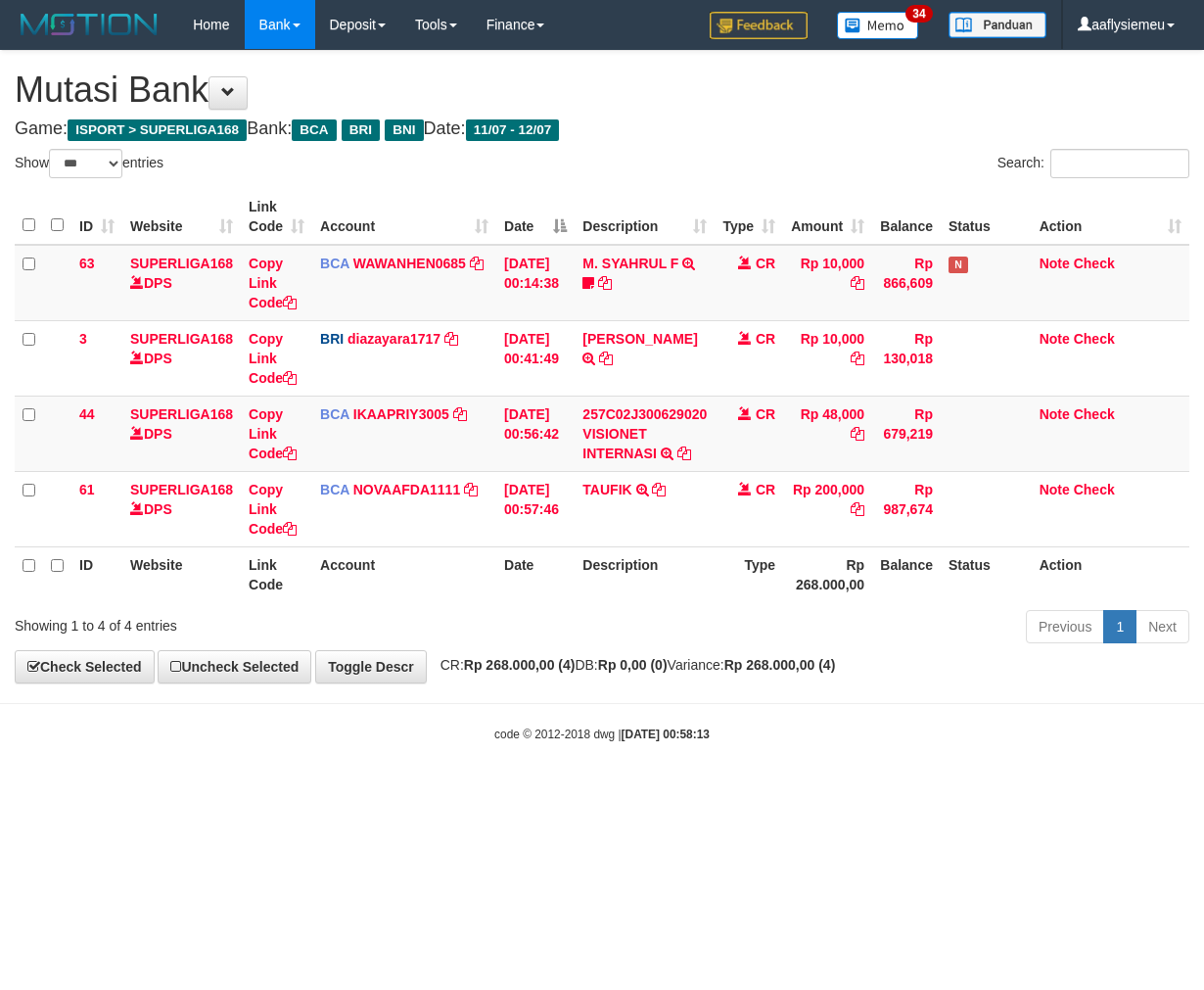 select on "***" 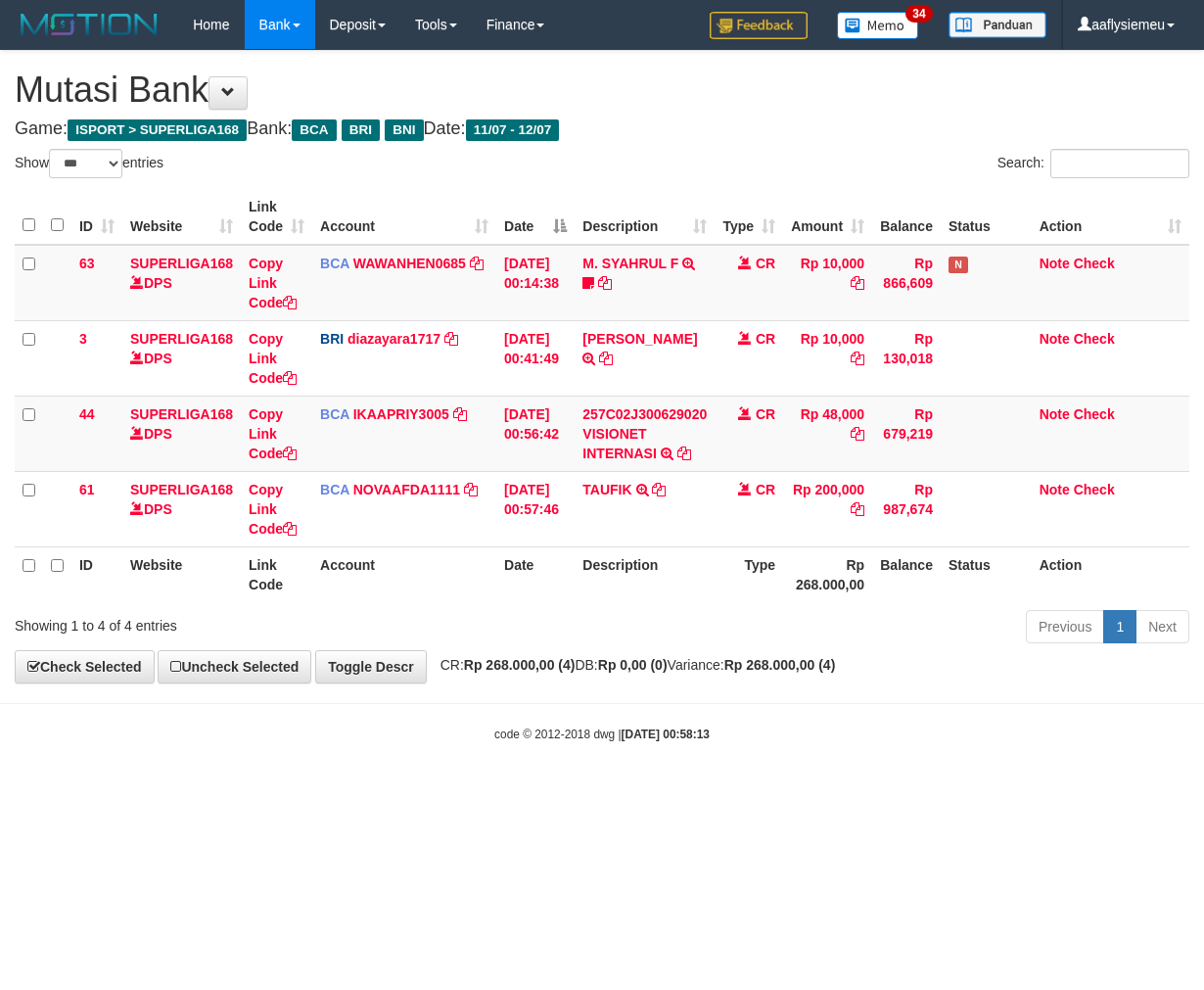 scroll, scrollTop: 0, scrollLeft: 0, axis: both 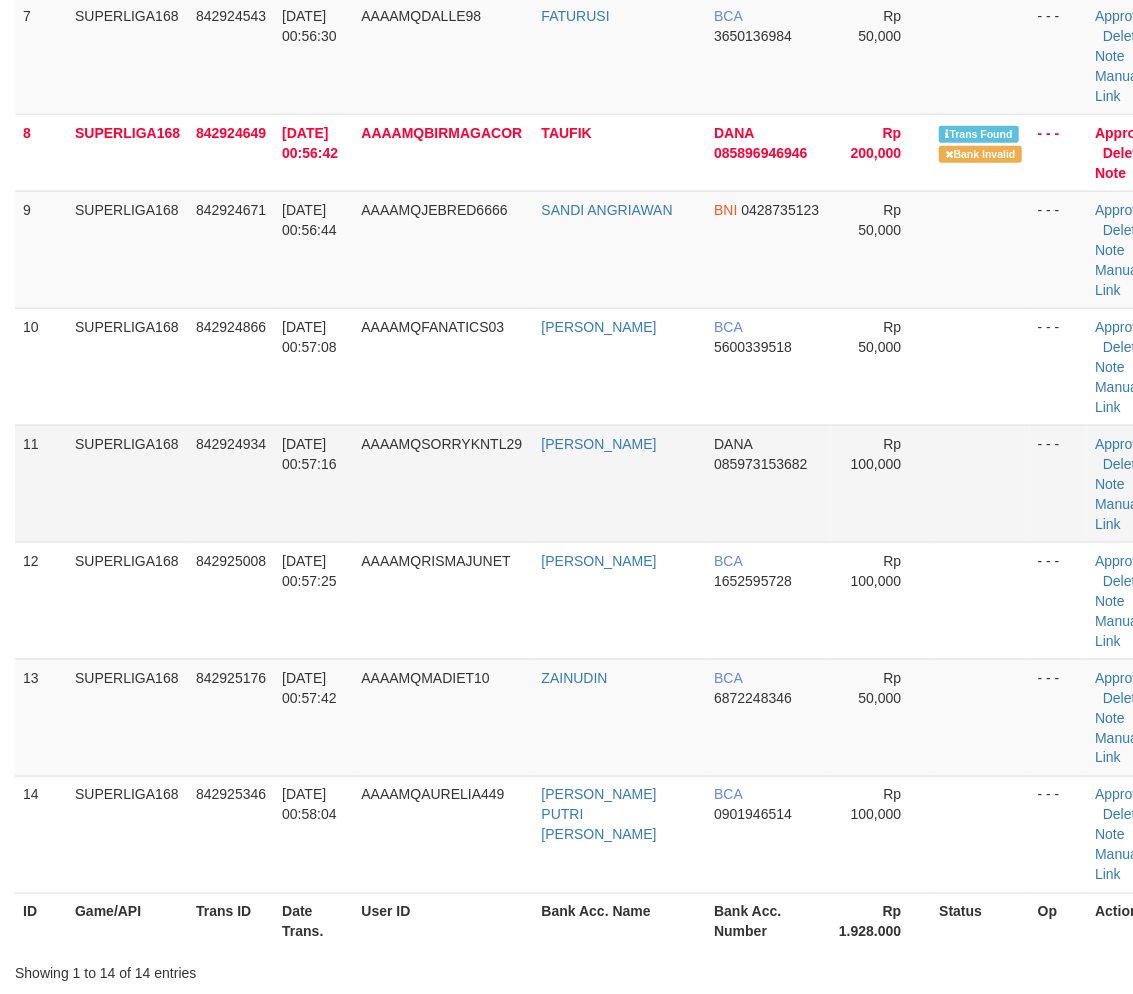 drag, startPoint x: 226, startPoint y: 407, endPoint x: 200, endPoint y: 451, distance: 51.10773 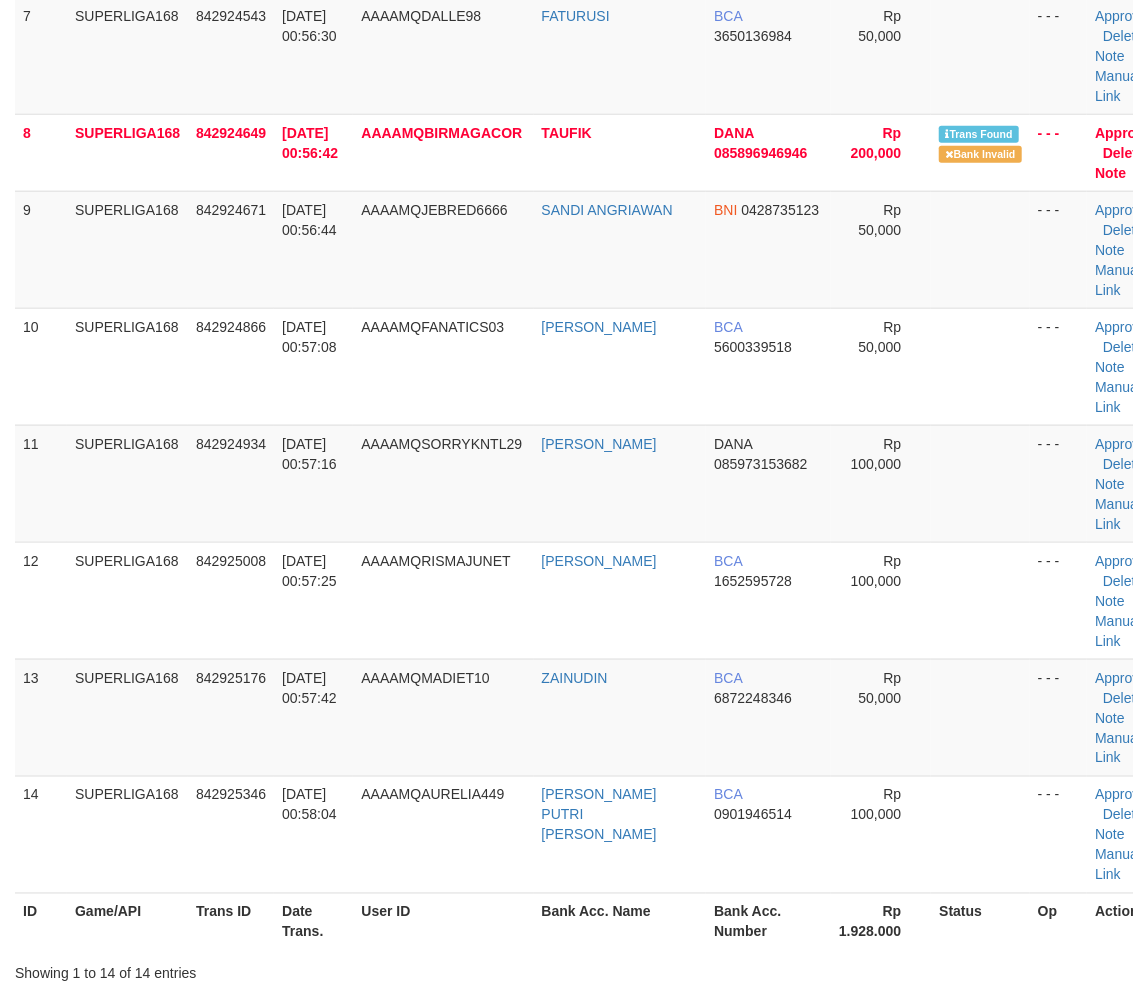 drag, startPoint x: -2, startPoint y: 490, endPoint x: -10, endPoint y: 507, distance: 18.788294 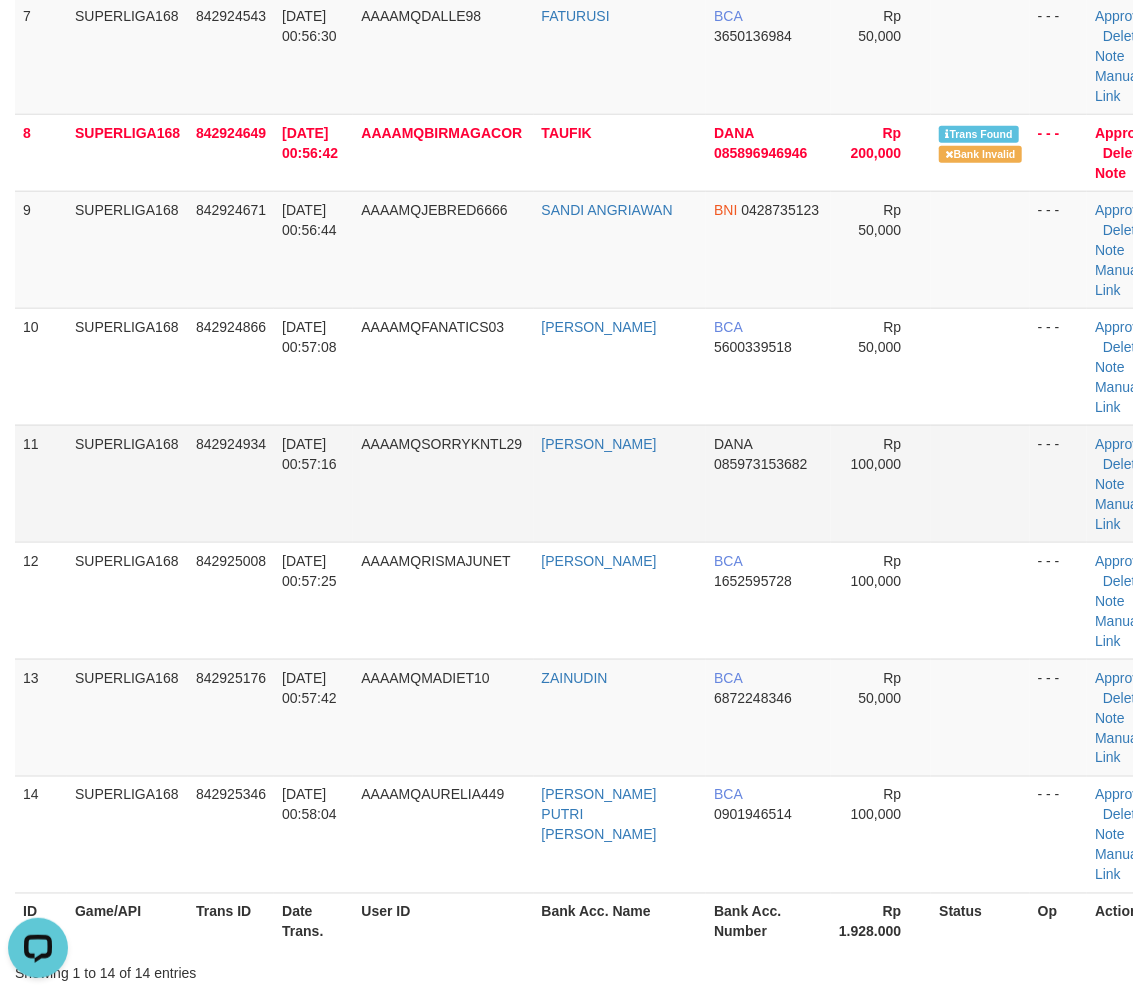 scroll, scrollTop: 0, scrollLeft: 0, axis: both 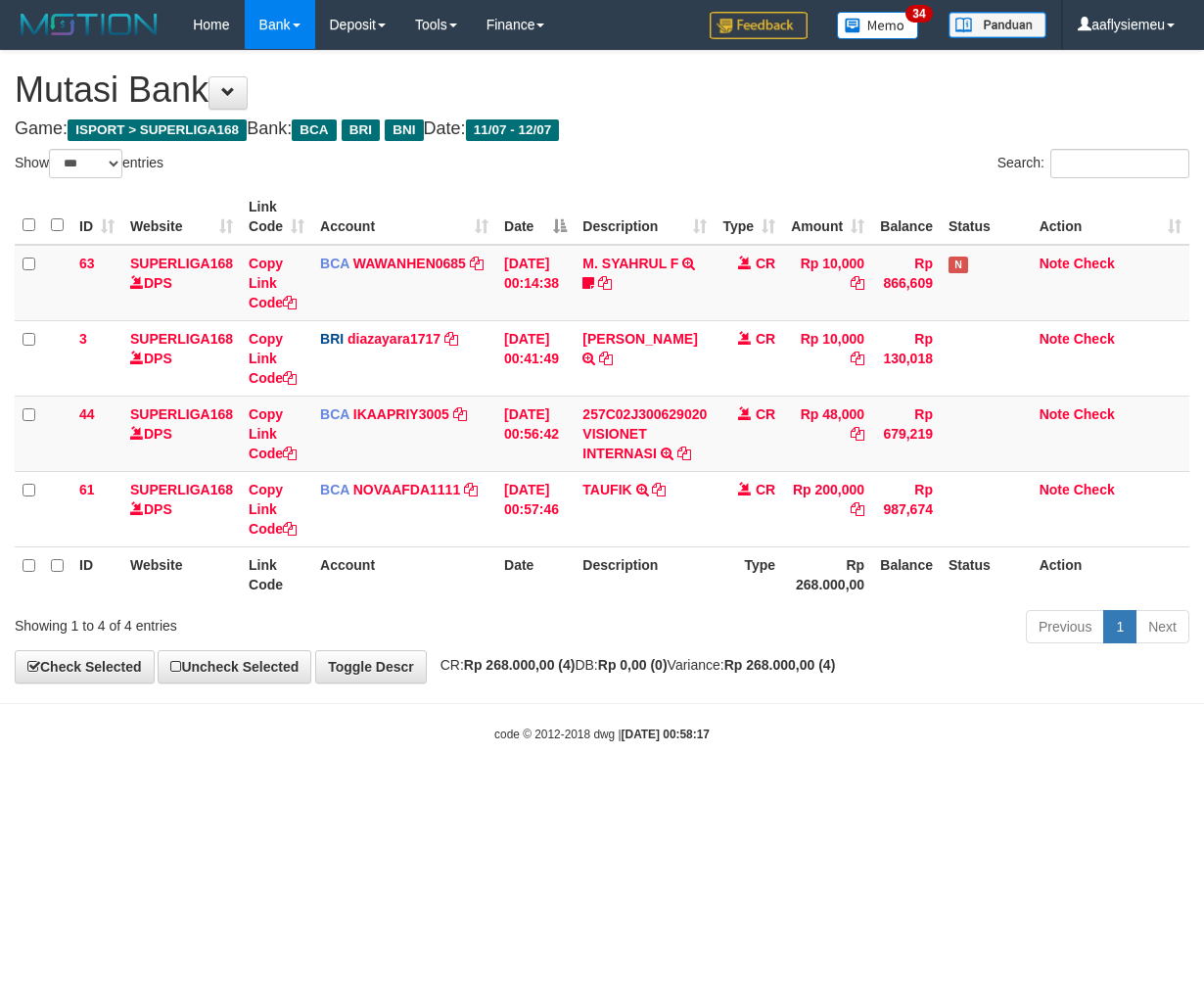 select on "***" 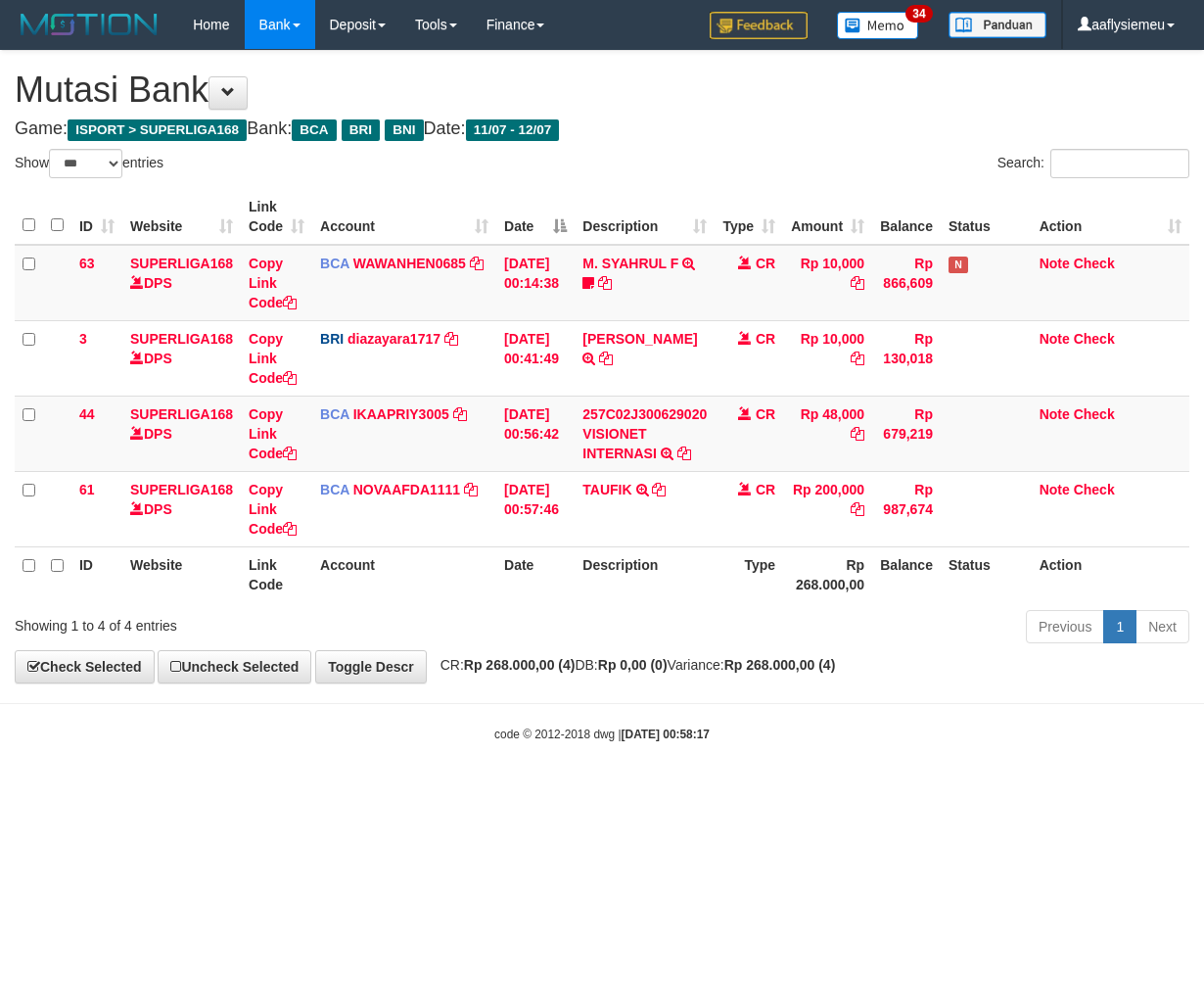 scroll, scrollTop: 0, scrollLeft: 0, axis: both 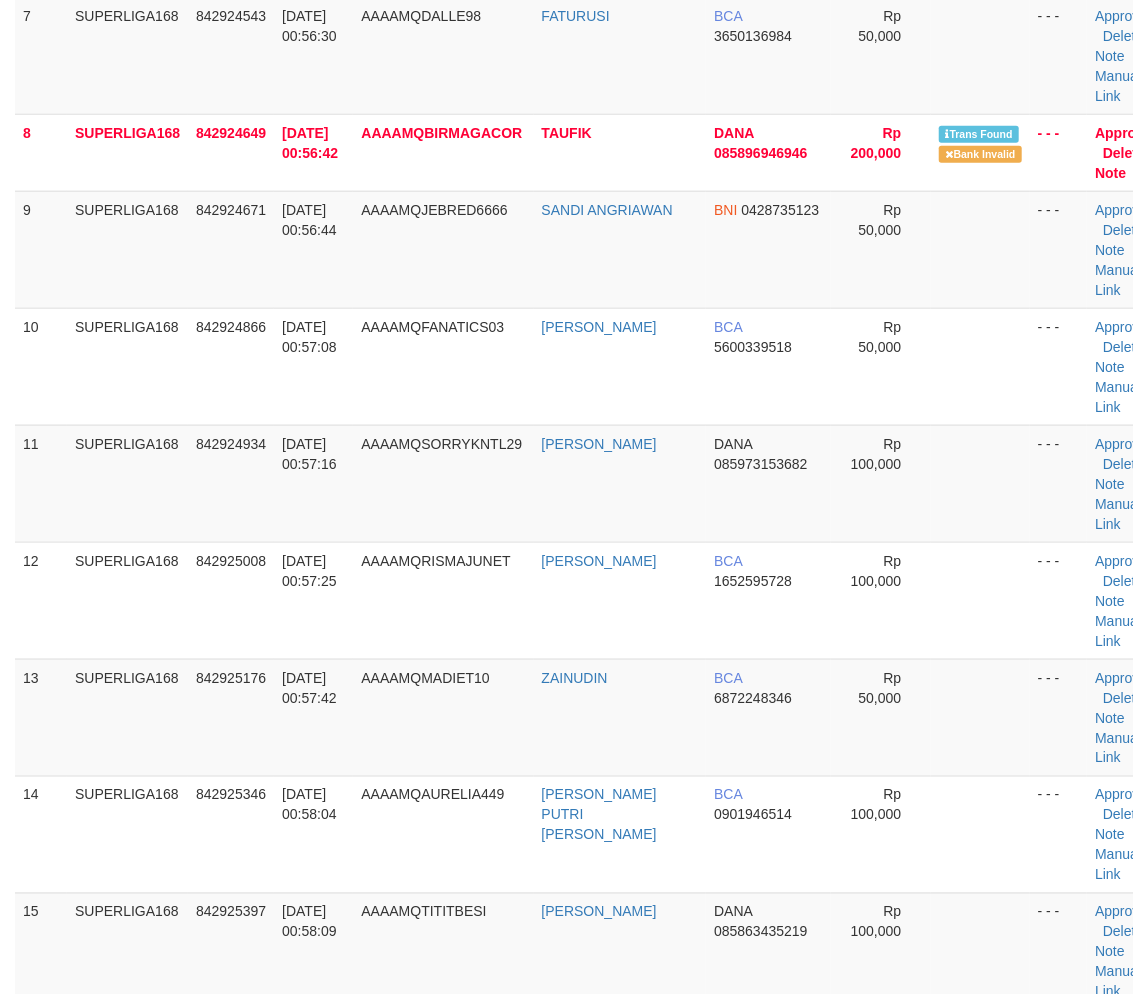 click on "11" at bounding box center [41, 483] 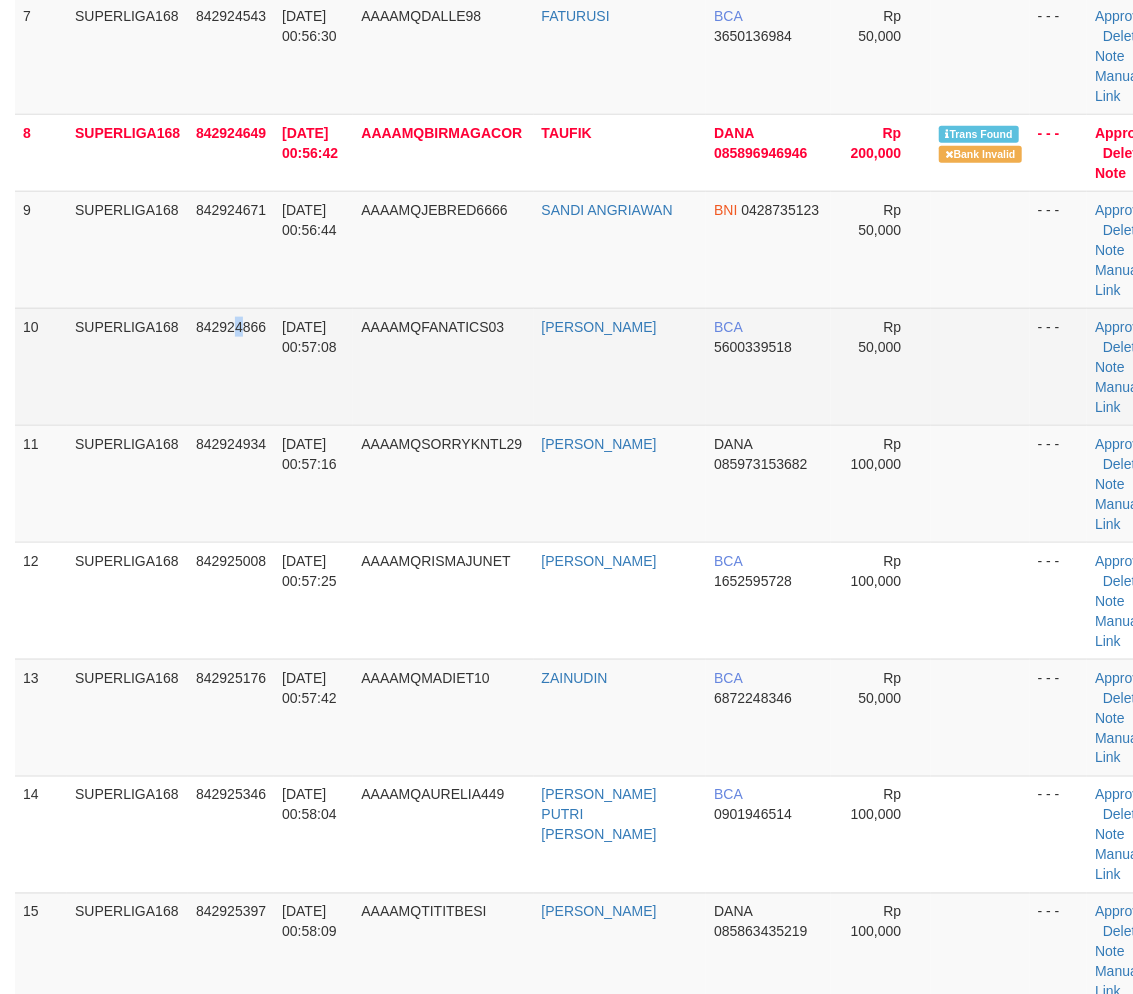 click on "842924866" at bounding box center (231, 366) 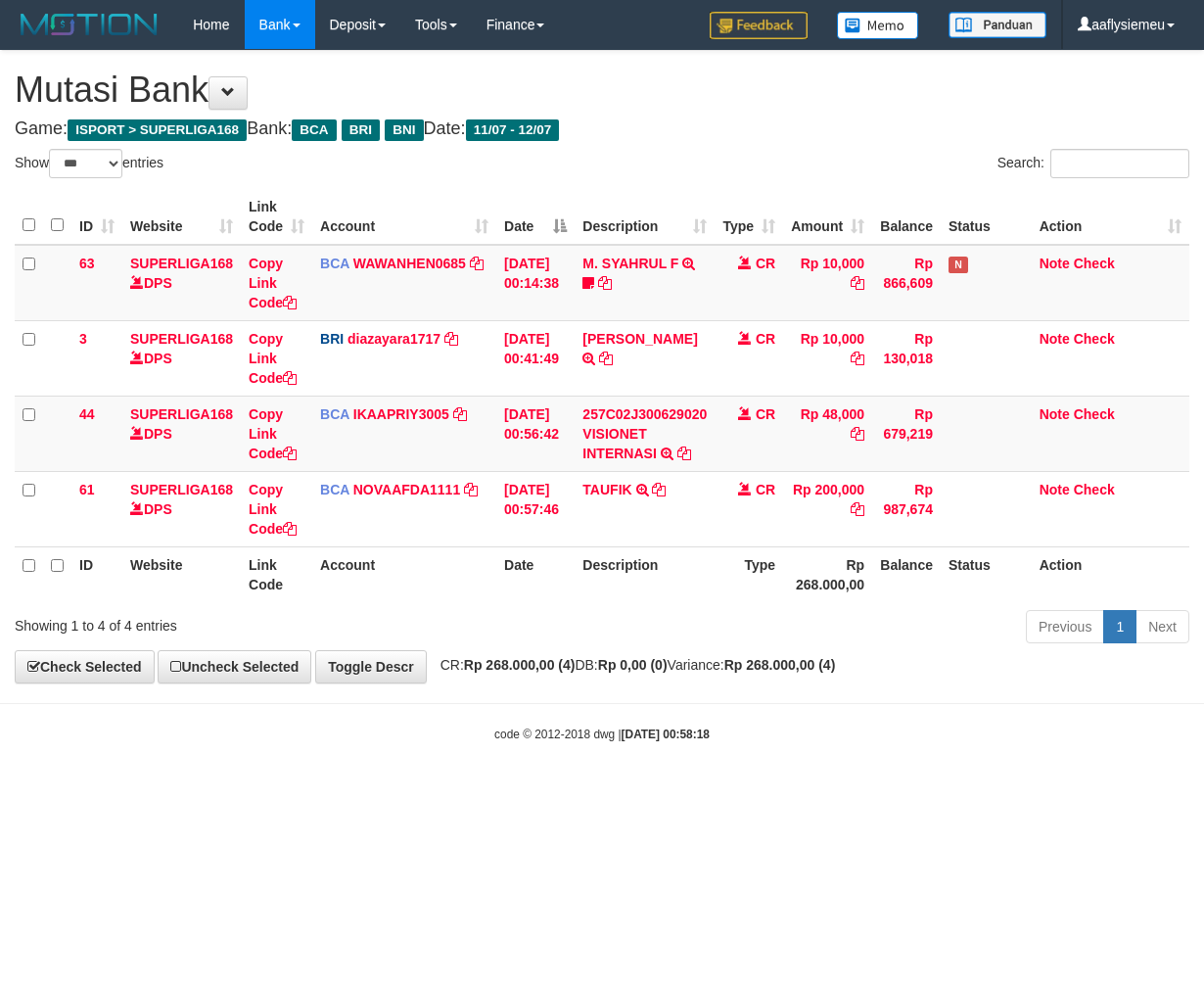 select on "***" 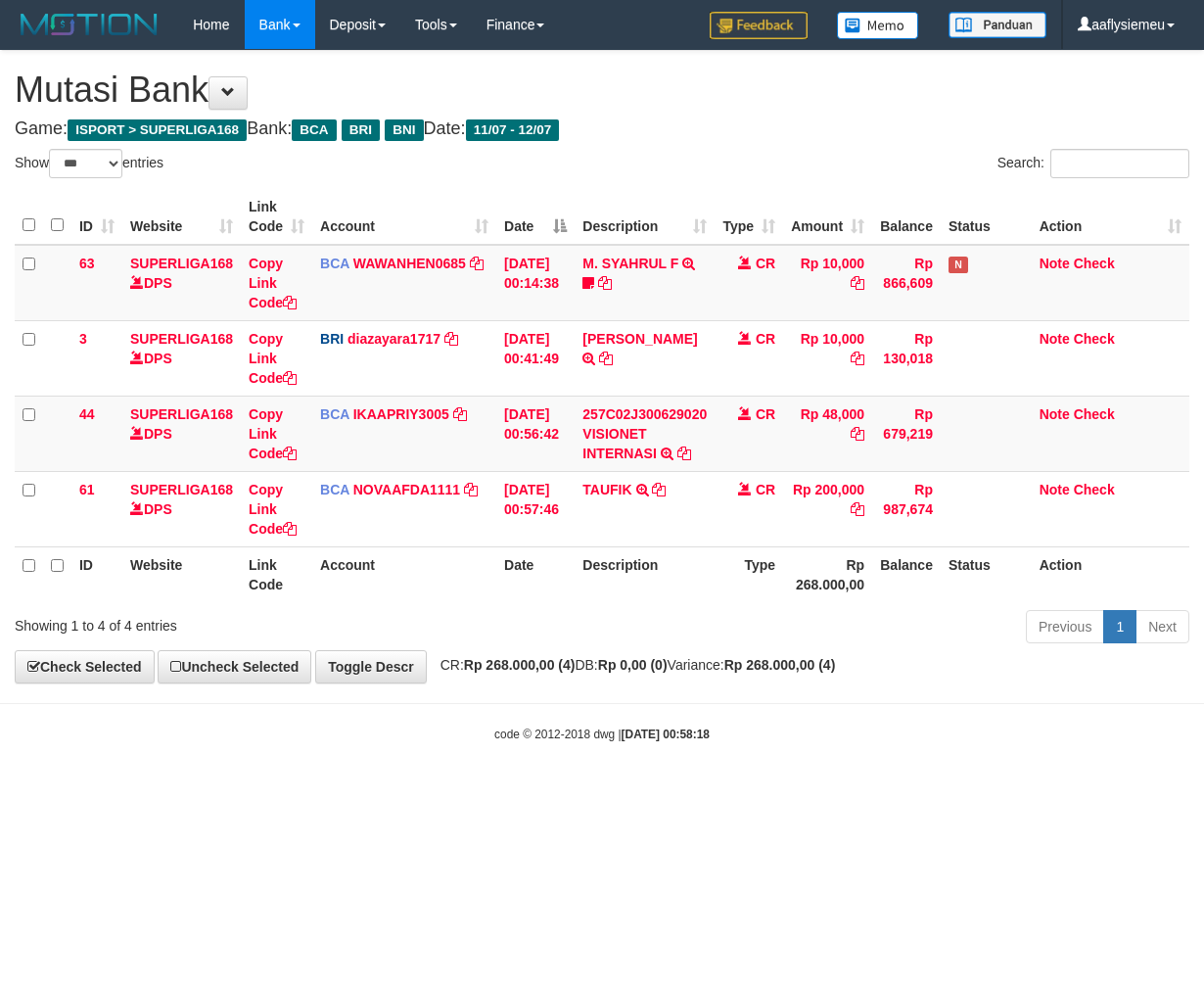 scroll, scrollTop: 0, scrollLeft: 0, axis: both 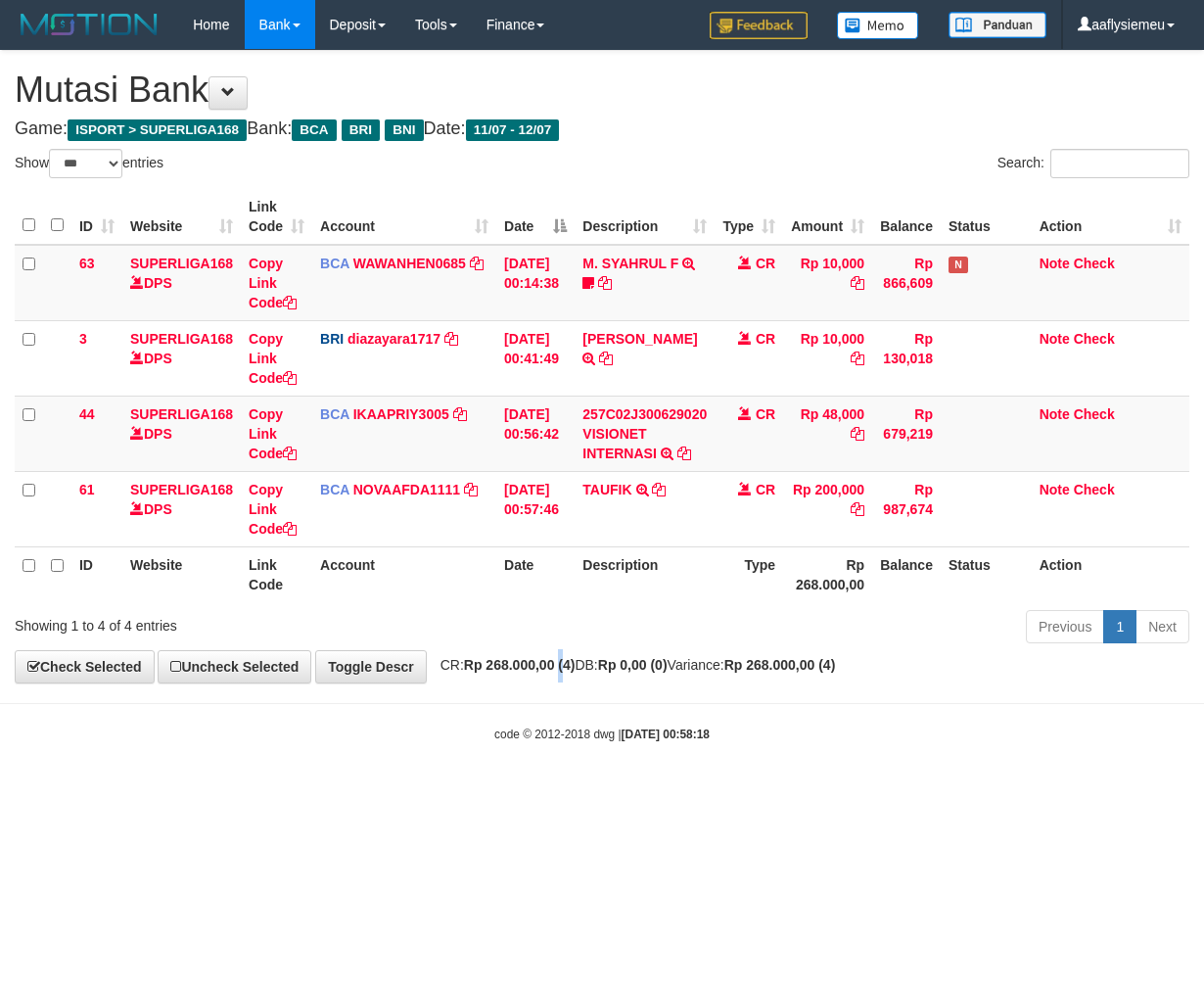 click on "Rp 268.000,00 (4)" at bounding box center (520, 665) 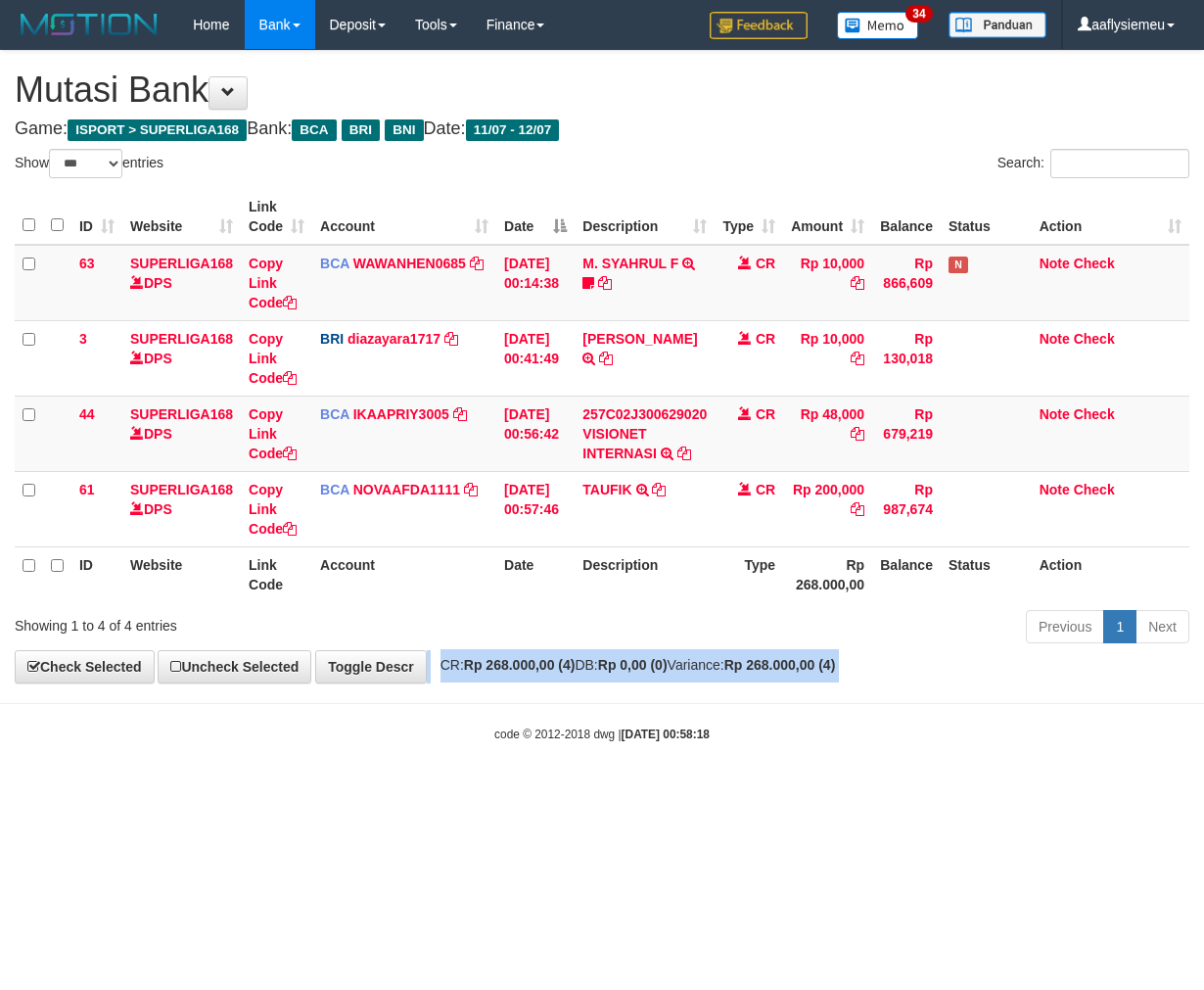 click on "Rp 268.000,00 (4)" at bounding box center [520, 665] 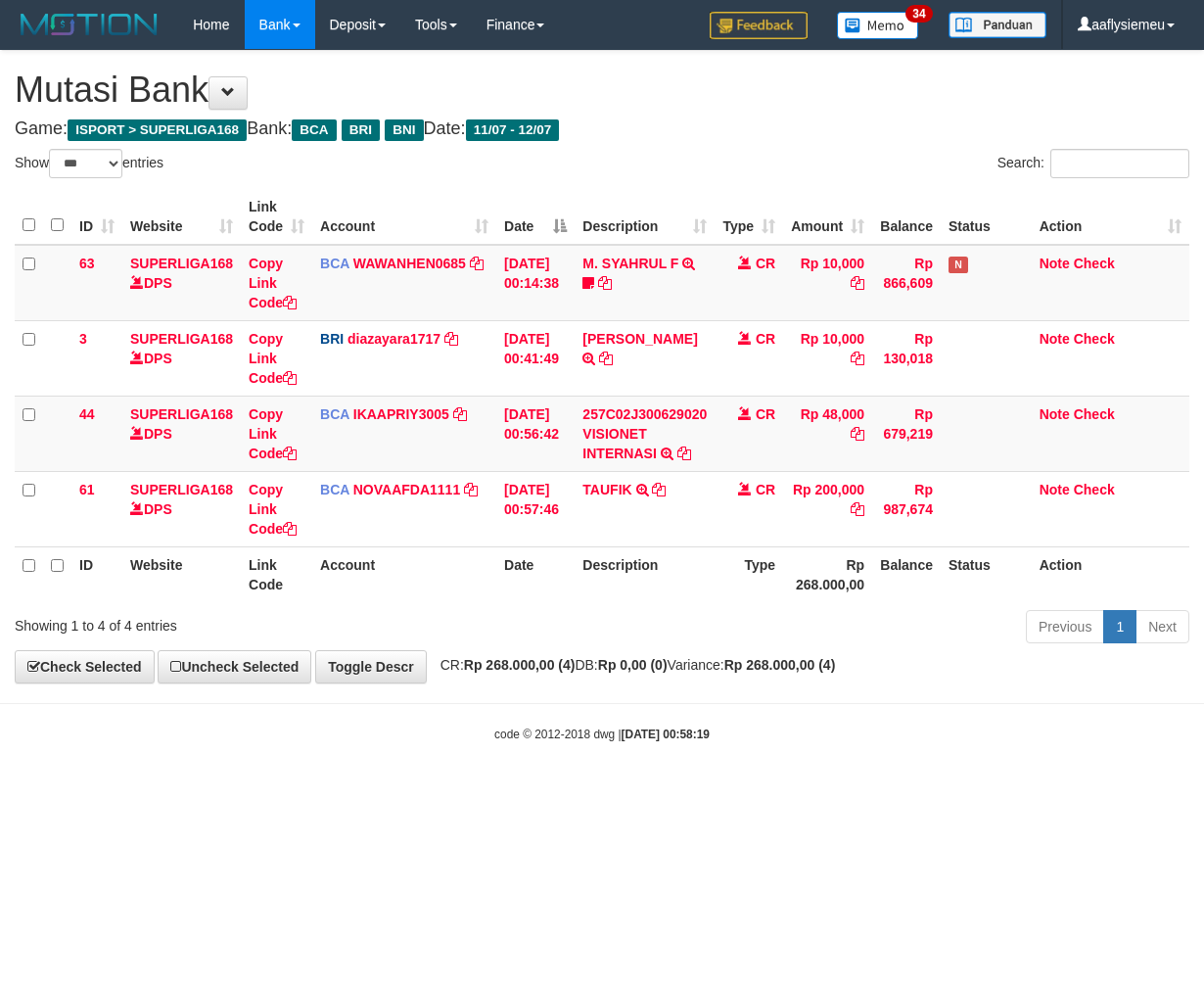 select on "***" 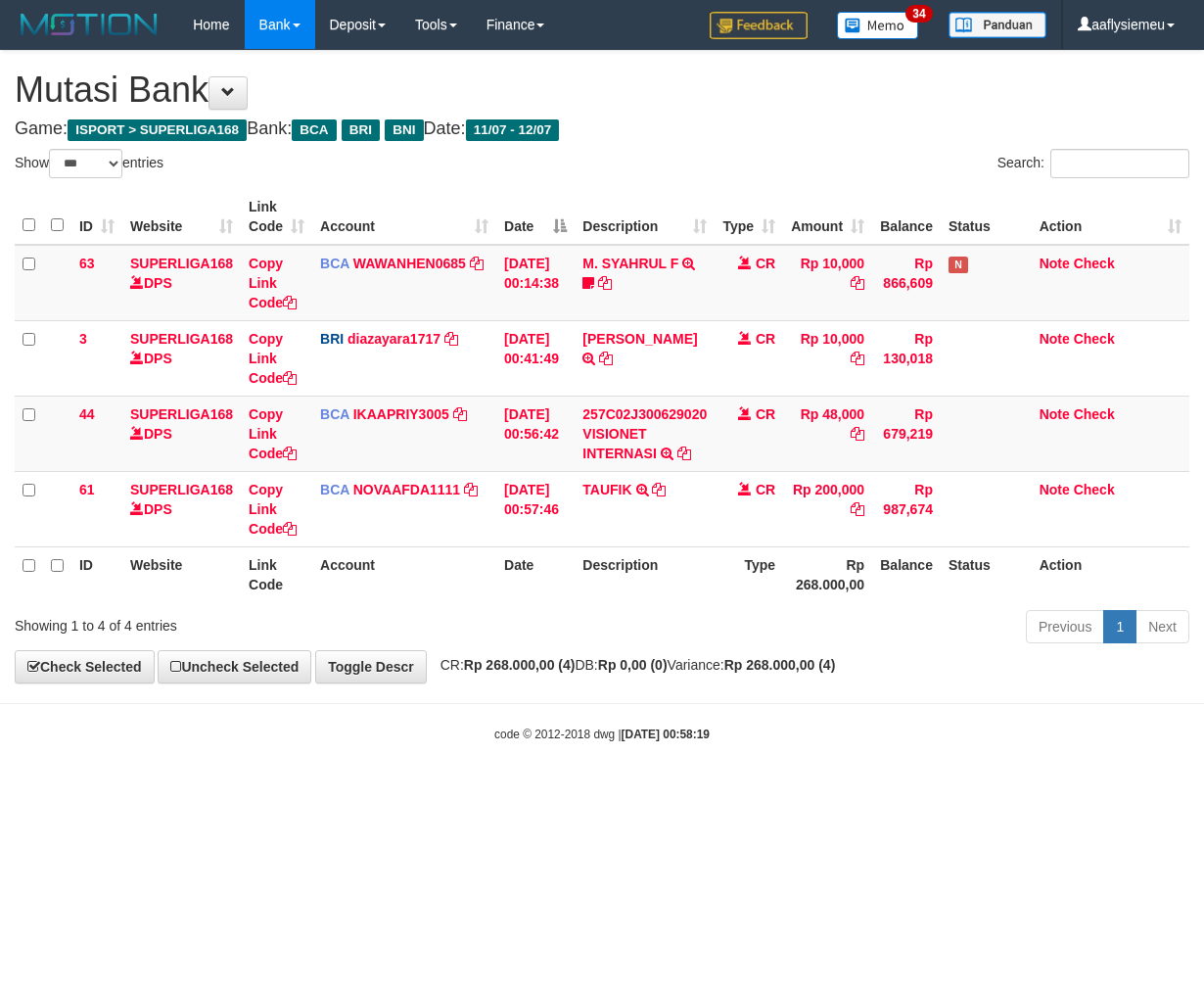 scroll, scrollTop: 0, scrollLeft: 0, axis: both 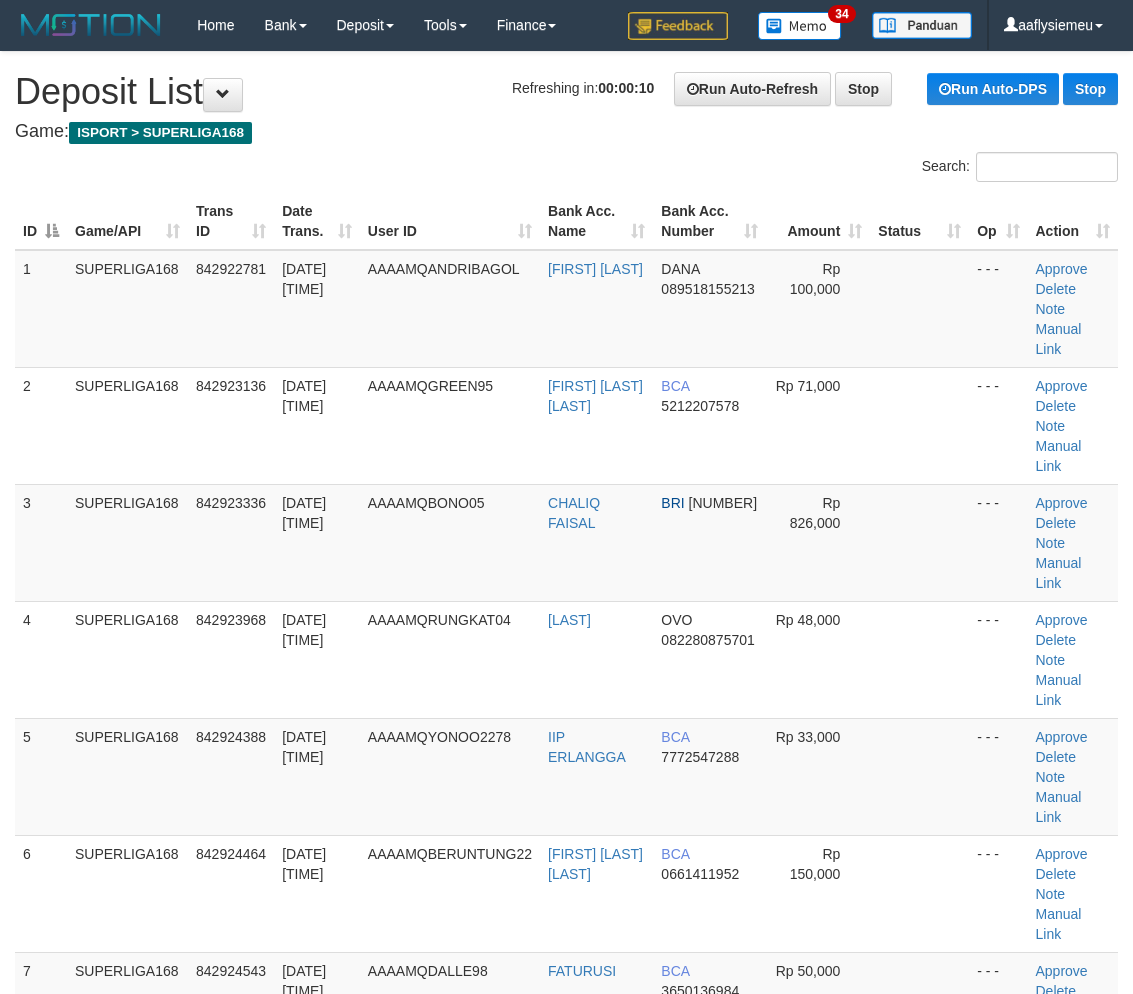 click on "[DATE] [TIME]" at bounding box center (317, 1321) 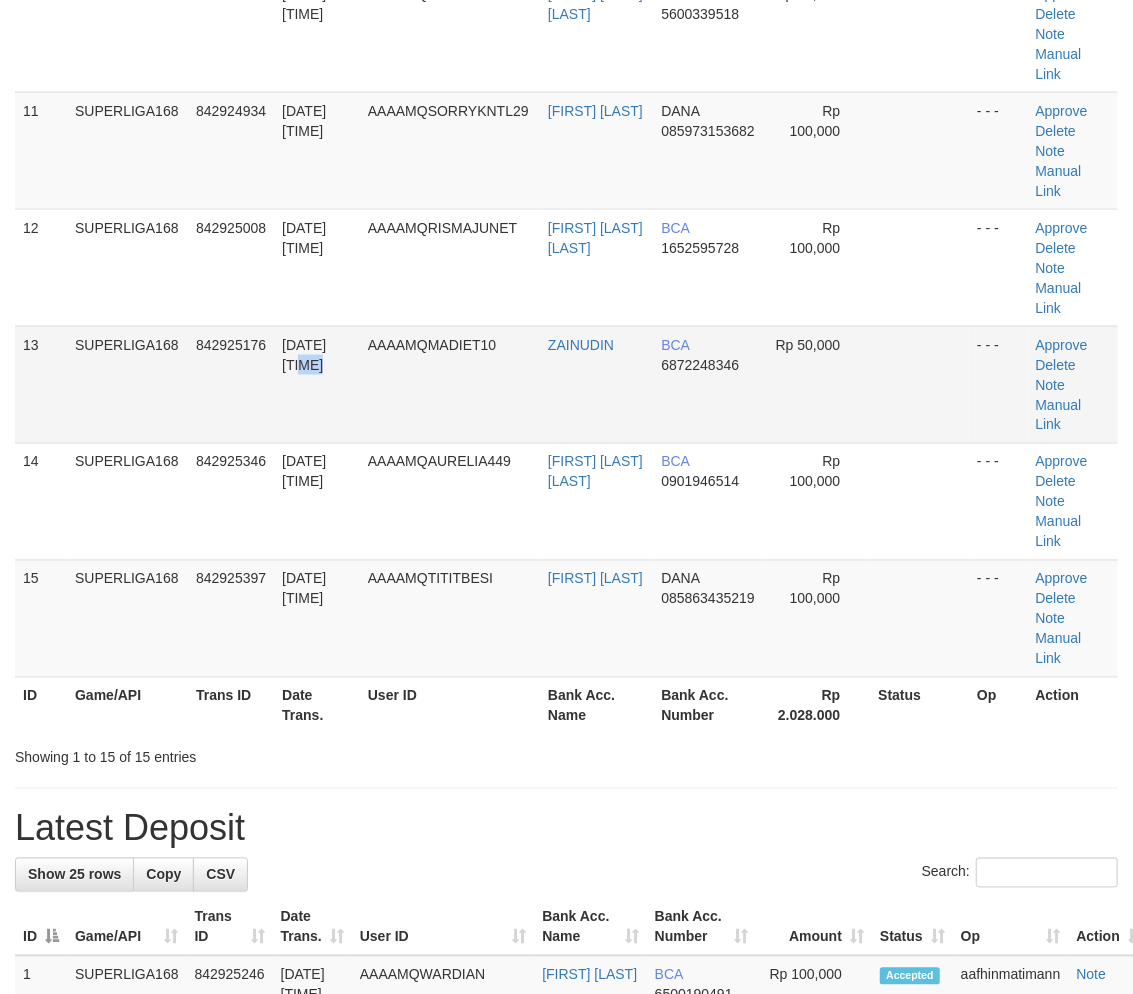 click on "13
SUPERLIGA168
842925176
12/07/2025 00:57:42
AAAAMQMADIET10
ZAINUDIN
BCA
6872248346
Rp 50,000
- - -
Approve
Delete
Note
Manual Link" at bounding box center (566, 384) 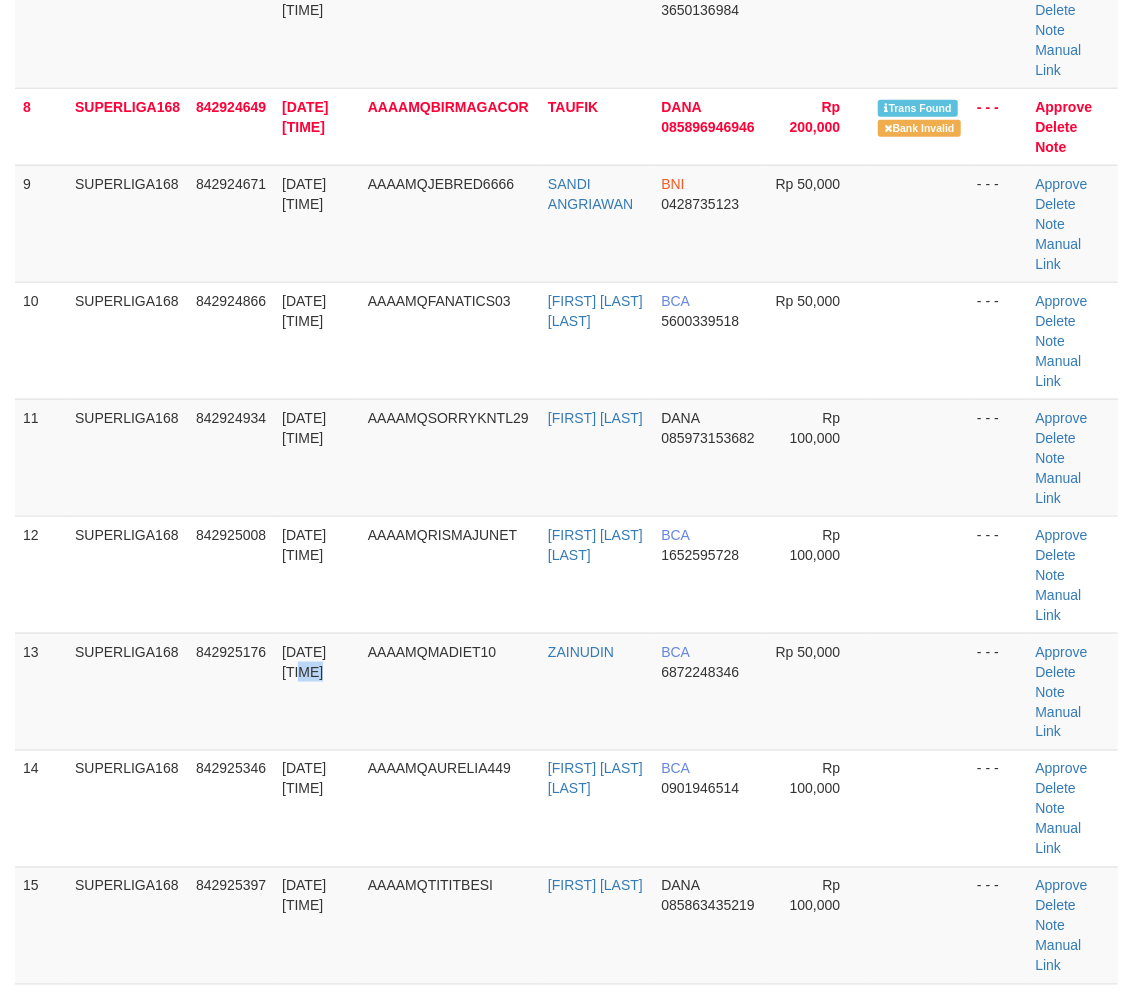 scroll, scrollTop: 955, scrollLeft: 0, axis: vertical 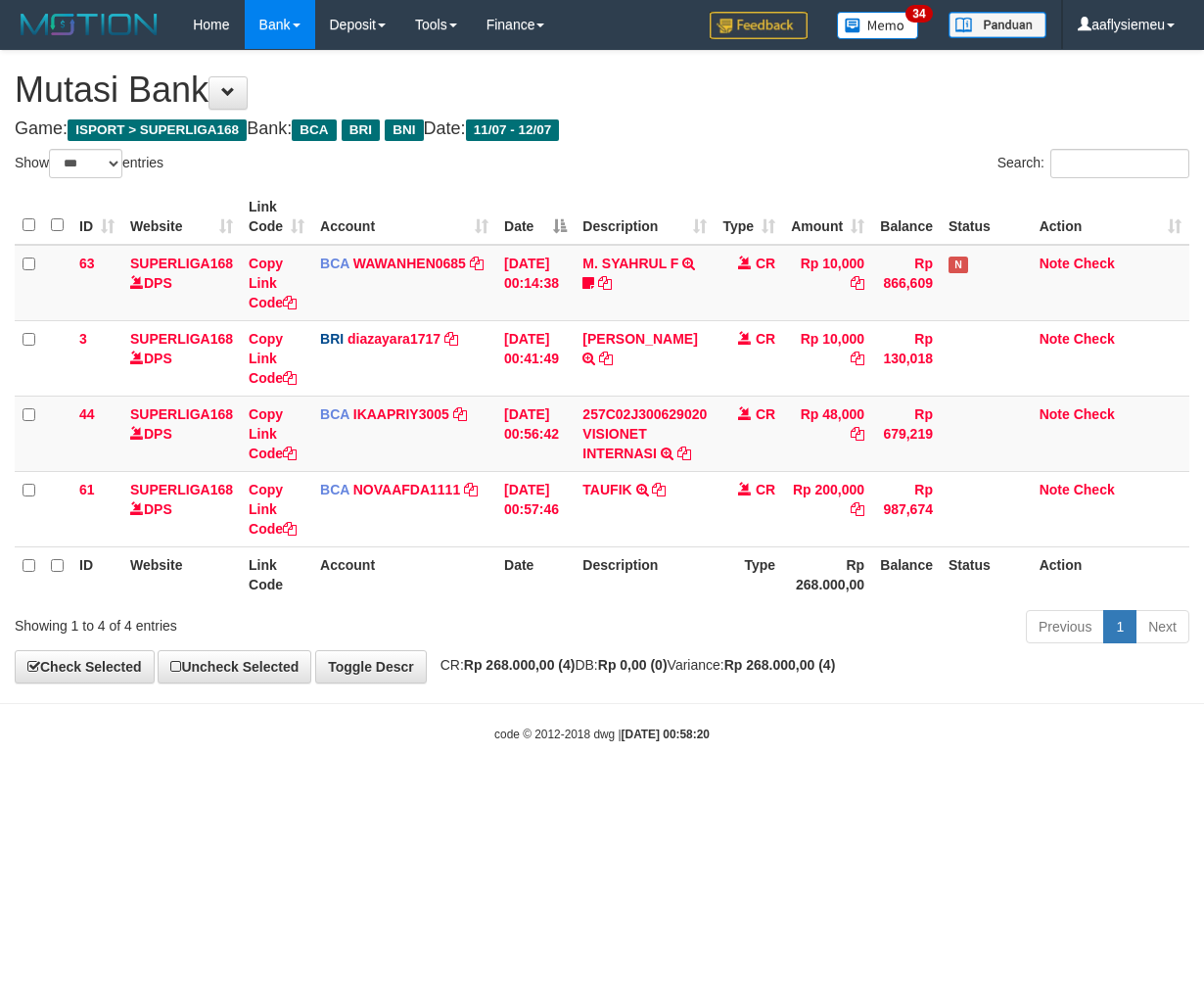 select on "***" 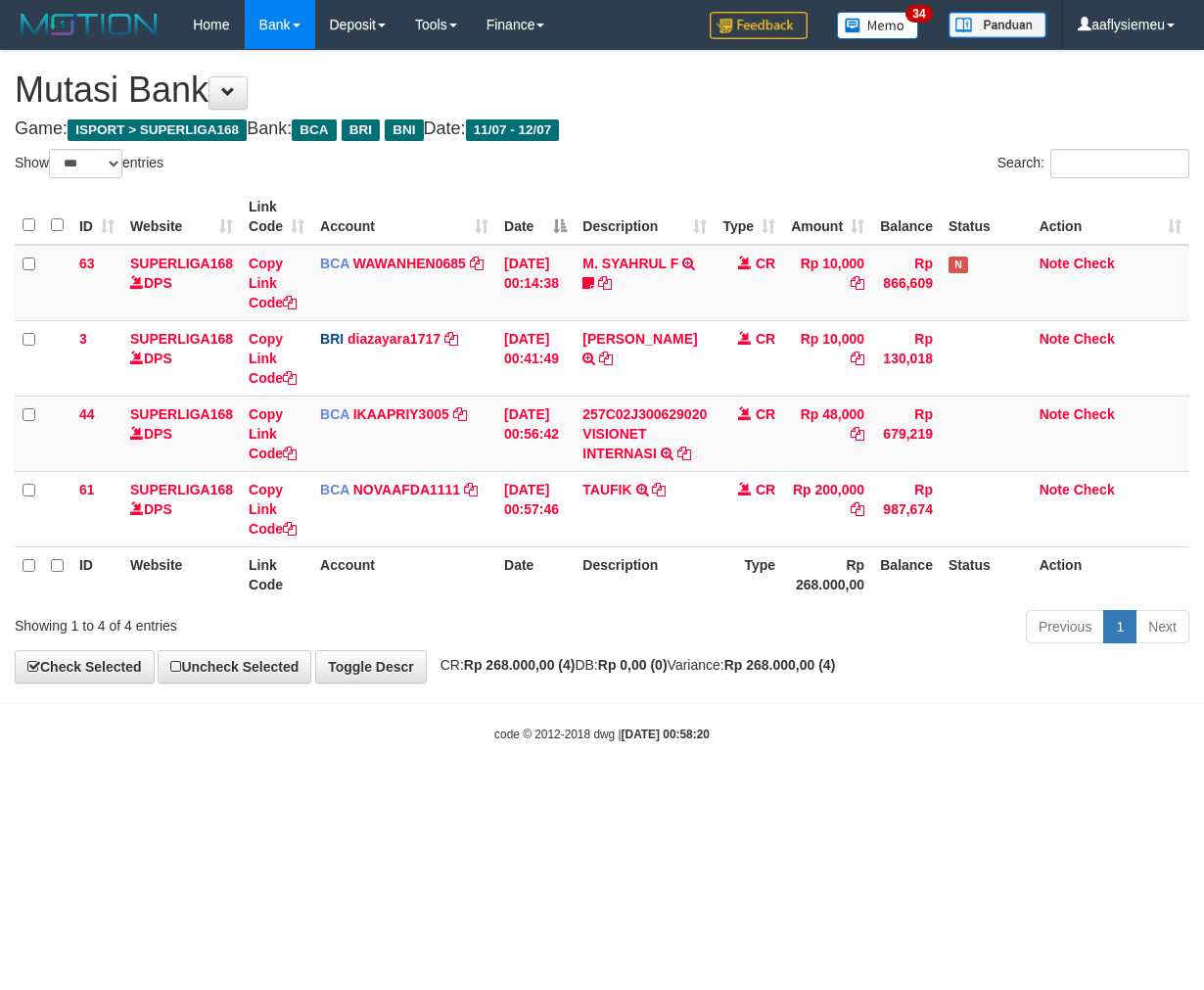 scroll, scrollTop: 0, scrollLeft: 0, axis: both 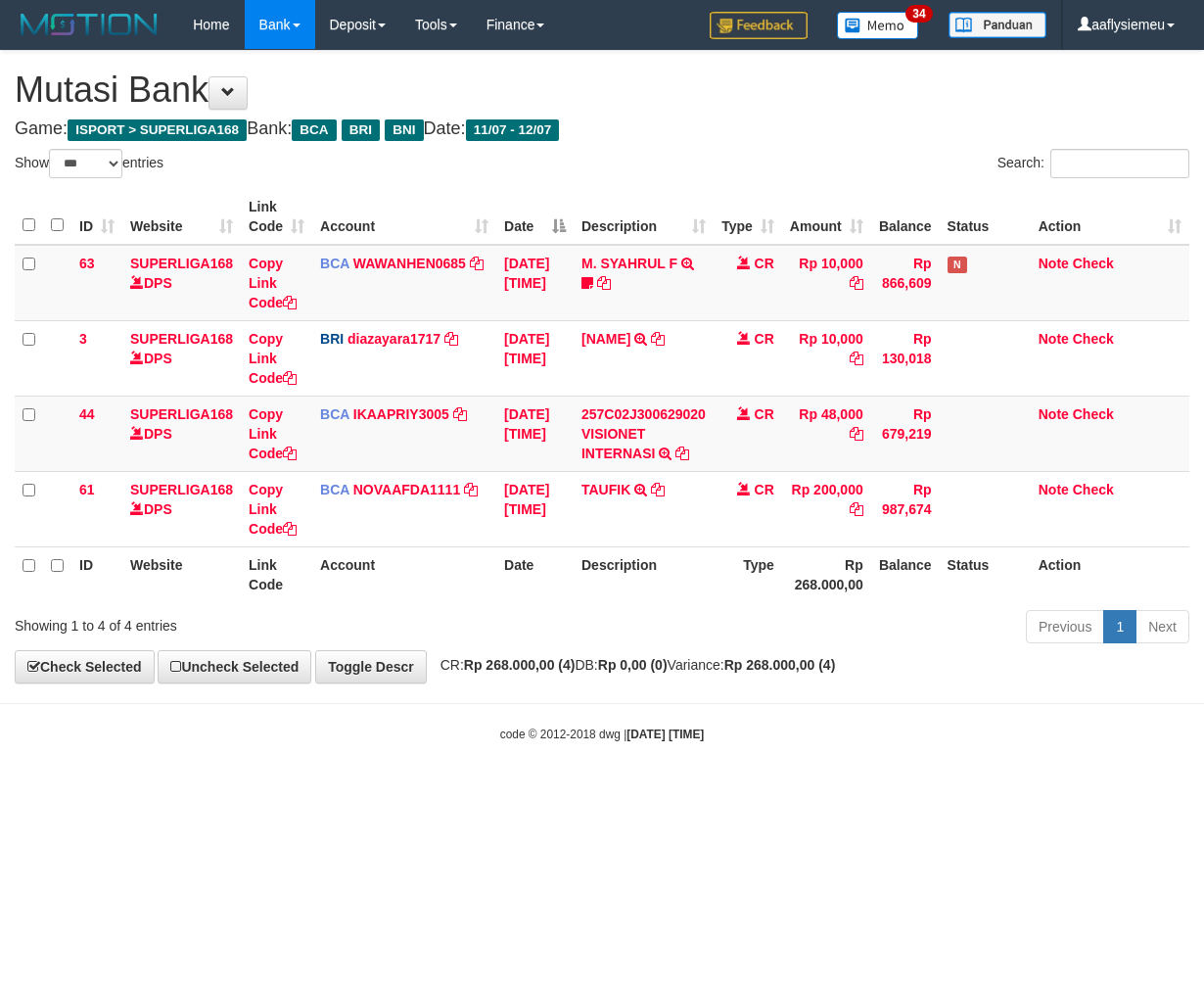 select on "***" 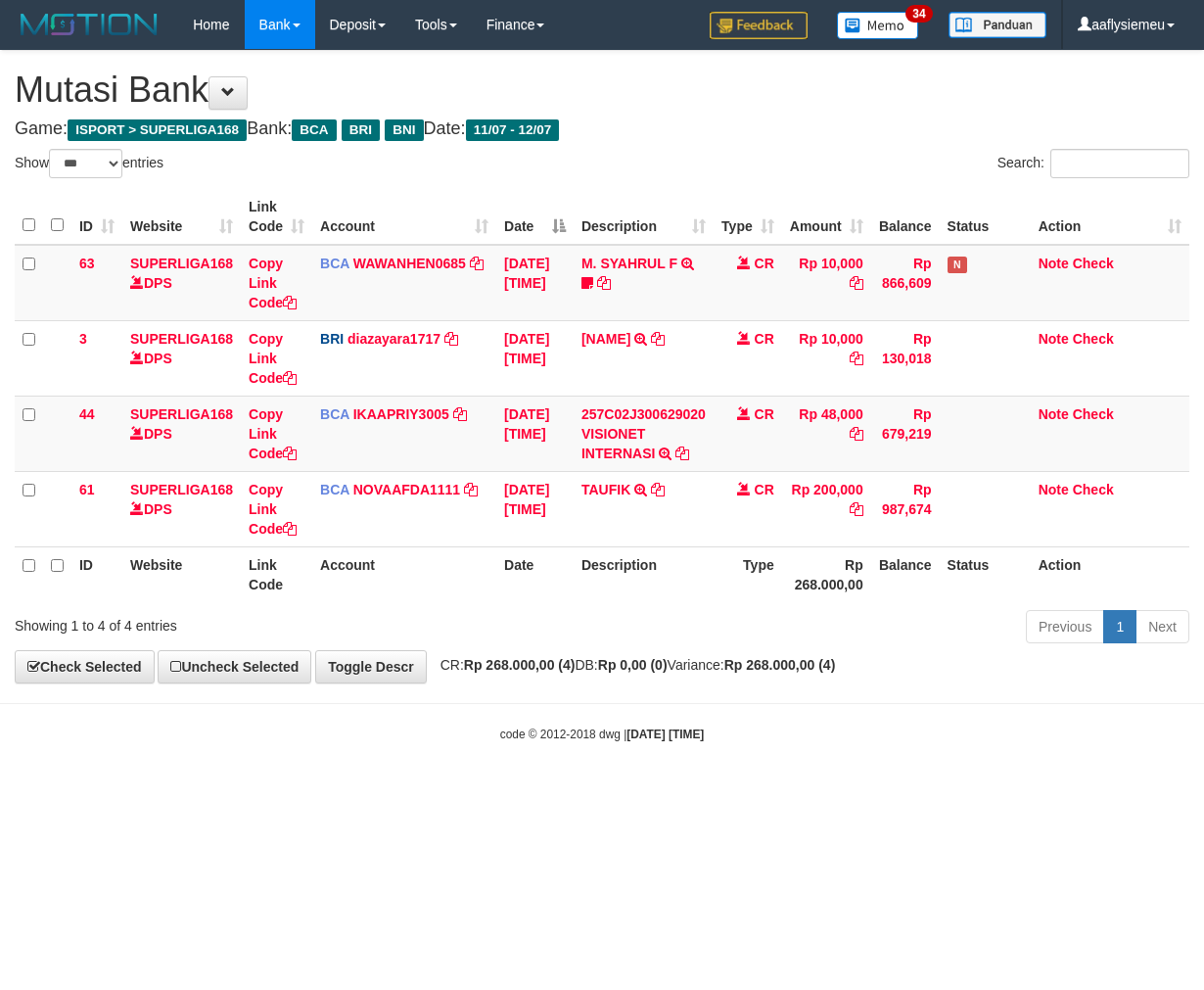 scroll, scrollTop: 0, scrollLeft: 0, axis: both 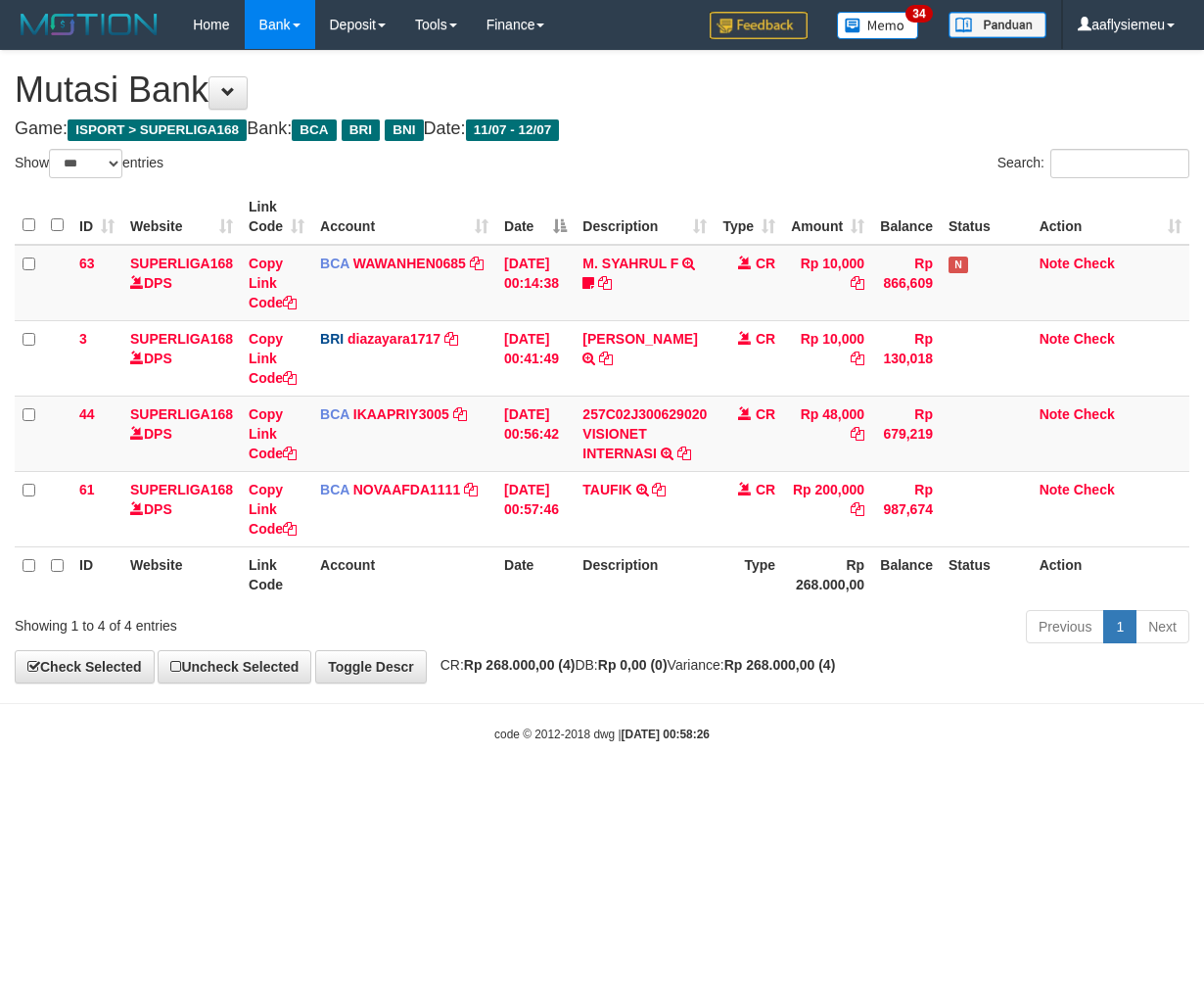 select on "***" 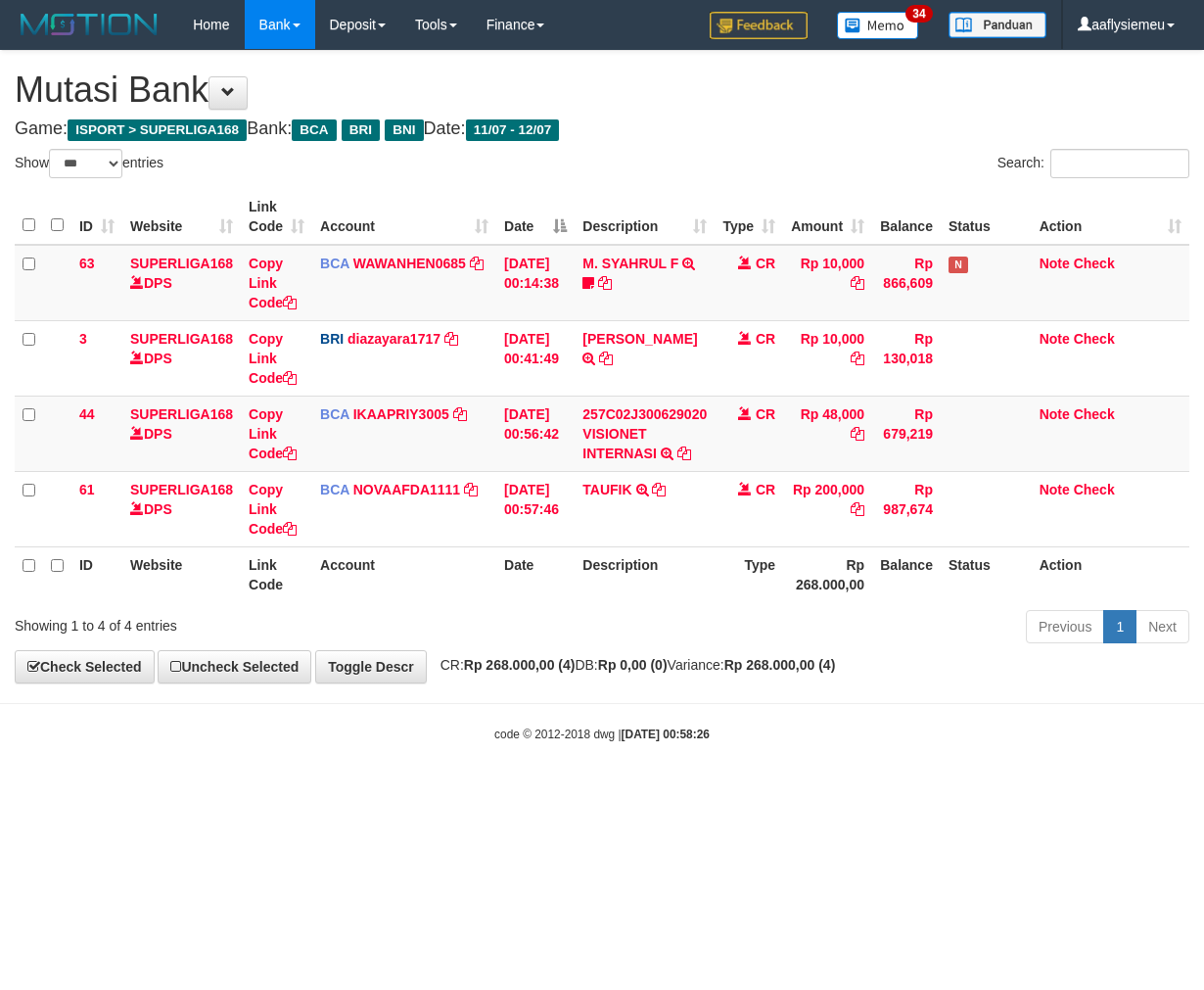 scroll, scrollTop: 0, scrollLeft: 0, axis: both 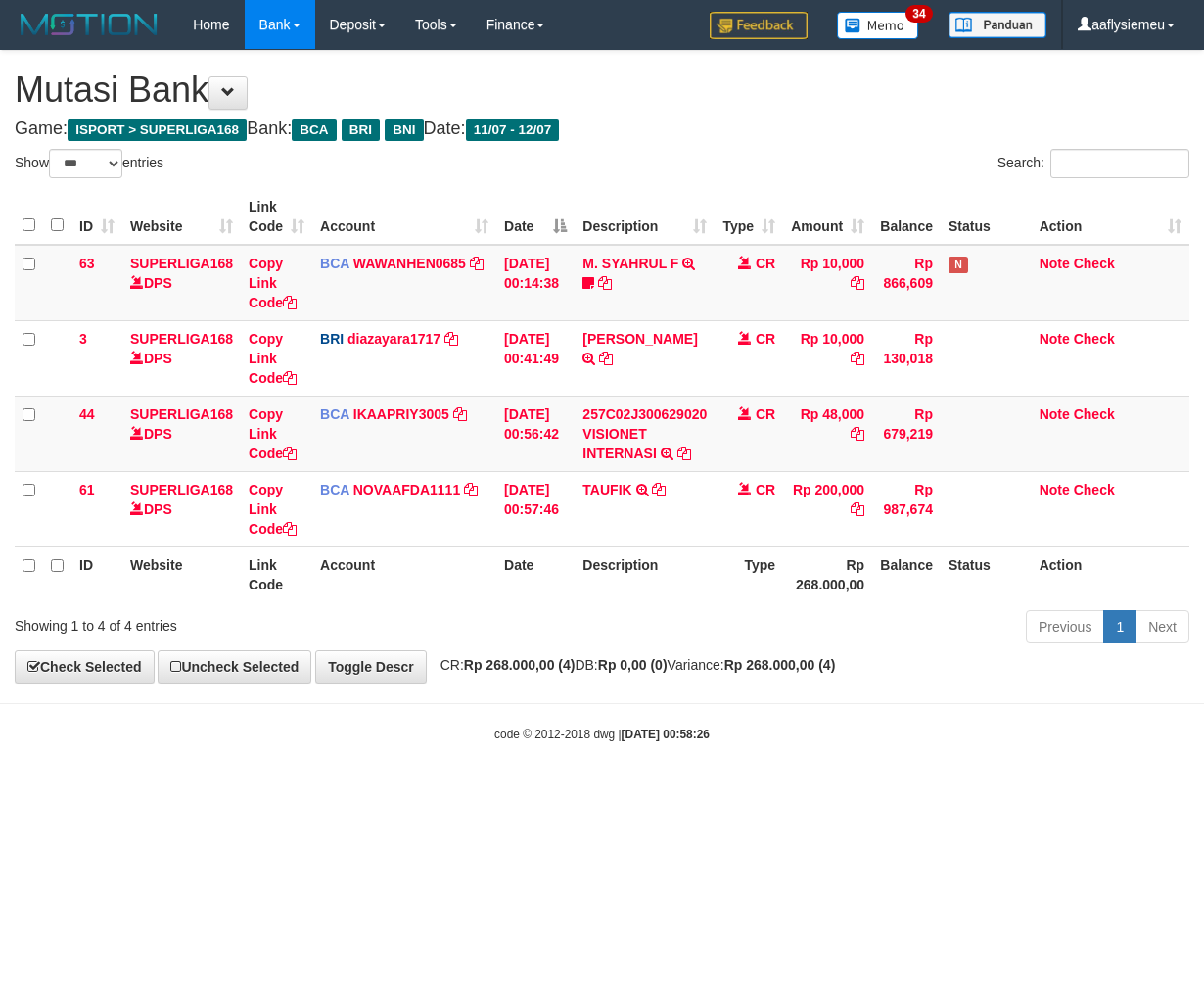 select on "***" 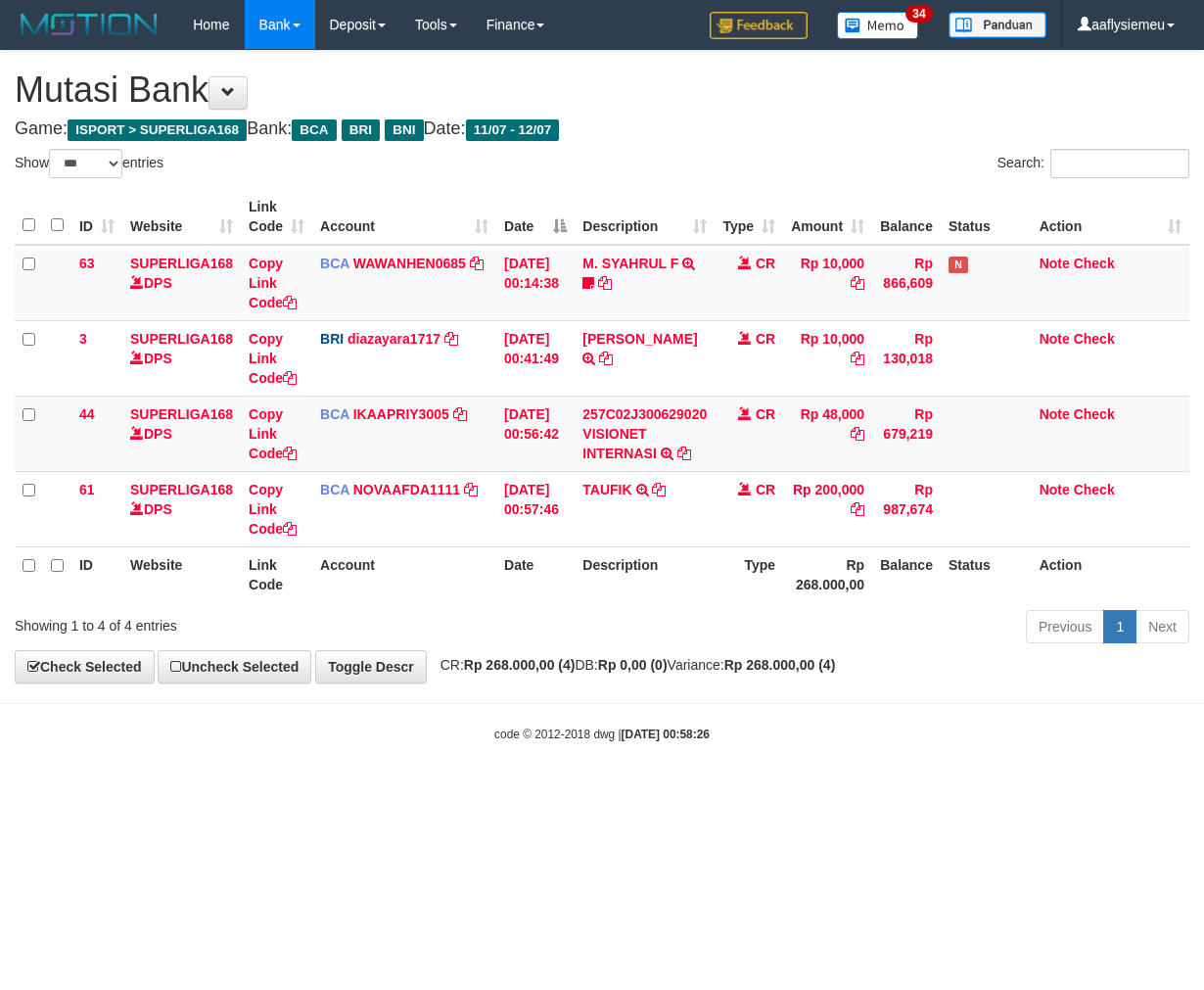 scroll, scrollTop: 0, scrollLeft: 0, axis: both 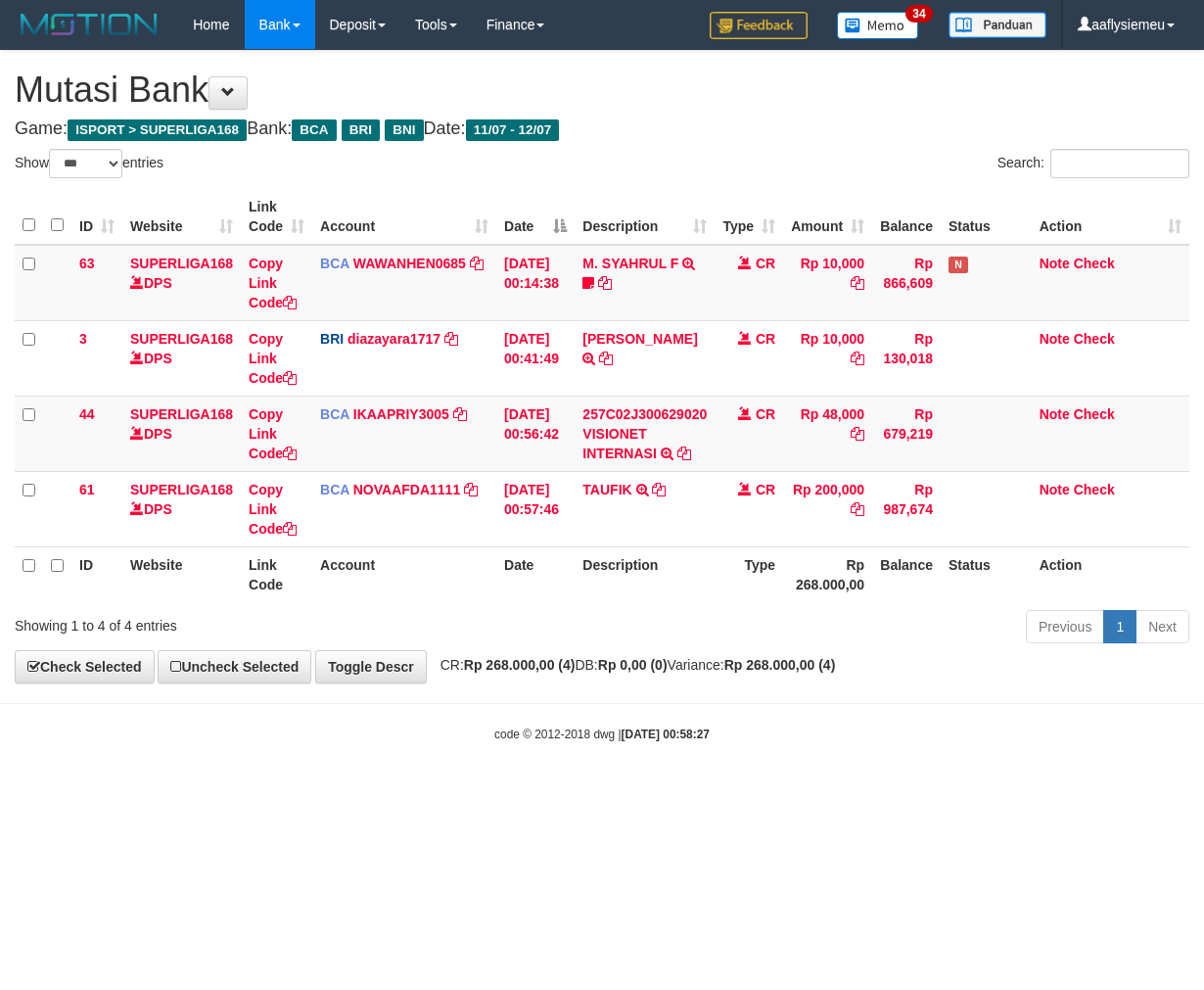 select on "***" 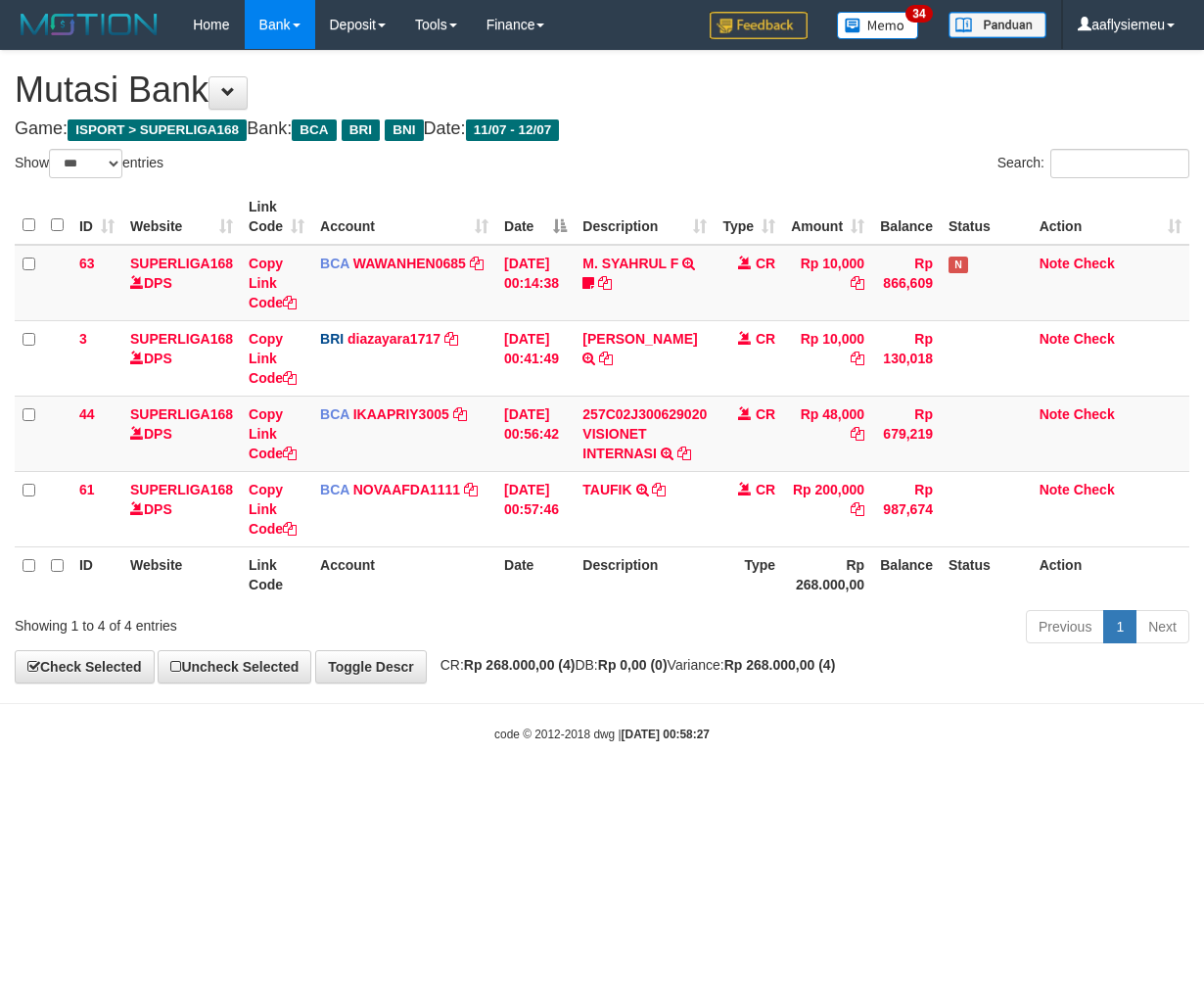 scroll, scrollTop: 0, scrollLeft: 0, axis: both 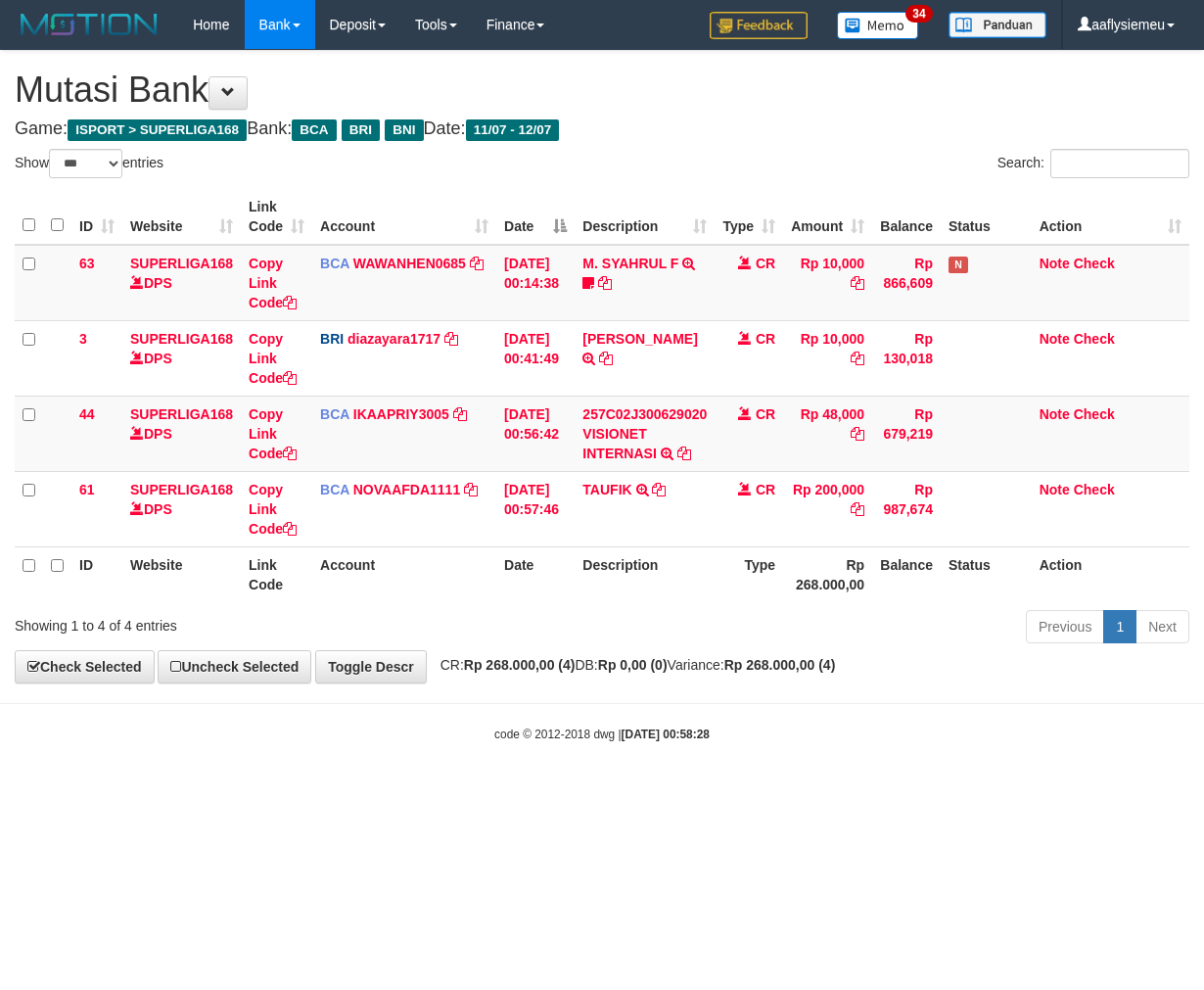 select on "***" 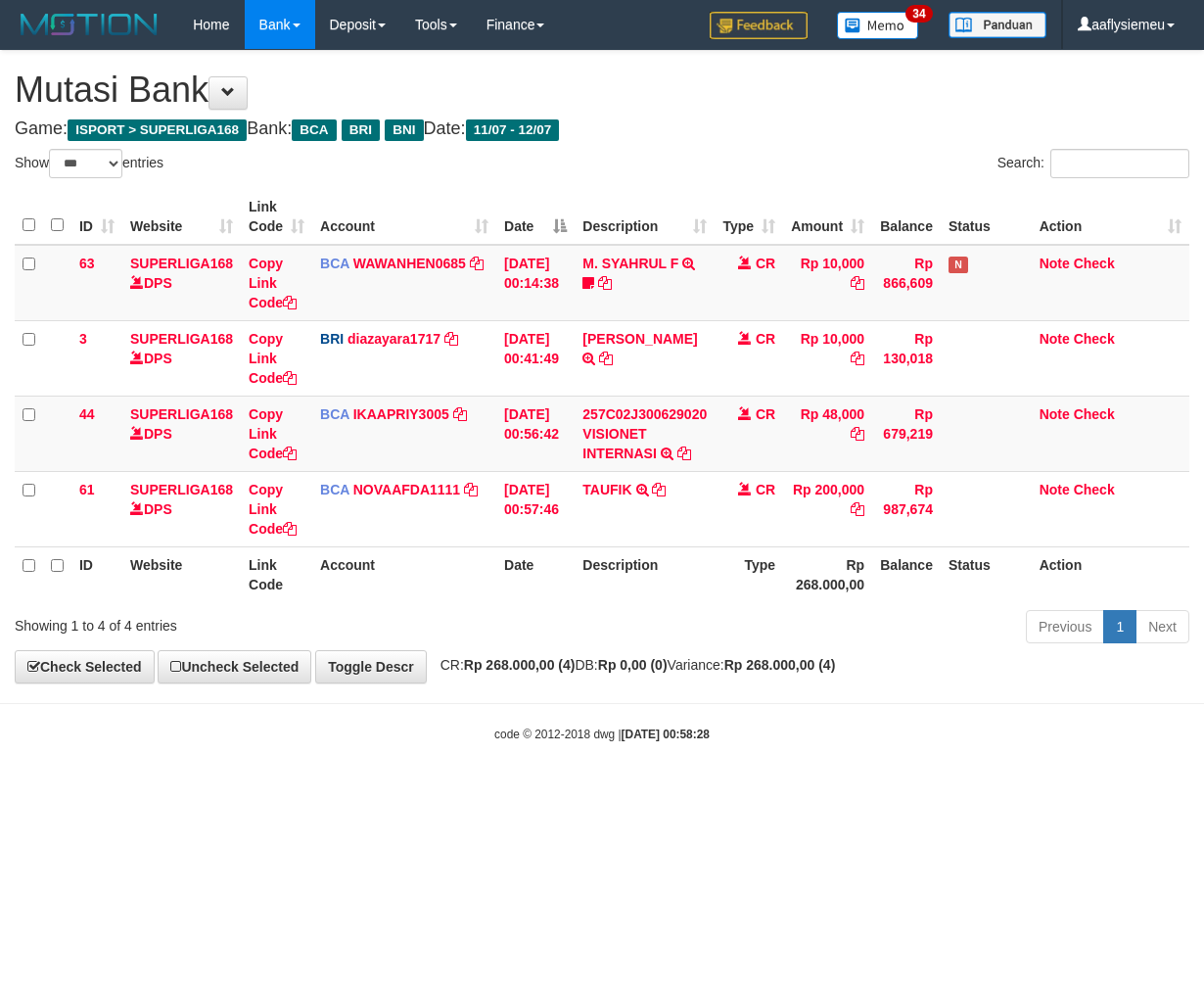 scroll, scrollTop: 0, scrollLeft: 0, axis: both 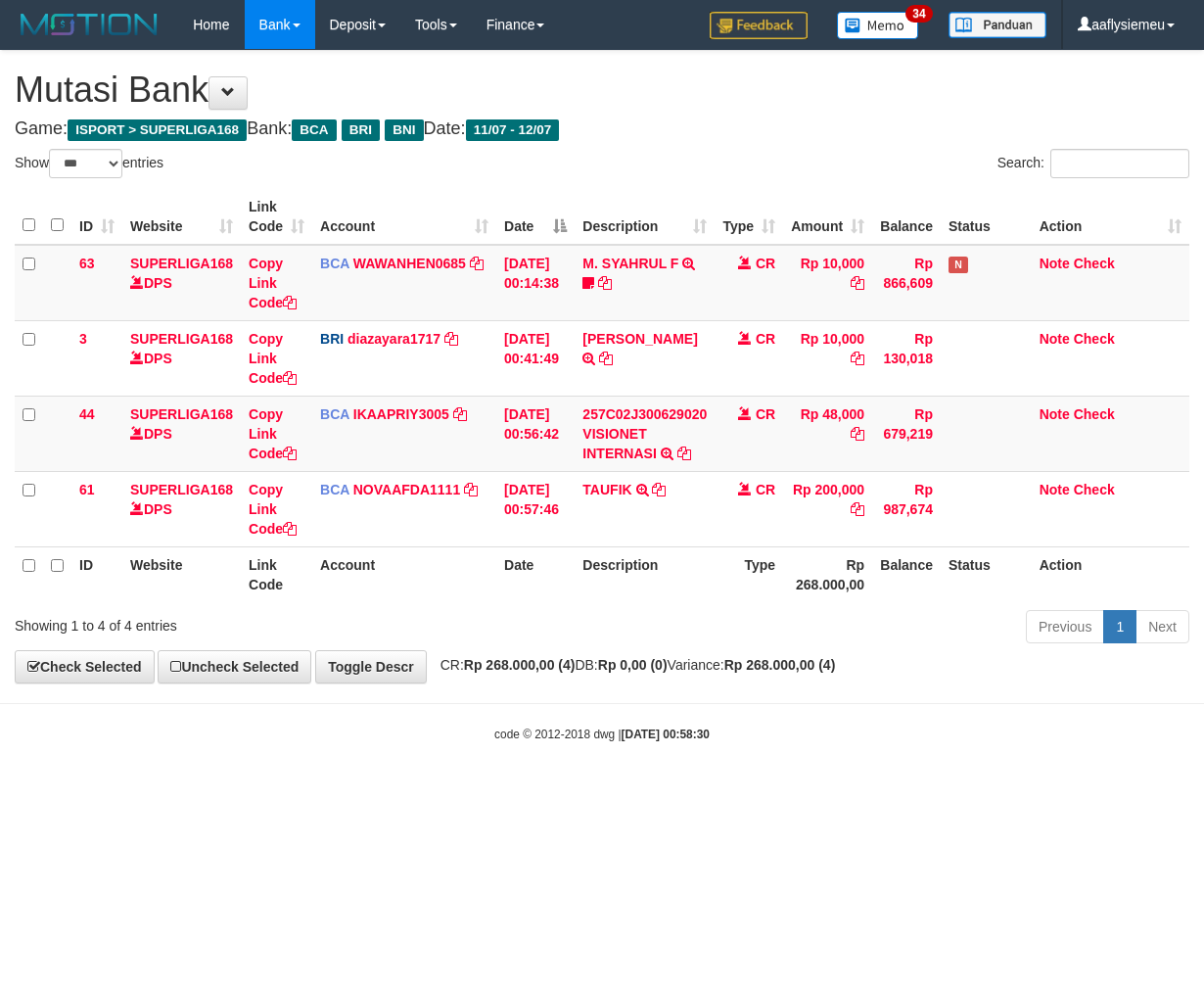 select on "***" 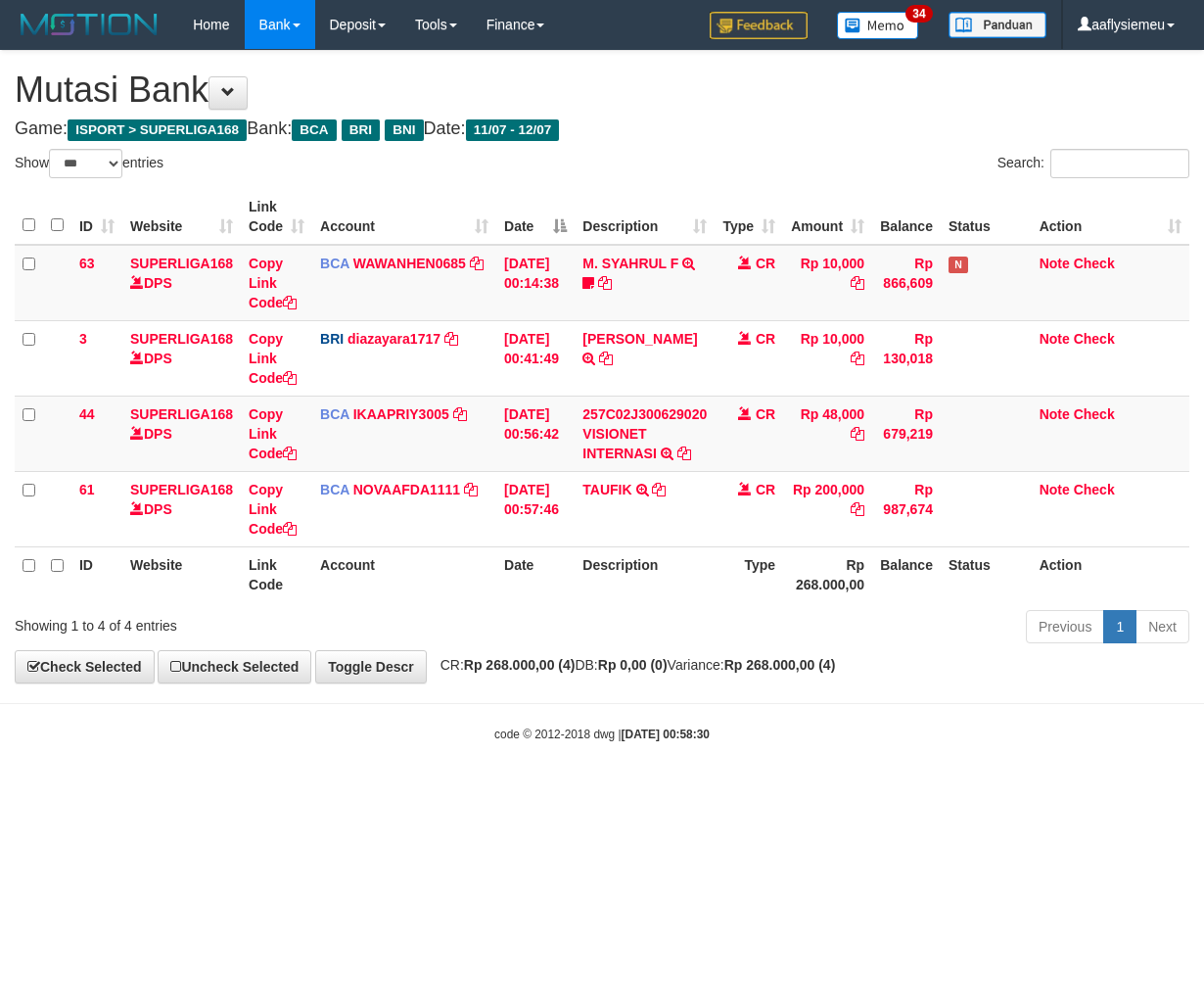 scroll, scrollTop: 0, scrollLeft: 0, axis: both 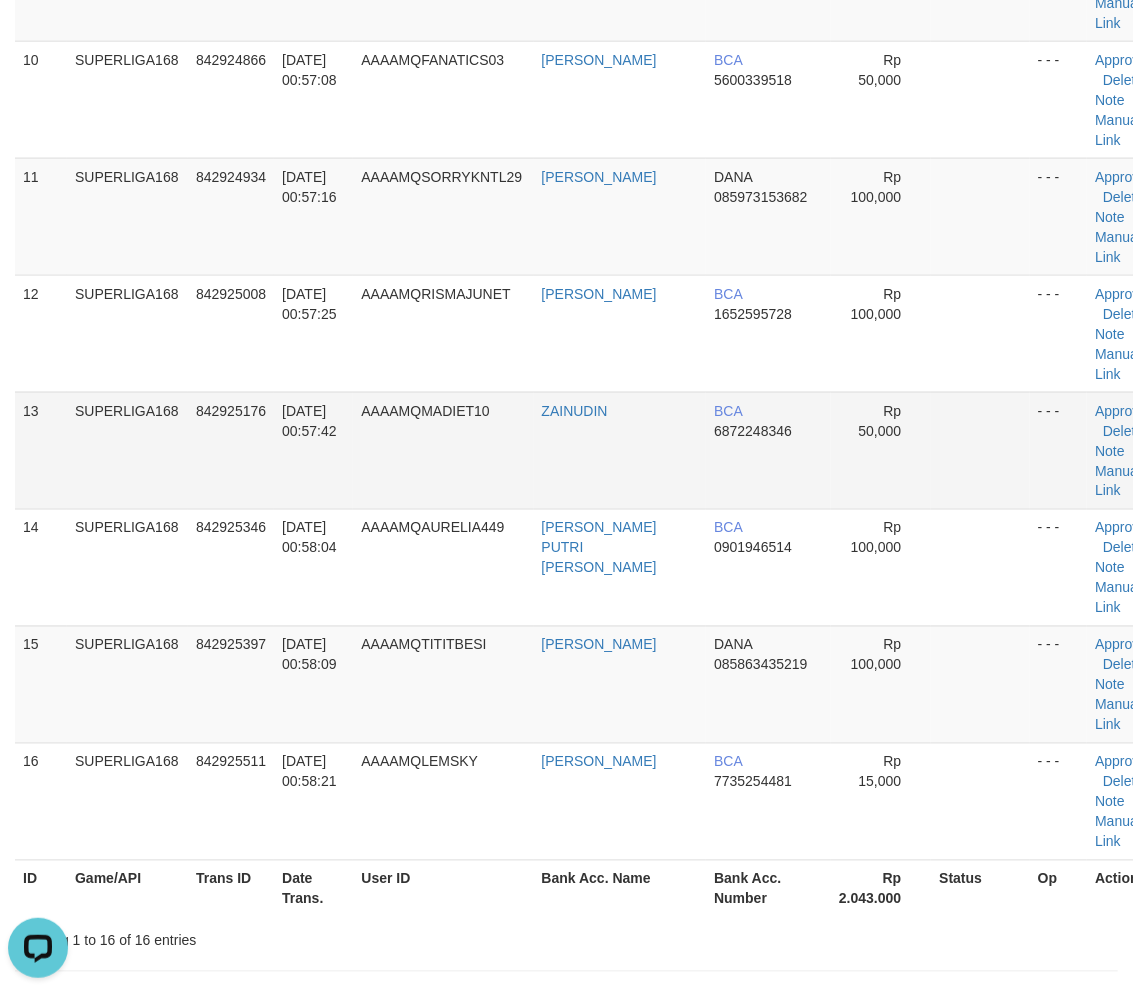 drag, startPoint x: 196, startPoint y: 492, endPoint x: 4, endPoint y: 590, distance: 215.56438 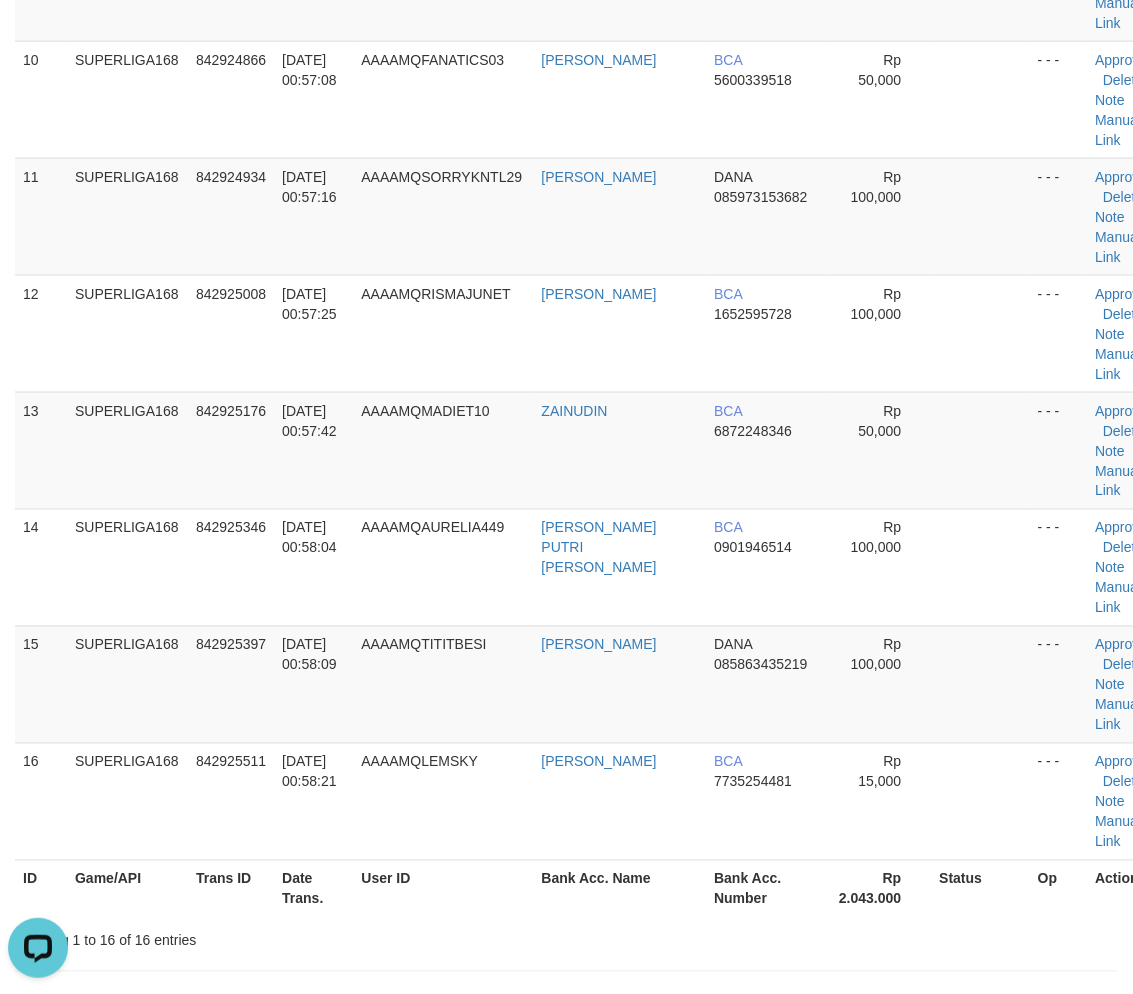 scroll, scrollTop: 1248, scrollLeft: 0, axis: vertical 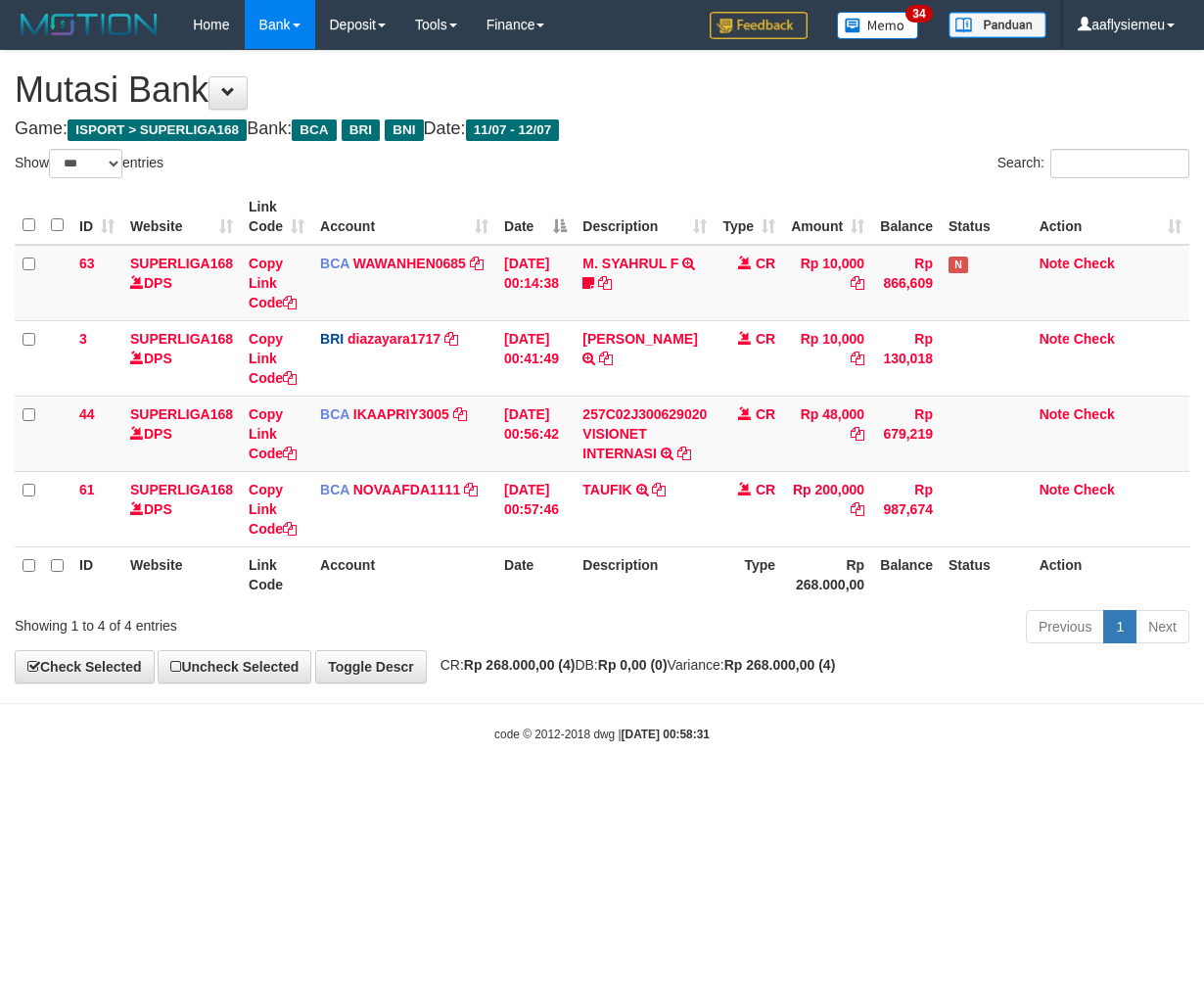 select on "***" 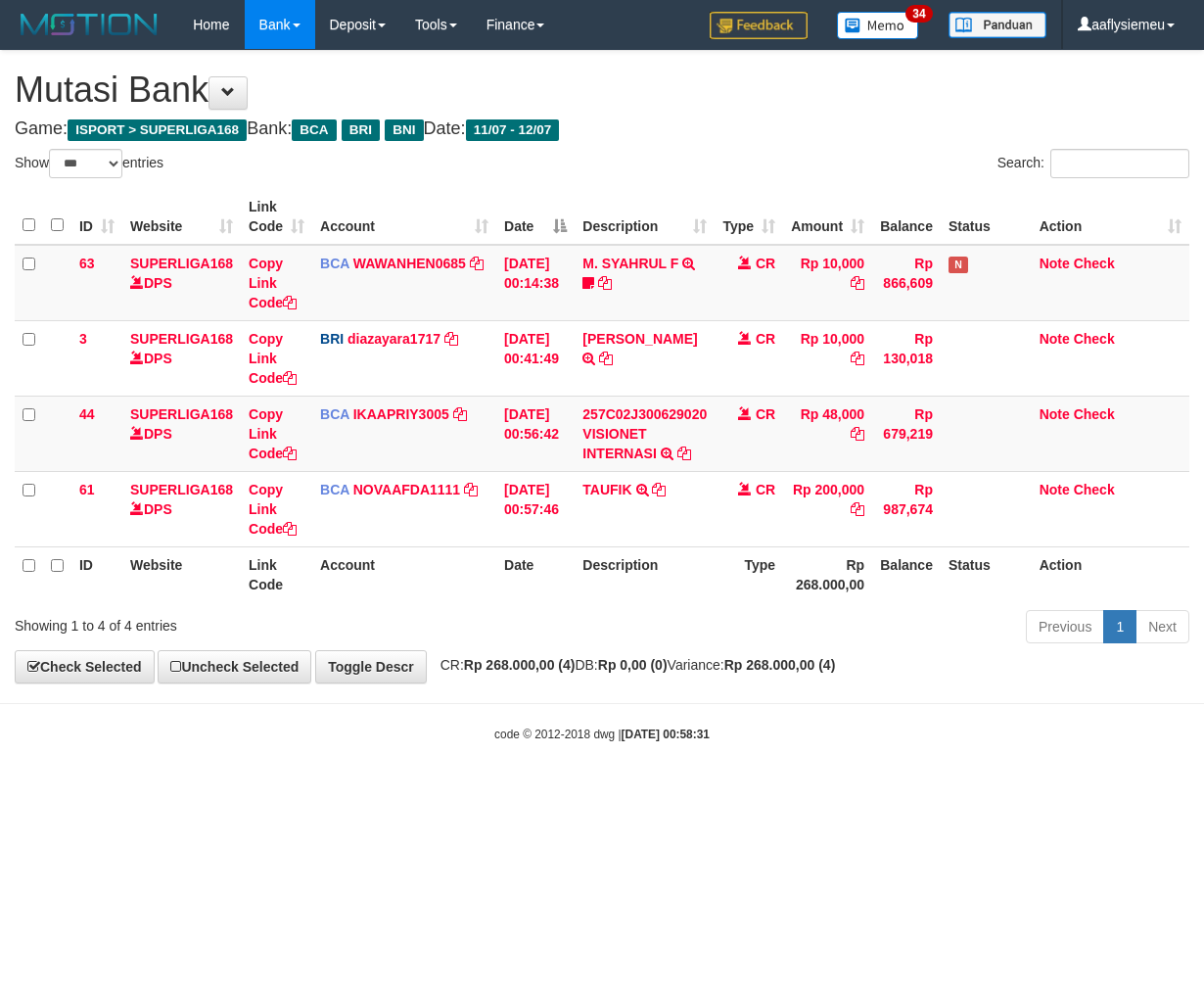 scroll, scrollTop: 0, scrollLeft: 0, axis: both 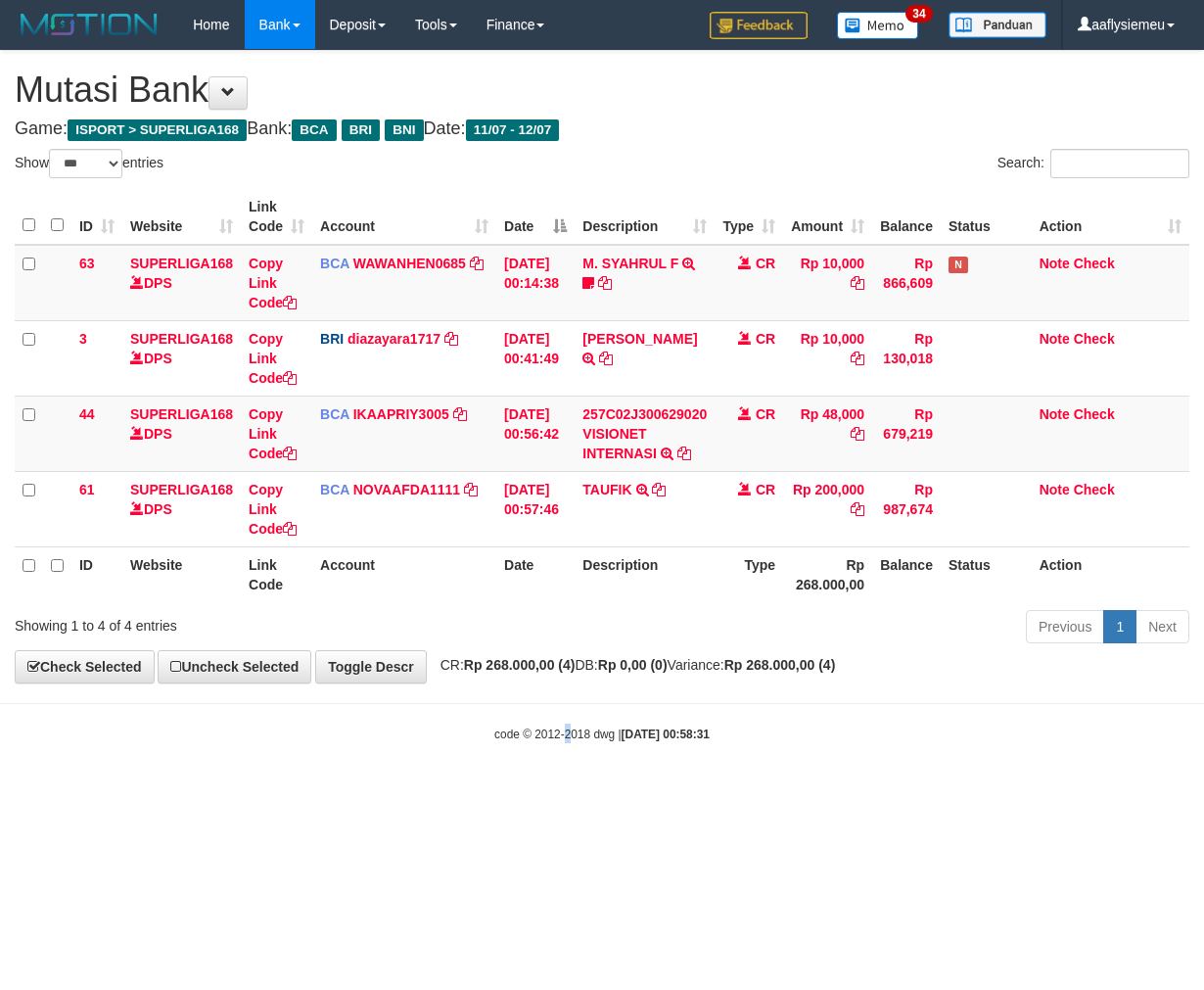 drag, startPoint x: 556, startPoint y: 858, endPoint x: 612, endPoint y: 840, distance: 58.82176 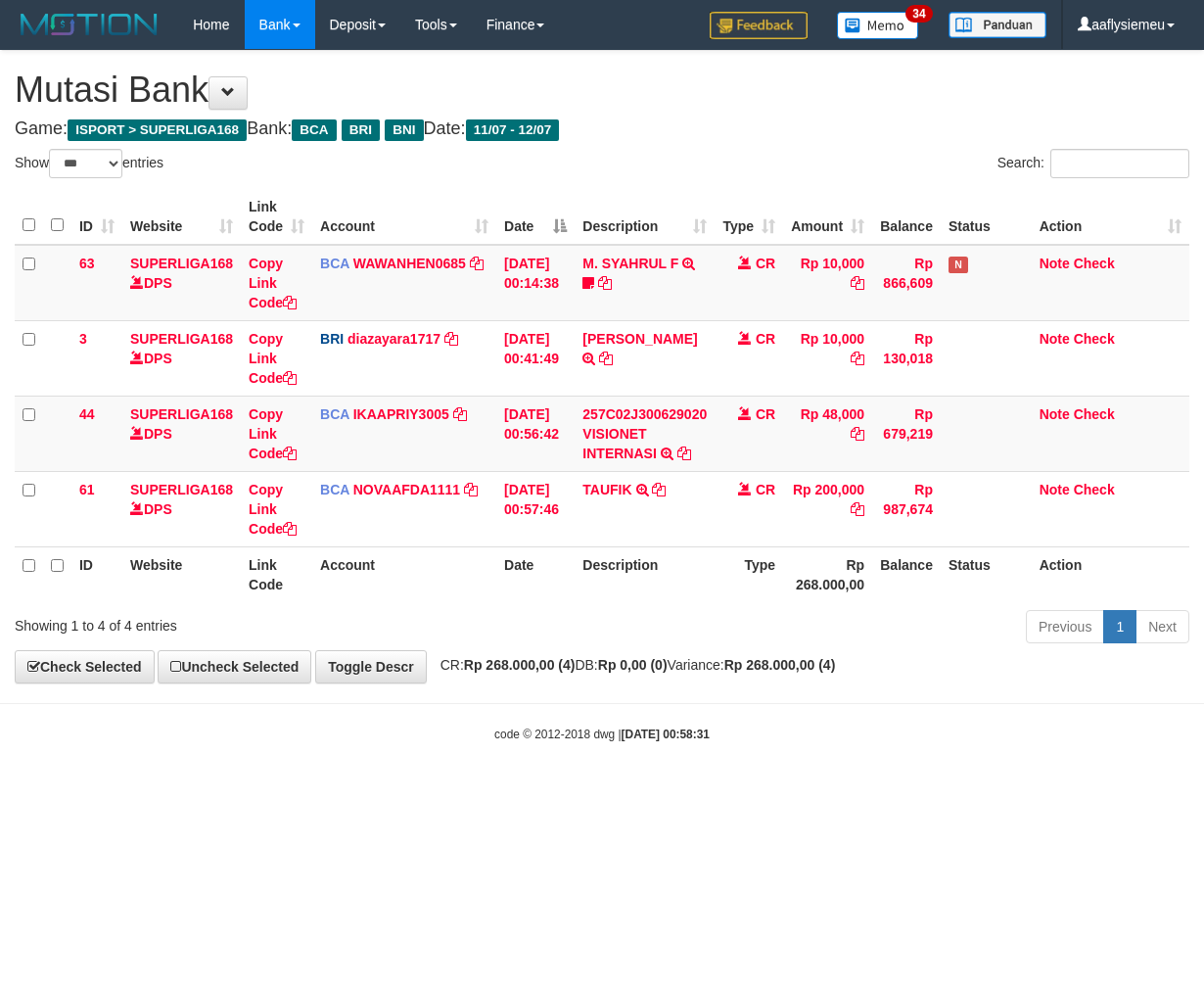 click on "Toggle navigation
Home
Bank
Account List
Load
By Website
Group
[ISPORT]													SUPERLIGA168
By Load Group (DPS)" at bounding box center (602, 396) 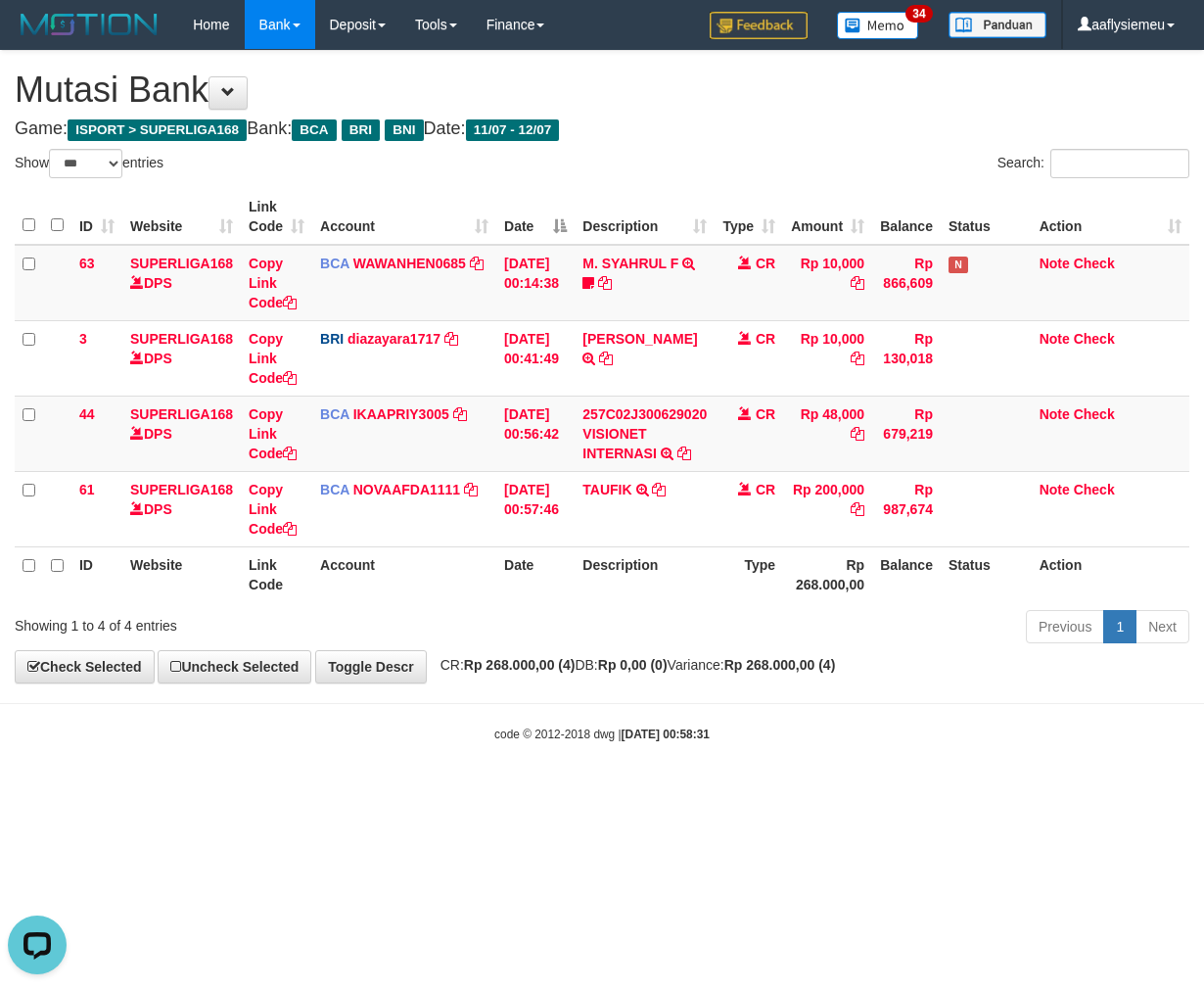 scroll, scrollTop: 0, scrollLeft: 0, axis: both 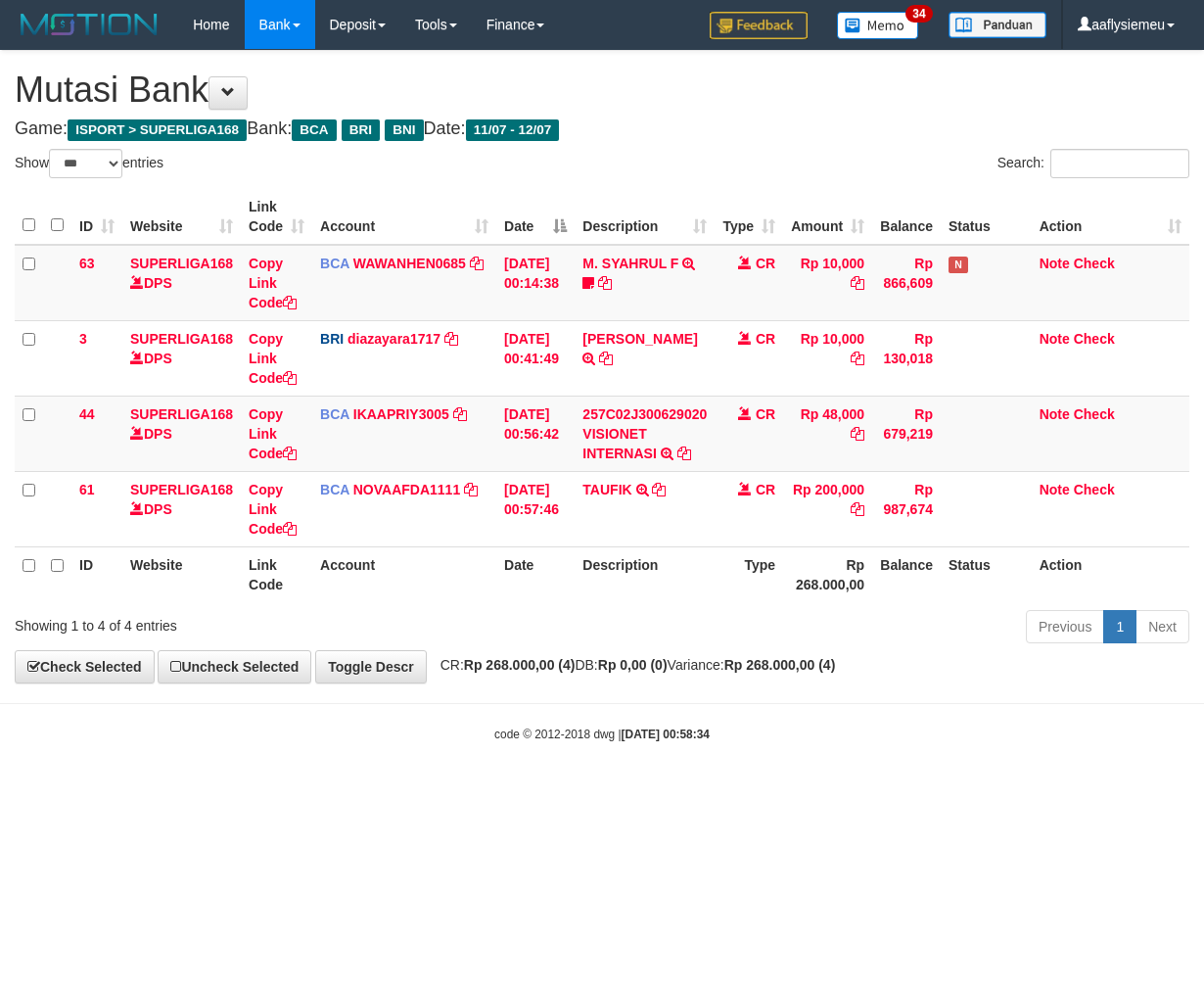 select on "***" 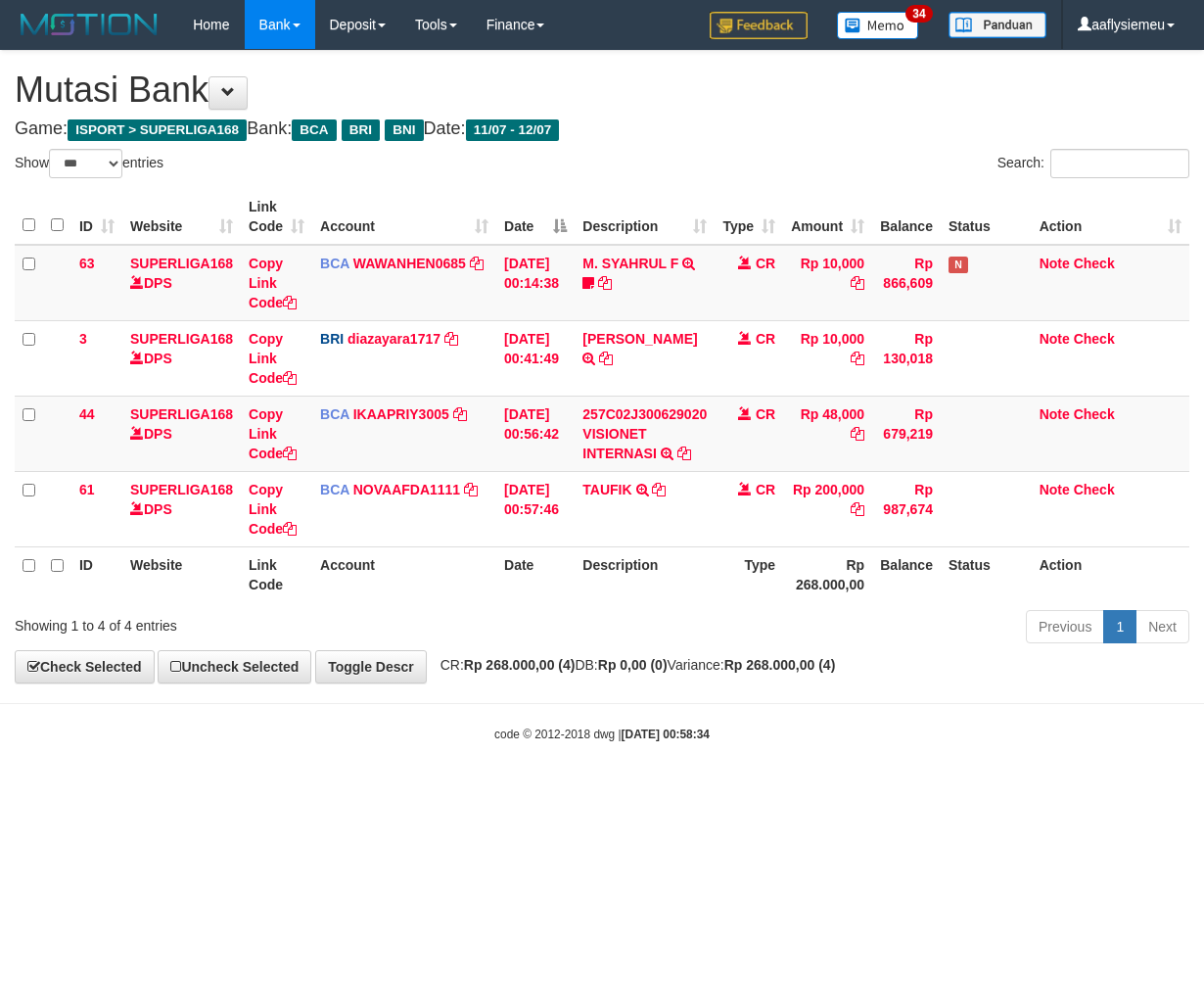 scroll, scrollTop: 0, scrollLeft: 0, axis: both 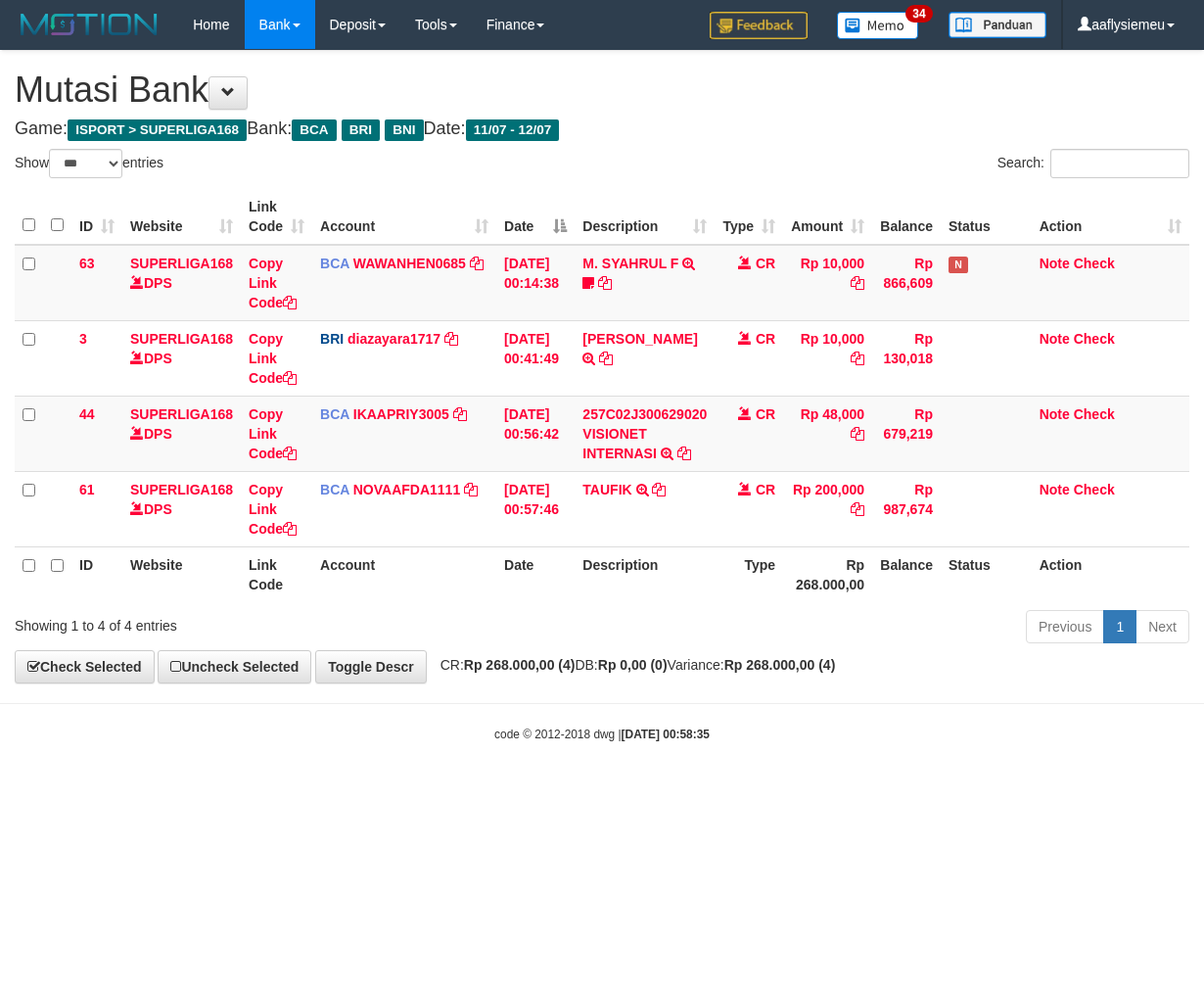 select on "***" 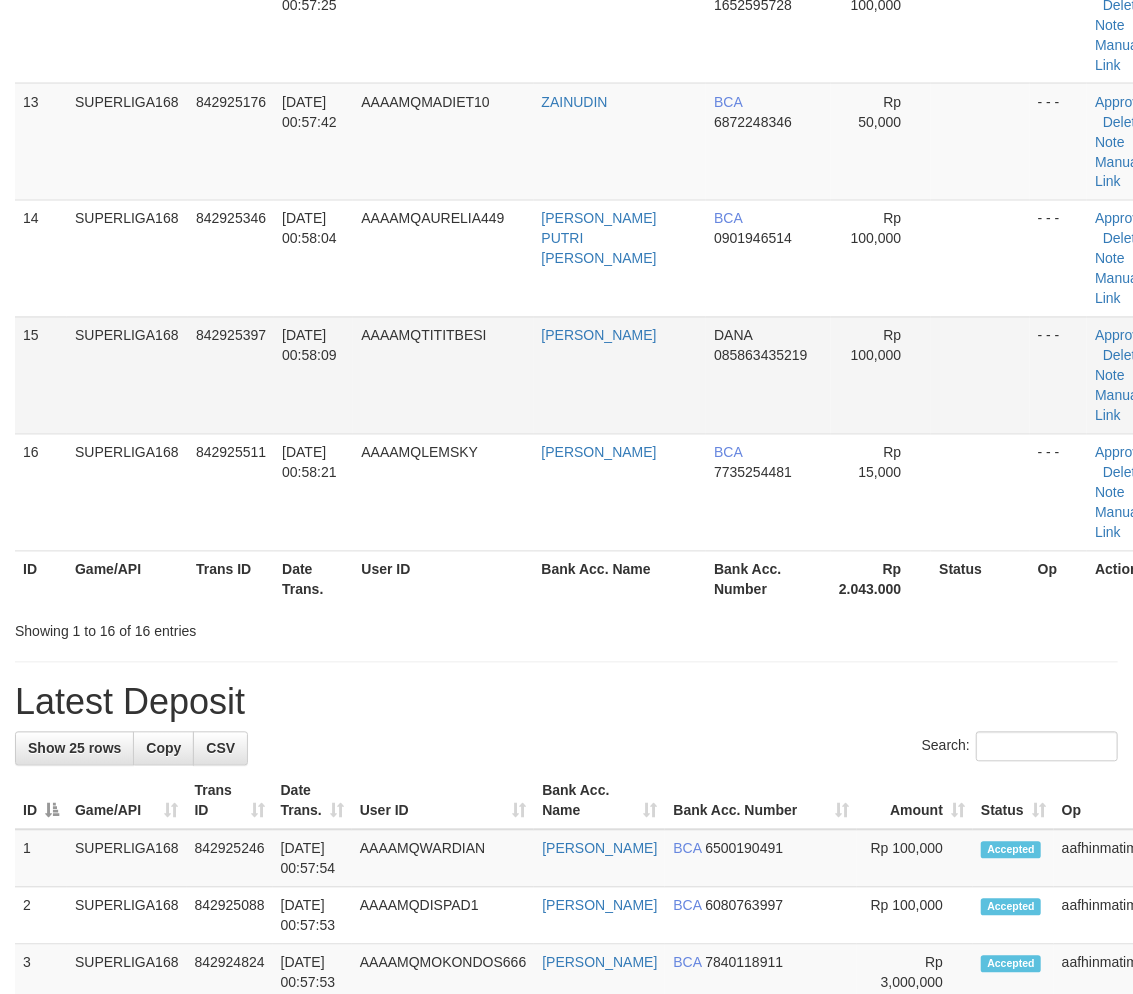 drag, startPoint x: 276, startPoint y: 434, endPoint x: 236, endPoint y: 460, distance: 47.707443 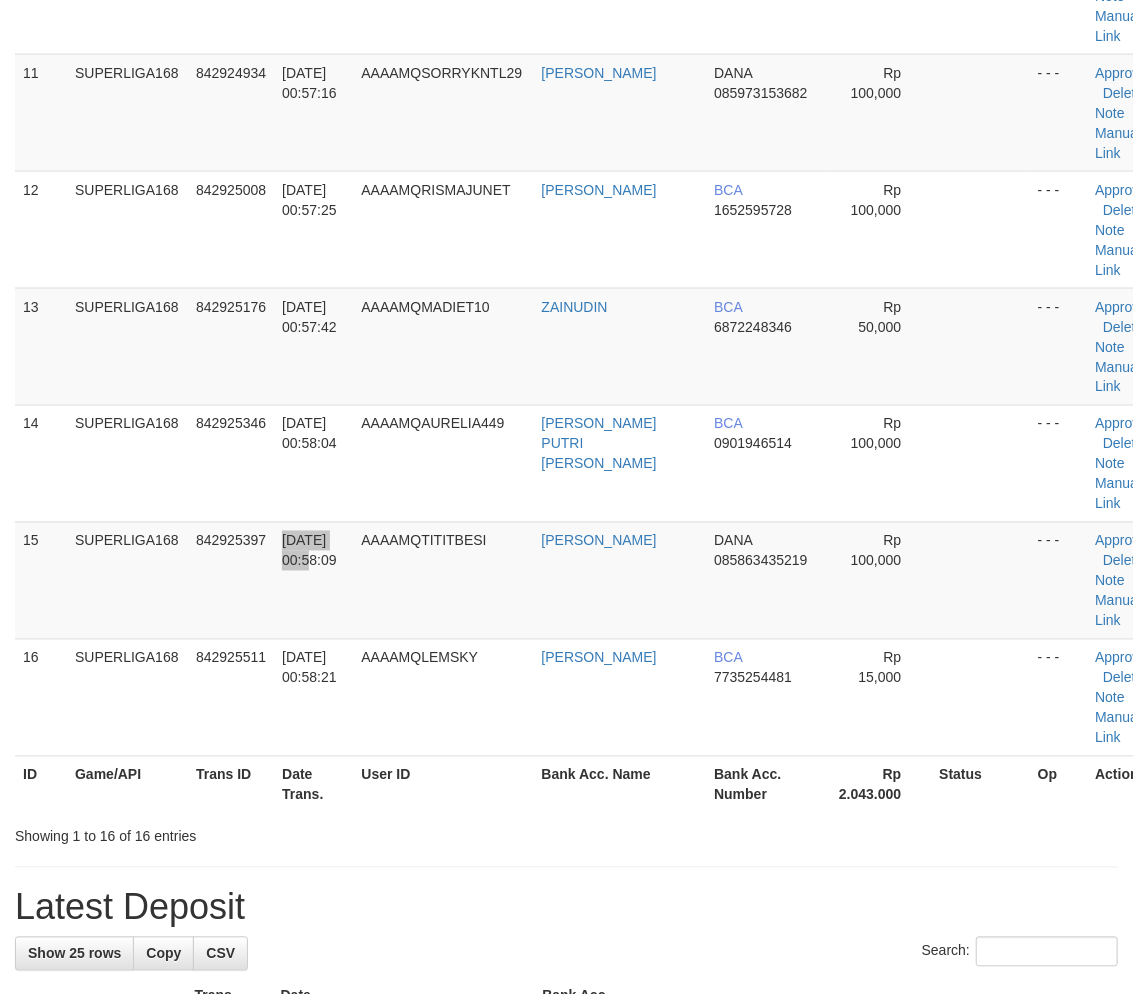 scroll, scrollTop: 1324, scrollLeft: 0, axis: vertical 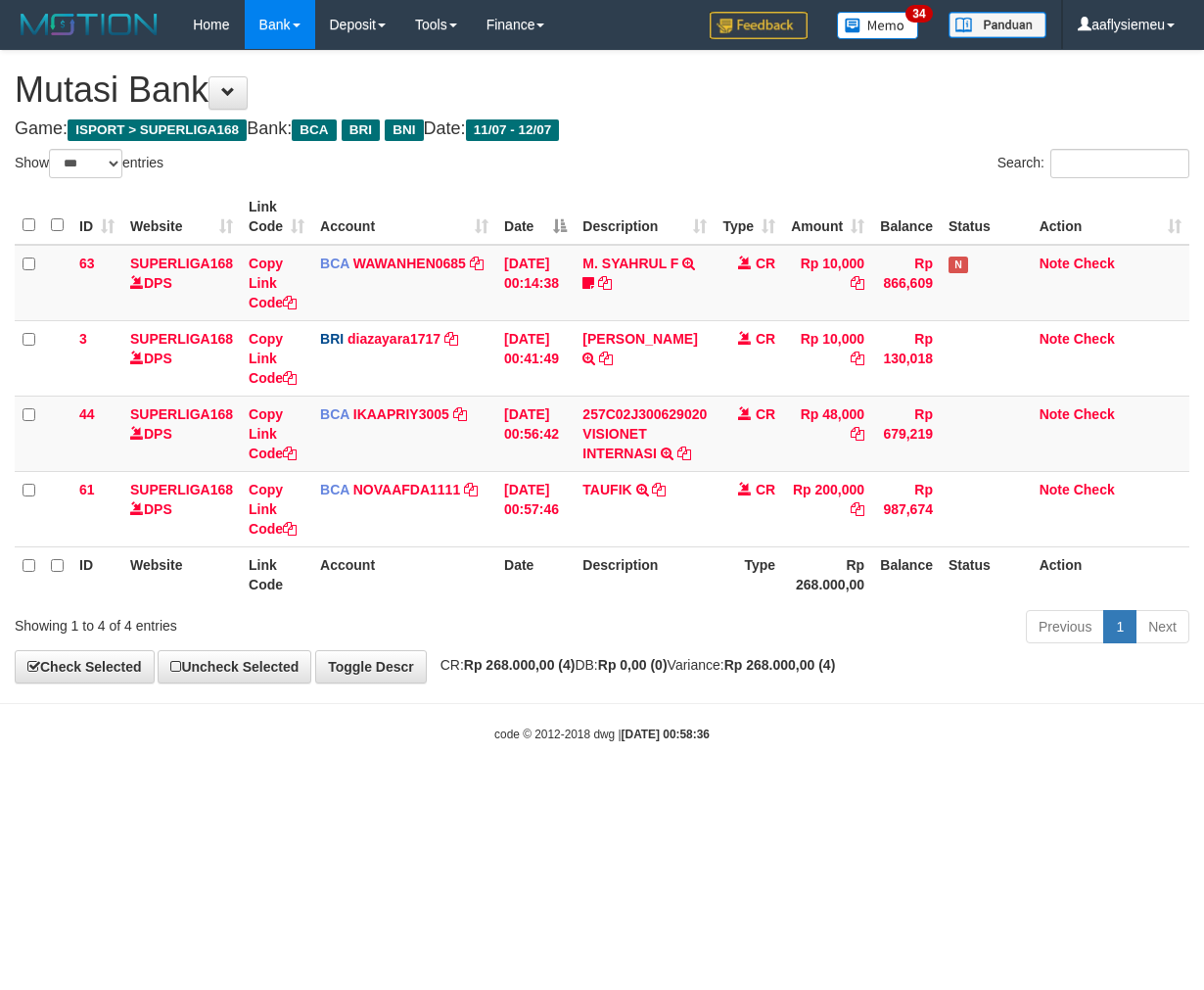 select on "***" 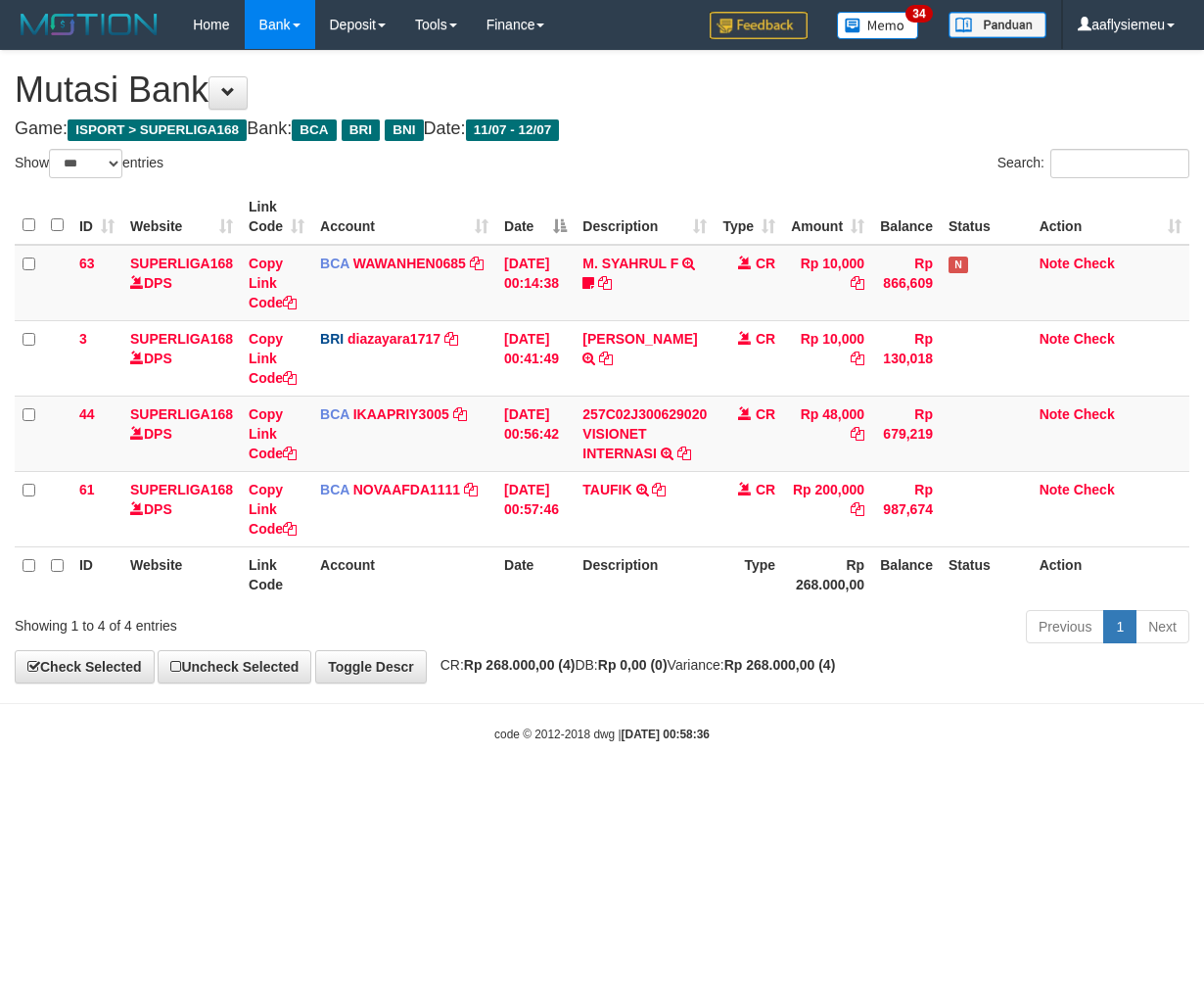 scroll, scrollTop: 0, scrollLeft: 0, axis: both 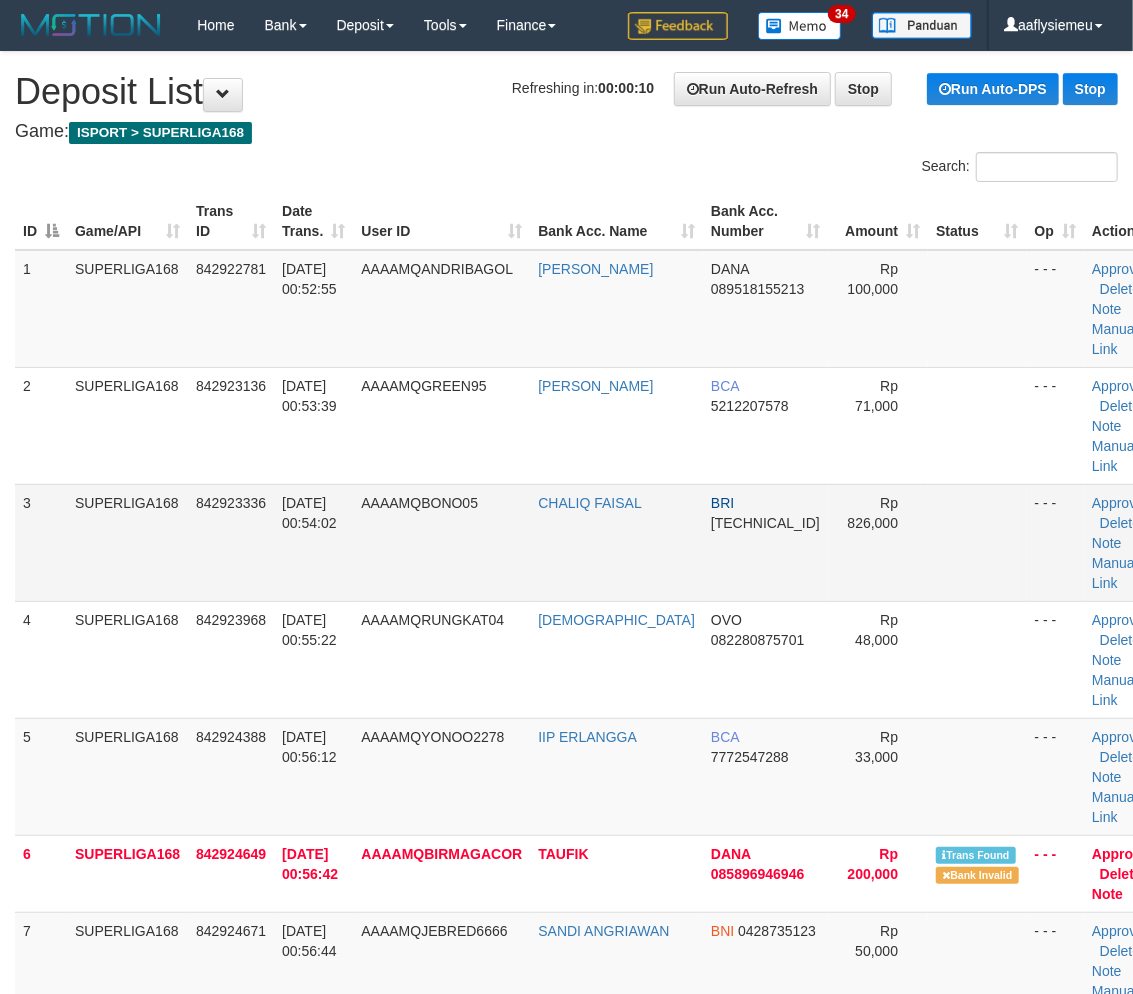 click on "SUPERLIGA168" at bounding box center [127, 542] 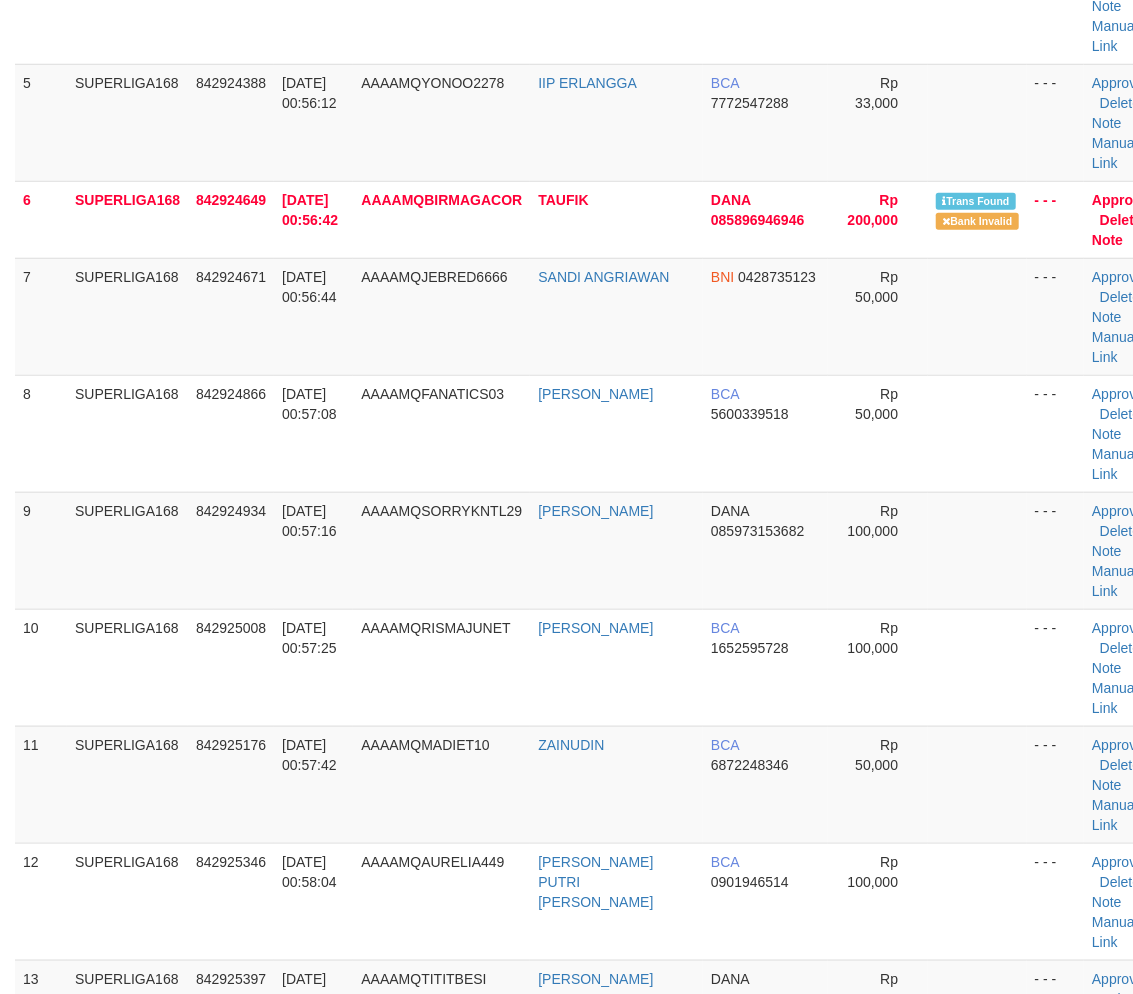 scroll, scrollTop: 666, scrollLeft: 0, axis: vertical 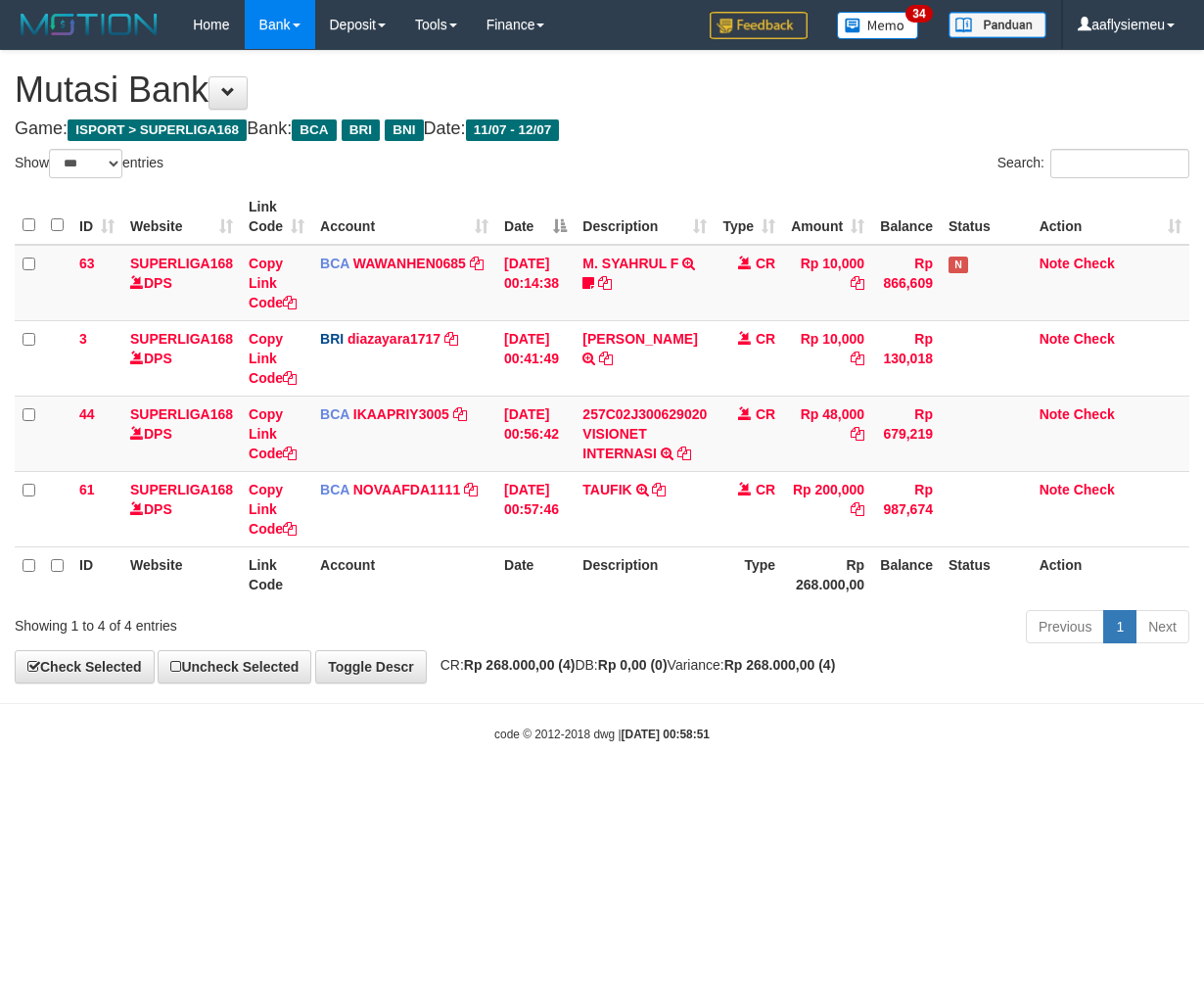 select on "***" 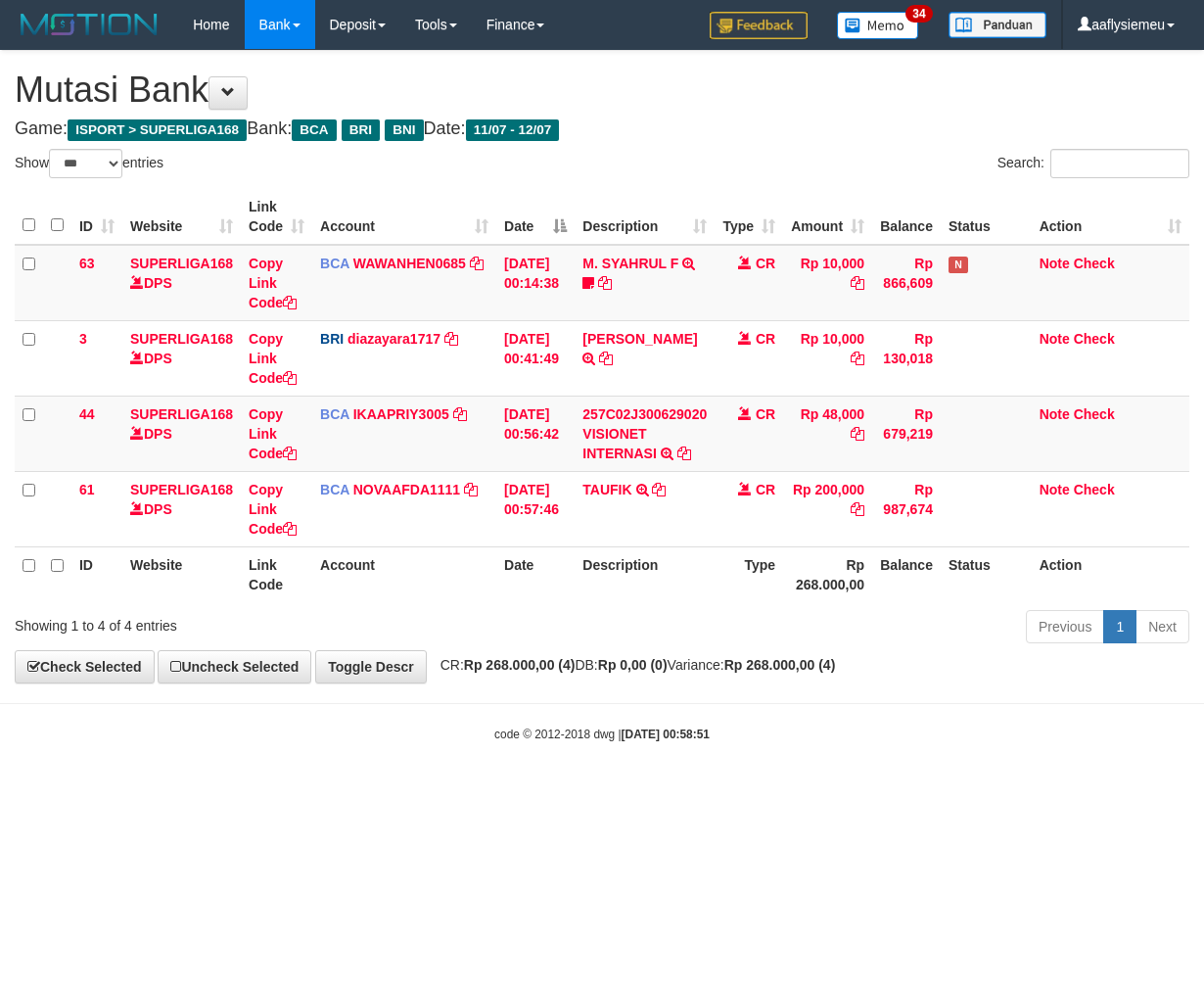 scroll, scrollTop: 0, scrollLeft: 0, axis: both 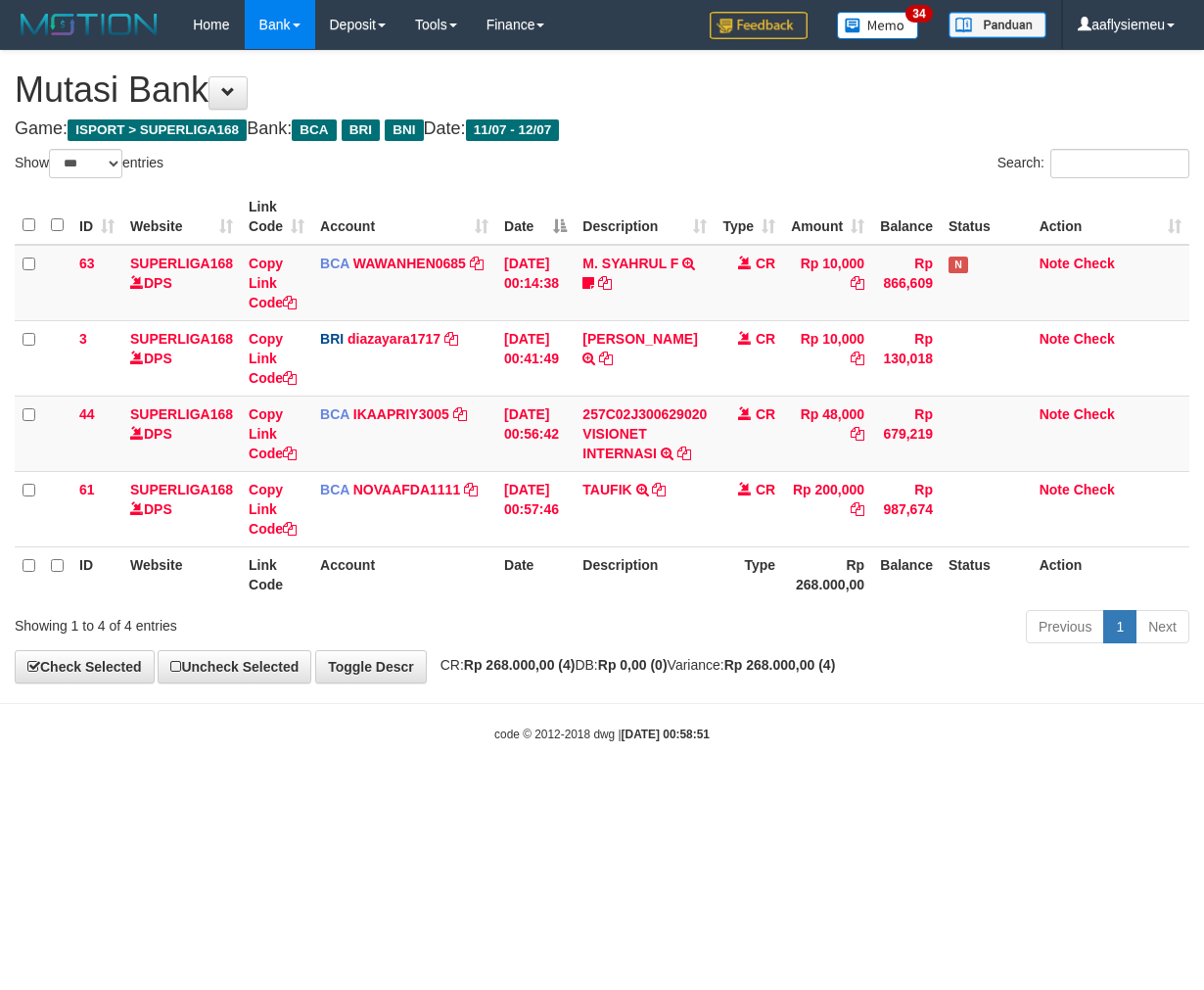 select on "***" 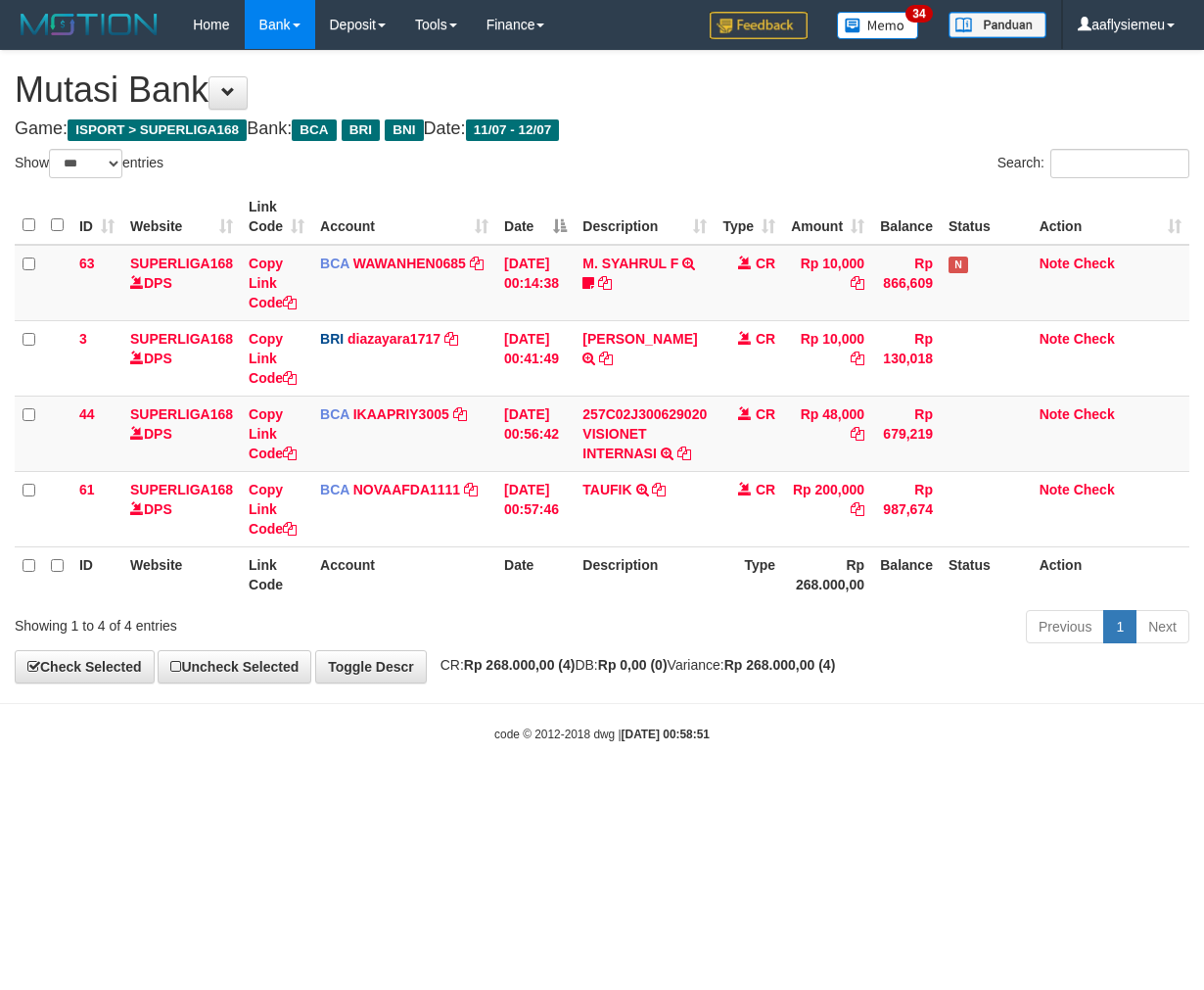 scroll, scrollTop: 0, scrollLeft: 0, axis: both 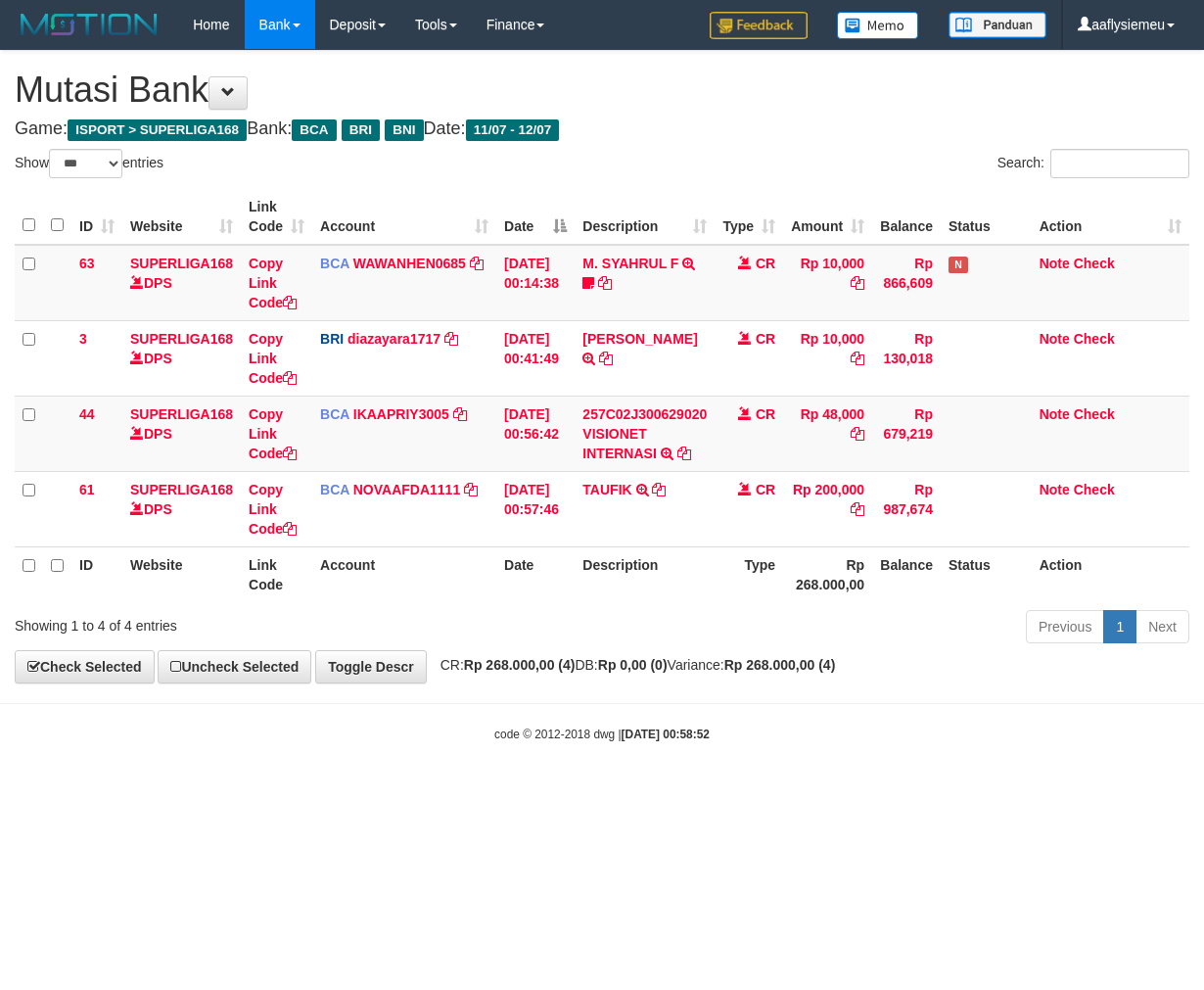 select on "***" 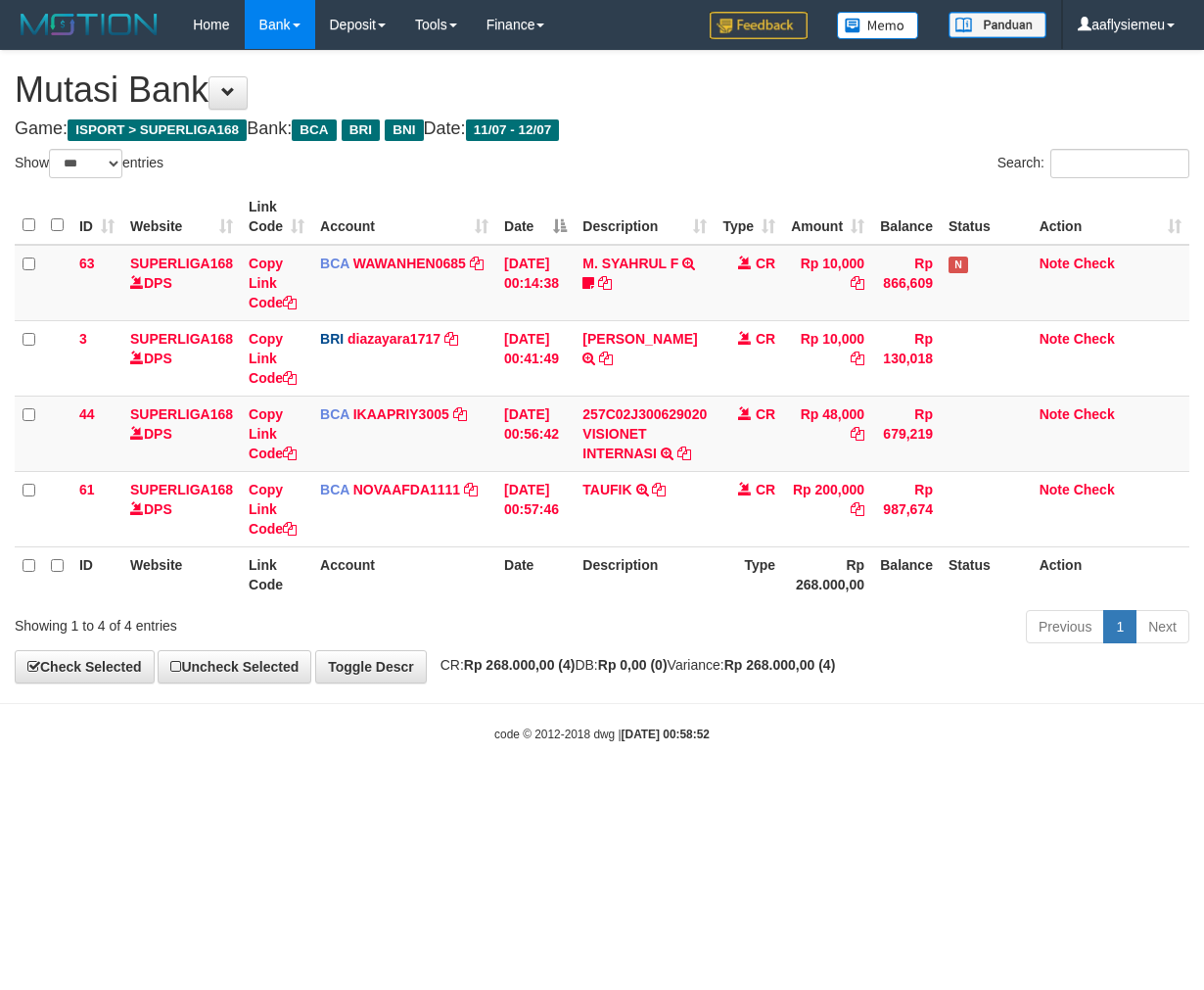 scroll, scrollTop: 0, scrollLeft: 0, axis: both 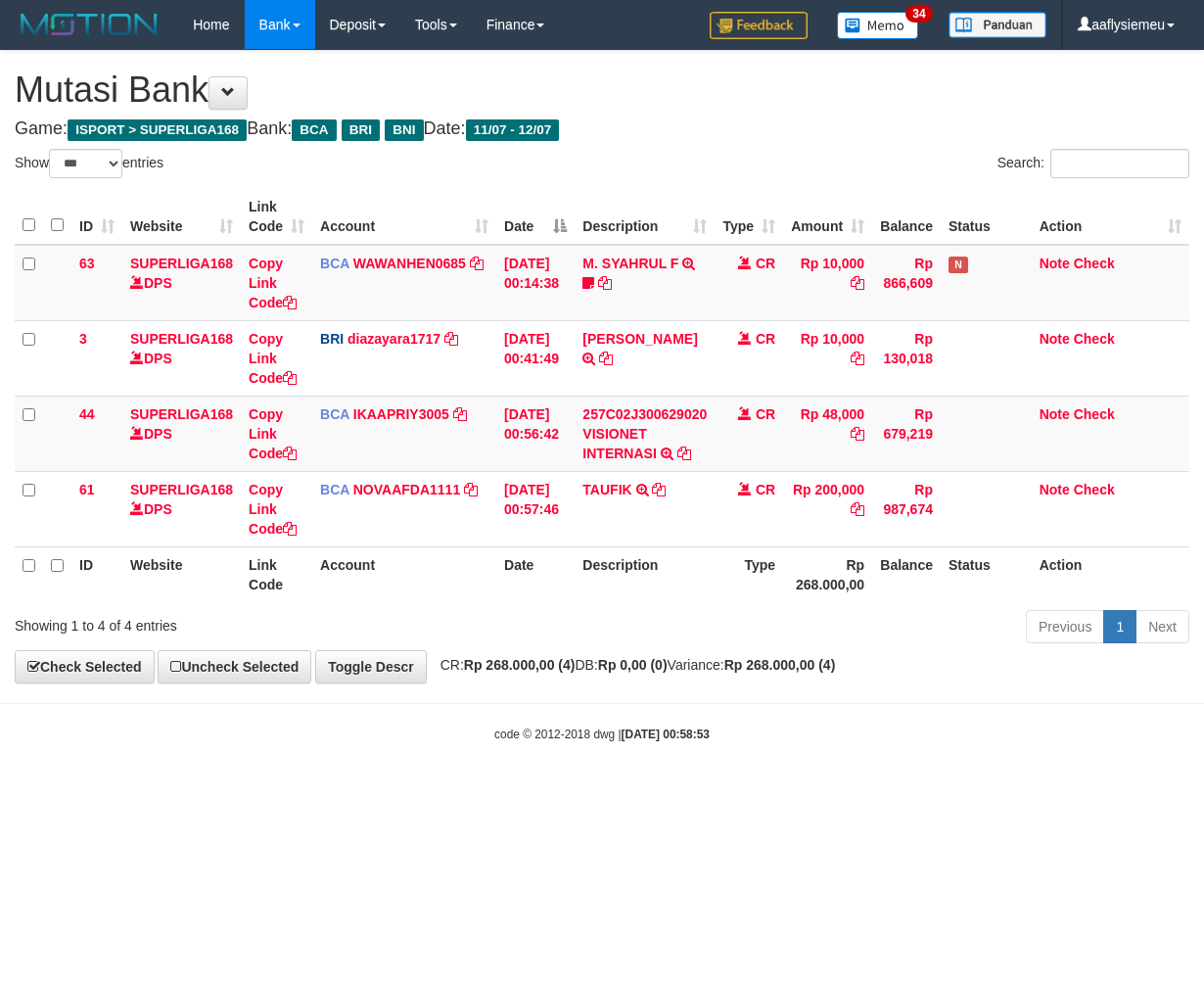 select on "***" 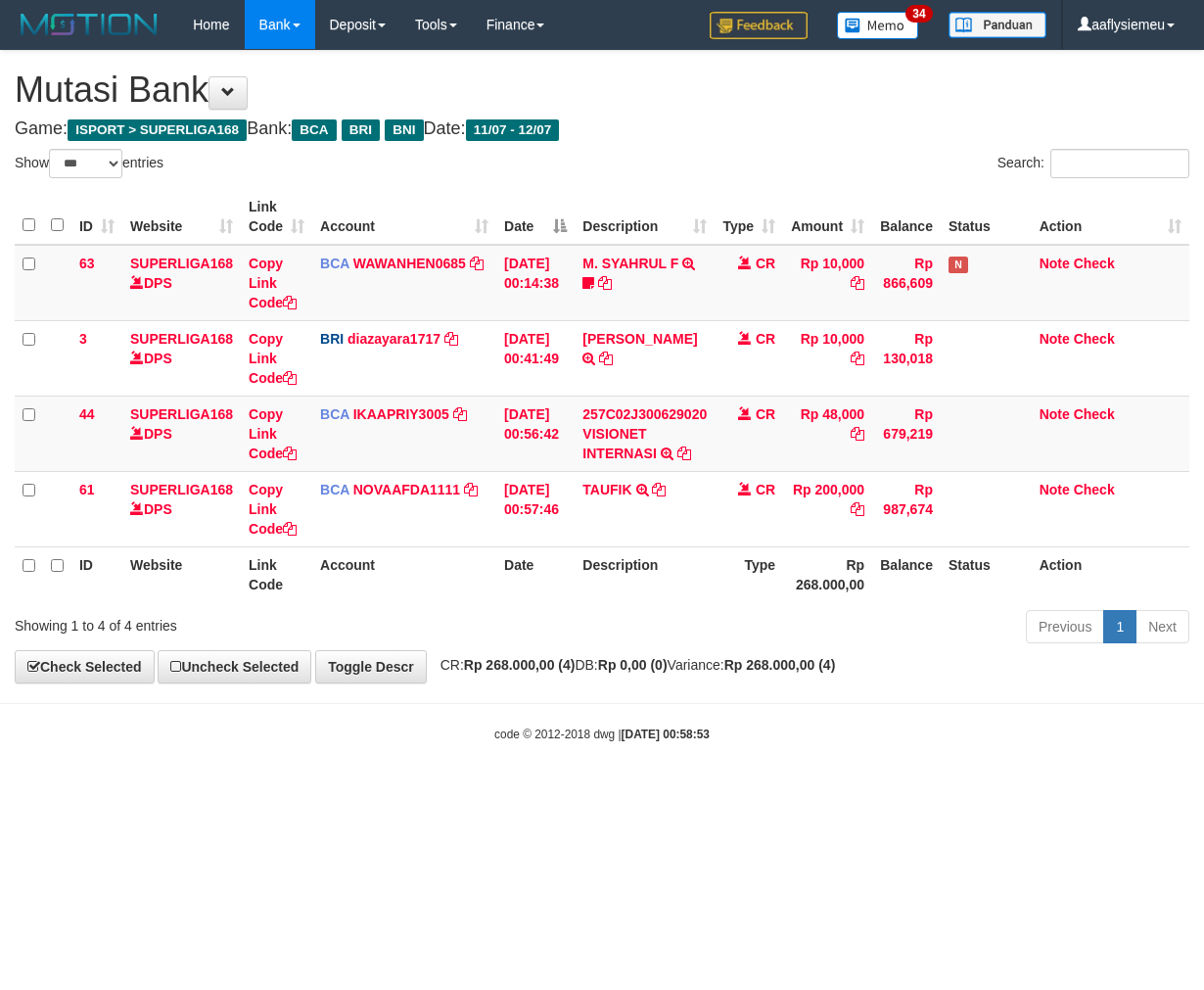 scroll, scrollTop: 0, scrollLeft: 0, axis: both 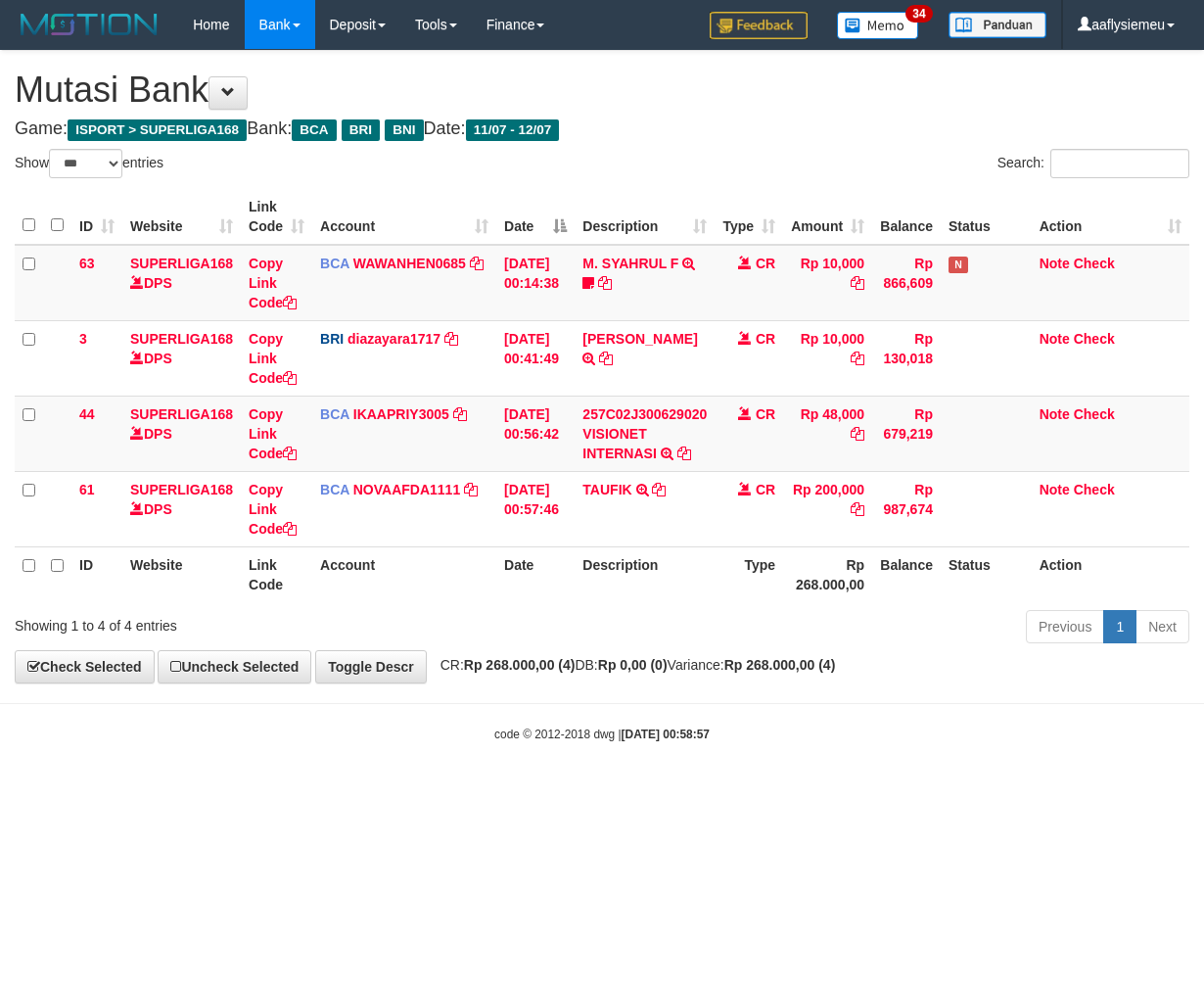 select on "***" 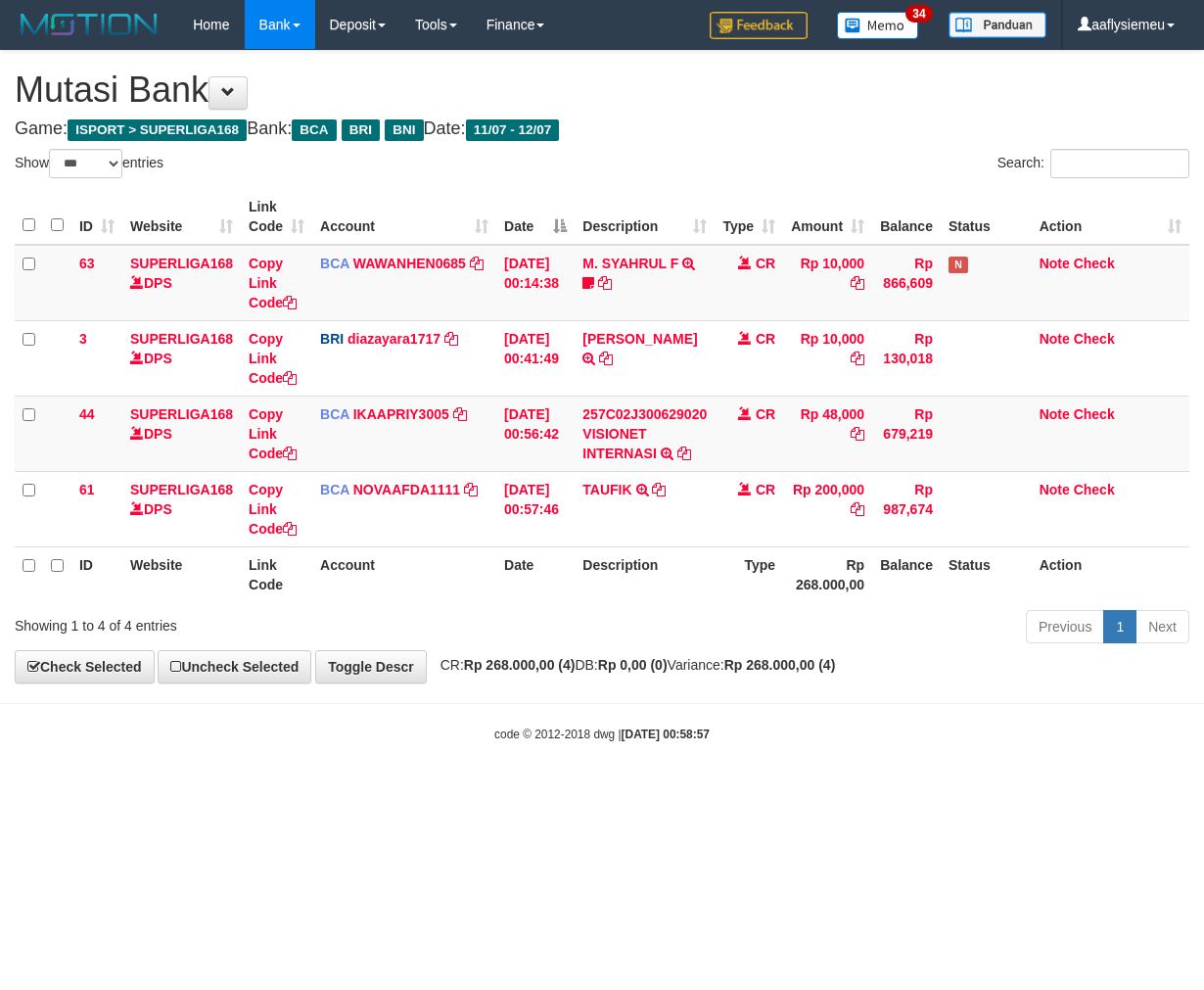 scroll, scrollTop: 0, scrollLeft: 0, axis: both 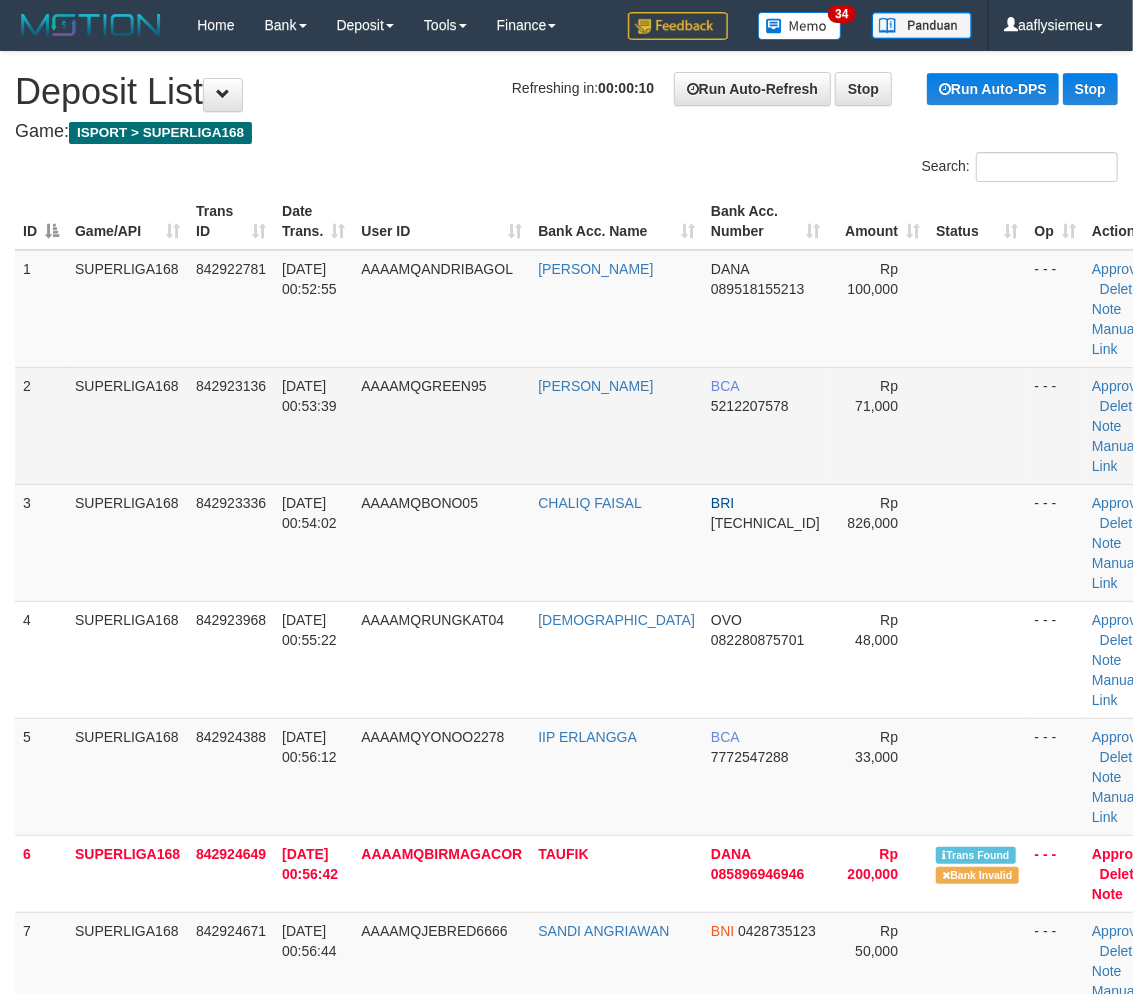 click on "SUPERLIGA168" at bounding box center (127, 425) 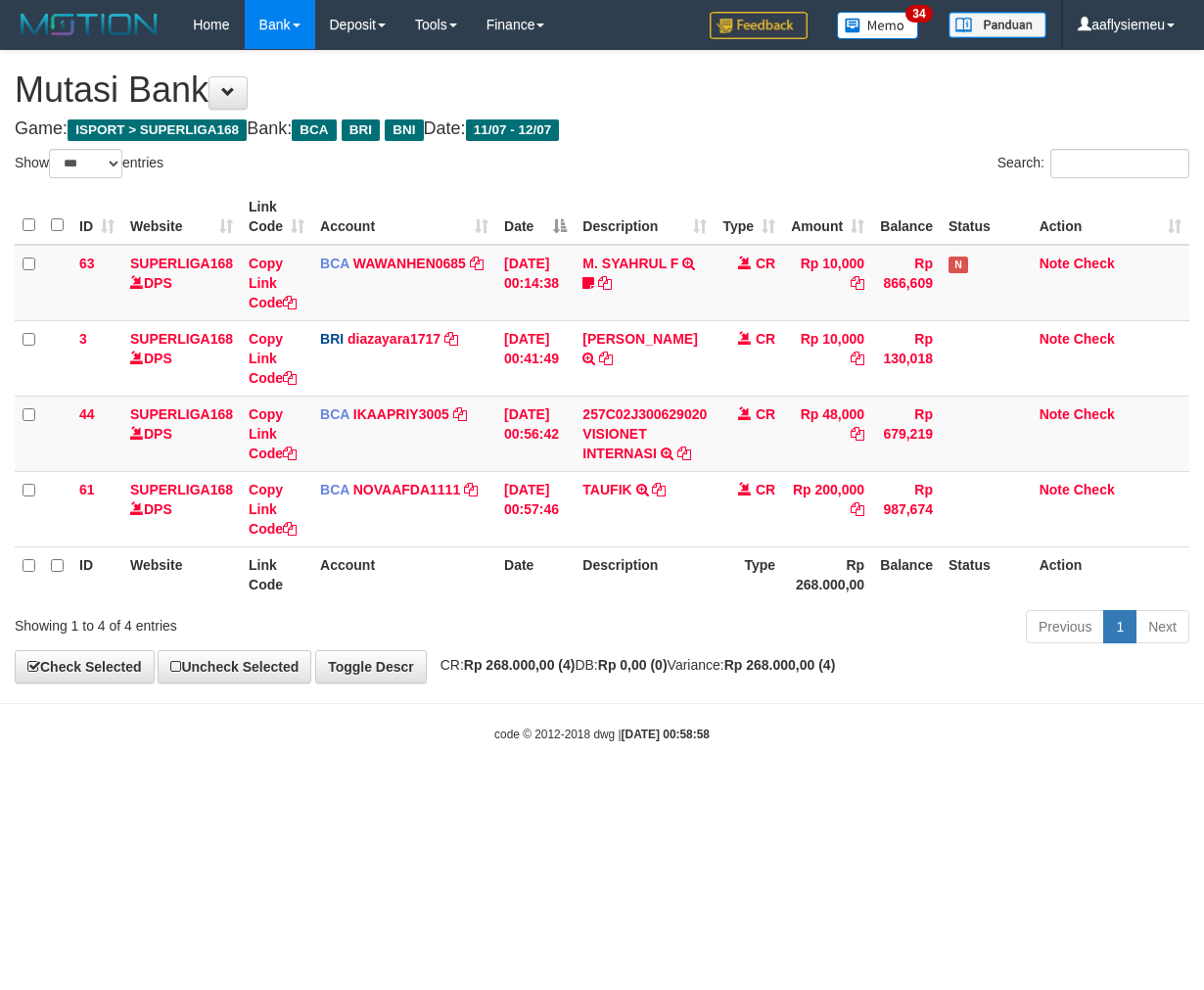 select on "***" 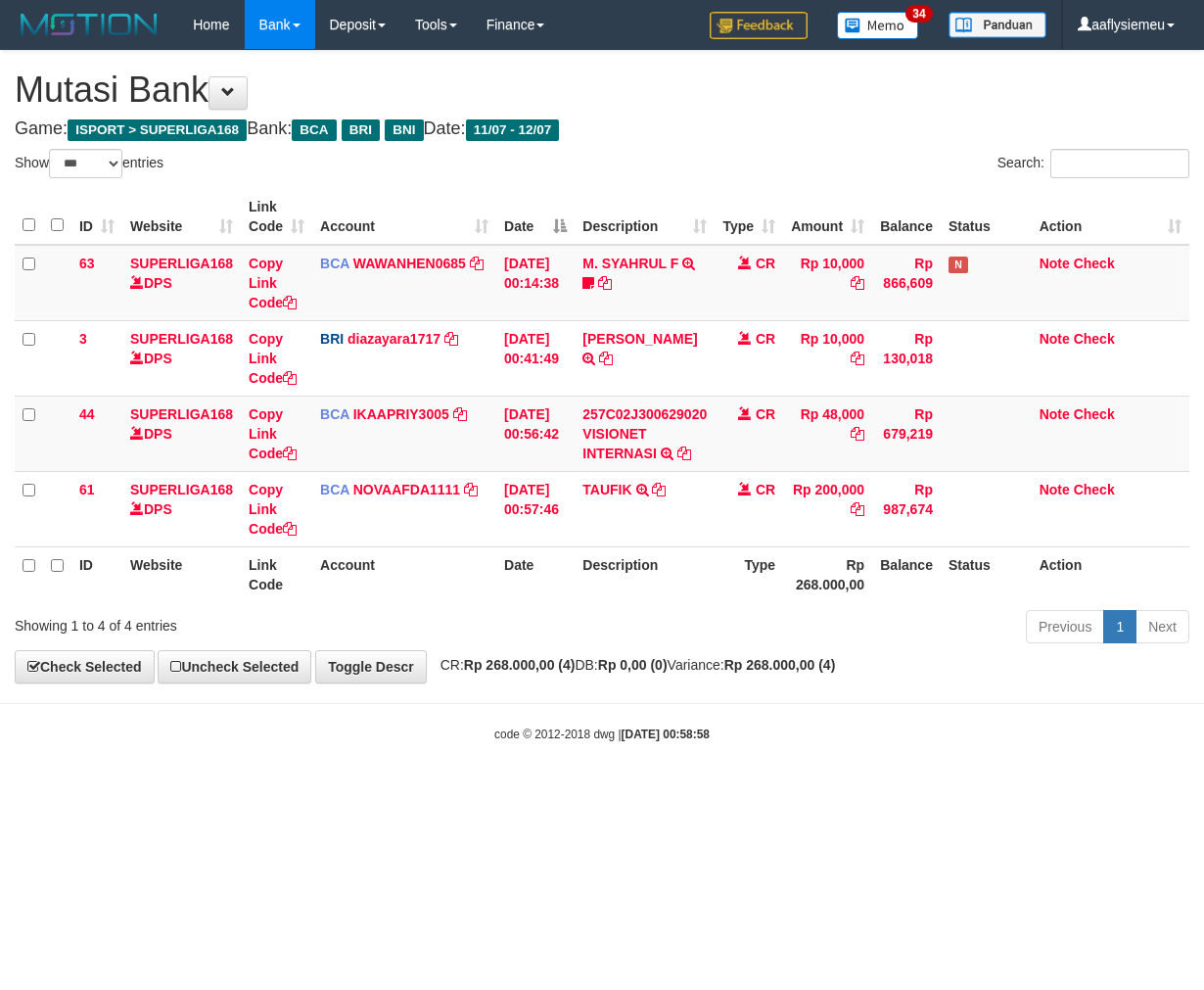 scroll, scrollTop: 0, scrollLeft: 0, axis: both 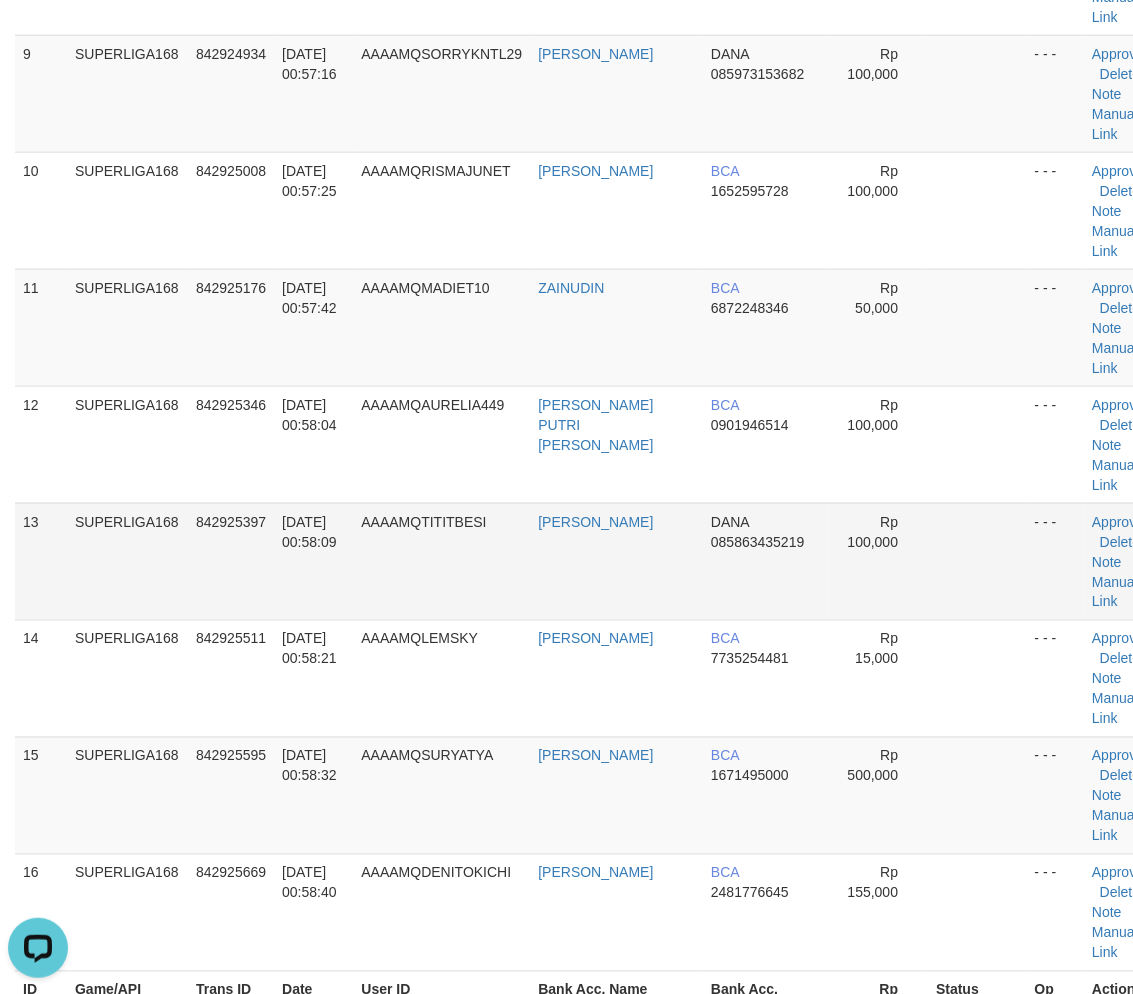 drag, startPoint x: 187, startPoint y: 477, endPoint x: 400, endPoint y: 530, distance: 219.49487 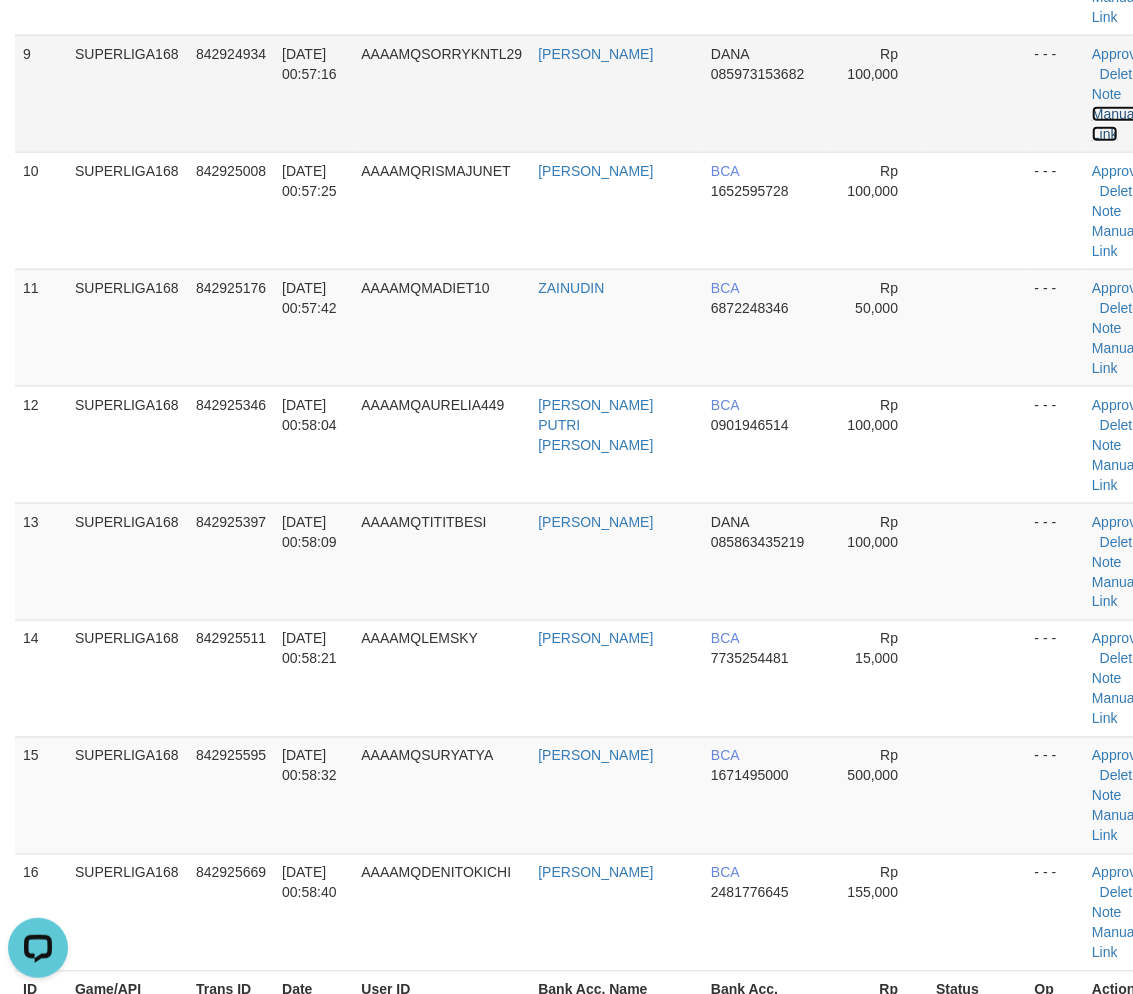 click on "Manual Link" at bounding box center (1115, 124) 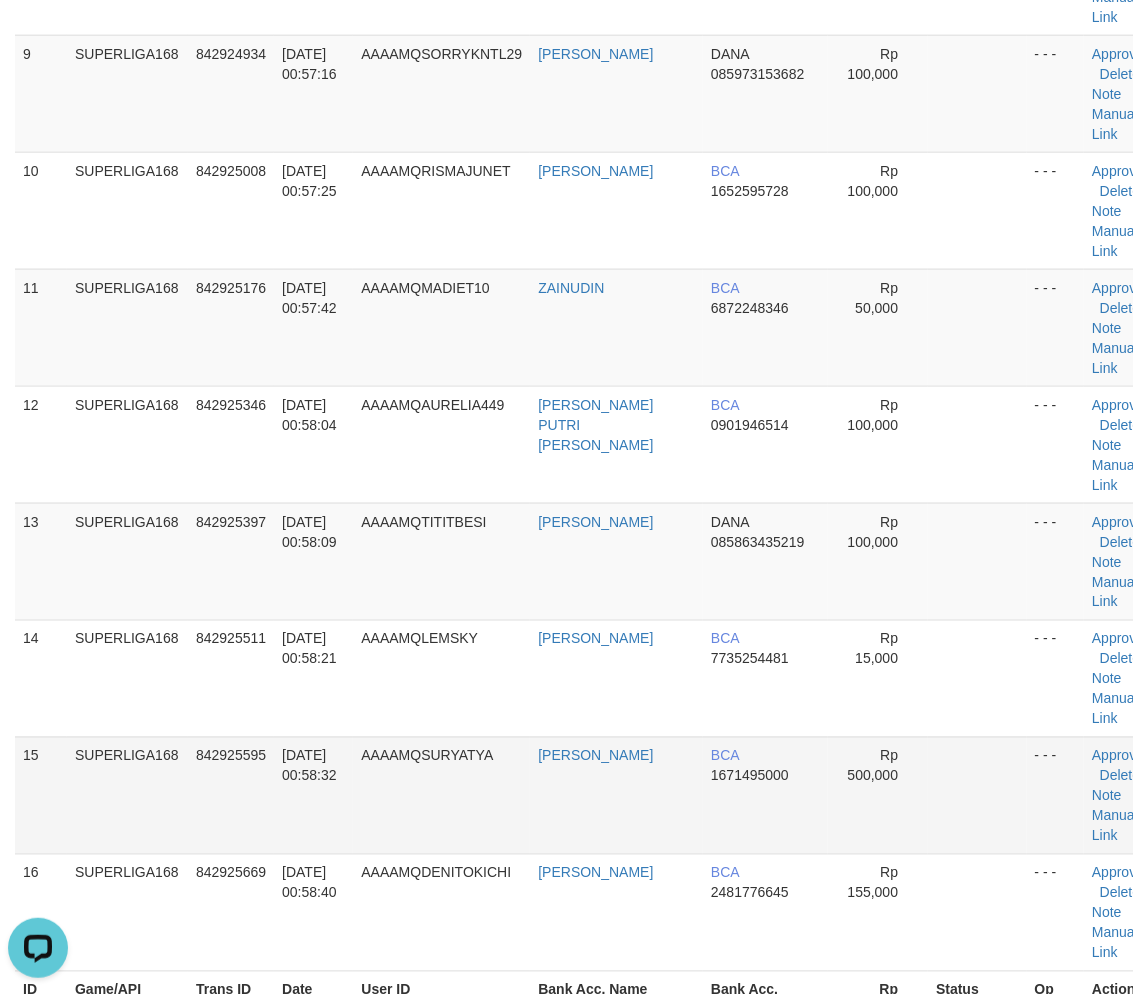 drag, startPoint x: 308, startPoint y: 854, endPoint x: 21, endPoint y: 673, distance: 339.3081 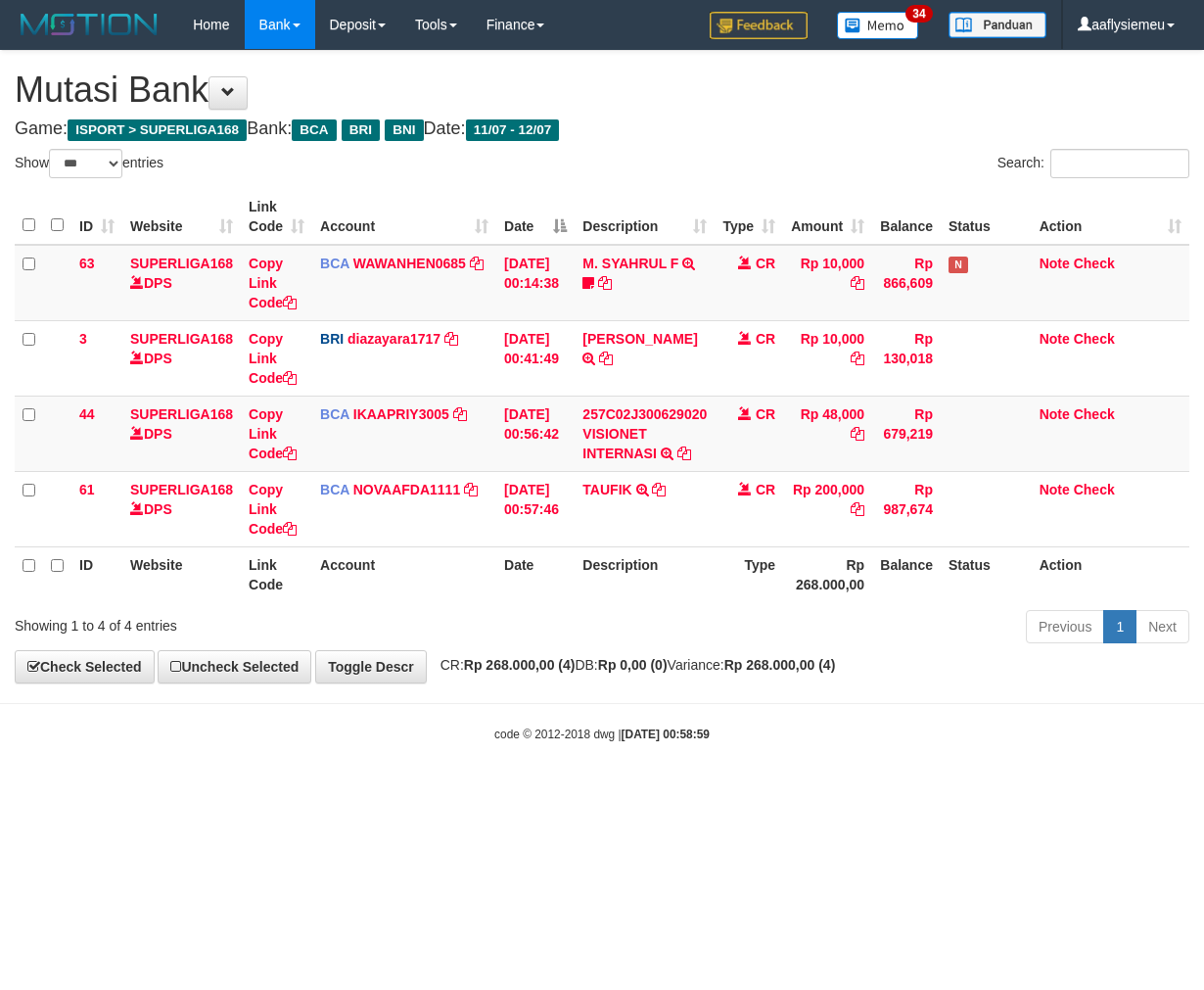 select on "***" 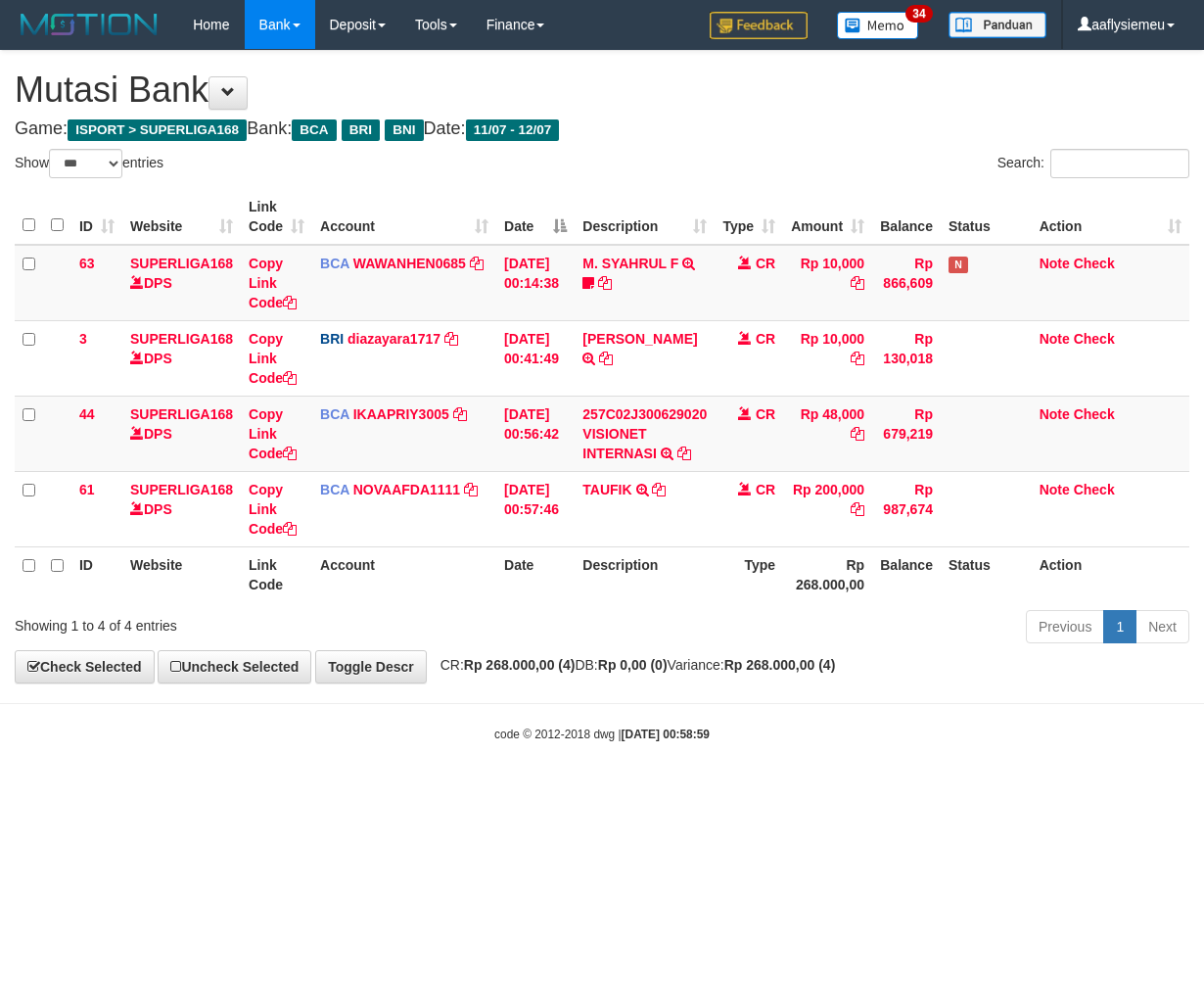 scroll, scrollTop: 0, scrollLeft: 0, axis: both 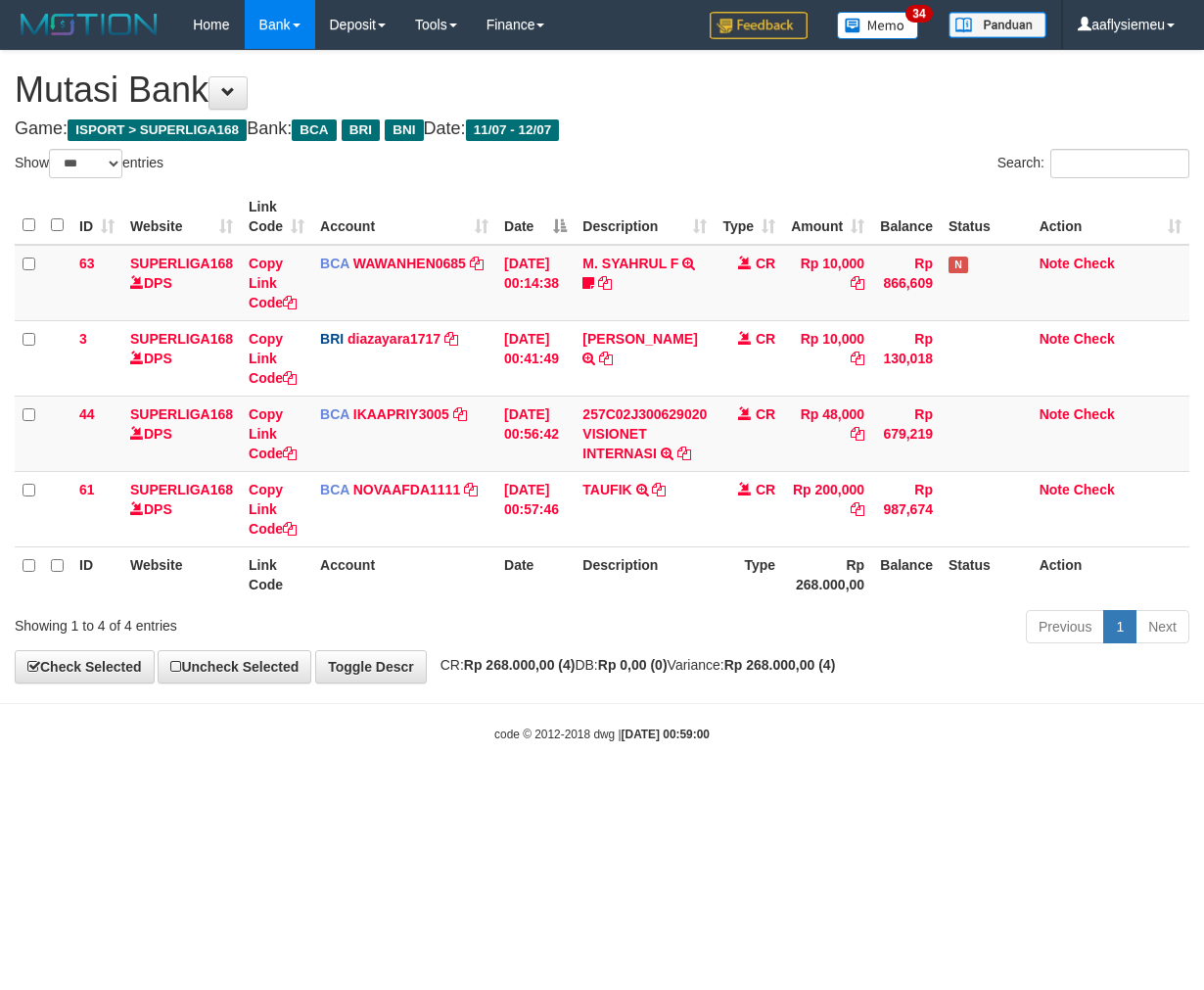 select on "***" 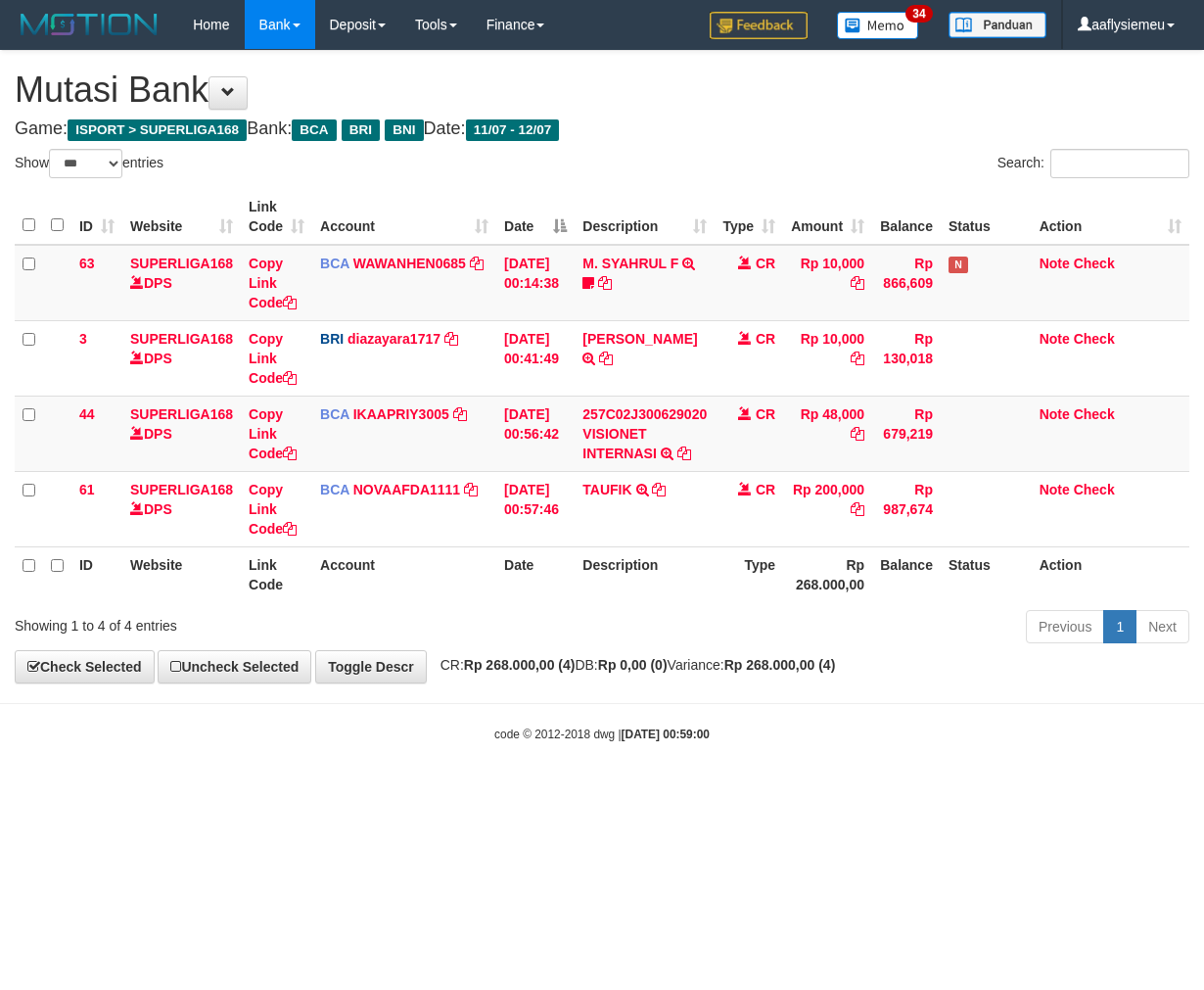 scroll, scrollTop: 0, scrollLeft: 0, axis: both 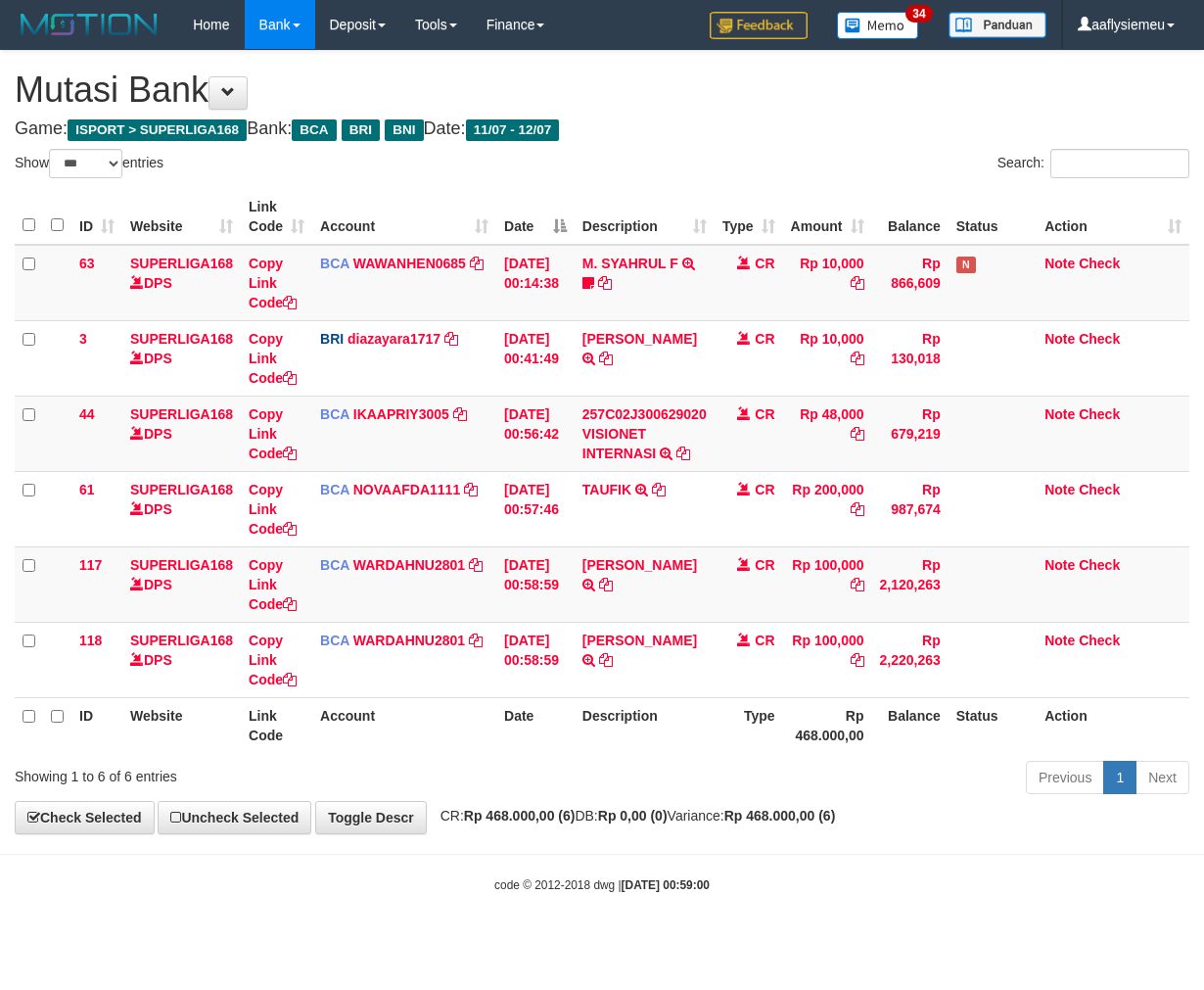 select on "***" 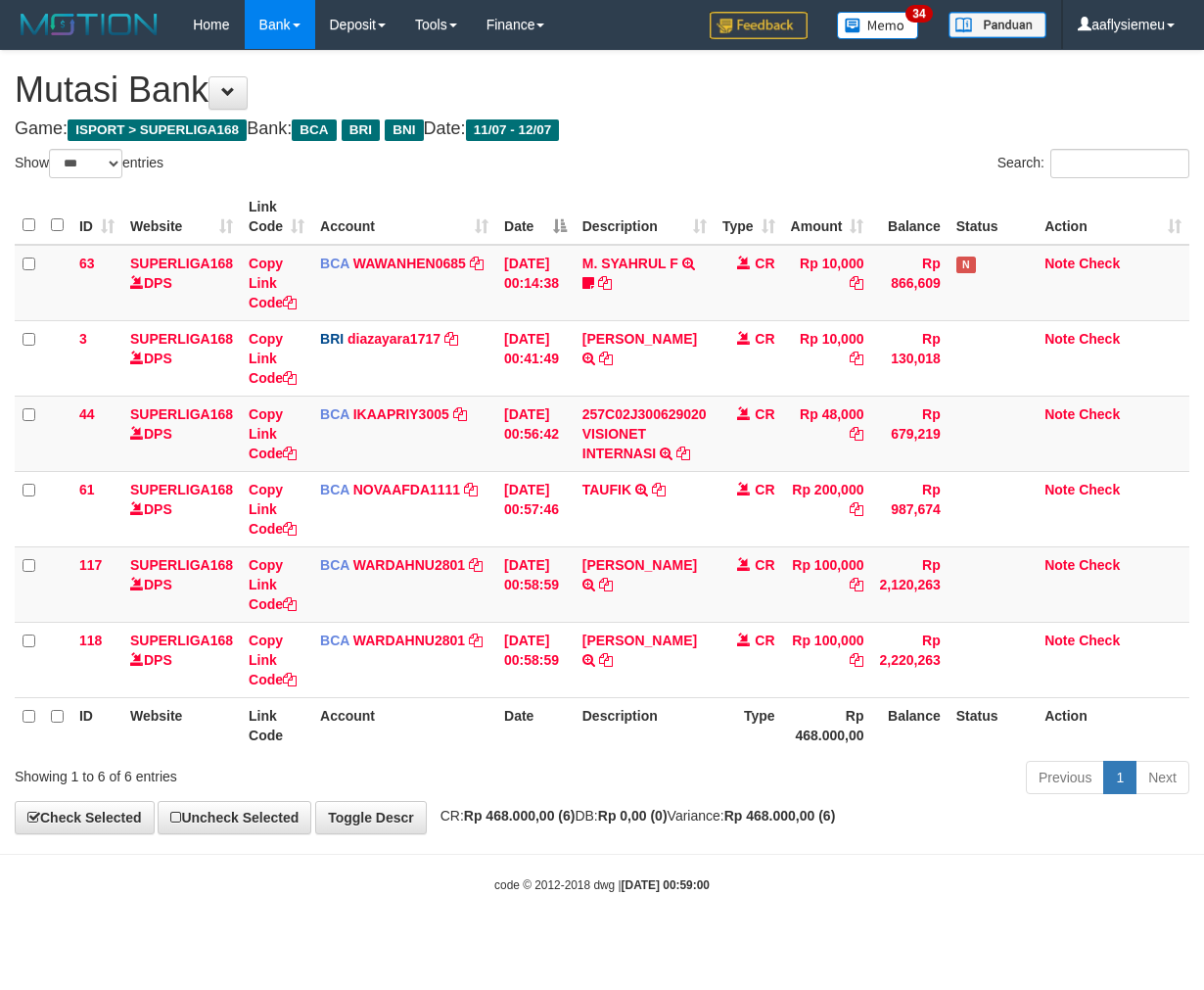 scroll, scrollTop: 0, scrollLeft: 0, axis: both 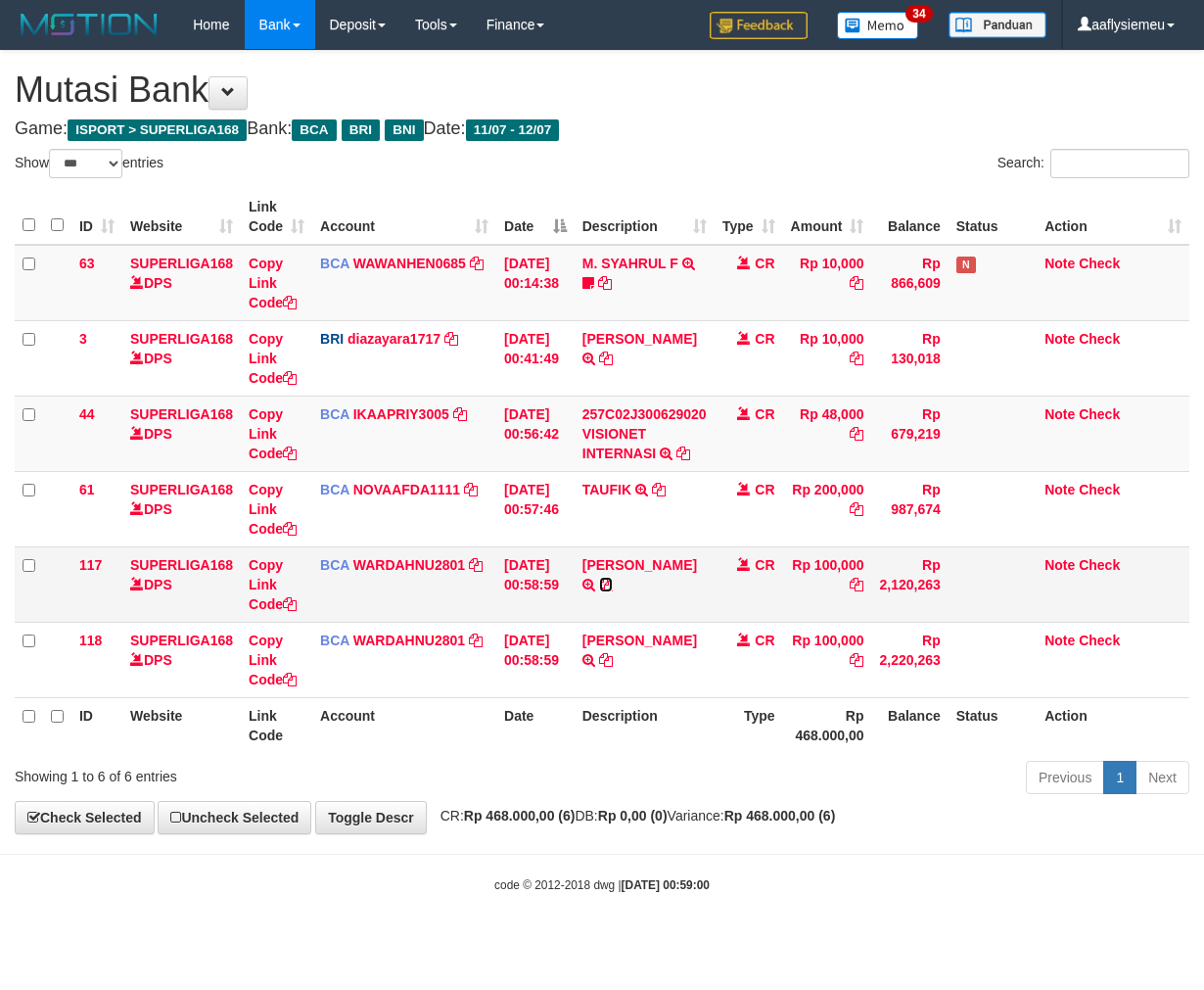 click at bounding box center (606, 585) 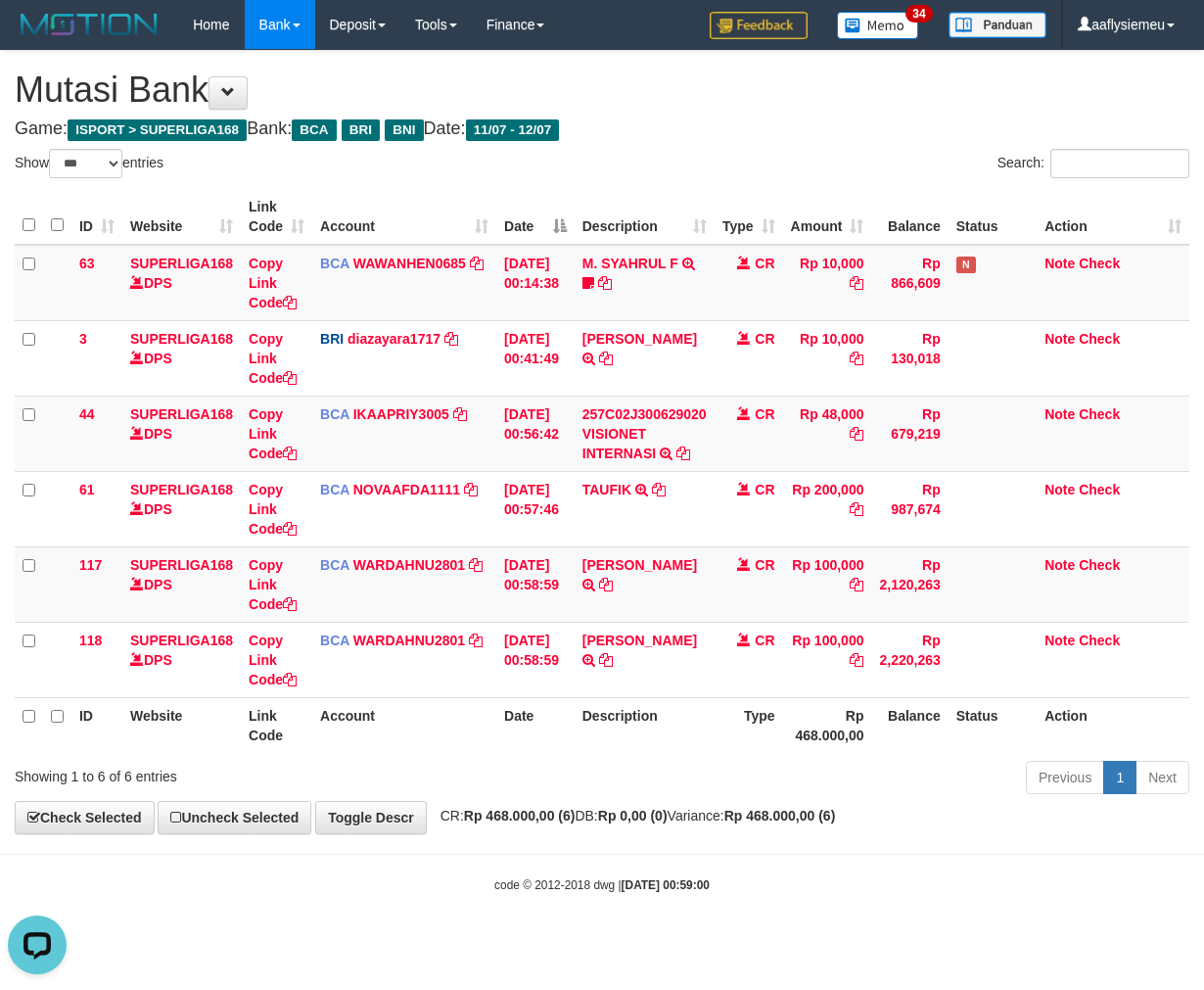 scroll, scrollTop: 0, scrollLeft: 0, axis: both 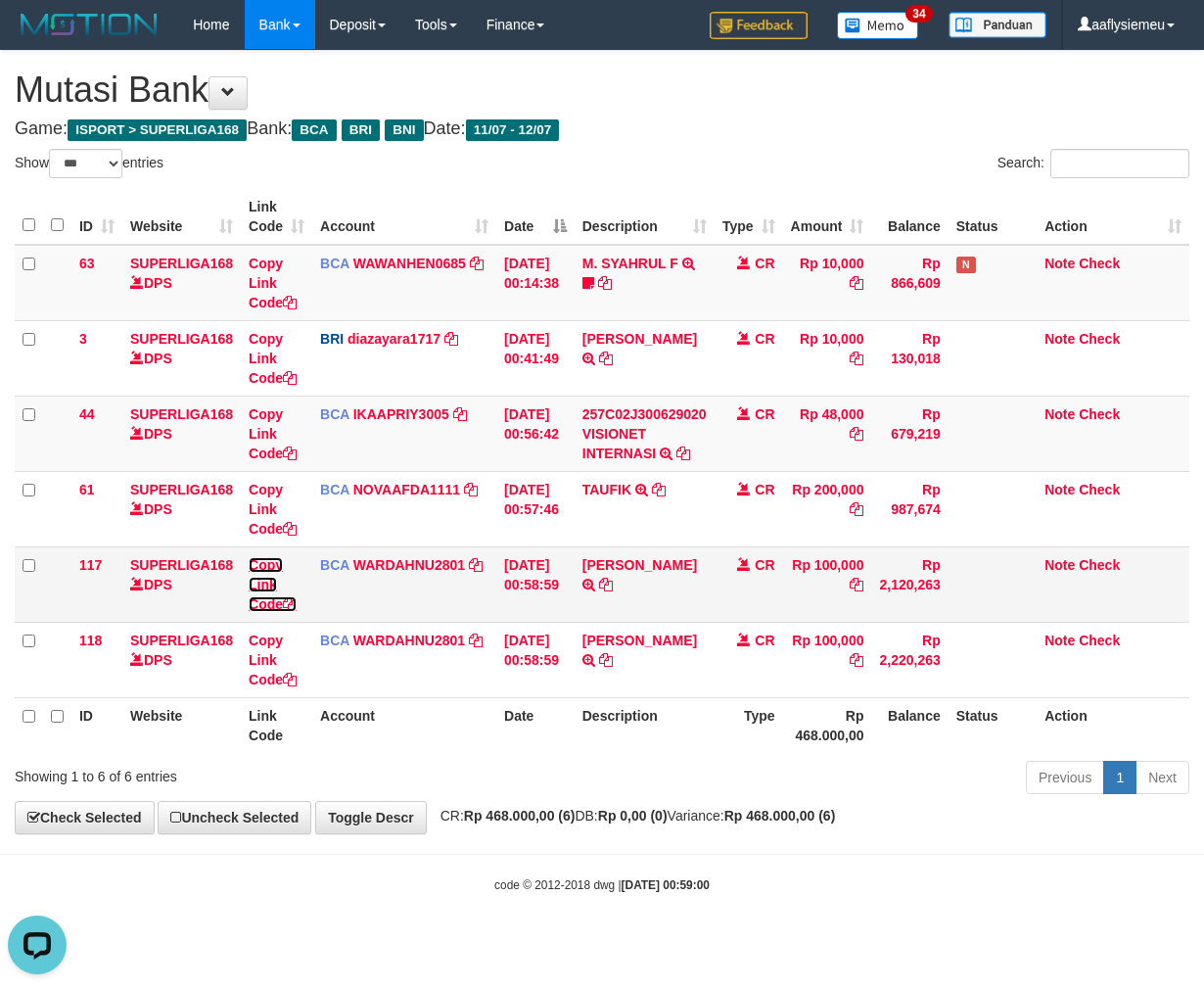 click on "Copy Link Code" at bounding box center [272, 585] 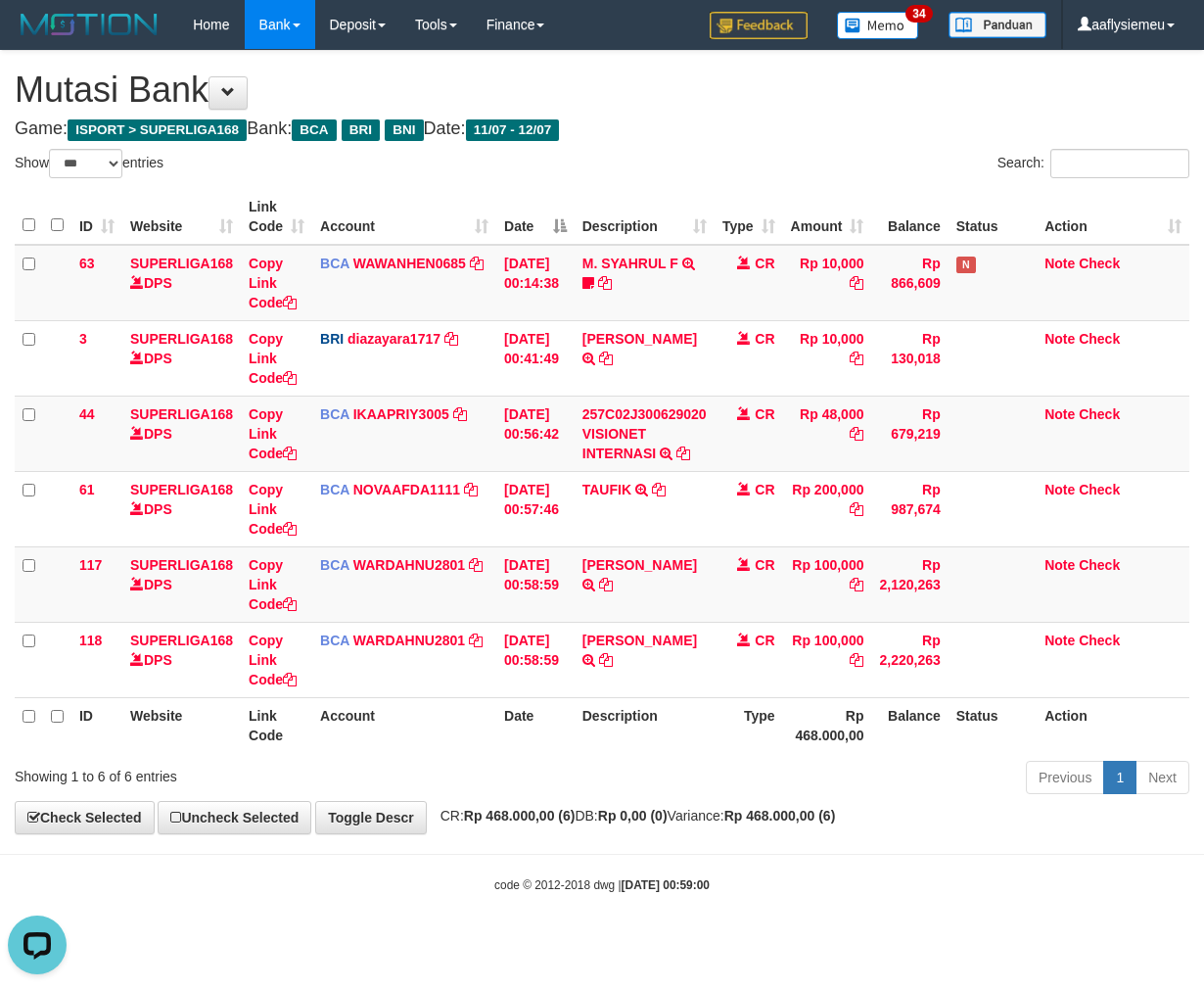 scroll, scrollTop: 313, scrollLeft: 0, axis: vertical 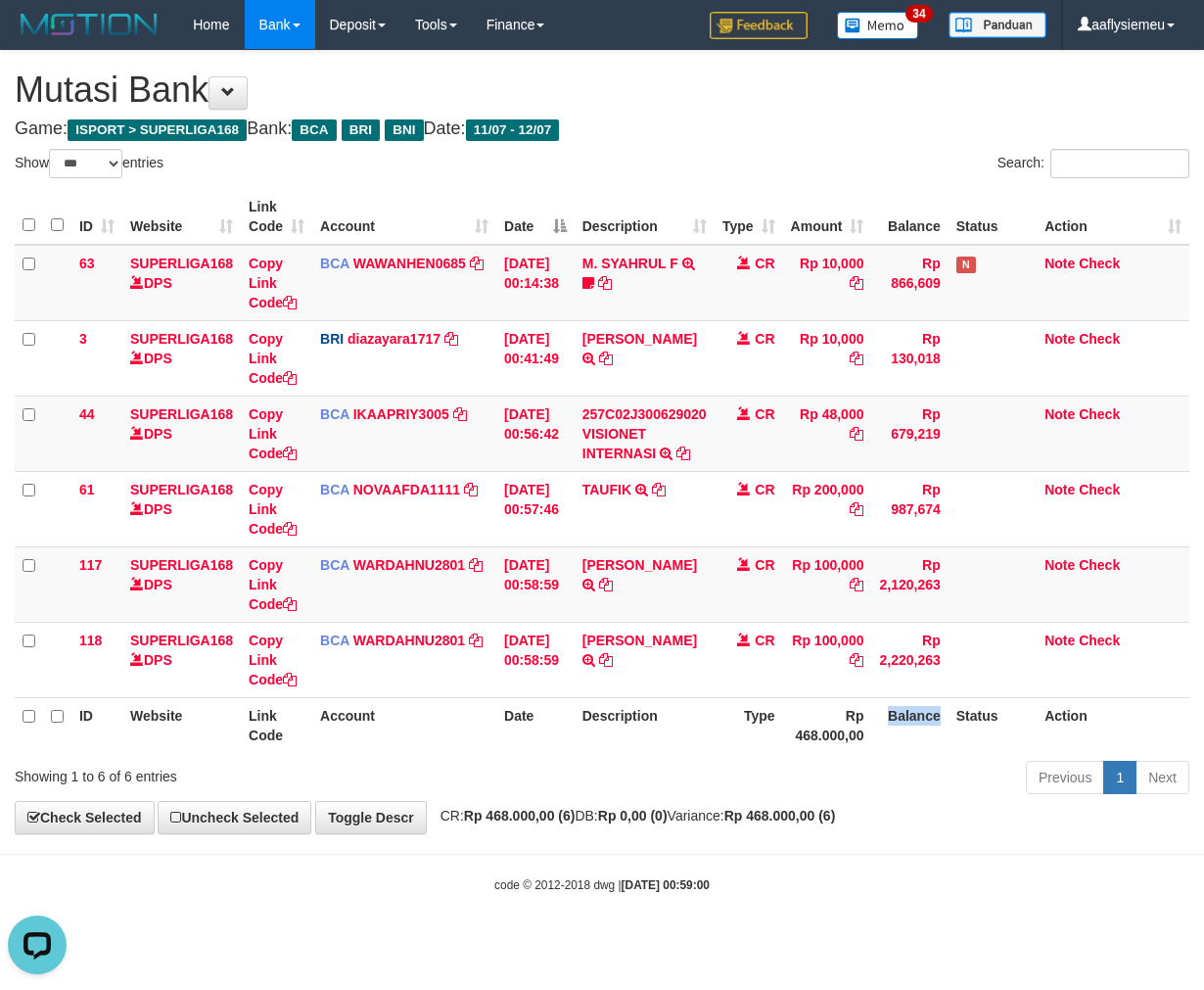 click on "Balance" at bounding box center (909, 725) 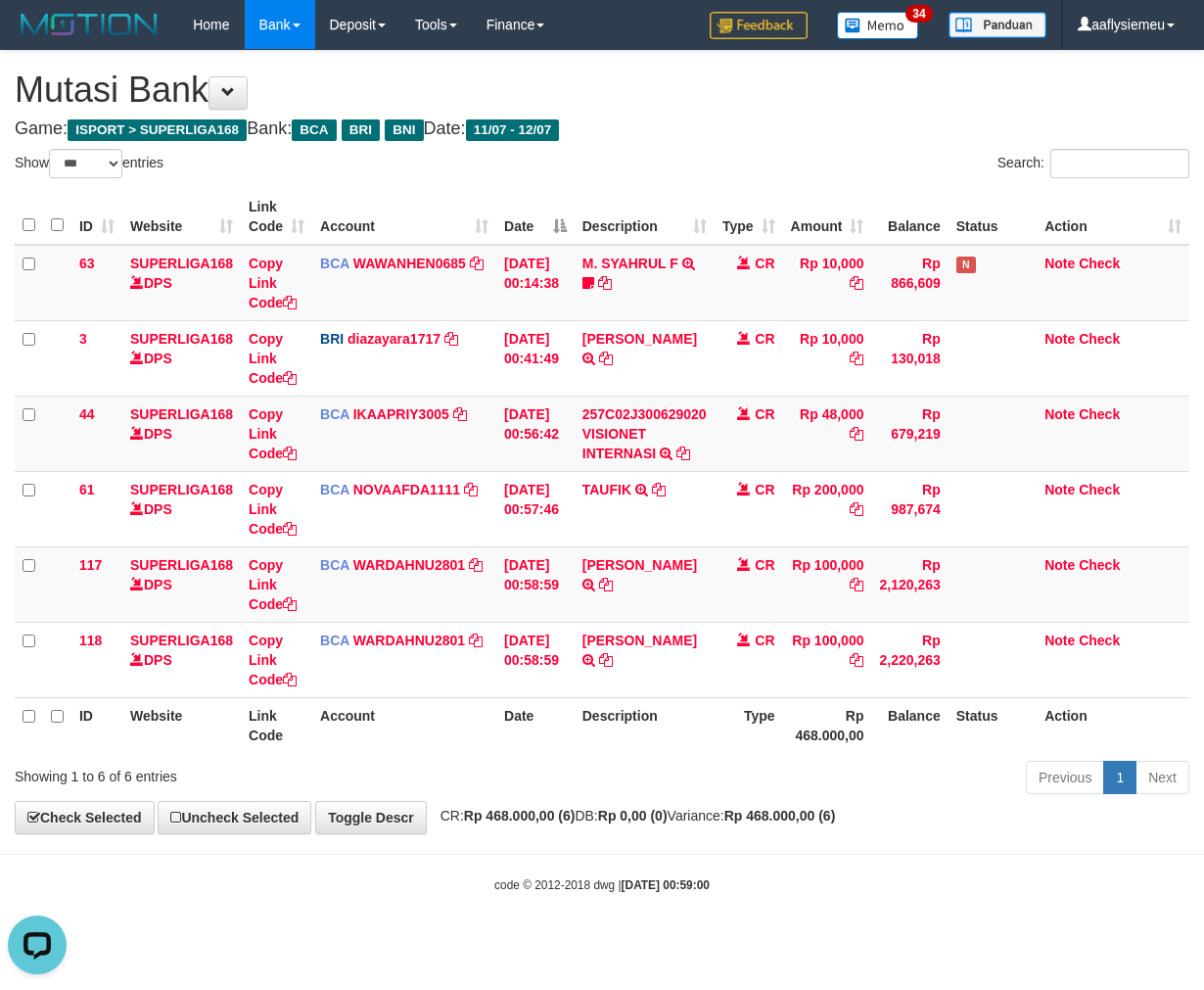 click on "Description" at bounding box center (644, 725) 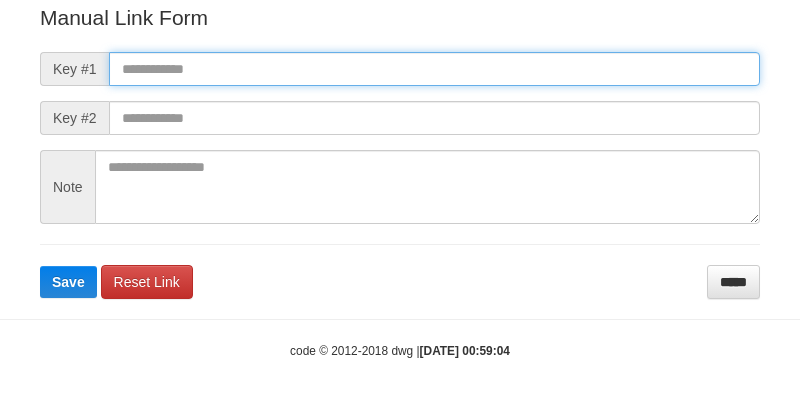 scroll, scrollTop: 238, scrollLeft: 0, axis: vertical 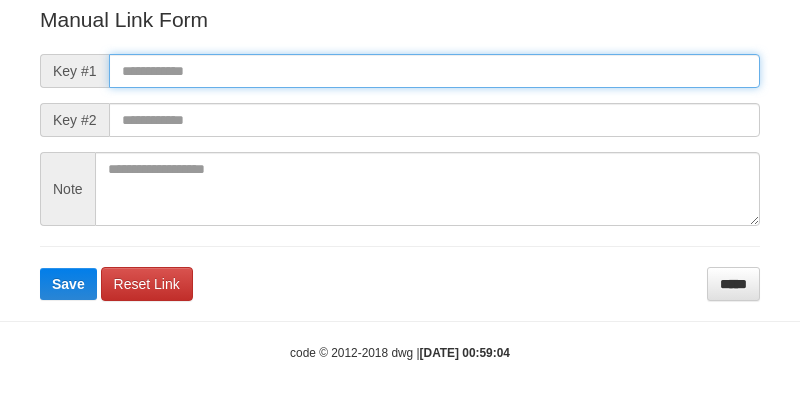 drag, startPoint x: 175, startPoint y: 72, endPoint x: 131, endPoint y: 180, distance: 116.61904 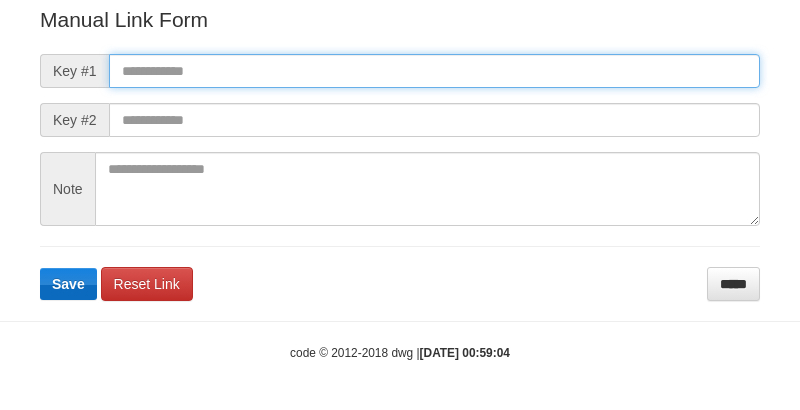 paste on "**********" 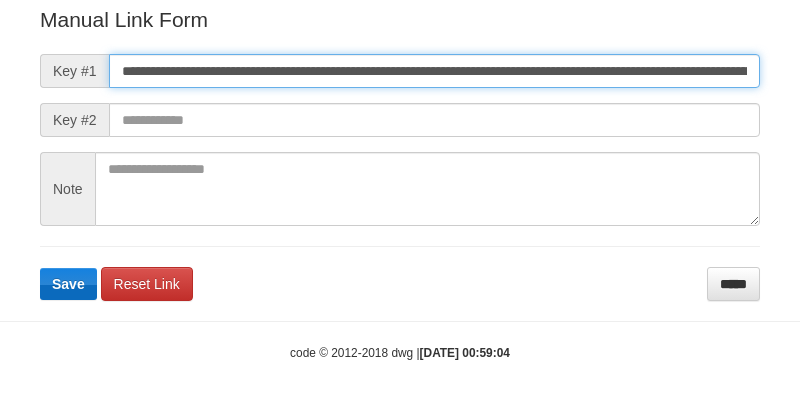 scroll, scrollTop: 0, scrollLeft: 1434, axis: horizontal 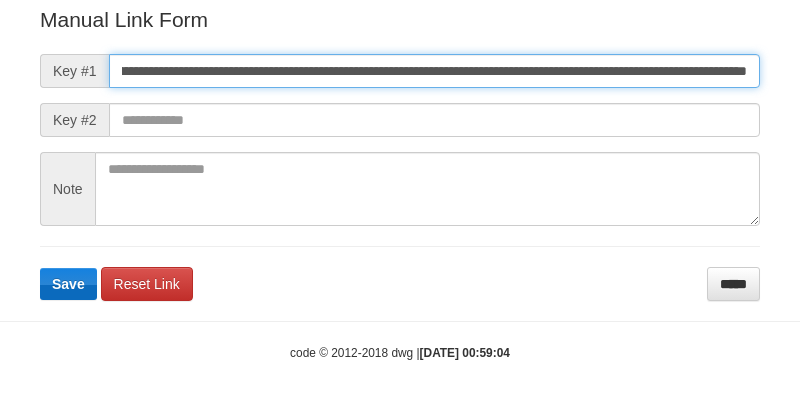 type on "**********" 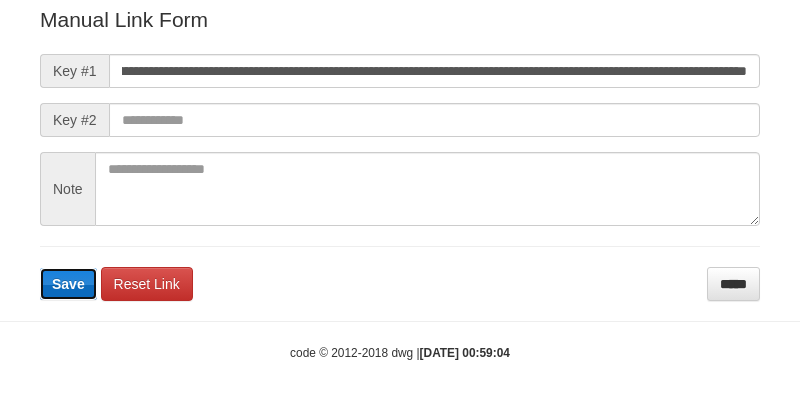 type 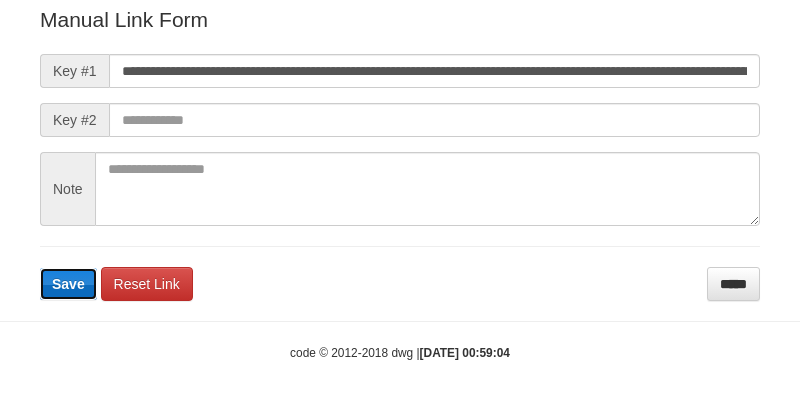 click on "Save" at bounding box center (68, 284) 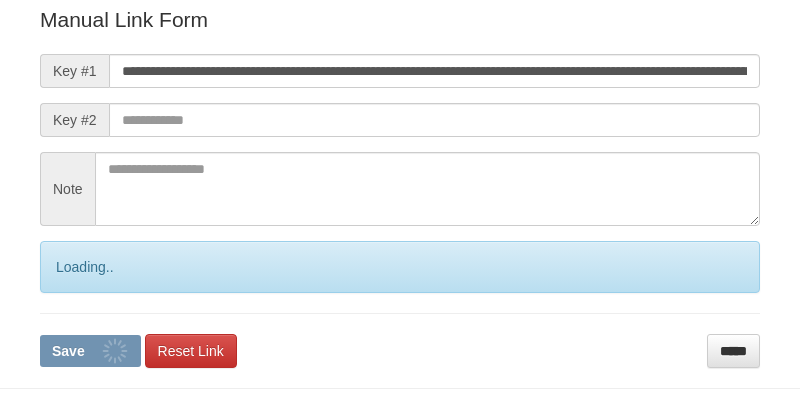 click on "Loading.." at bounding box center (400, 267) 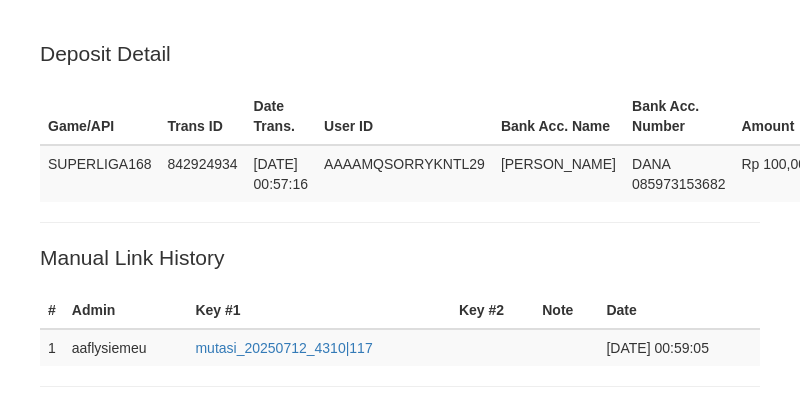 scroll, scrollTop: 402, scrollLeft: 0, axis: vertical 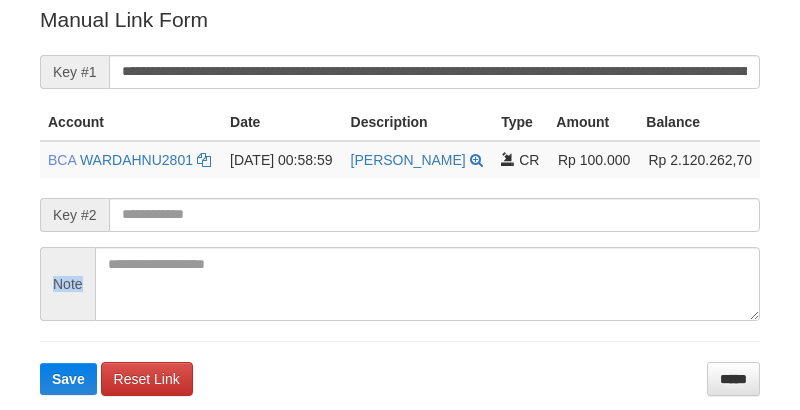 click on "Note" at bounding box center (67, 284) 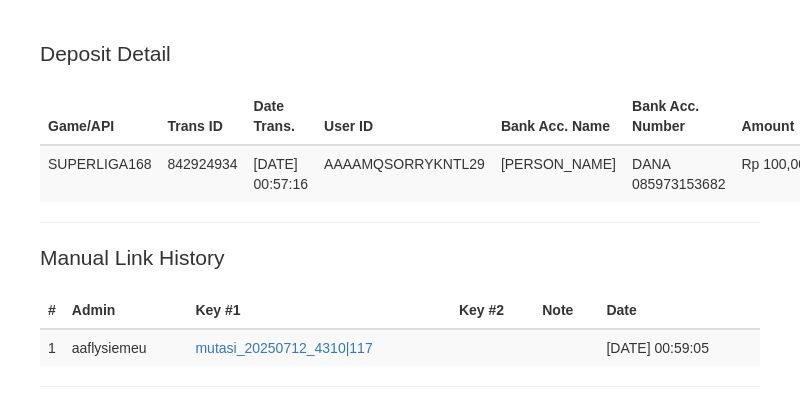 scroll, scrollTop: 516, scrollLeft: 0, axis: vertical 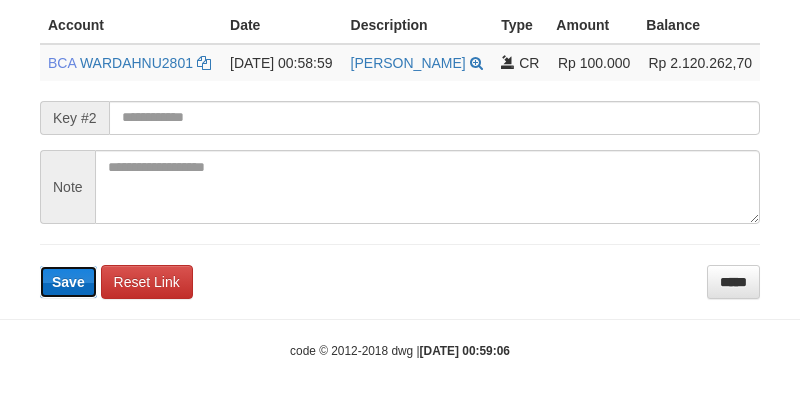 type 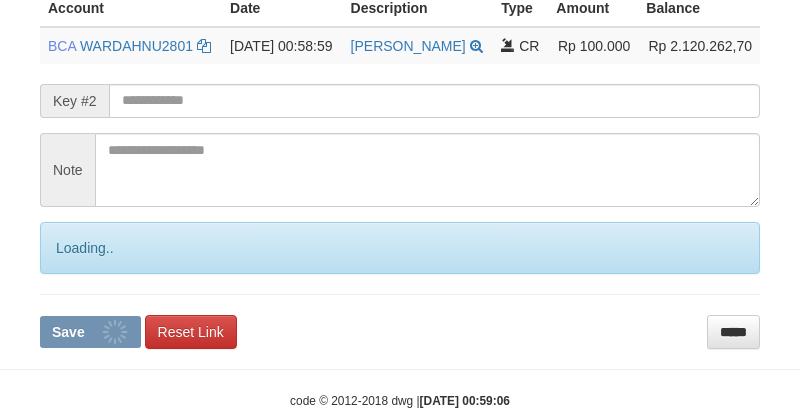click on "Loading.." at bounding box center (400, 248) 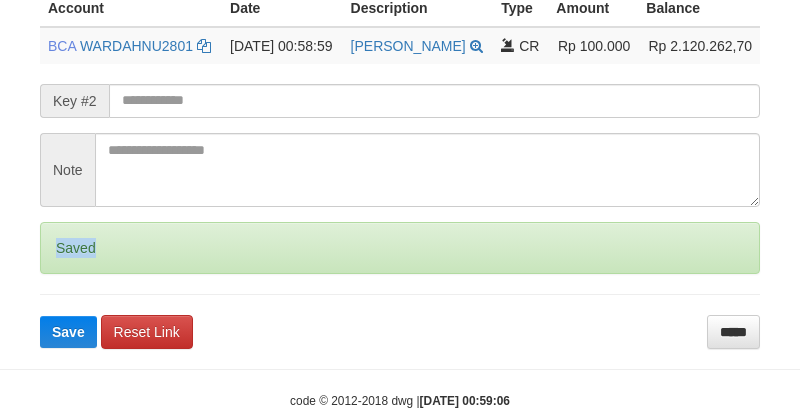 click on "Saved" at bounding box center [400, 248] 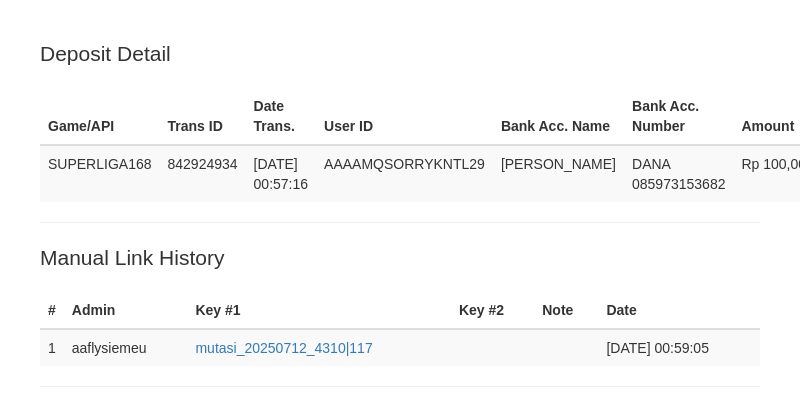 click on "Saved" at bounding box center (400, 764) 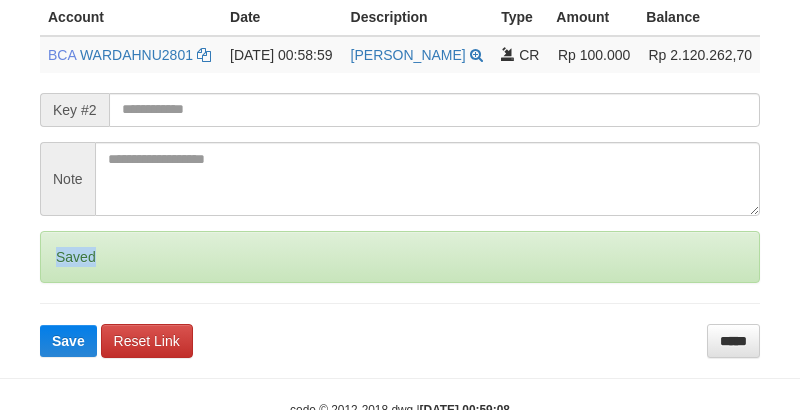 drag, startPoint x: 0, startPoint y: 0, endPoint x: 66, endPoint y: 284, distance: 291.56818 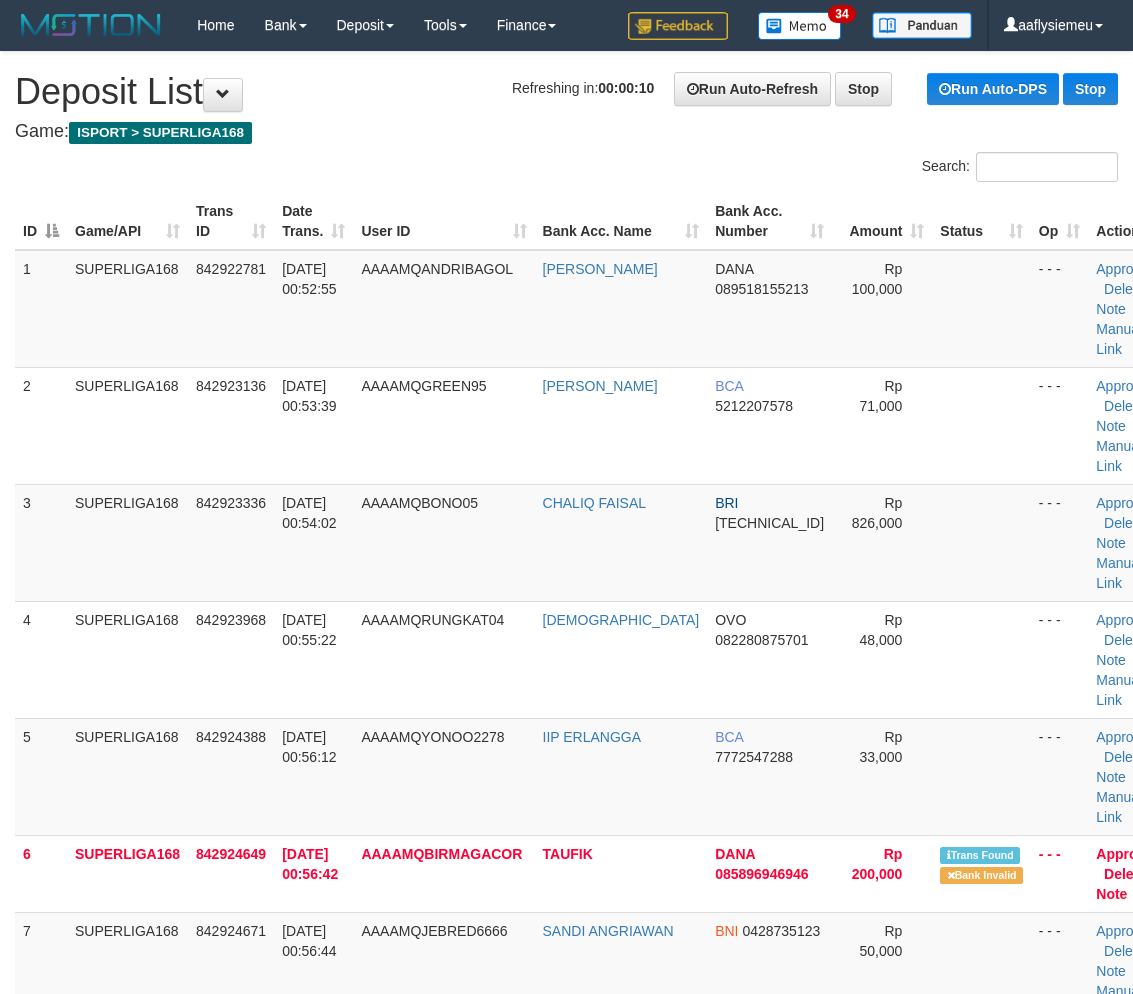 scroll, scrollTop: 1205, scrollLeft: 0, axis: vertical 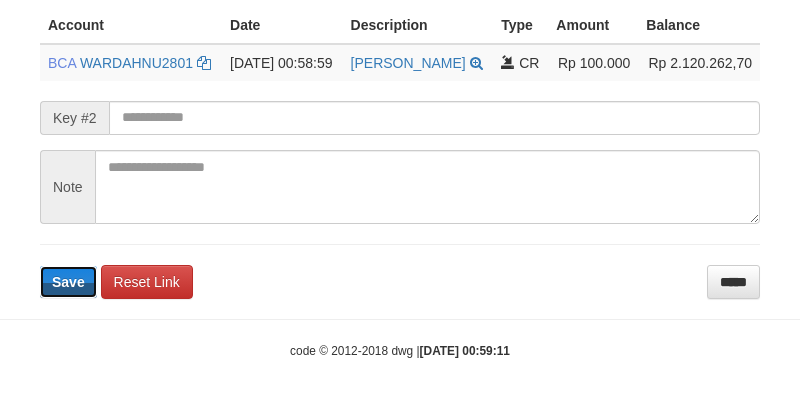 click on "Save" at bounding box center (68, 282) 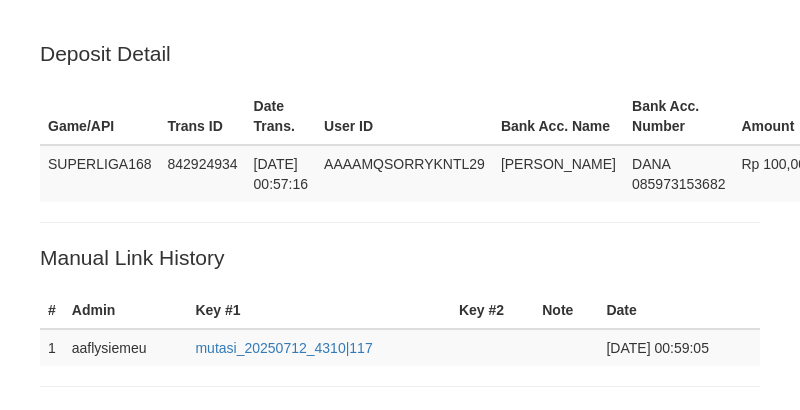 scroll, scrollTop: 507, scrollLeft: 0, axis: vertical 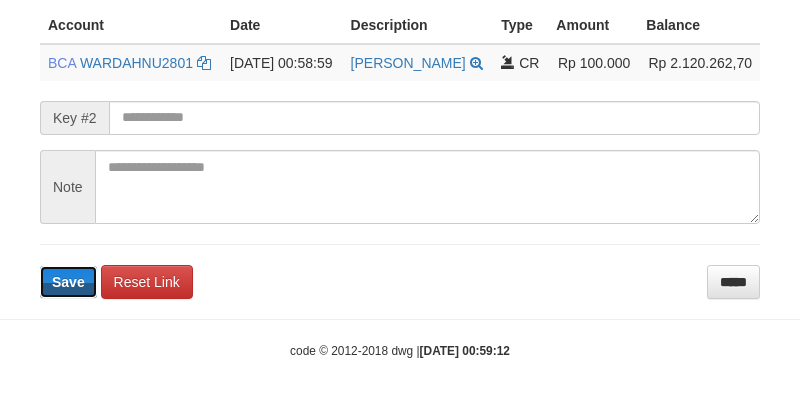 click on "Save" at bounding box center [68, 282] 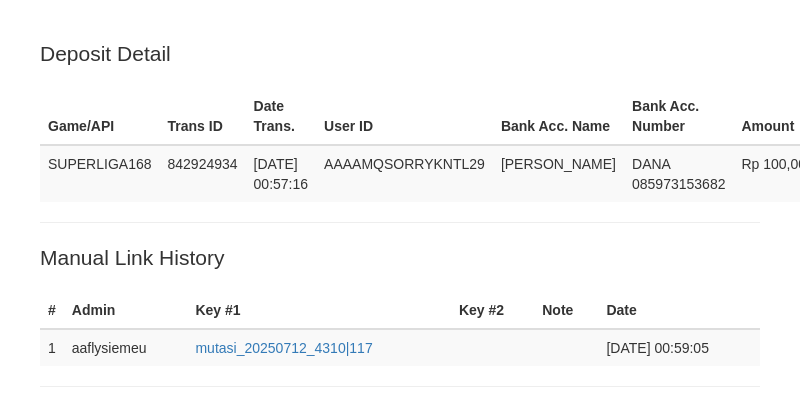 scroll, scrollTop: 507, scrollLeft: 0, axis: vertical 